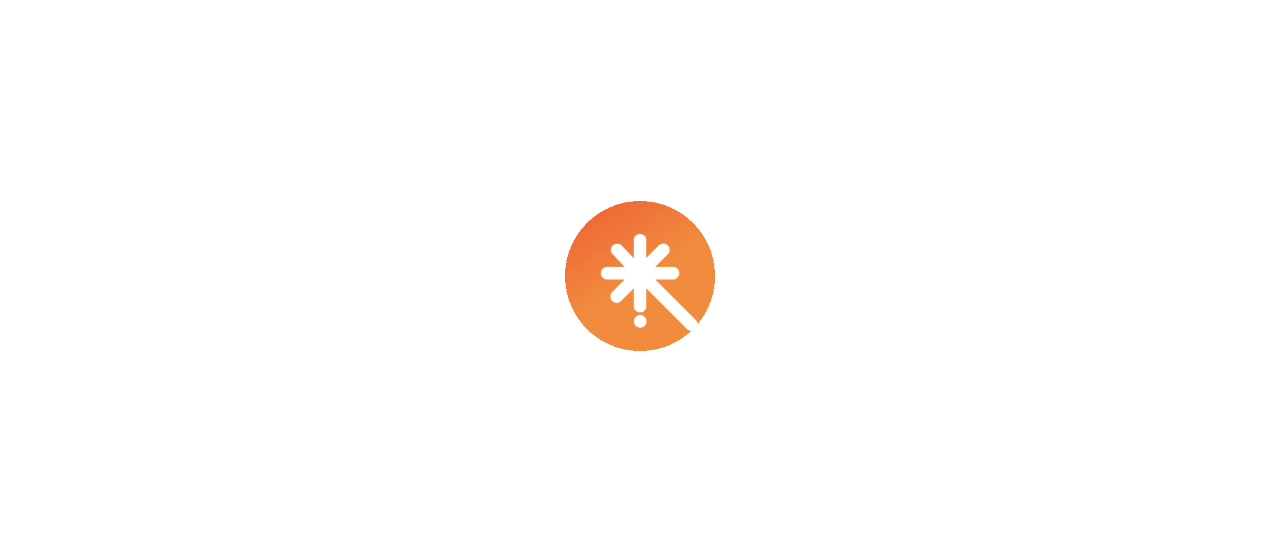 scroll, scrollTop: 0, scrollLeft: 0, axis: both 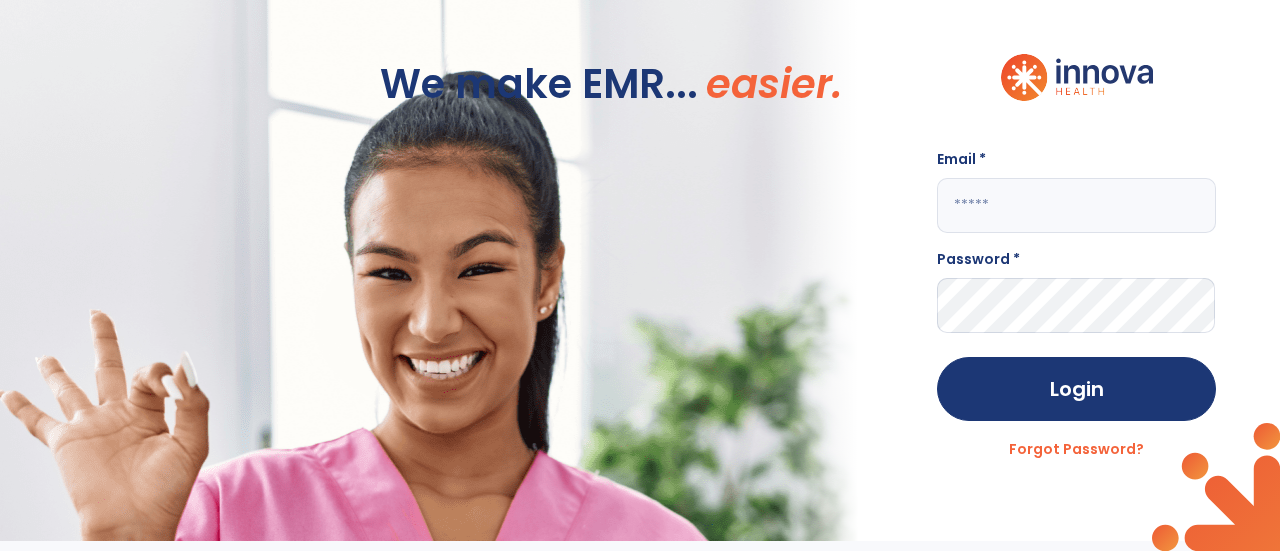 click 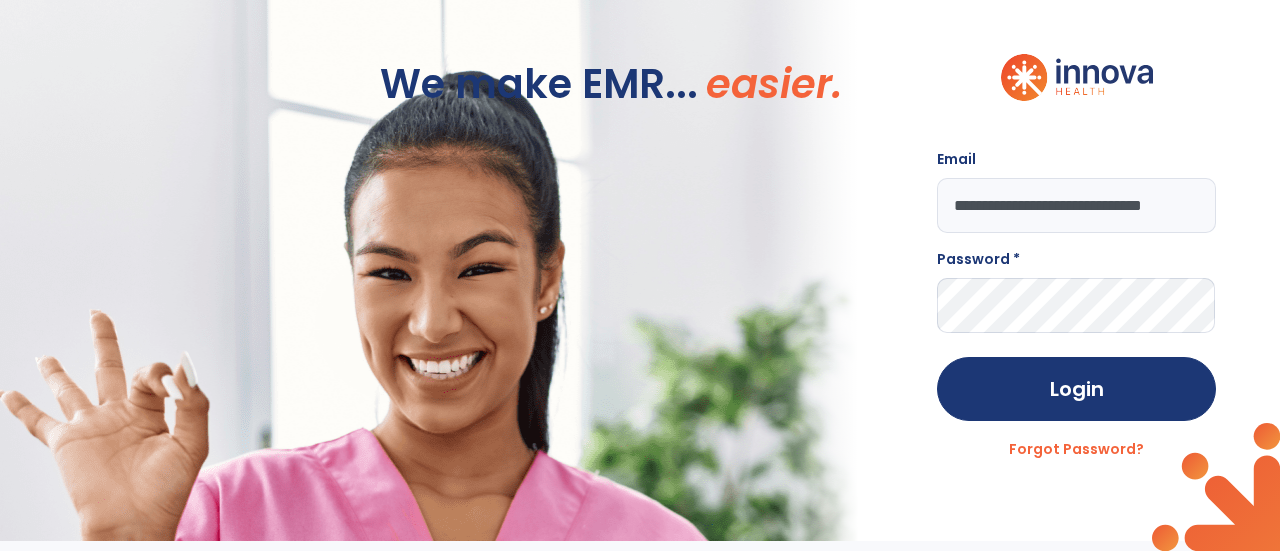 scroll, scrollTop: 0, scrollLeft: 8, axis: horizontal 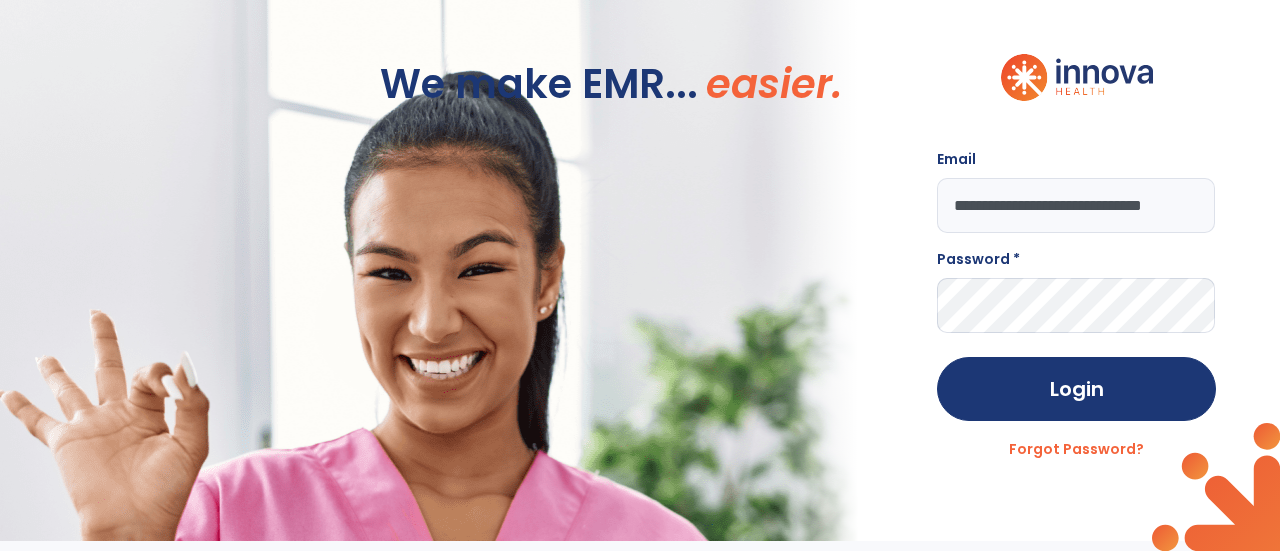 type on "**********" 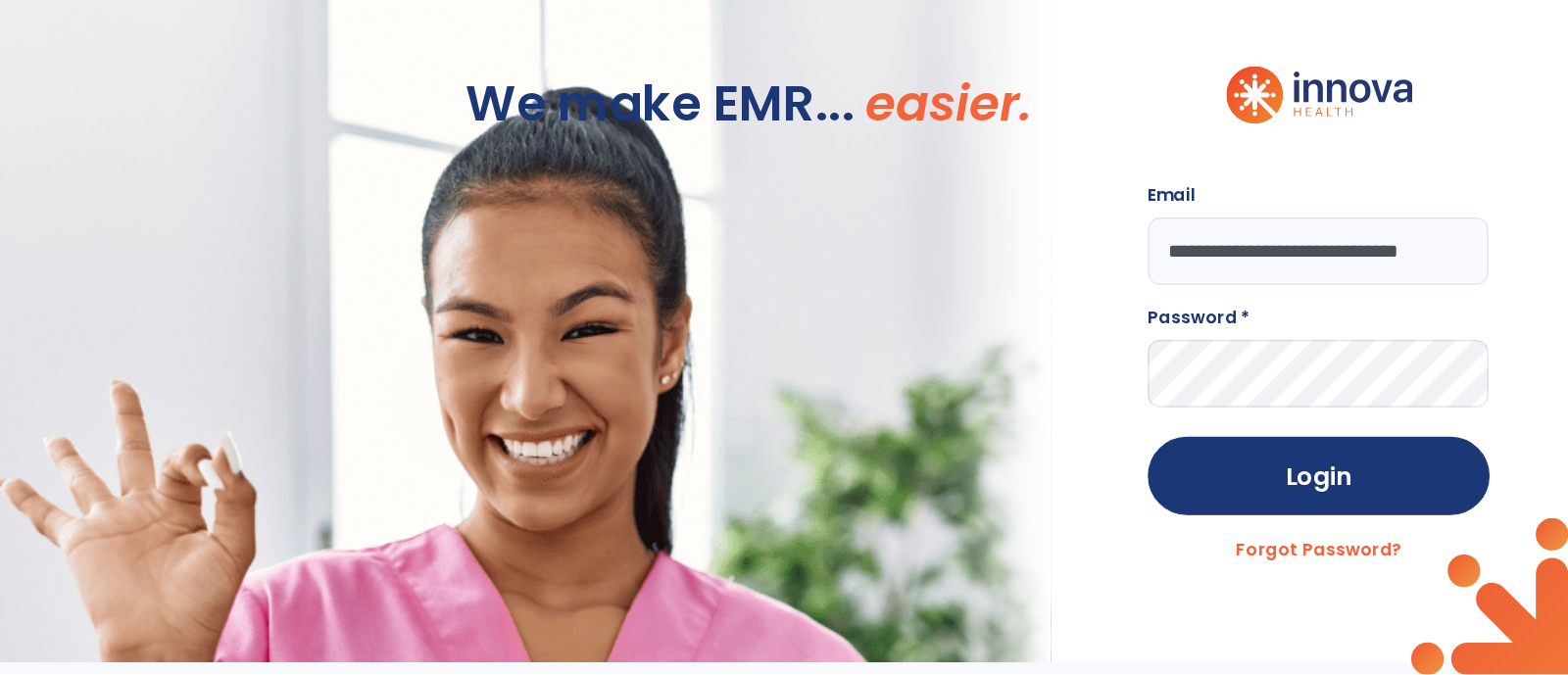 scroll, scrollTop: 0, scrollLeft: 0, axis: both 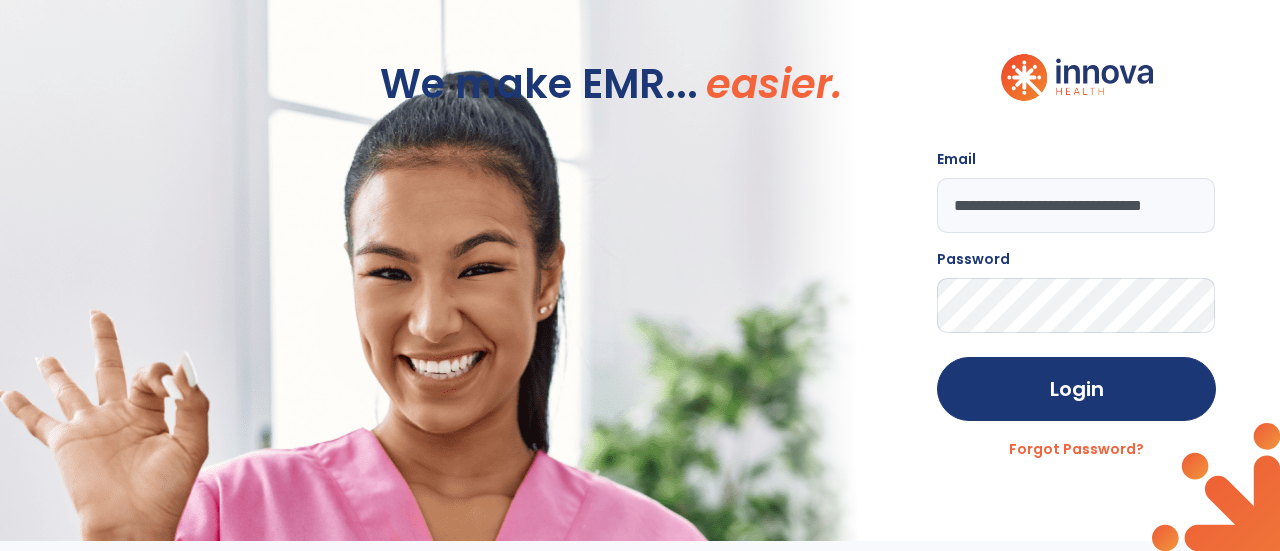 click on "Login" 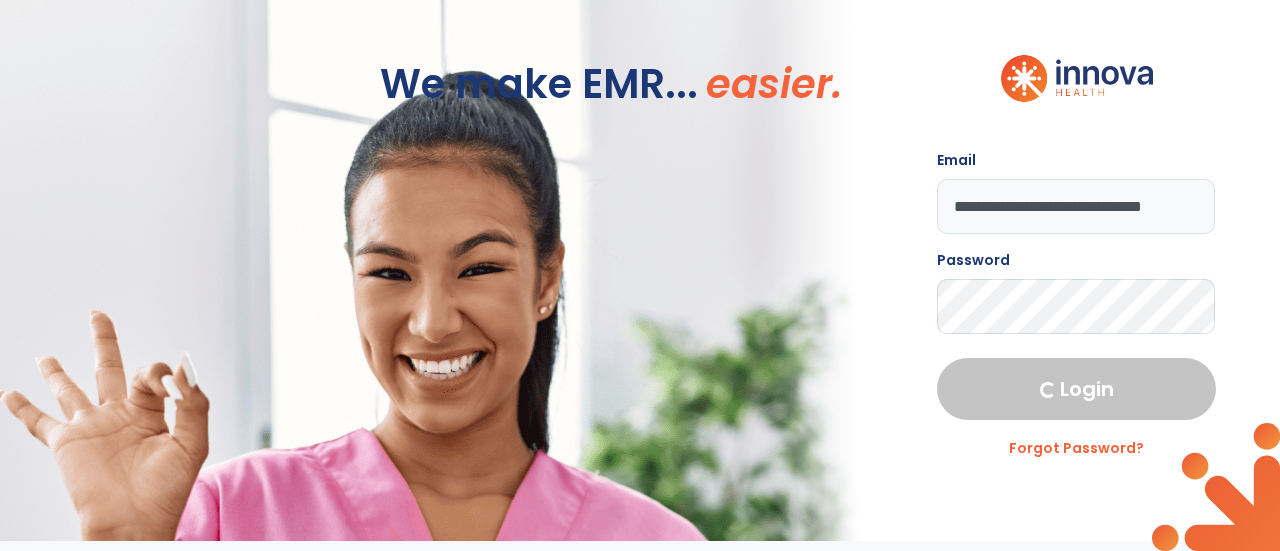 select on "****" 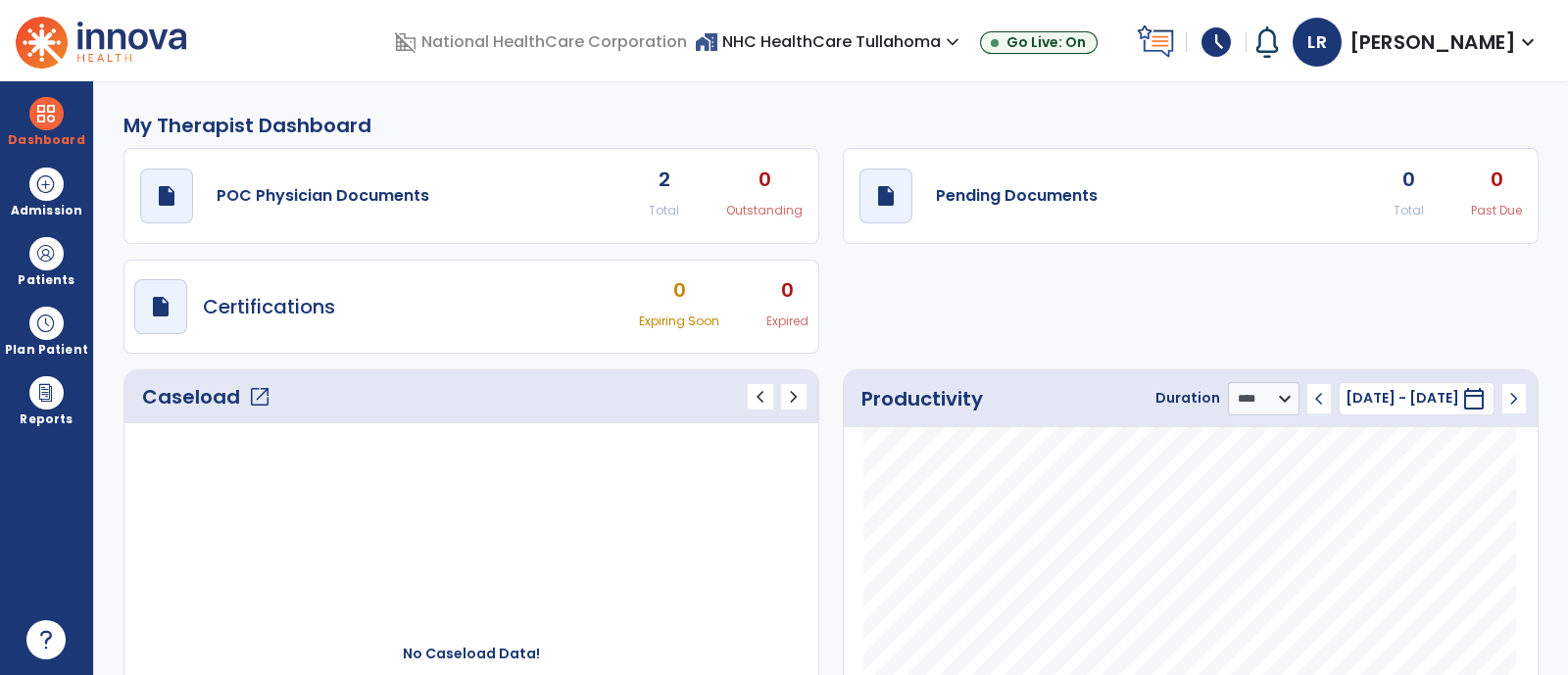 drag, startPoint x: 1080, startPoint y: 83, endPoint x: 897, endPoint y: 297, distance: 281.57592 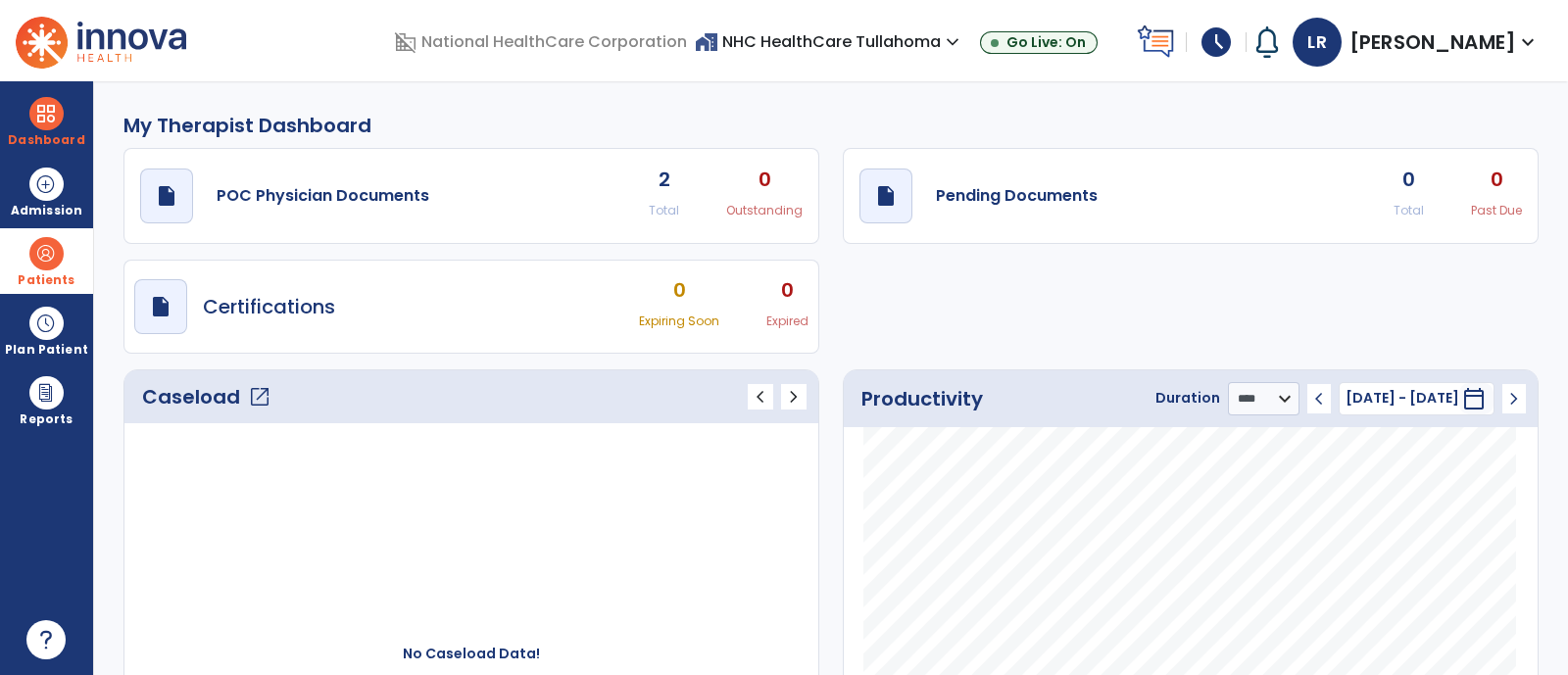click on "Patients" at bounding box center [46, 280] 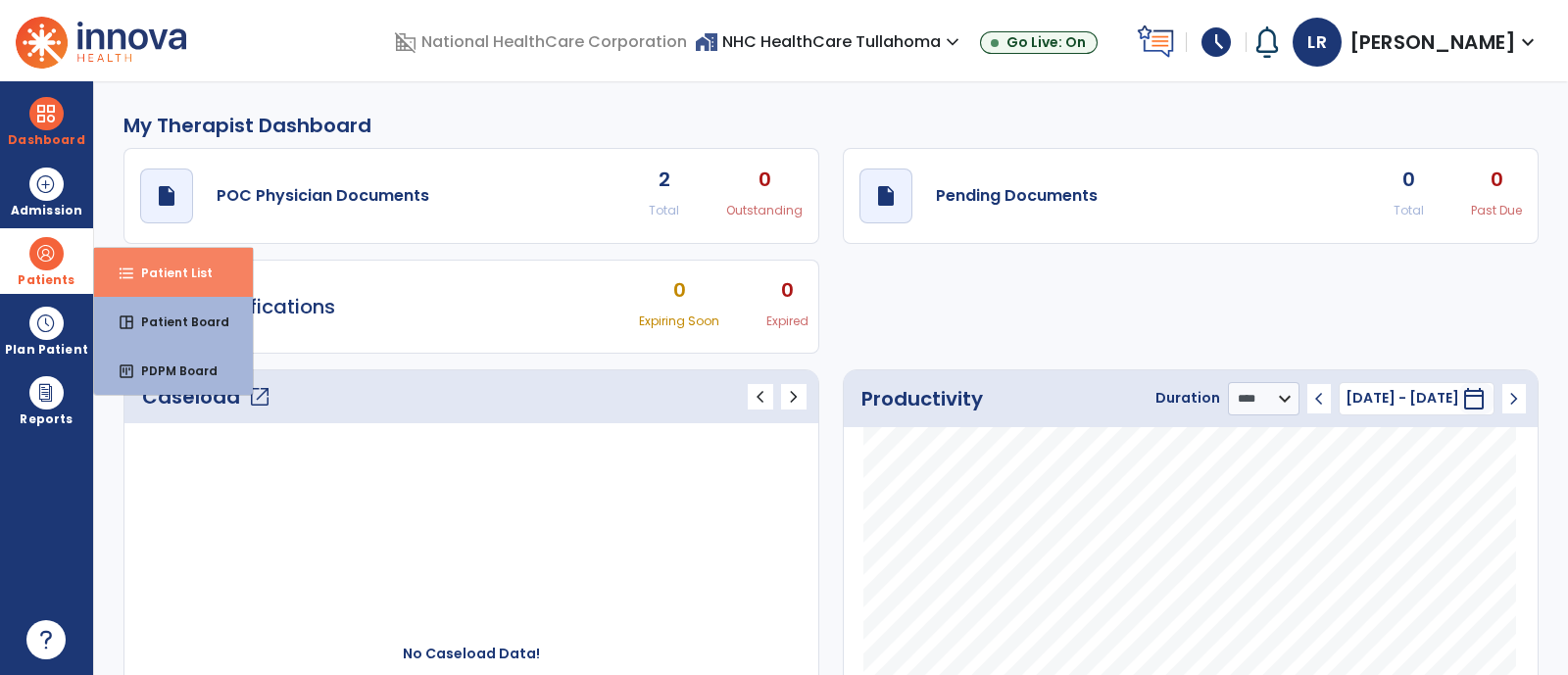 click on "Patient List" at bounding box center [169, 272] 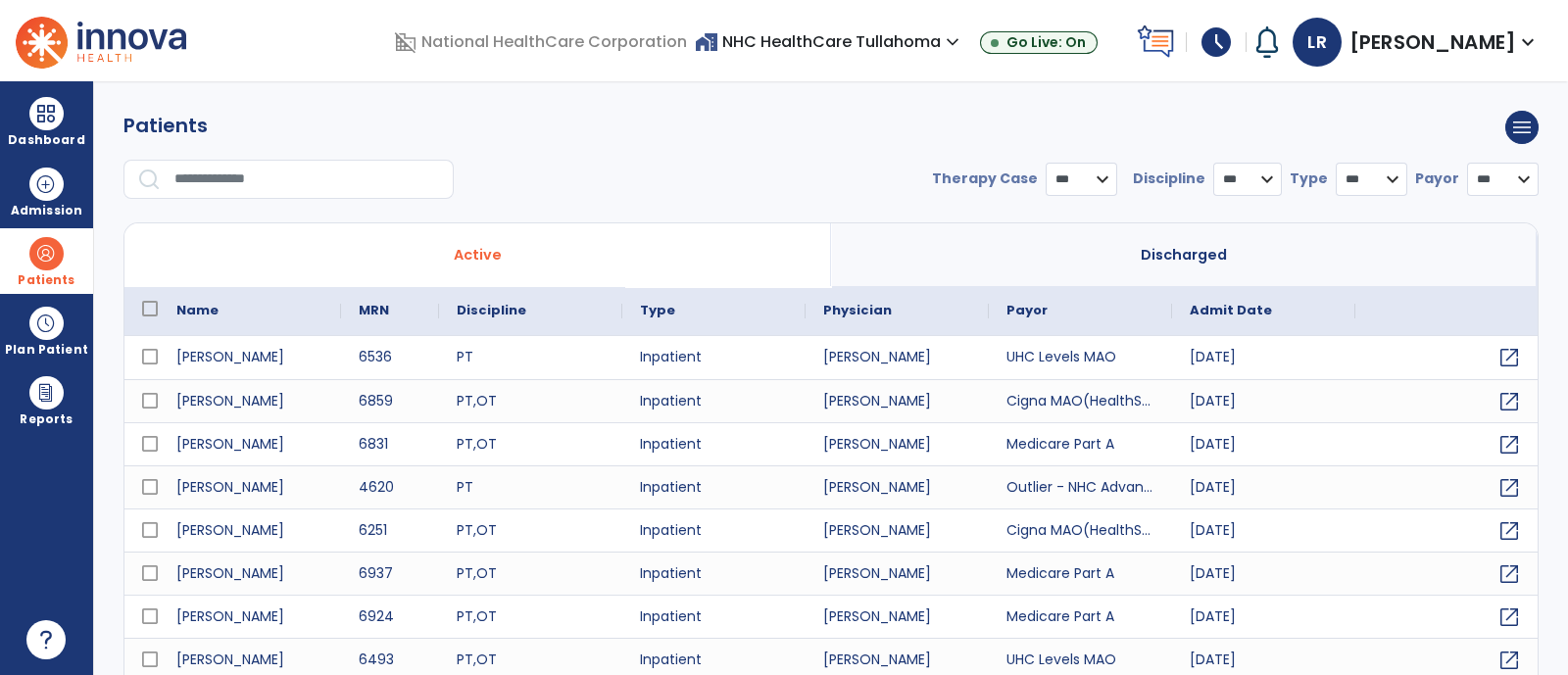 select on "***" 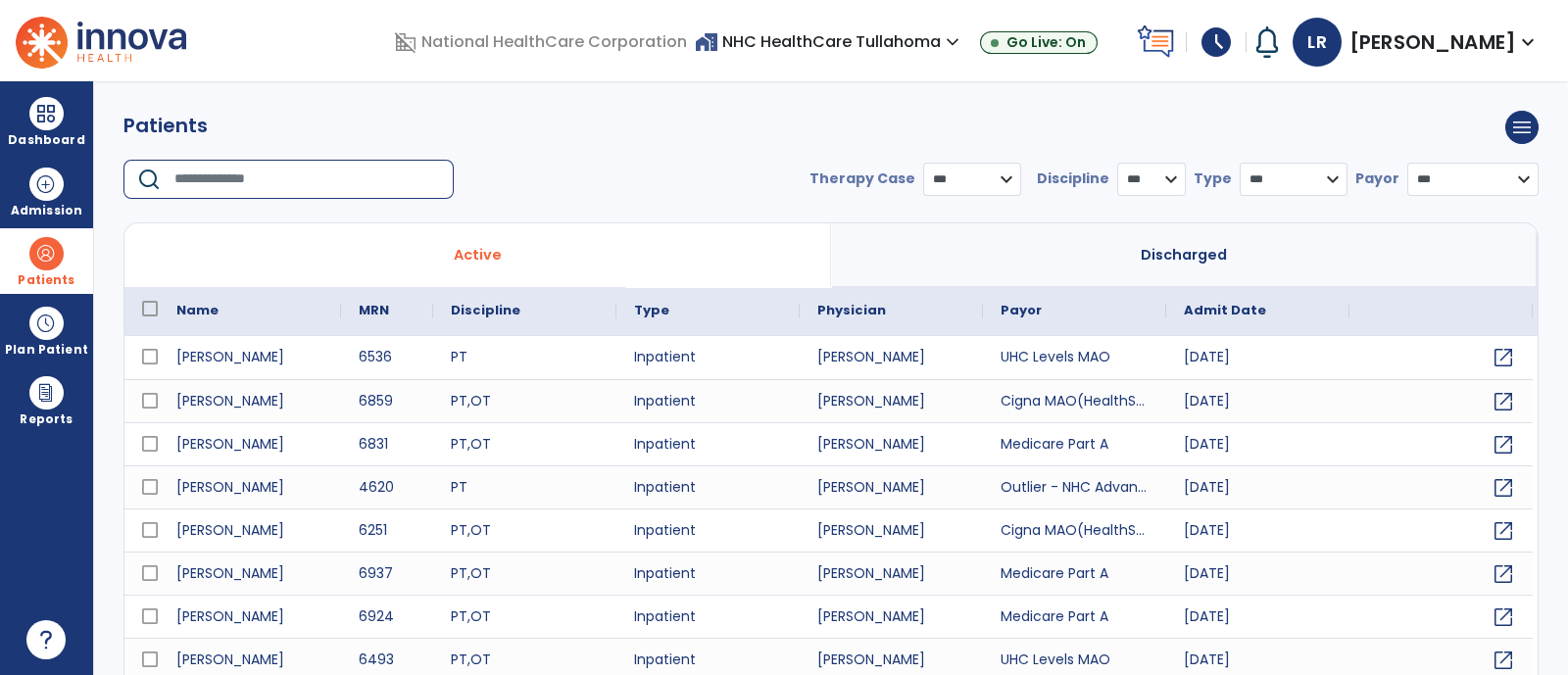 click at bounding box center [307, 179] 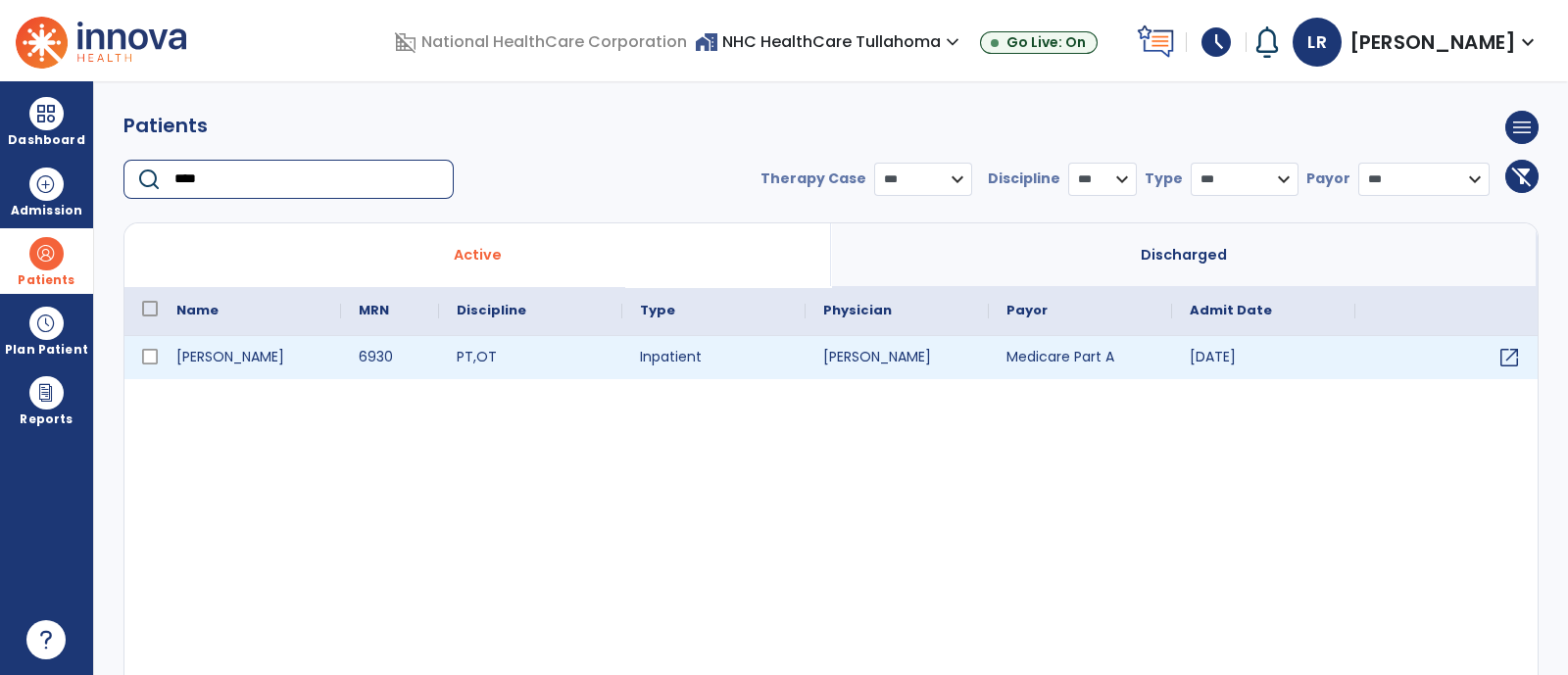 type on "****" 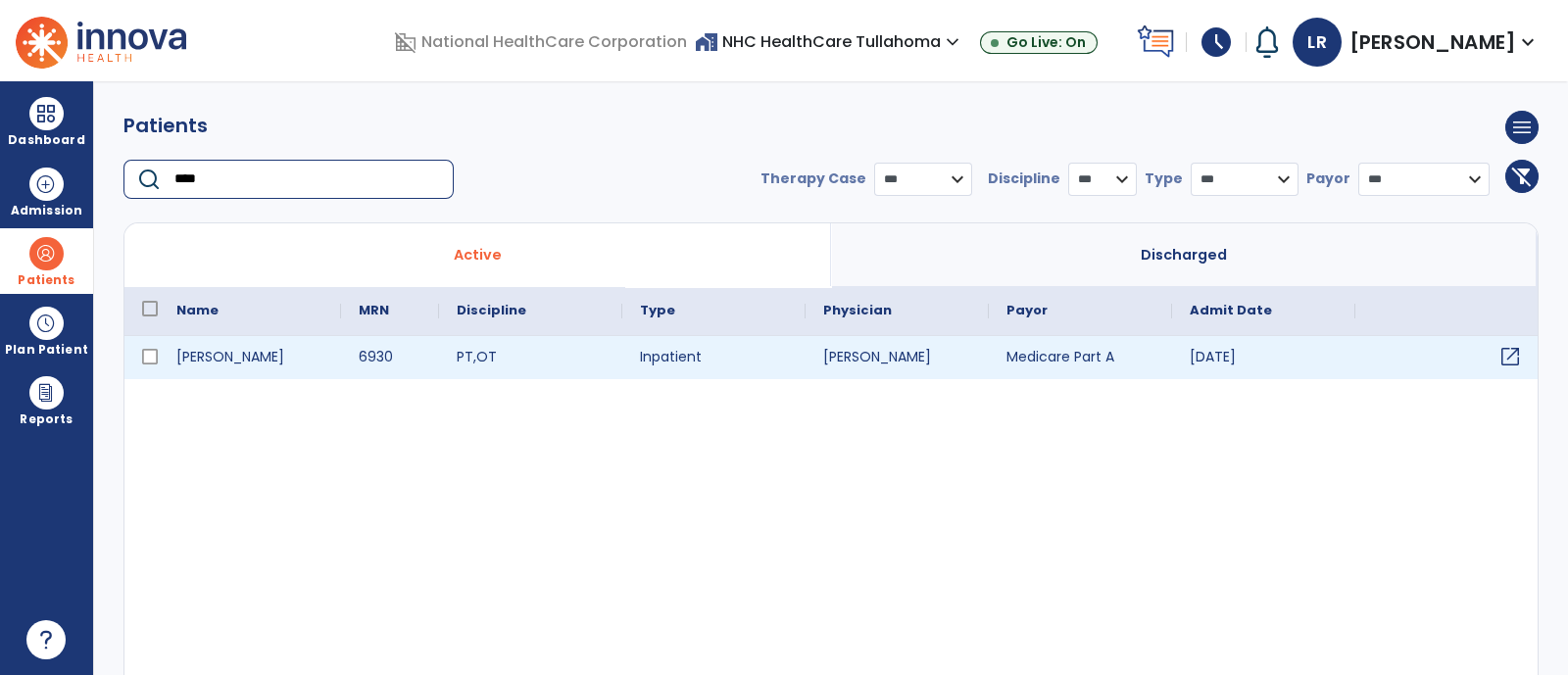 click on "open_in_new" at bounding box center [1510, 357] 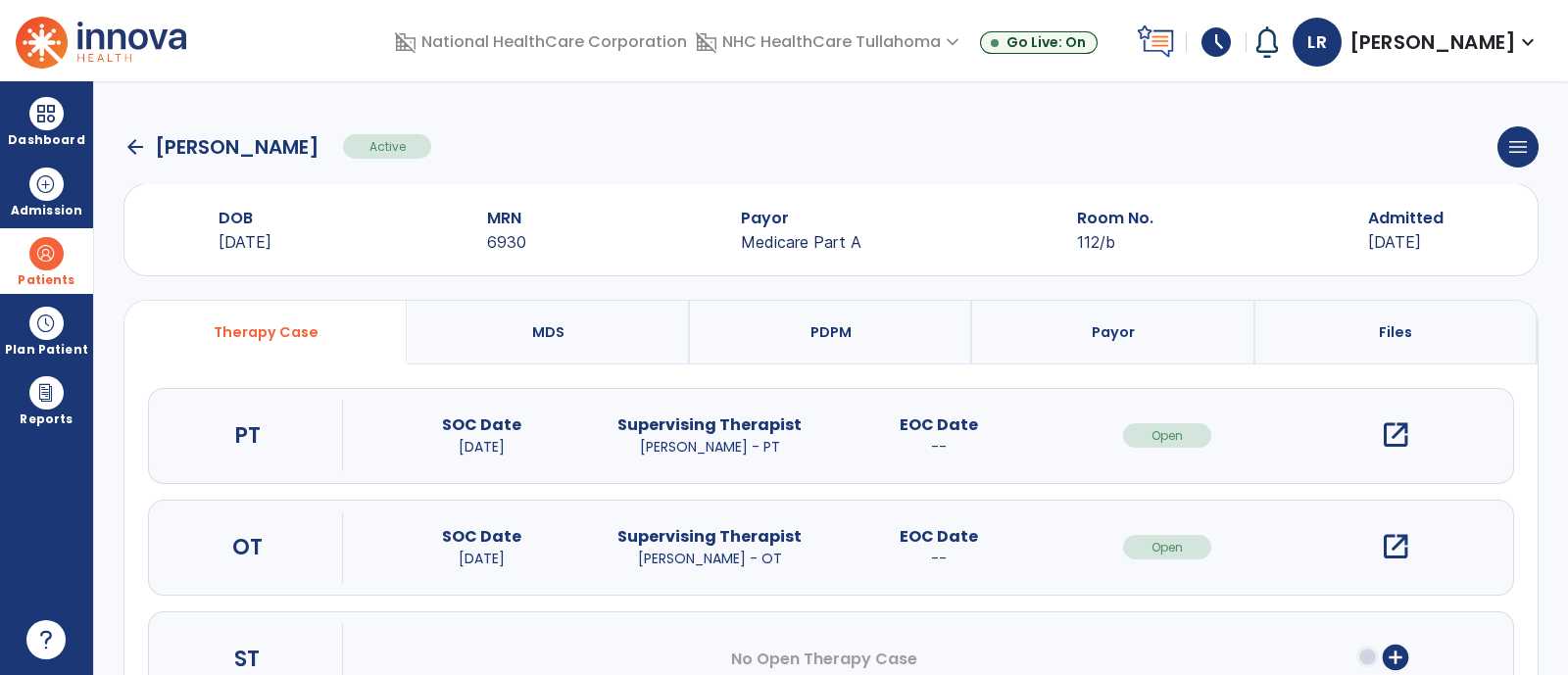 click on "open_in_new" at bounding box center (1396, 435) 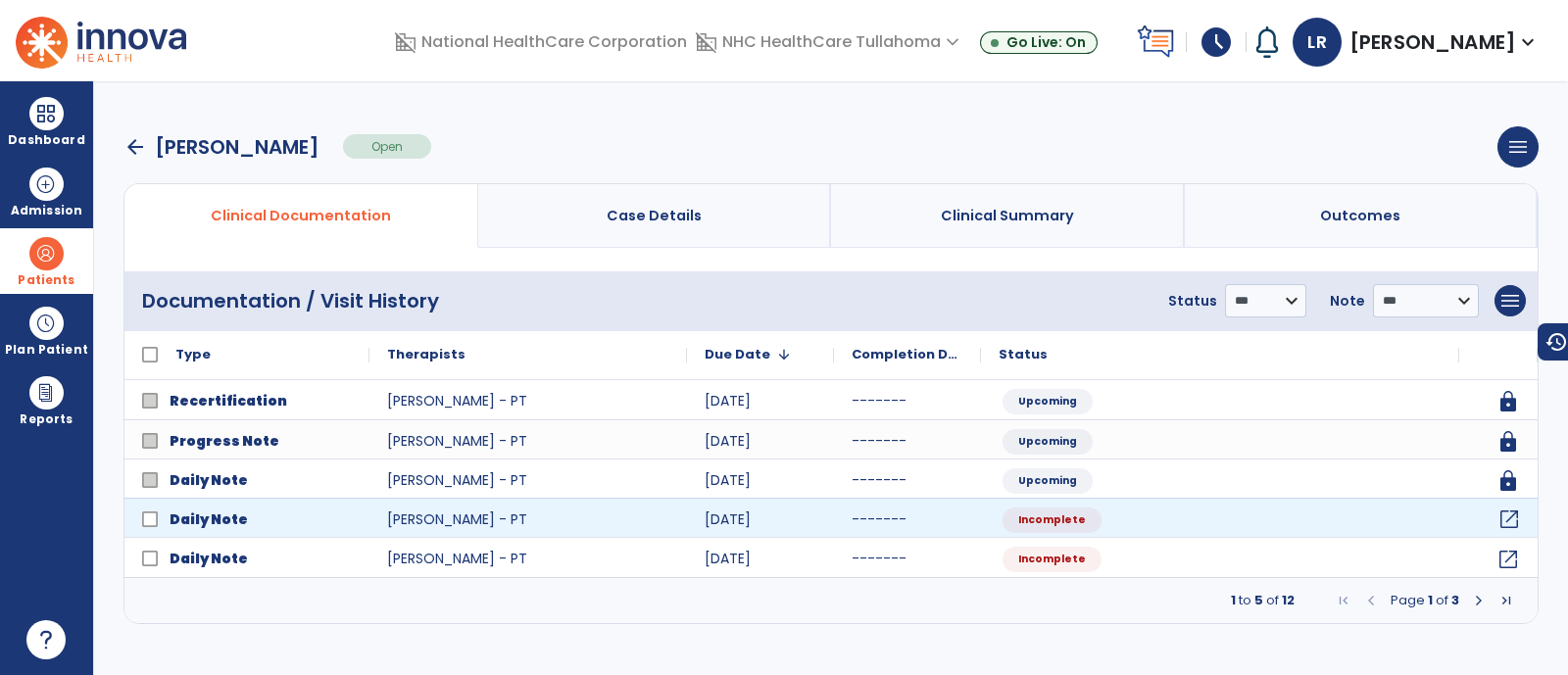 click on "open_in_new" 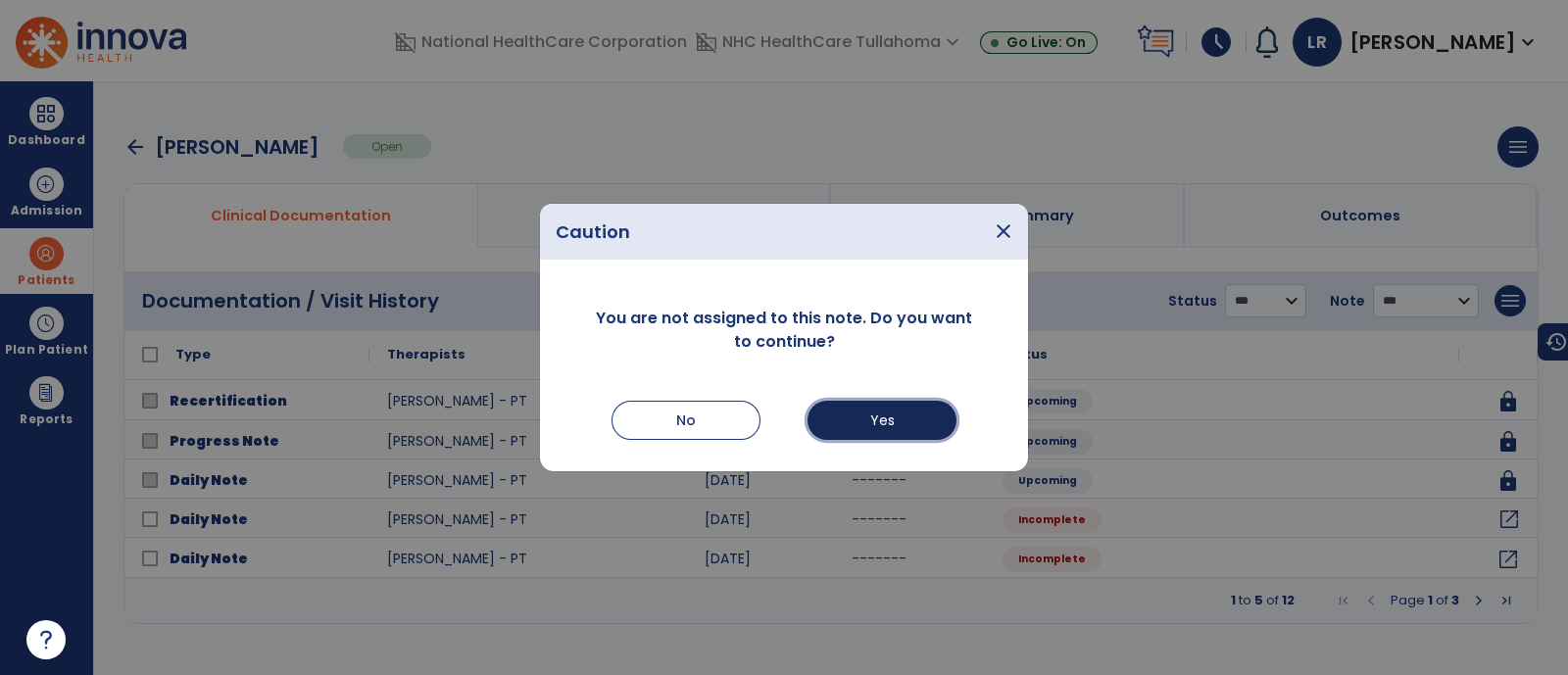 click on "Yes" at bounding box center (882, 420) 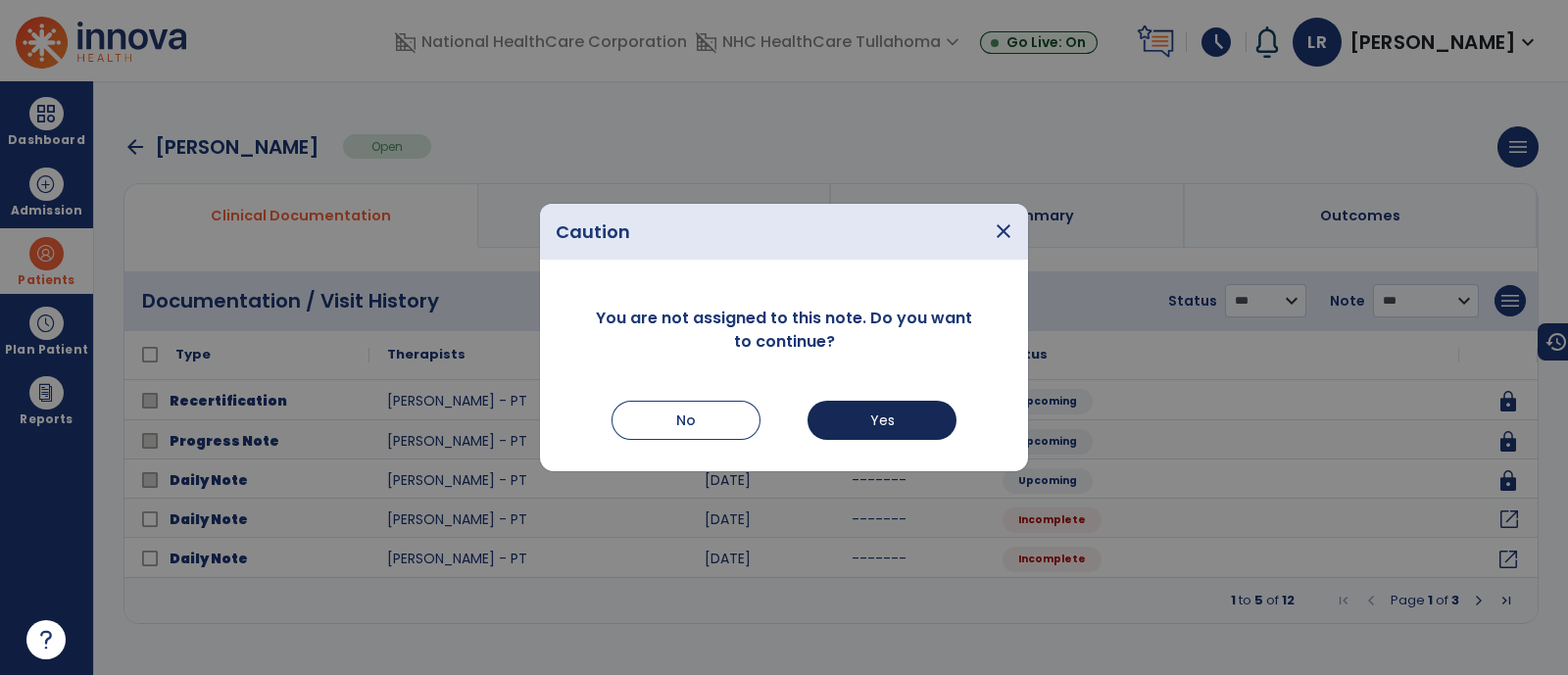 select on "*" 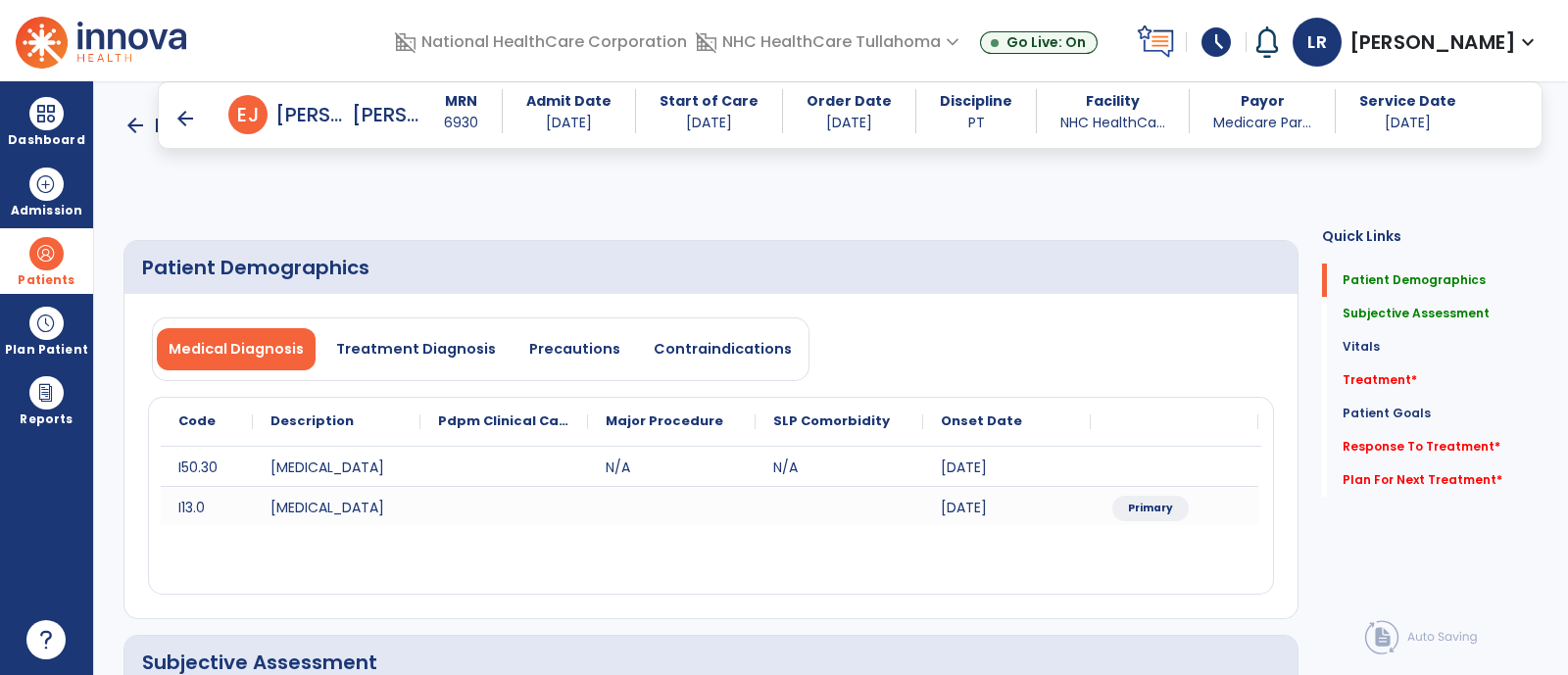 scroll, scrollTop: 172, scrollLeft: 0, axis: vertical 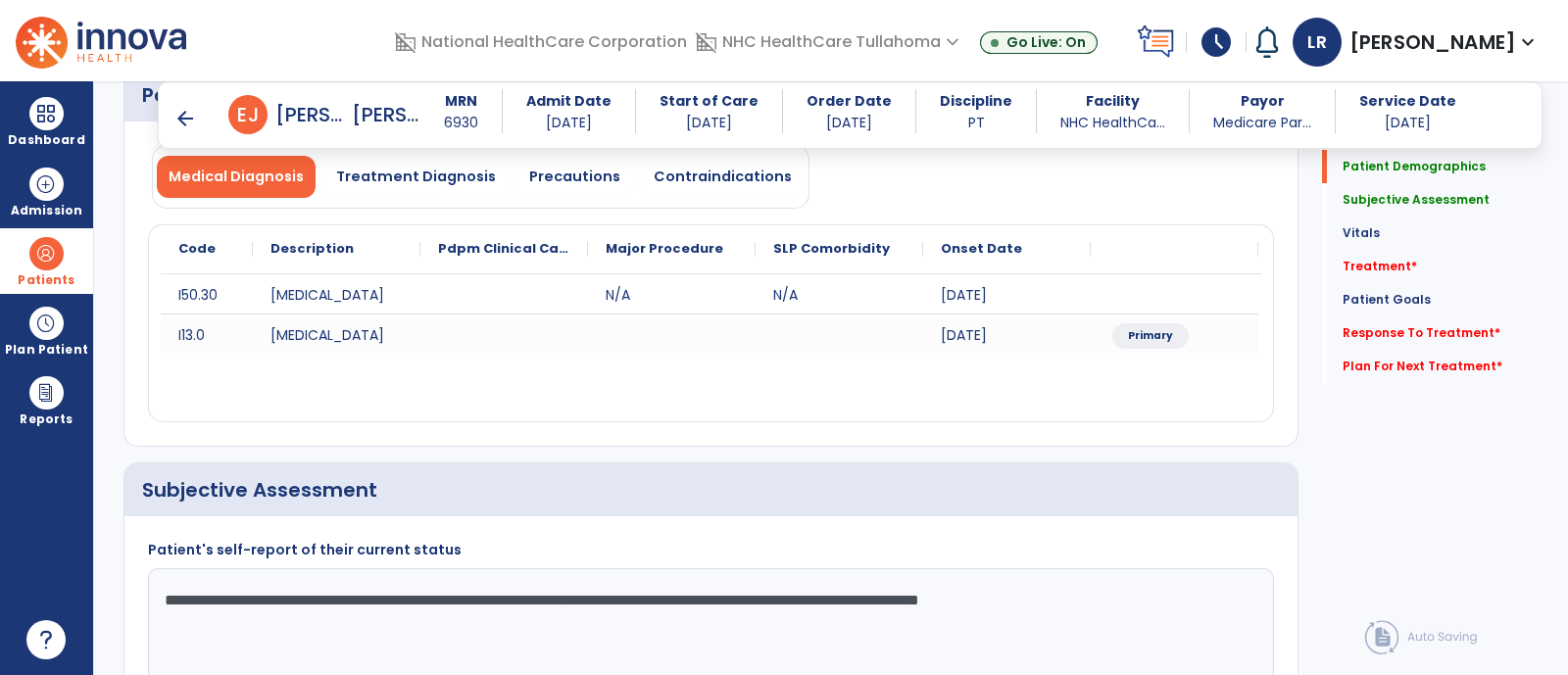 click on "**********" 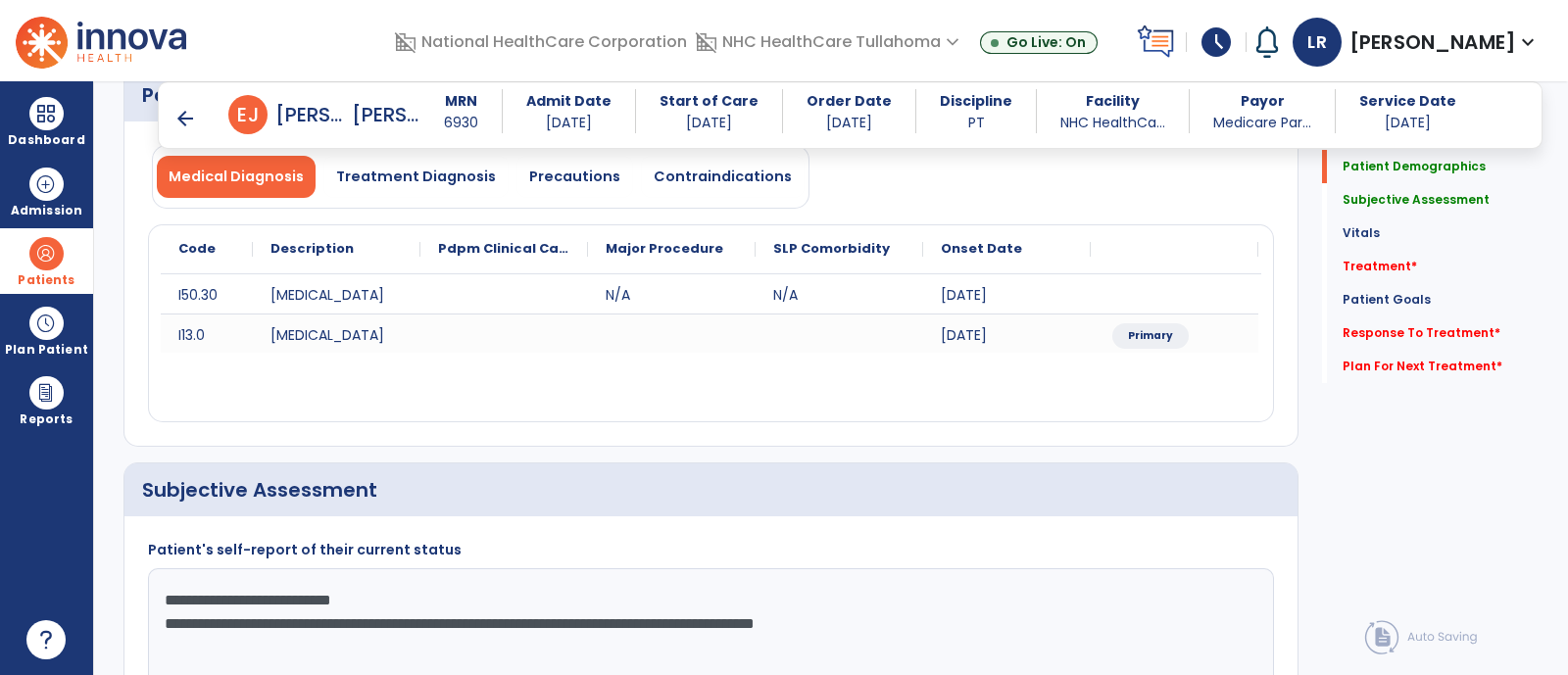click on "**********" 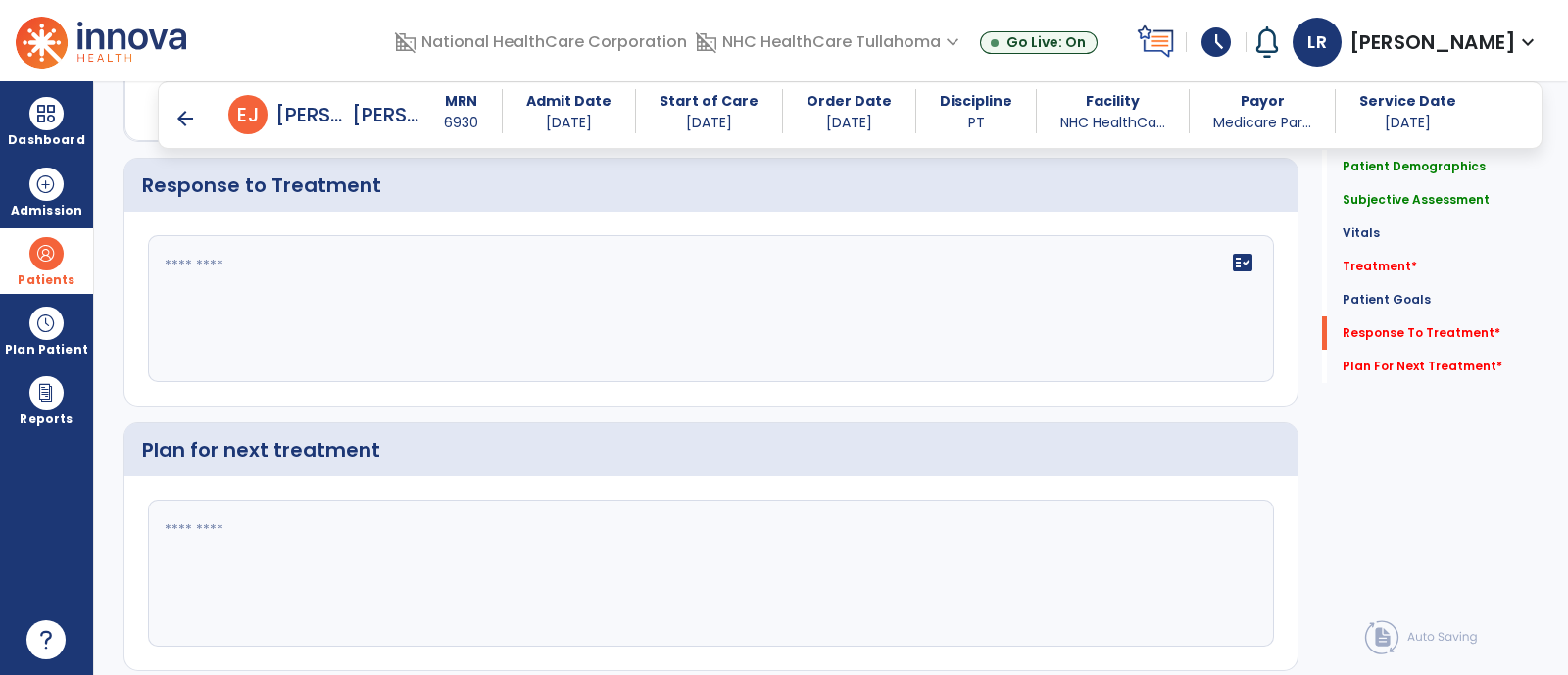 scroll, scrollTop: 2463, scrollLeft: 0, axis: vertical 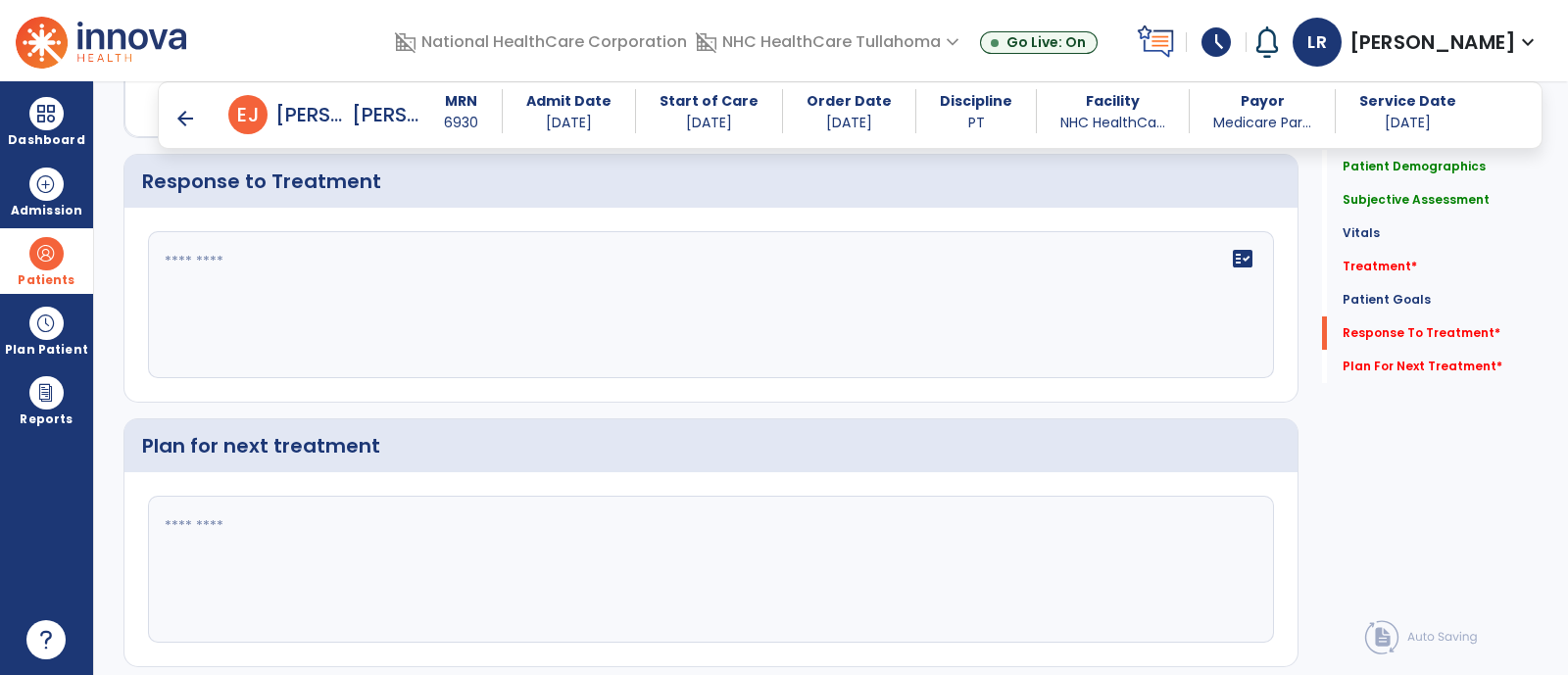 type on "**********" 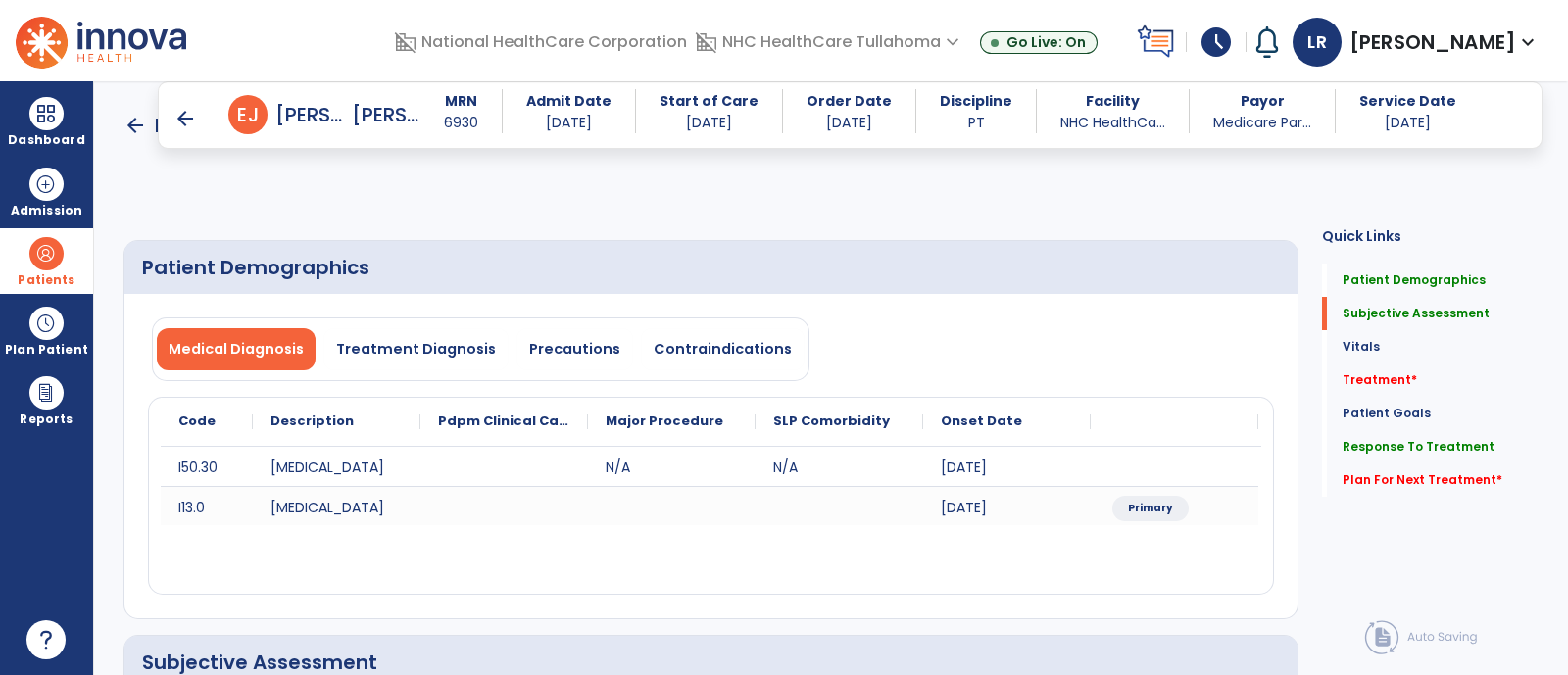 scroll, scrollTop: 504, scrollLeft: 0, axis: vertical 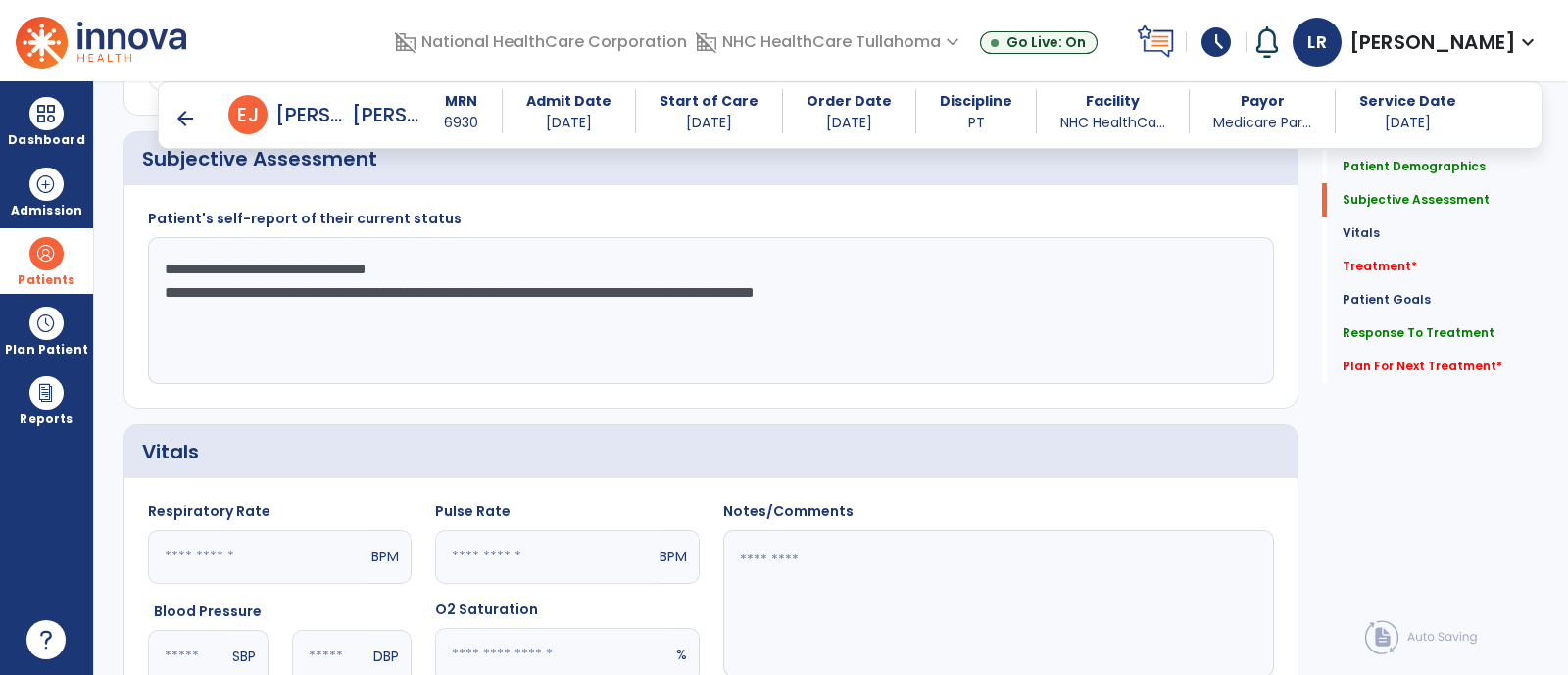 type on "**********" 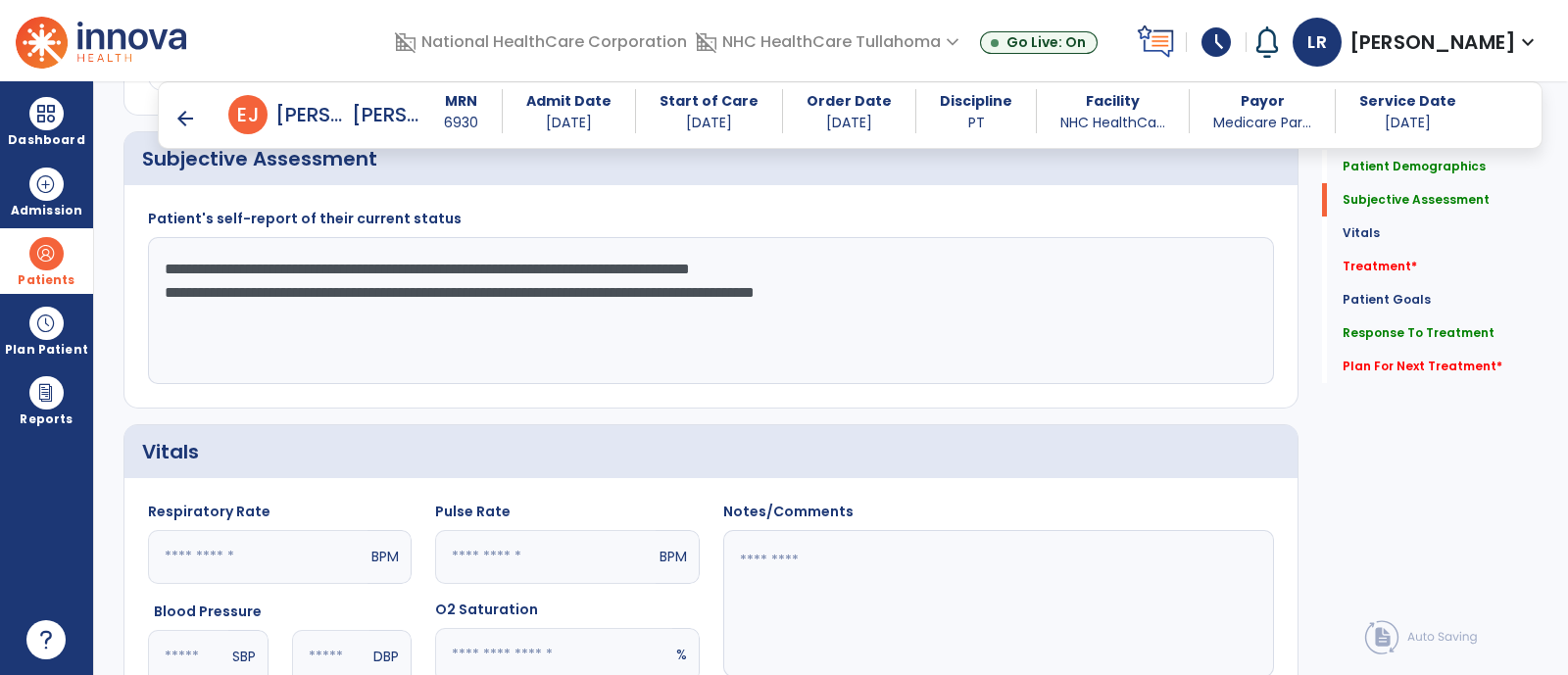 click on "**********" 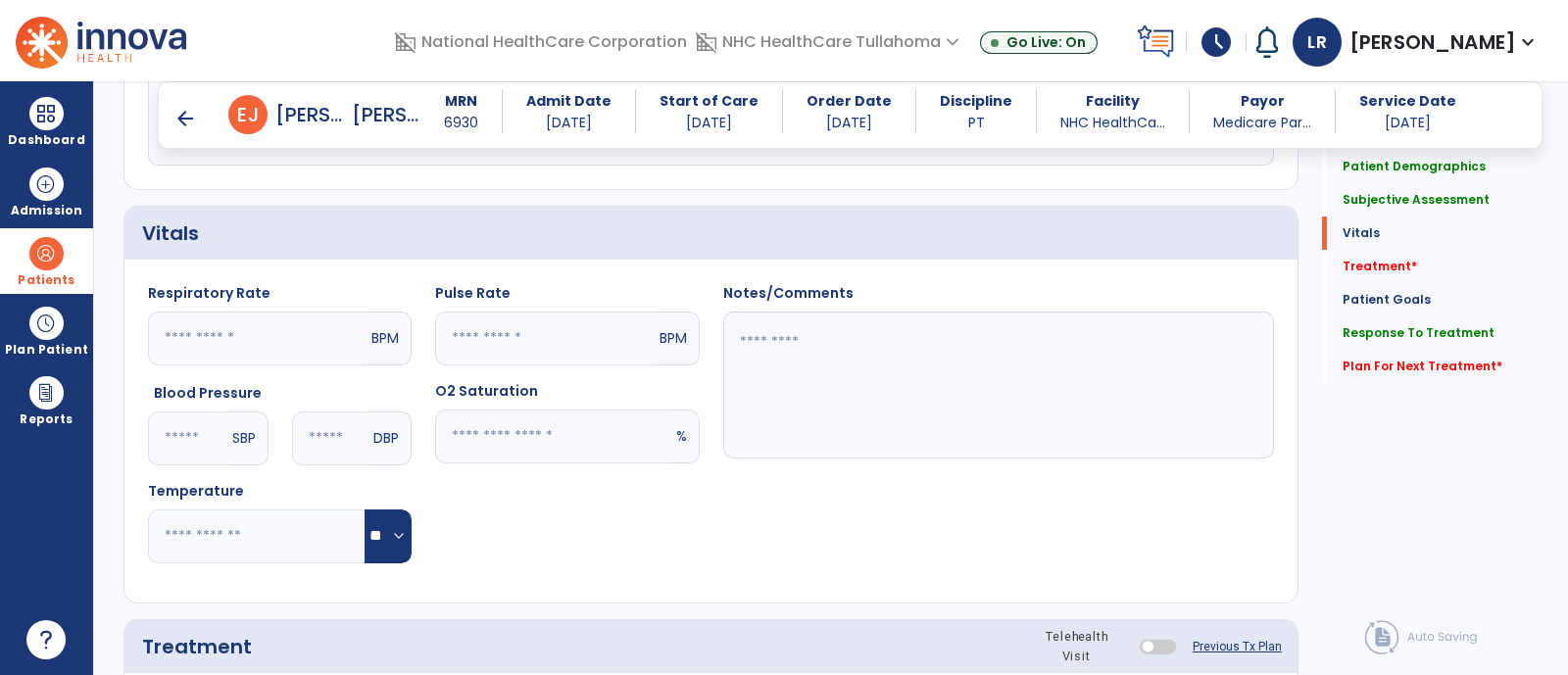 scroll, scrollTop: 721, scrollLeft: 0, axis: vertical 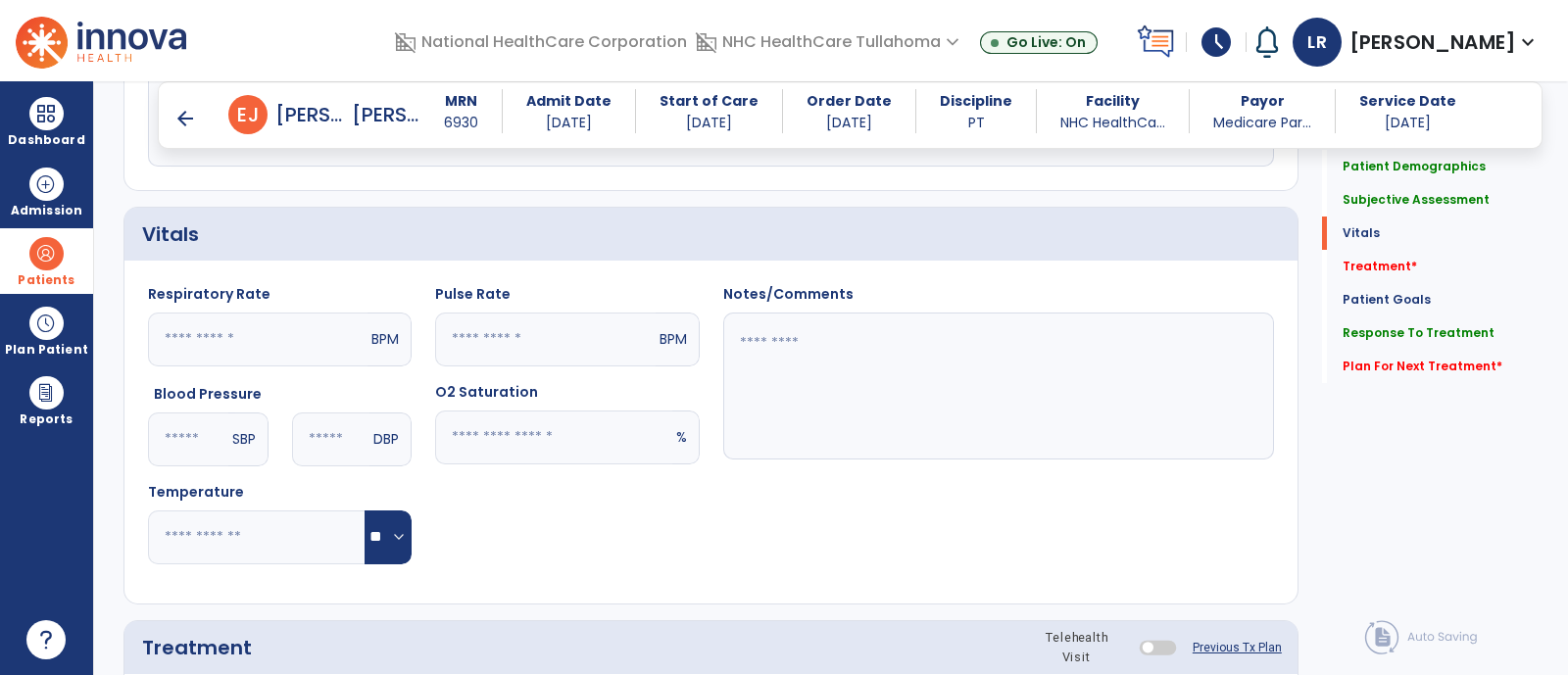 type on "**********" 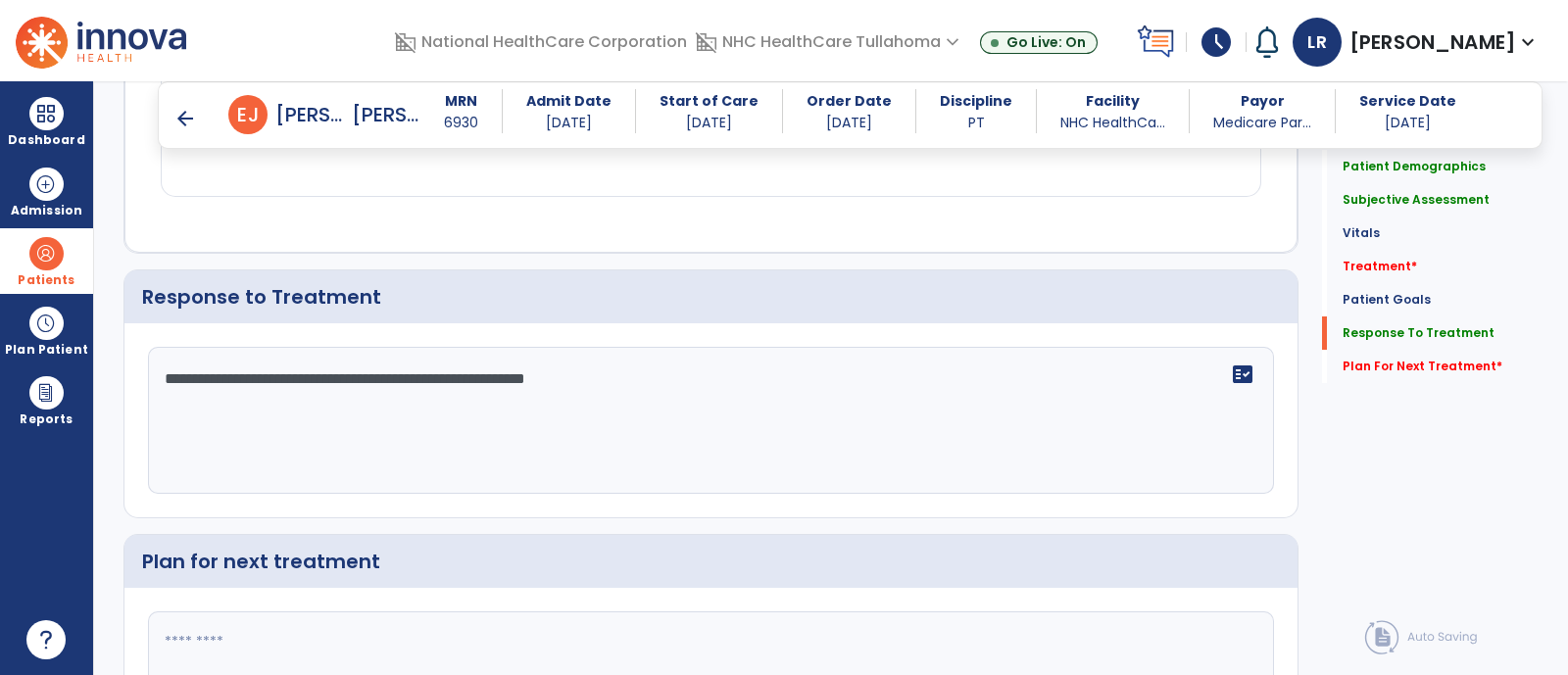 scroll, scrollTop: 2471, scrollLeft: 0, axis: vertical 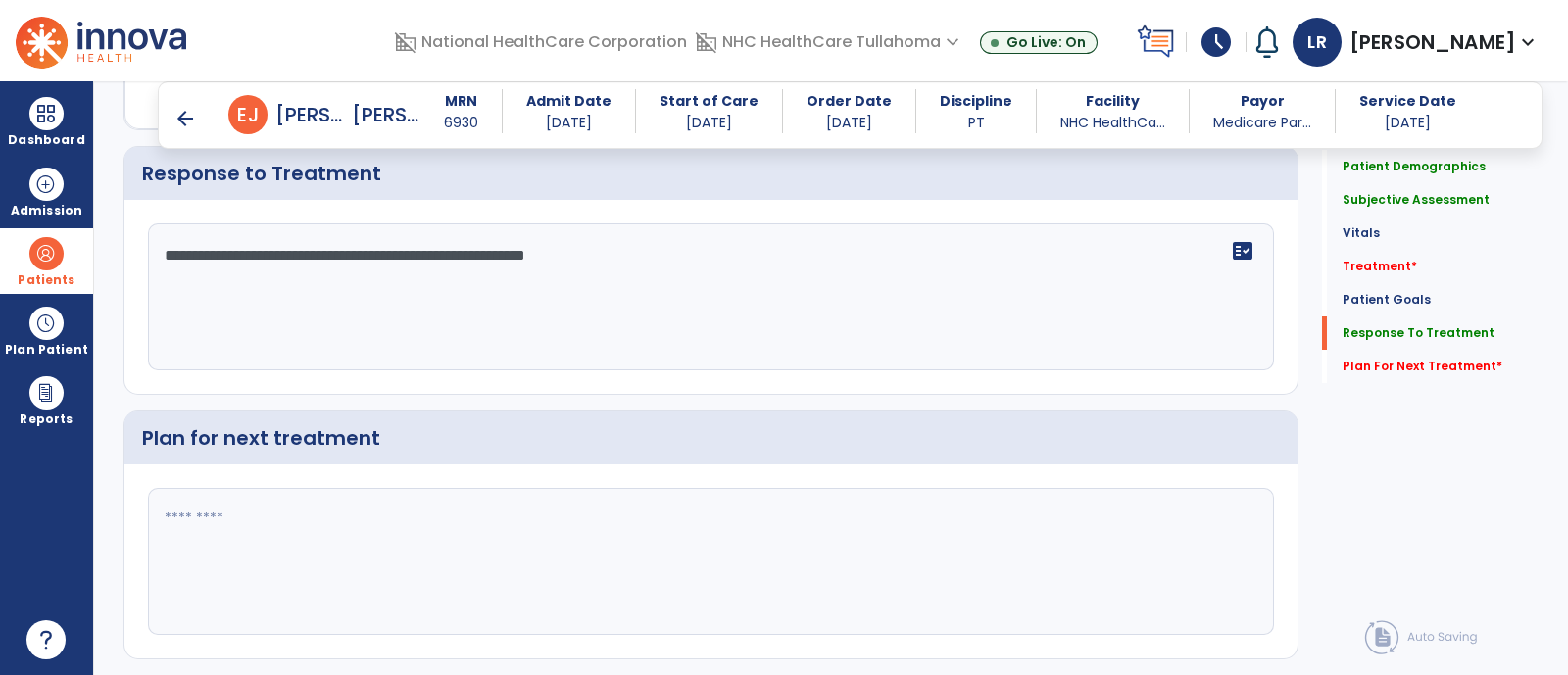 type on "**********" 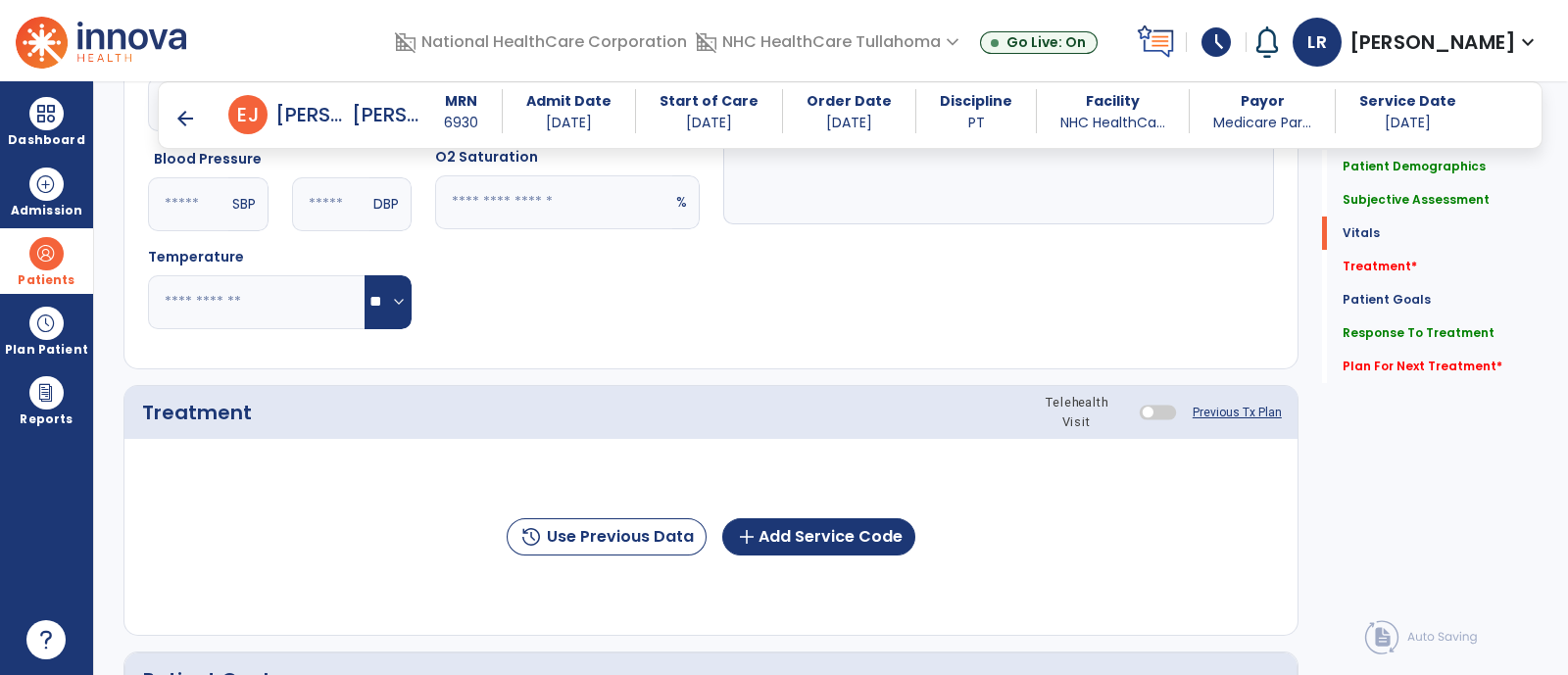 scroll, scrollTop: 954, scrollLeft: 0, axis: vertical 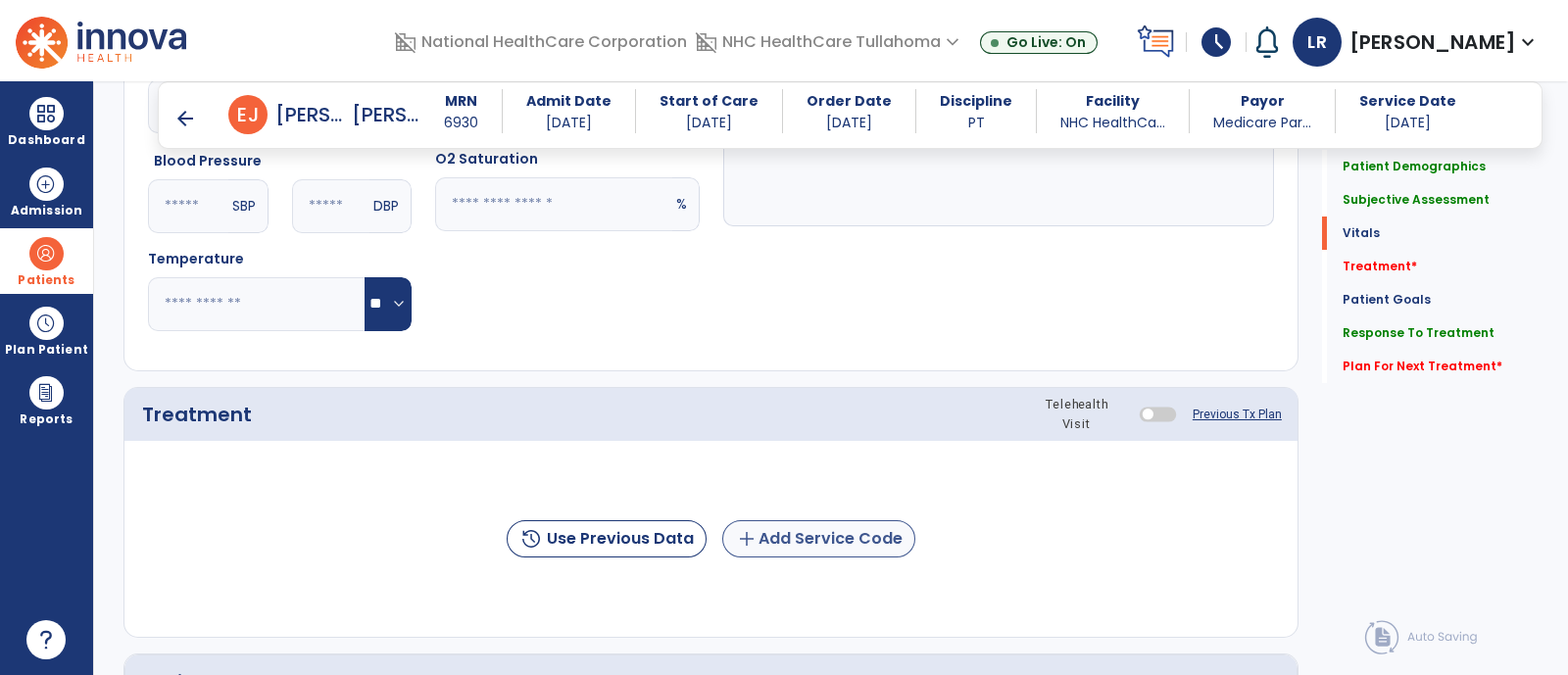 type on "**********" 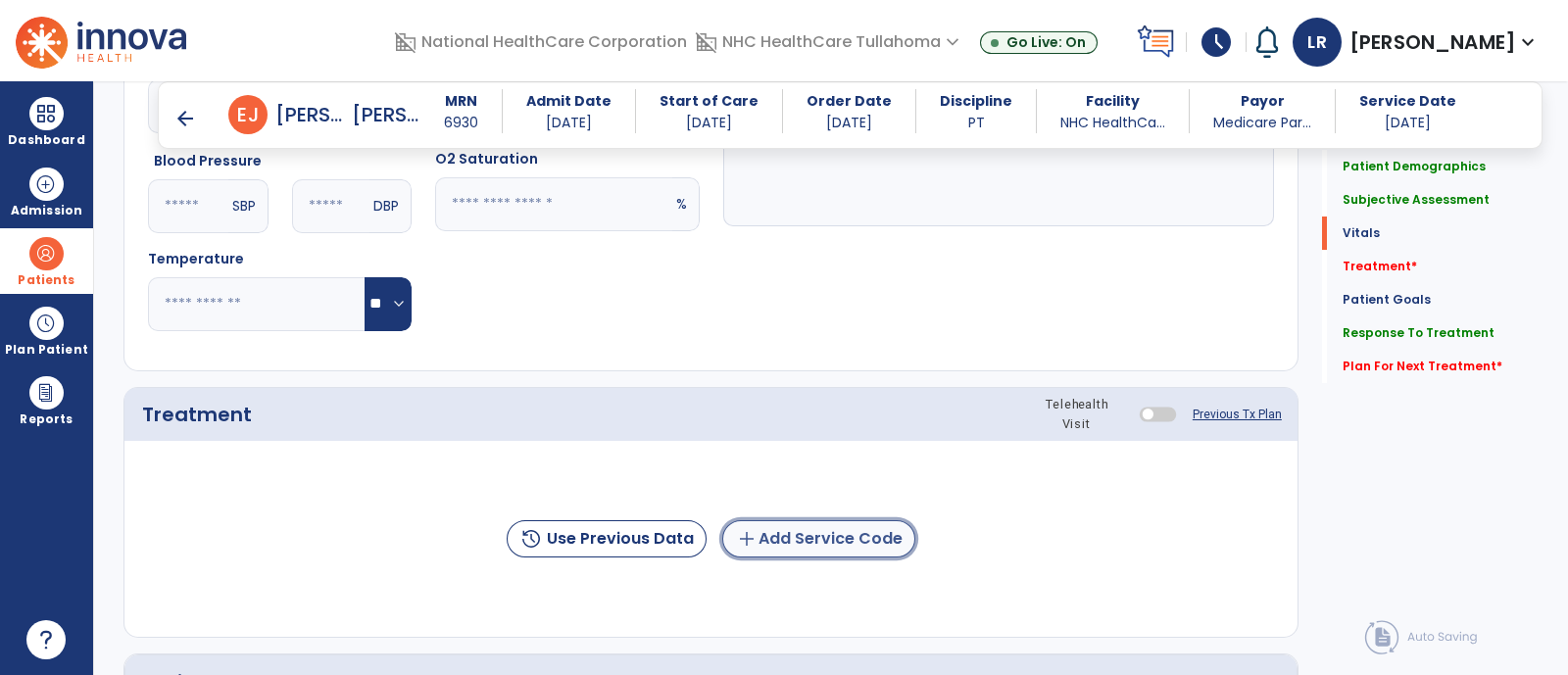 click on "add  Add Service Code" 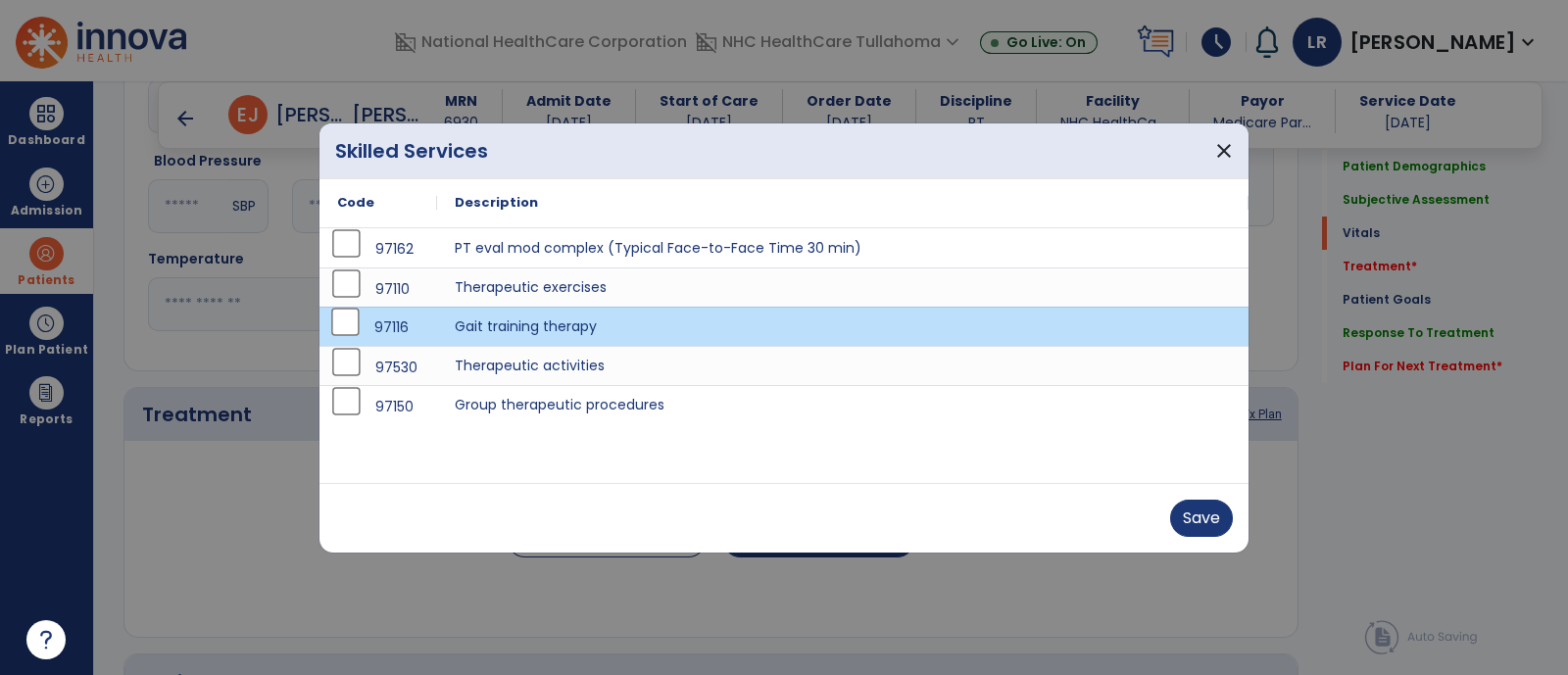 click on "Save" at bounding box center [784, 517] 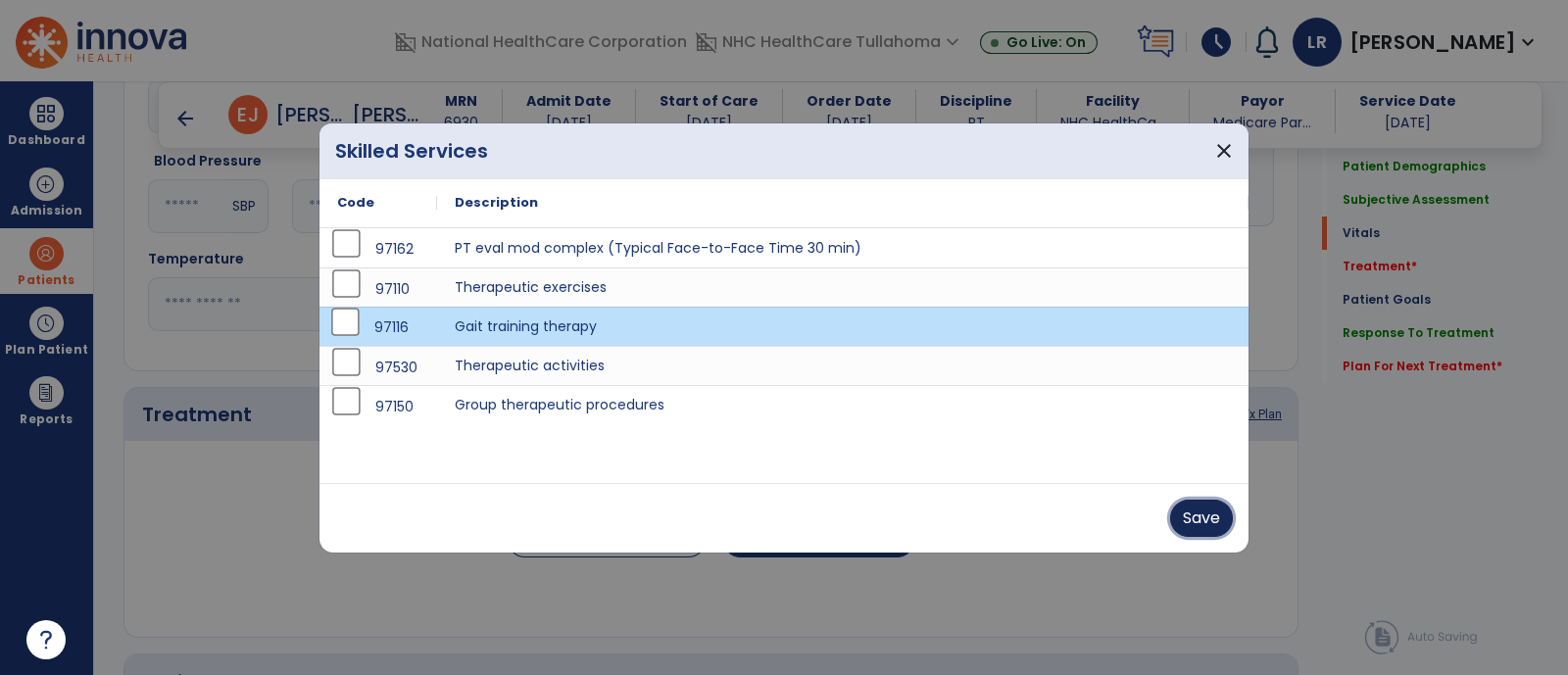 click on "Save" at bounding box center (1201, 518) 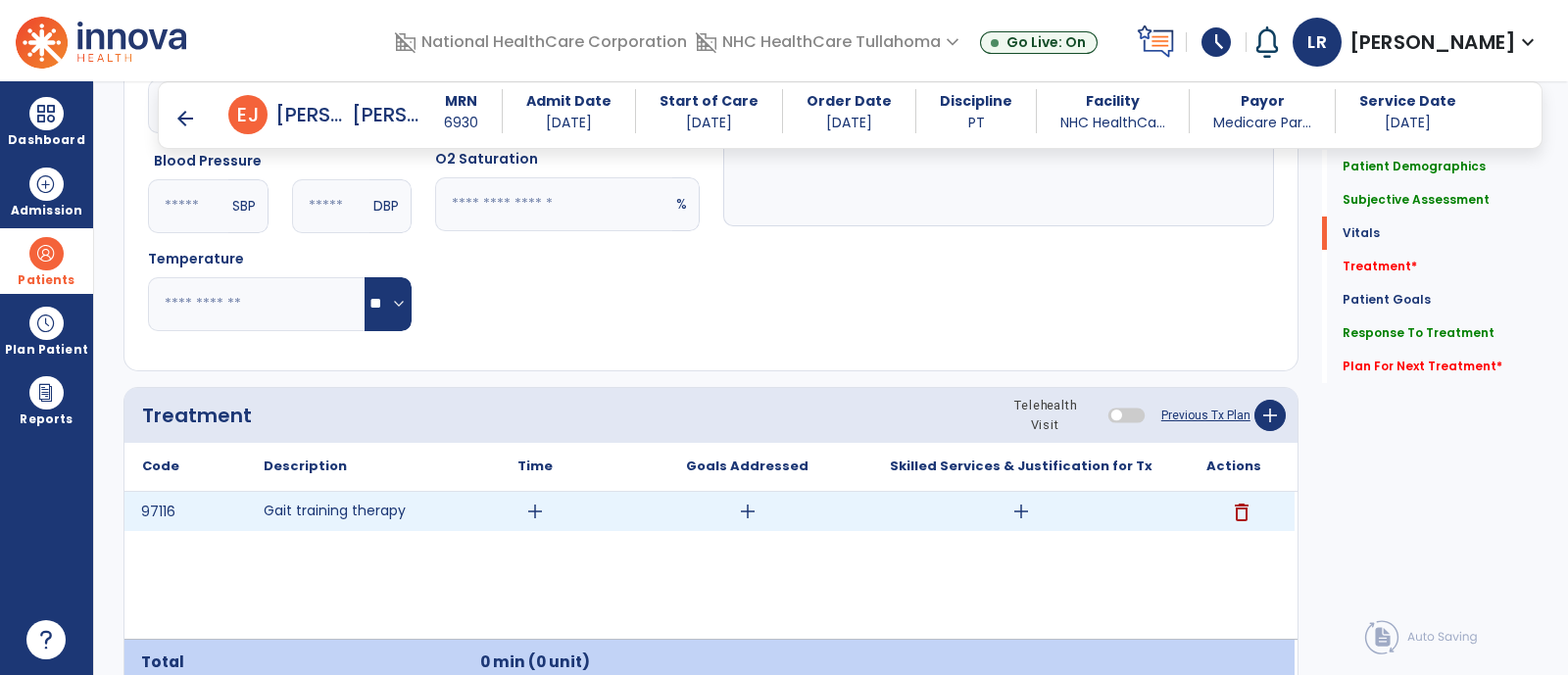 click on "add" at bounding box center [1021, 511] 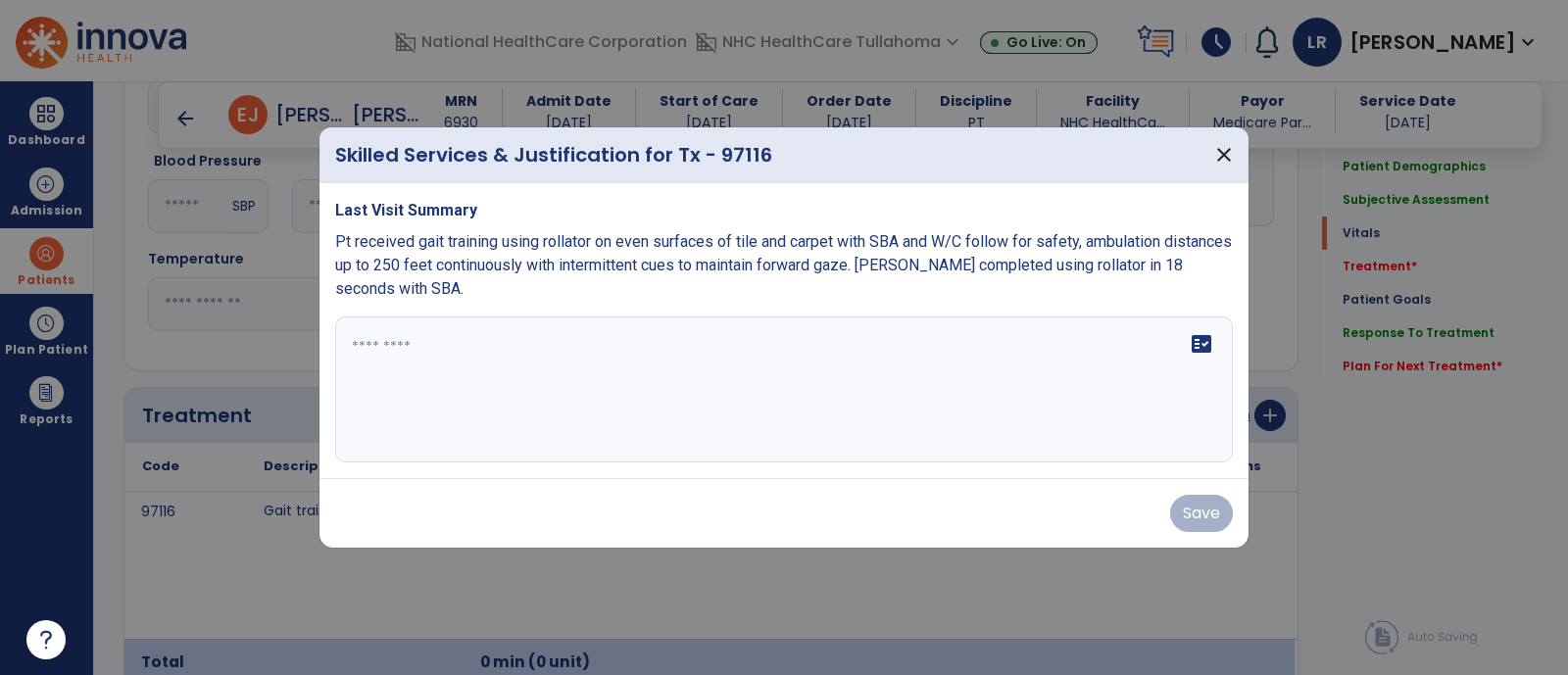 click on "fact_check" at bounding box center (784, 390) 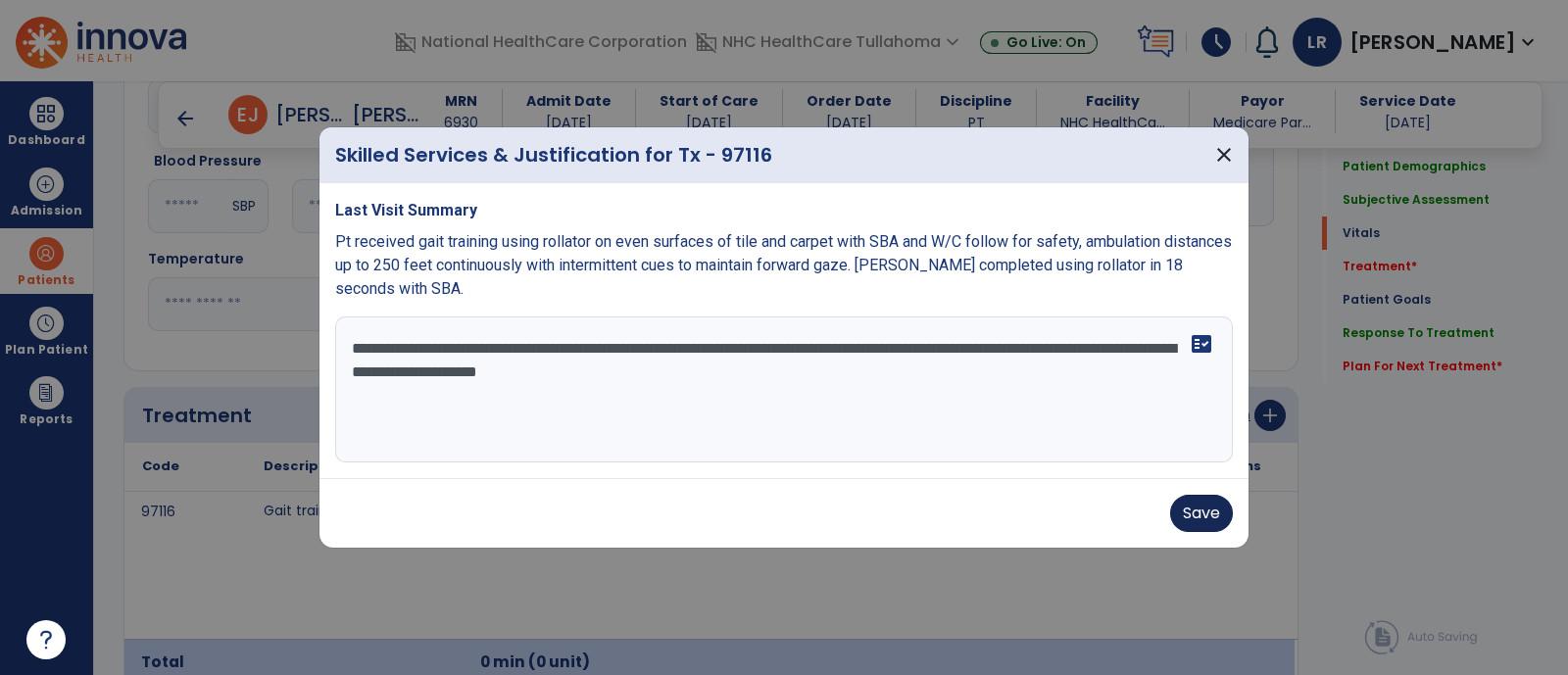 type on "**********" 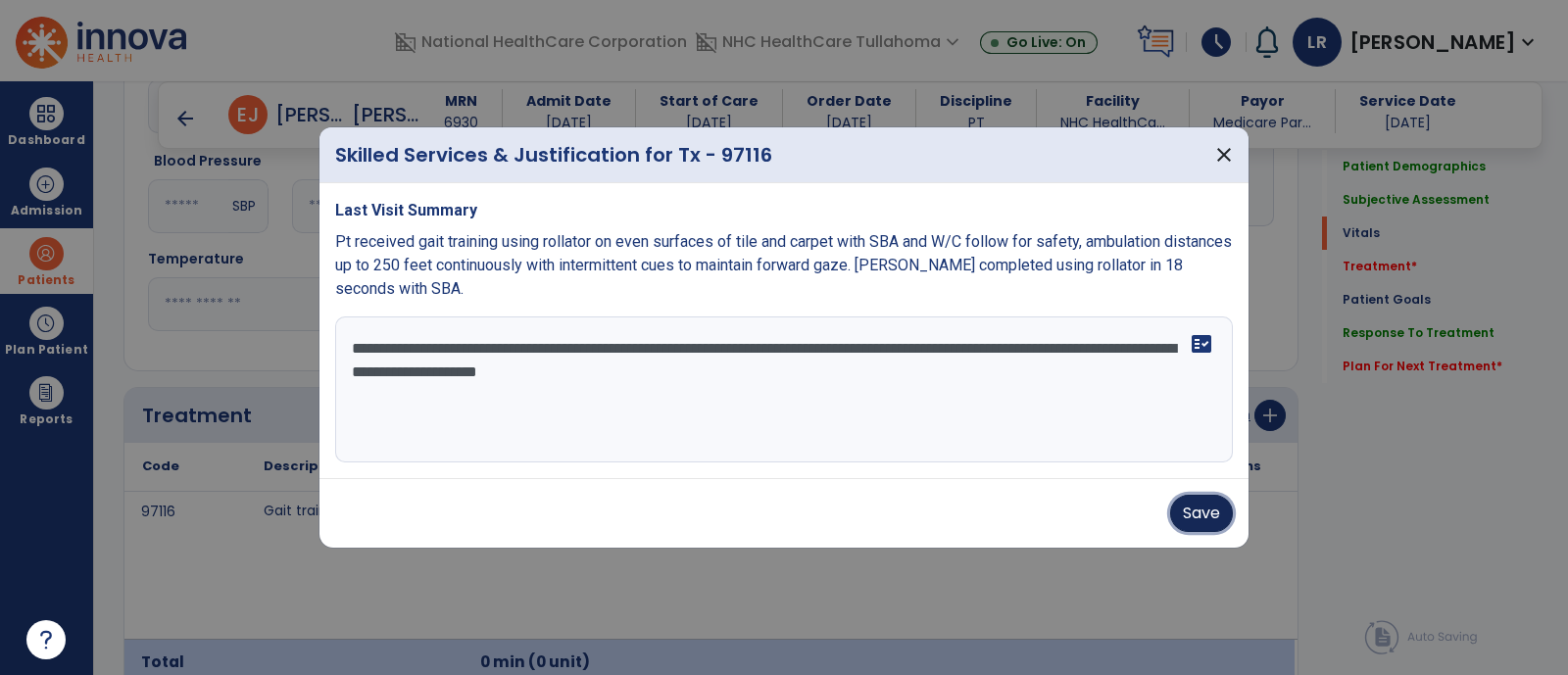 click on "Save" at bounding box center [1201, 513] 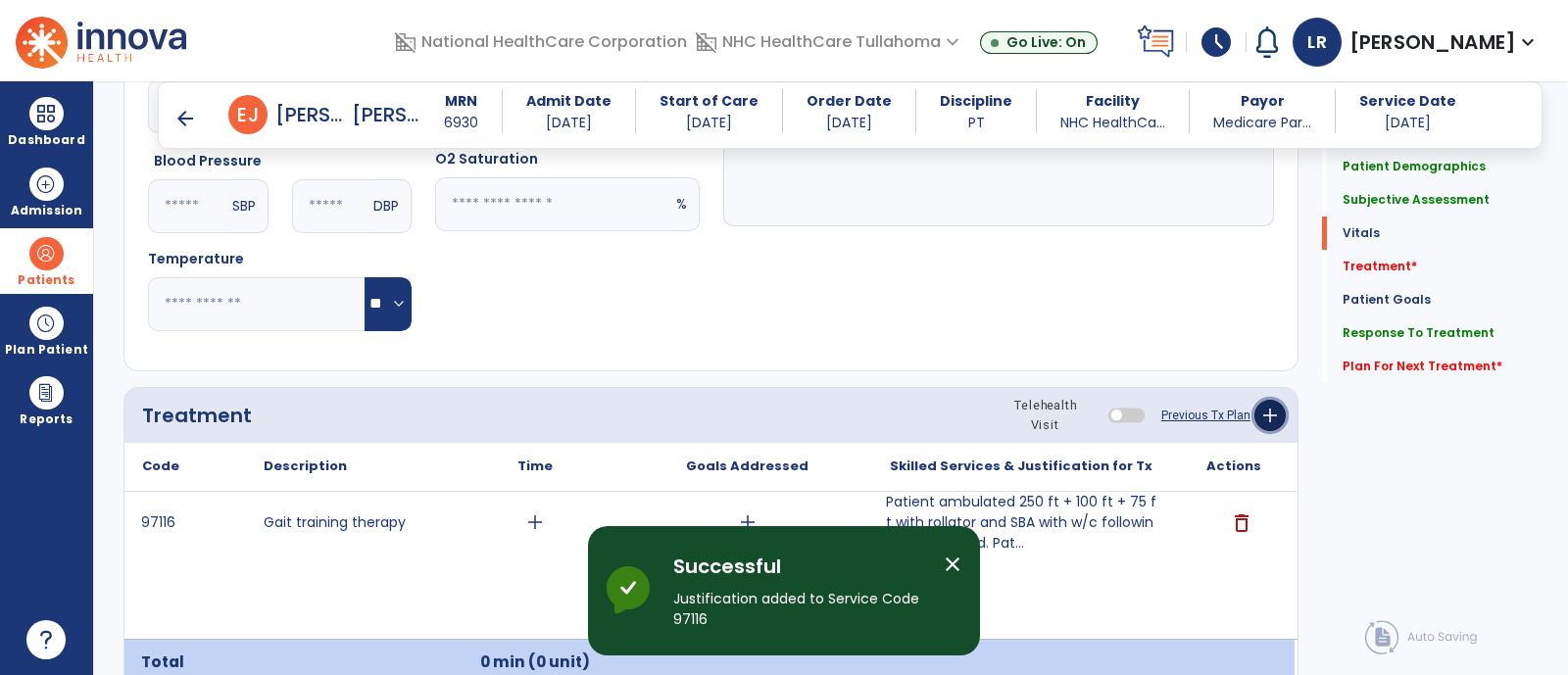 click on "add" 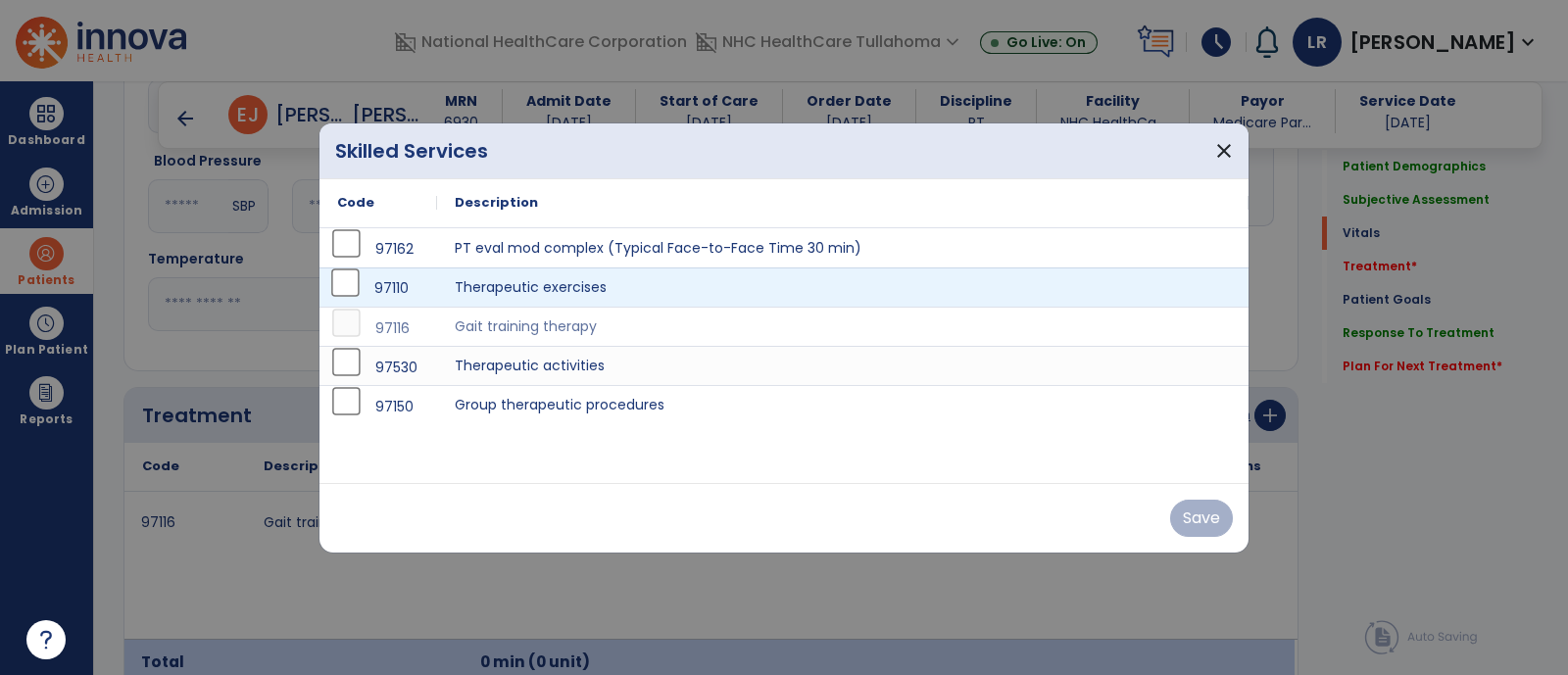 click on "97110" at bounding box center (378, 287) 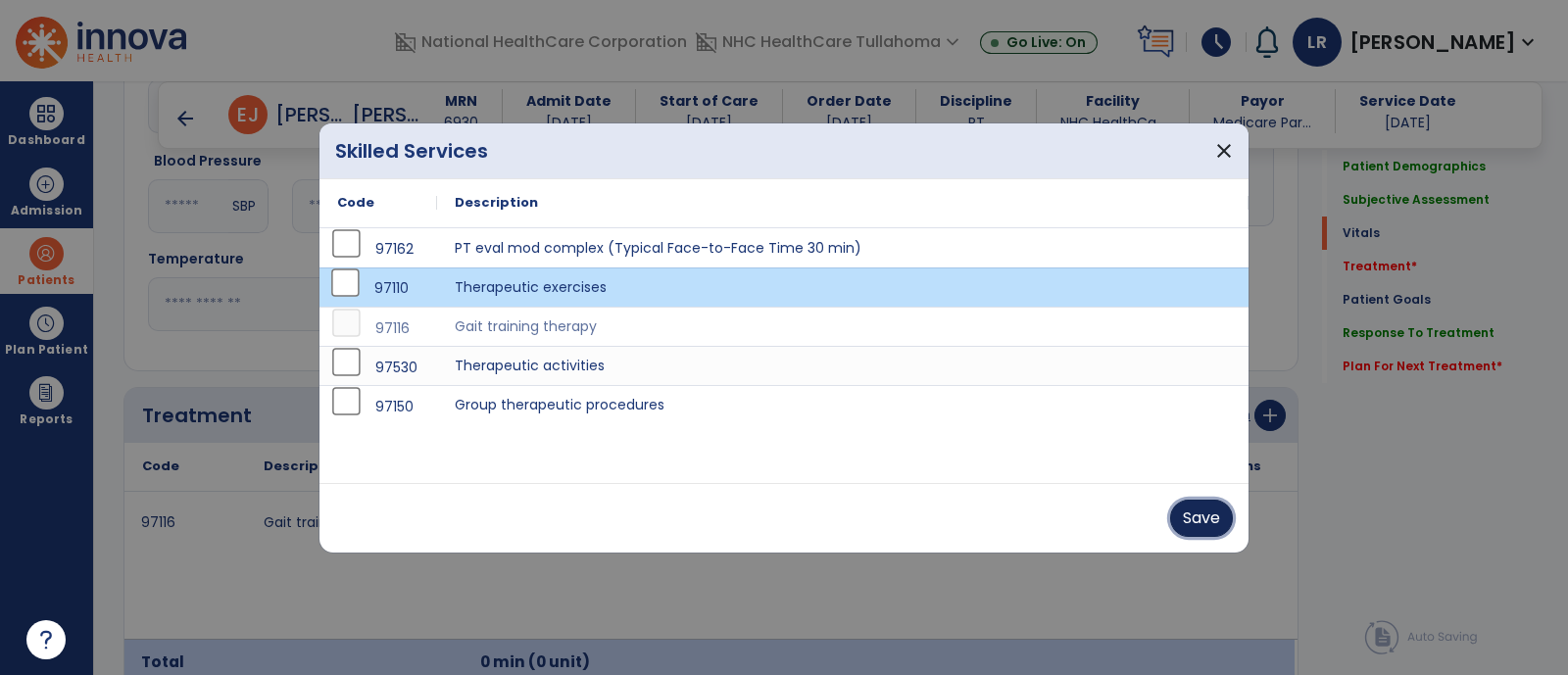 click on "Save" at bounding box center (1201, 518) 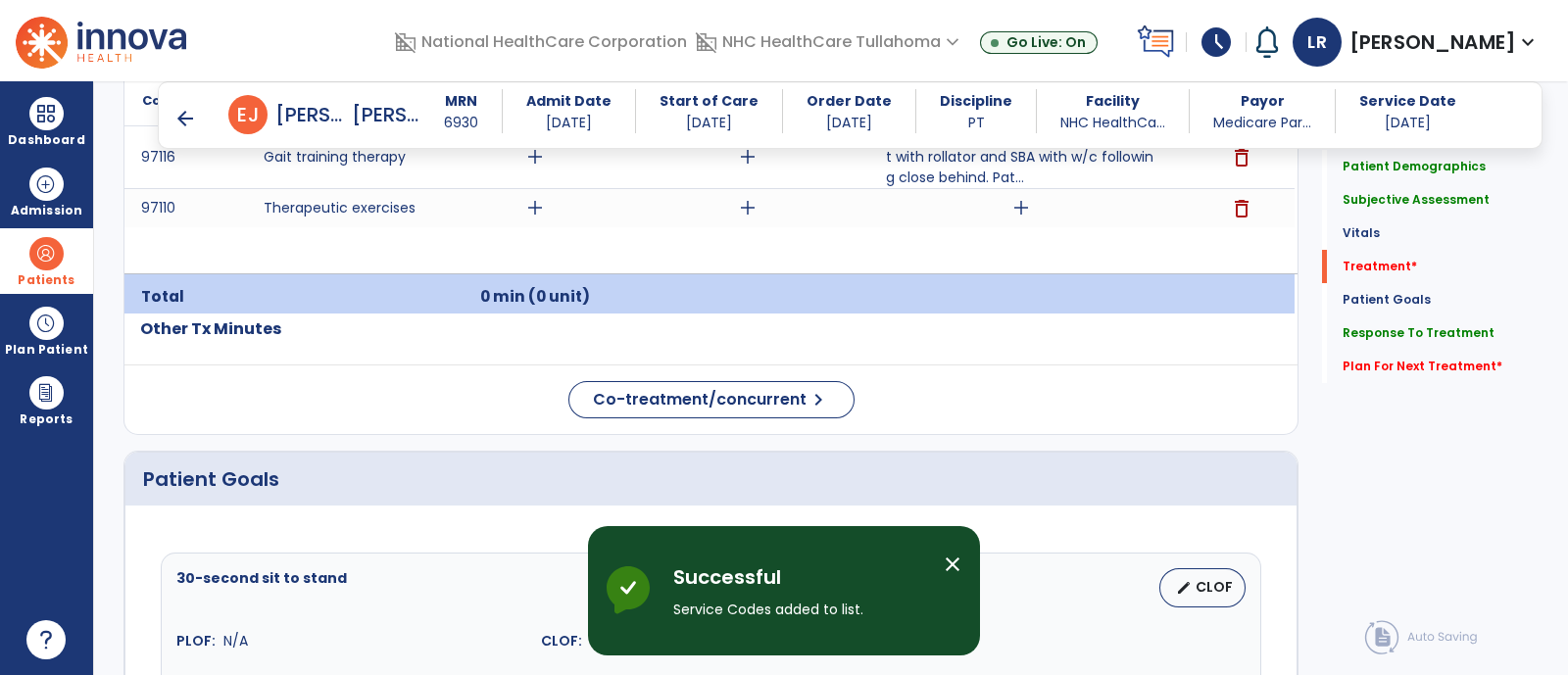 scroll, scrollTop: 1339, scrollLeft: 0, axis: vertical 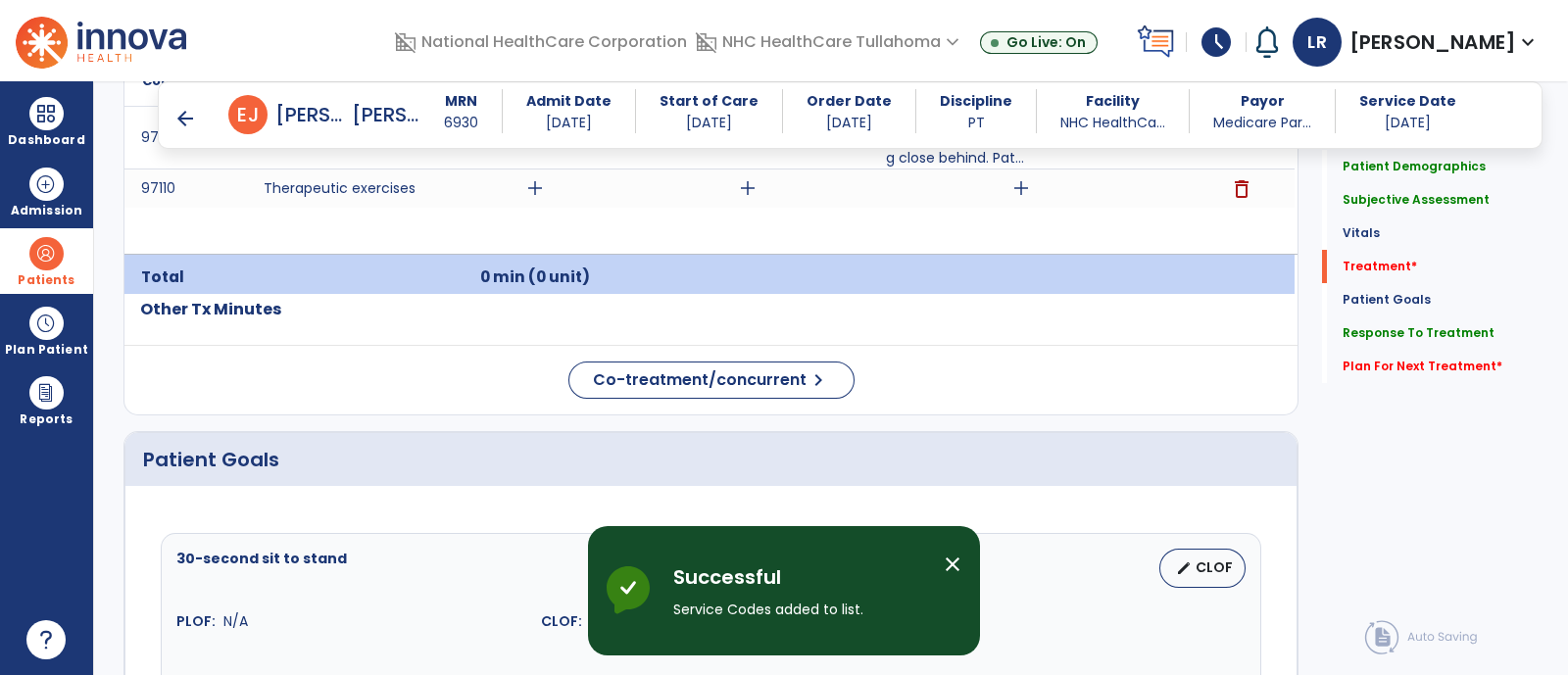 click on "close" at bounding box center [953, 564] 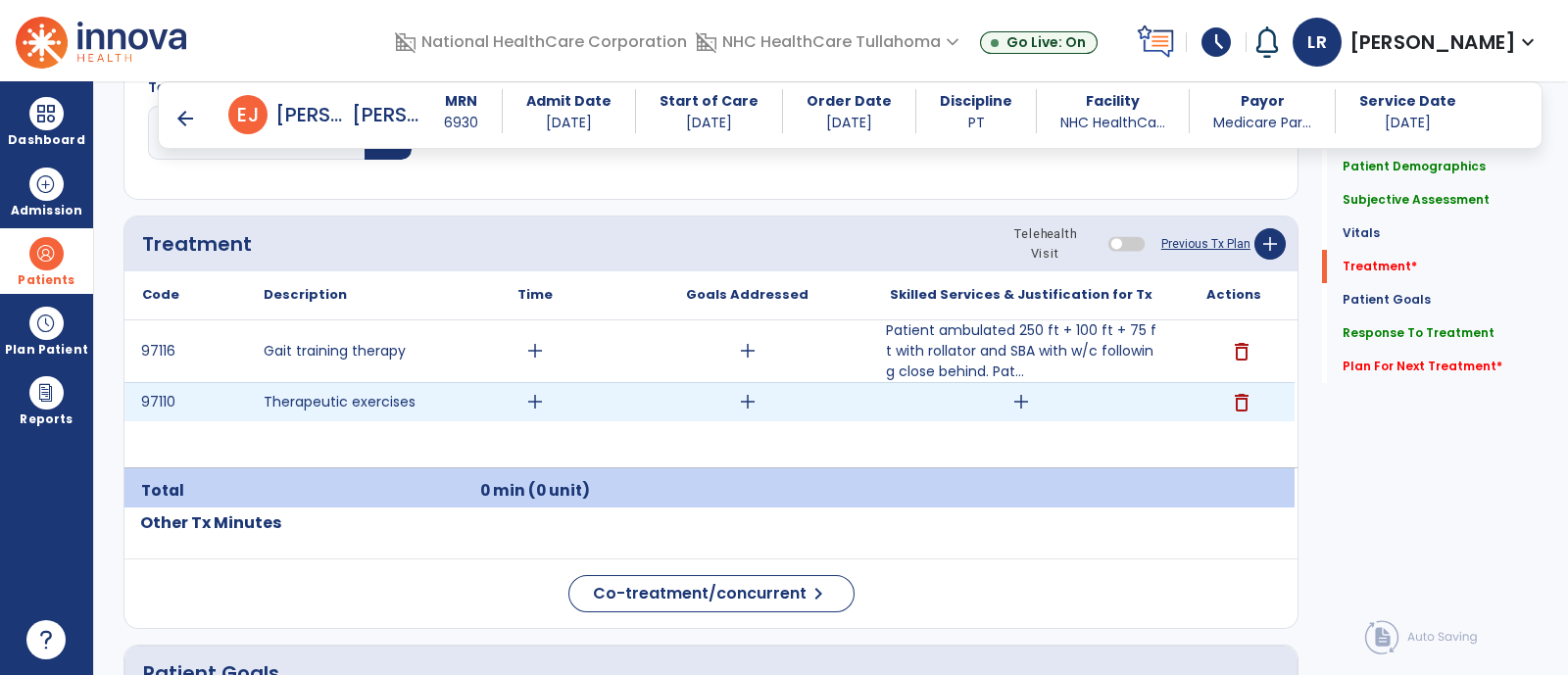 scroll, scrollTop: 1124, scrollLeft: 0, axis: vertical 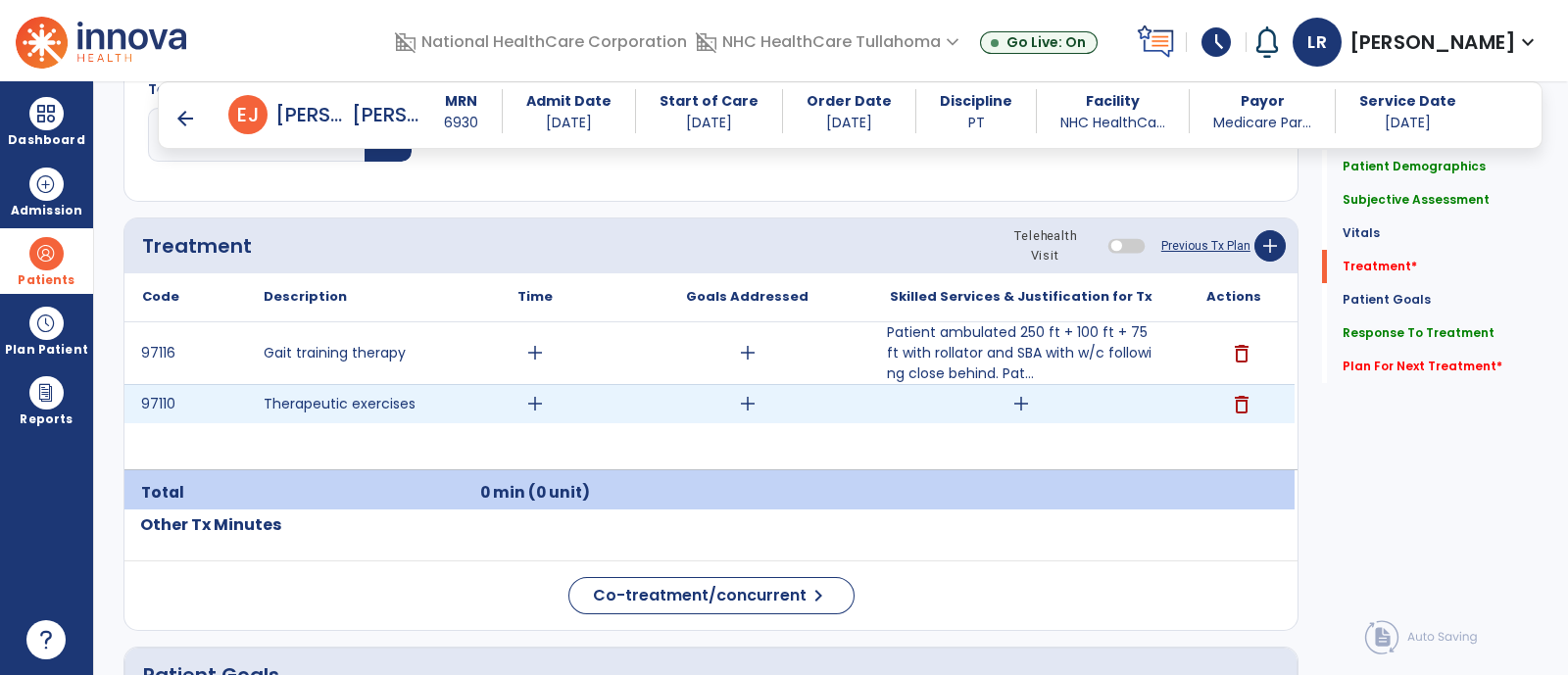 click on "add" at bounding box center [1021, 404] 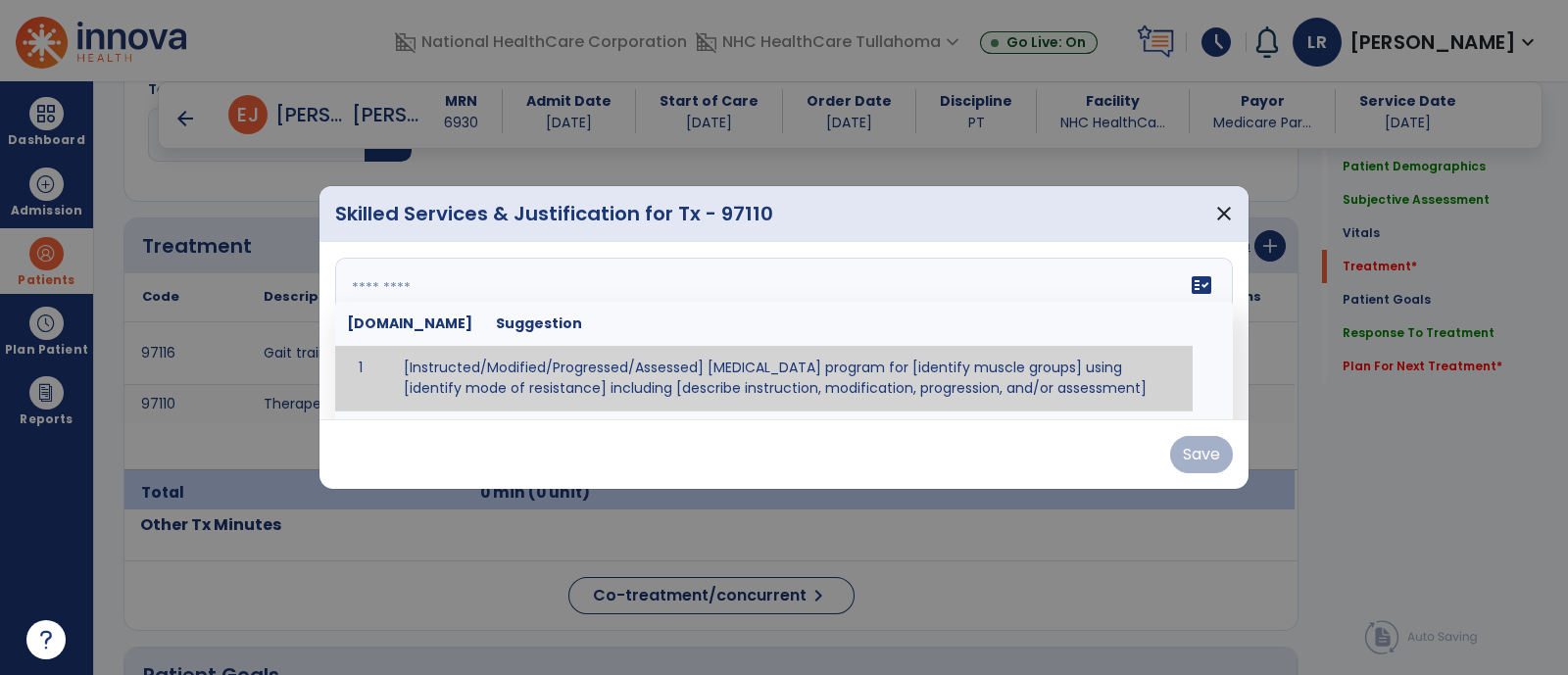 click on "fact_check  [DOMAIN_NAME] Suggestion 1 [Instructed/Modified/Progressed/Assessed] [MEDICAL_DATA] program for [identify muscle groups] using [identify mode of resistance] including [describe instruction, modification, progression, and/or assessment] 2 [Instructed/Modified/Progressed/Assessed] aerobic exercise program using [identify equipment/mode] including [describe instruction, modification,progression, and/or assessment] 3 [Instructed/Modified/Progressed/Assessed] [PROM/A/AROM/AROM] program for [identify joint movements] using [contract-relax, over-pressure, inhibitory techniques, other] 4 [Assessed/Tested] aerobic capacity with administration of [aerobic capacity test]" at bounding box center (784, 331) 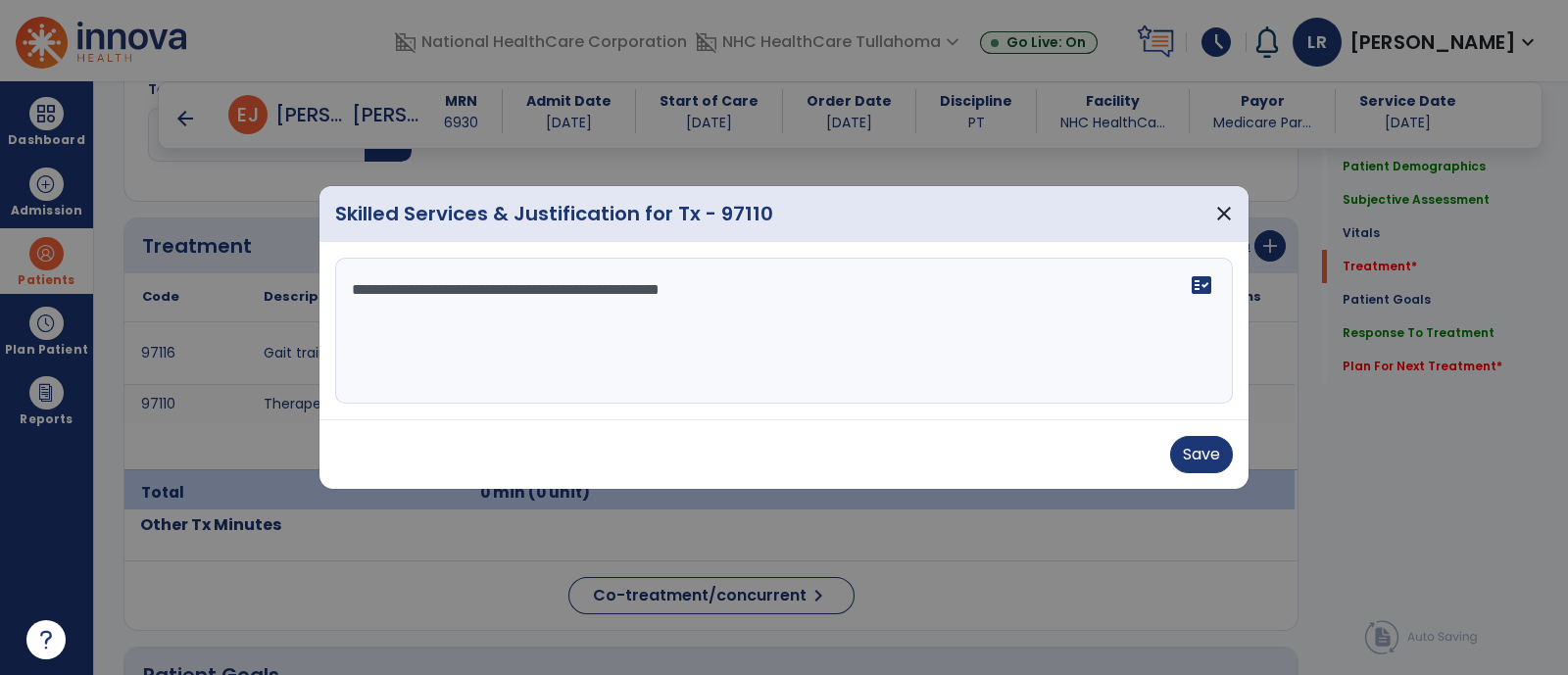 click on "**********" at bounding box center [784, 331] 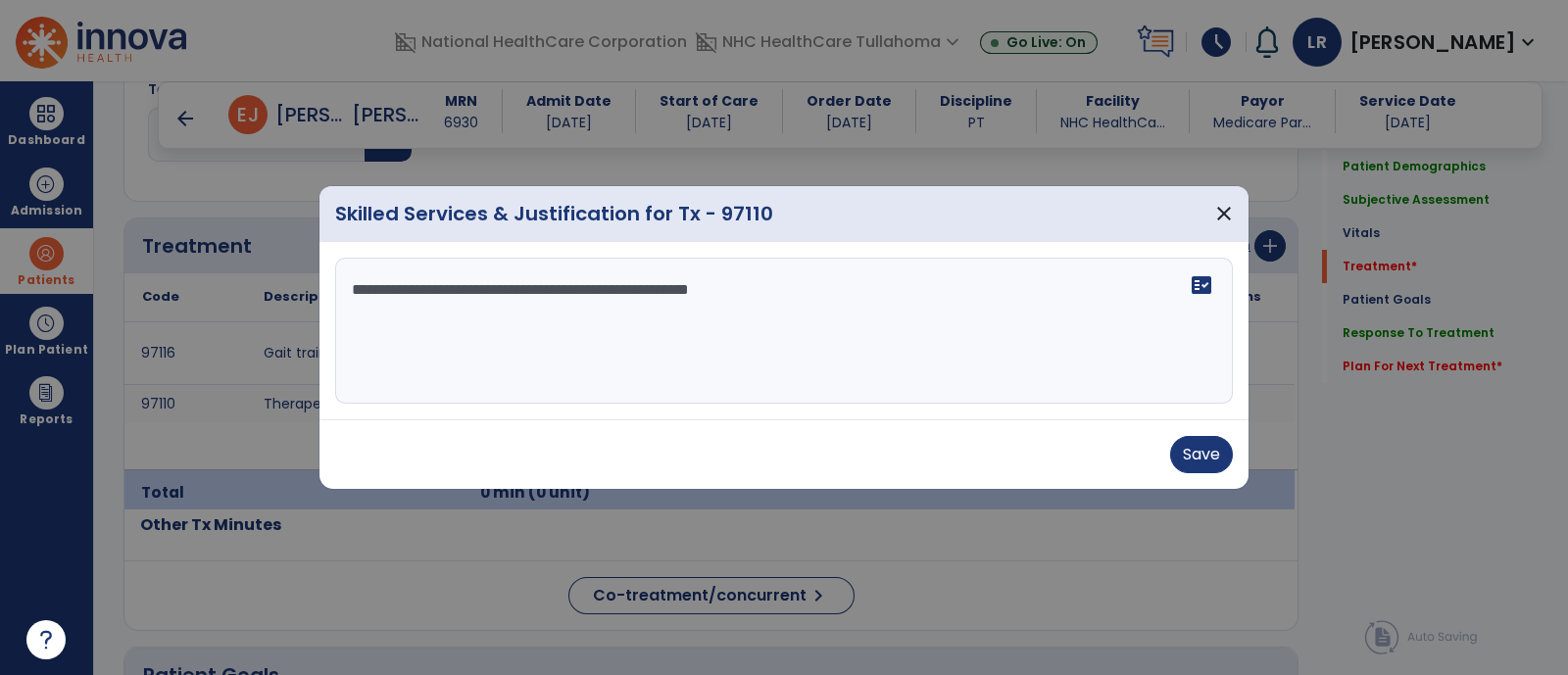 click on "**********" at bounding box center [784, 331] 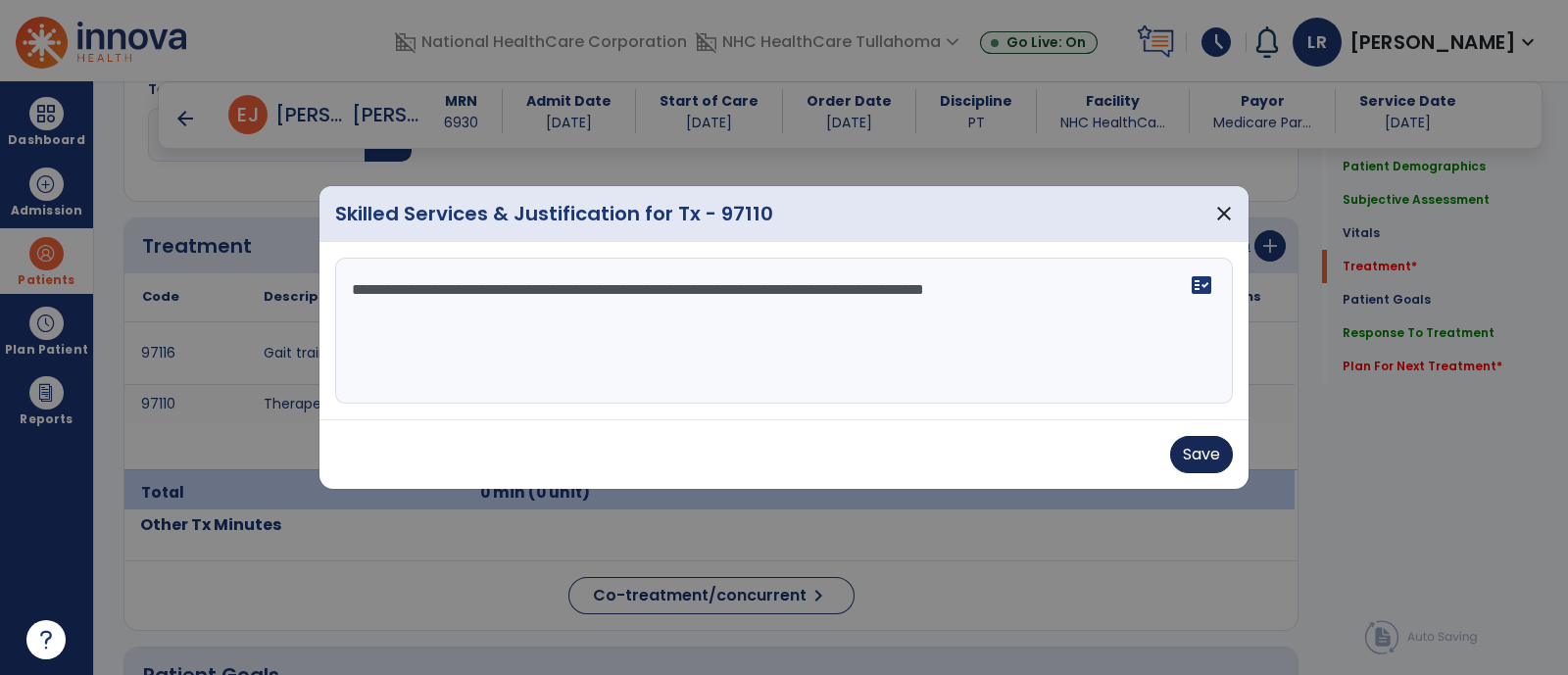 type on "**********" 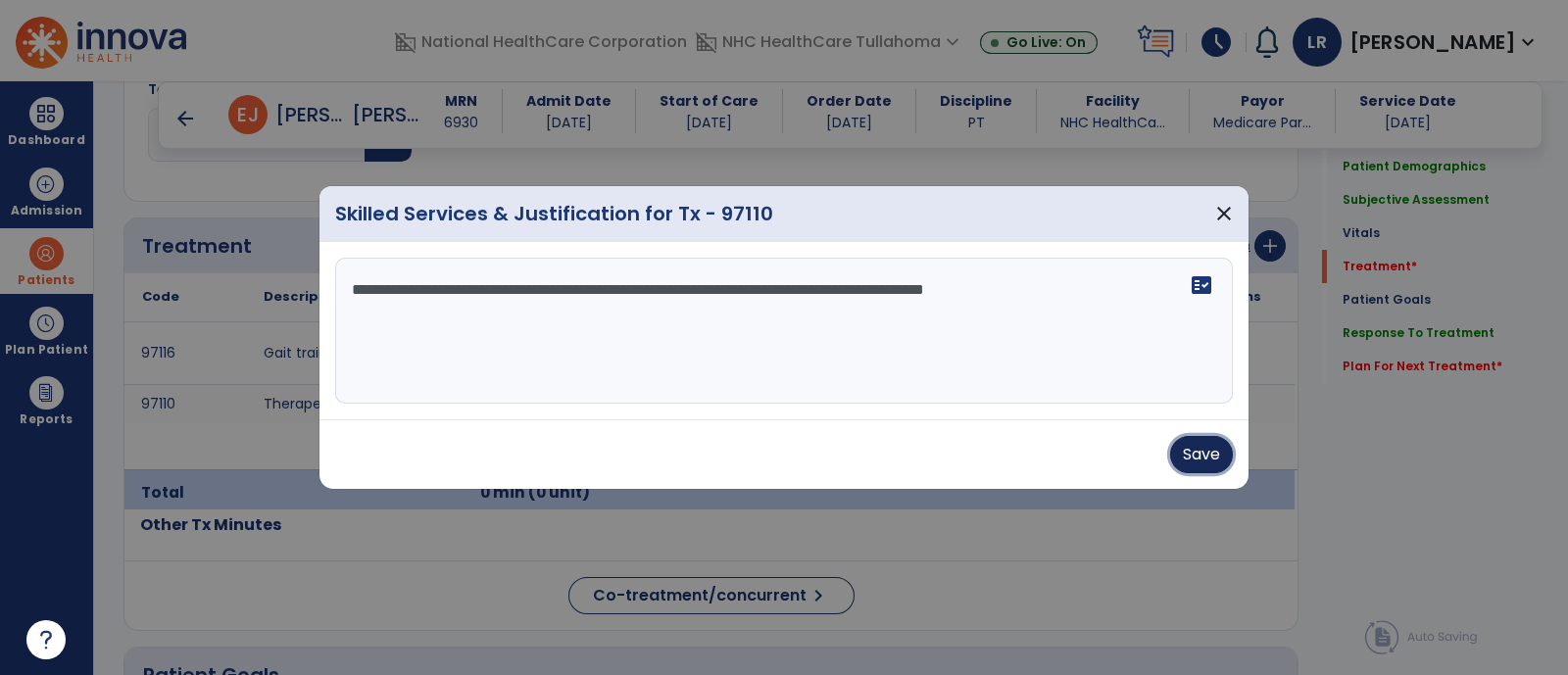 click on "Save" at bounding box center (1201, 455) 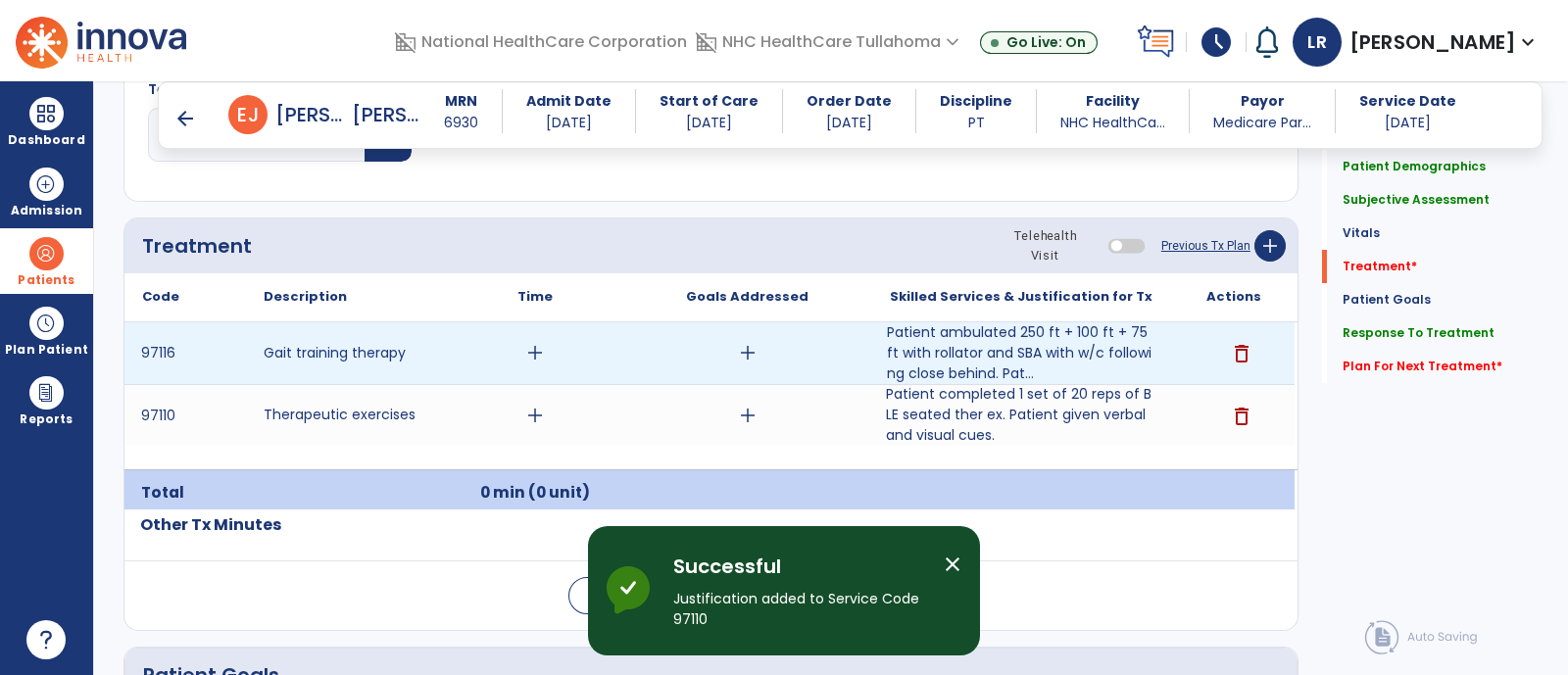 click on "add" at bounding box center (748, 353) 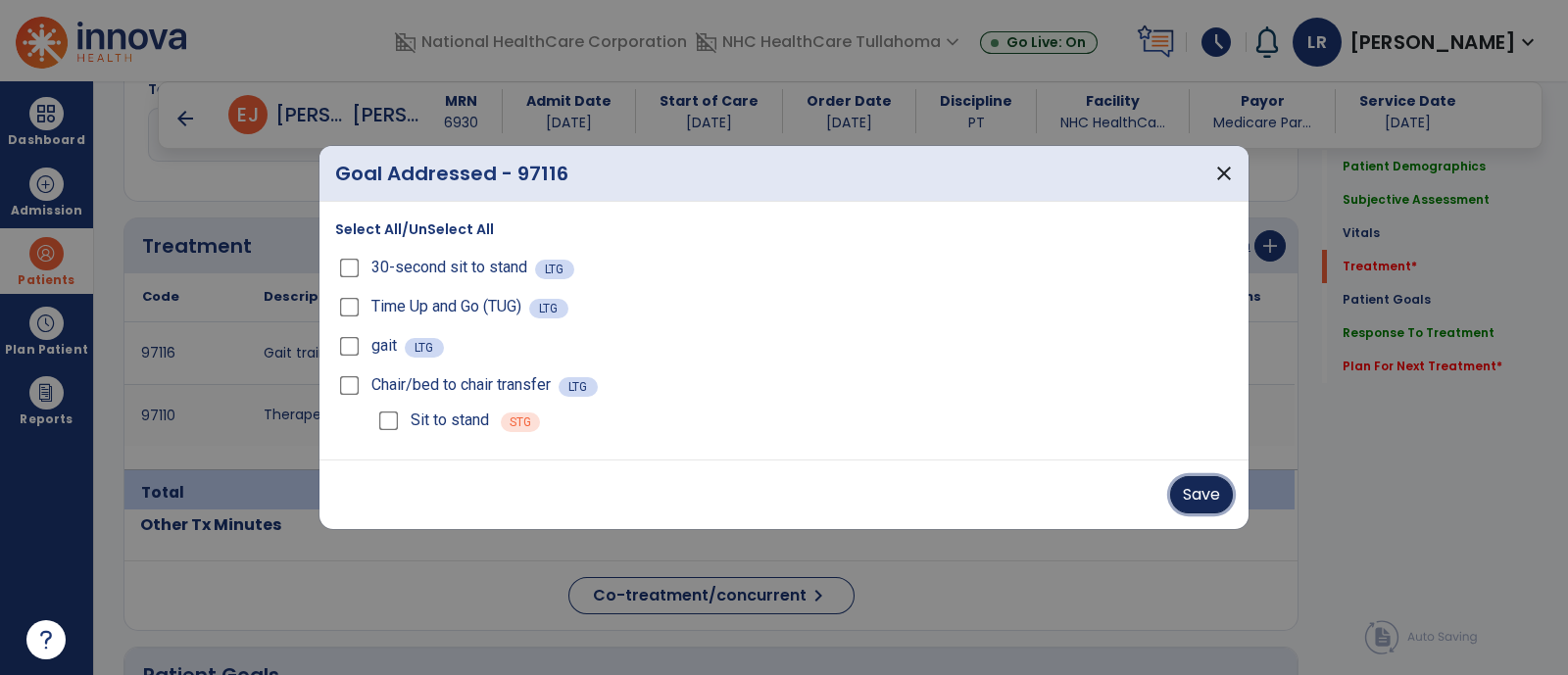 click on "Save" at bounding box center (1201, 495) 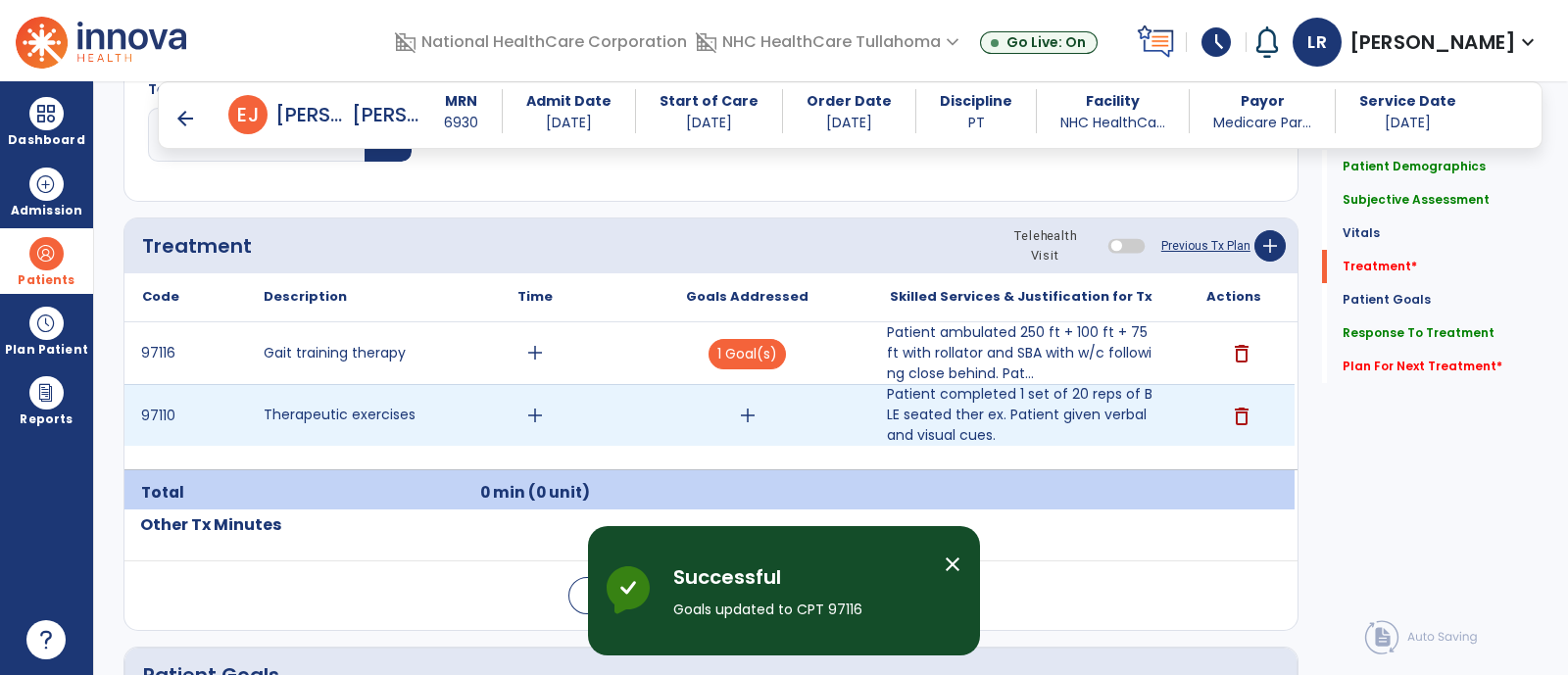 click on "add" at bounding box center (748, 415) 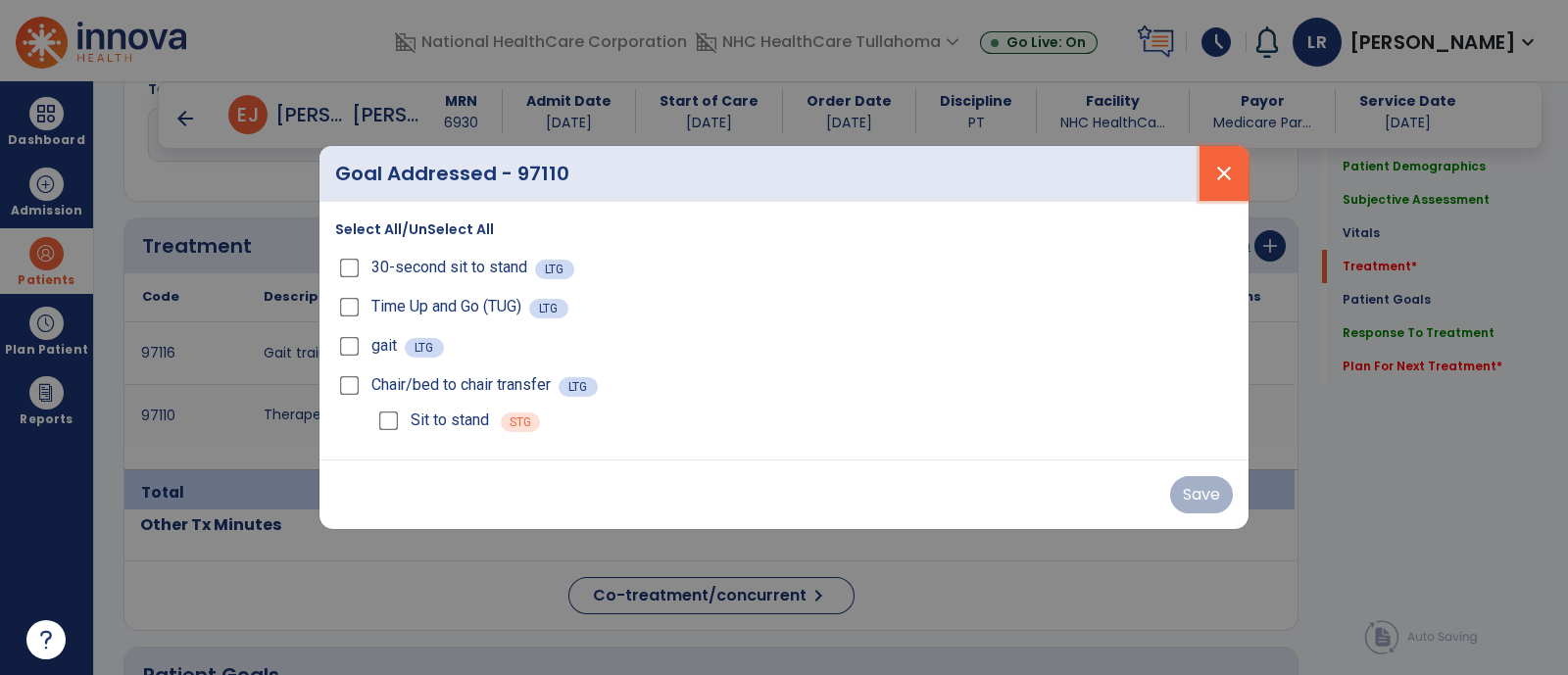 click on "close" at bounding box center (1224, 173) 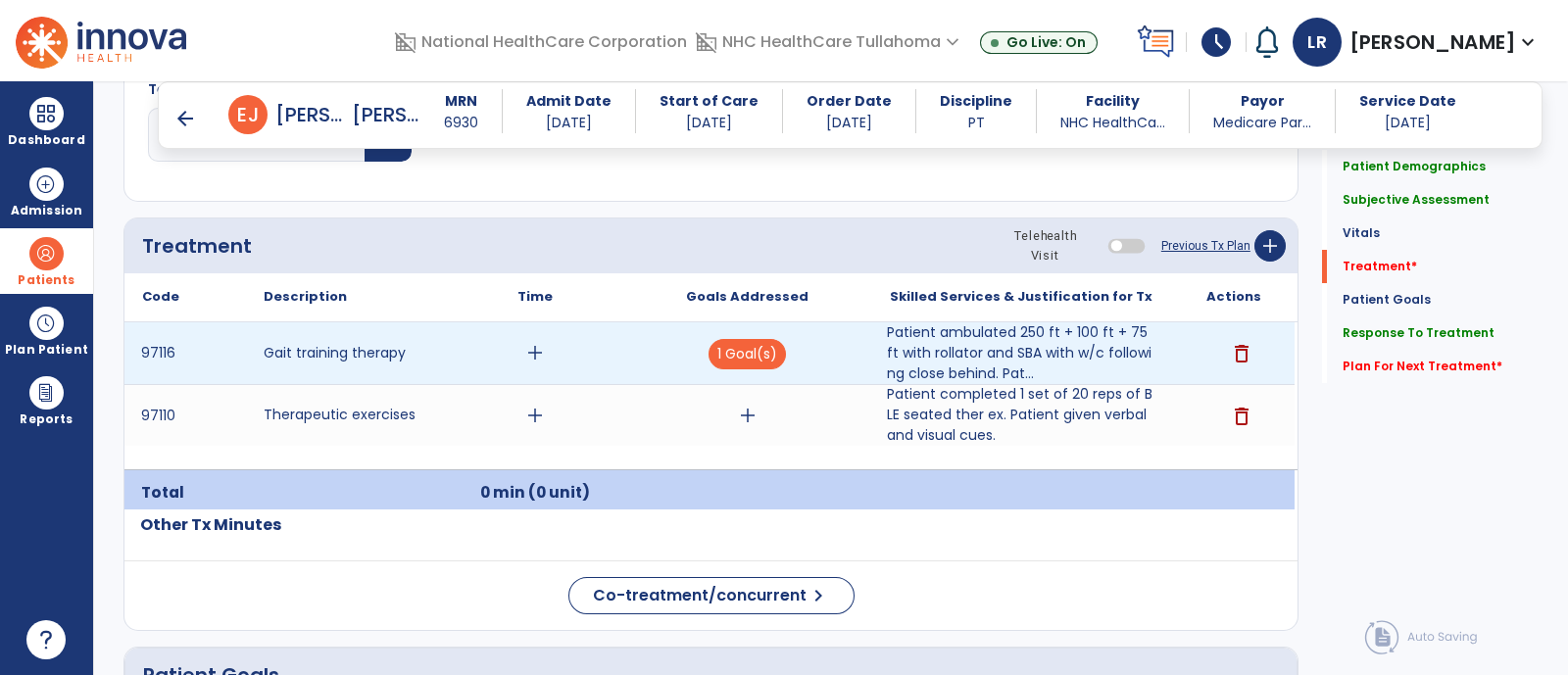 click on "add" at bounding box center [535, 353] 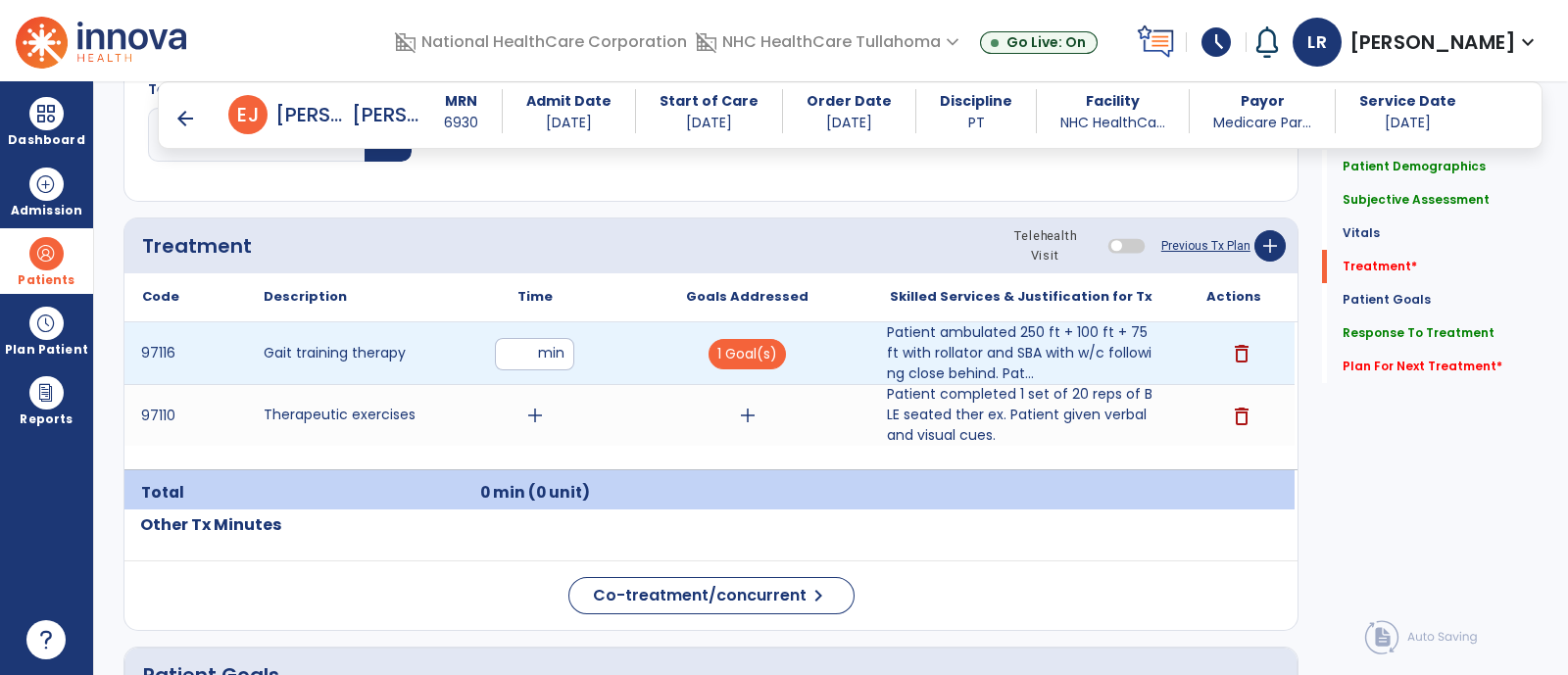 type on "**" 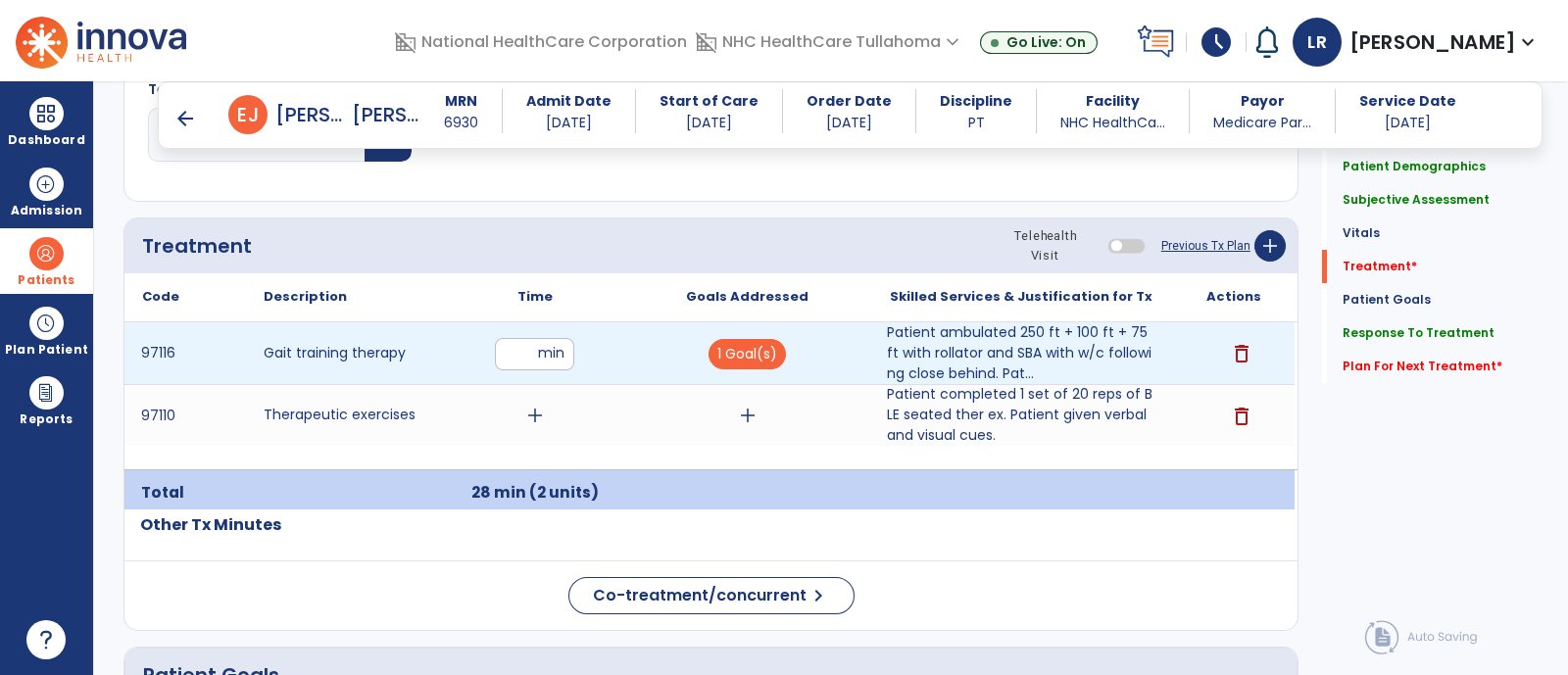 click on "**" at bounding box center [534, 354] 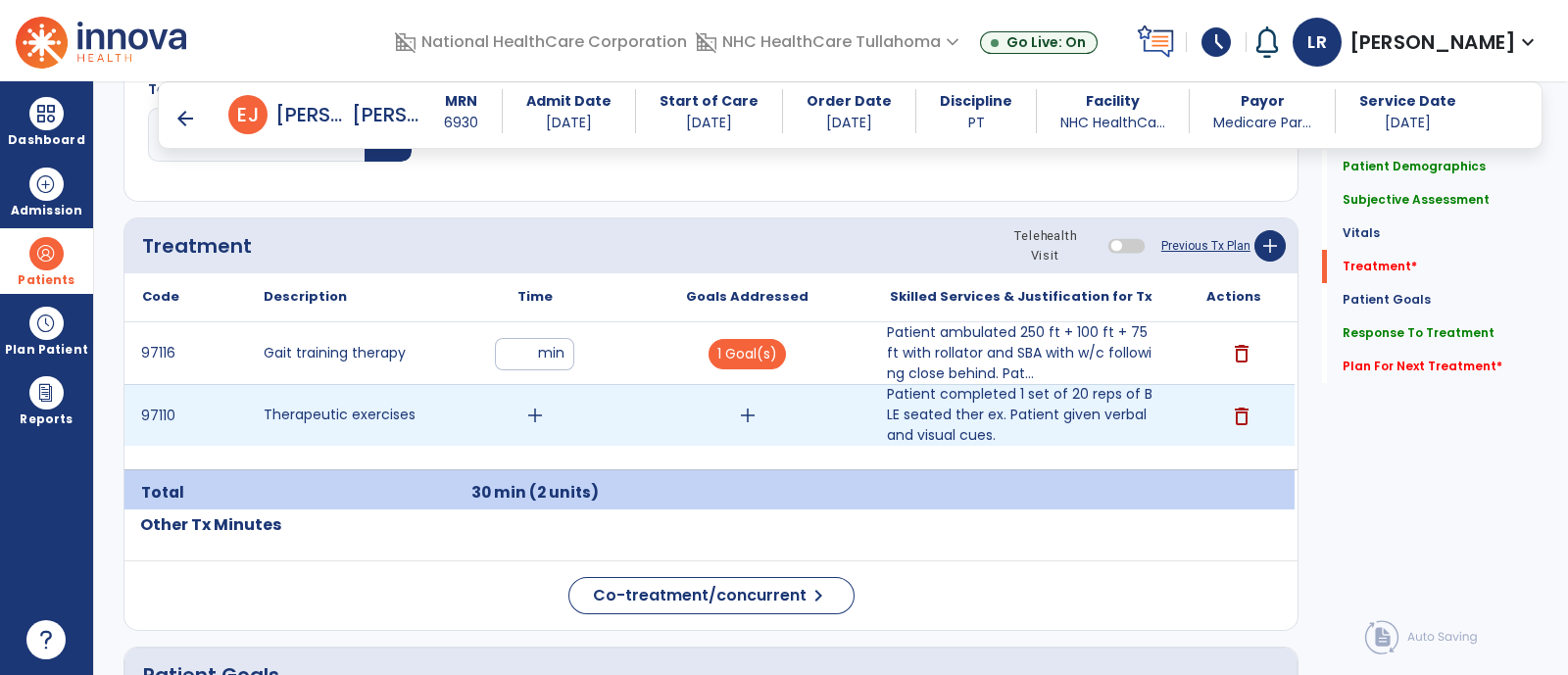 click on "add" at bounding box center (535, 415) 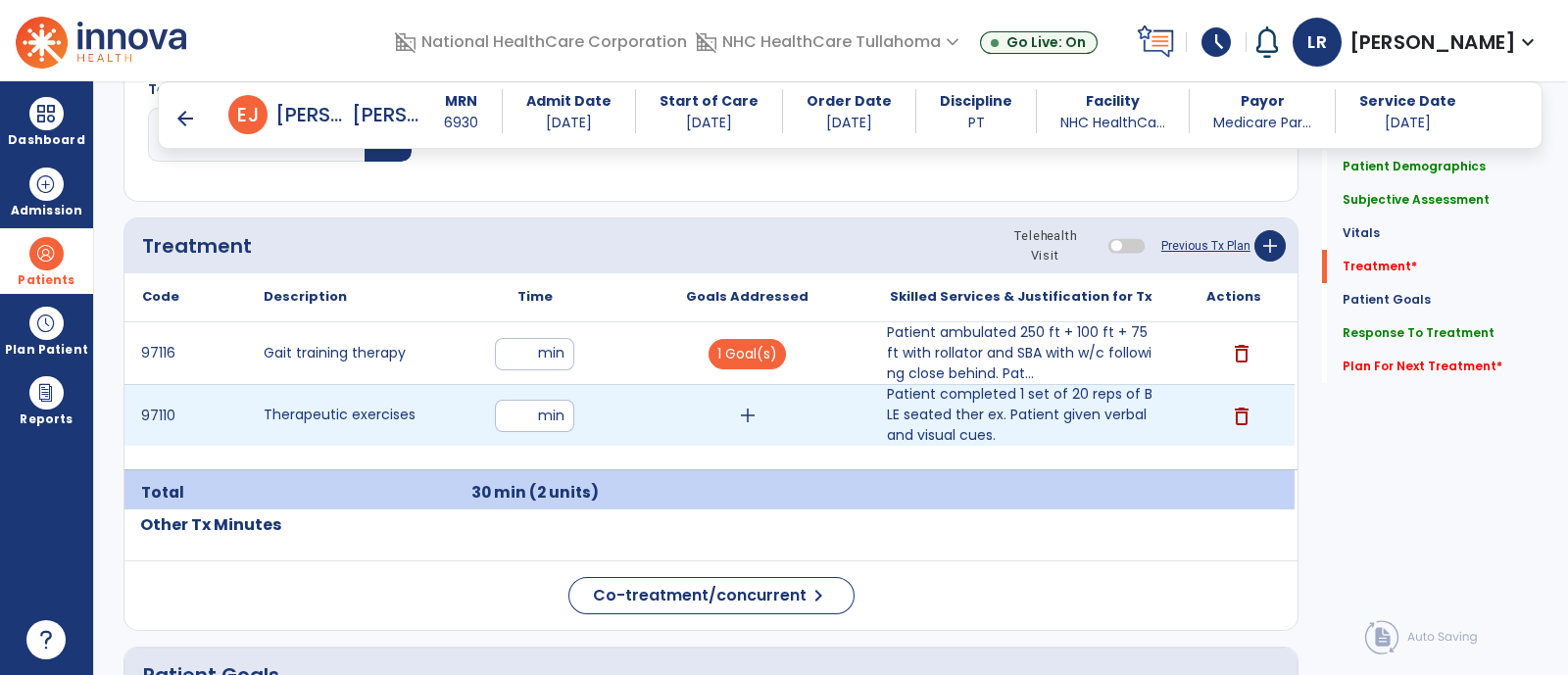 type on "**" 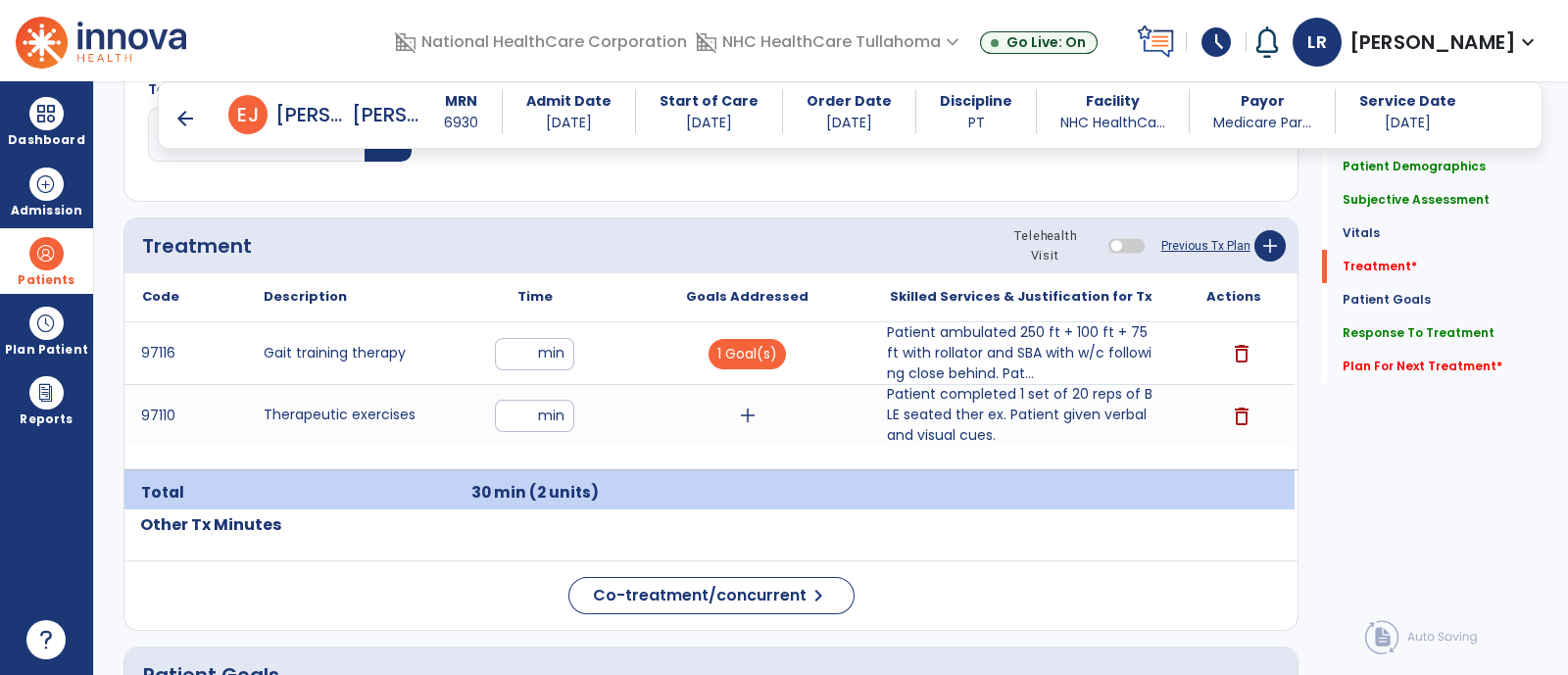 click on "Other Tx Minutes" 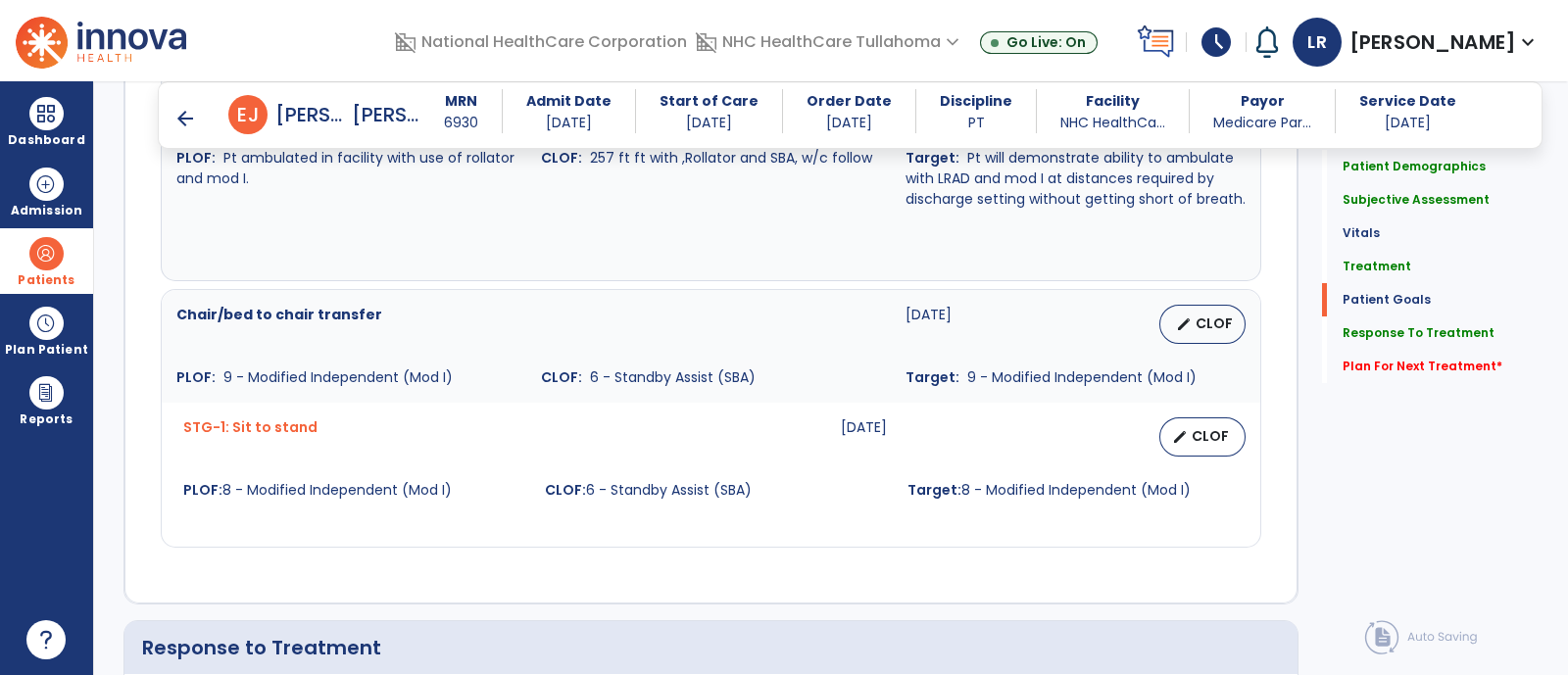 scroll, scrollTop: 2383, scrollLeft: 0, axis: vertical 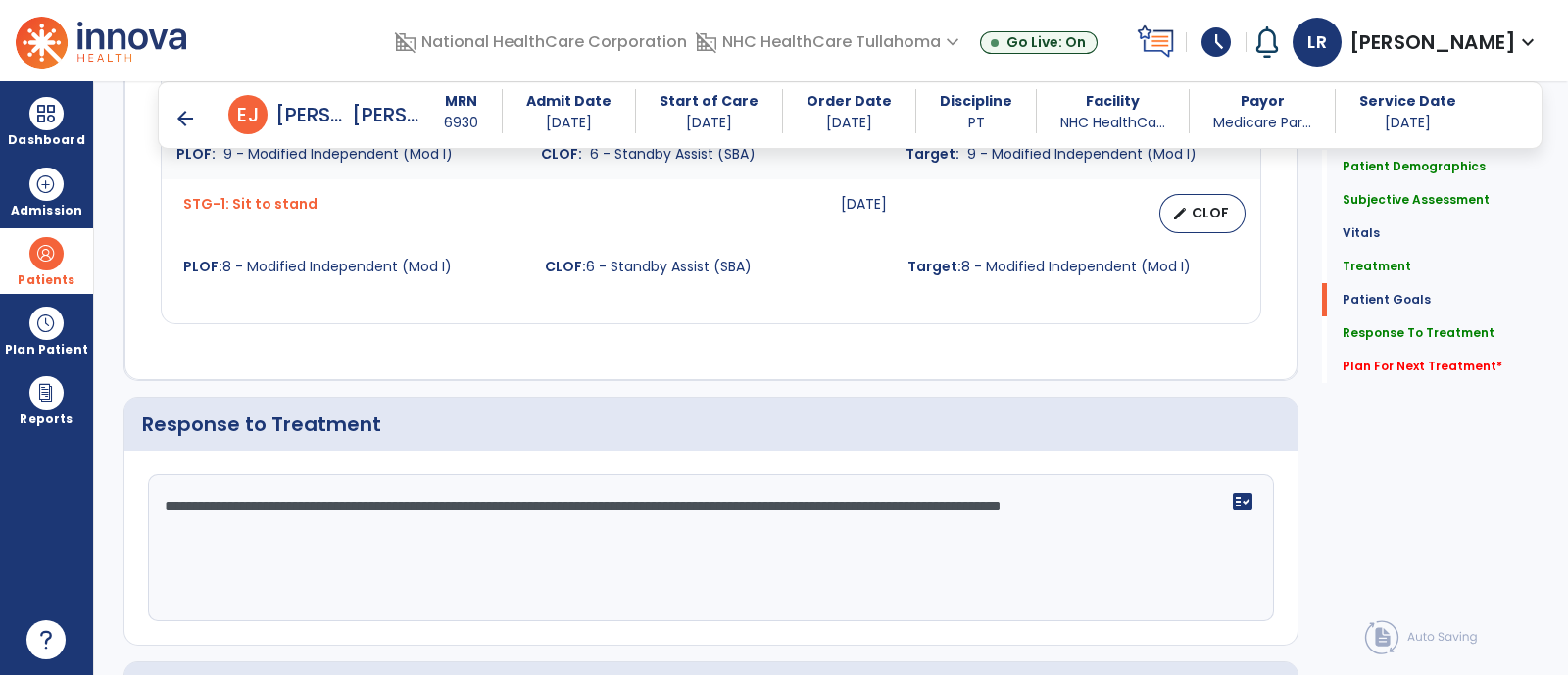 click on "**********" 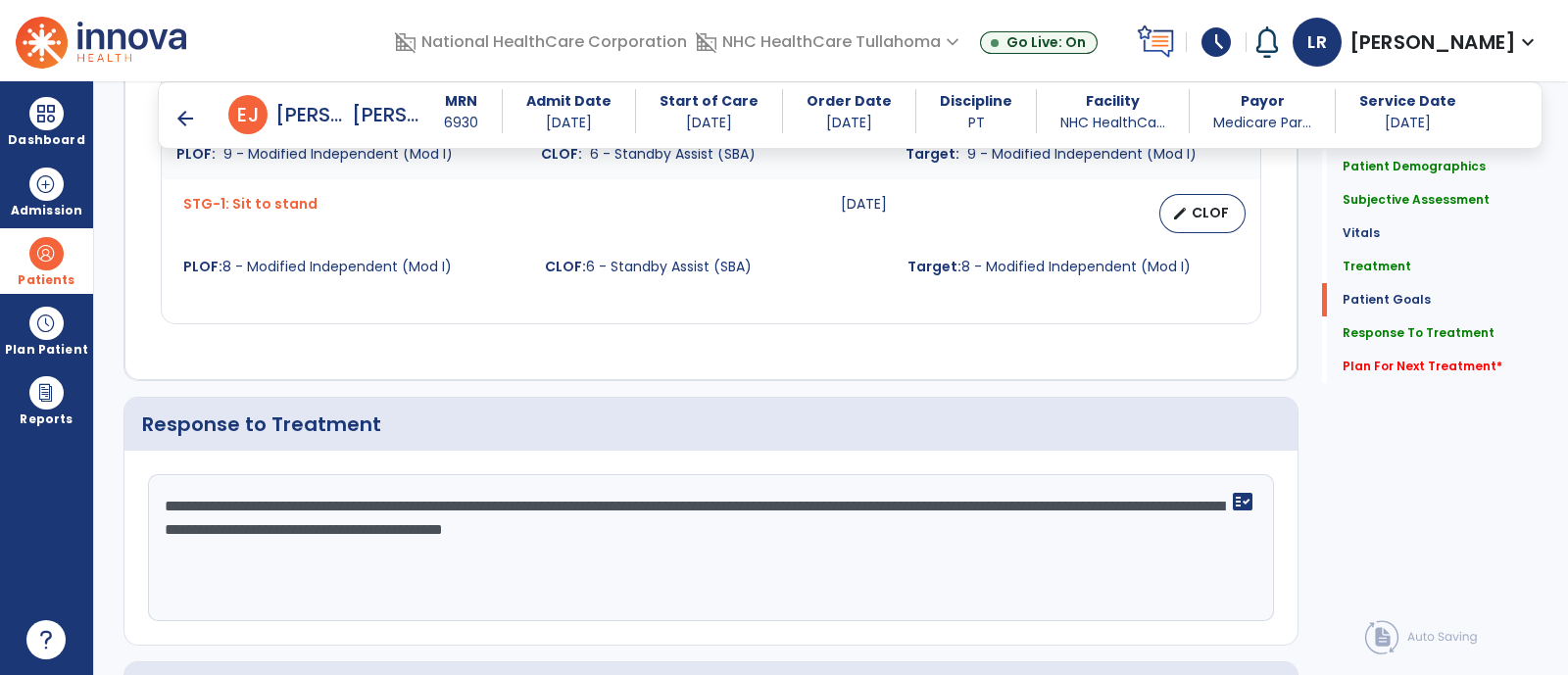 click on "**********" 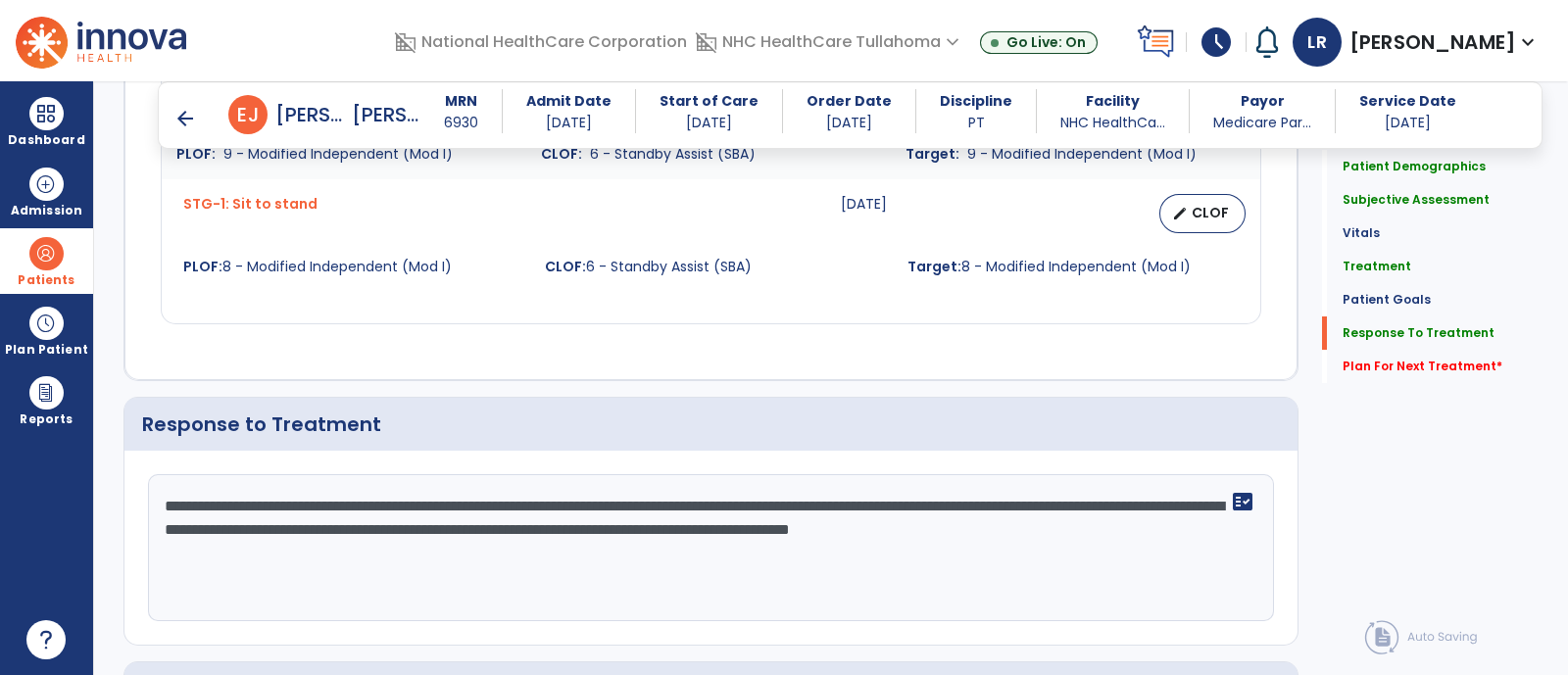 scroll, scrollTop: 2667, scrollLeft: 0, axis: vertical 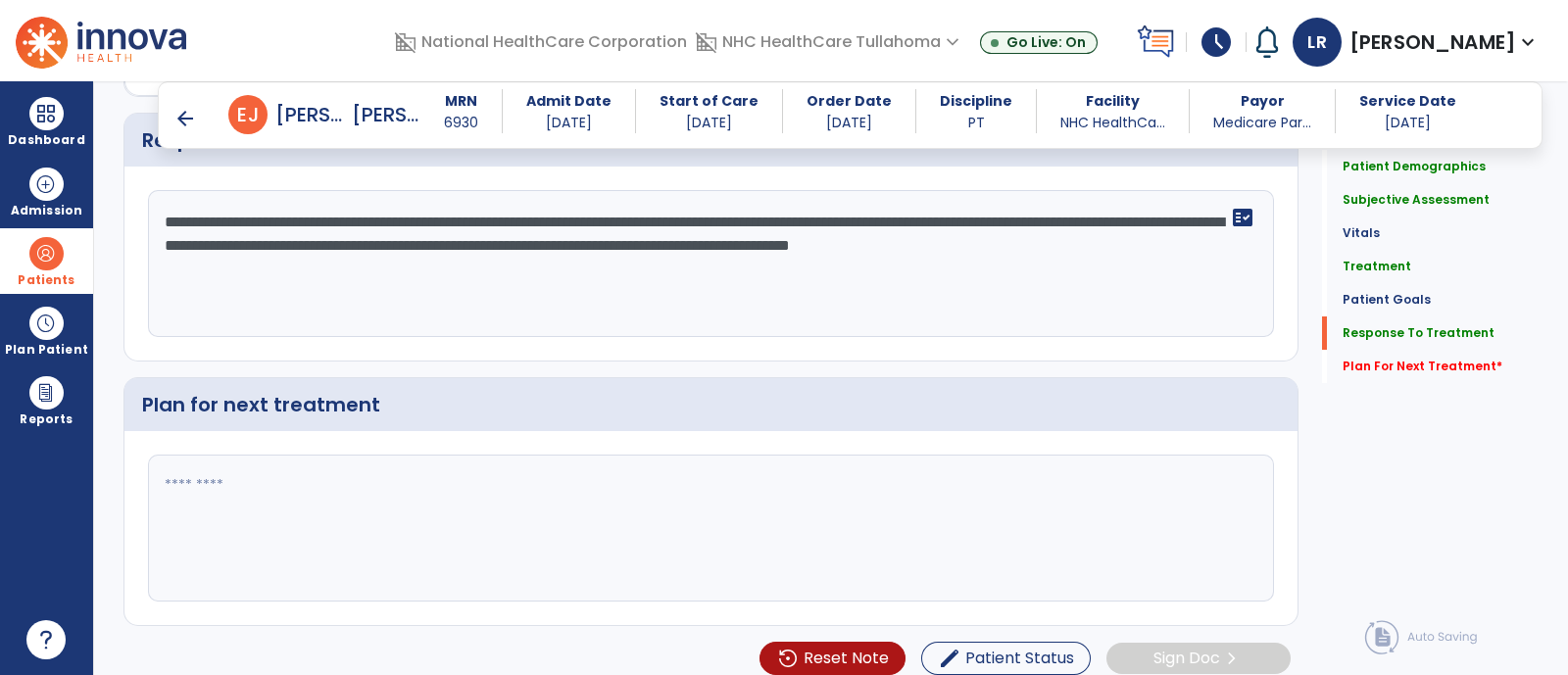 type on "**********" 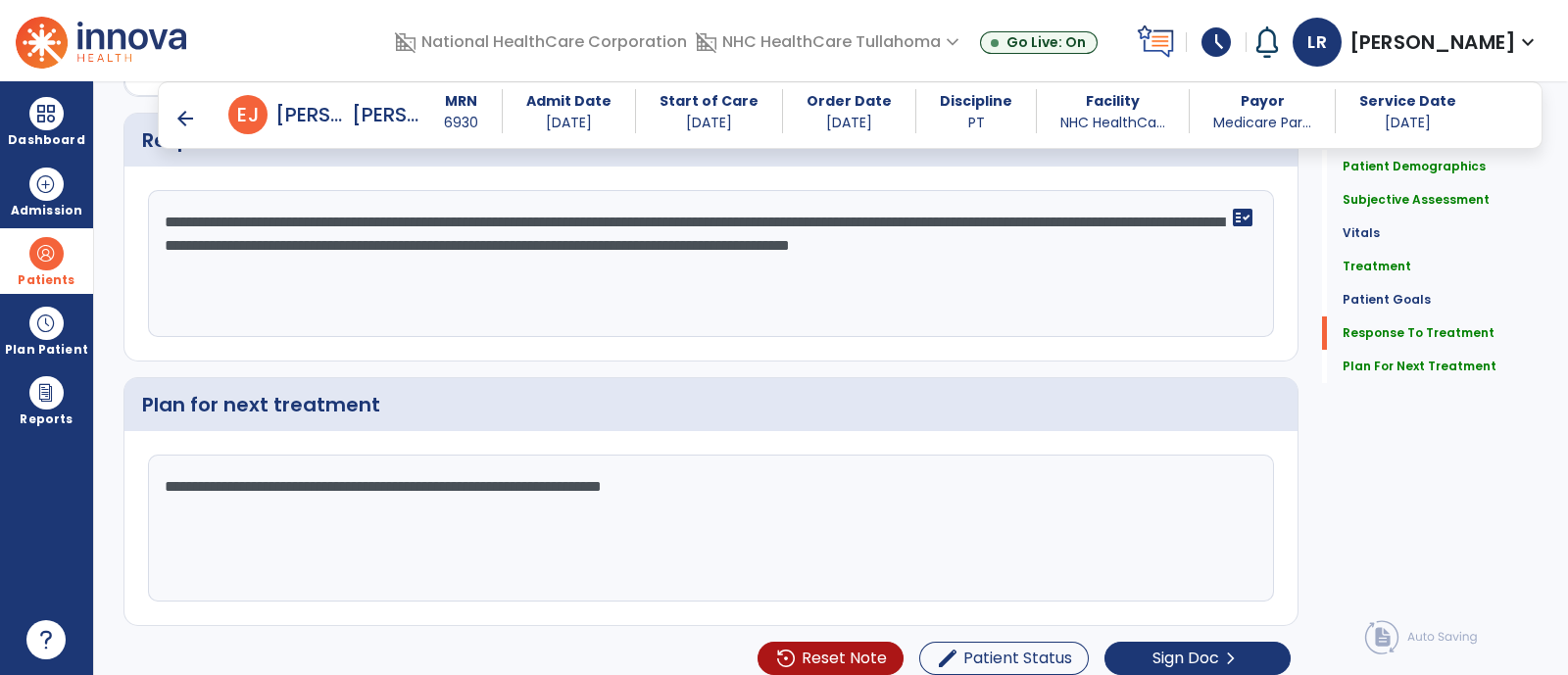 type on "**********" 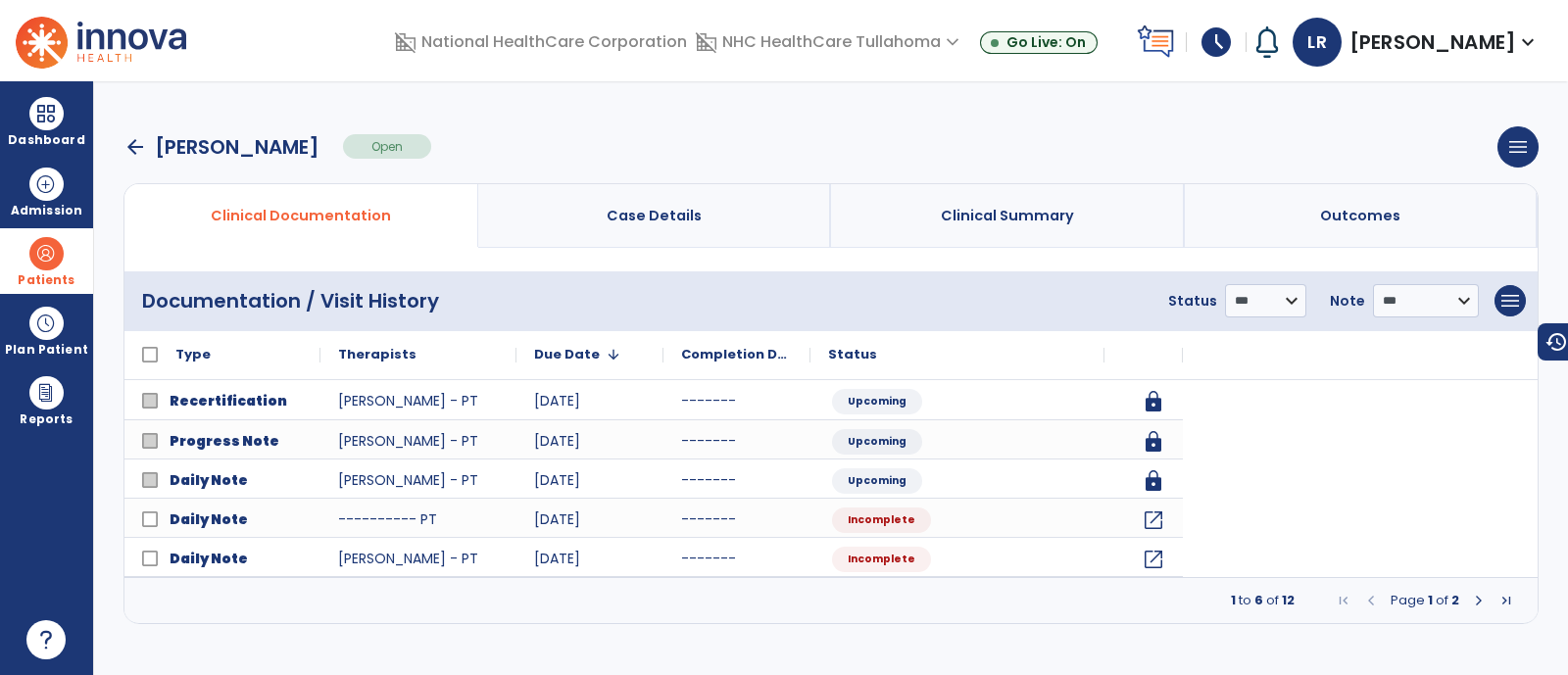 scroll, scrollTop: 0, scrollLeft: 0, axis: both 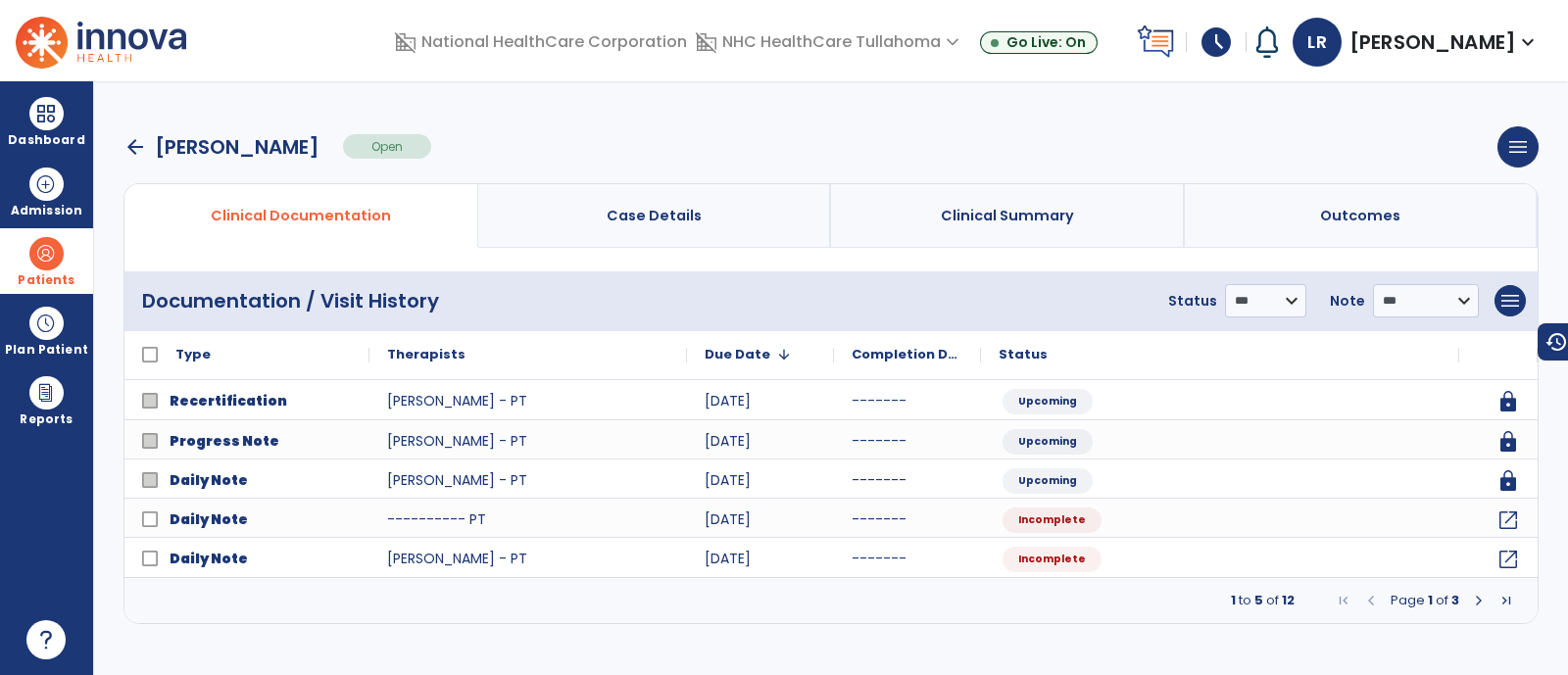 click on "arrow_back" at bounding box center (135, 147) 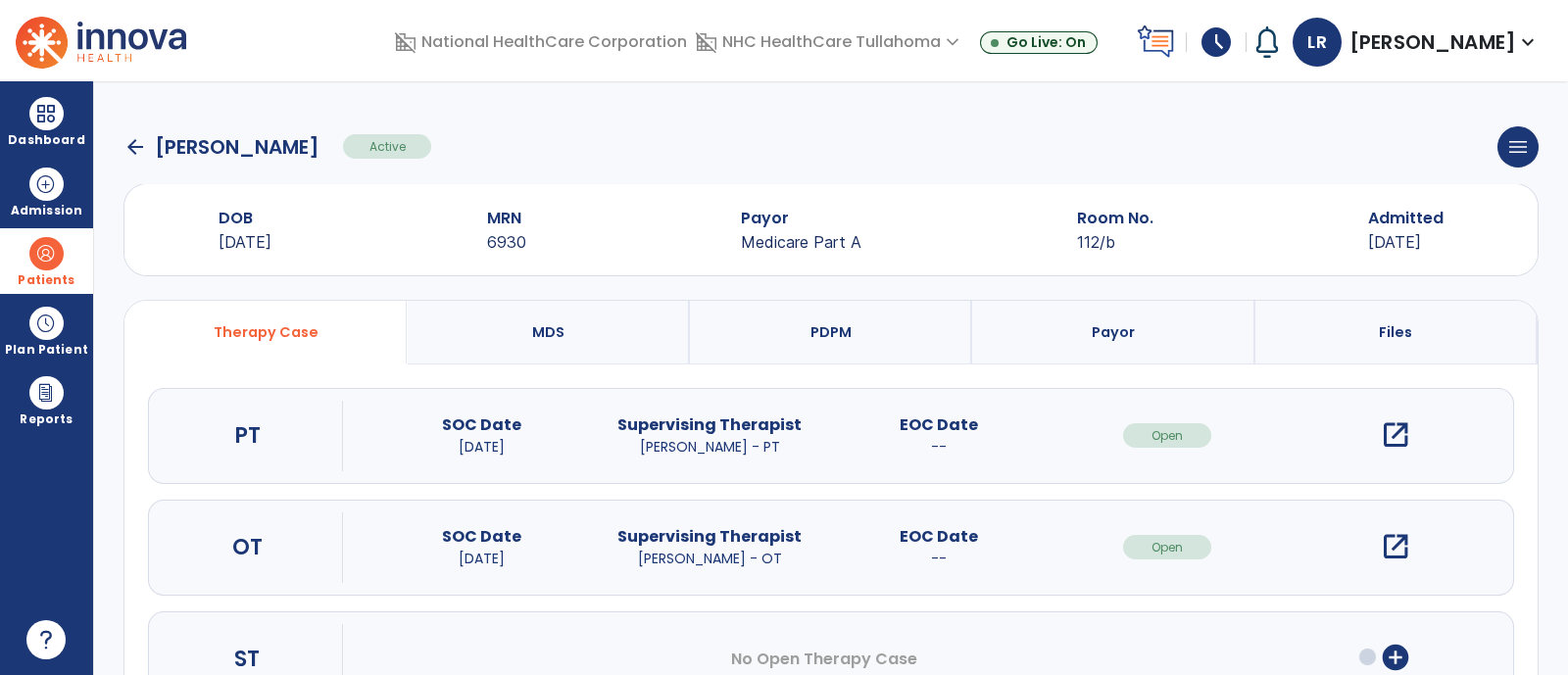click on "arrow_back" 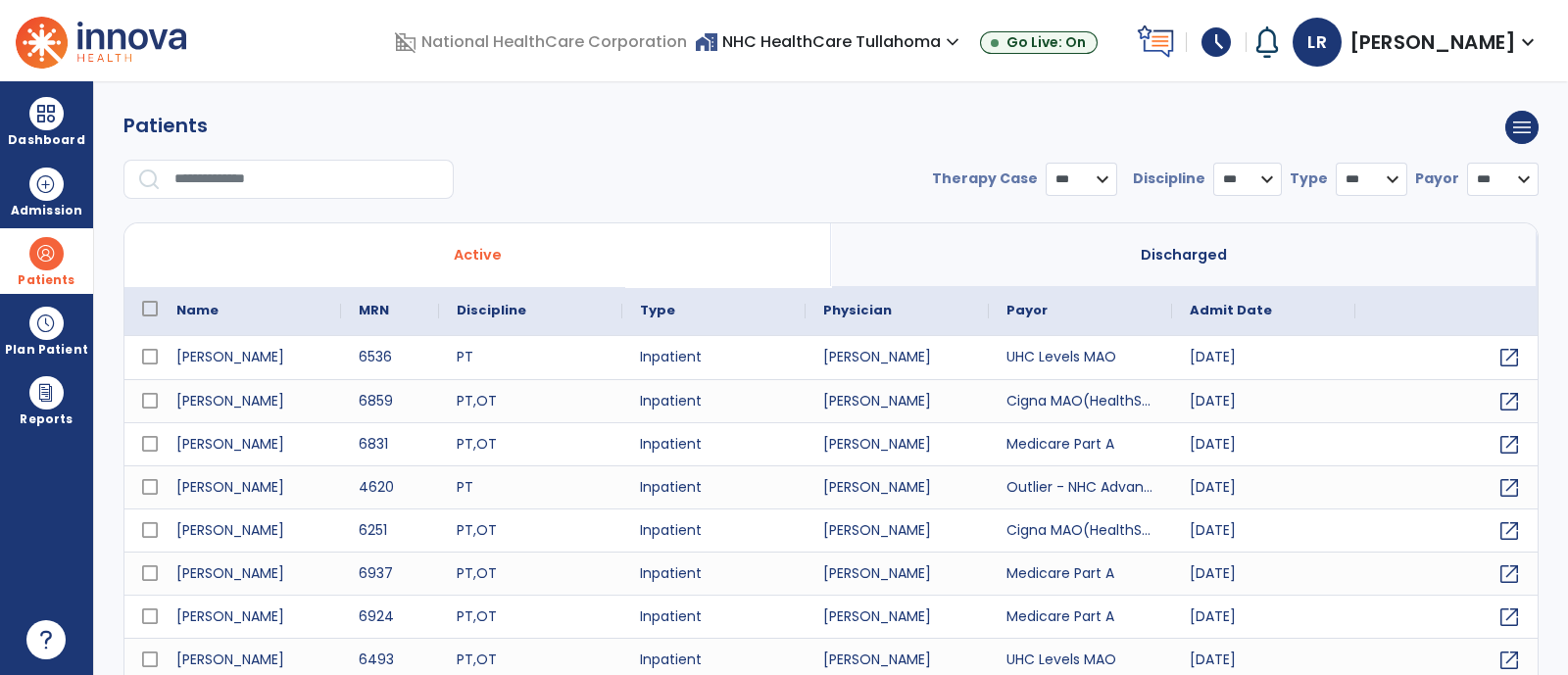select on "***" 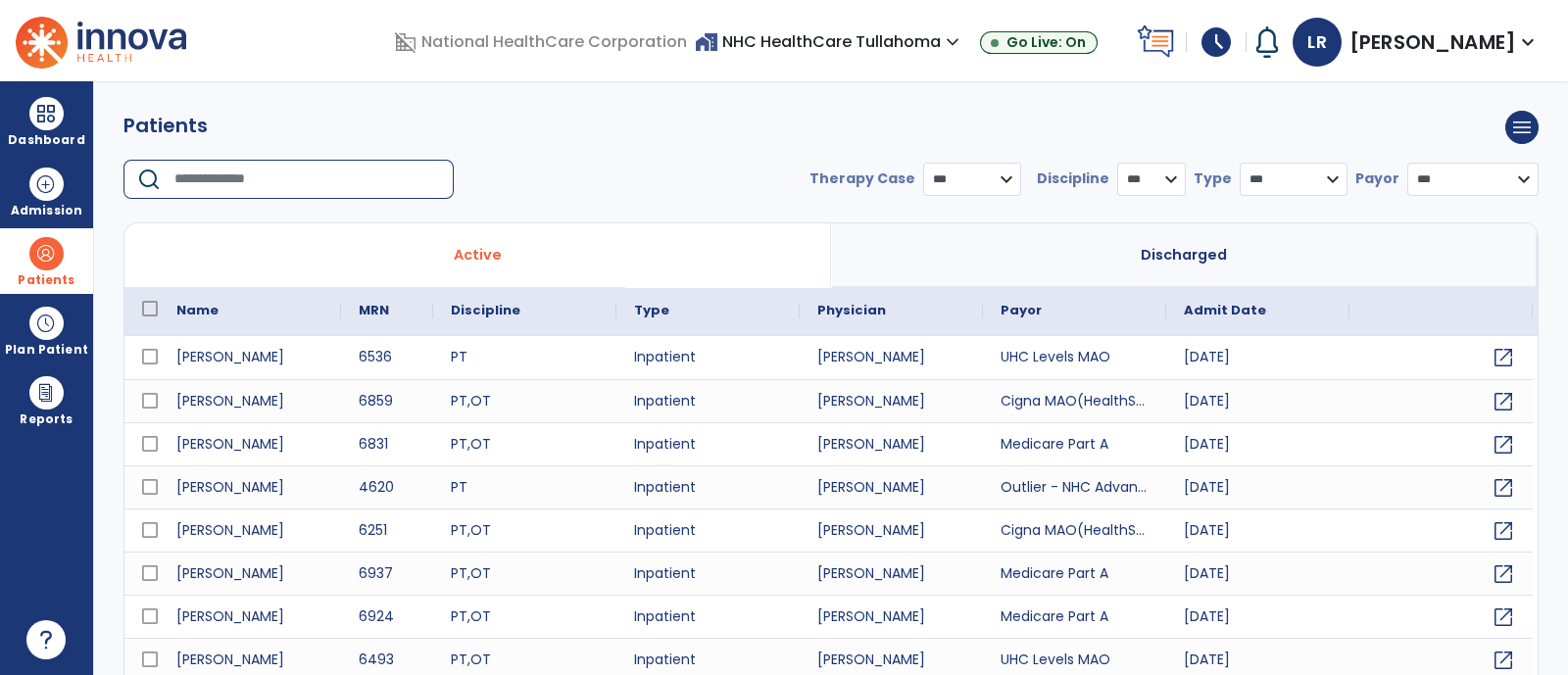 click at bounding box center (307, 179) 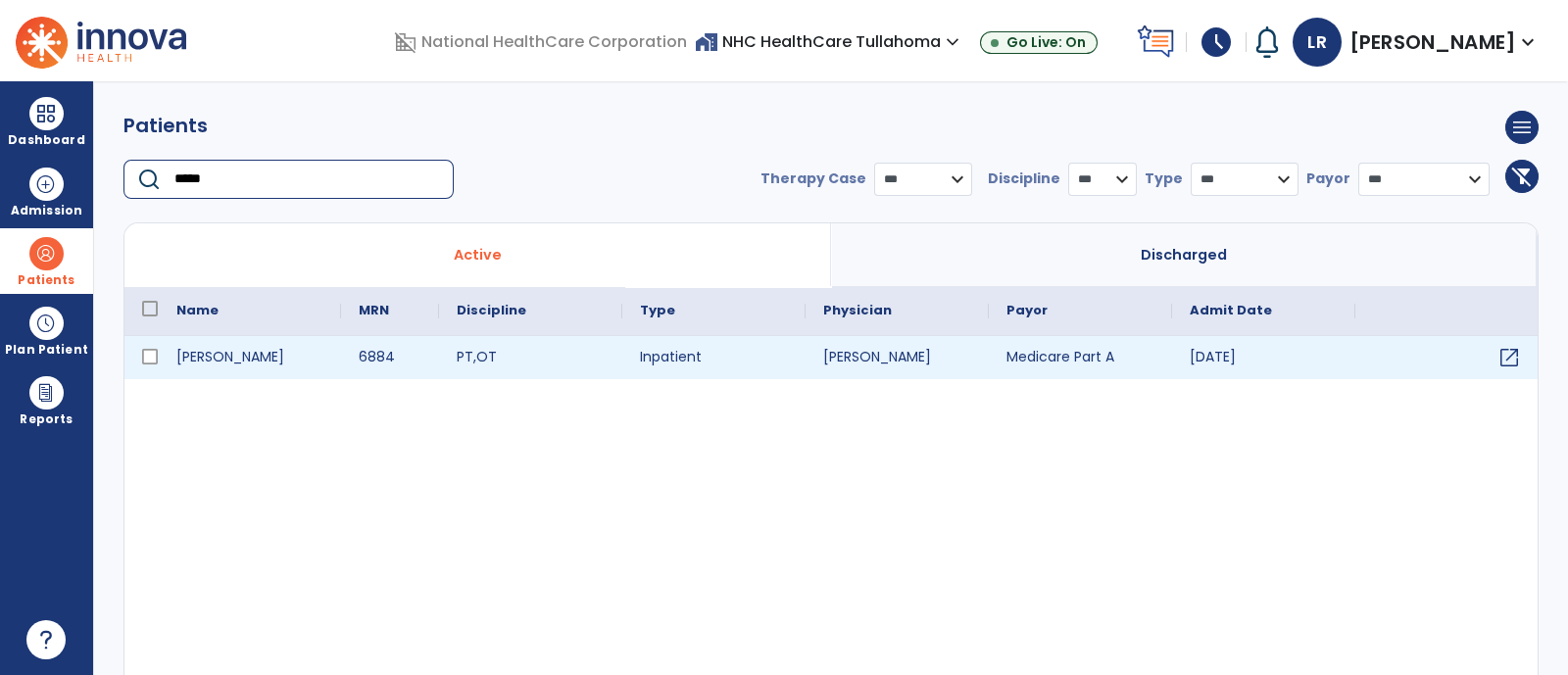 type on "*****" 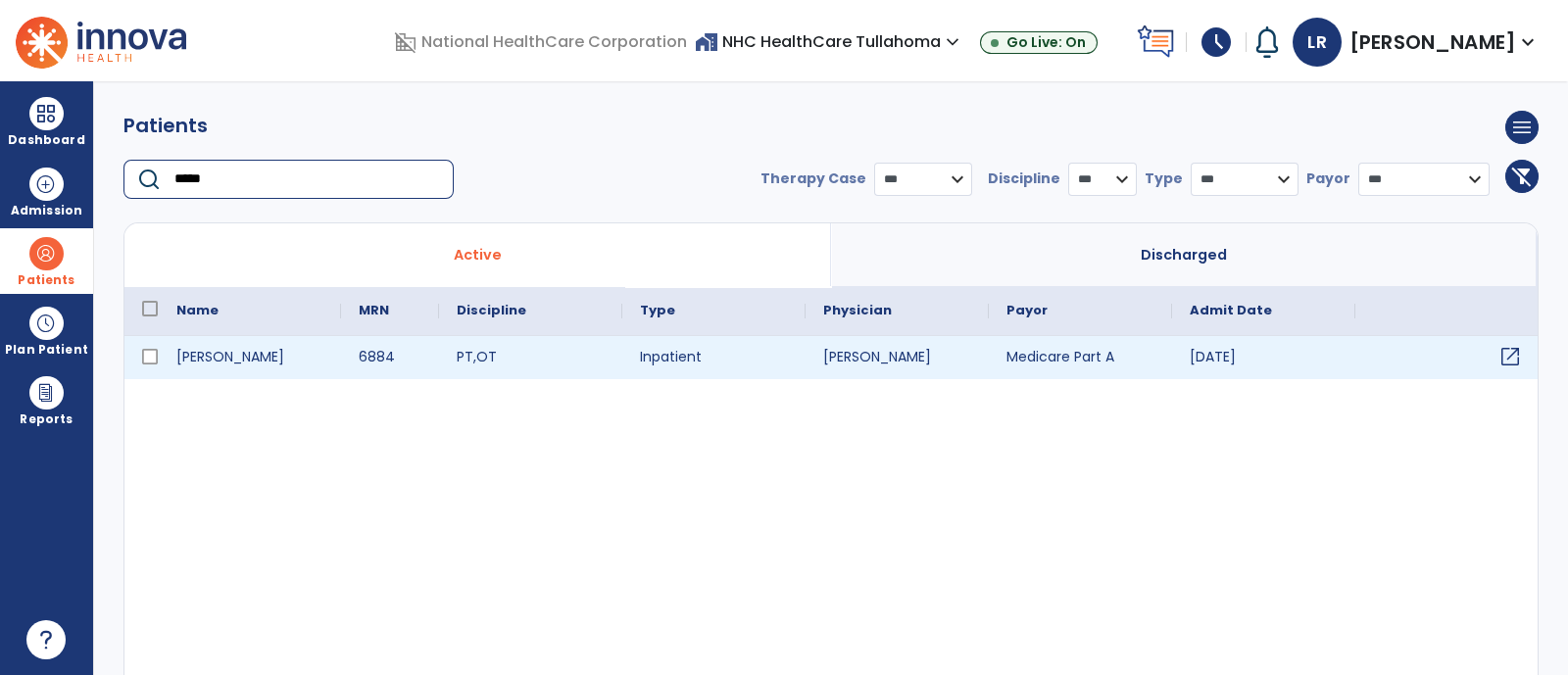 click on "open_in_new" at bounding box center [1446, 358] 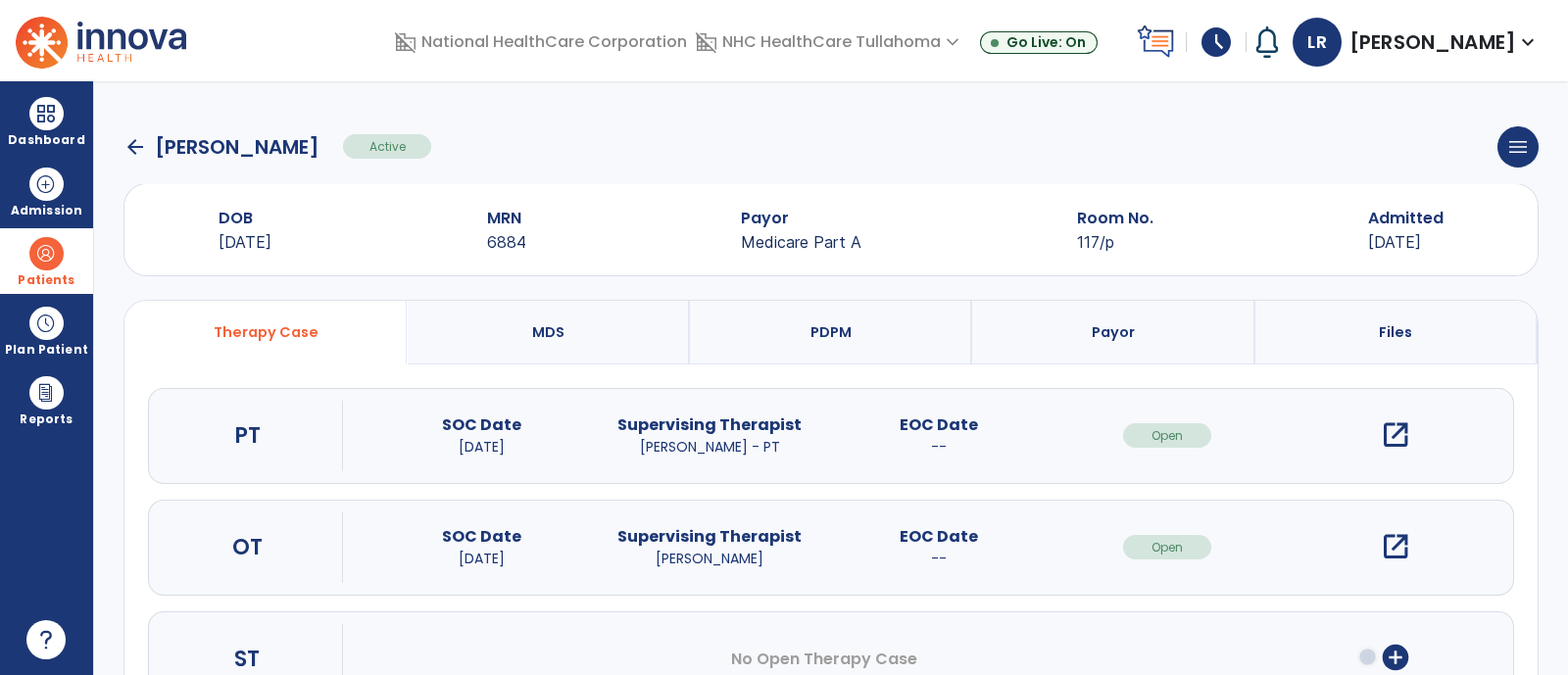 click on "open_in_new" at bounding box center [1396, 435] 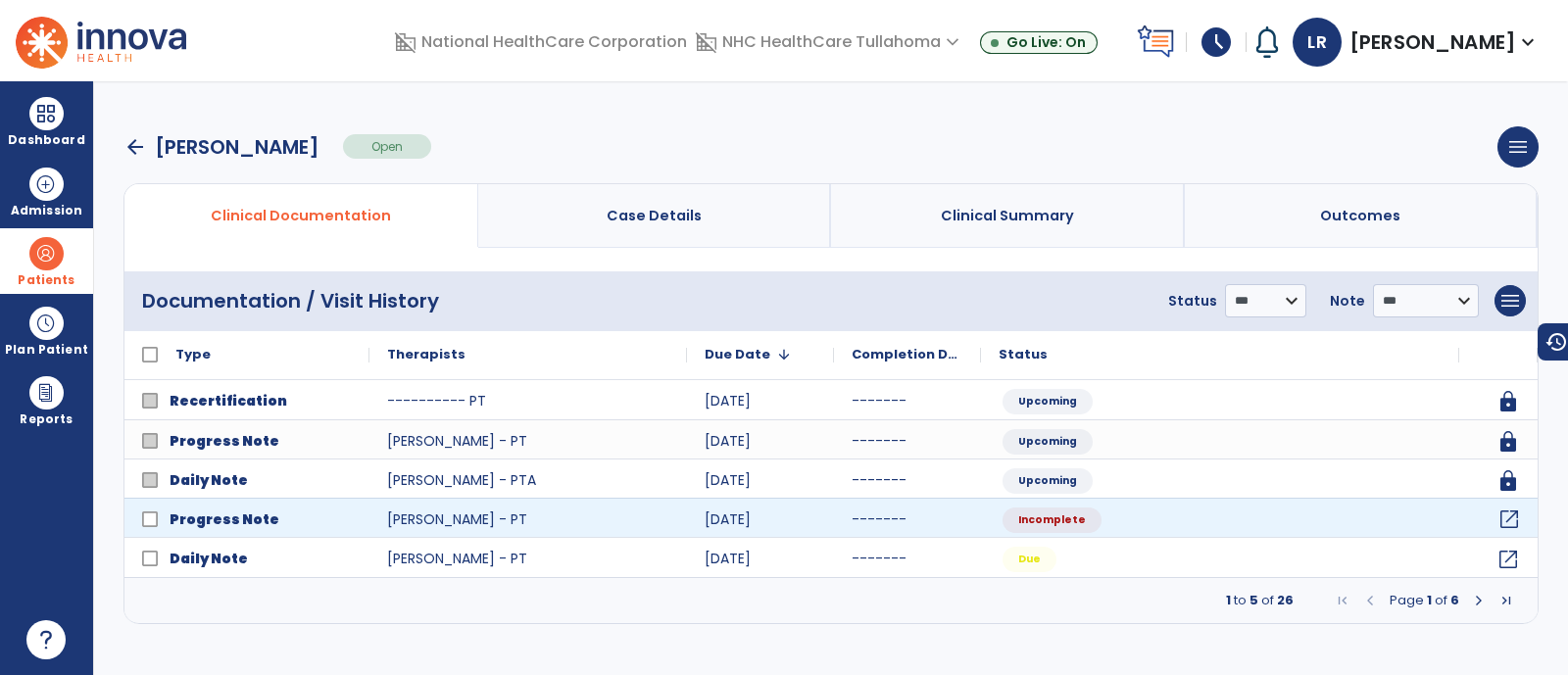 click on "open_in_new" 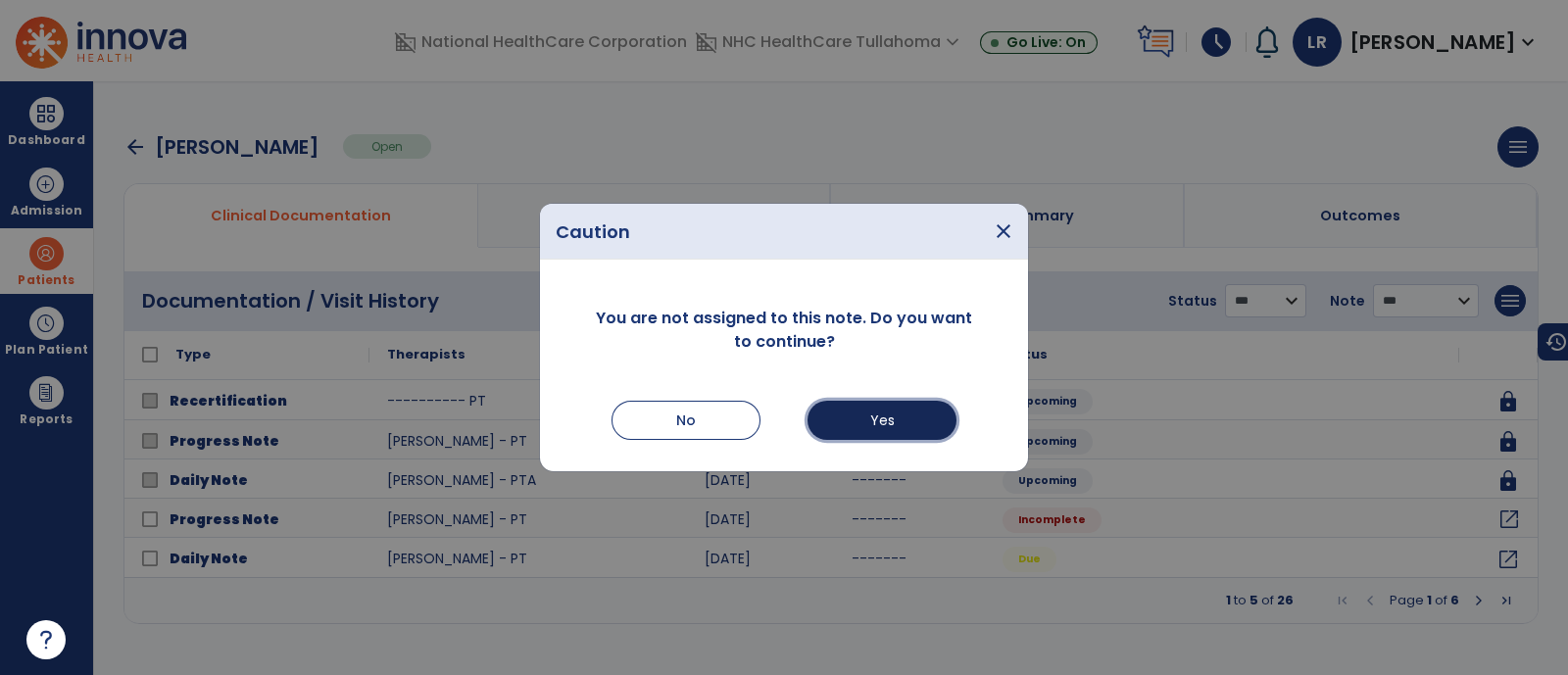click on "Yes" at bounding box center (882, 420) 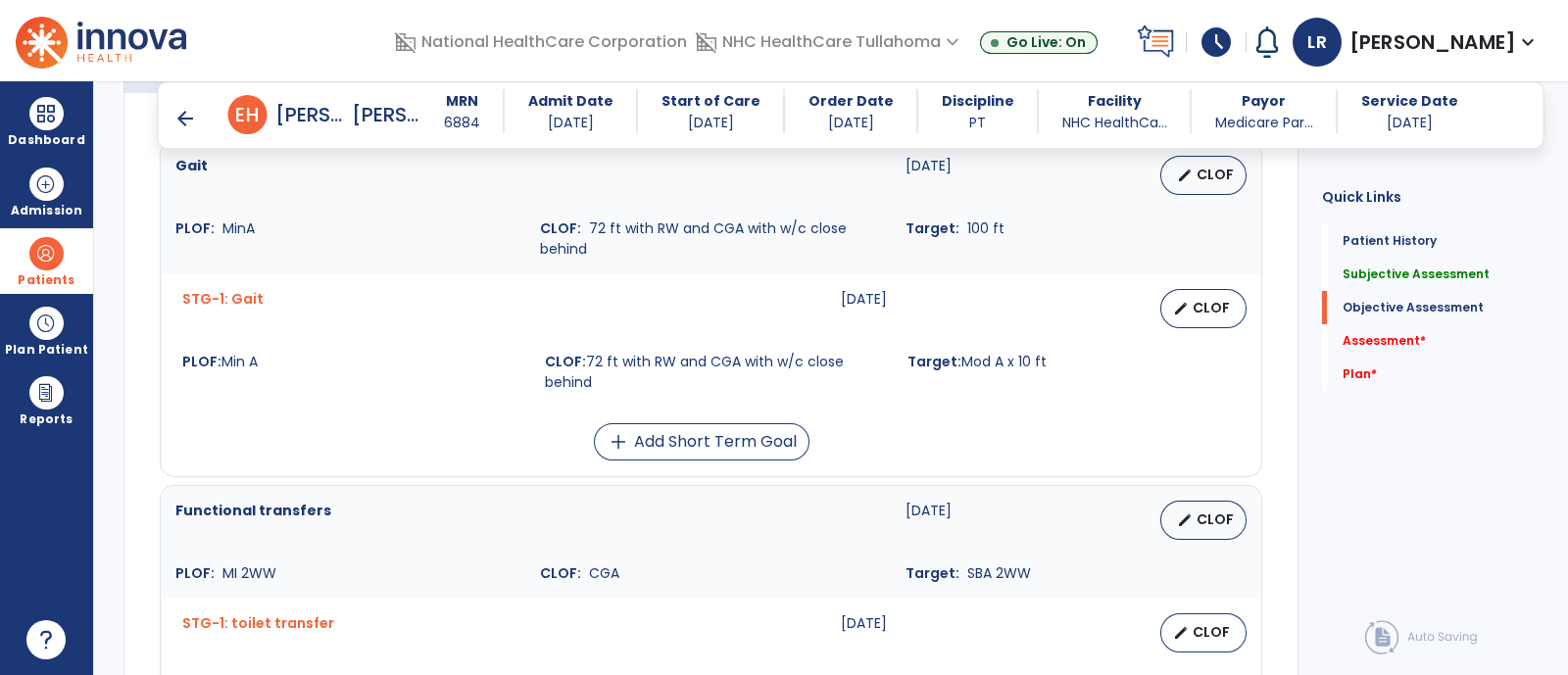 scroll, scrollTop: 814, scrollLeft: 0, axis: vertical 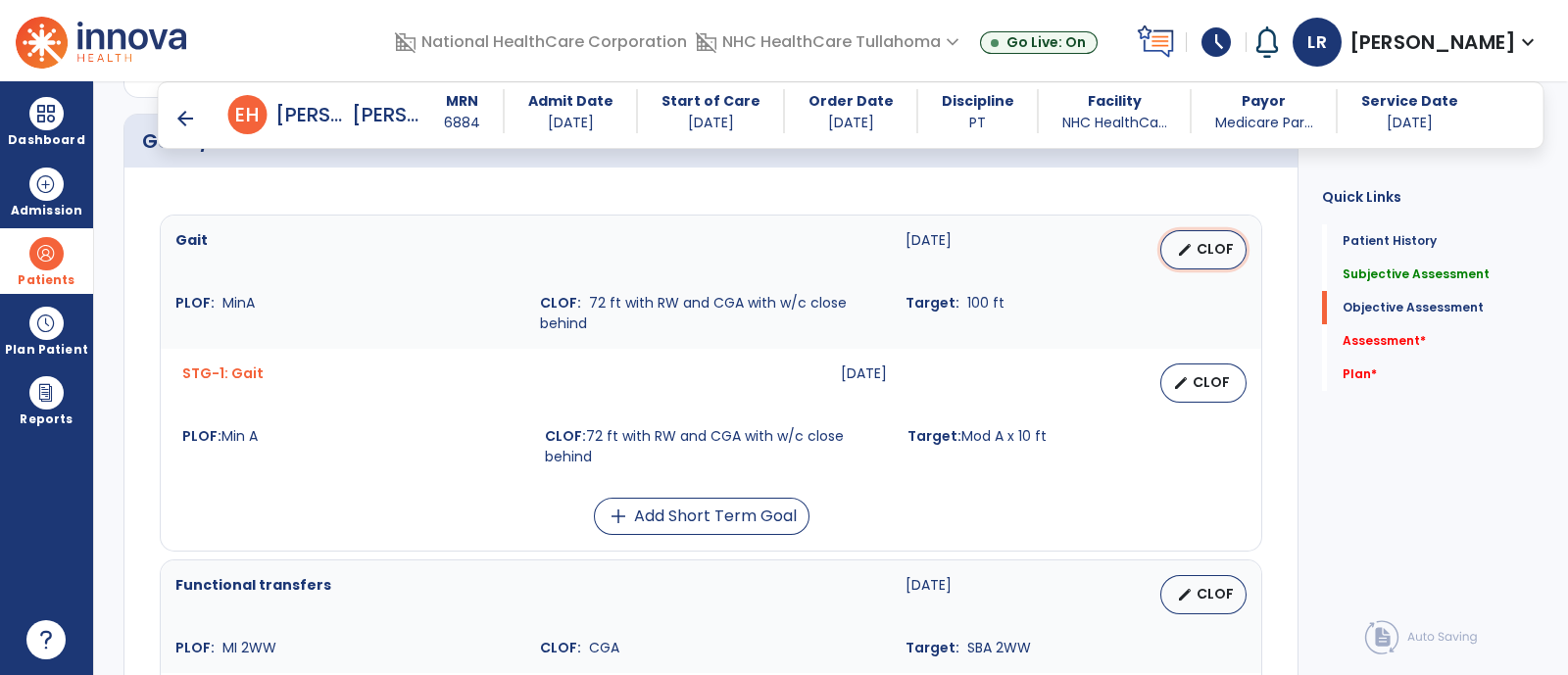 click on "edit   CLOF" at bounding box center (1203, 250) 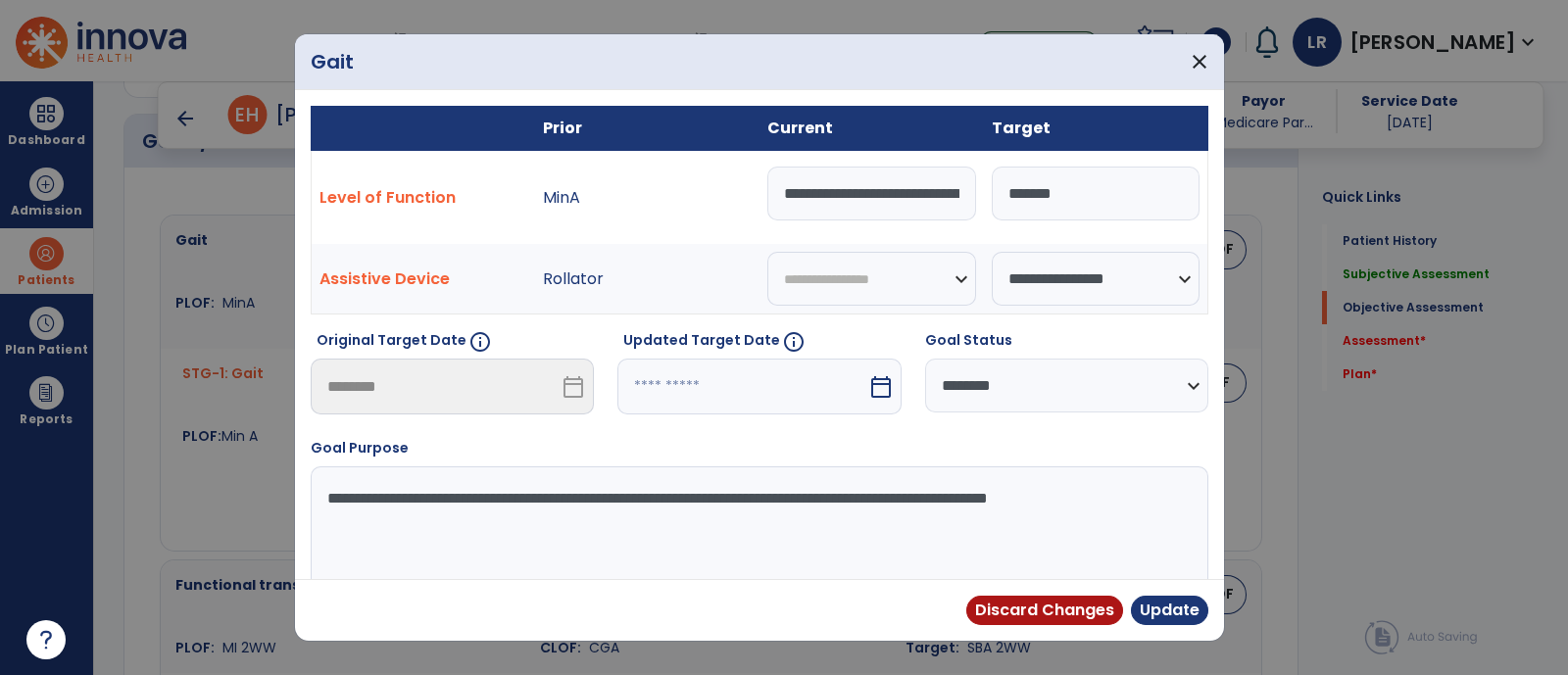 click on "**********" at bounding box center [871, 193] 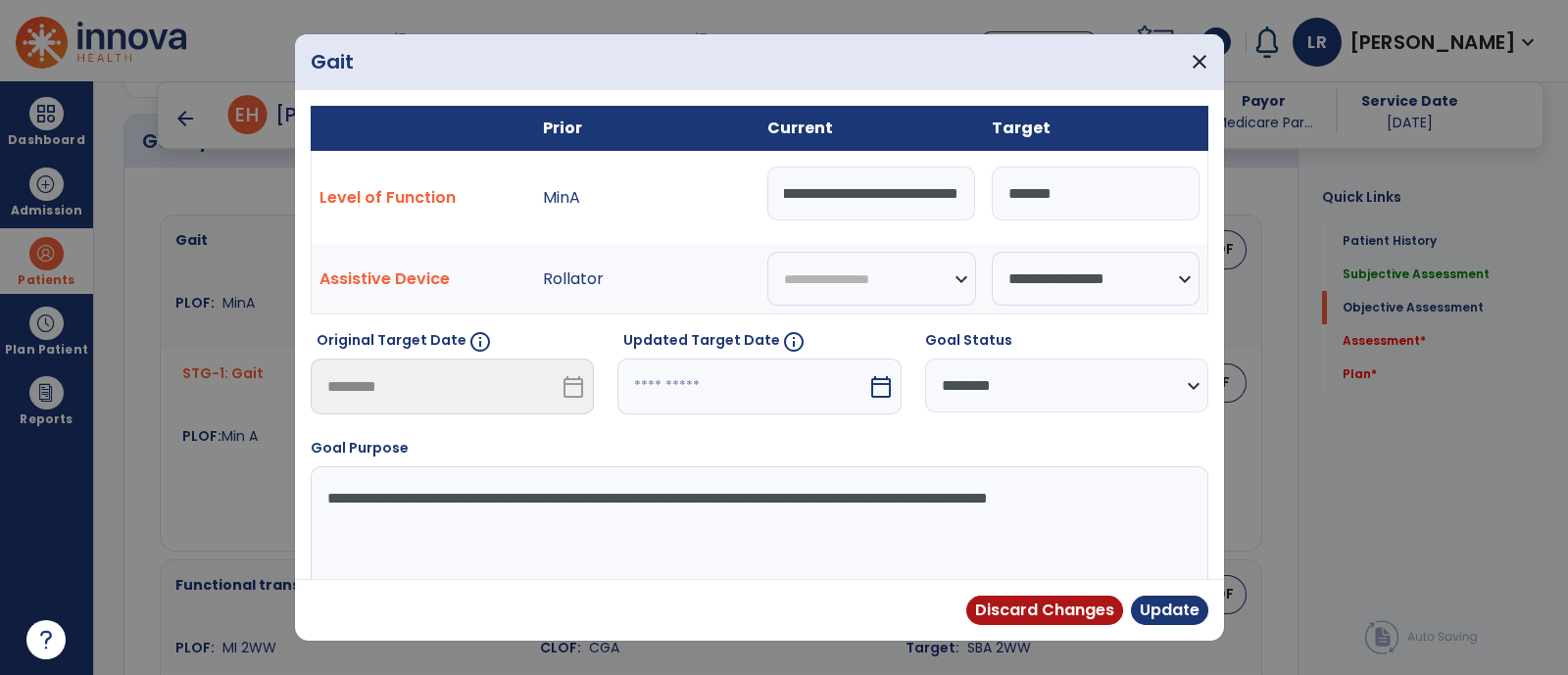 scroll, scrollTop: 0, scrollLeft: 172, axis: horizontal 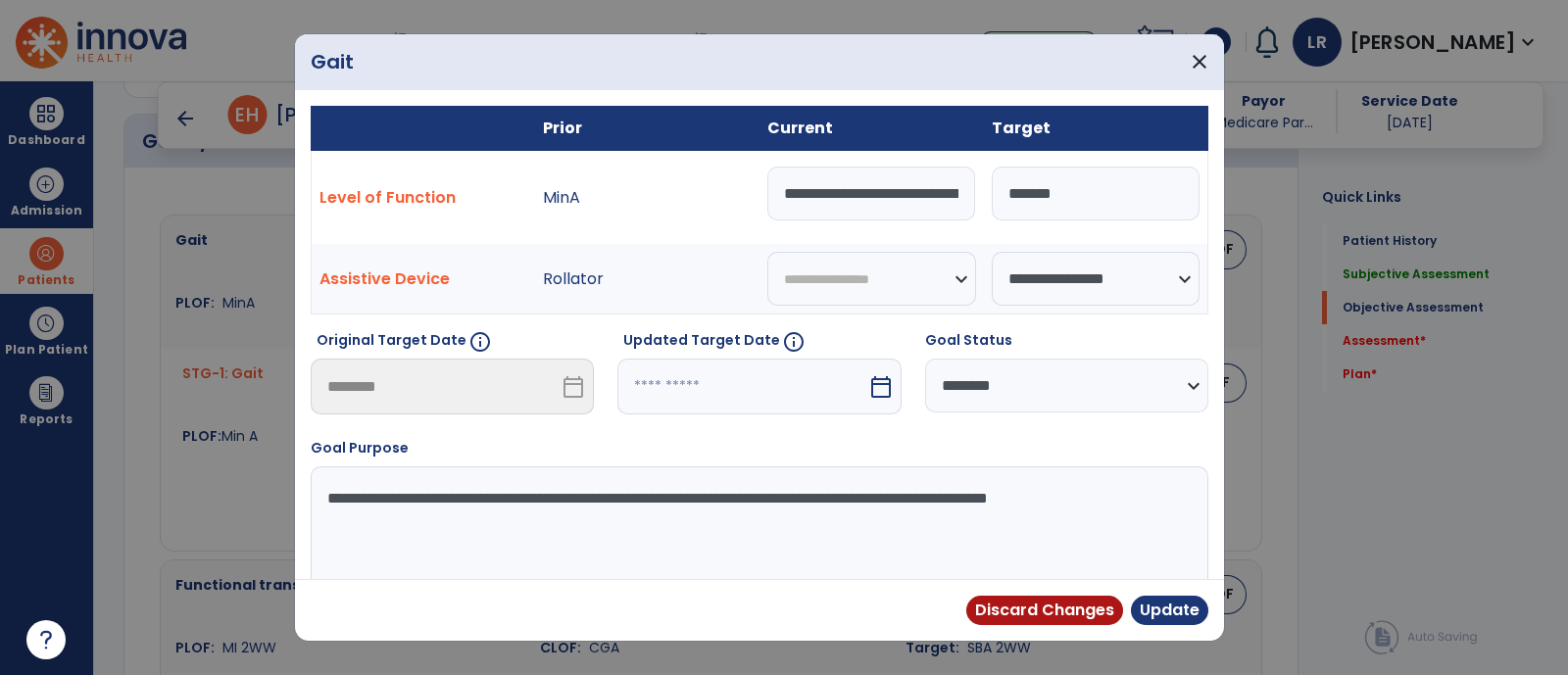click on "**********" at bounding box center (871, 193) 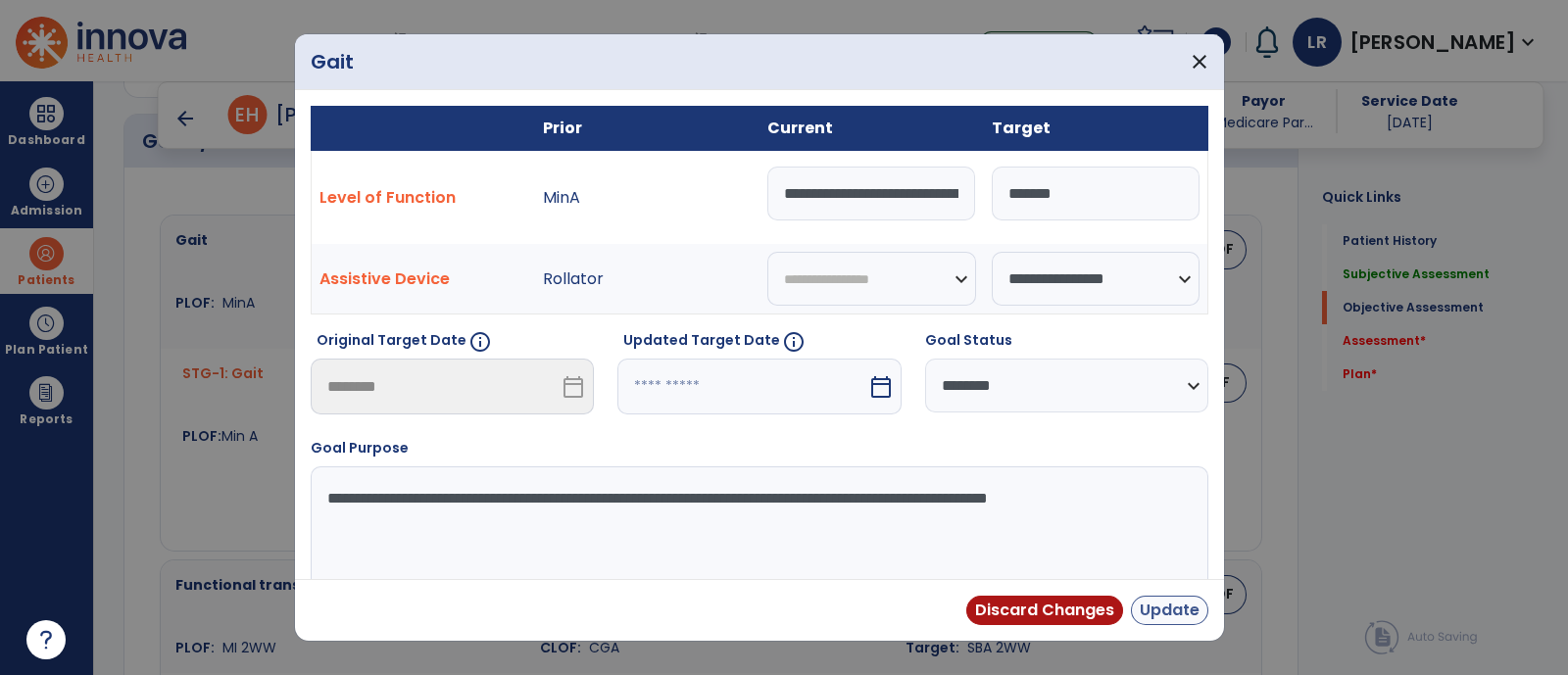 type on "**********" 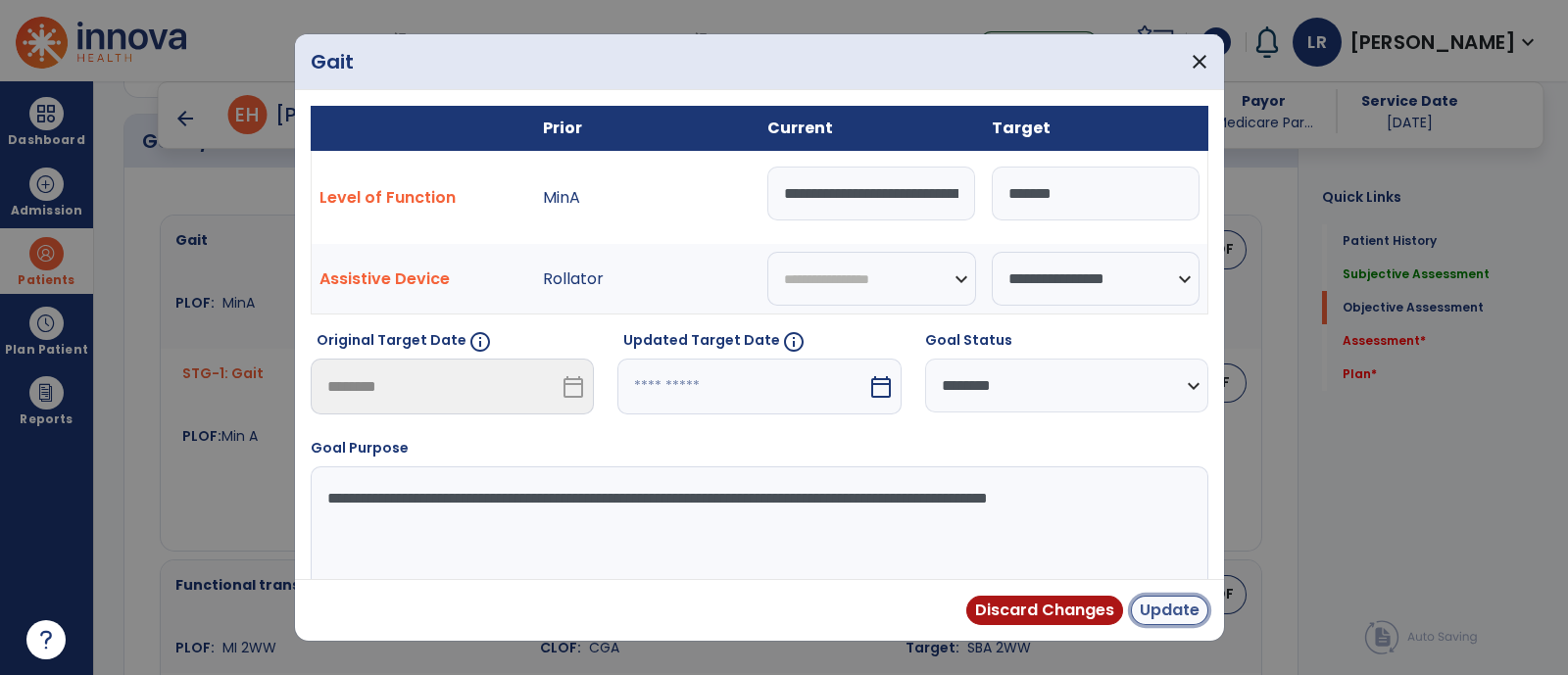click on "Update" at bounding box center [1169, 610] 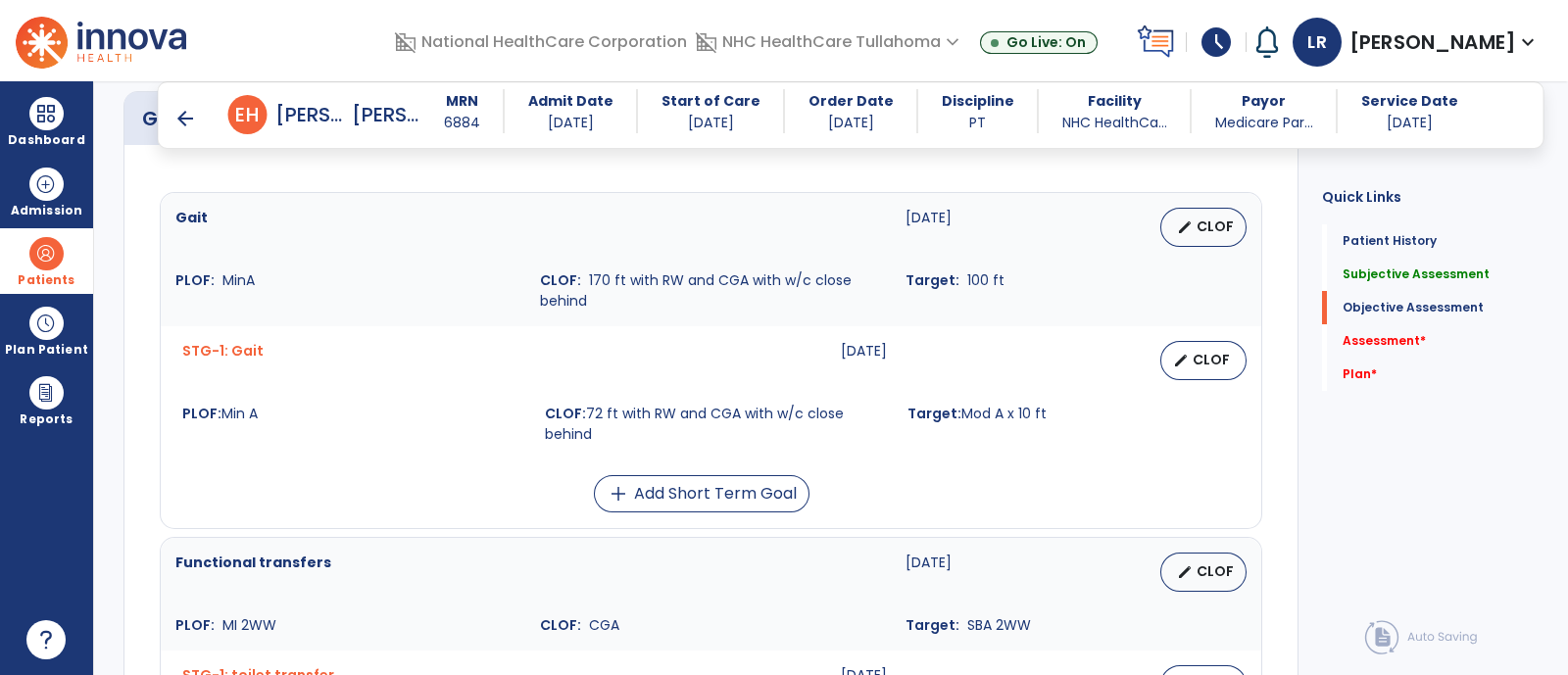 scroll, scrollTop: 835, scrollLeft: 0, axis: vertical 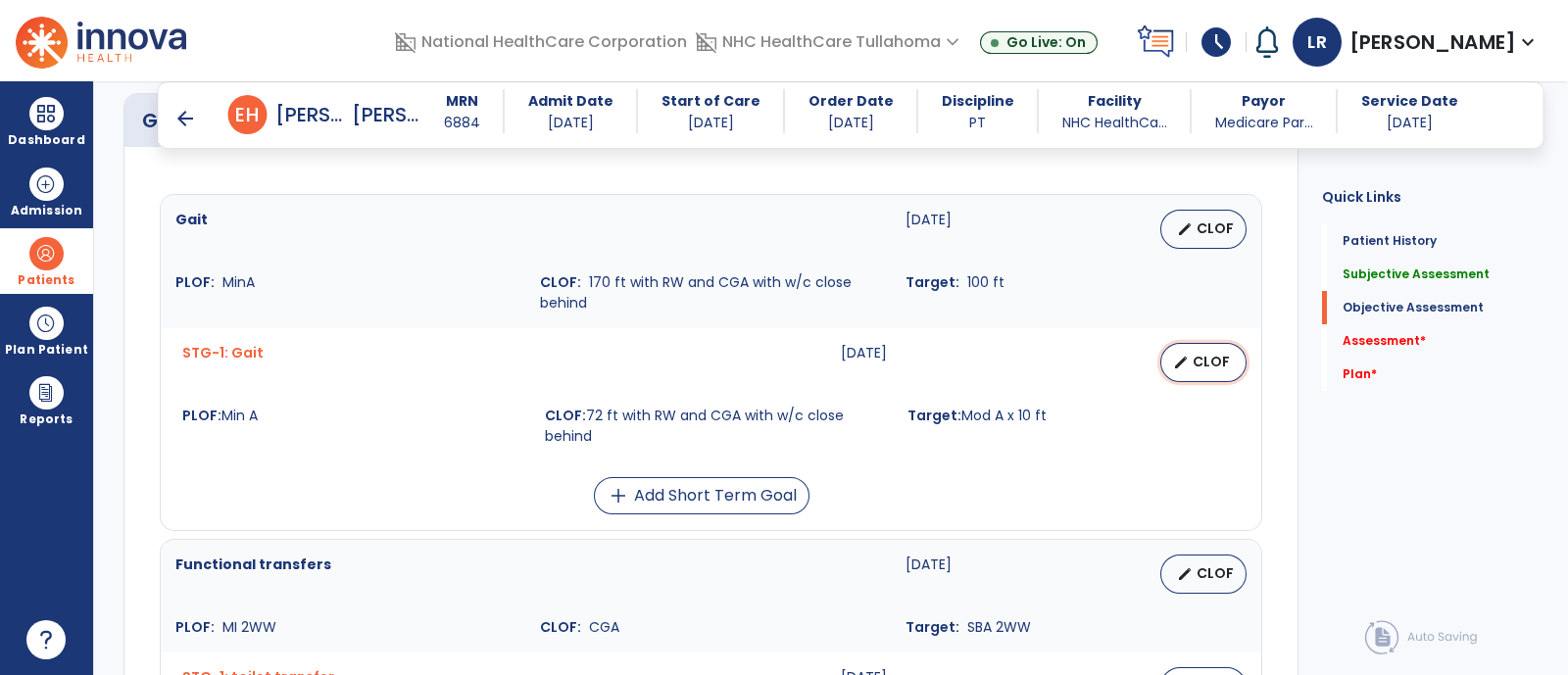 click on "CLOF" at bounding box center (1211, 362) 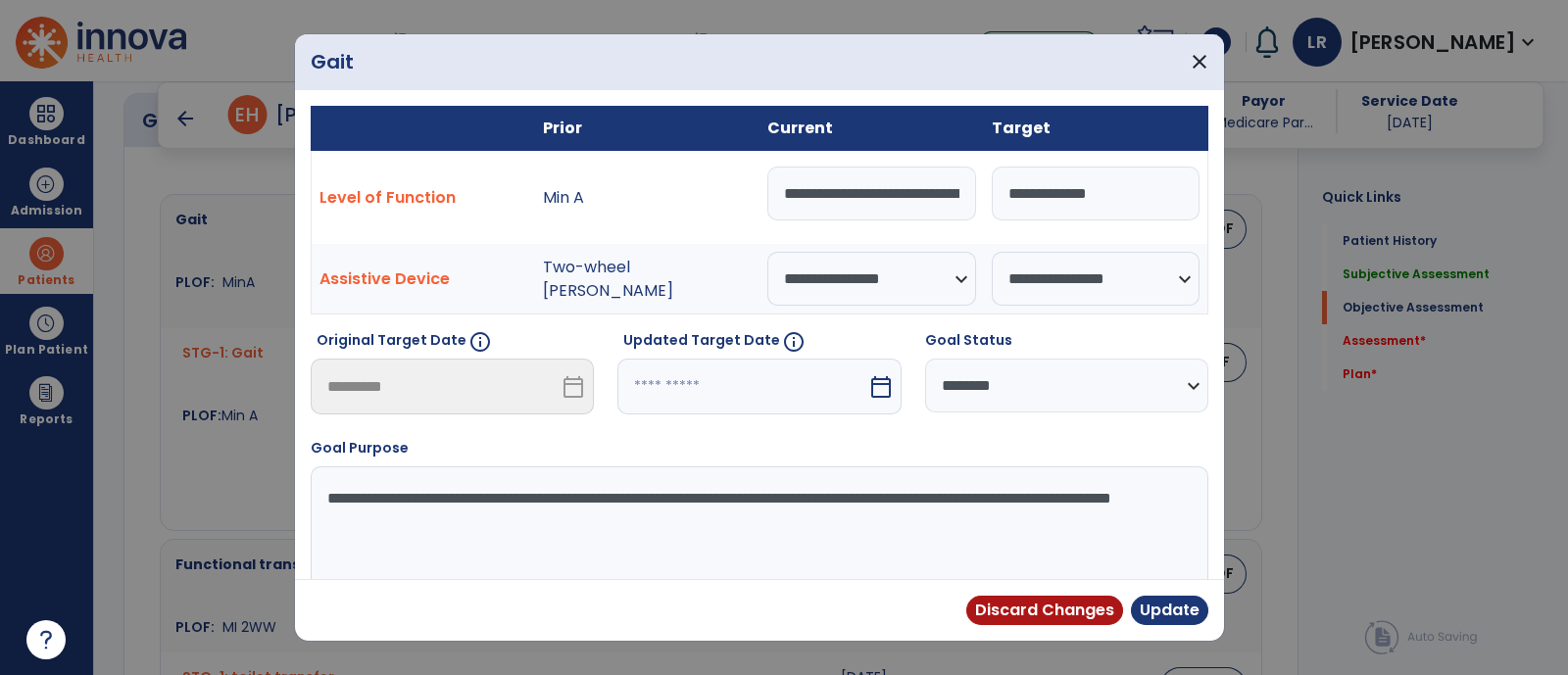 click on "**********" at bounding box center [871, 193] 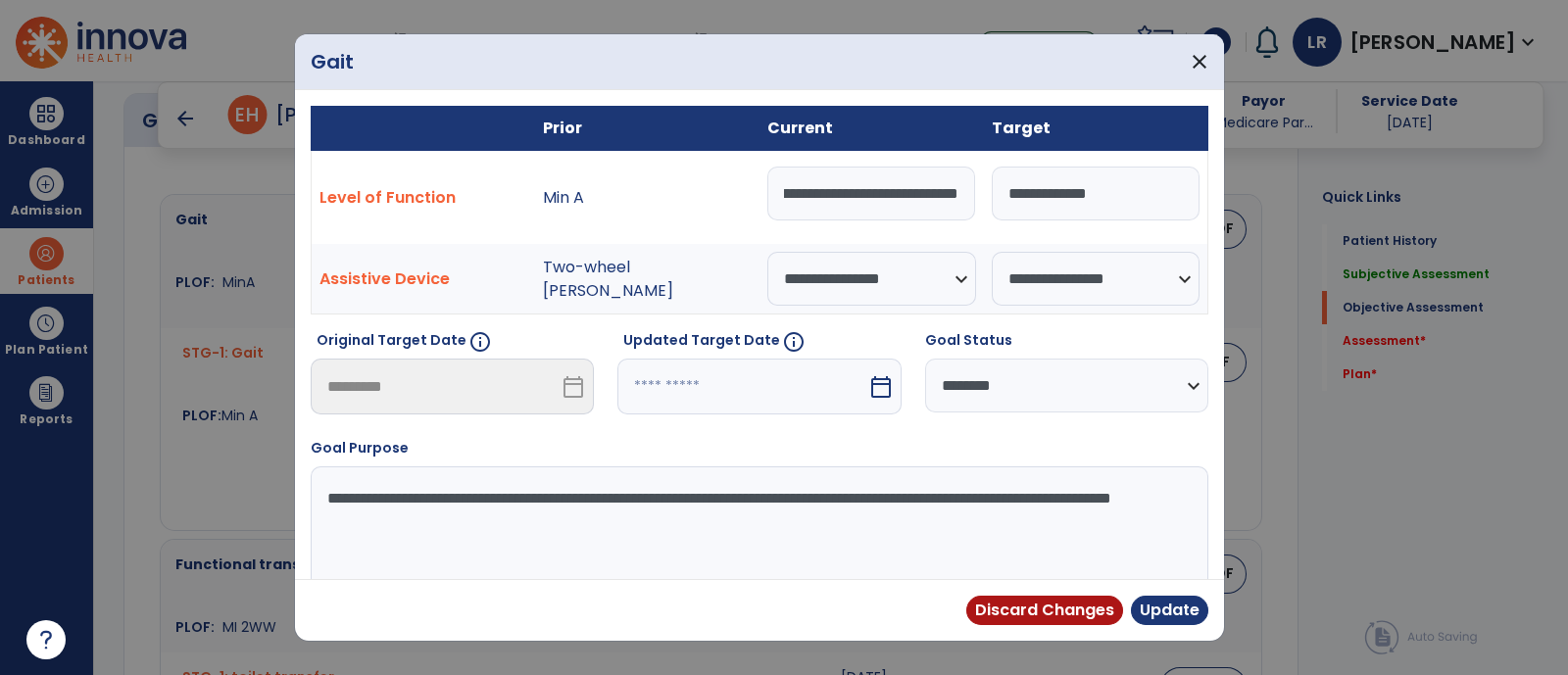 type on "**********" 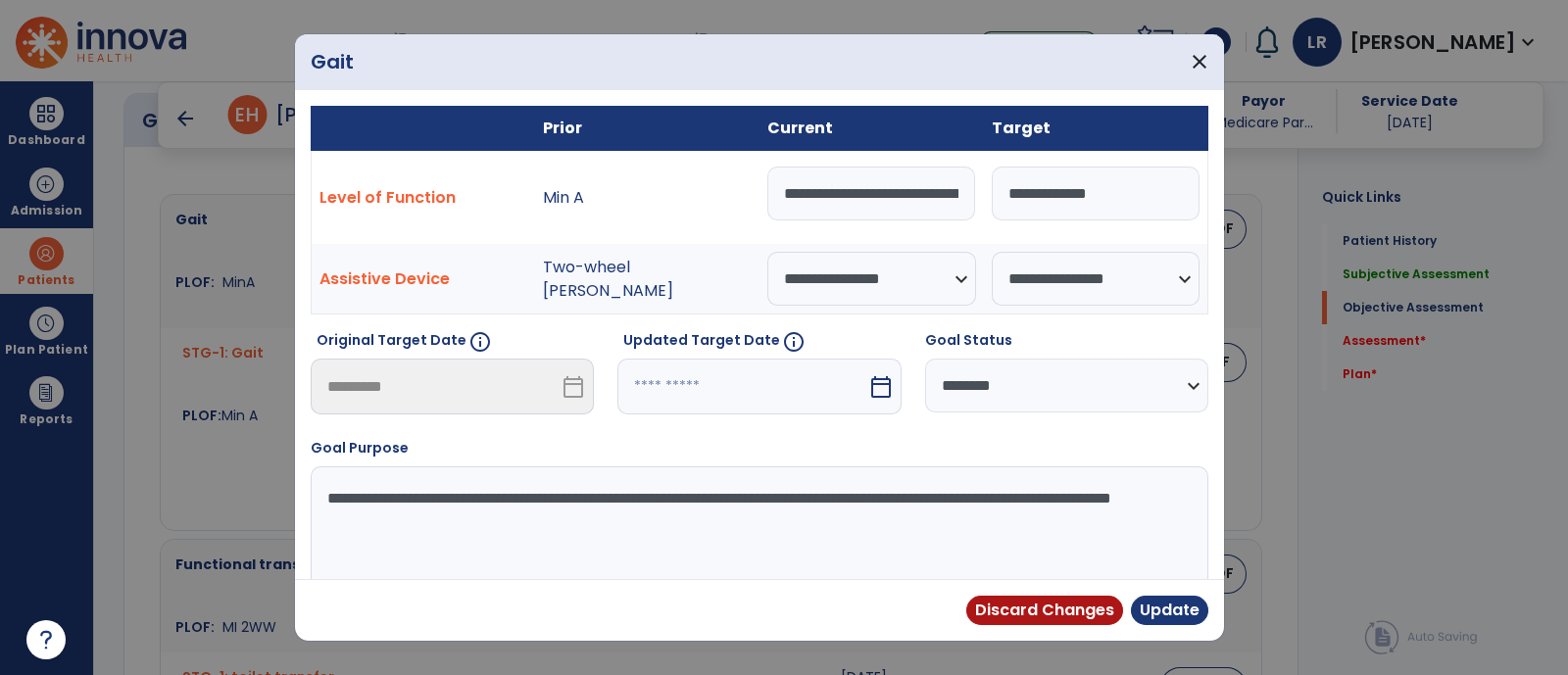 click on "**********" at bounding box center [1066, 385] 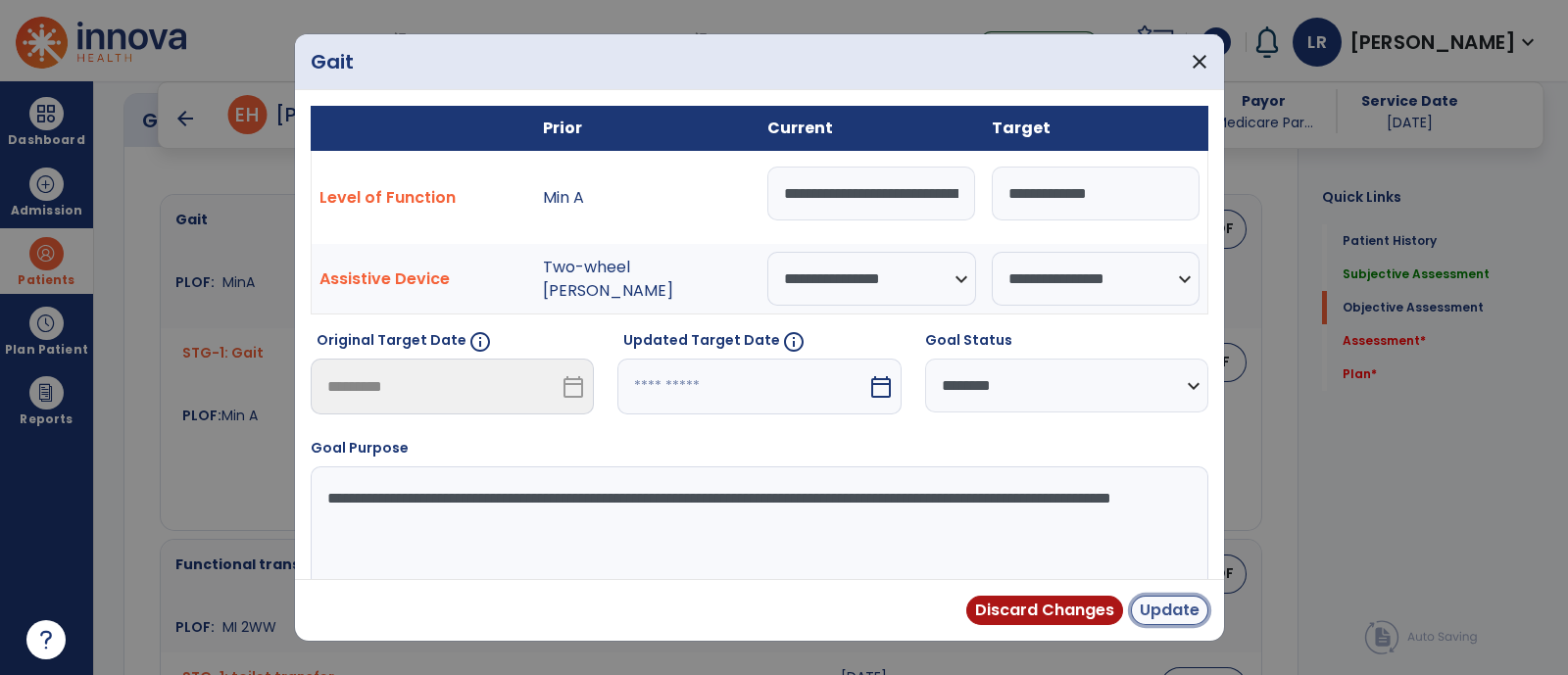 click on "Update" at bounding box center [1169, 610] 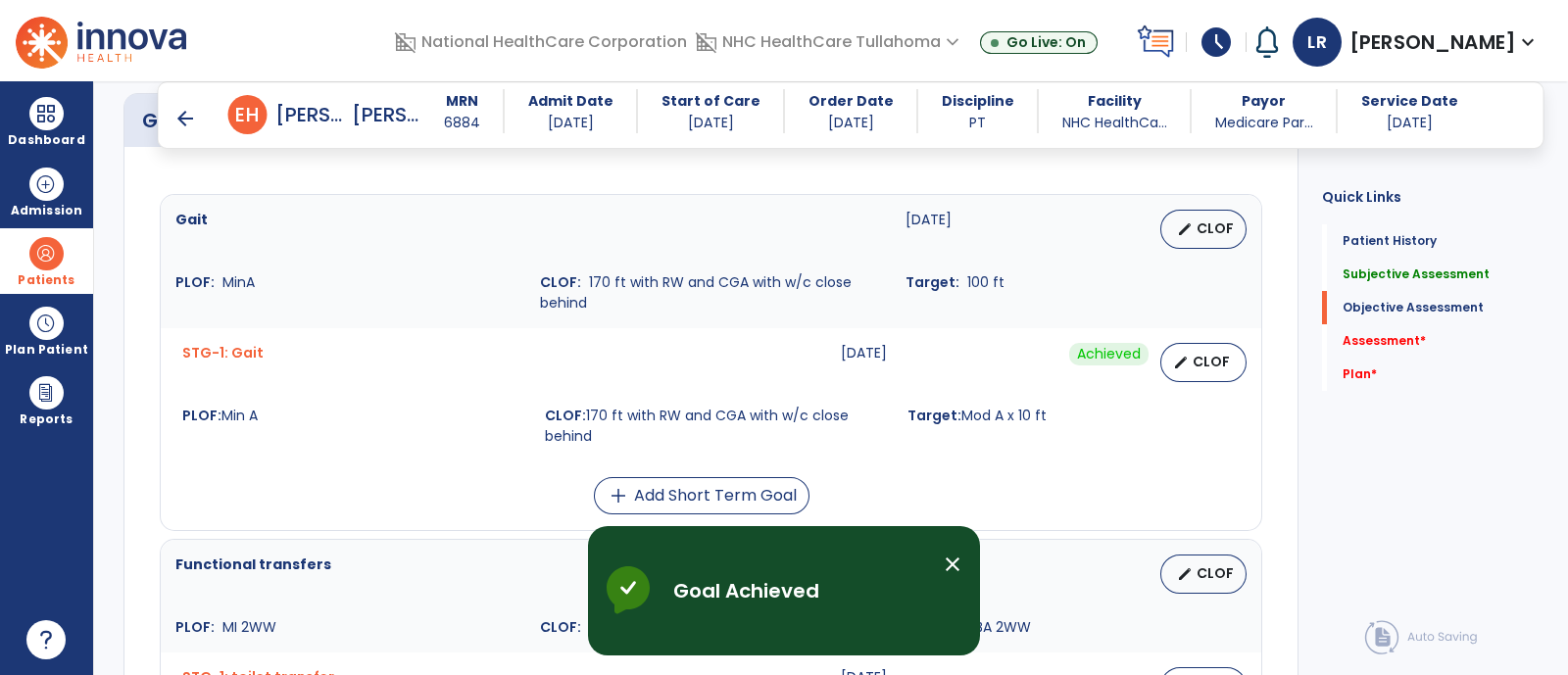 click on "close" at bounding box center (953, 564) 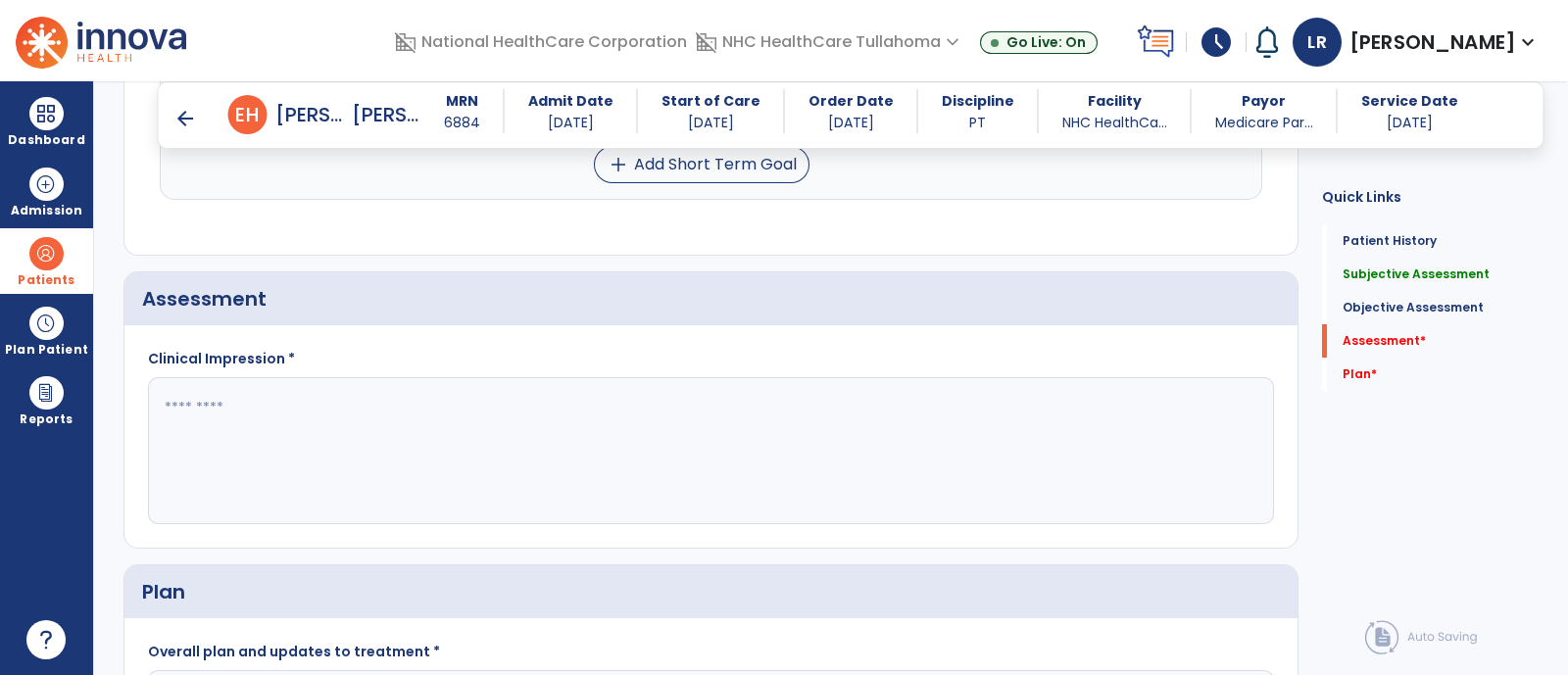 scroll, scrollTop: 1926, scrollLeft: 0, axis: vertical 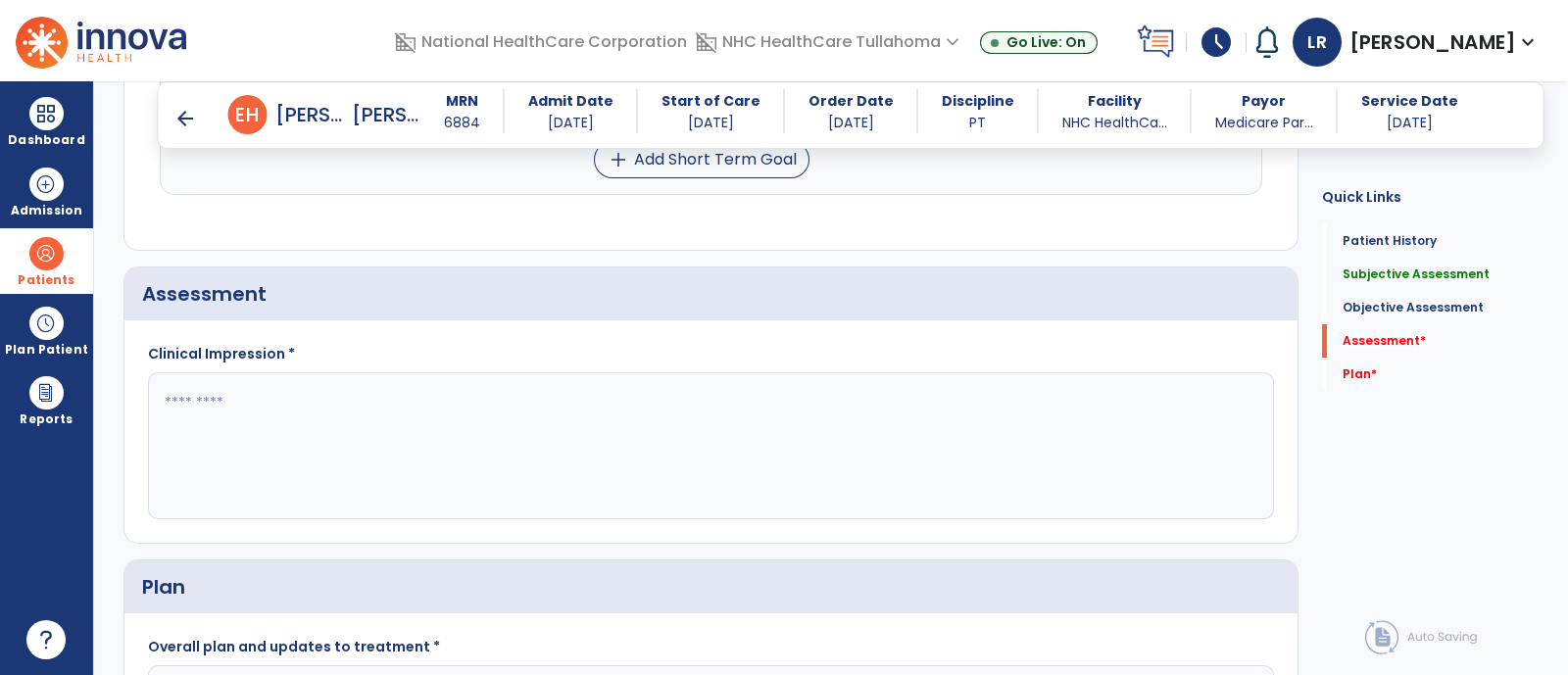 click 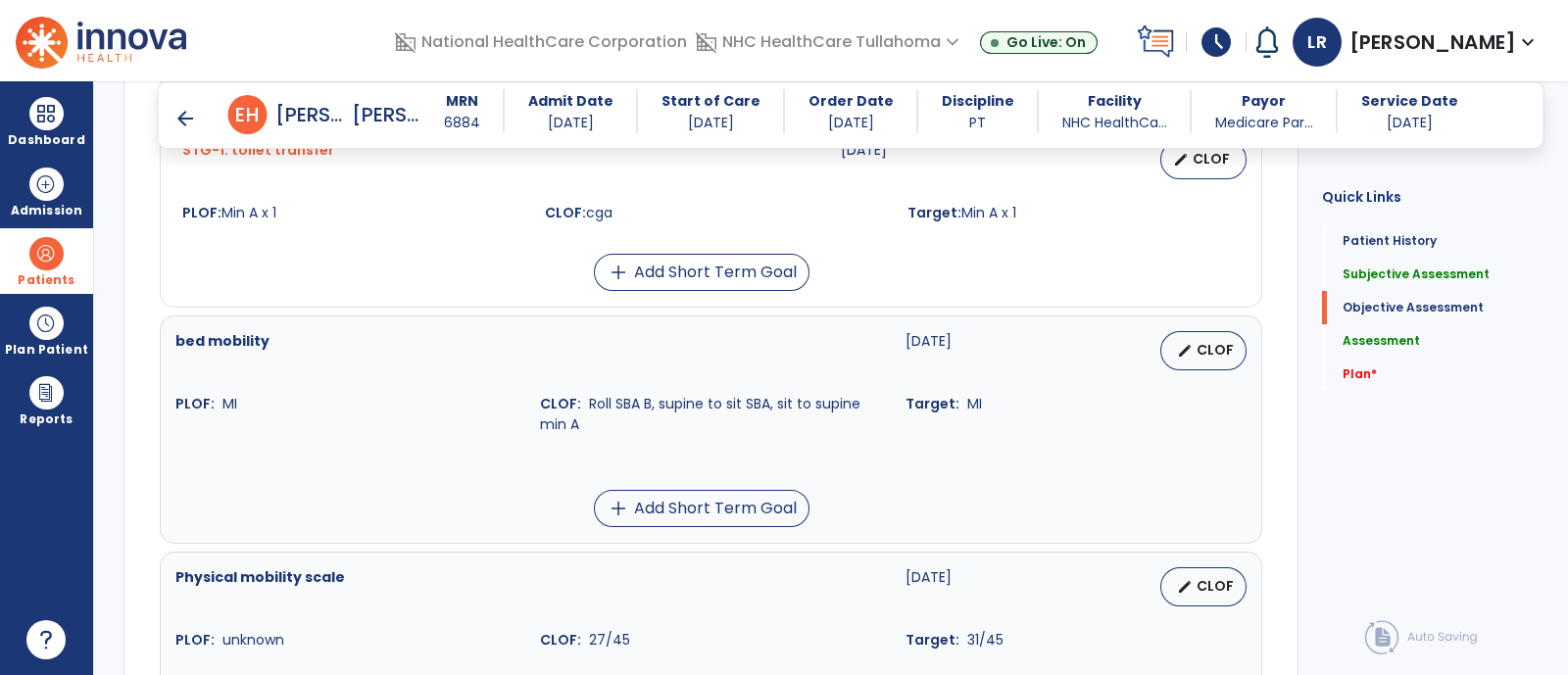 scroll, scrollTop: 1376, scrollLeft: 0, axis: vertical 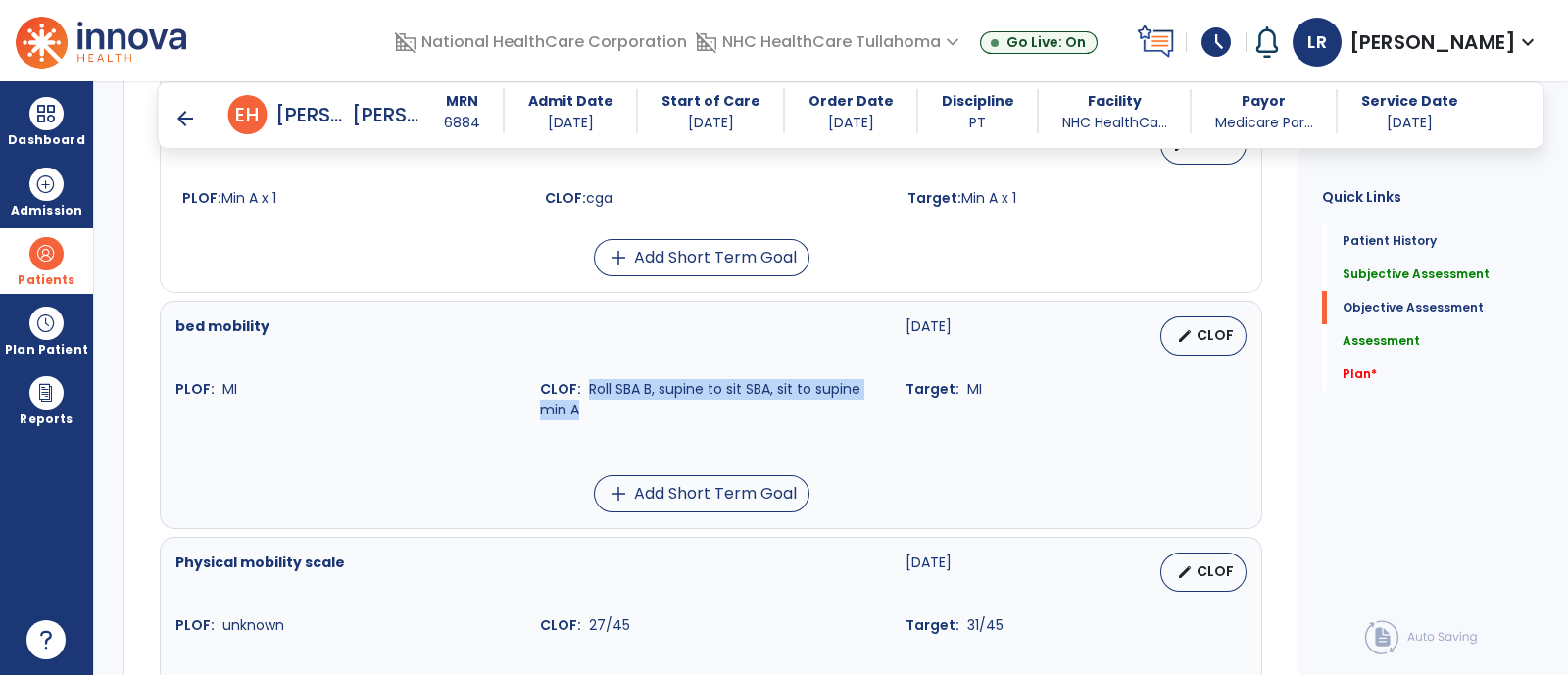 drag, startPoint x: 583, startPoint y: 383, endPoint x: 582, endPoint y: 403, distance: 20.024984 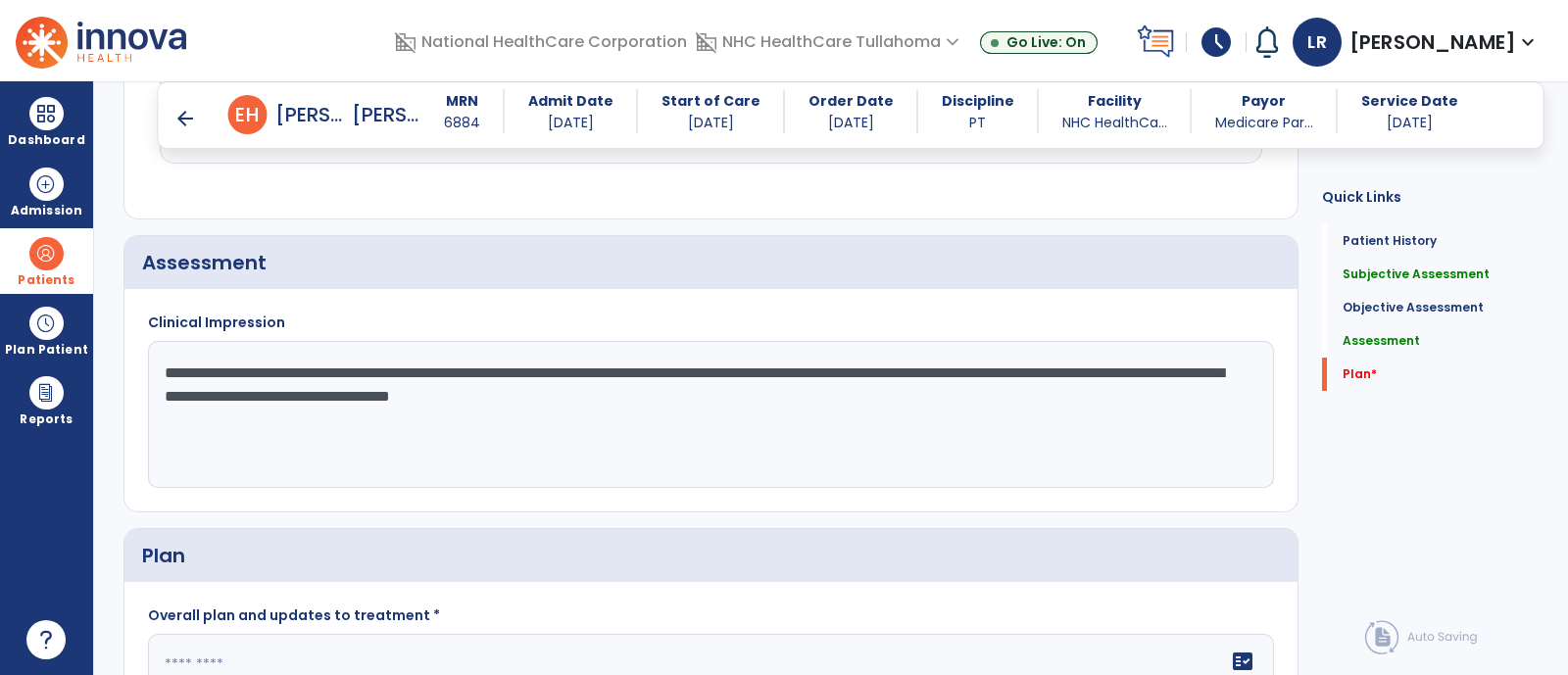scroll, scrollTop: 2099, scrollLeft: 0, axis: vertical 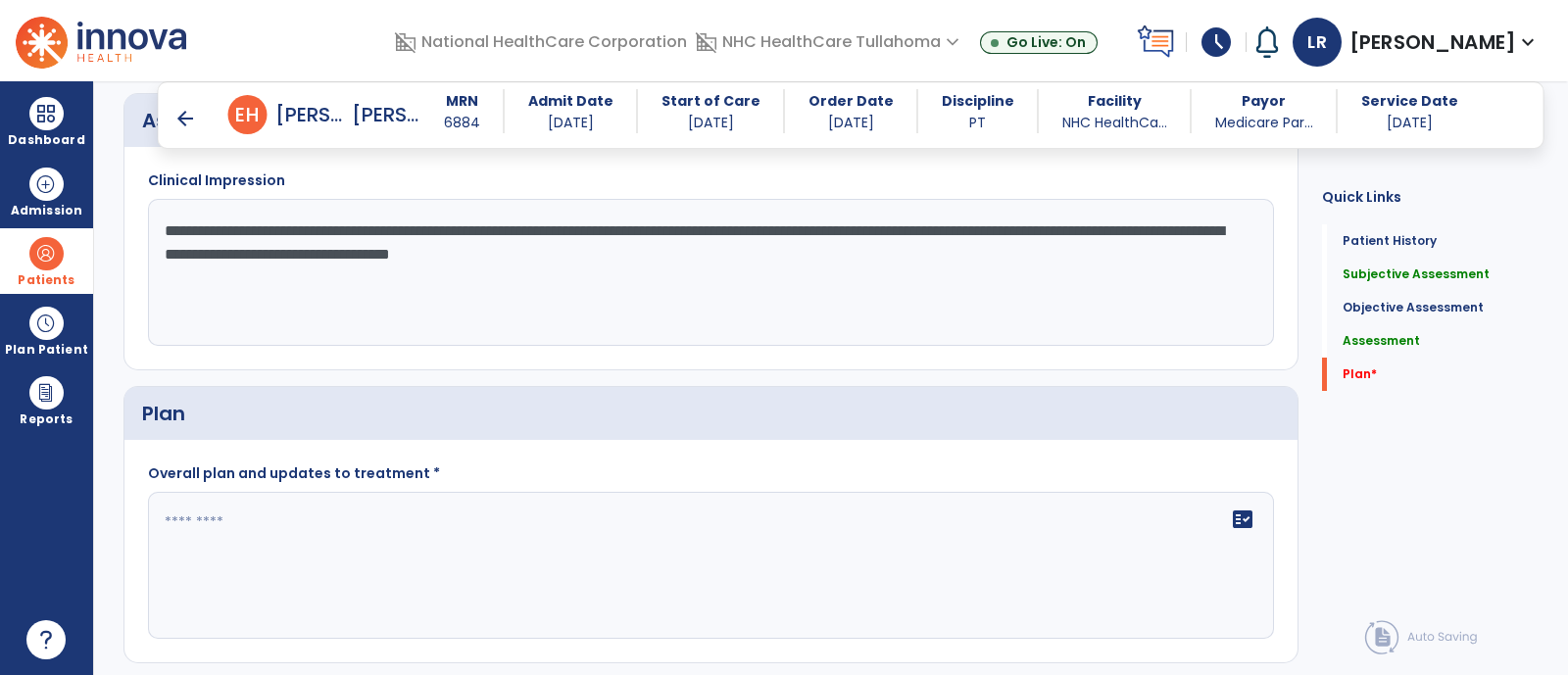 click on "**********" 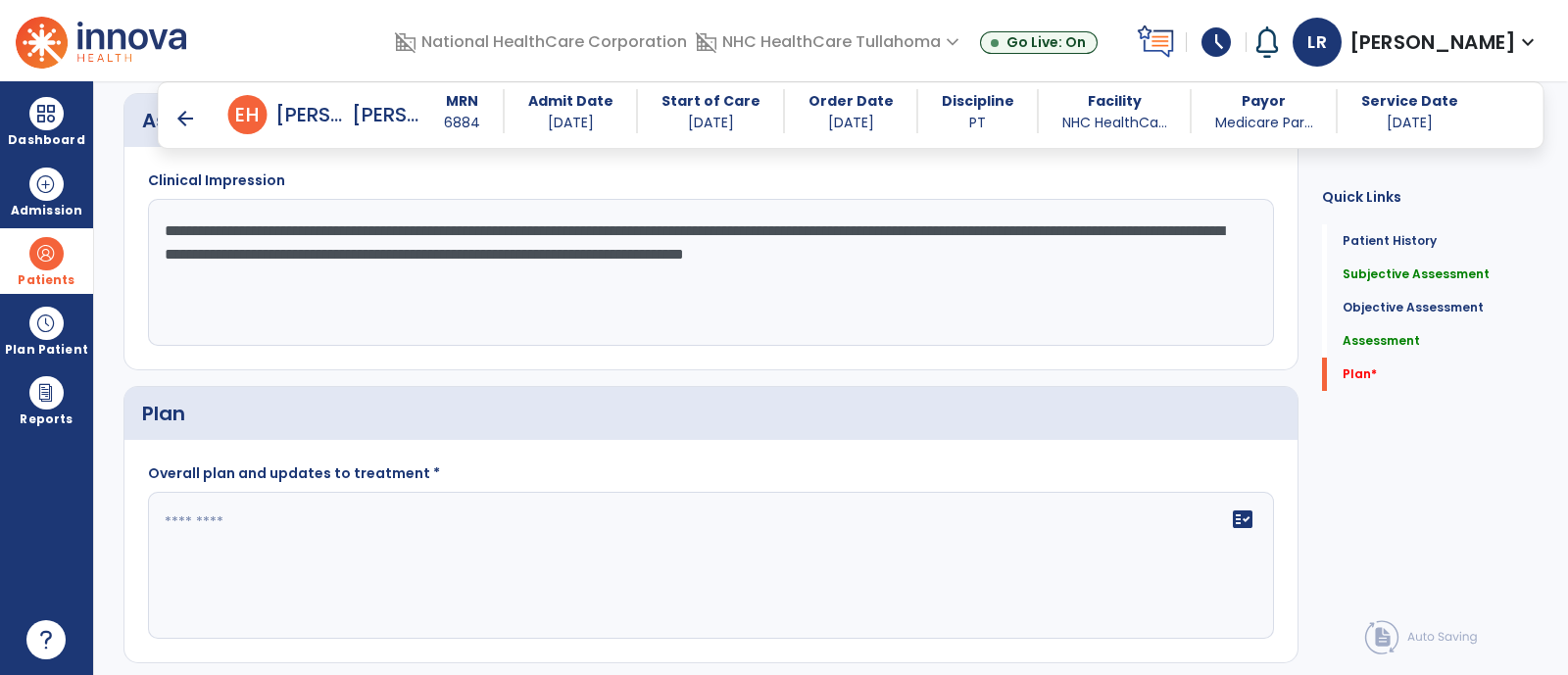click on "**********" 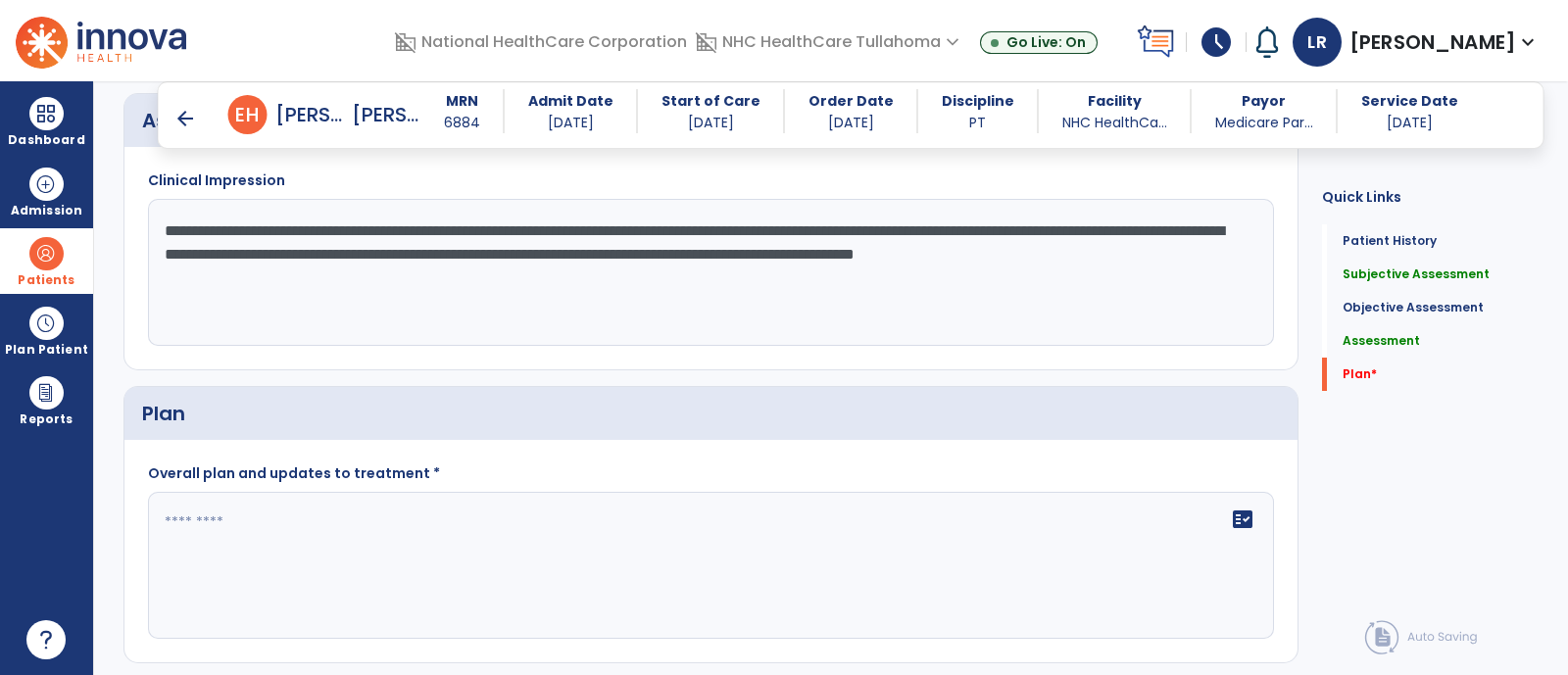 click on "**********" 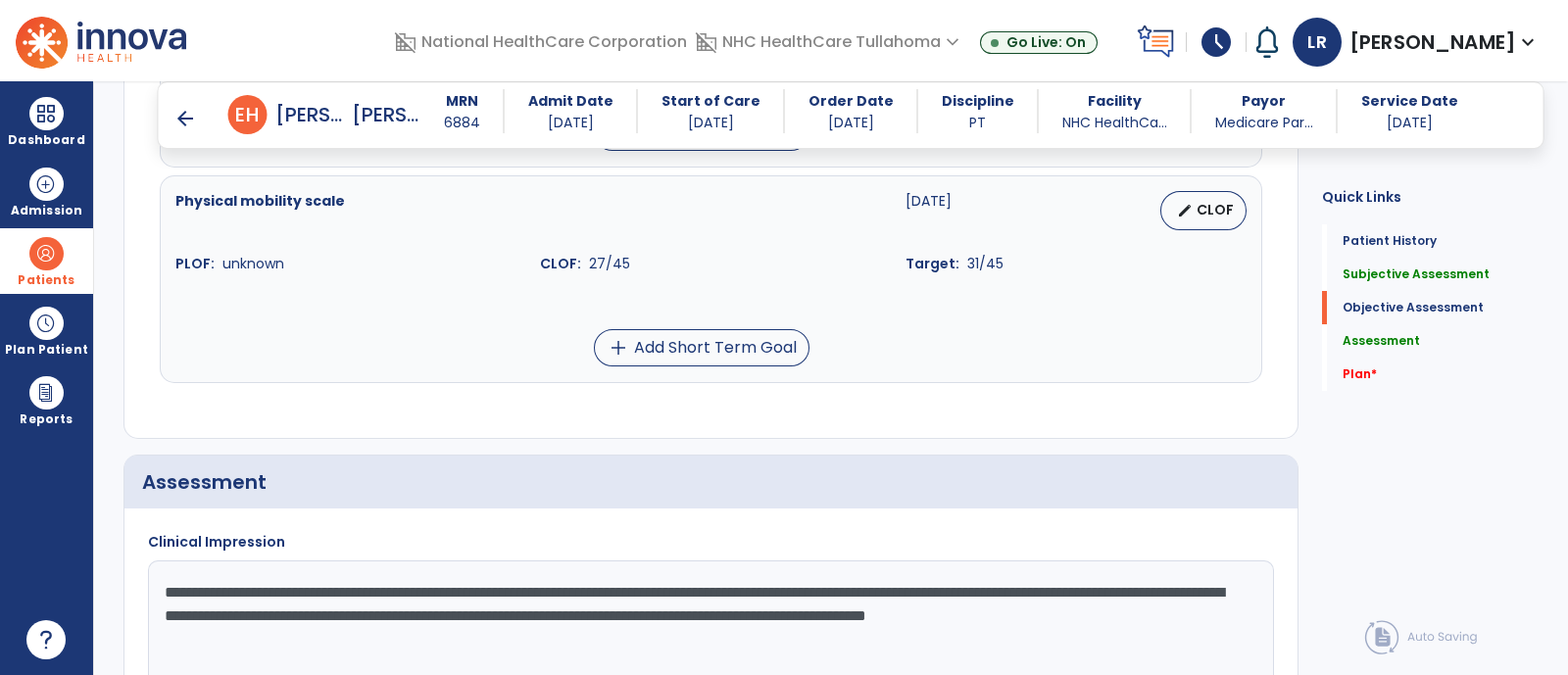scroll, scrollTop: 1892, scrollLeft: 0, axis: vertical 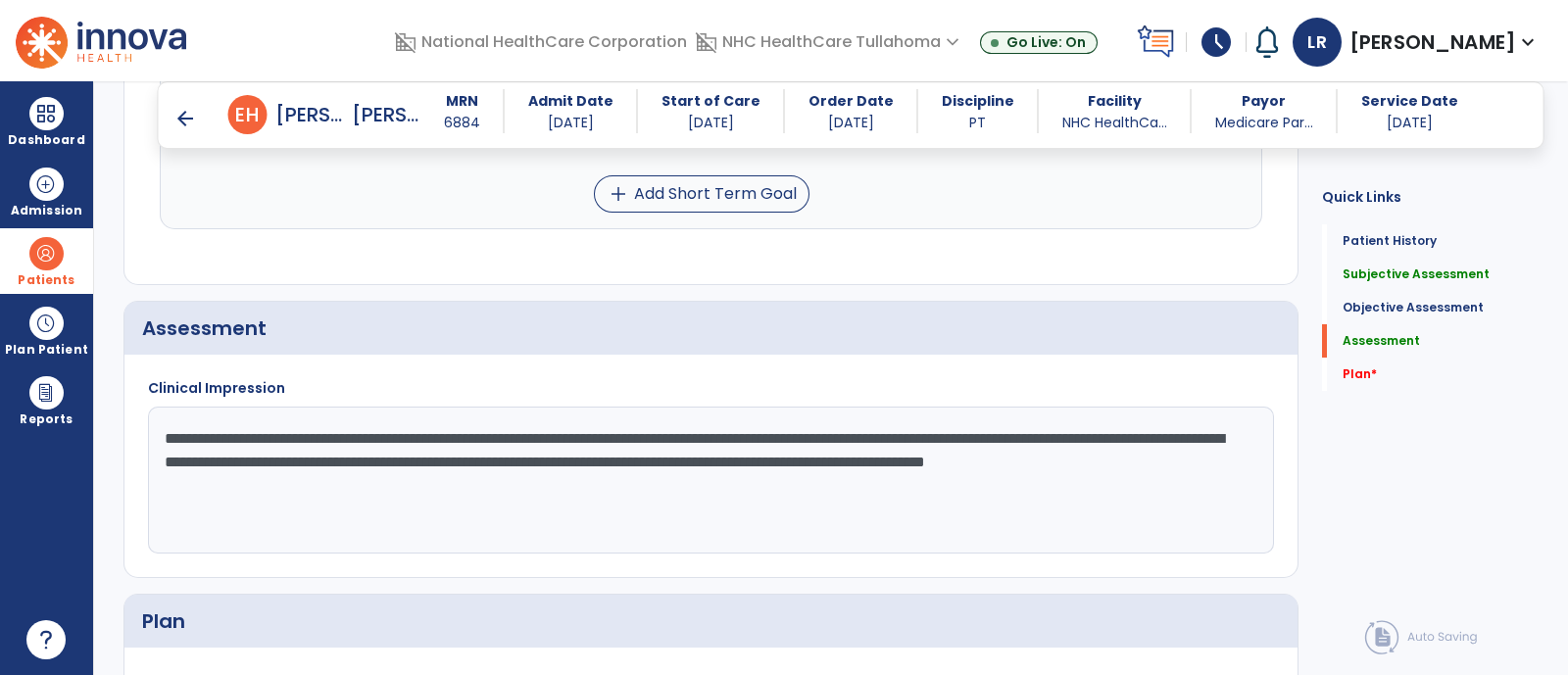 click on "**********" 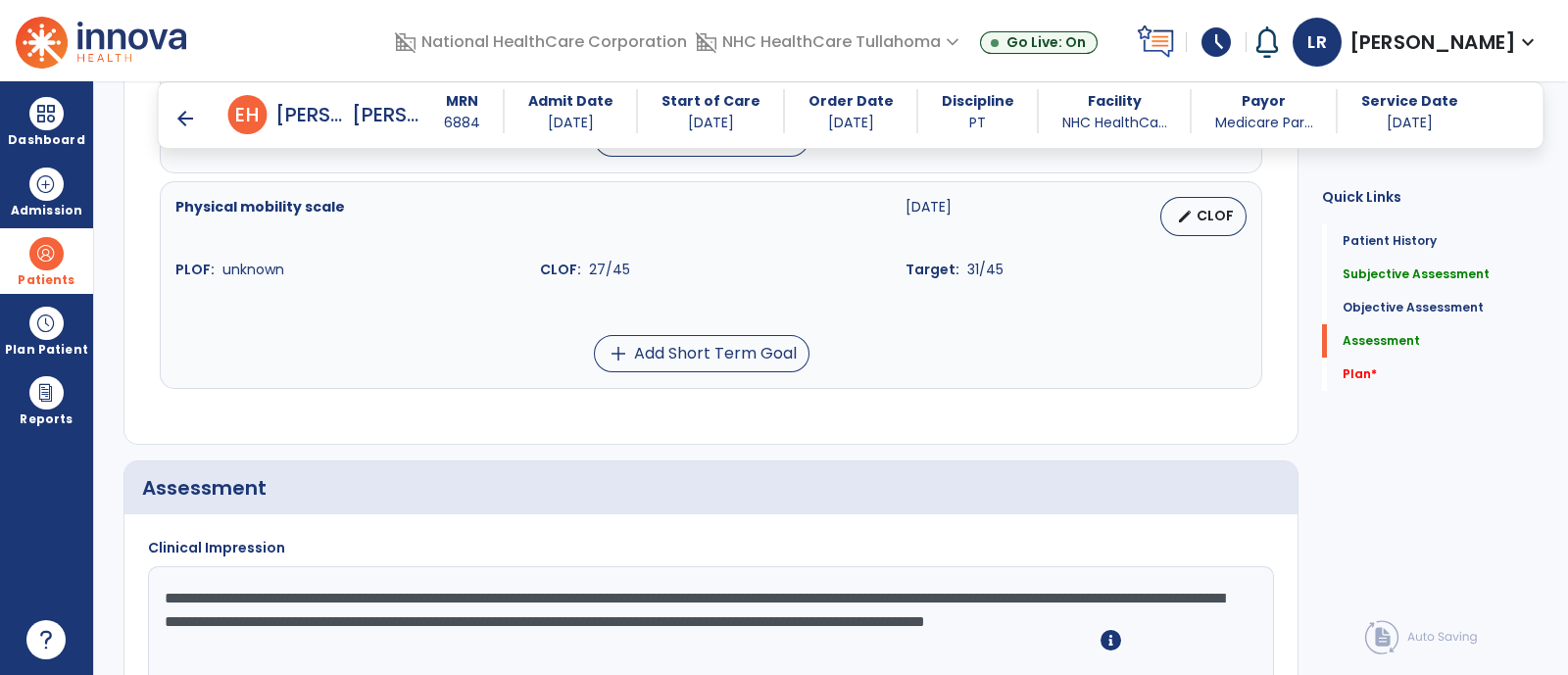 scroll, scrollTop: 2150, scrollLeft: 0, axis: vertical 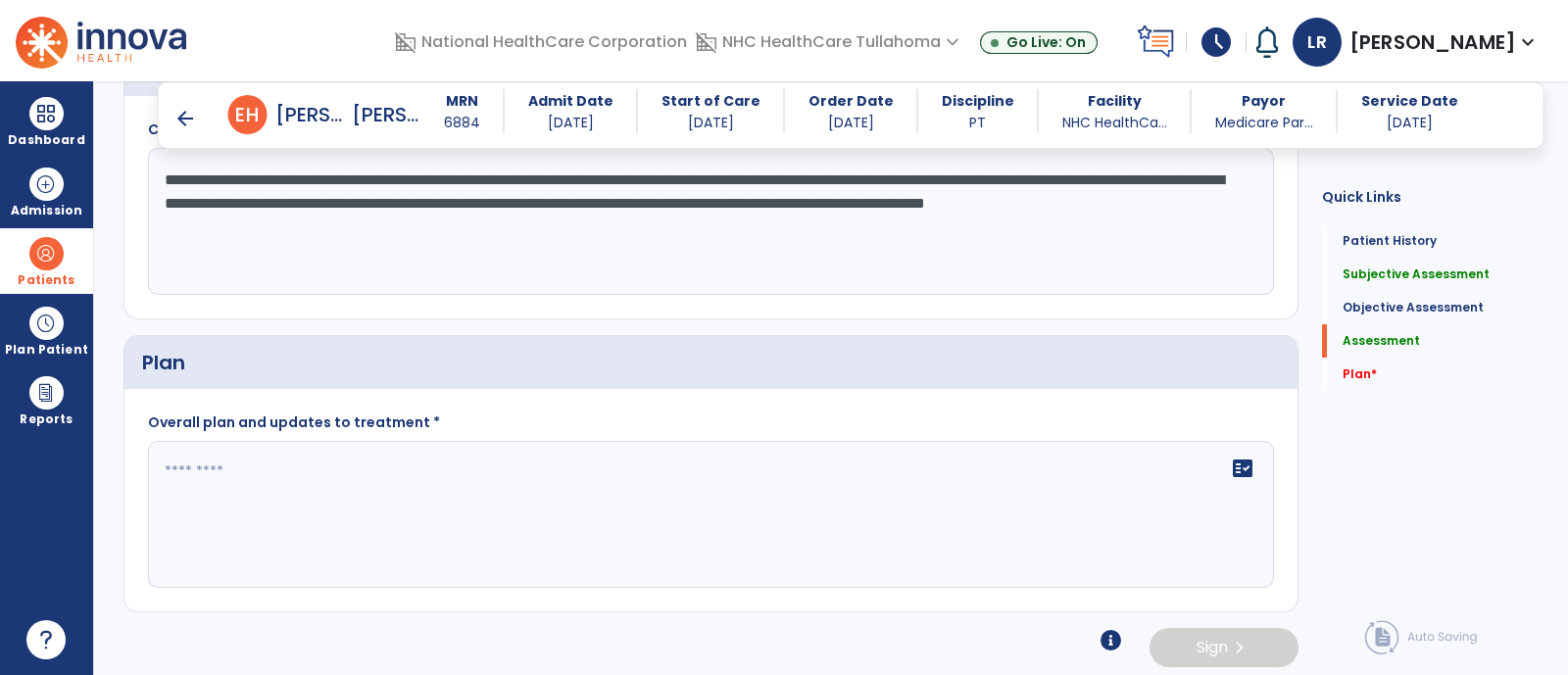 type on "**********" 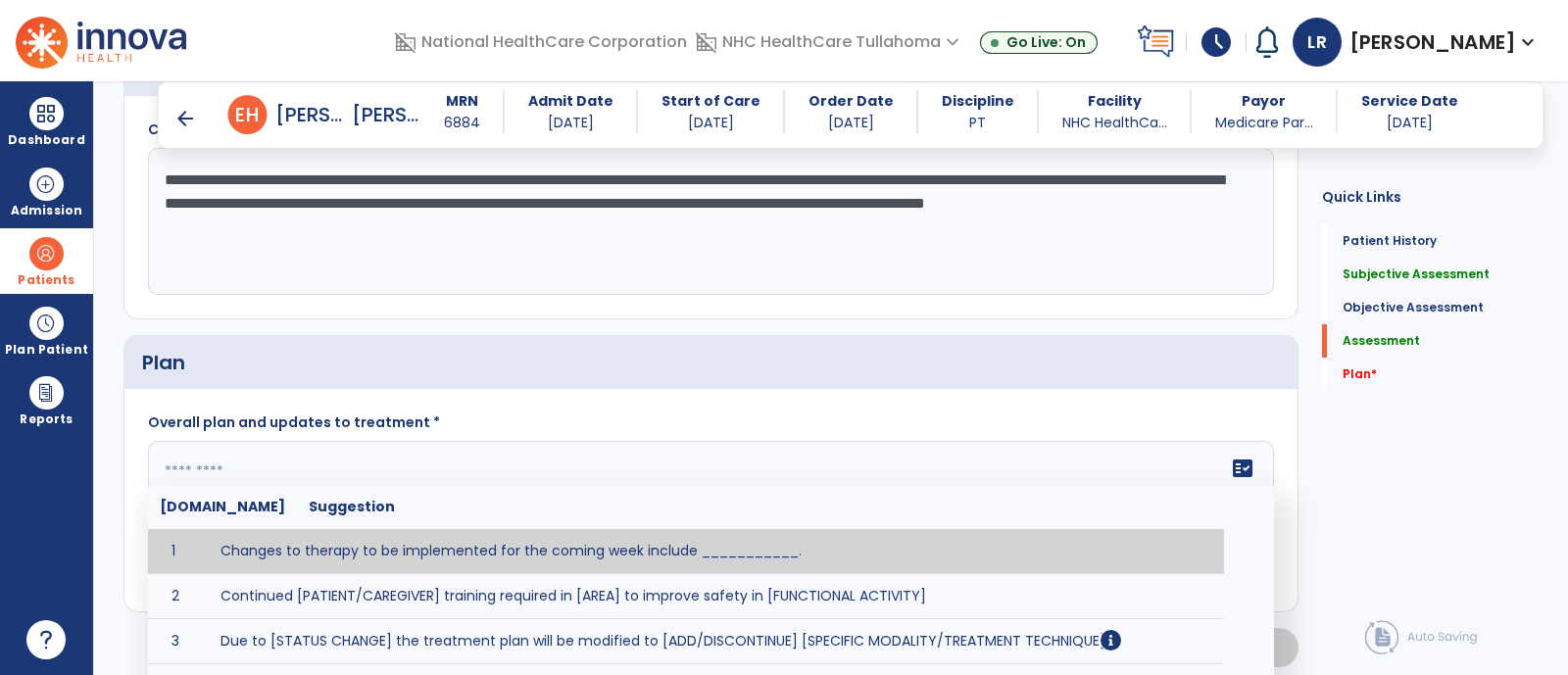 type on "*" 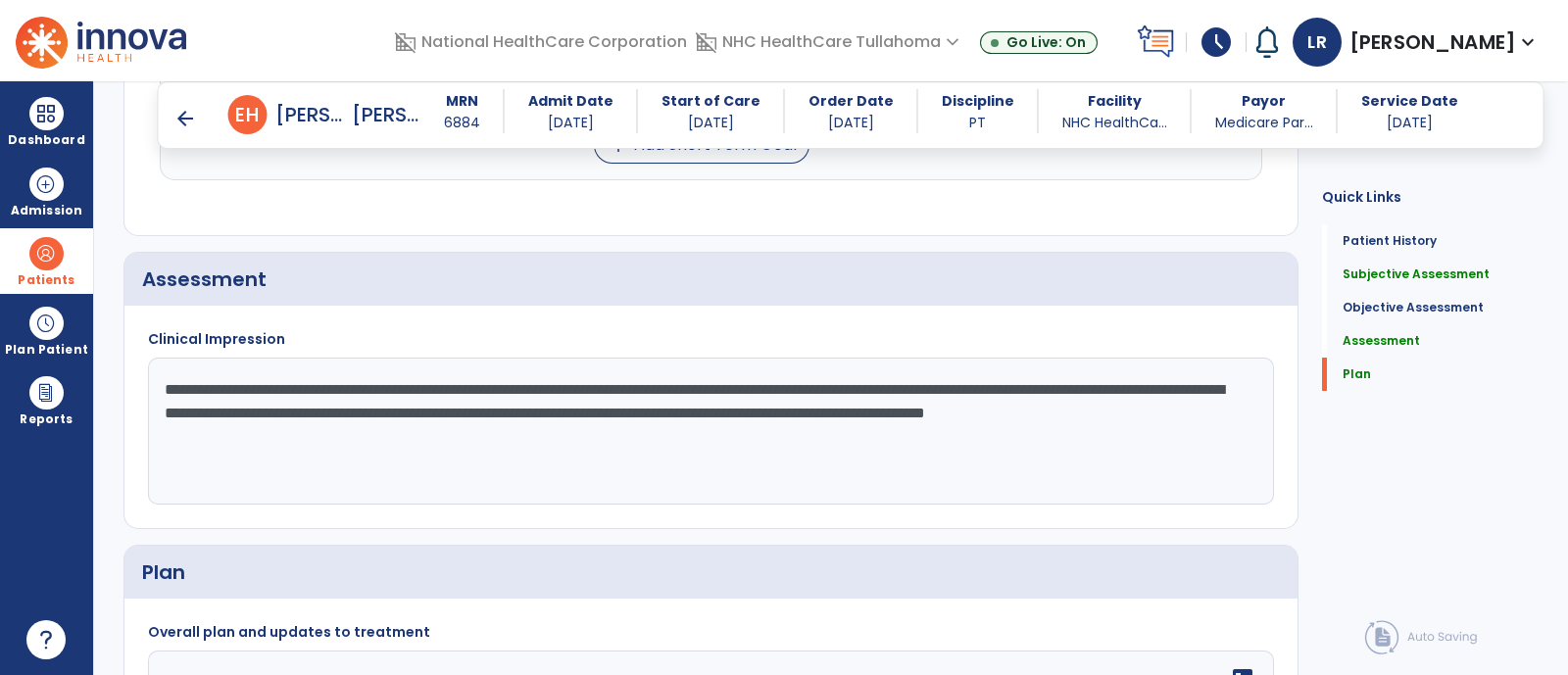 scroll, scrollTop: 1985, scrollLeft: 0, axis: vertical 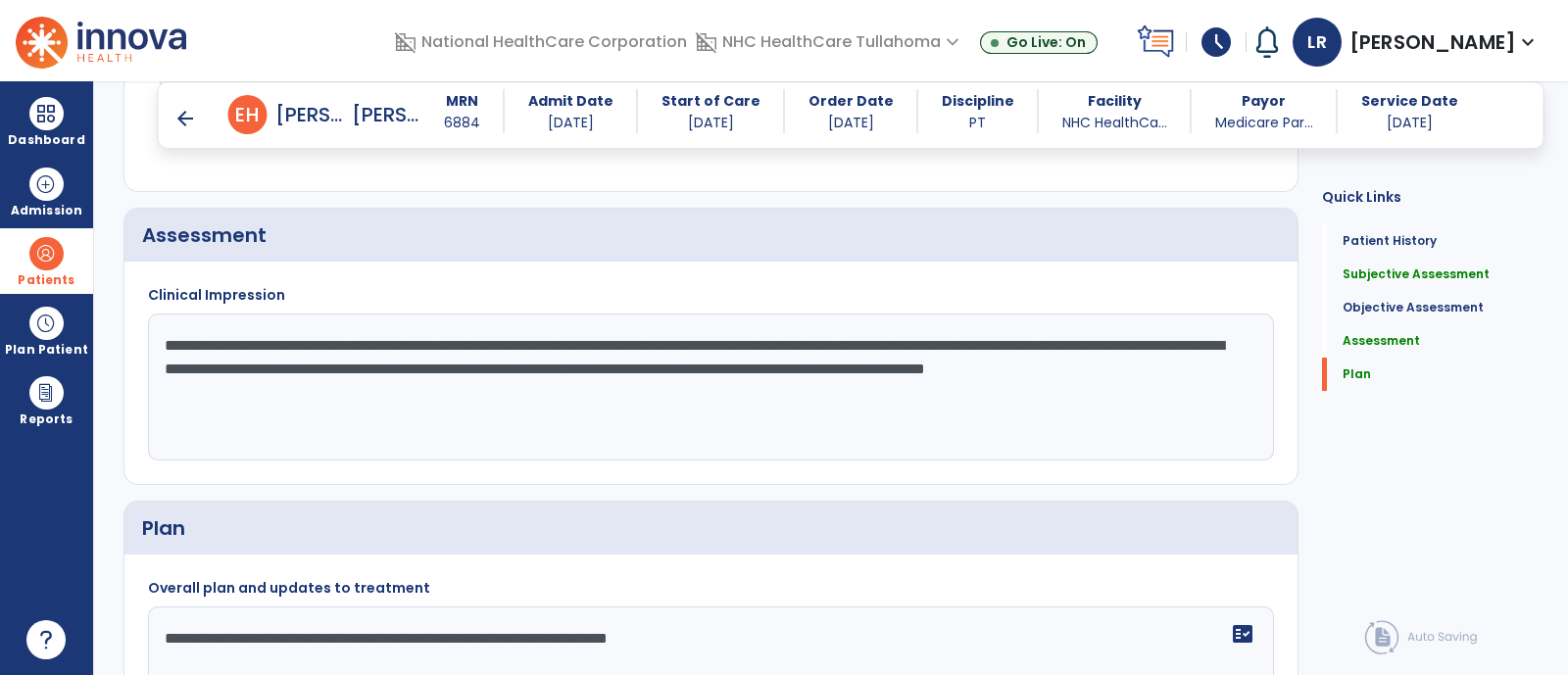 type on "**********" 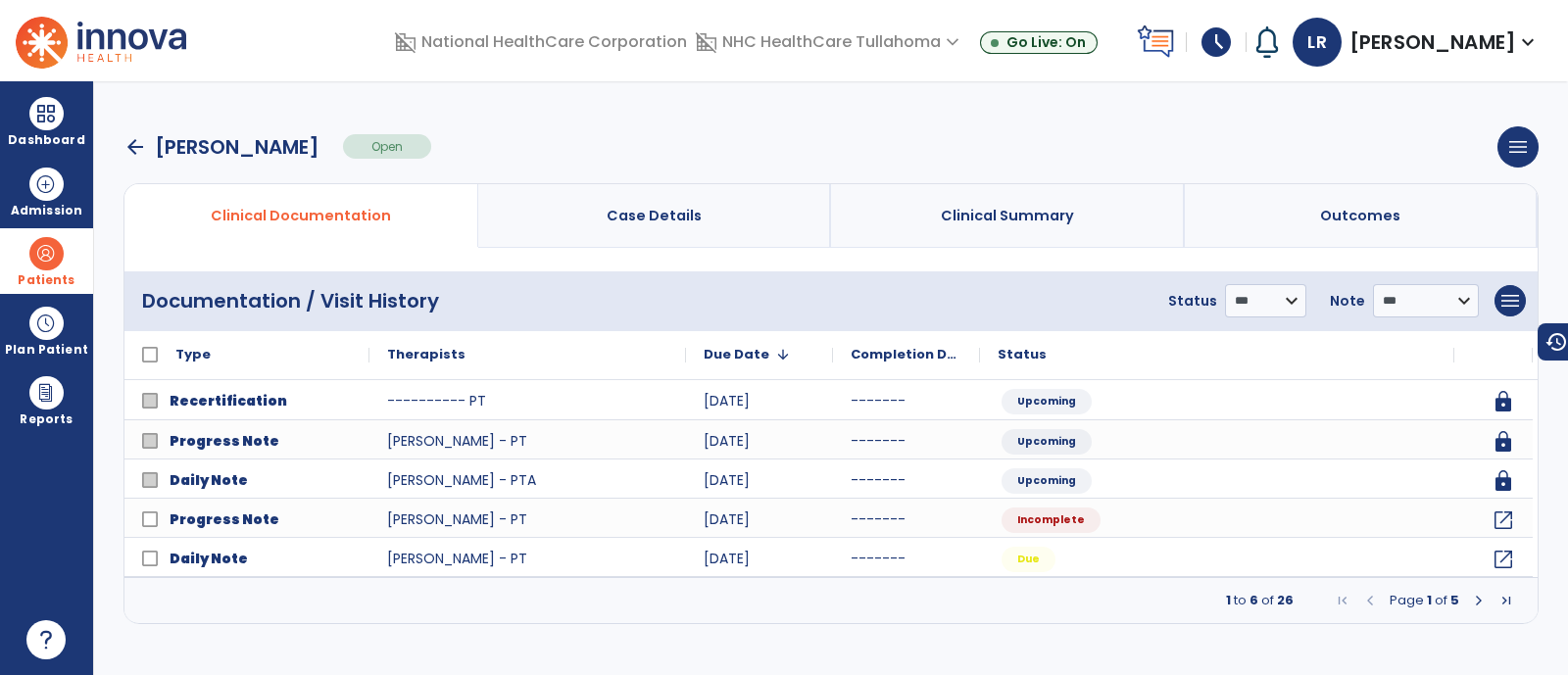 scroll, scrollTop: 0, scrollLeft: 0, axis: both 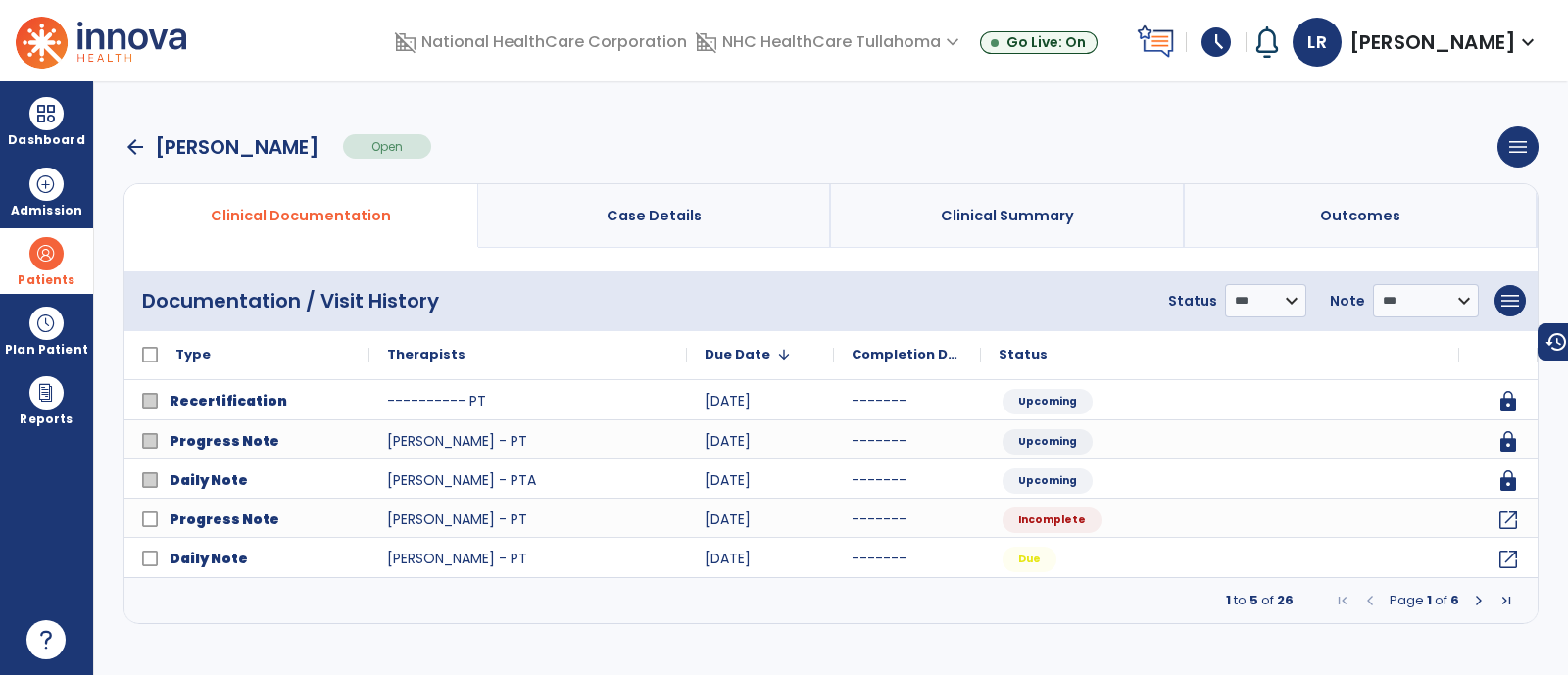 click on "arrow_back" at bounding box center [135, 147] 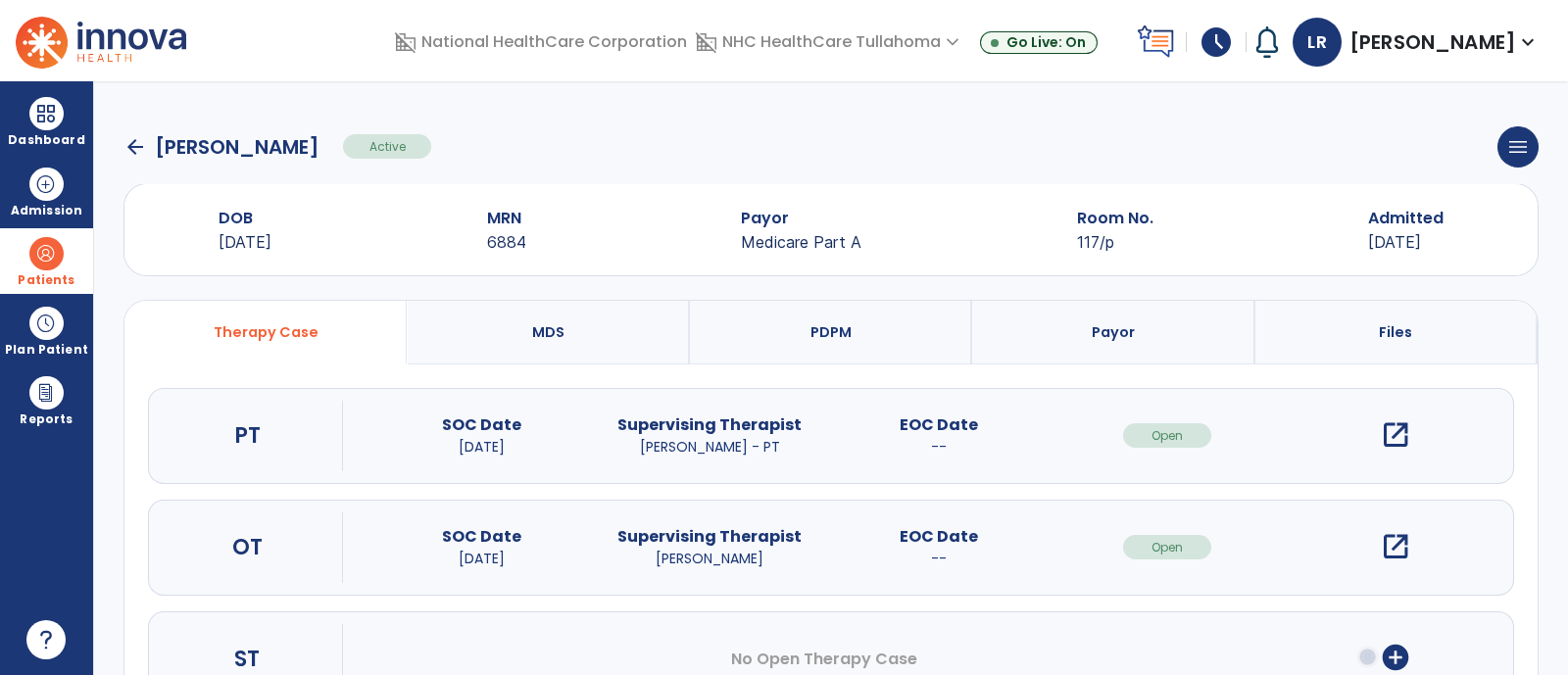 click on "arrow_back" 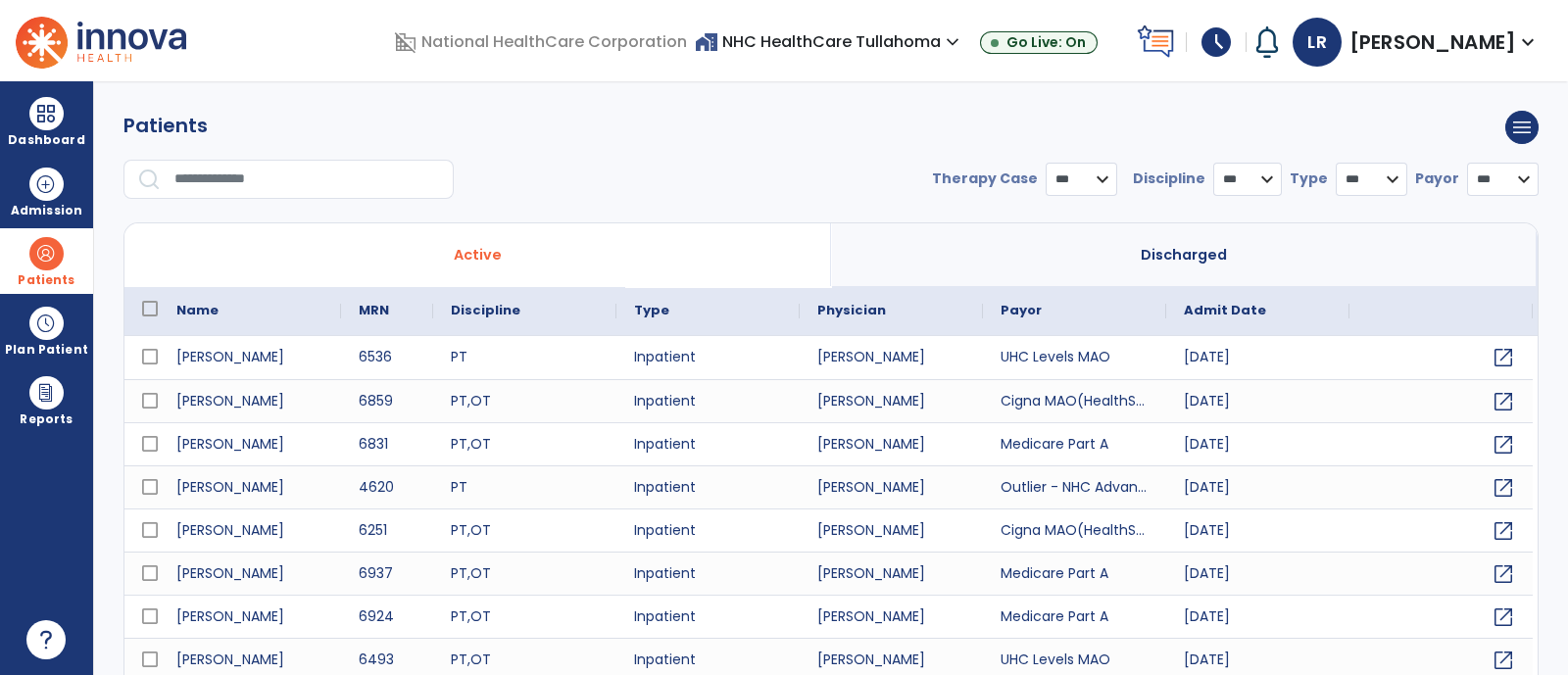 select on "***" 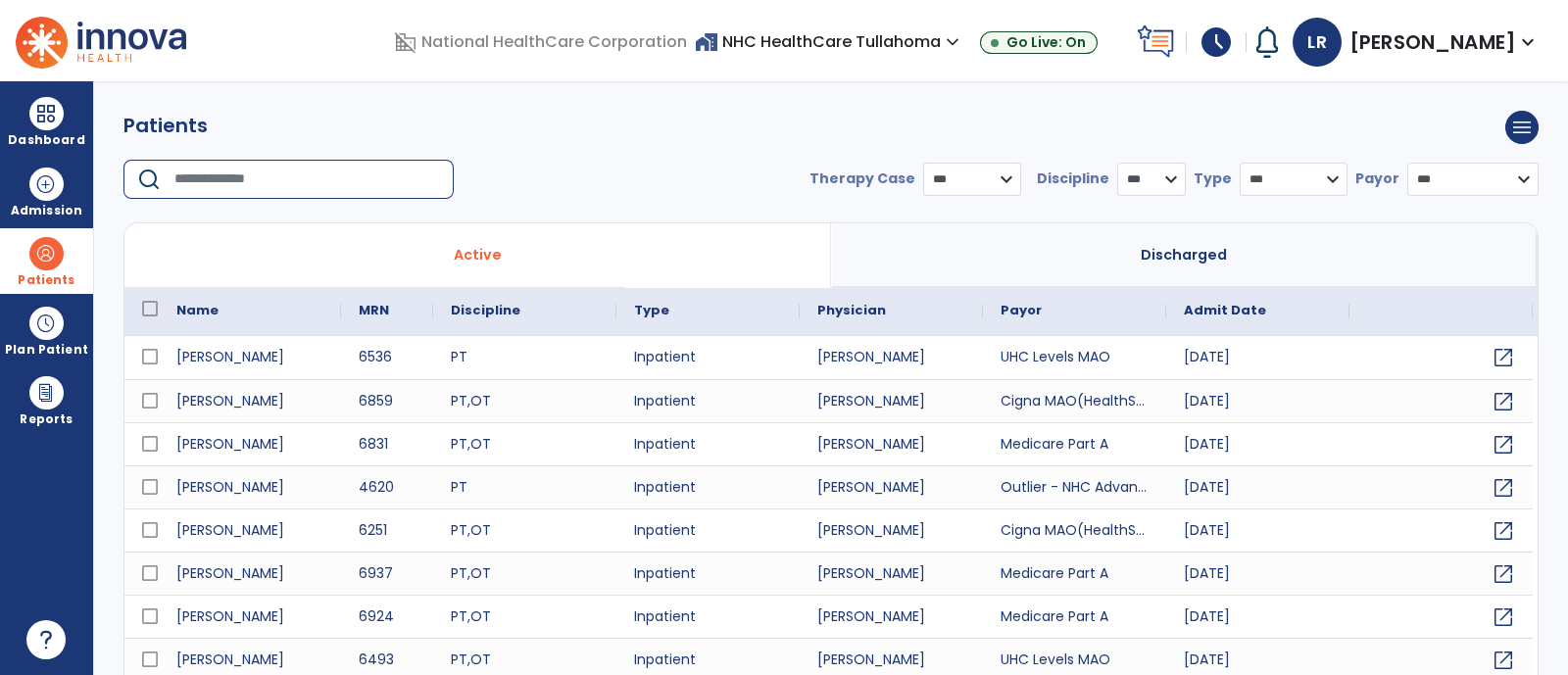 click at bounding box center [307, 179] 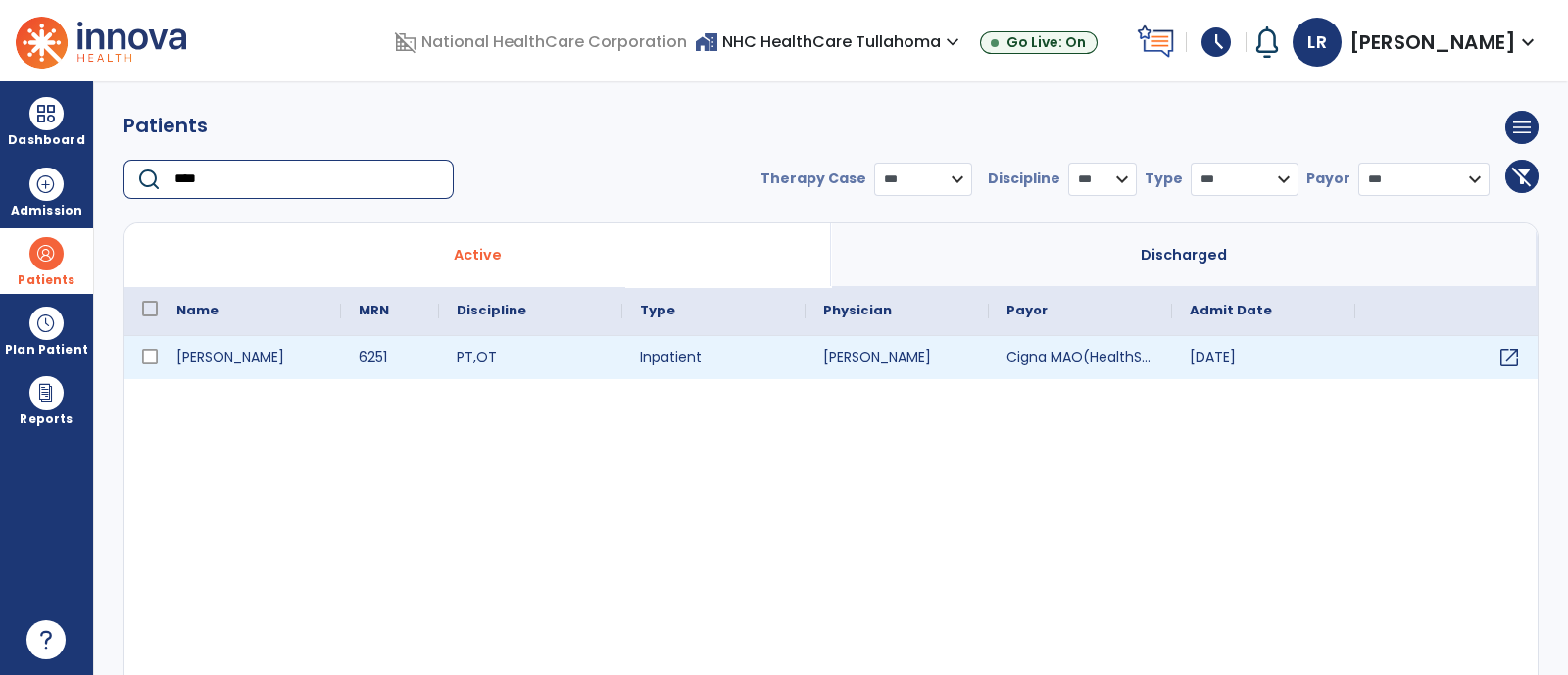 type on "****" 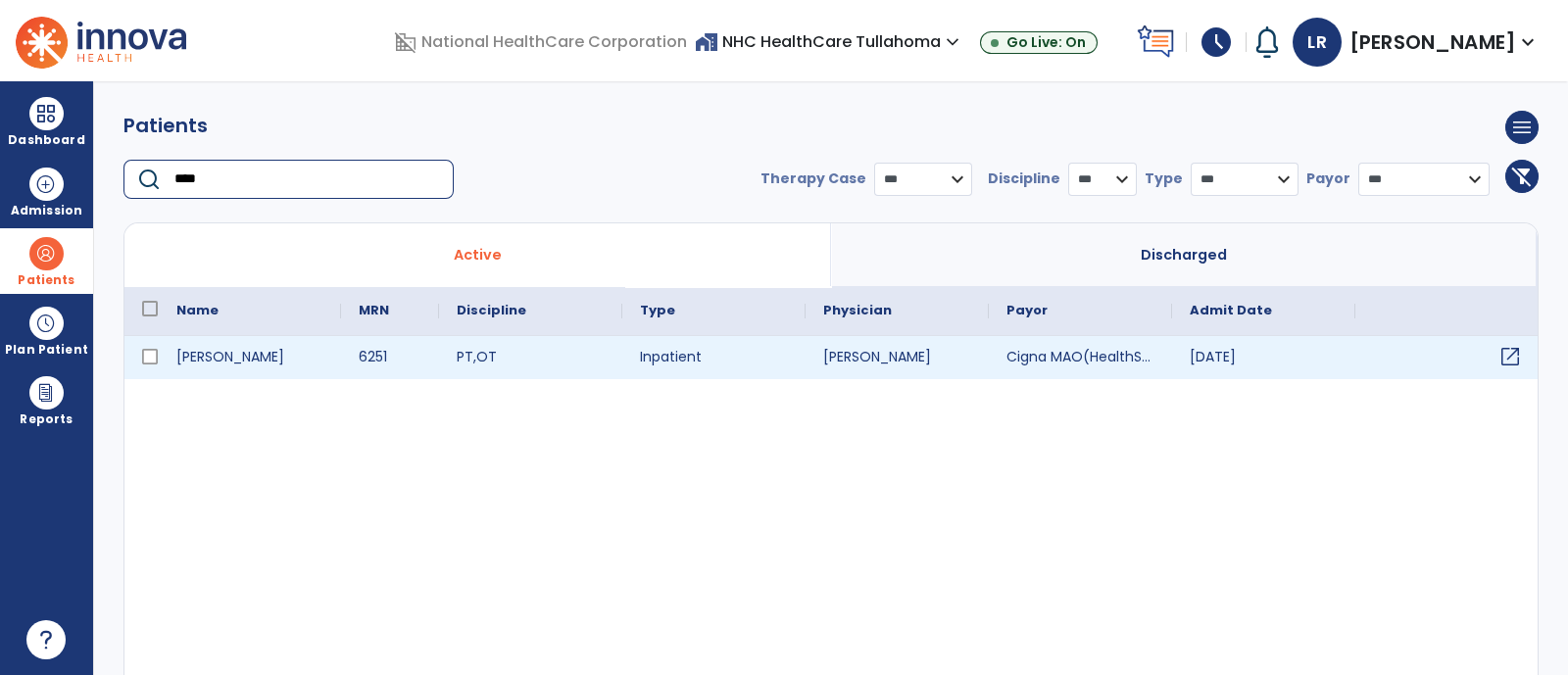 click on "open_in_new" at bounding box center (1446, 358) 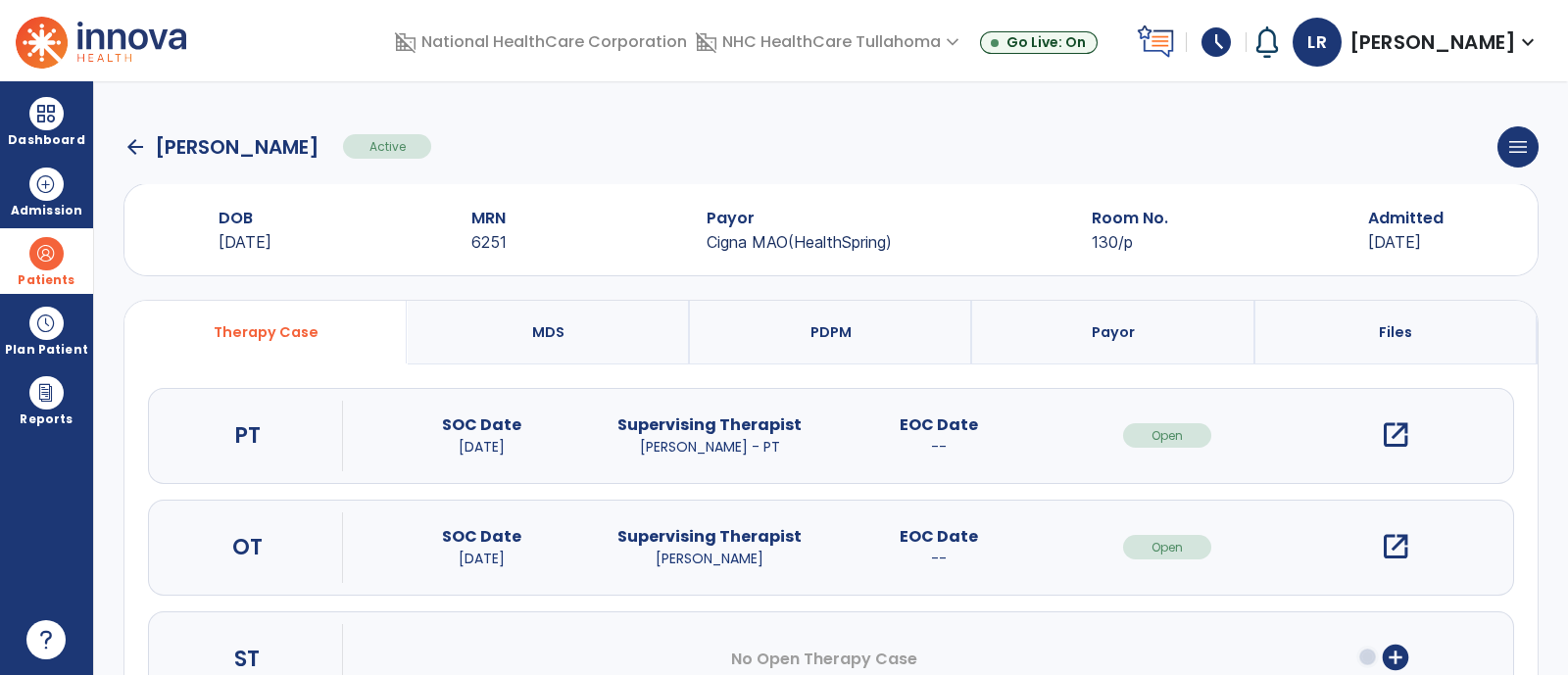 click on "open_in_new" at bounding box center (1396, 435) 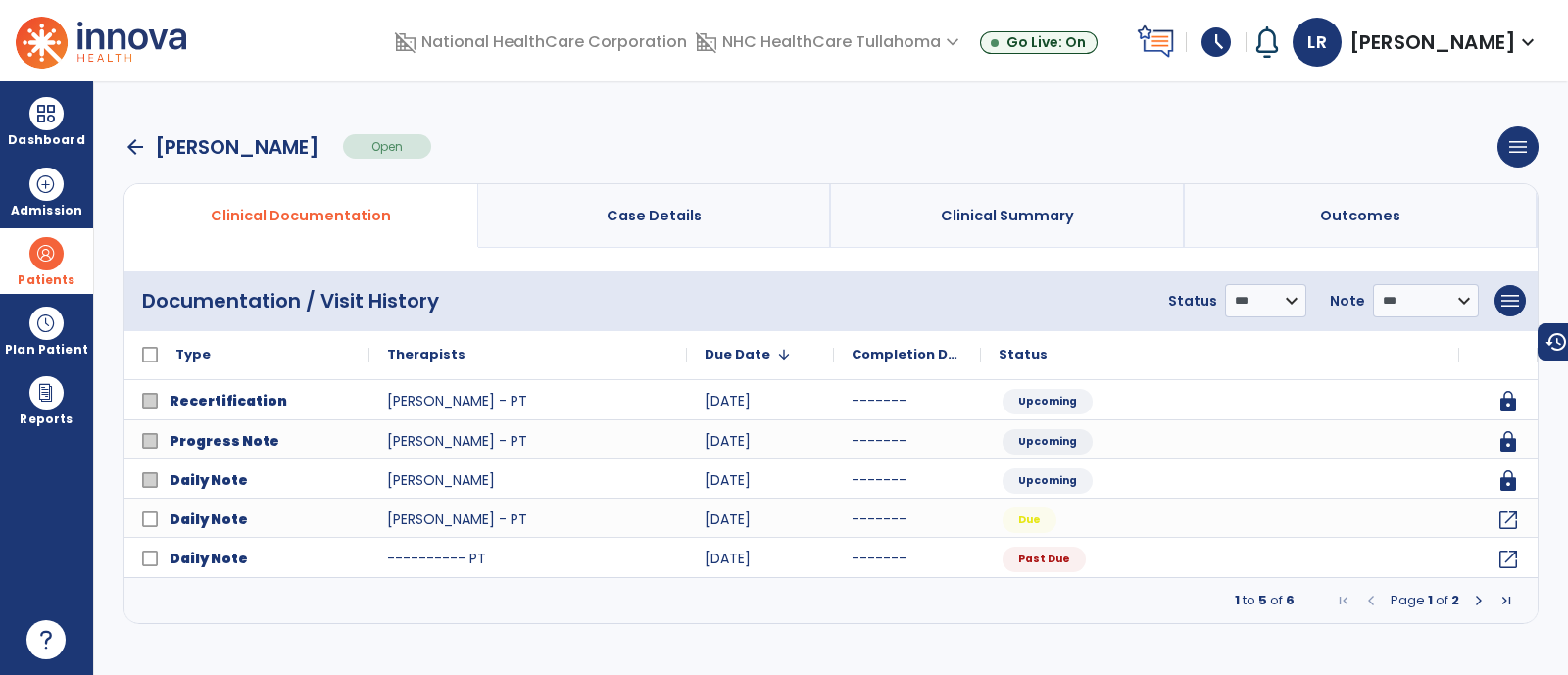 click at bounding box center (1479, 601) 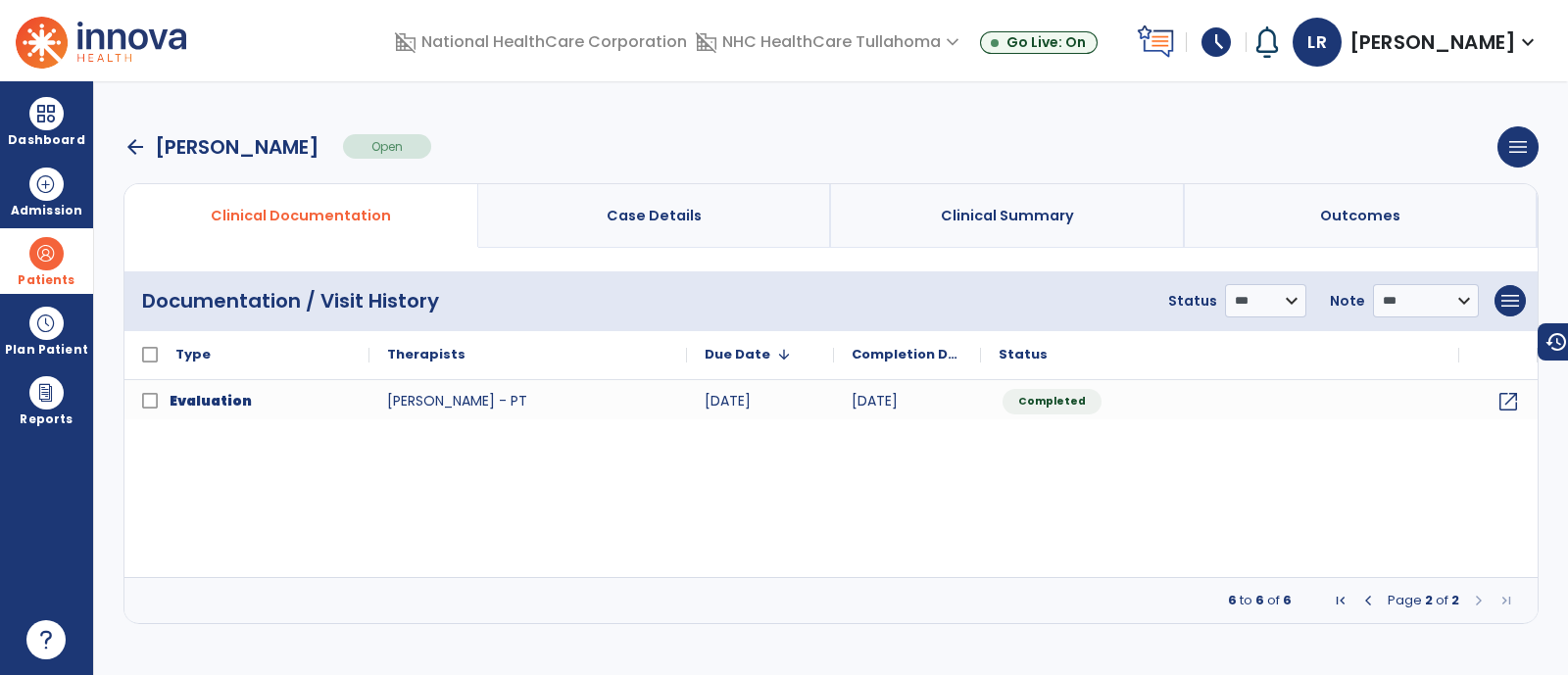 click at bounding box center [1368, 601] 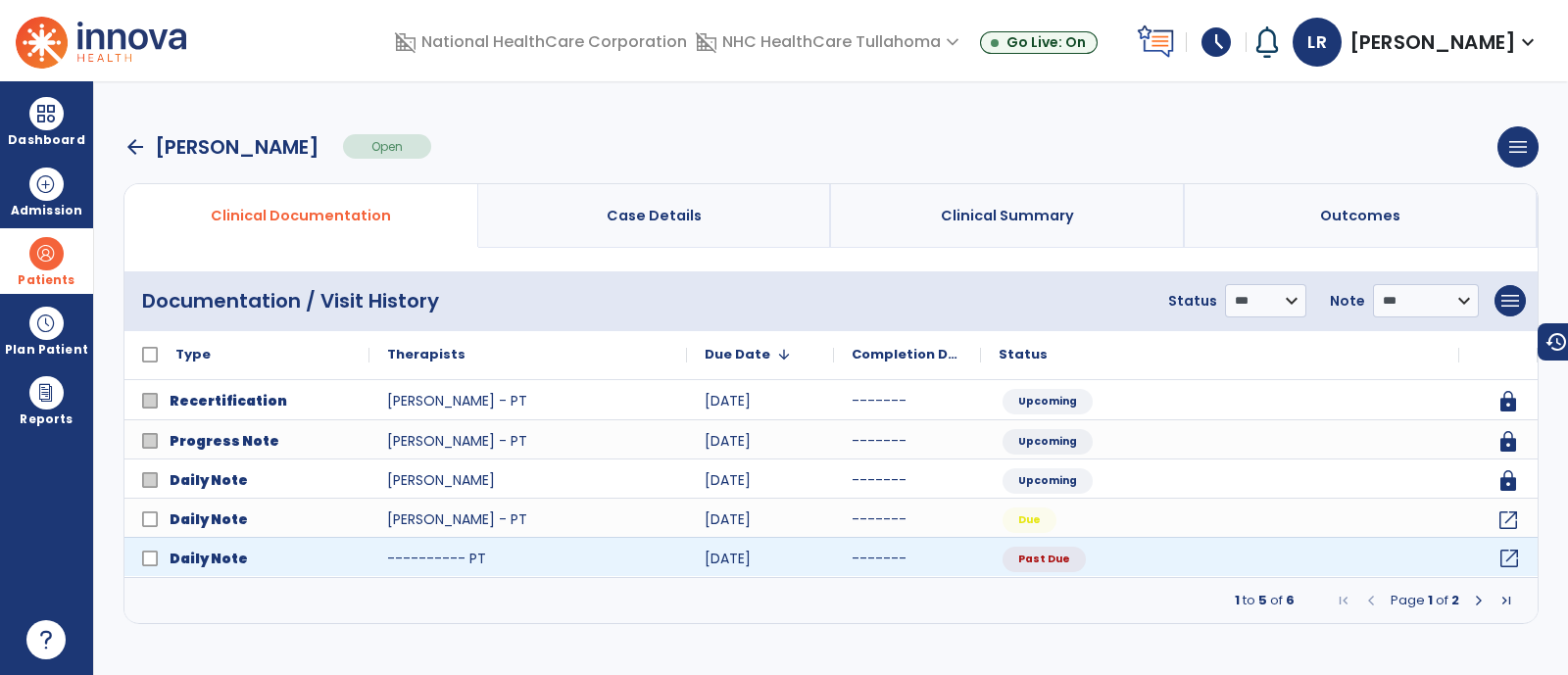 click on "open_in_new" 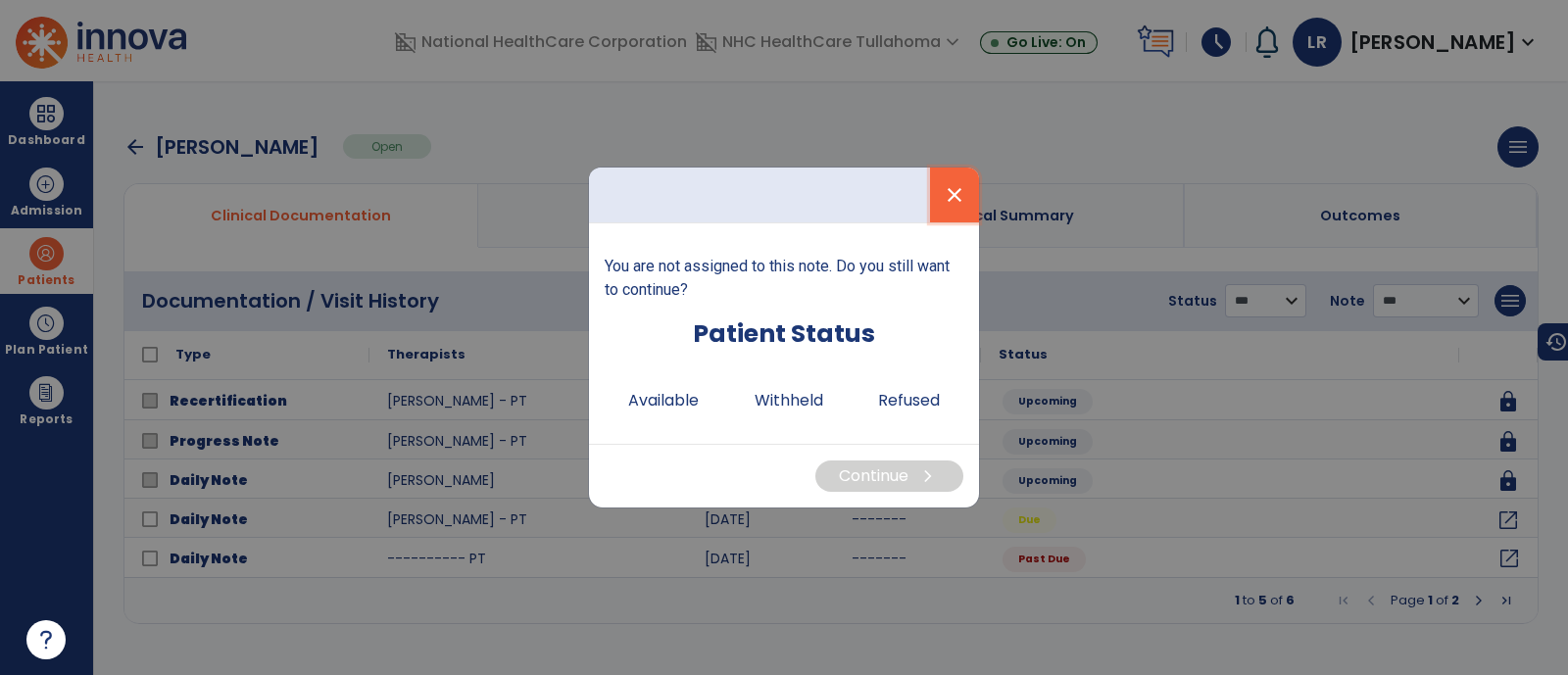 click on "close" at bounding box center (955, 195) 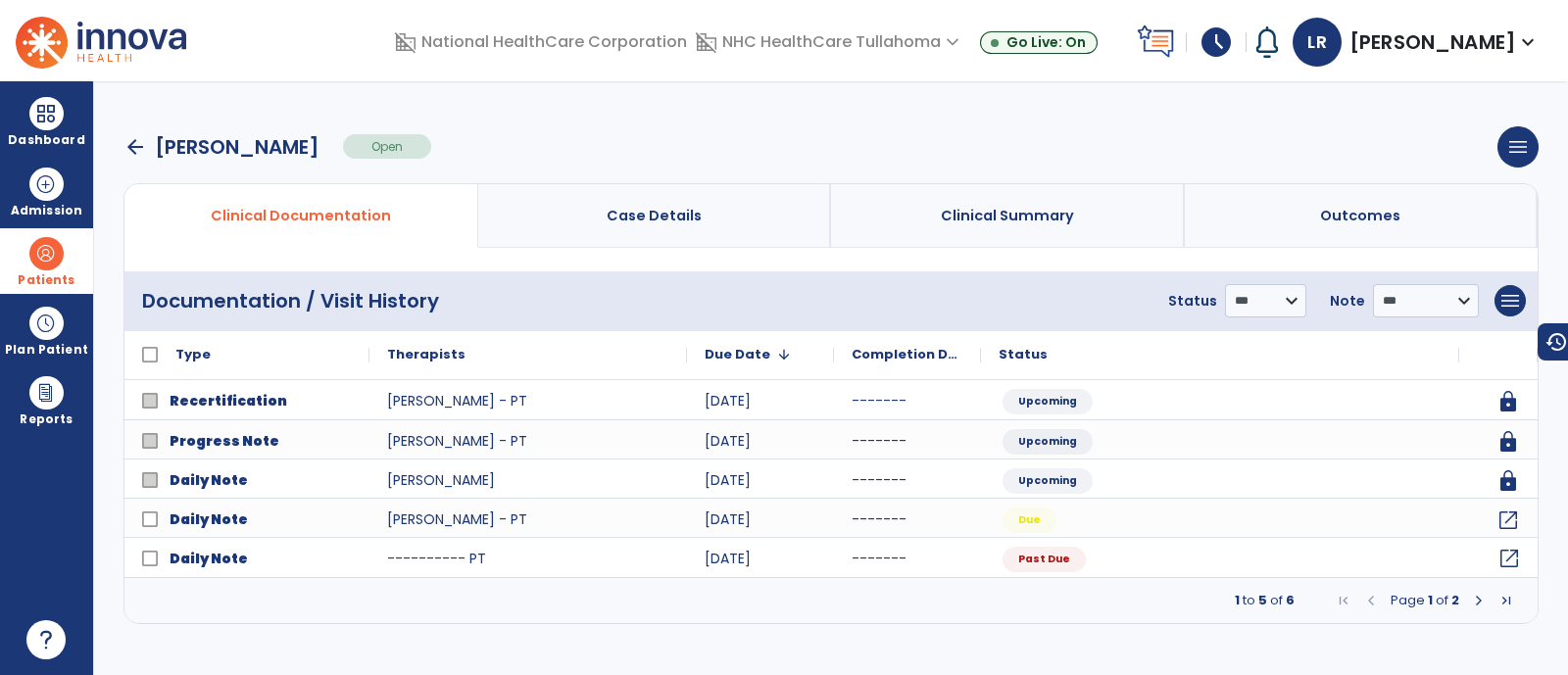 click on "arrow_back   [PERSON_NAME]  Open  menu   Edit Therapy Case   Delete Therapy Case   Close Therapy Case" at bounding box center (831, 147) 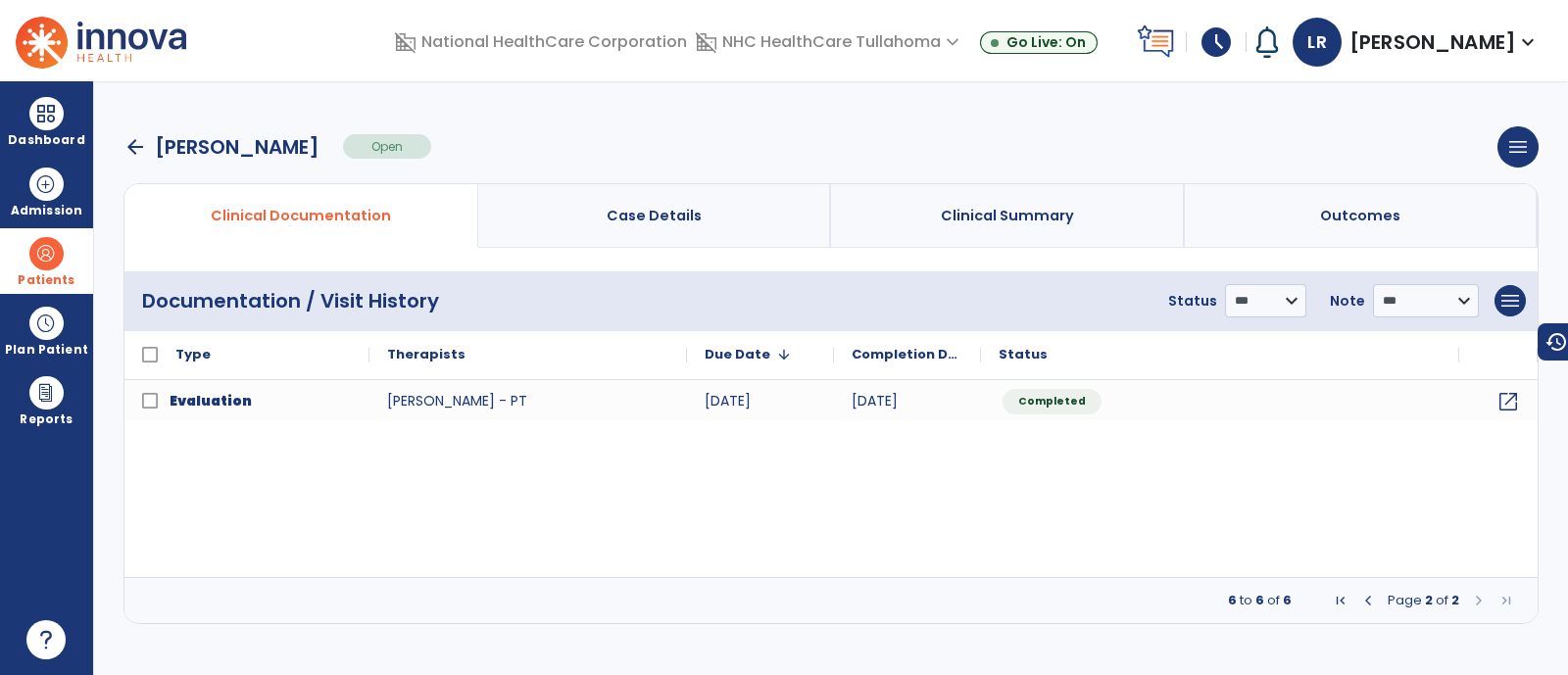 click at bounding box center (1368, 601) 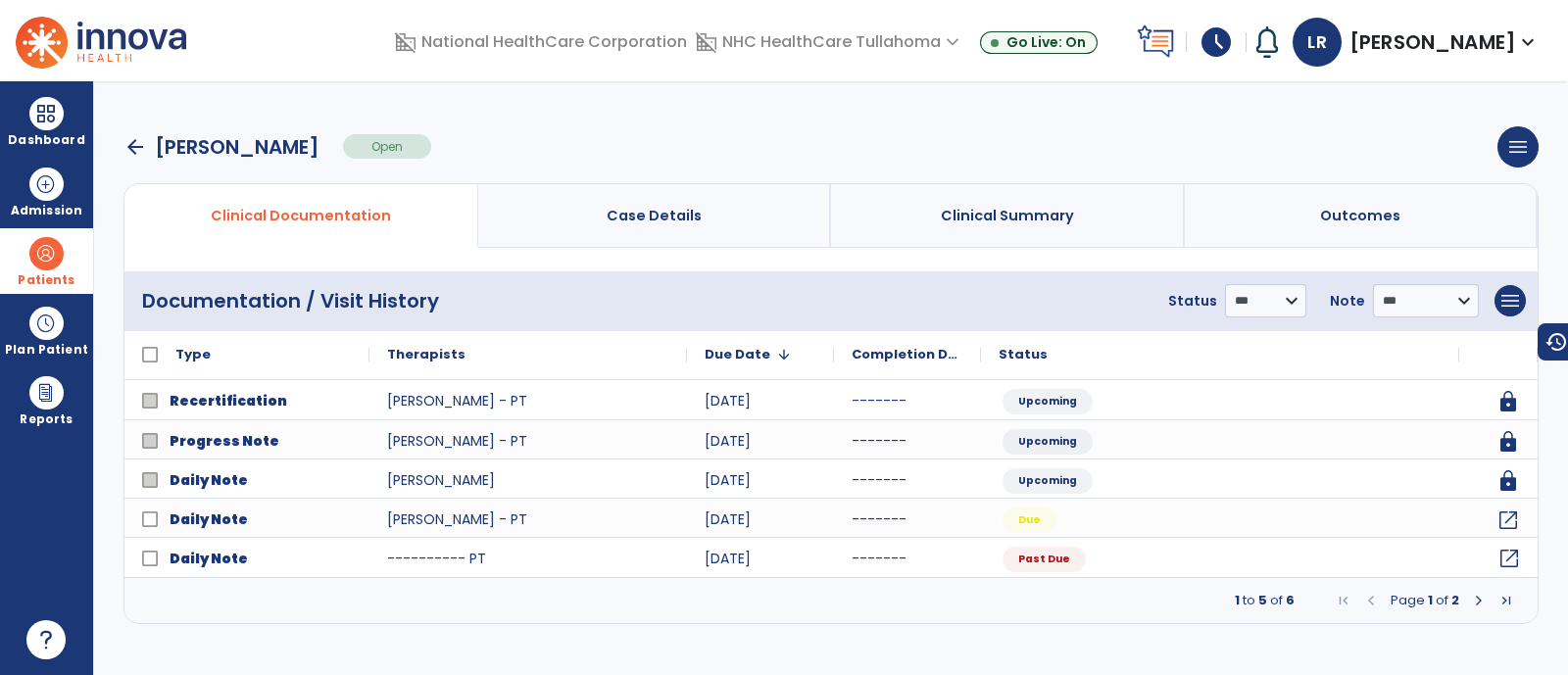 click at bounding box center [1479, 601] 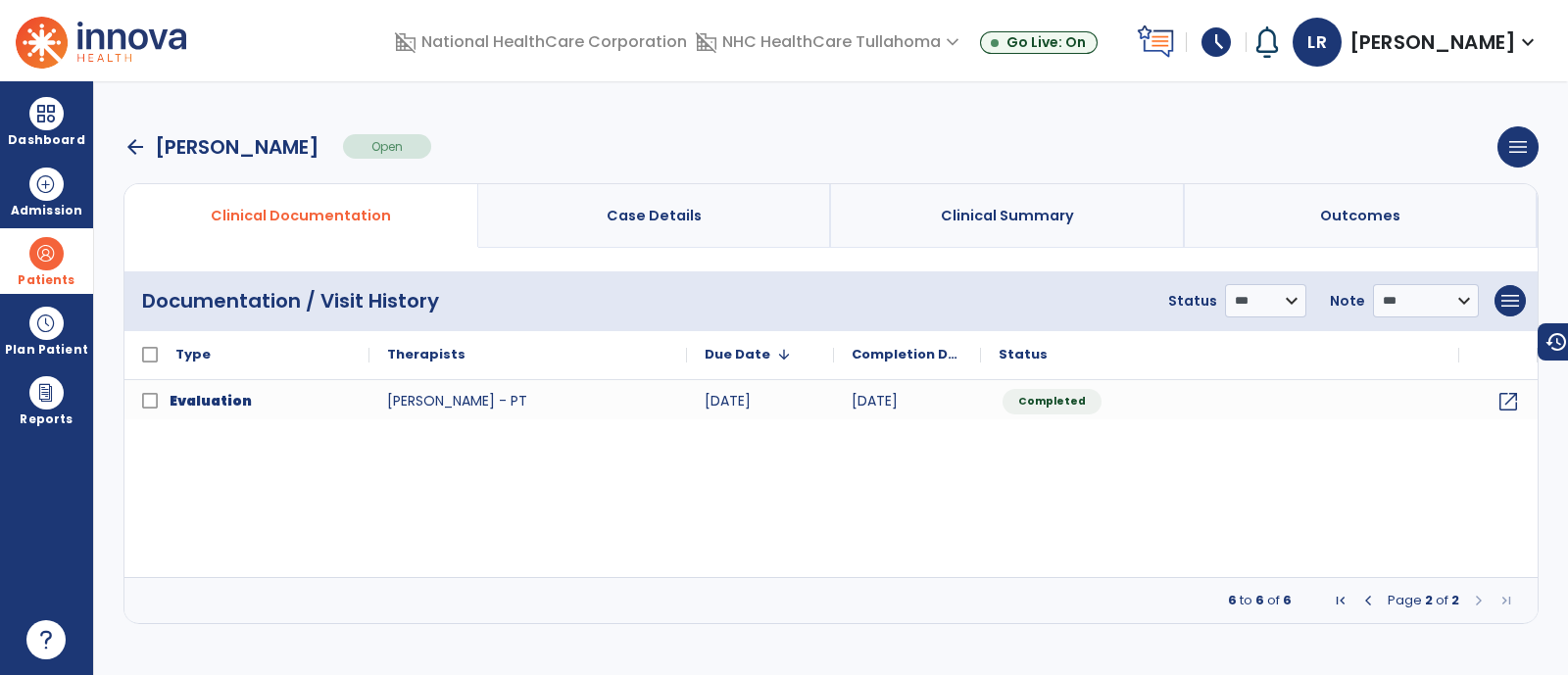 click at bounding box center (1368, 601) 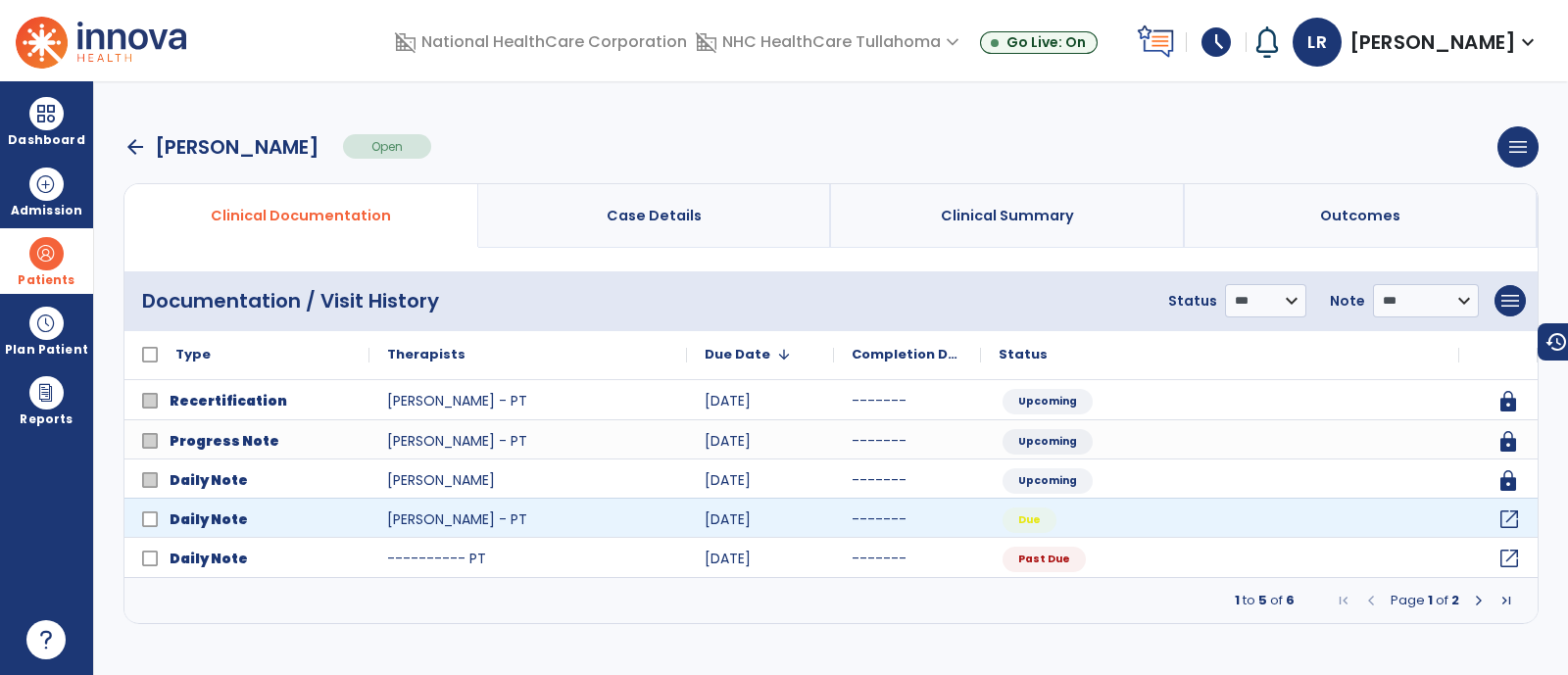 click on "open_in_new" 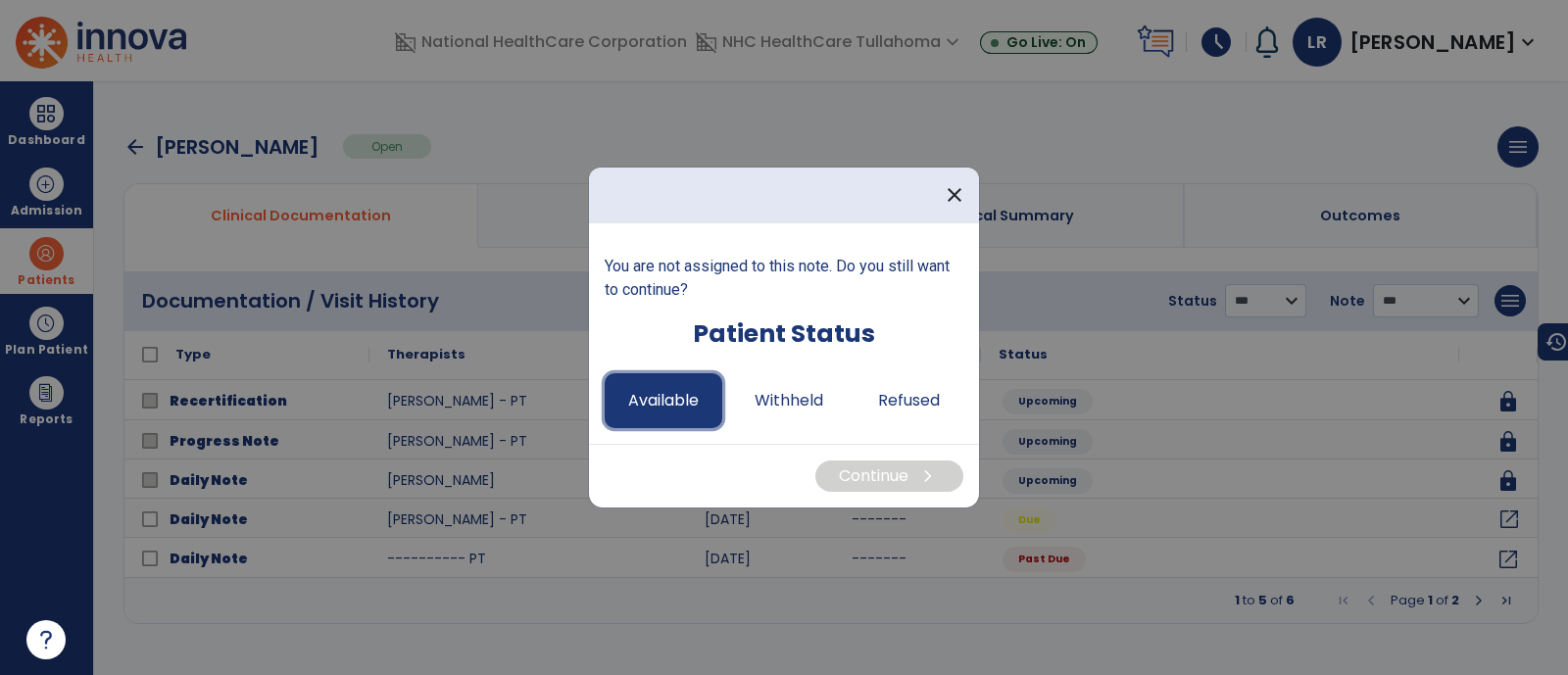 click on "Available" at bounding box center (663, 401) 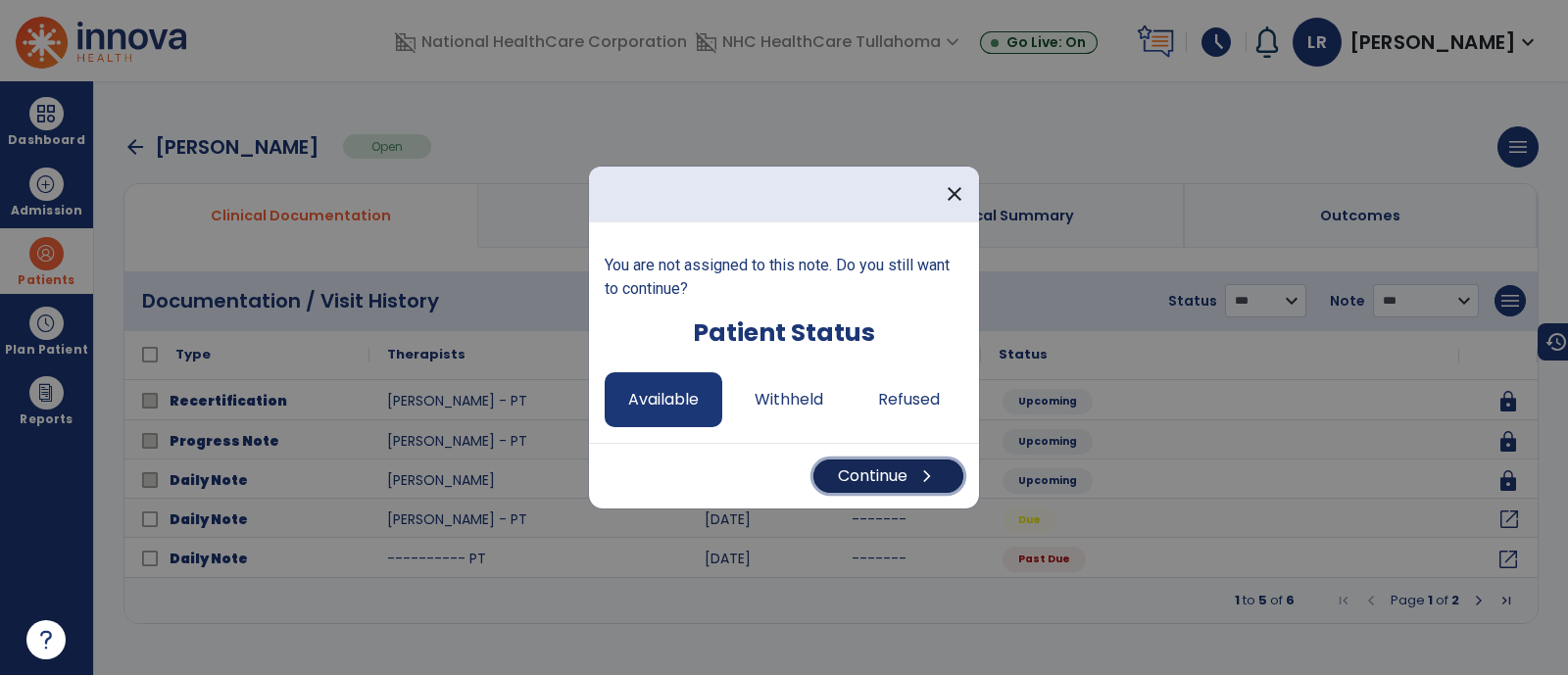 click on "Continue   chevron_right" at bounding box center [888, 476] 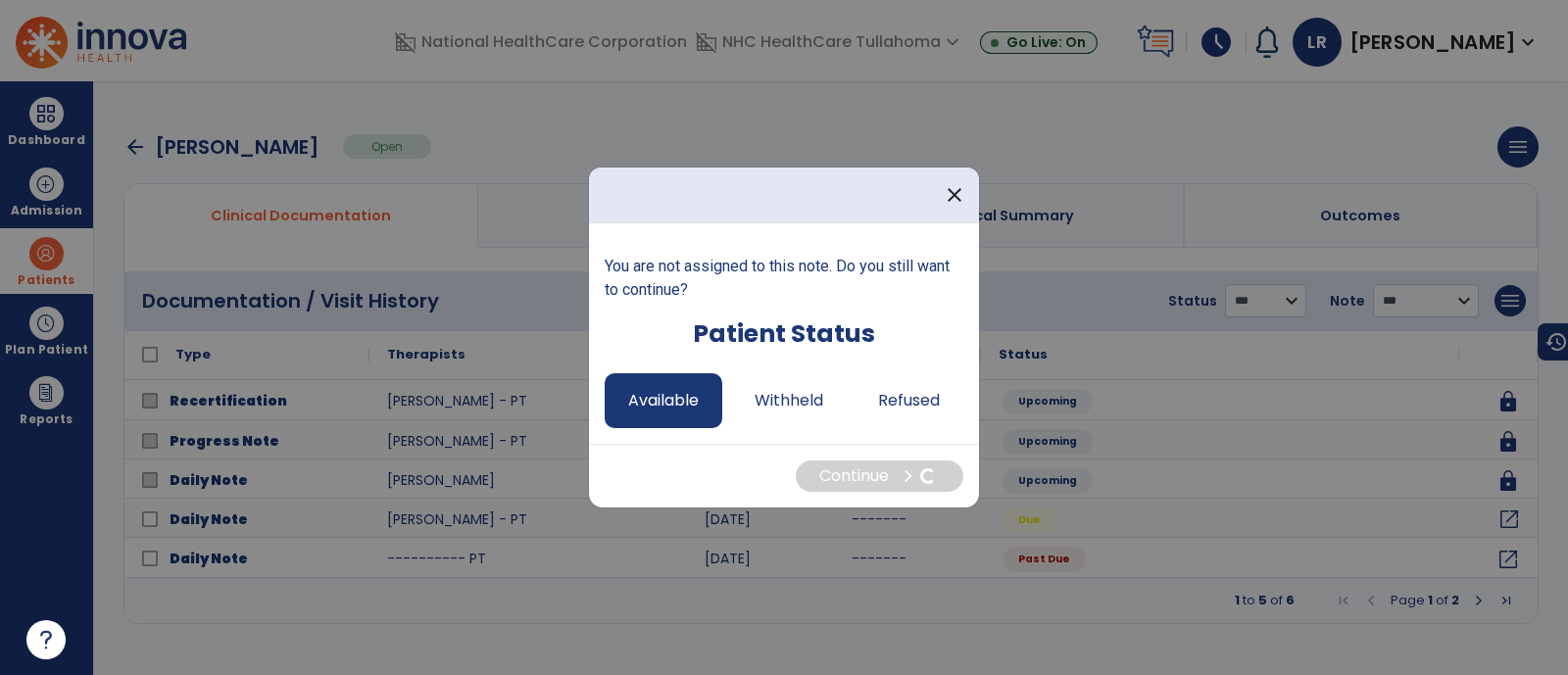 click on "You are not assigned to this note. Do you still want to continue?" at bounding box center (784, 278) 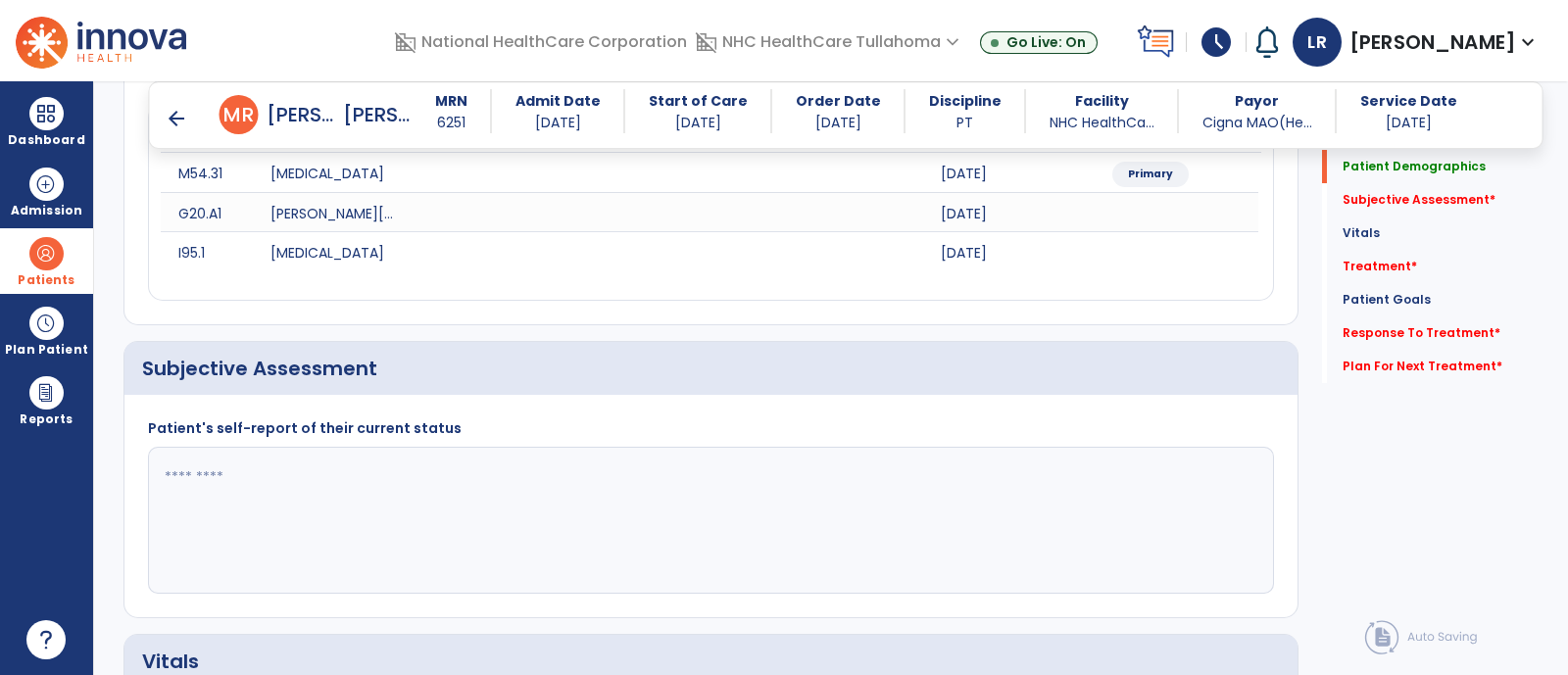 scroll, scrollTop: 0, scrollLeft: 0, axis: both 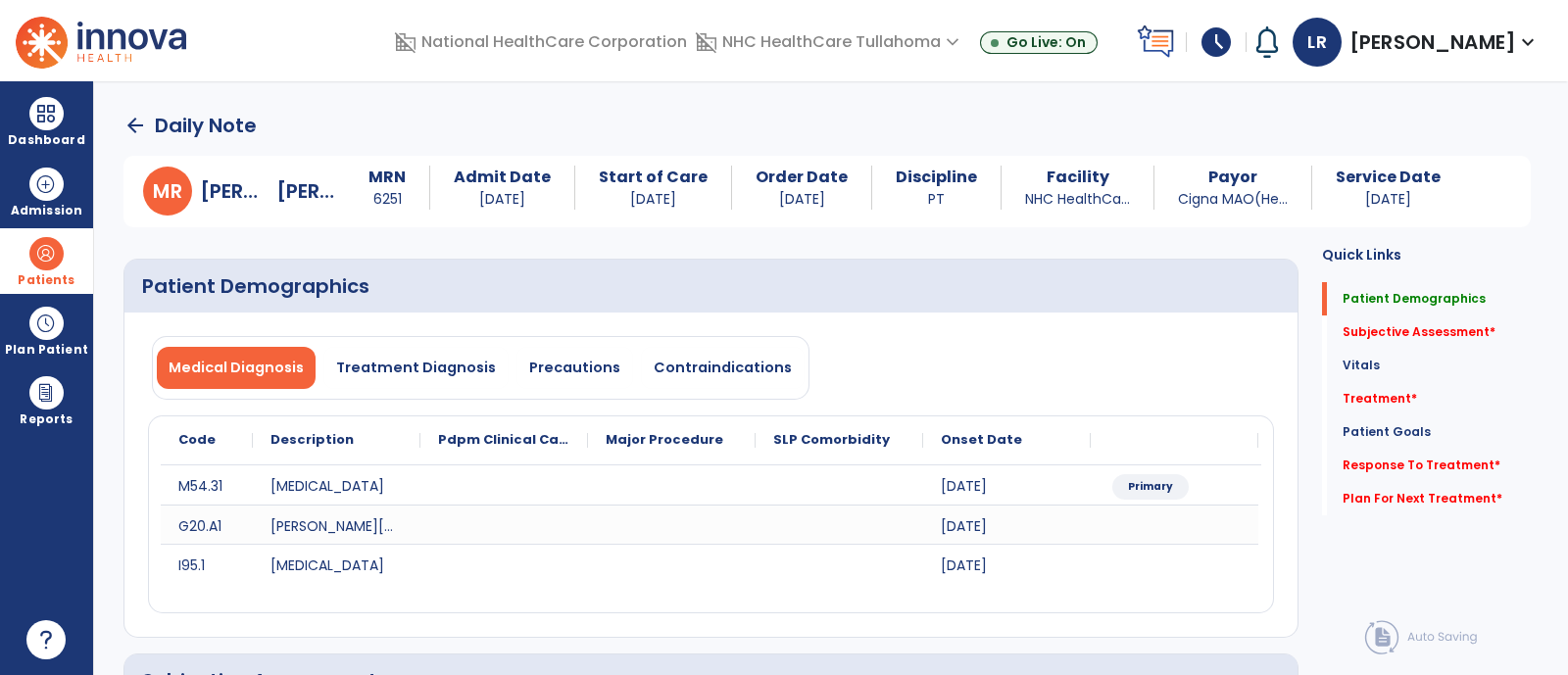 click on "arrow_back" 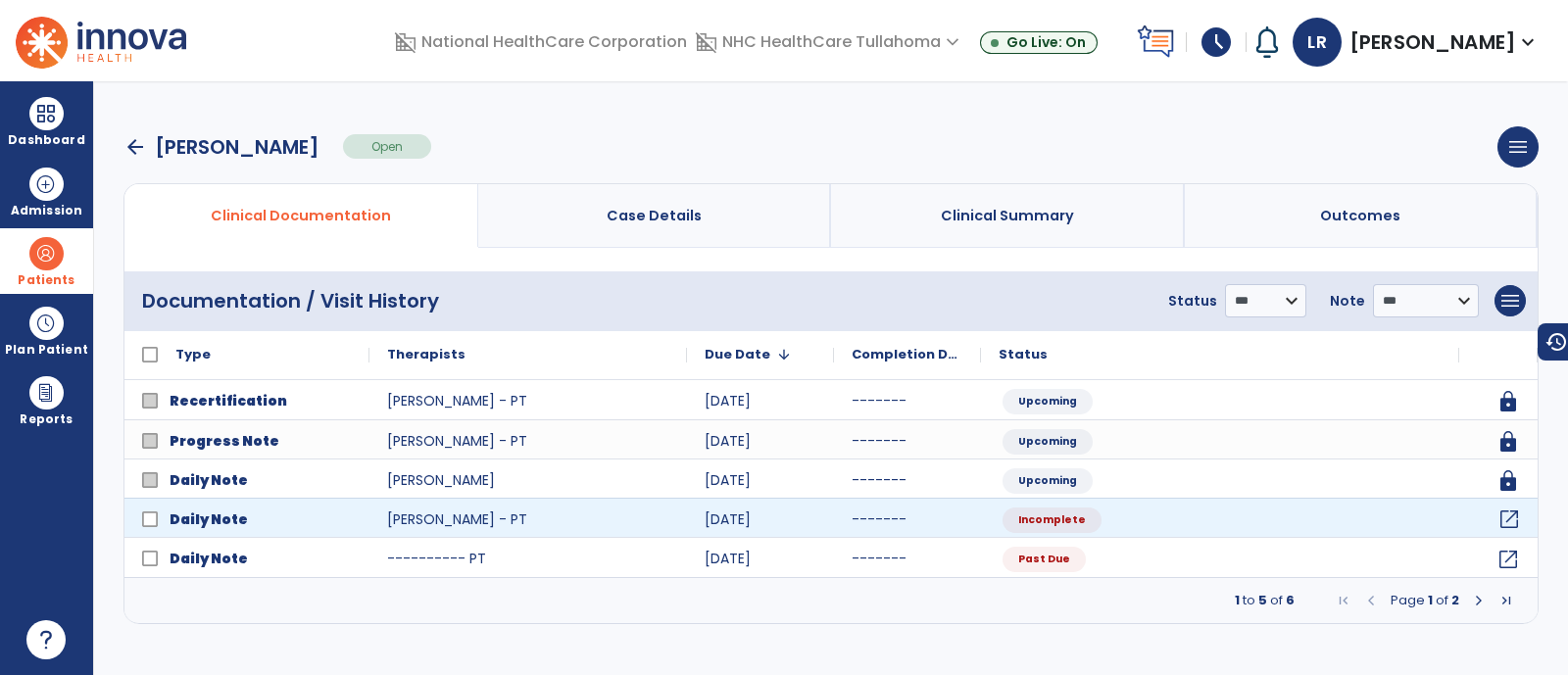 click on "open_in_new" 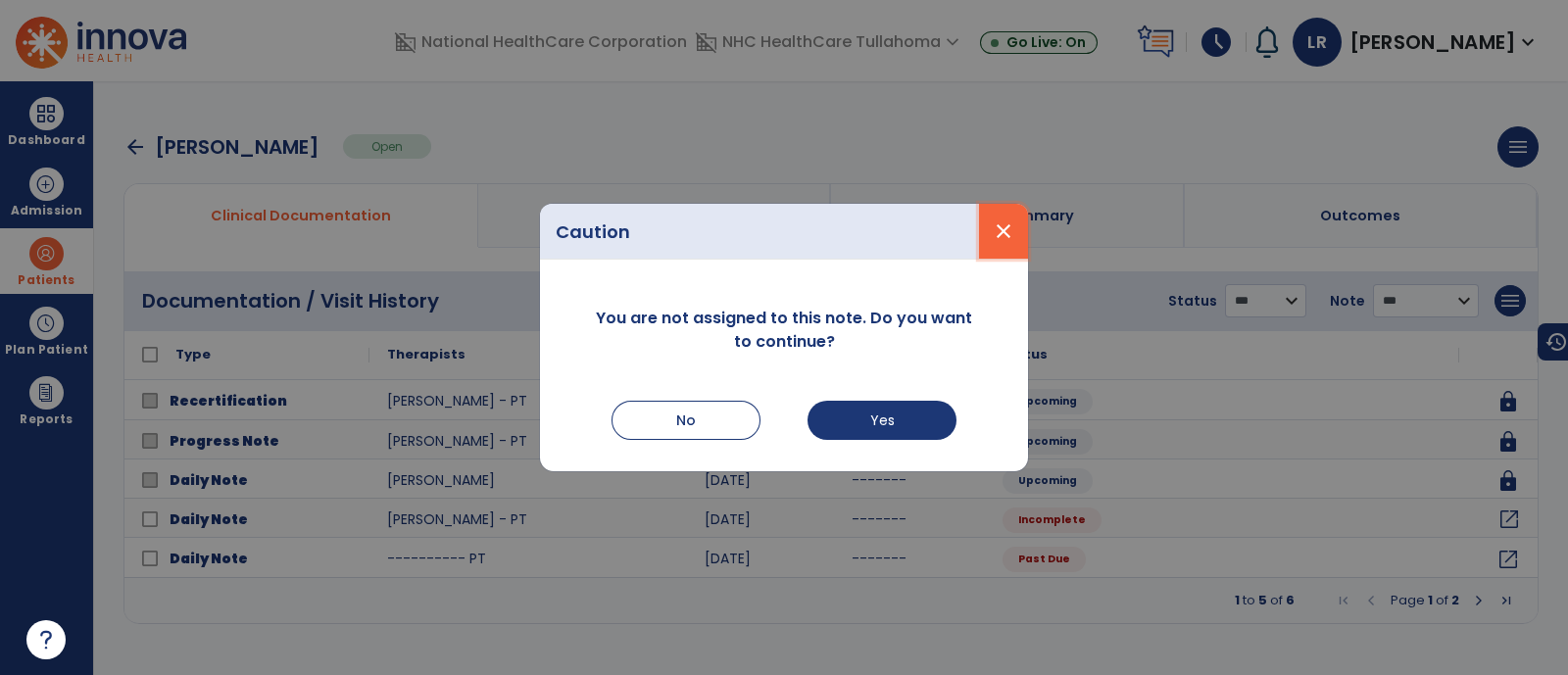 click on "close" at bounding box center [1004, 231] 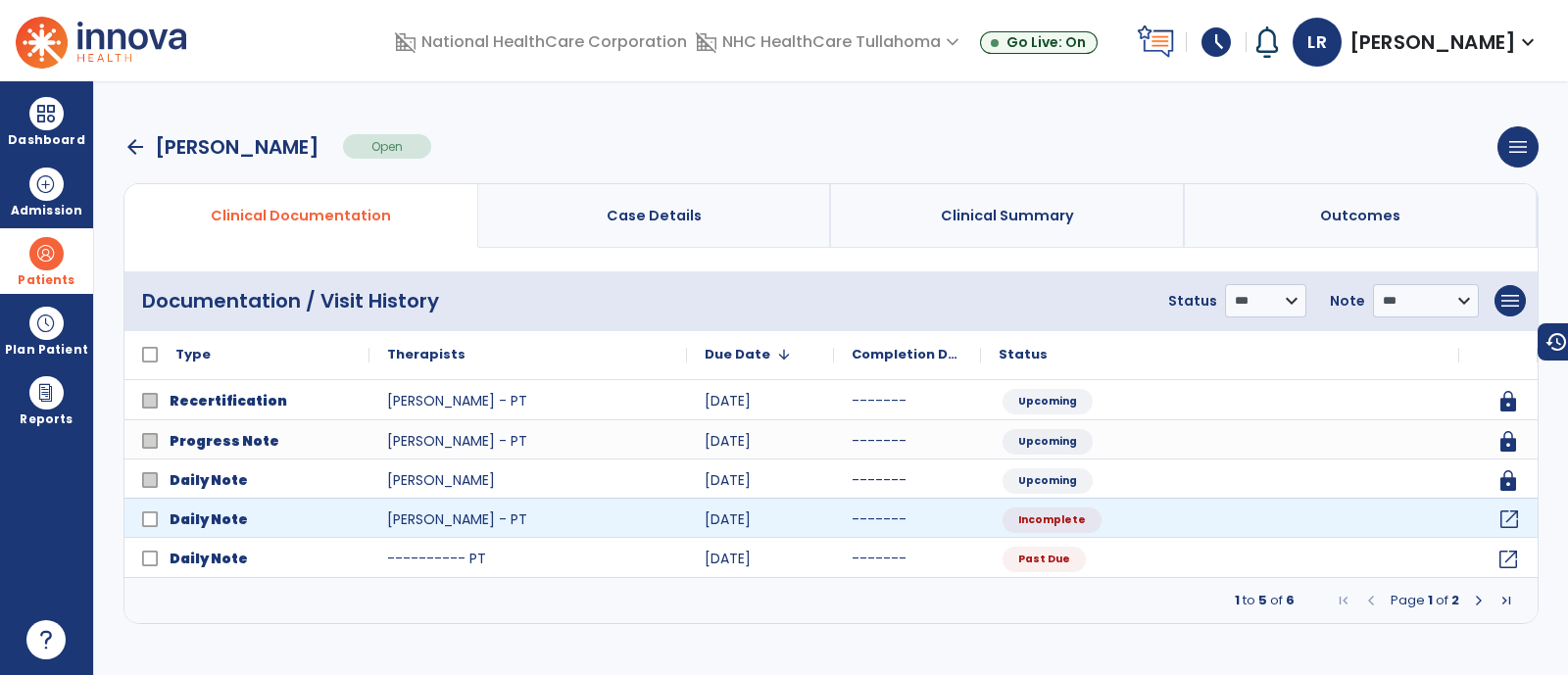 click on "open_in_new" 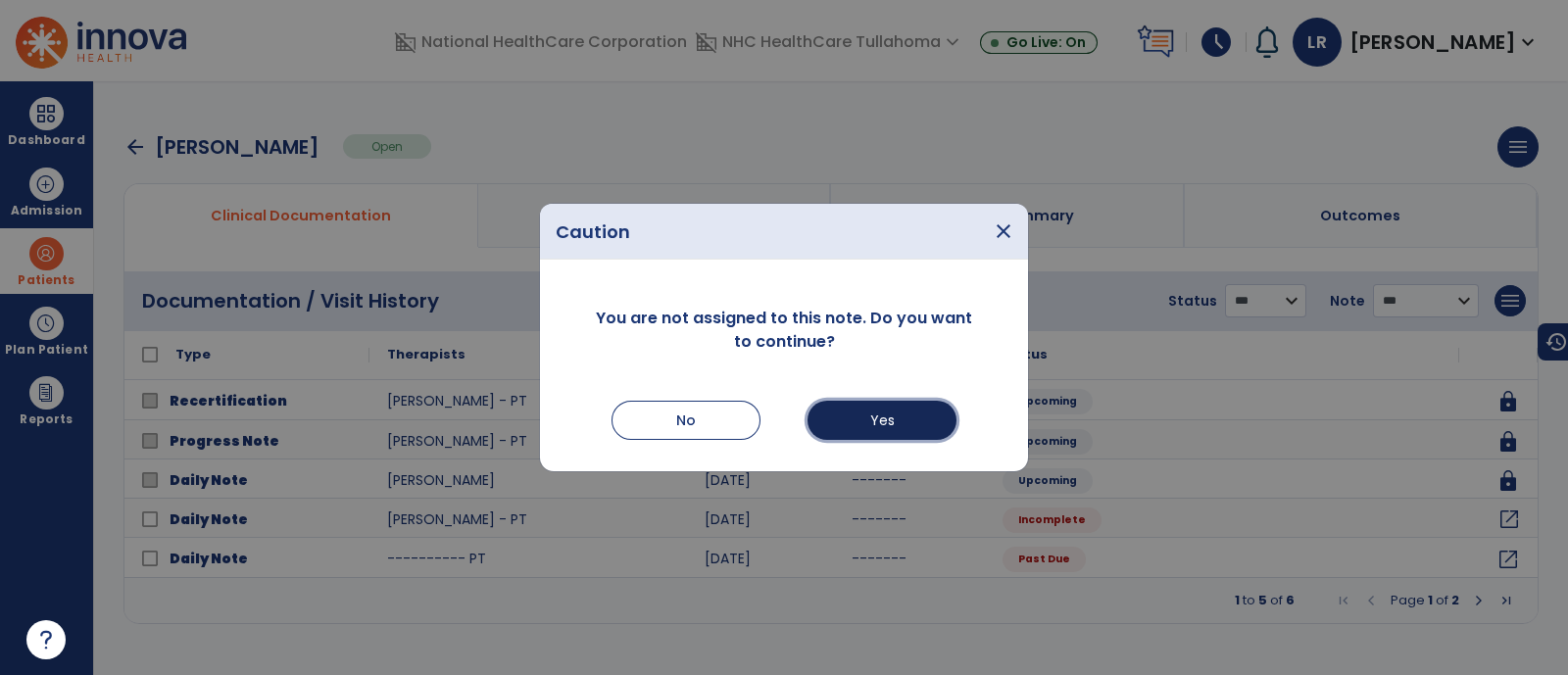 click on "Yes" at bounding box center [882, 420] 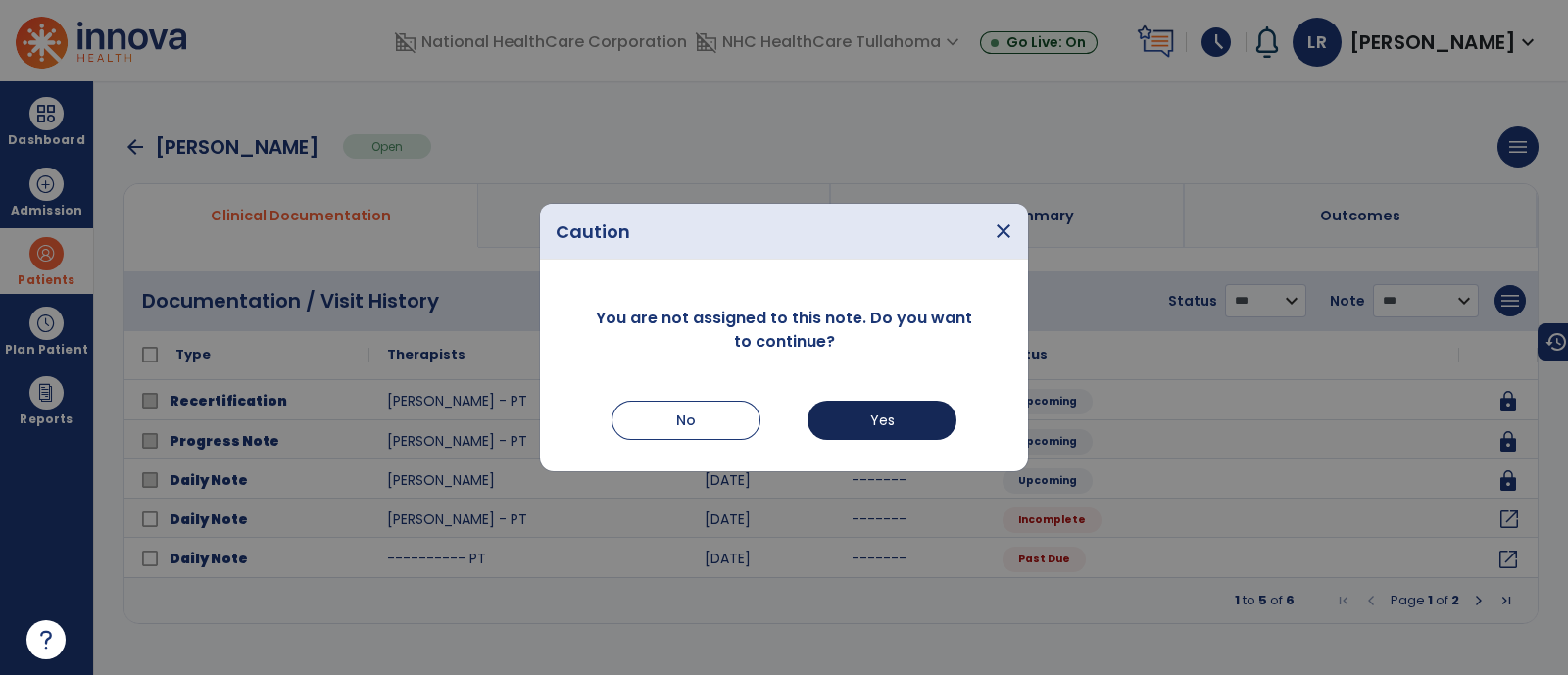 select on "*" 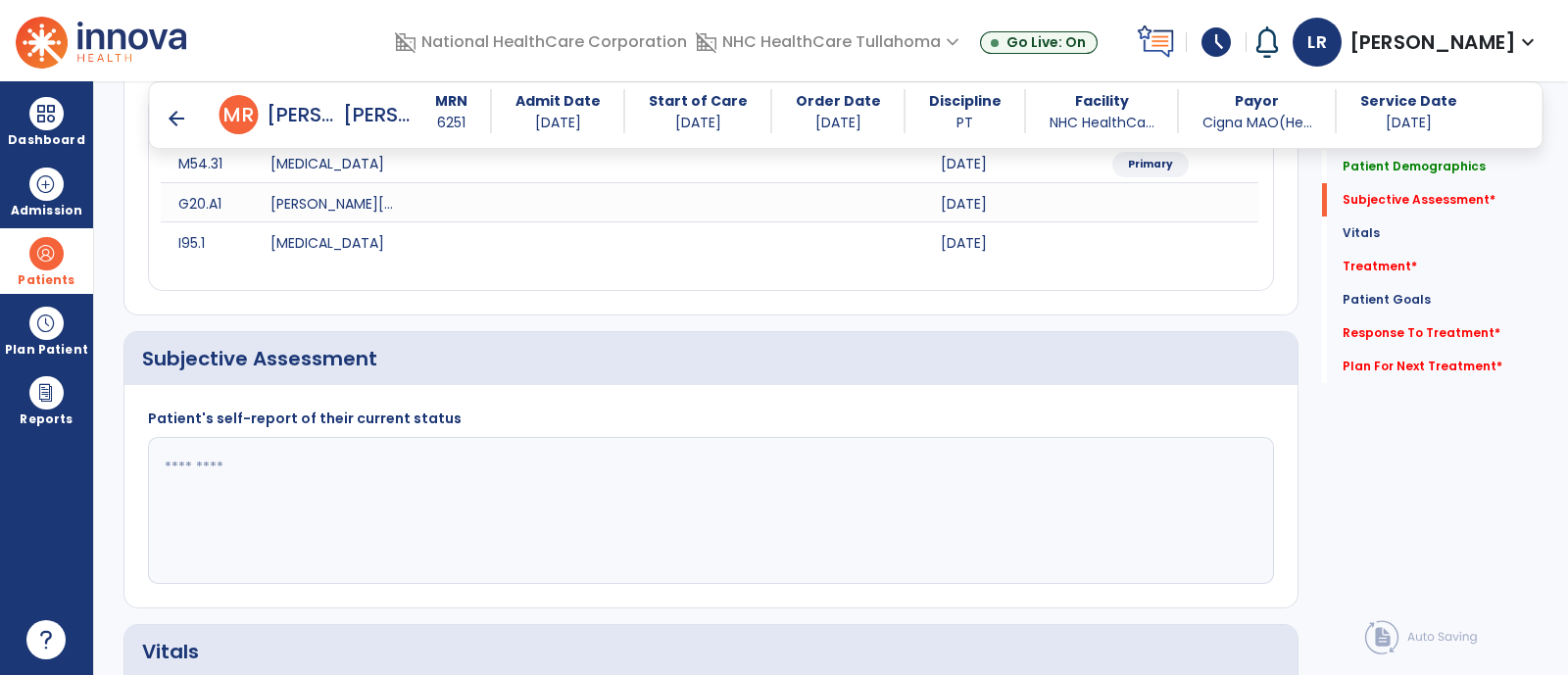 scroll, scrollTop: 300, scrollLeft: 0, axis: vertical 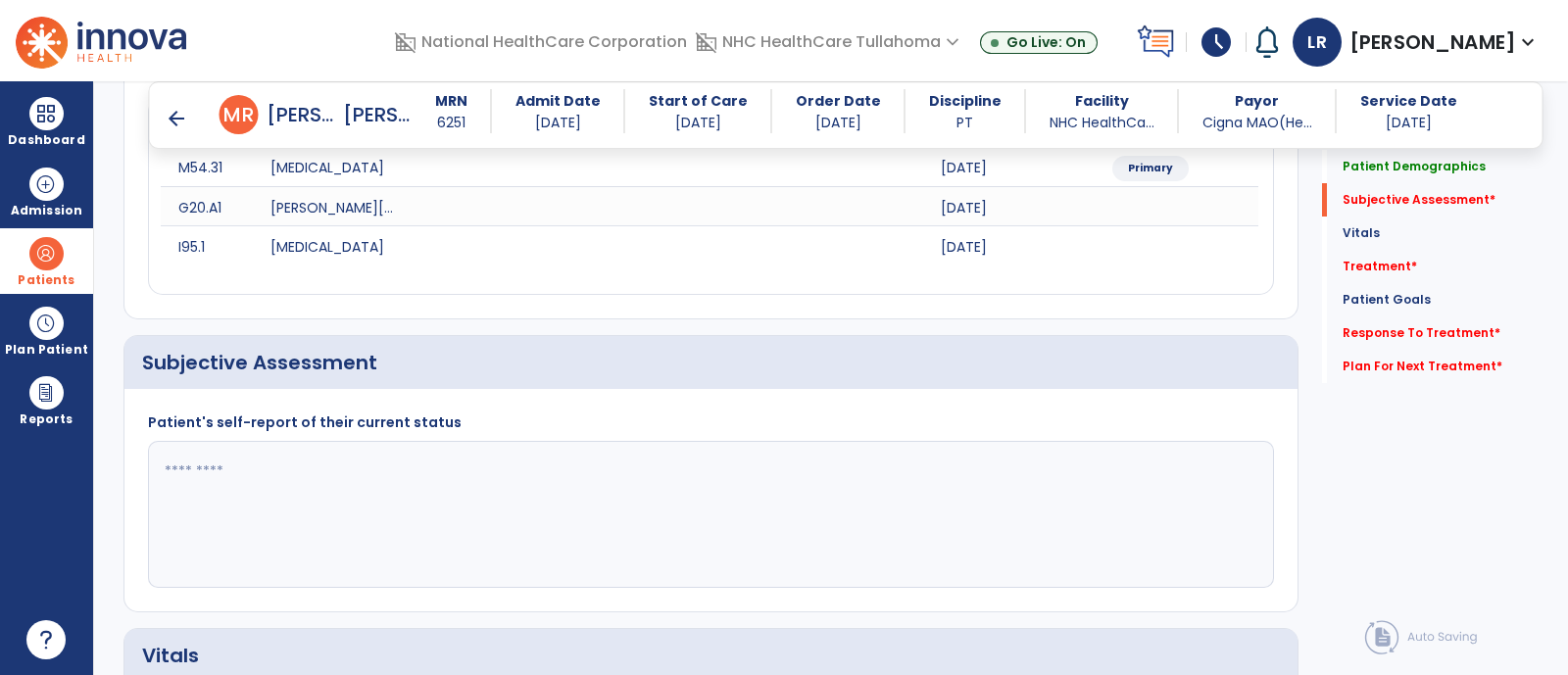 click 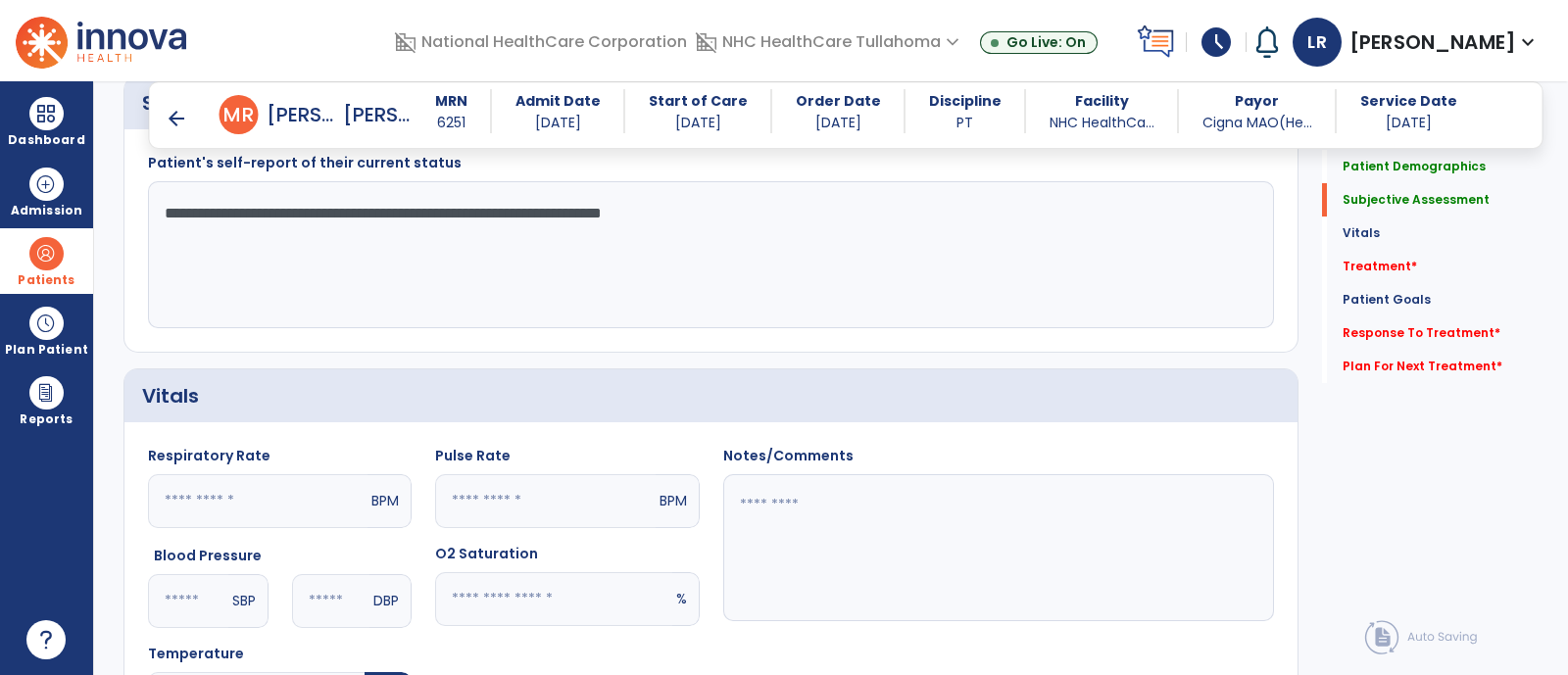scroll, scrollTop: 560, scrollLeft: 0, axis: vertical 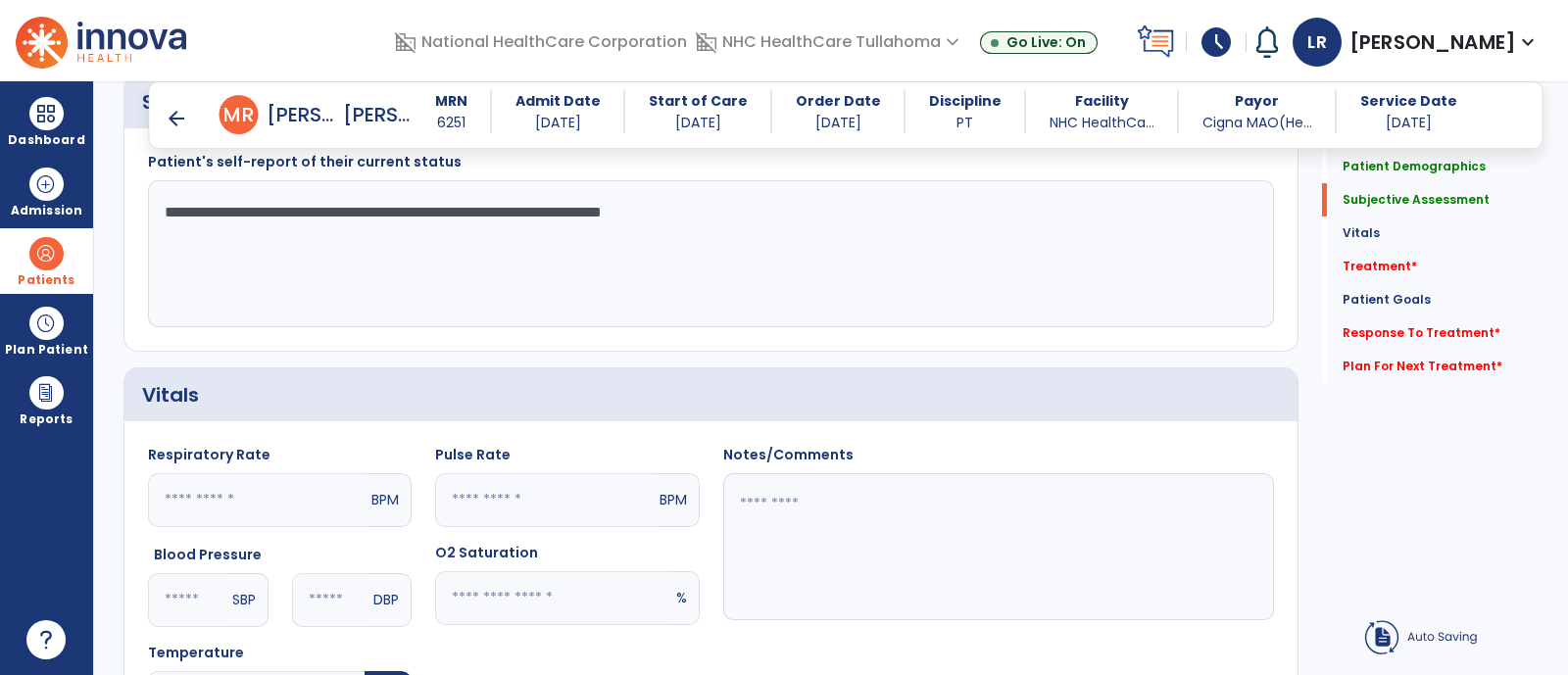 type on "**********" 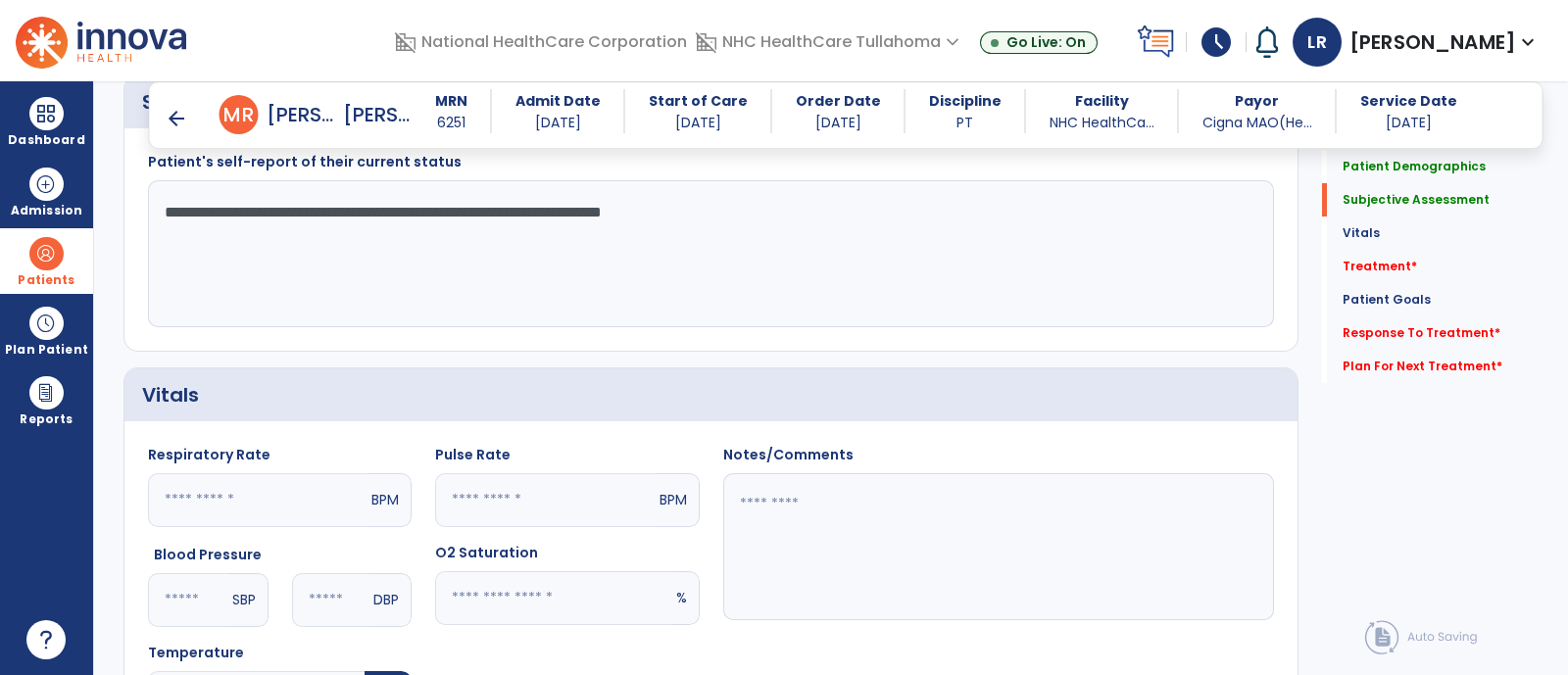 click 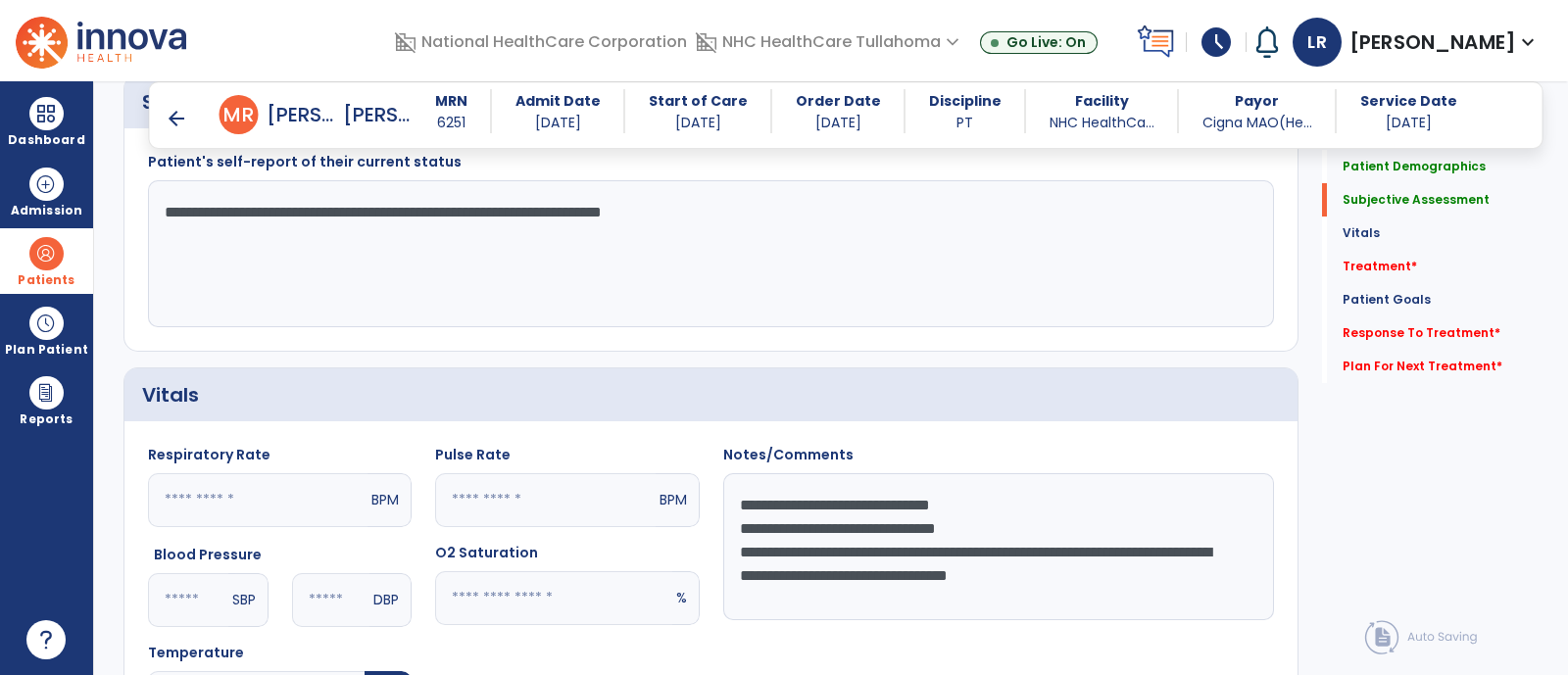 click on "**********" 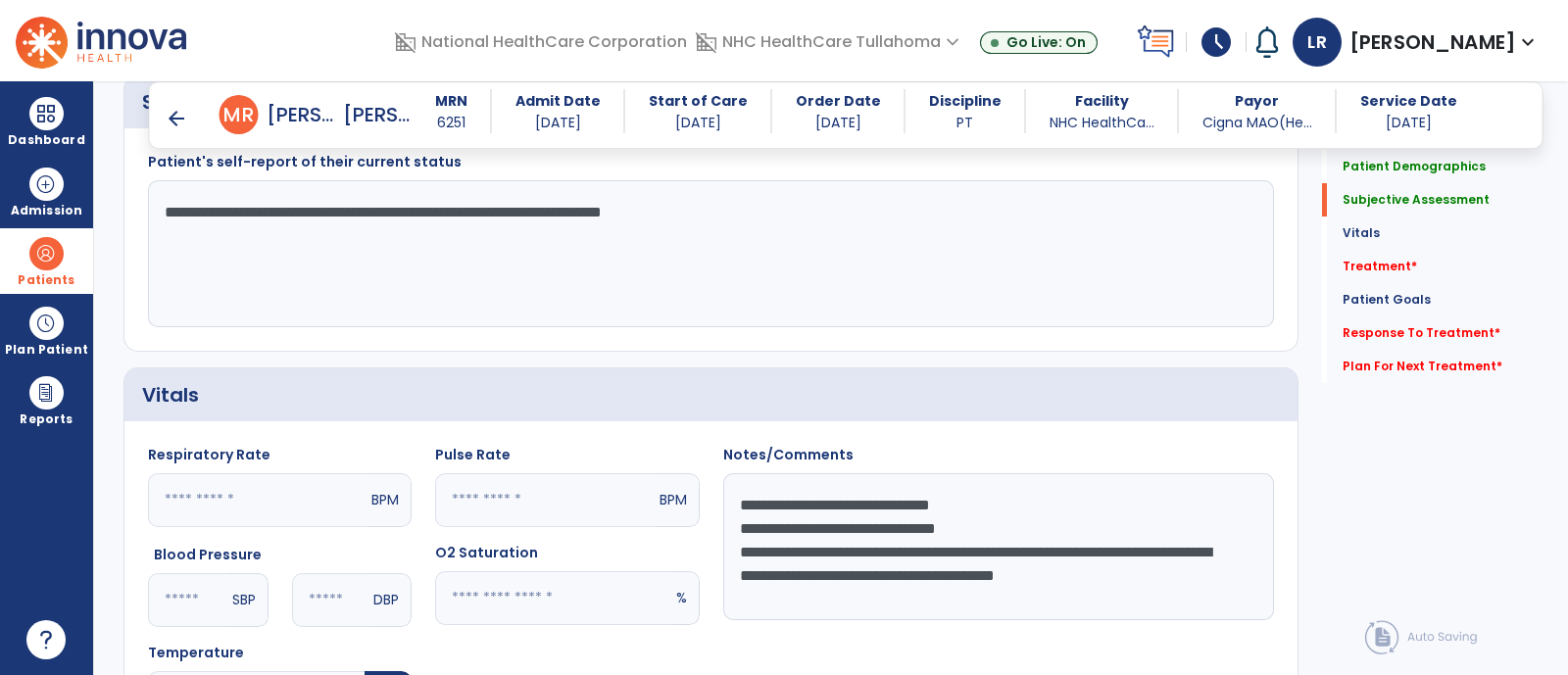 click on "**********" 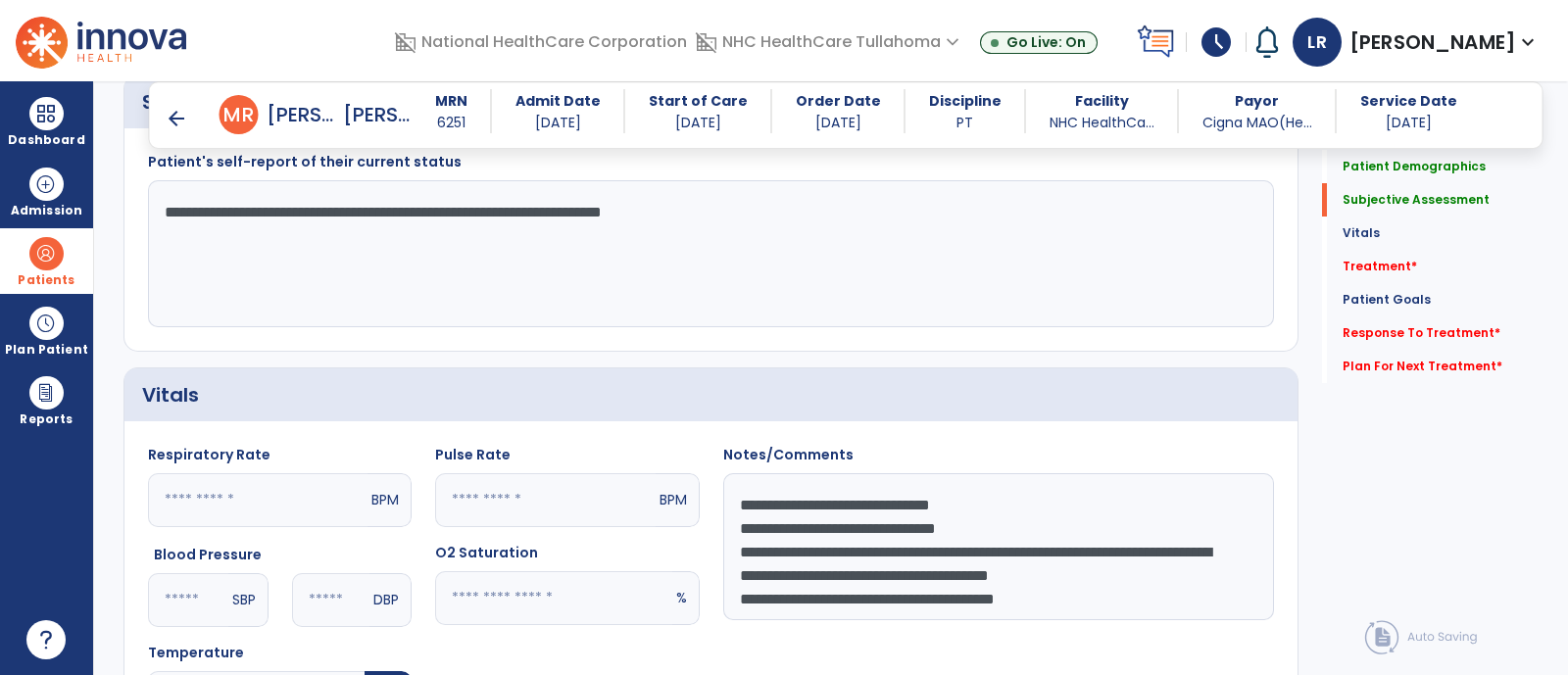 drag, startPoint x: 1070, startPoint y: 550, endPoint x: 1210, endPoint y: 575, distance: 142.21463 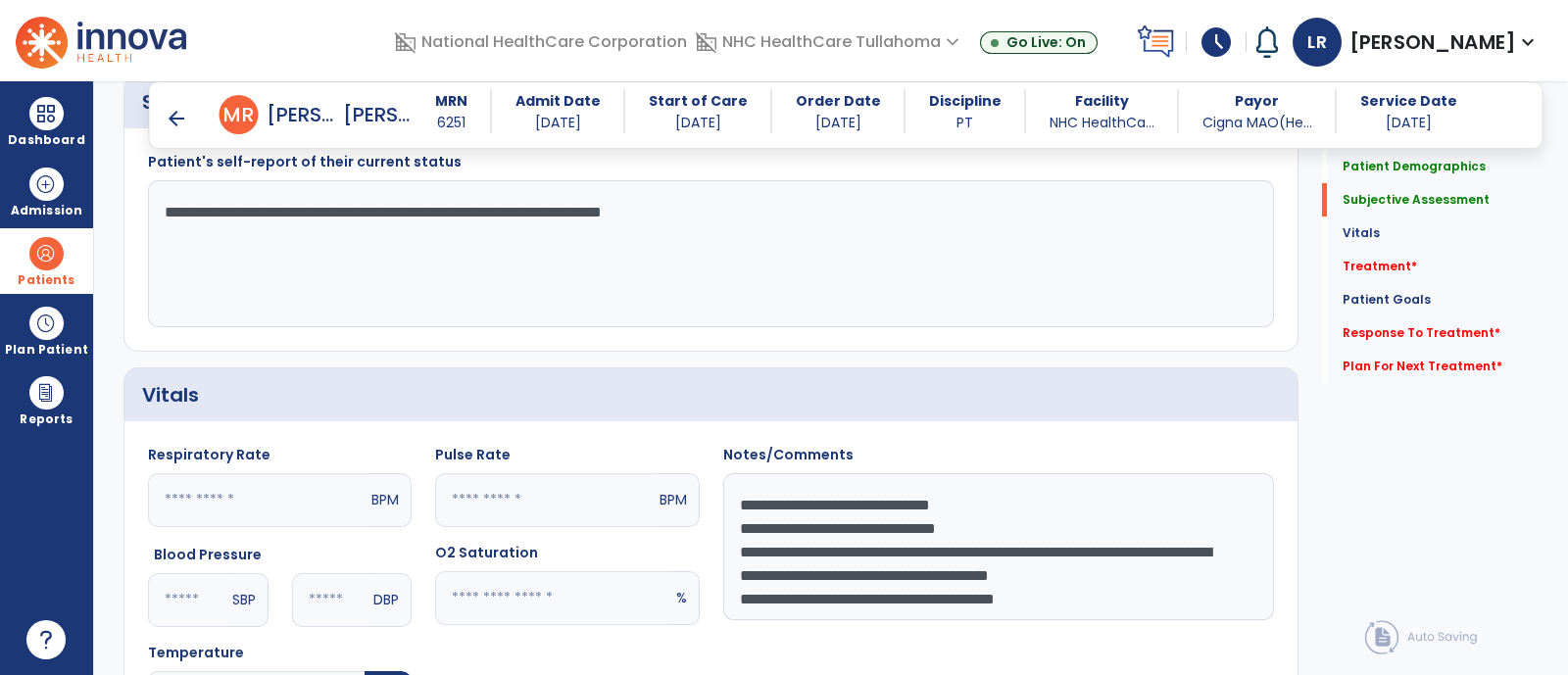 click on "**********" 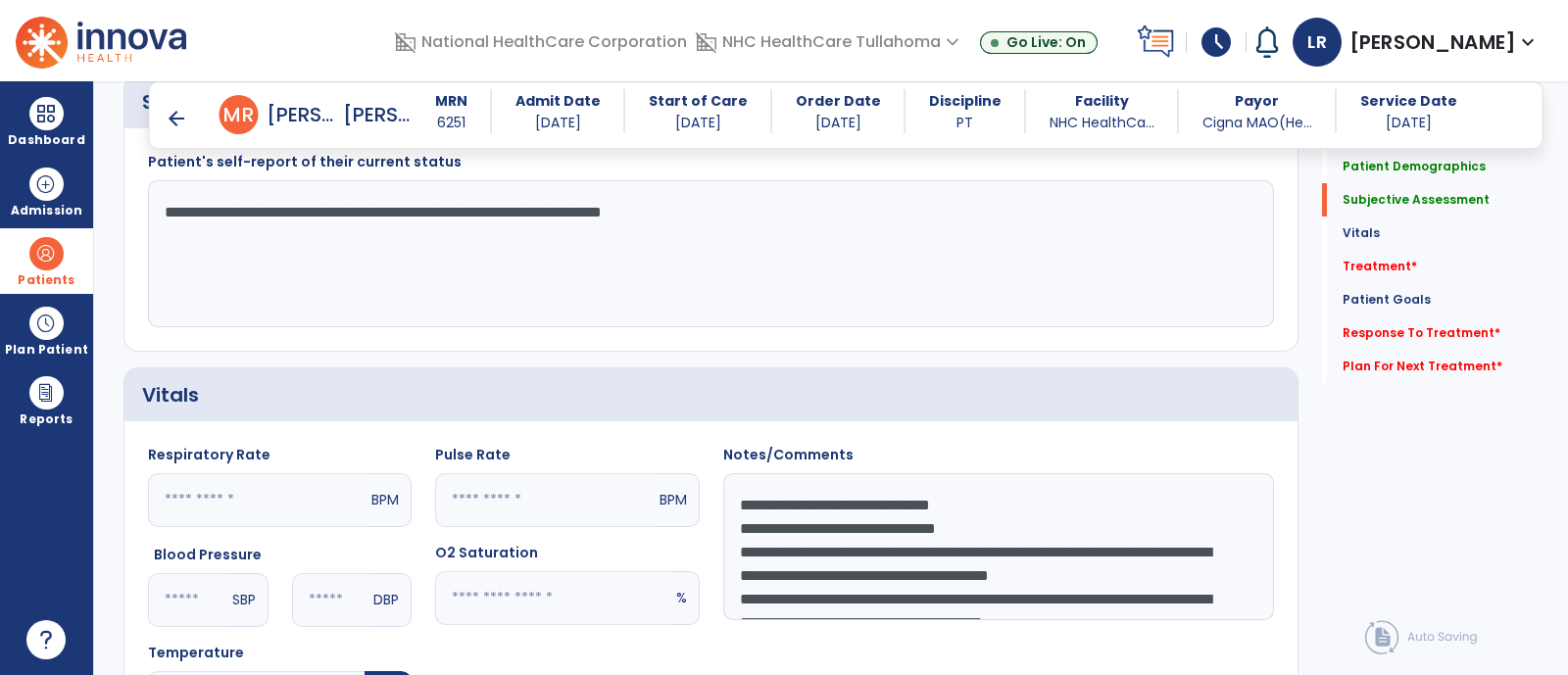 scroll, scrollTop: 14, scrollLeft: 0, axis: vertical 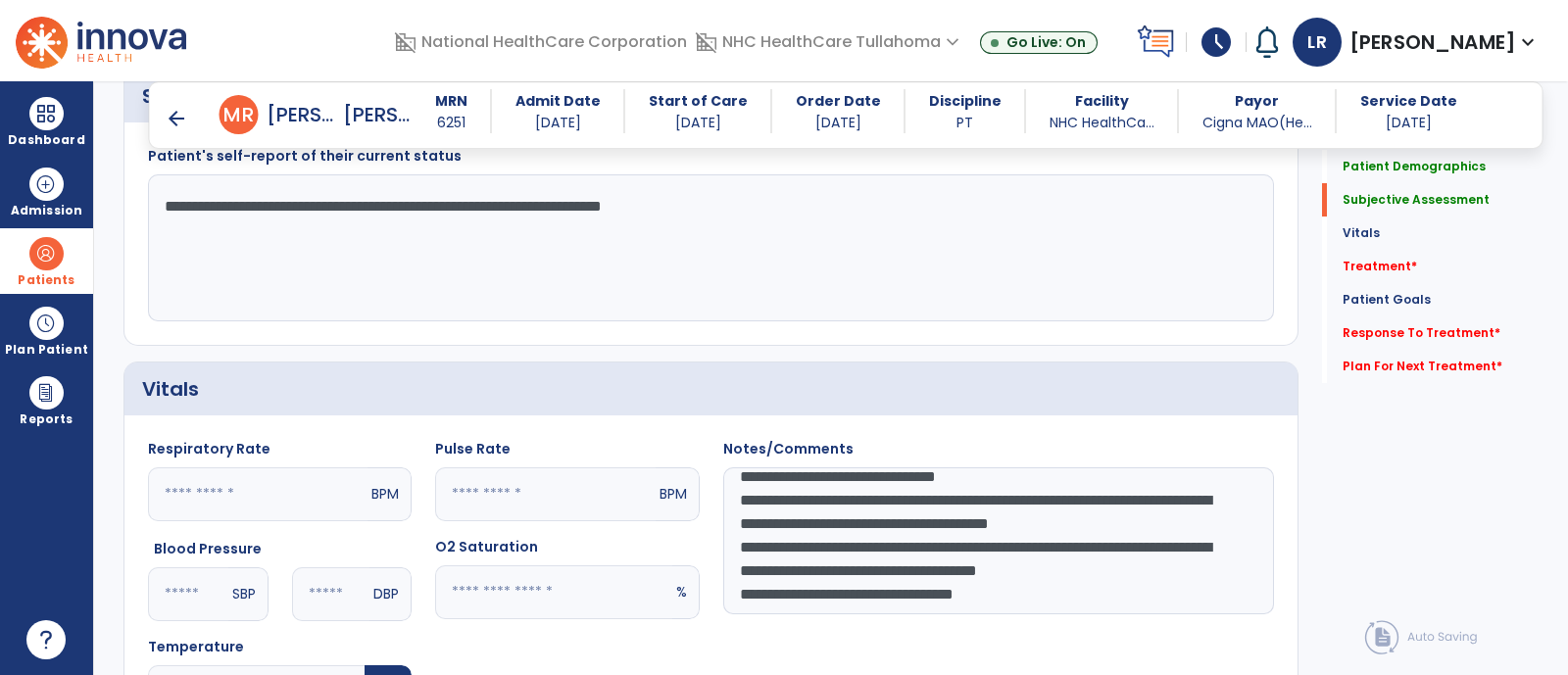 drag, startPoint x: 737, startPoint y: 499, endPoint x: 1141, endPoint y: 658, distance: 434.16241 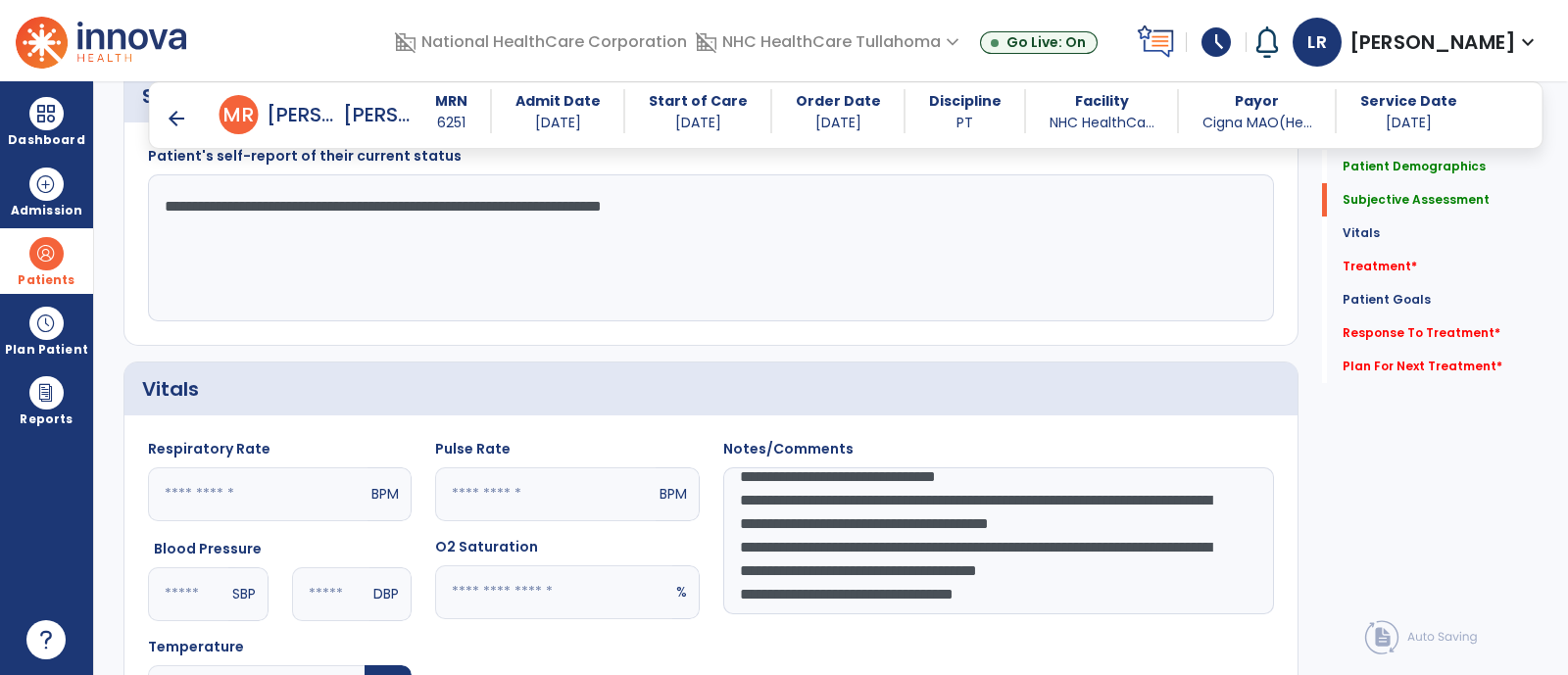 click on "**********" 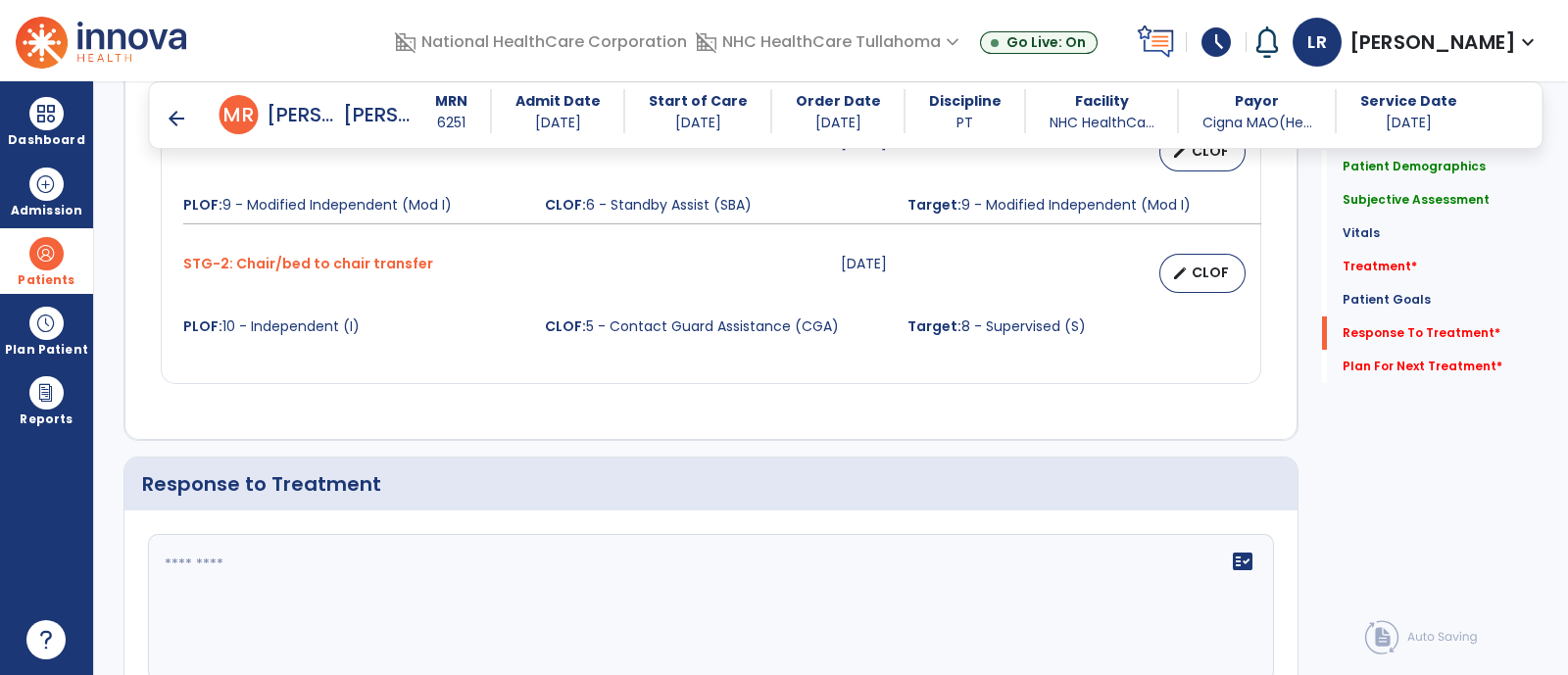 scroll, scrollTop: 2809, scrollLeft: 0, axis: vertical 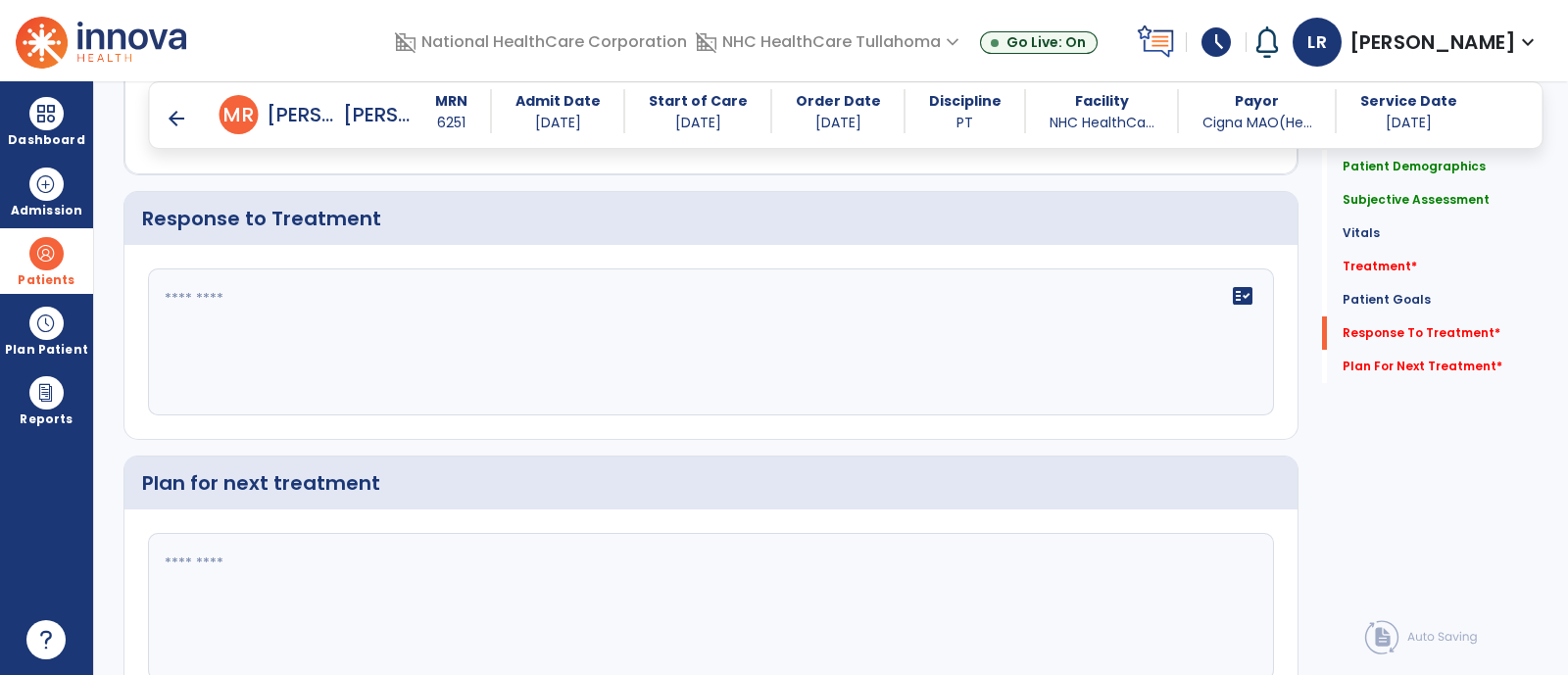 type on "**********" 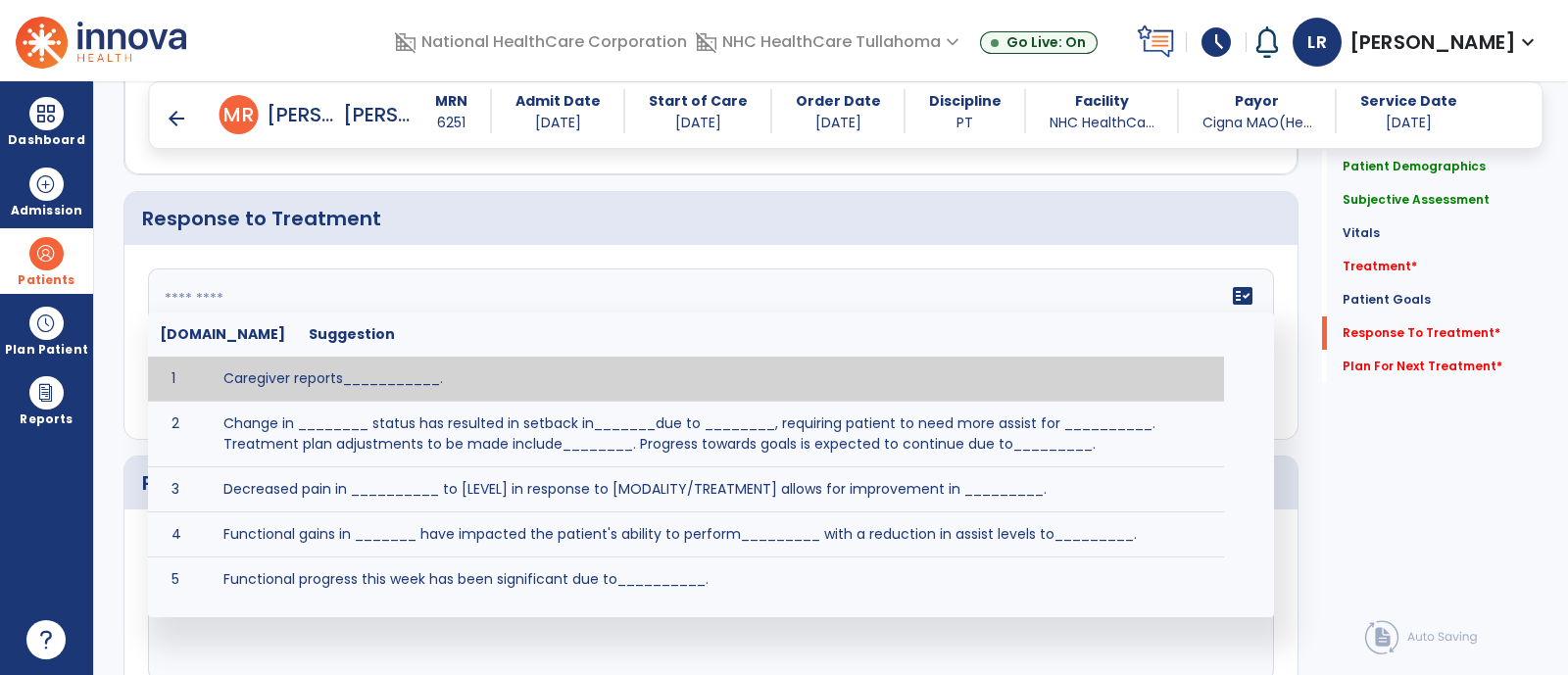 paste on "**********" 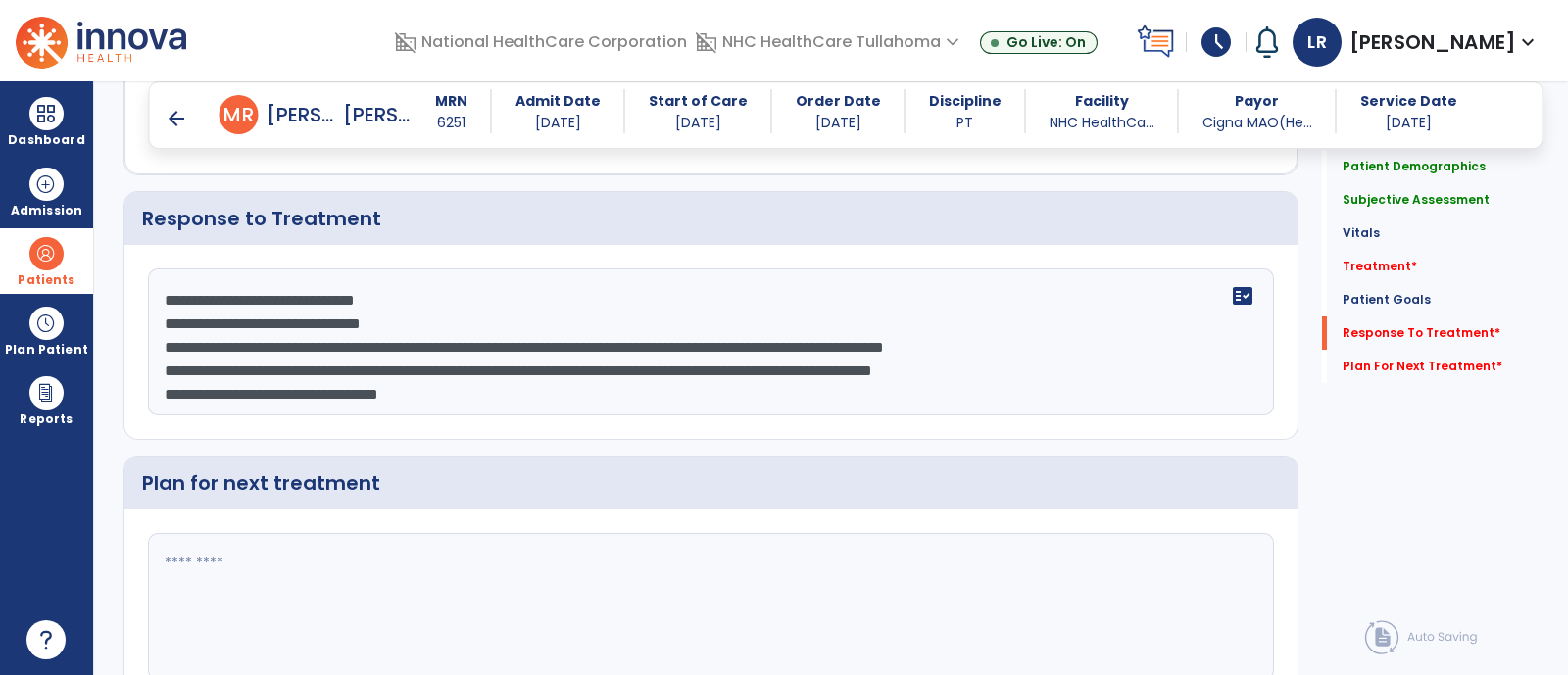 type on "**********" 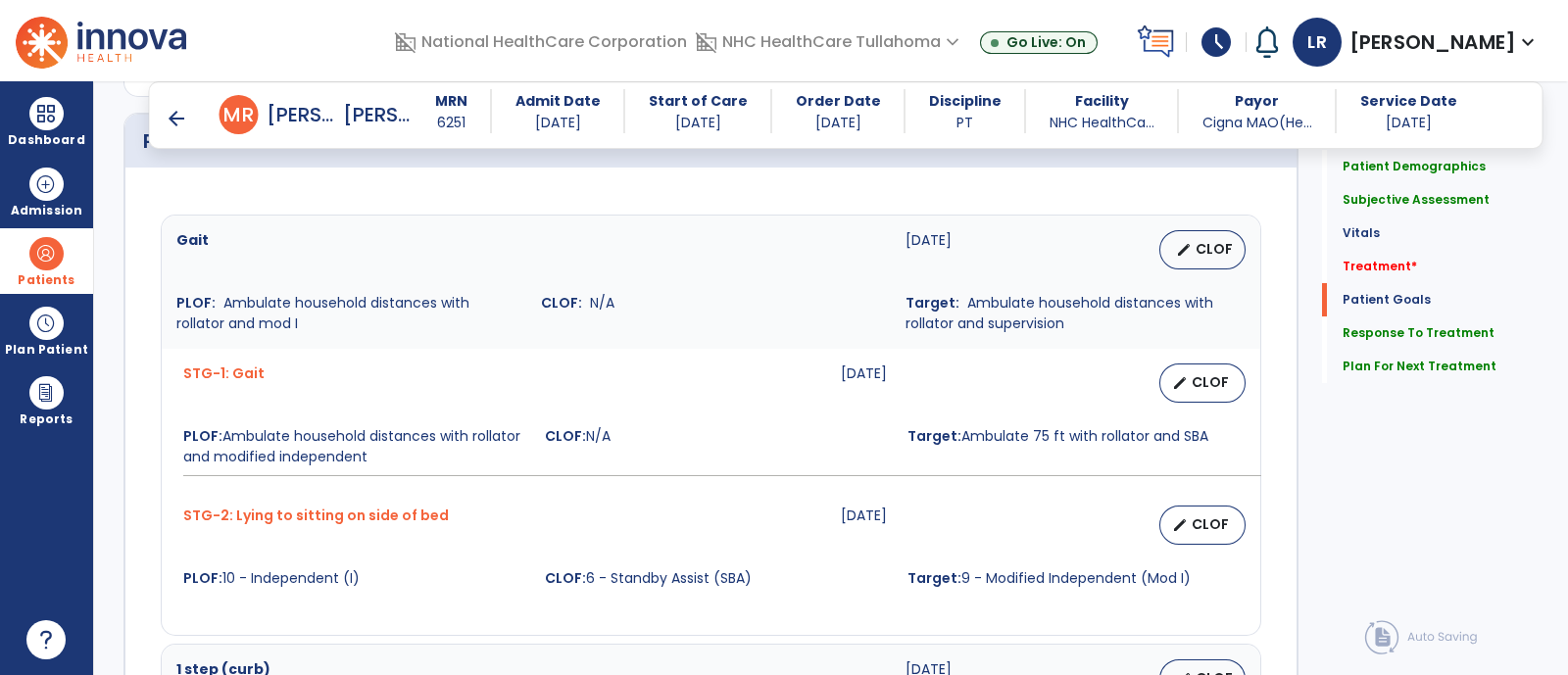 scroll, scrollTop: 1494, scrollLeft: 0, axis: vertical 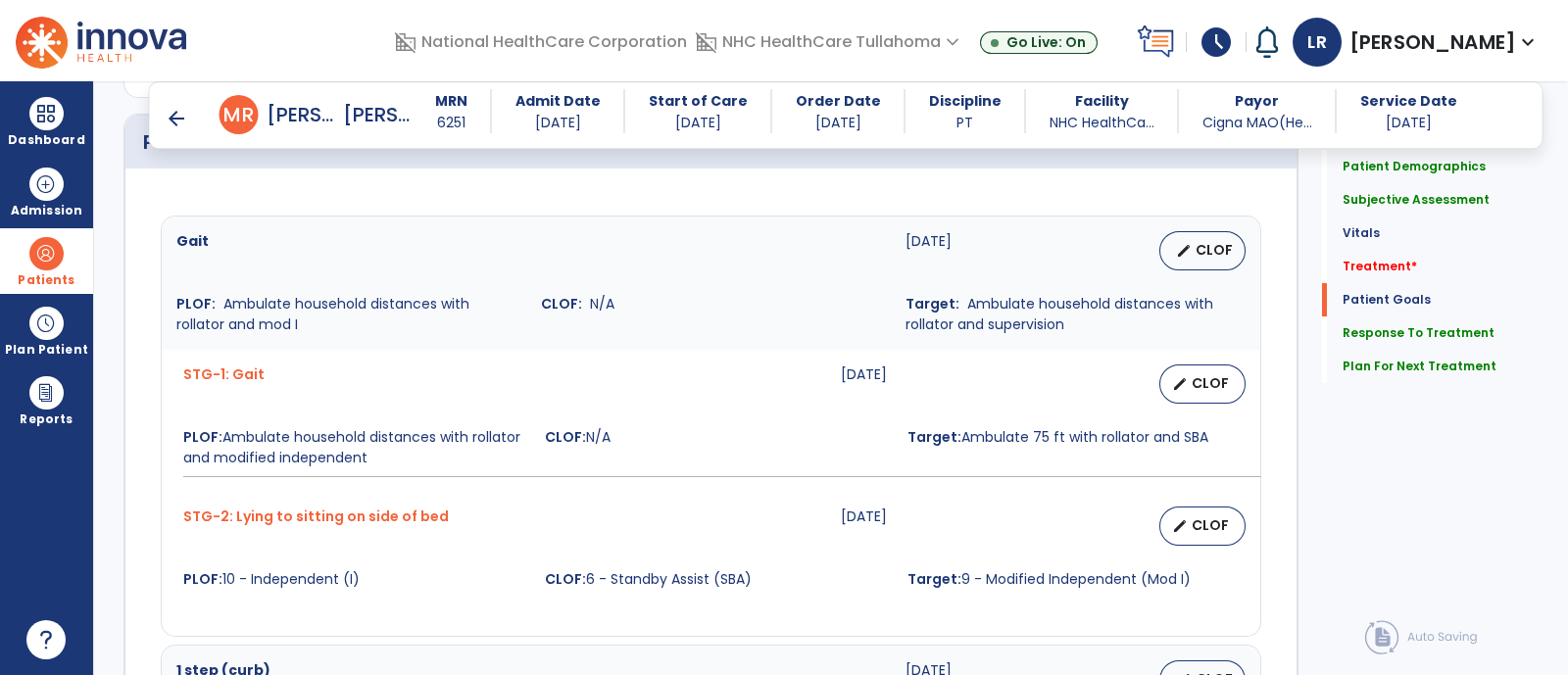 type on "**********" 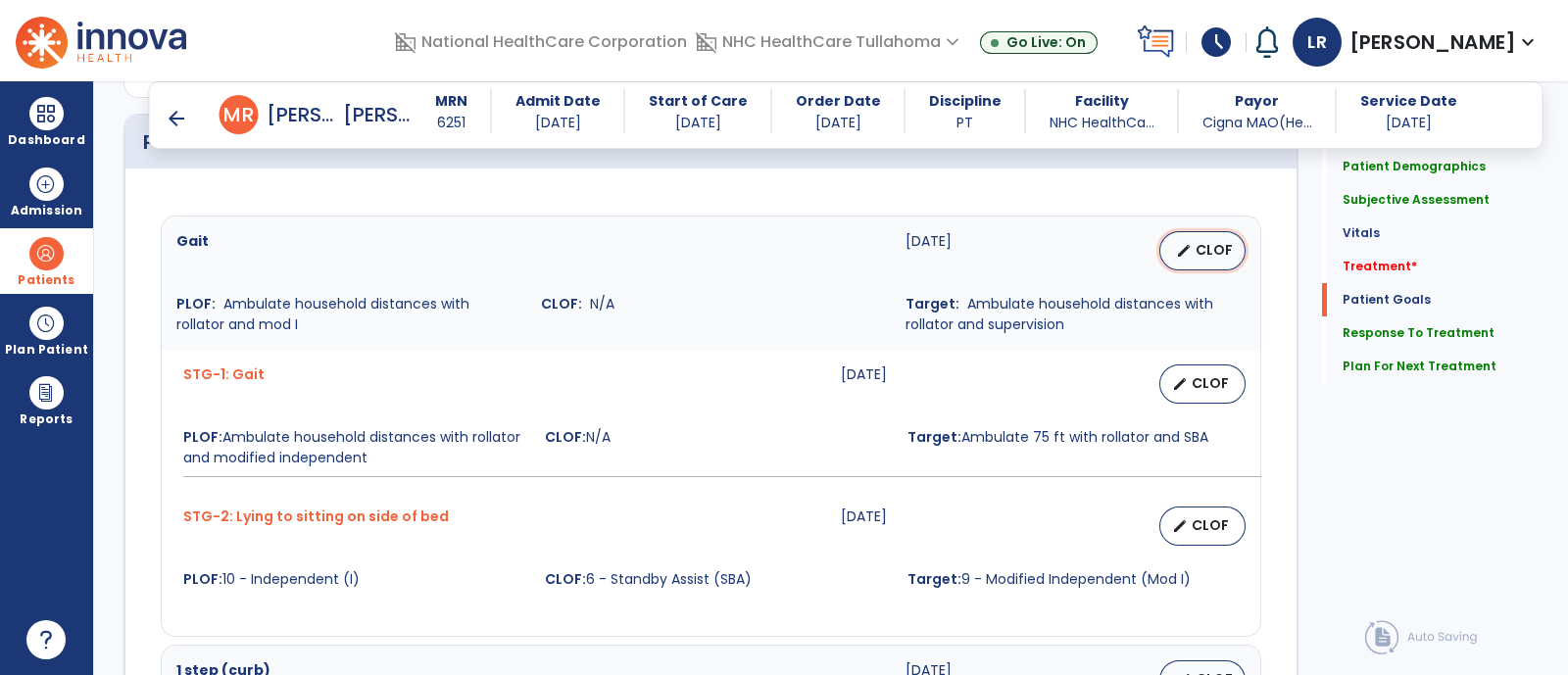 click on "CLOF" at bounding box center [1214, 250] 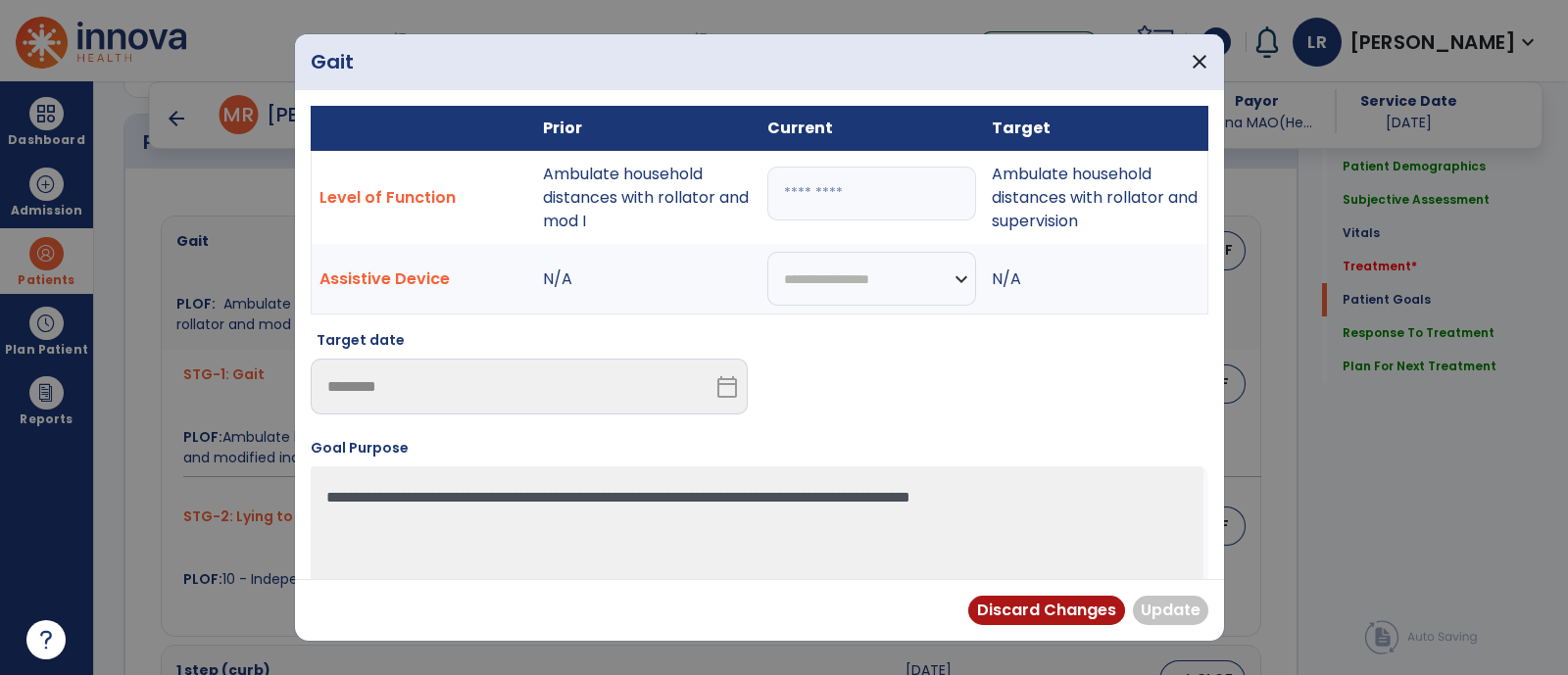 click at bounding box center (871, 193) 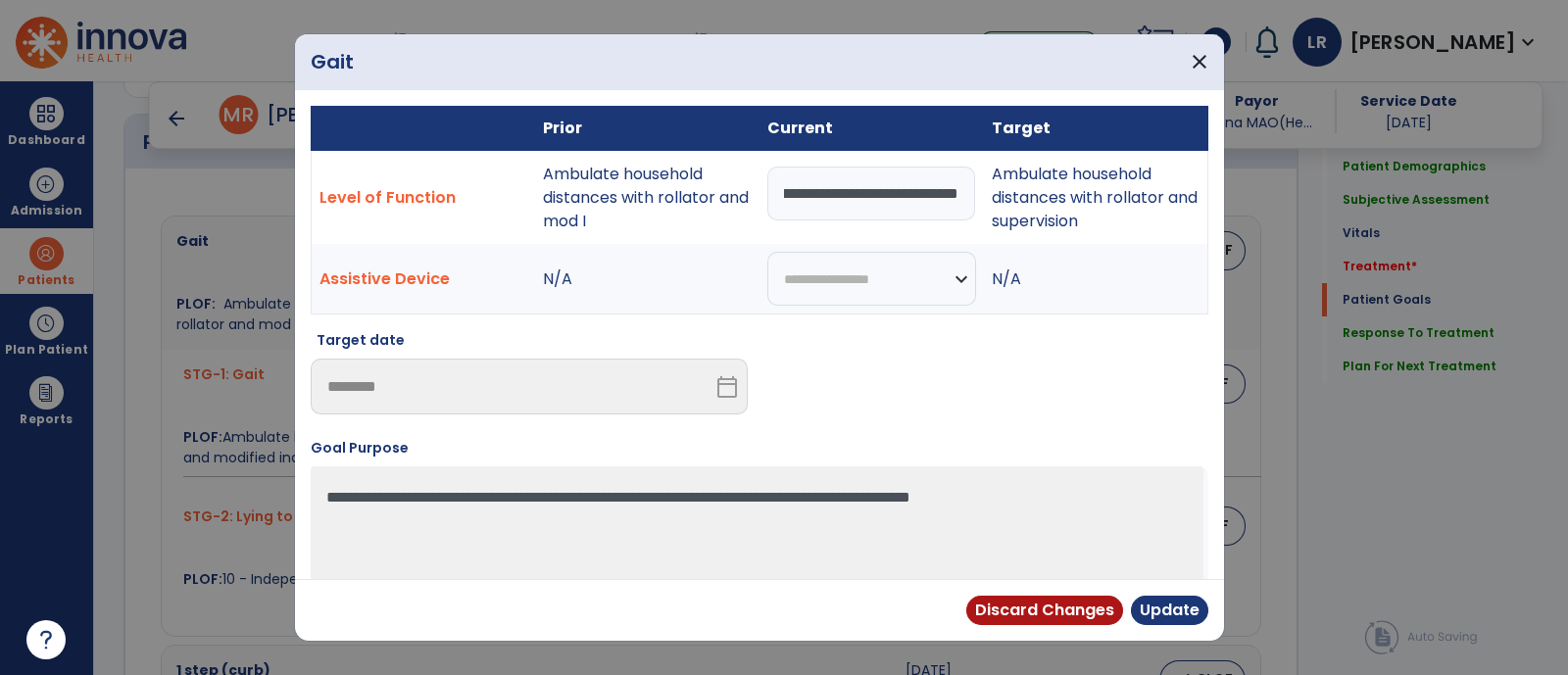scroll, scrollTop: 0, scrollLeft: 205, axis: horizontal 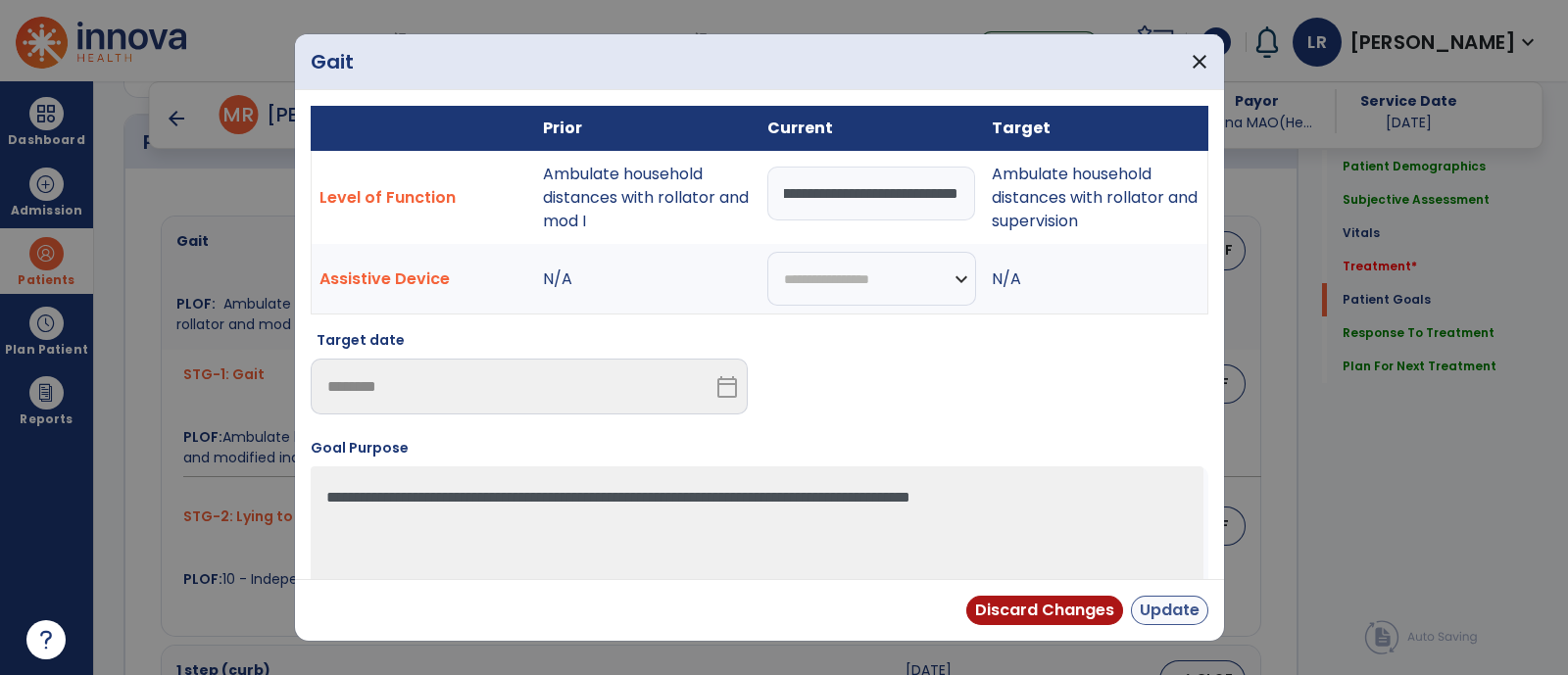 type on "**********" 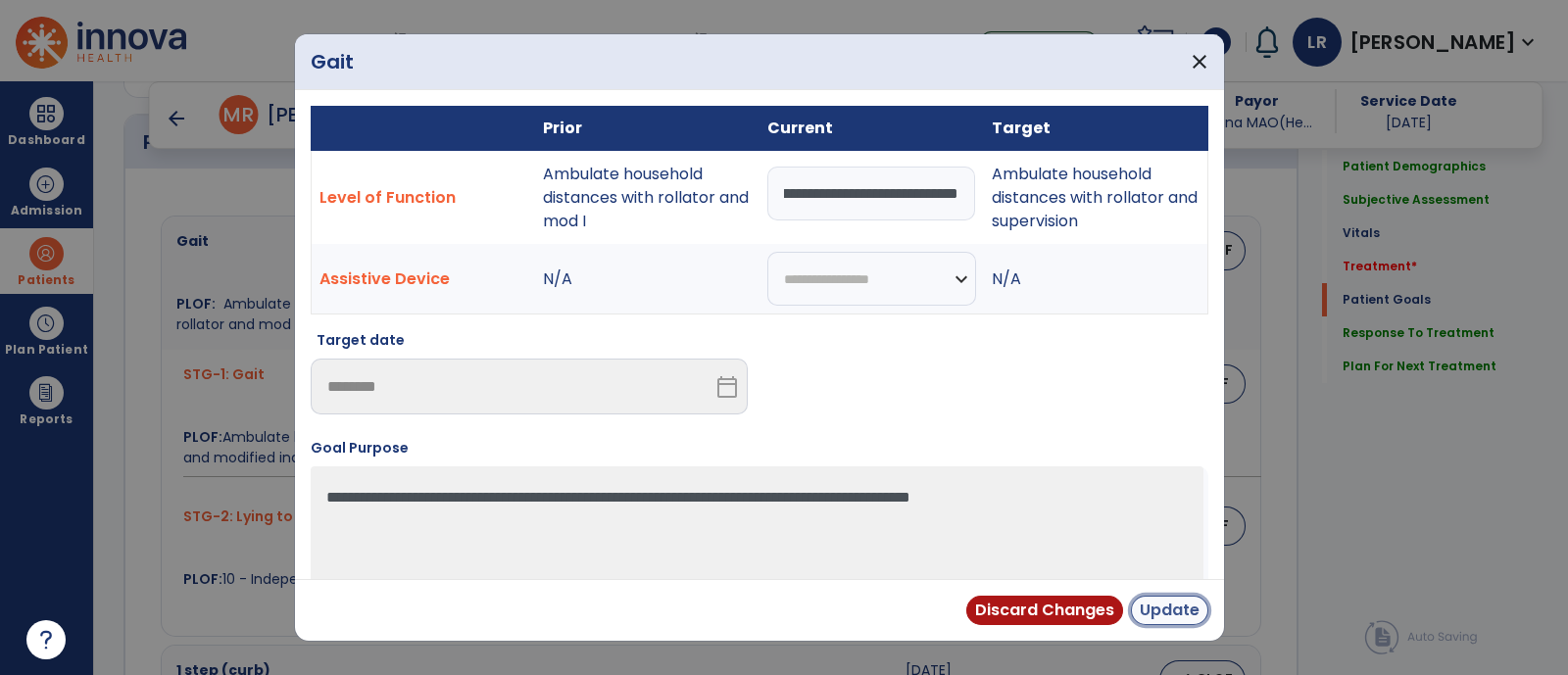 click on "Update" at bounding box center [1169, 610] 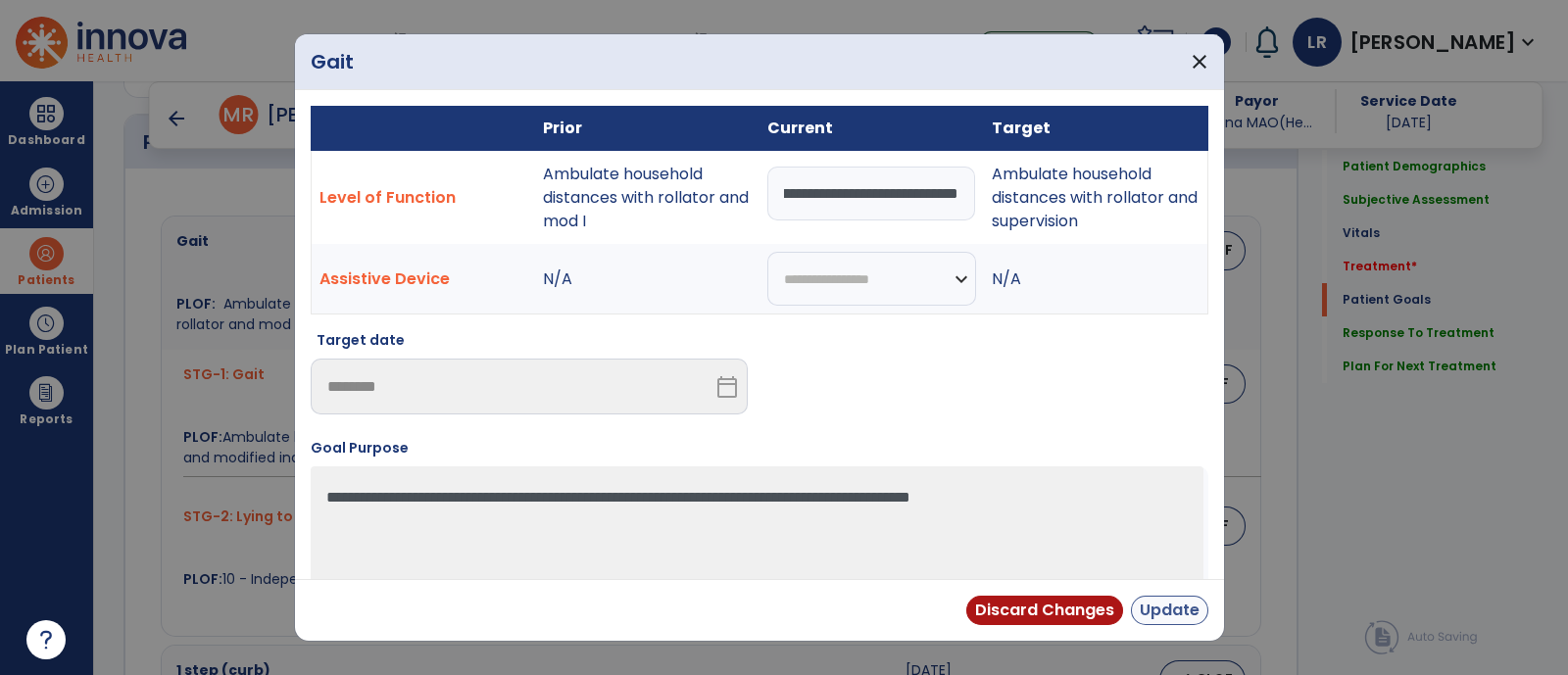 scroll, scrollTop: 0, scrollLeft: 0, axis: both 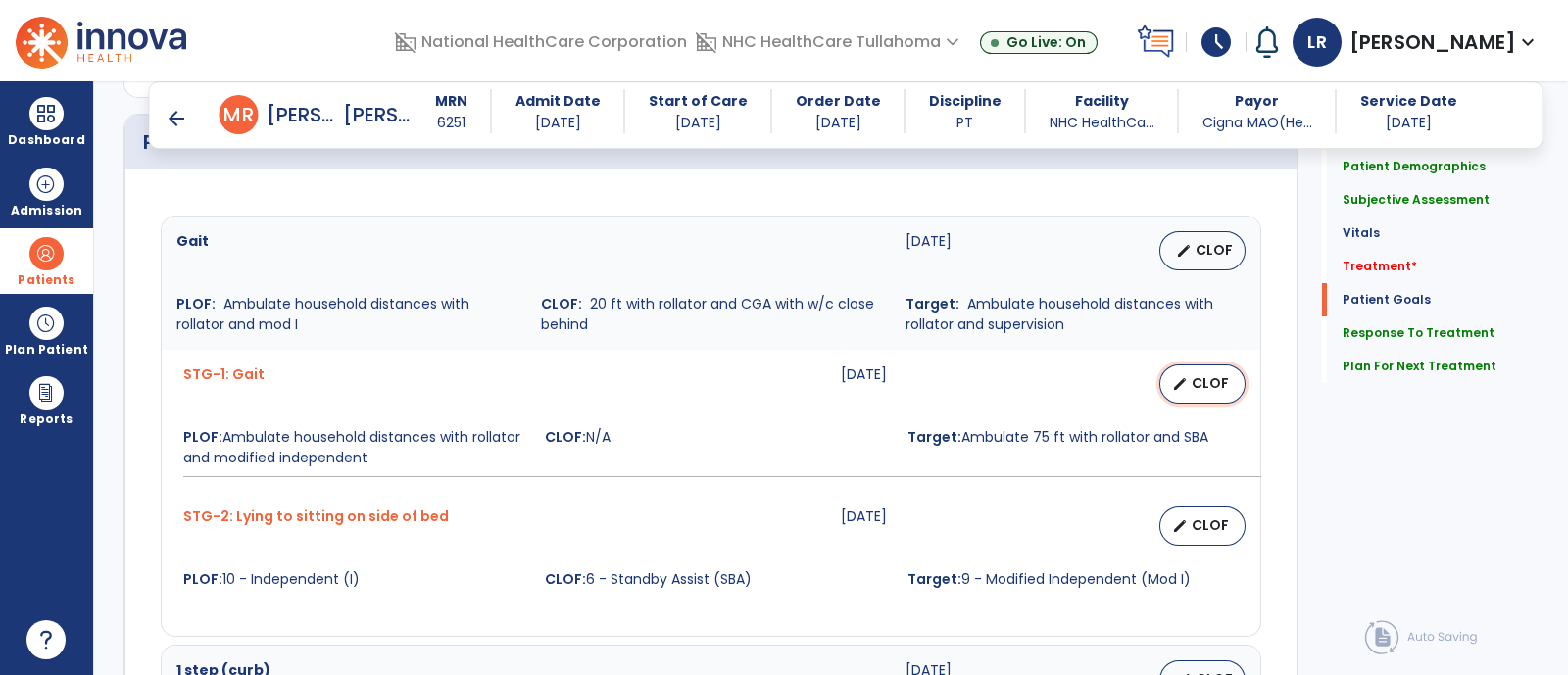 click on "edit" at bounding box center (1180, 384) 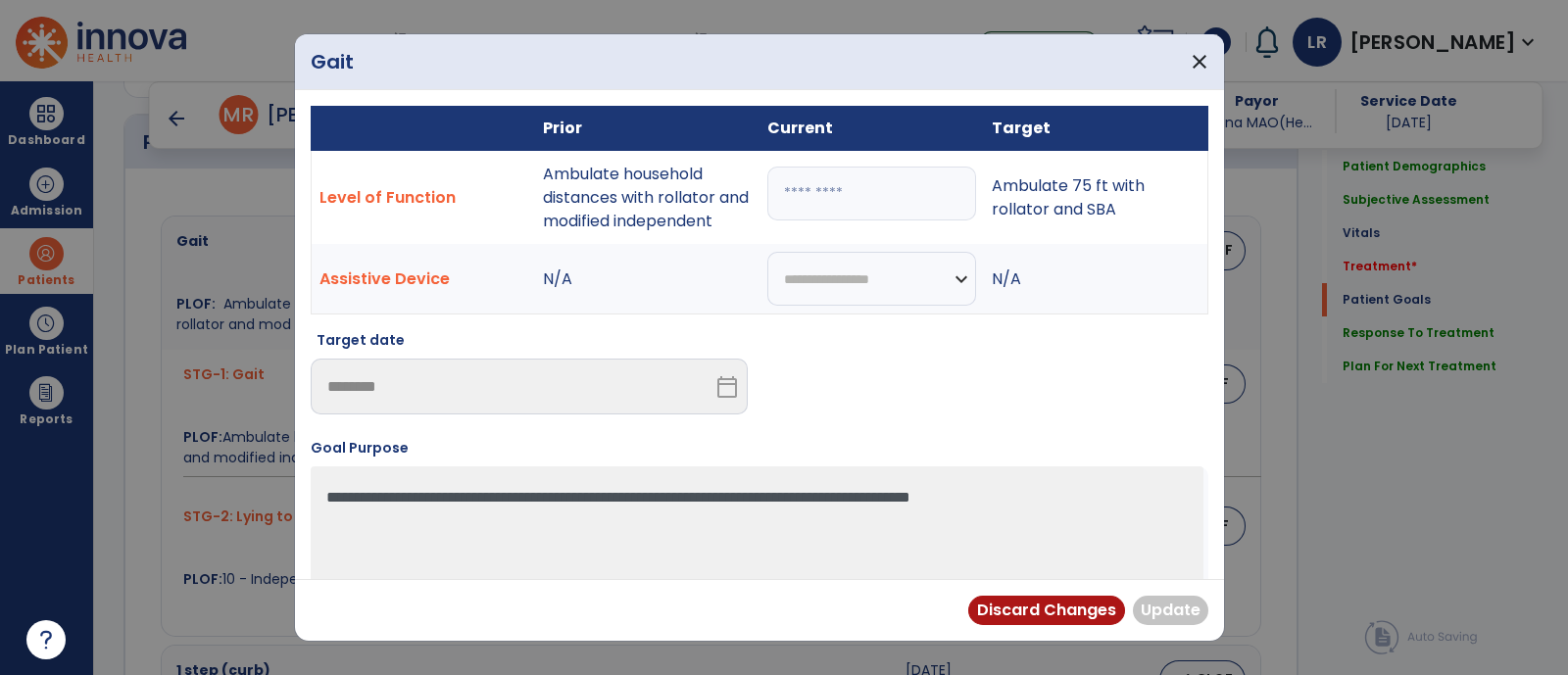 click at bounding box center (871, 193) 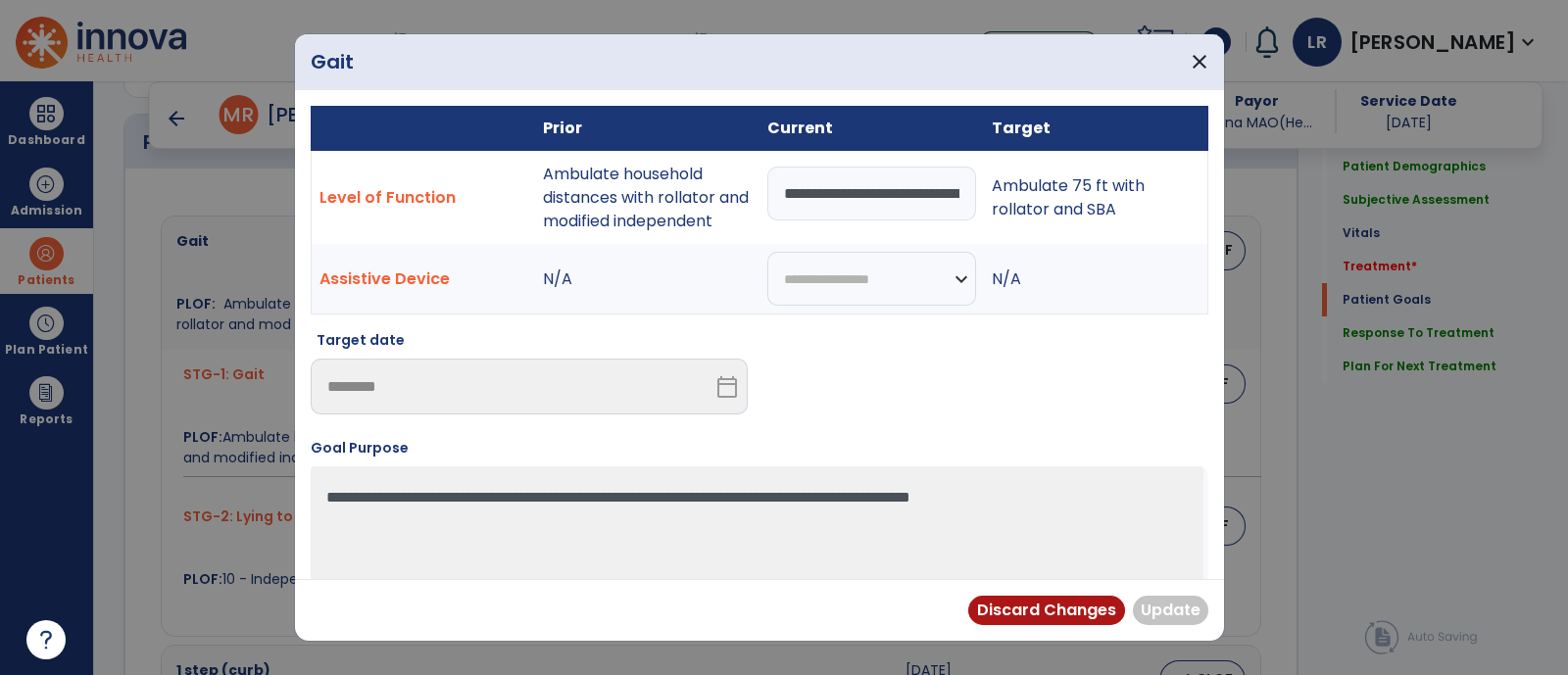 scroll, scrollTop: 0, scrollLeft: 205, axis: horizontal 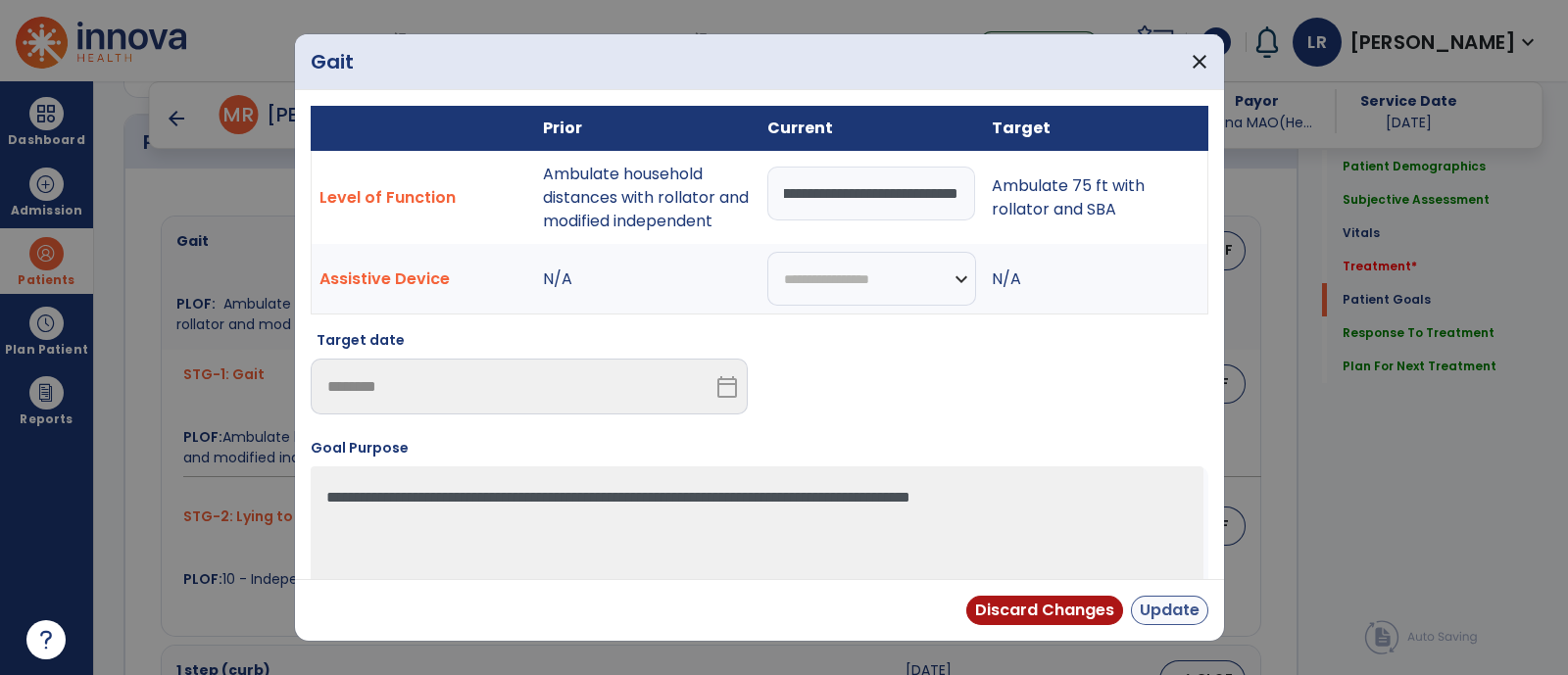 type on "**********" 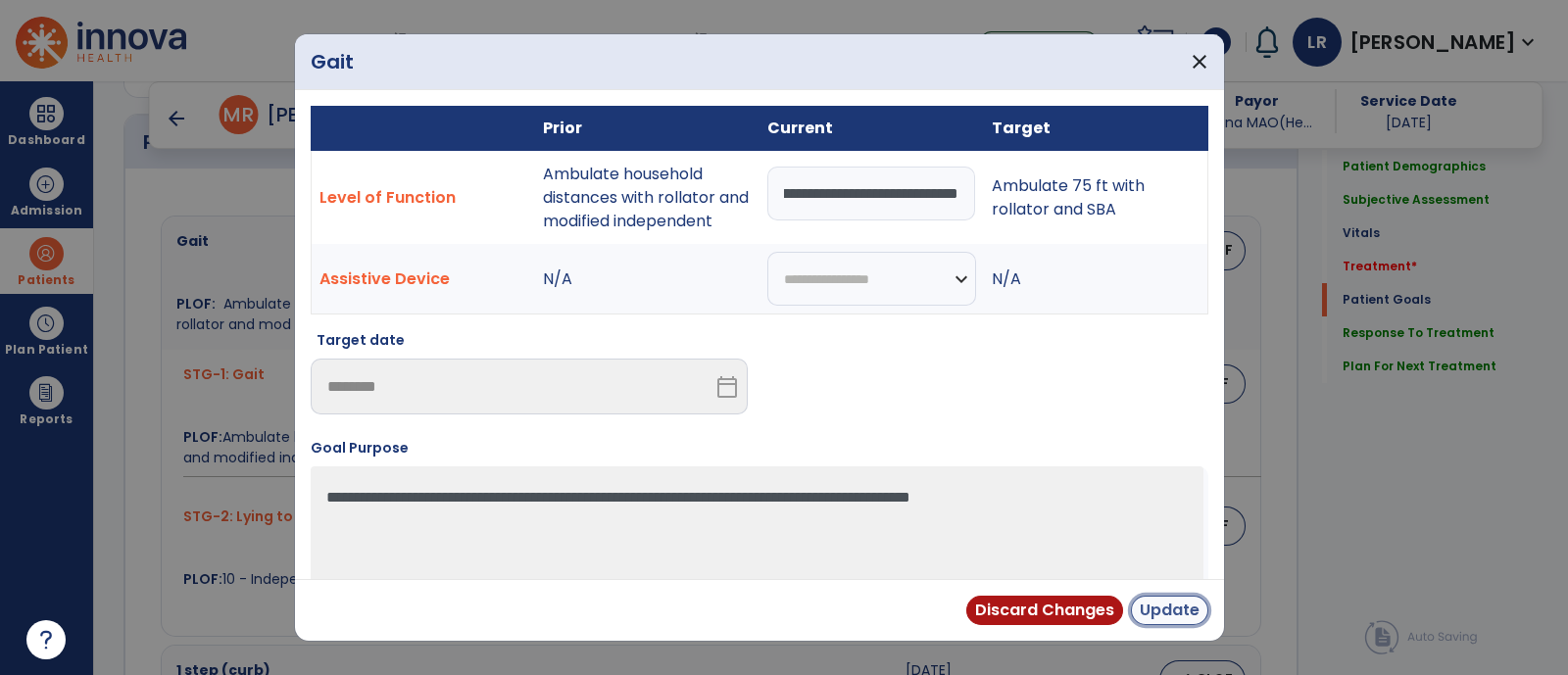 click on "Update" at bounding box center [1169, 610] 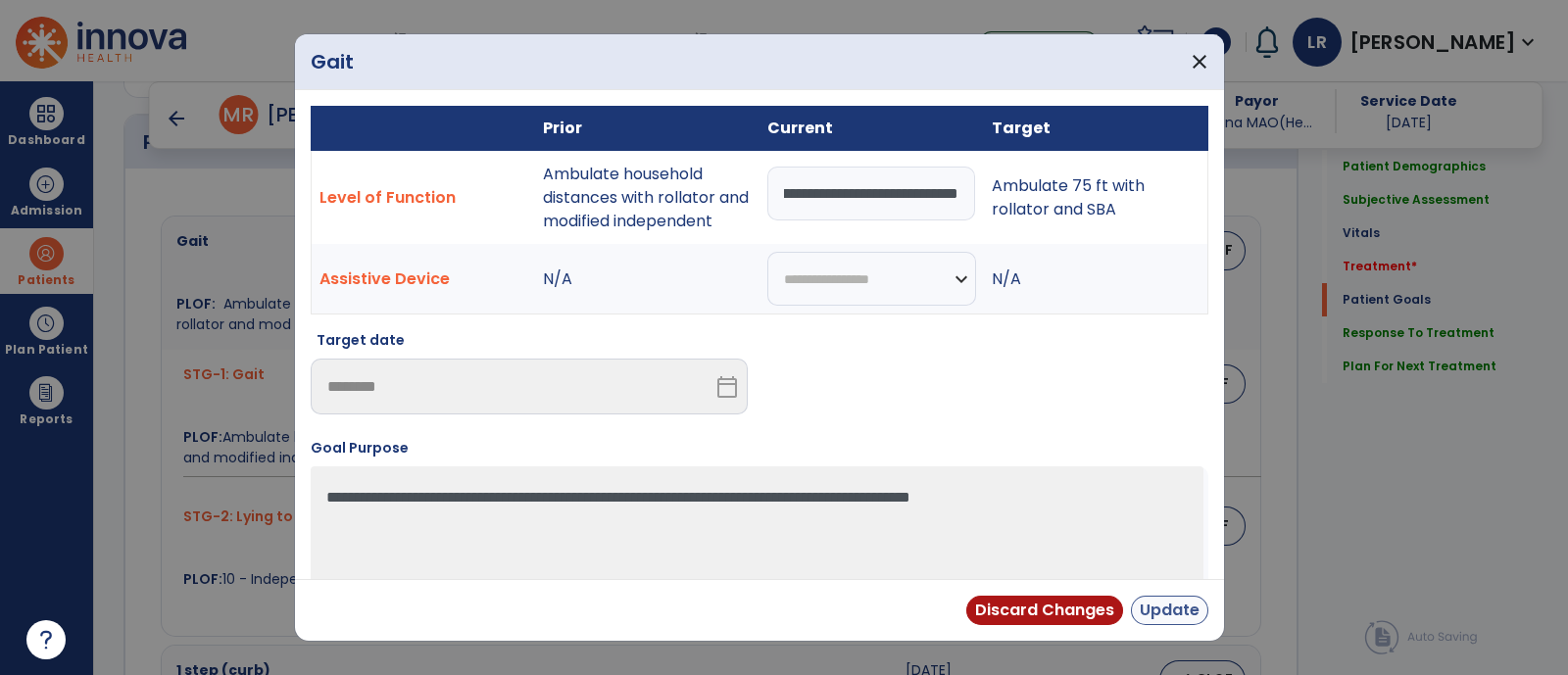scroll, scrollTop: 0, scrollLeft: 0, axis: both 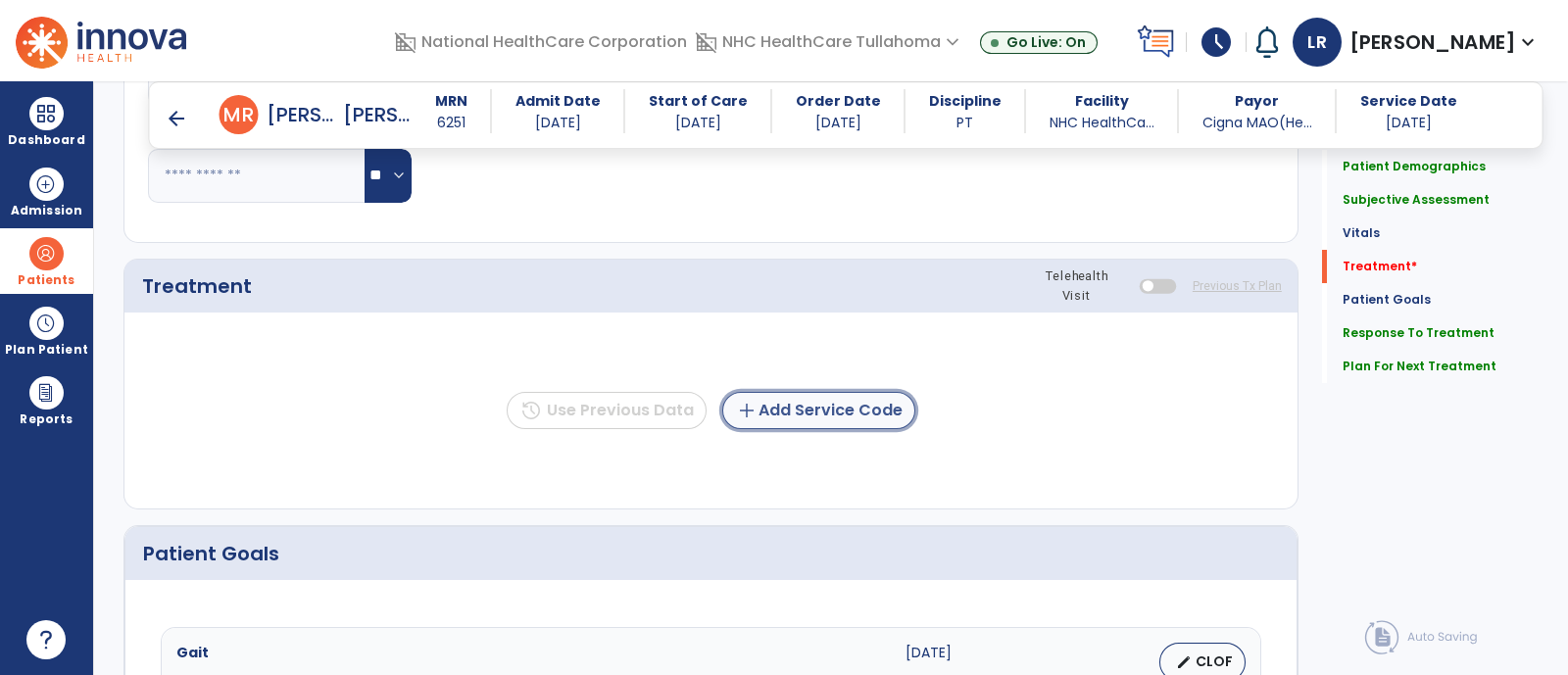 click on "add  Add Service Code" 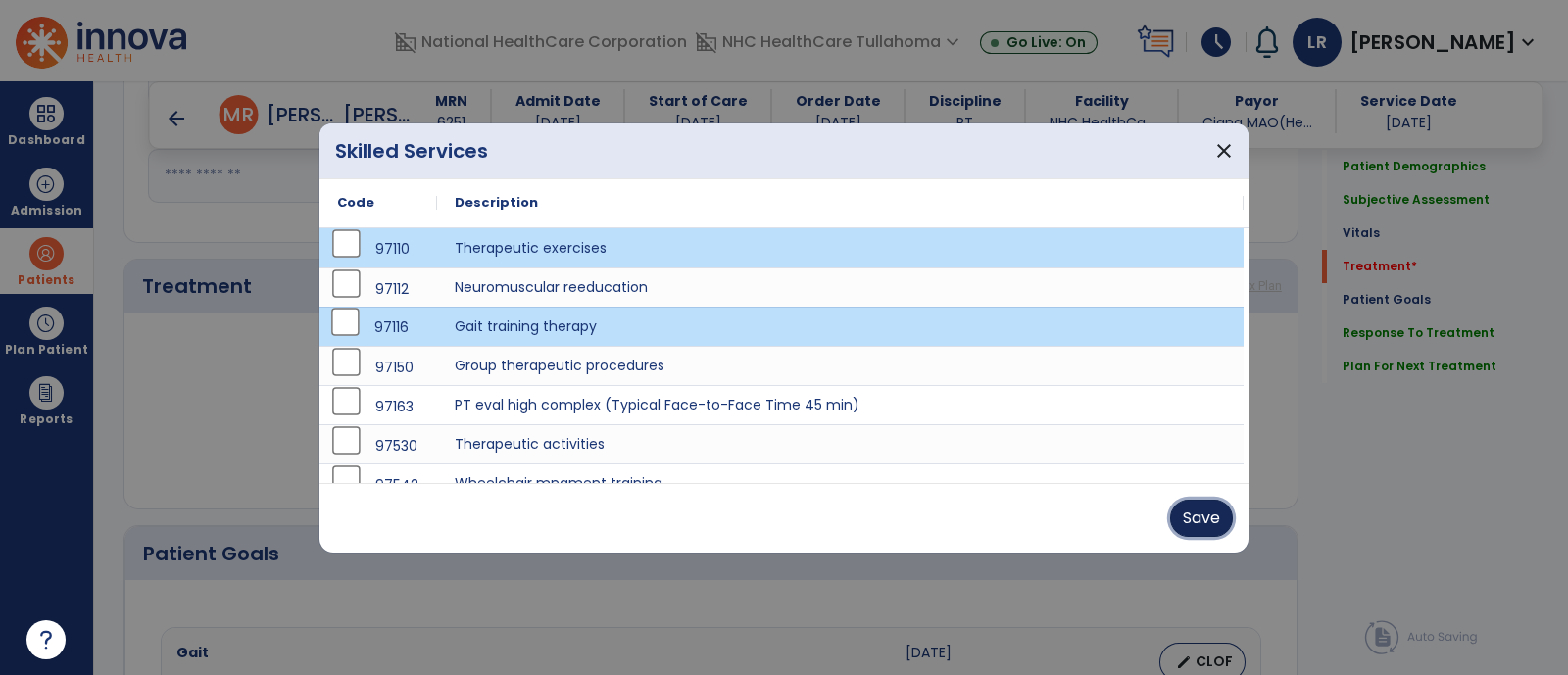 click on "Save" at bounding box center (1201, 518) 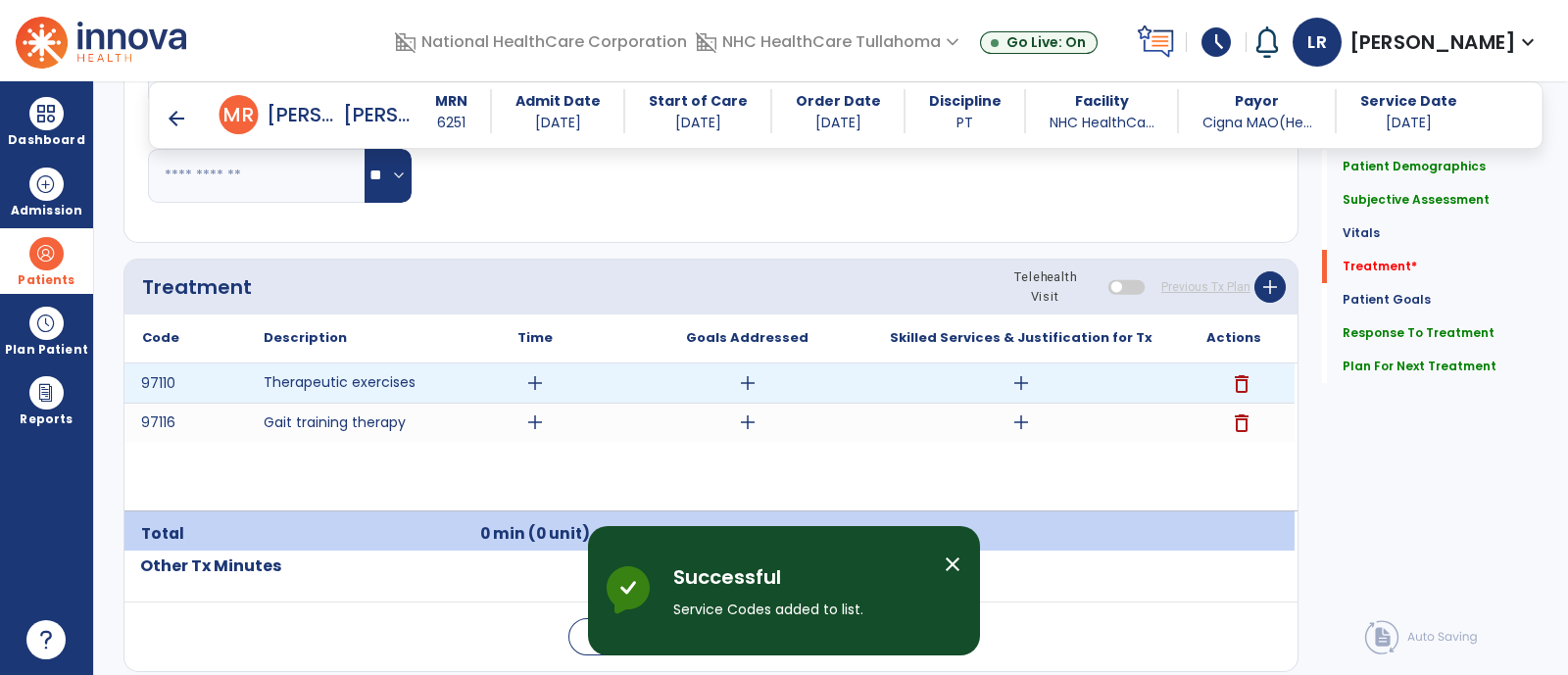 click on "add" at bounding box center [1021, 383] 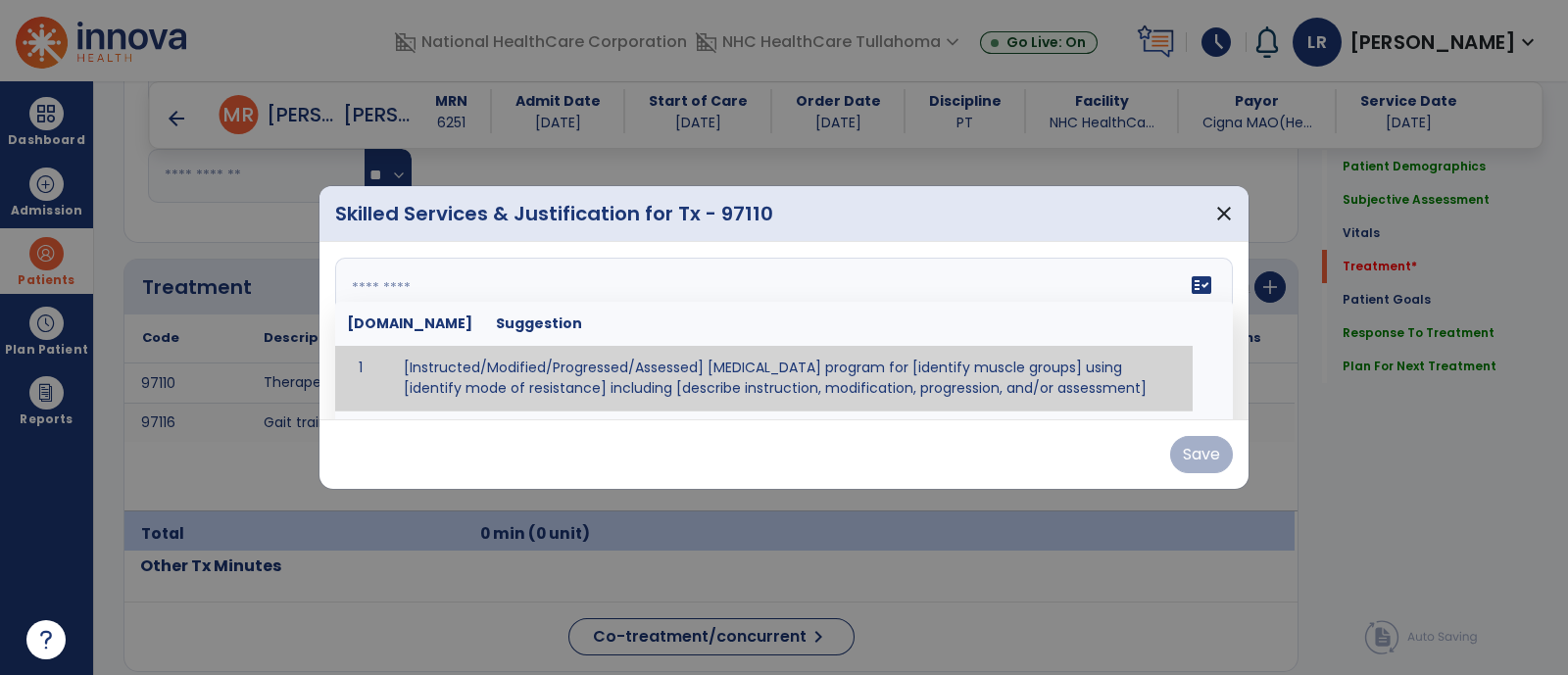 click at bounding box center (784, 331) 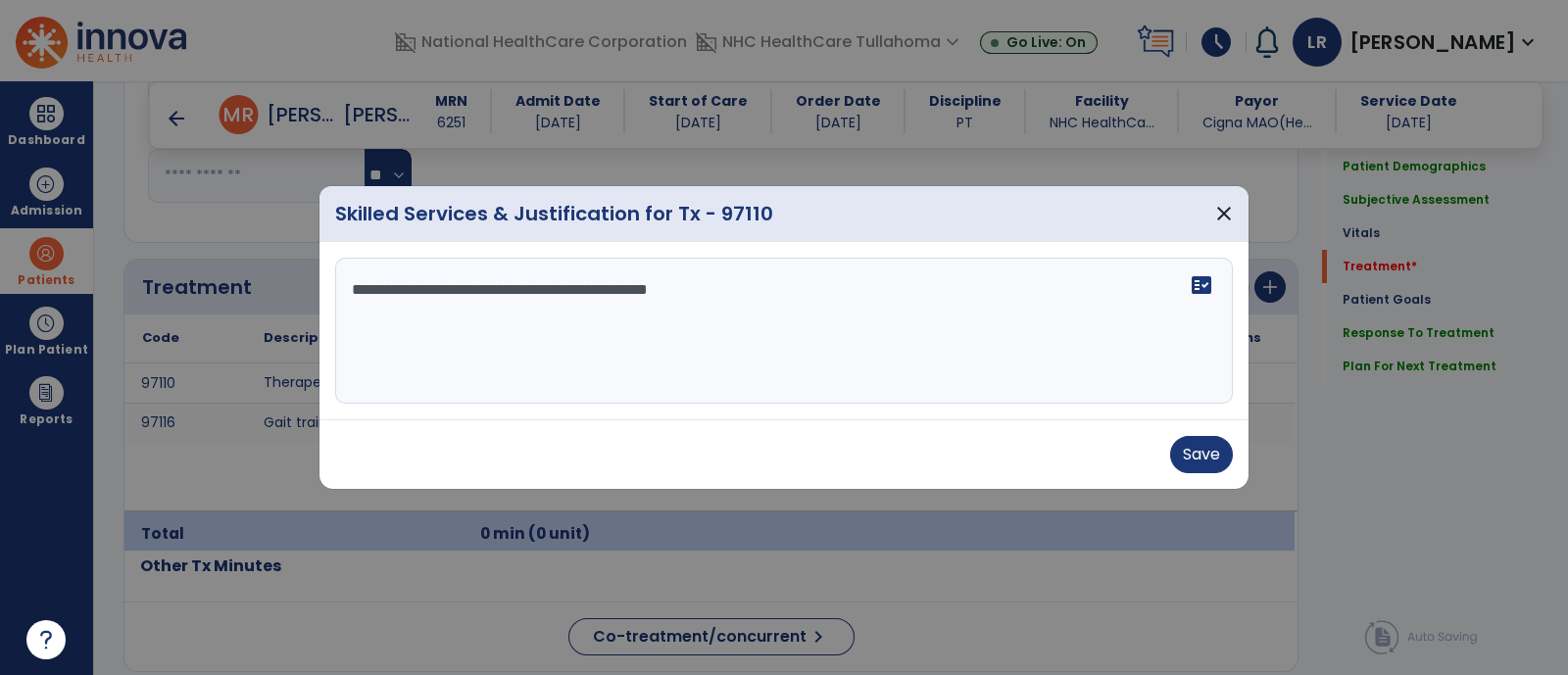 click on "**********" at bounding box center (784, 331) 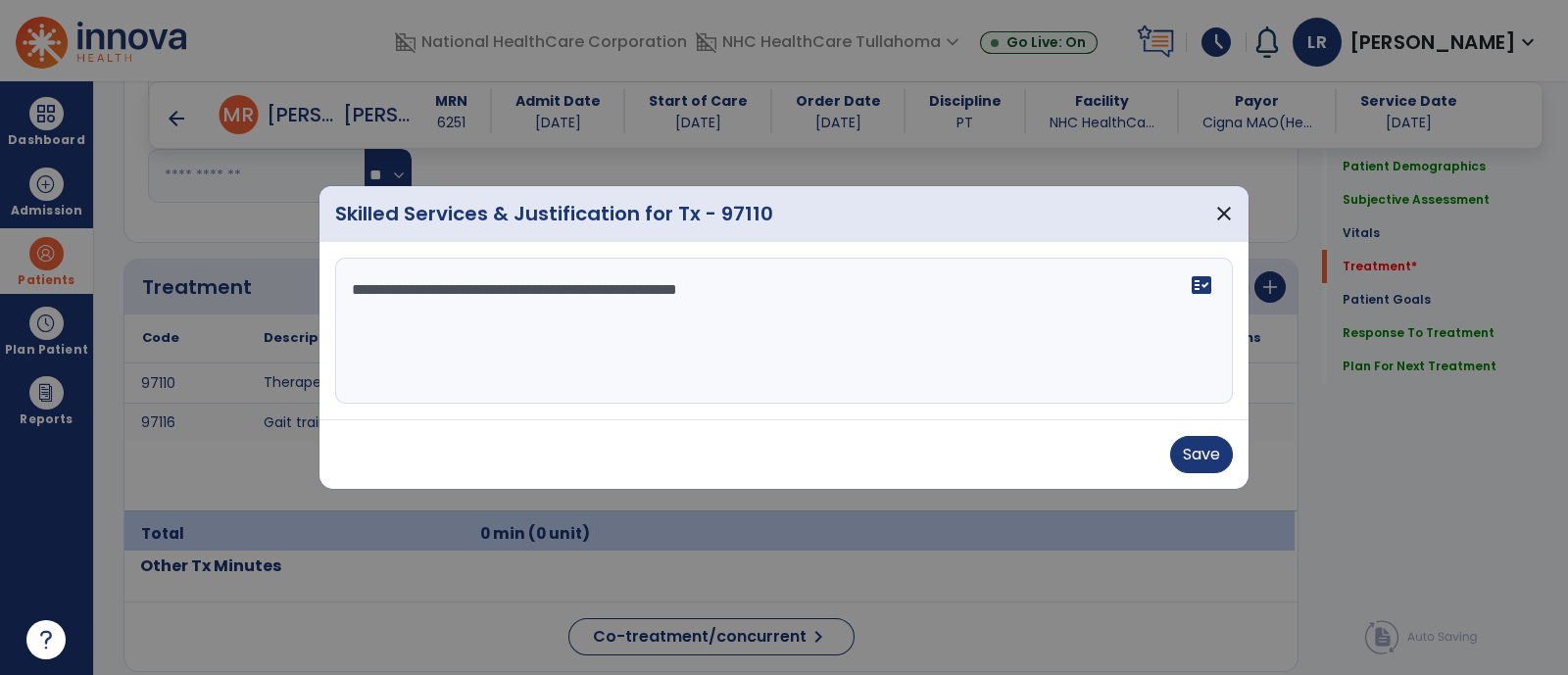 click on "**********" at bounding box center (784, 331) 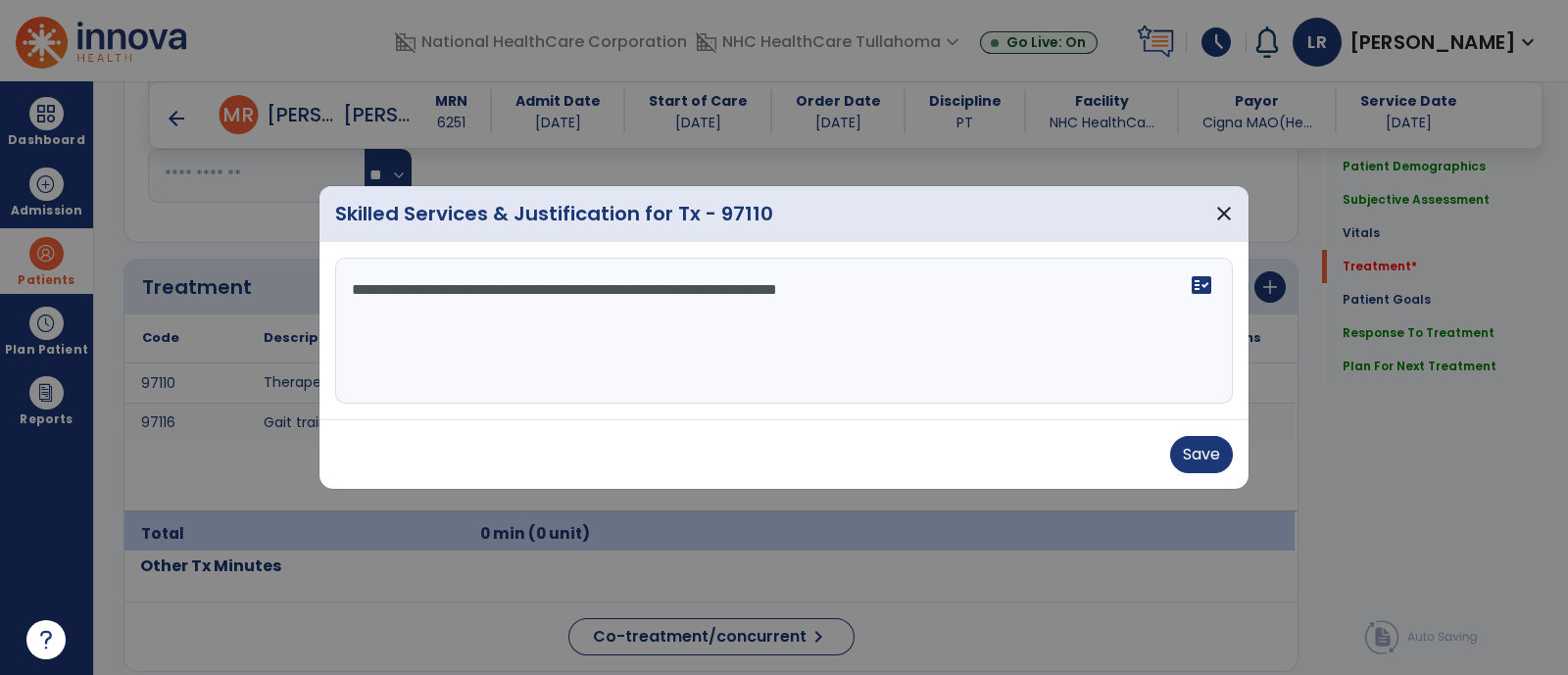 click on "**********" at bounding box center (784, 331) 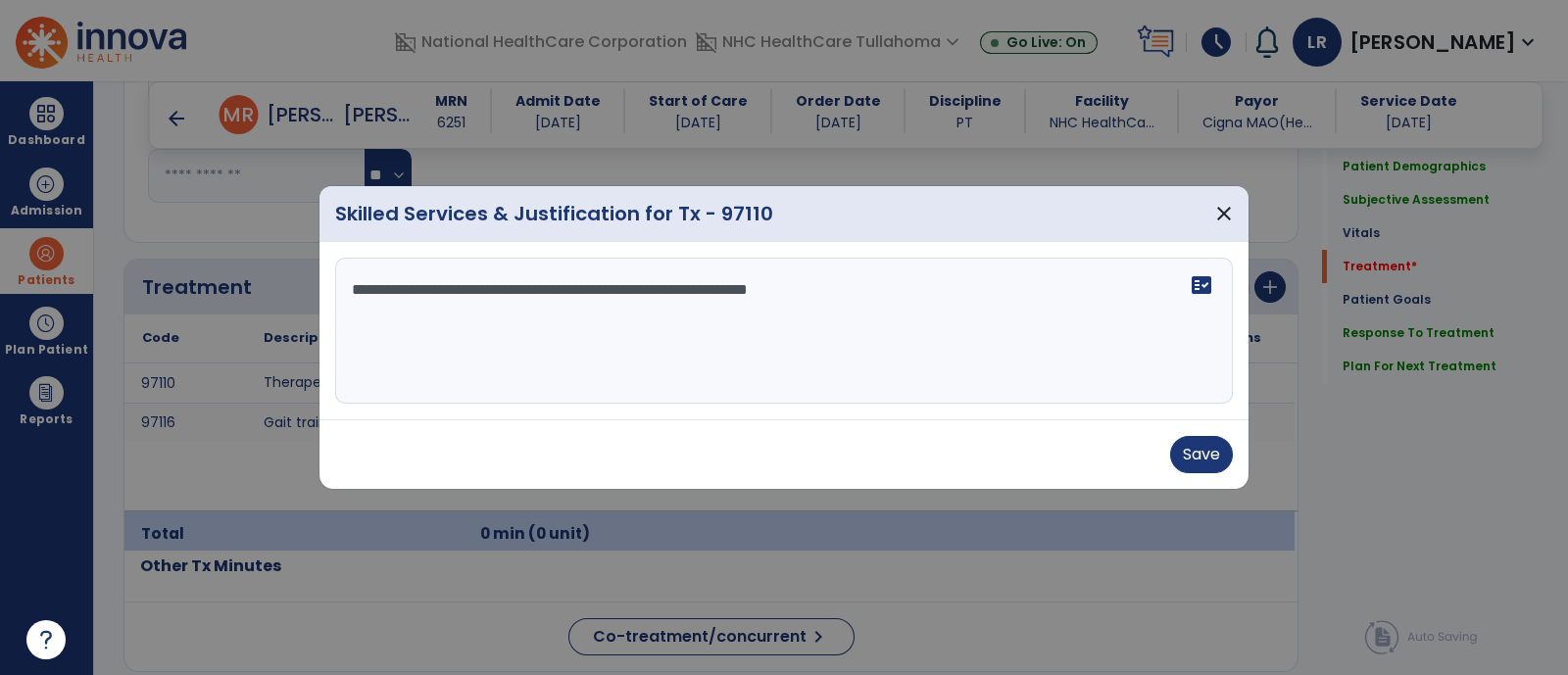 click on "**********" at bounding box center [784, 331] 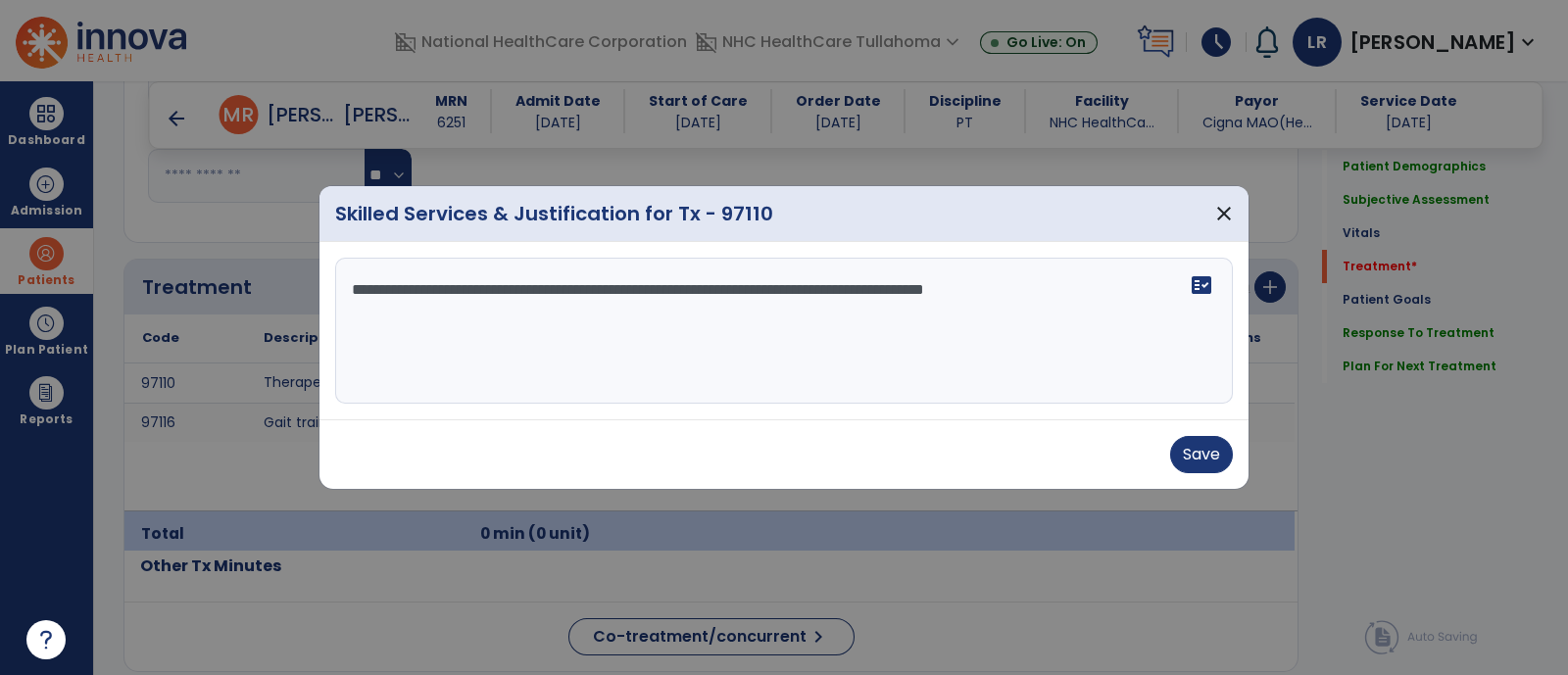 click on "**********" at bounding box center [784, 331] 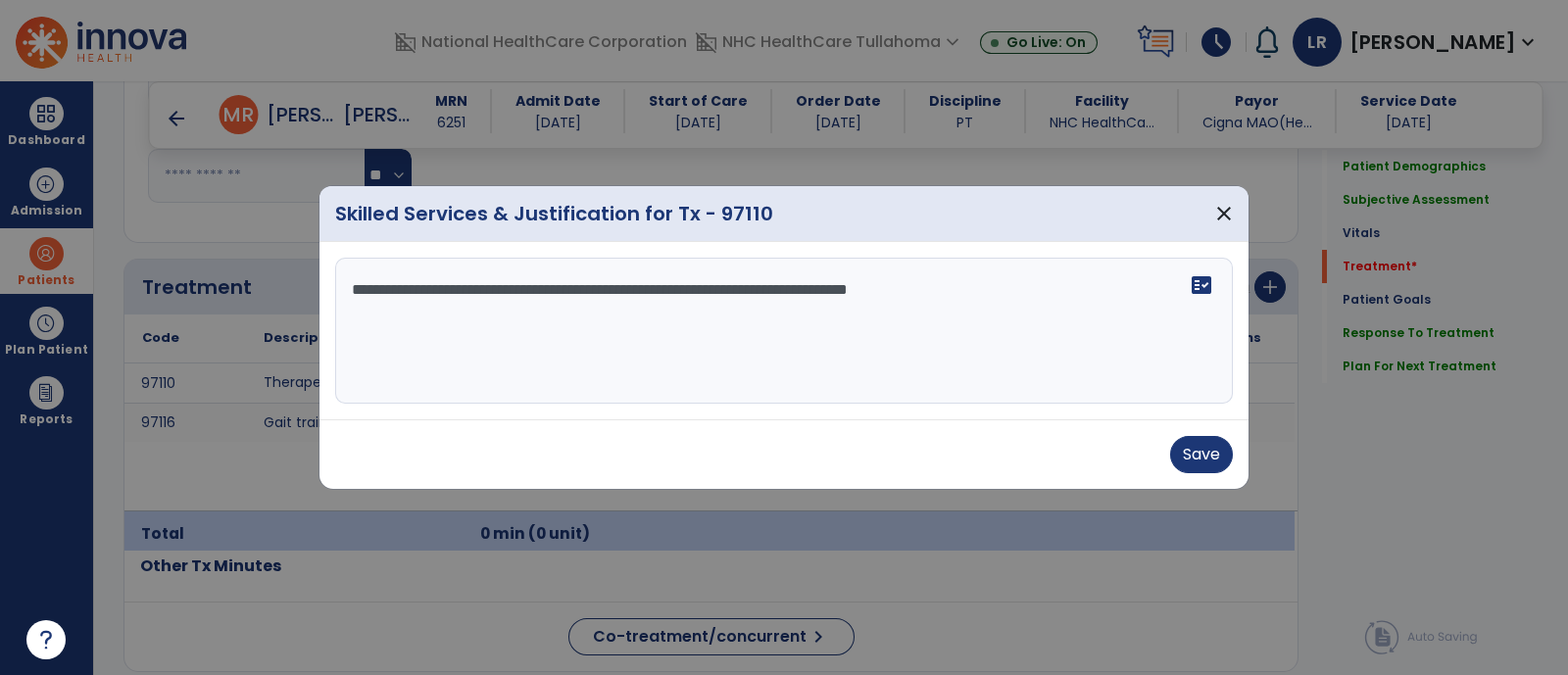 click on "**********" at bounding box center [784, 331] 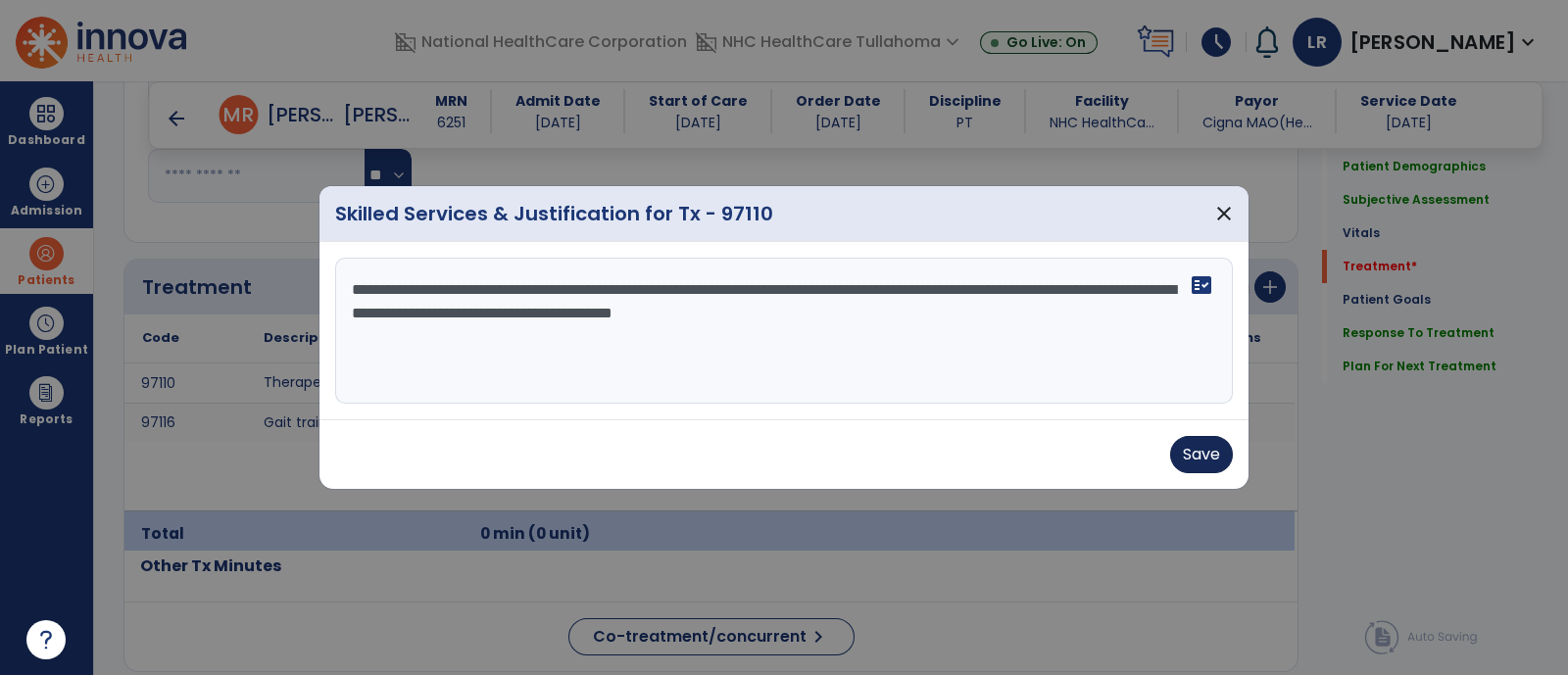 type on "**********" 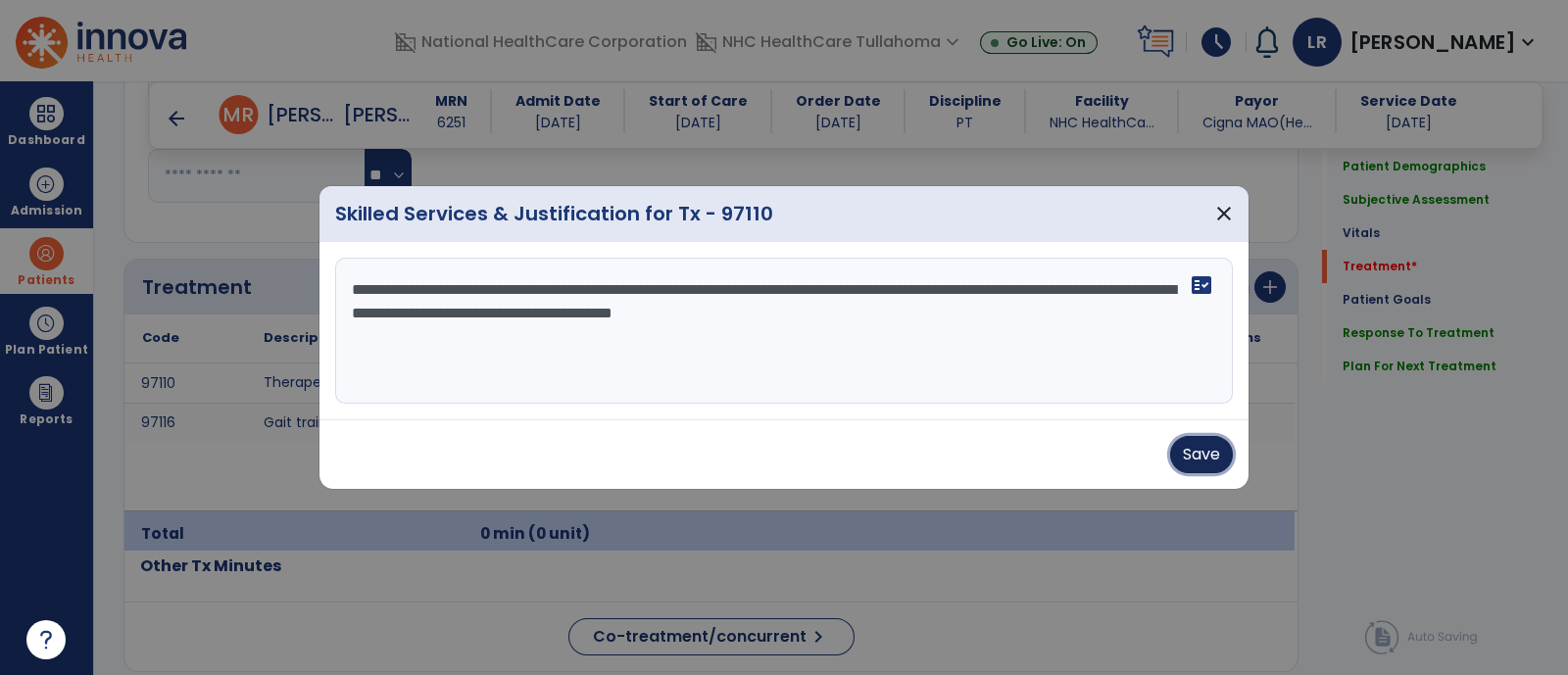 click on "Save" at bounding box center [1201, 455] 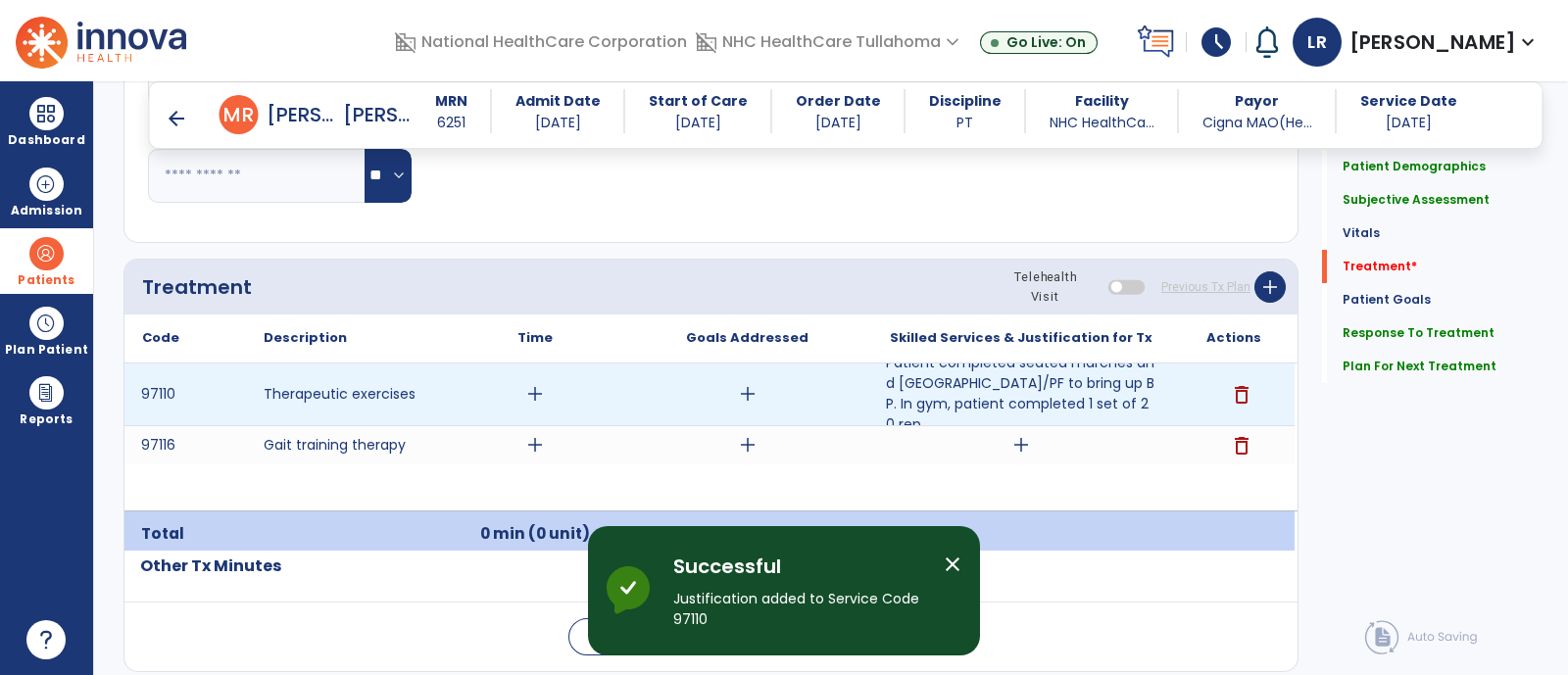 click on "add" at bounding box center [748, 394] 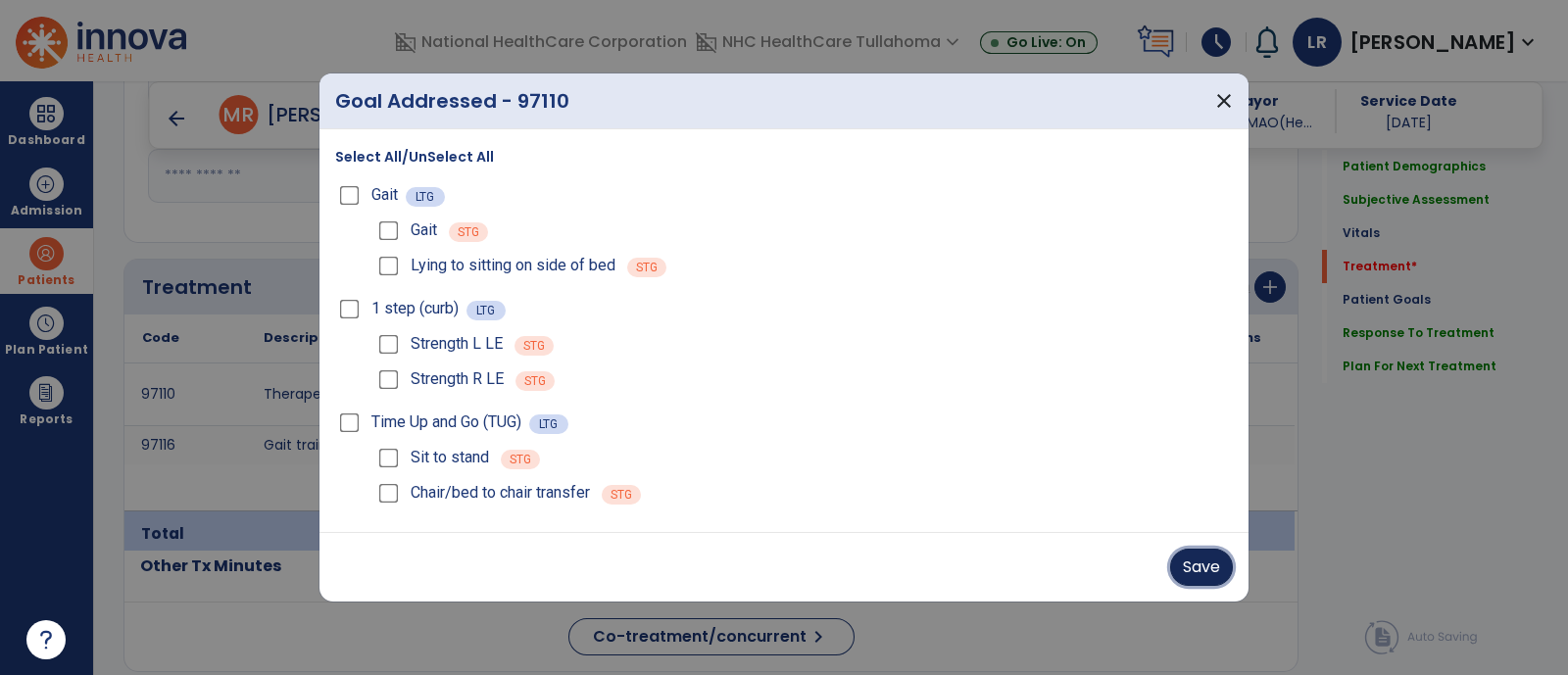 click on "Save" at bounding box center [1201, 567] 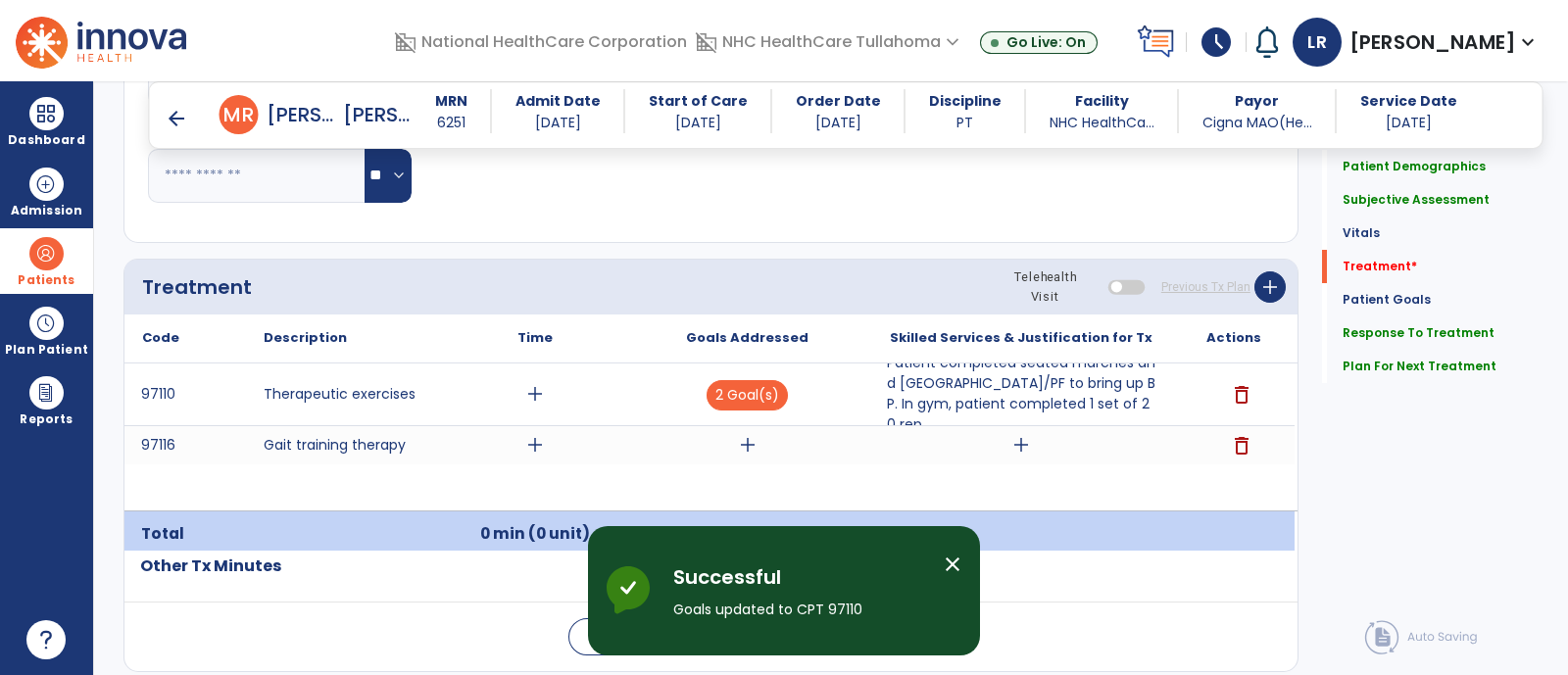 click on "97110  Therapeutic exercises  add  2 Goal(s)  Patient completed seated marches and DF/PF to bring up BP. In gym, patient completed 1 set of 20 rep...  delete 97116  Gait training therapy  add add add delete" at bounding box center [710, 437] 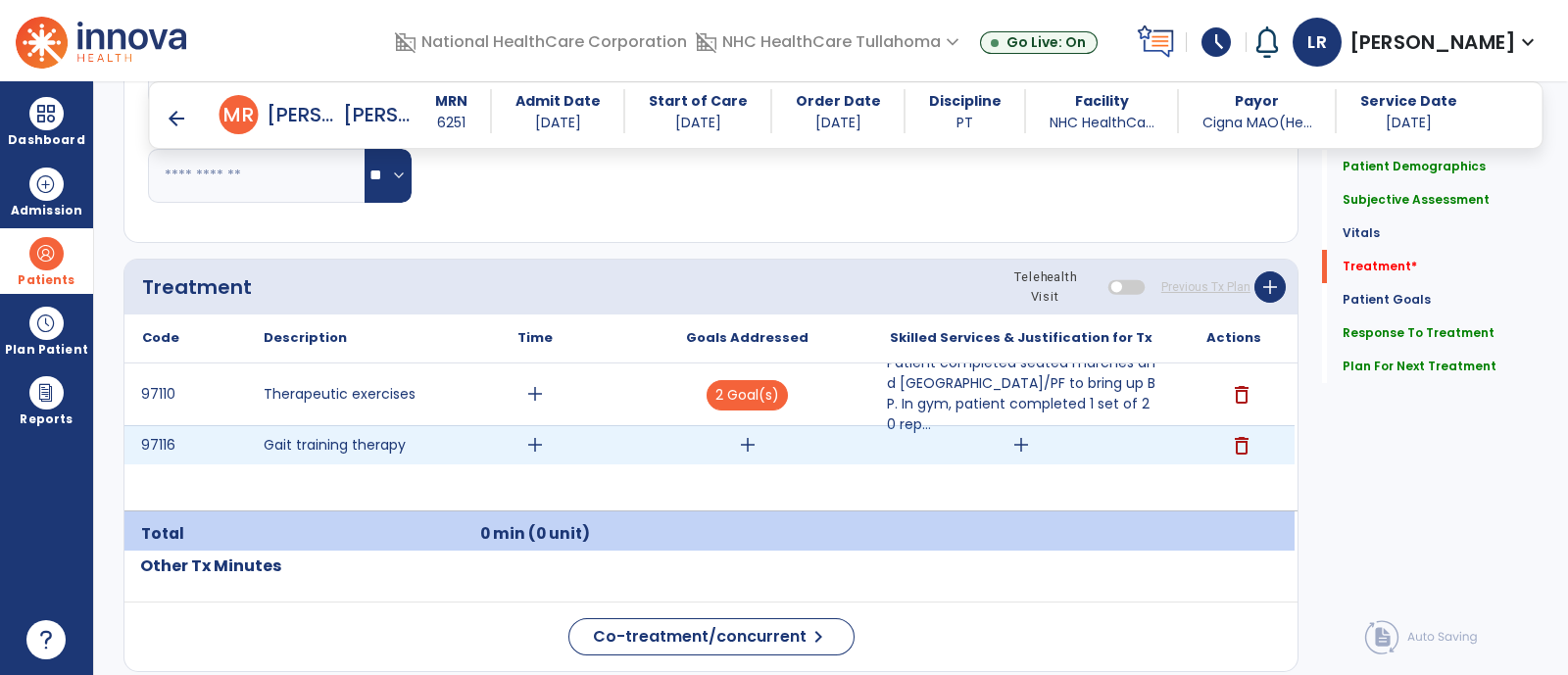 click on "add" at bounding box center (1021, 445) 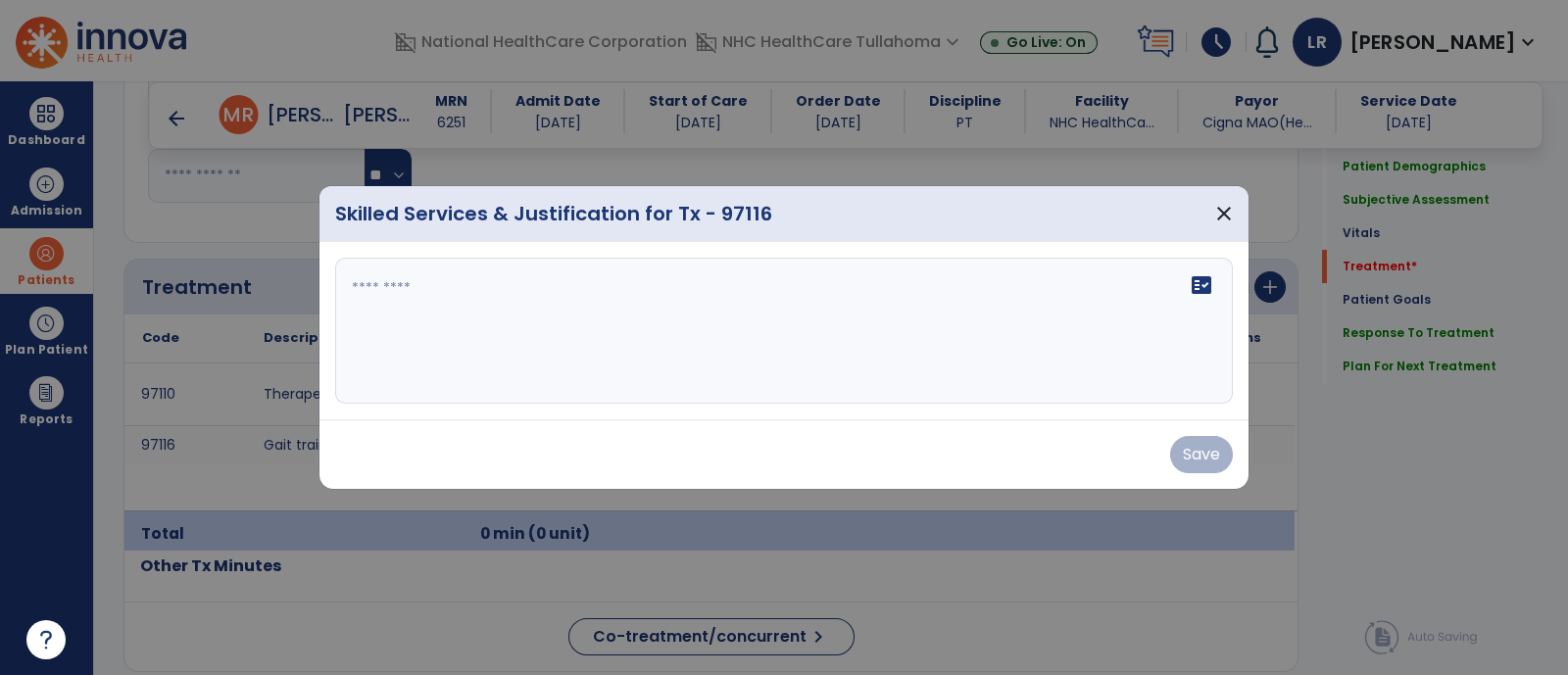 click on "fact_check" at bounding box center (784, 331) 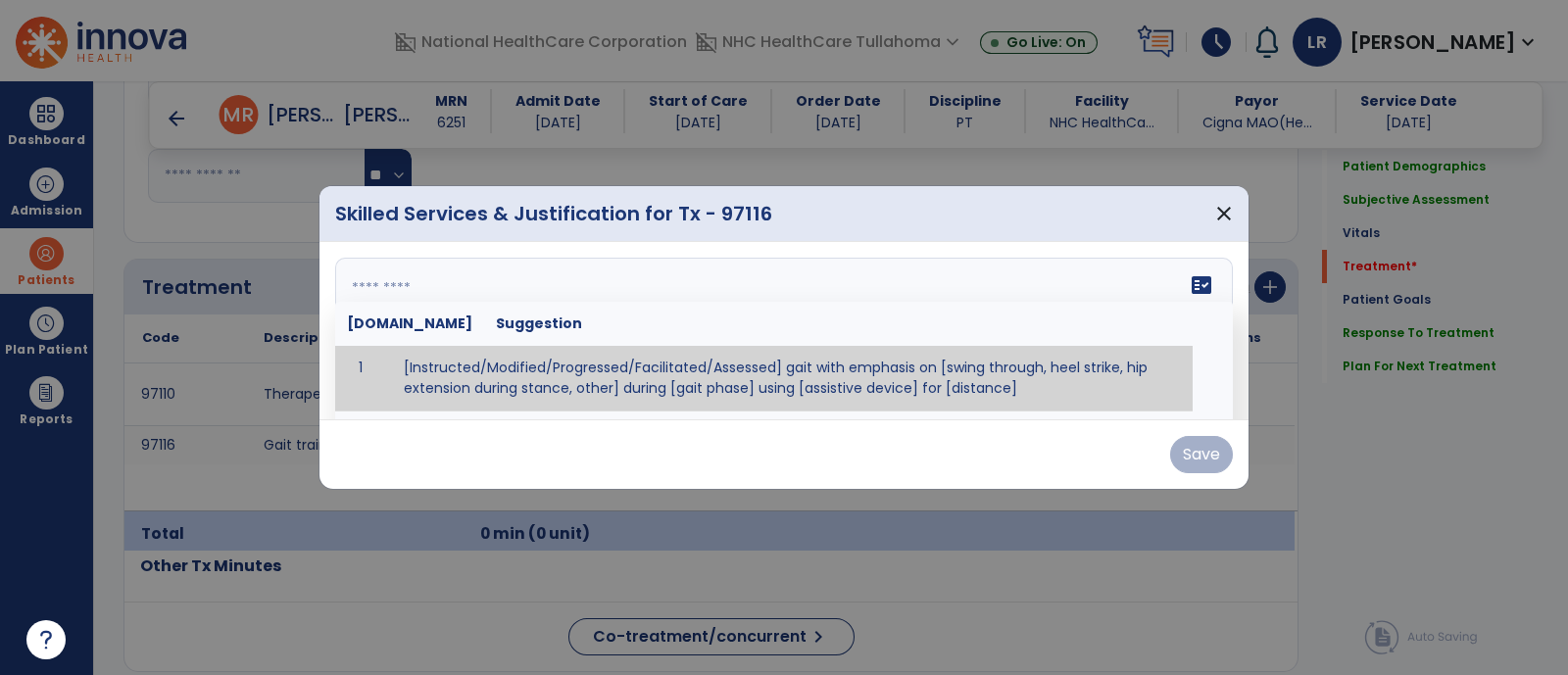 paste on "**********" 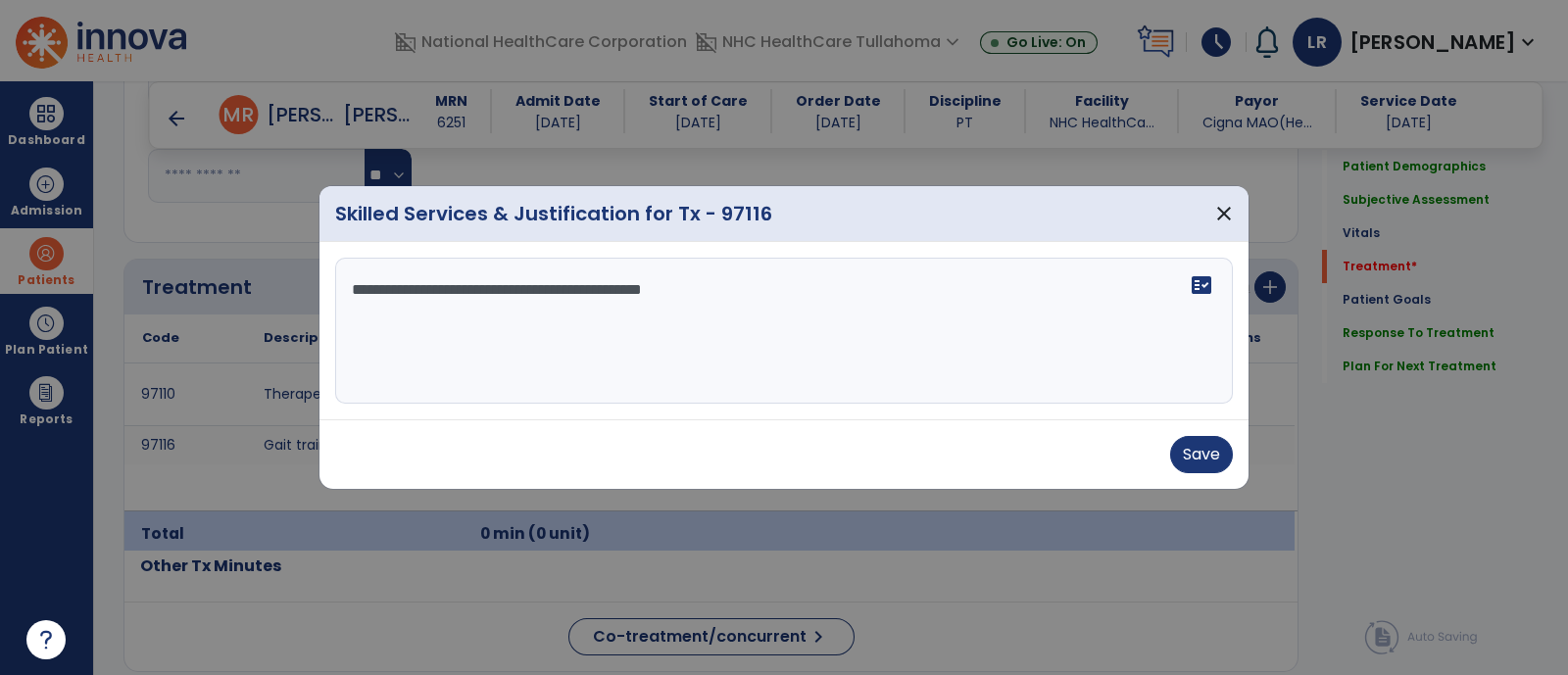 click on "**********" at bounding box center (784, 331) 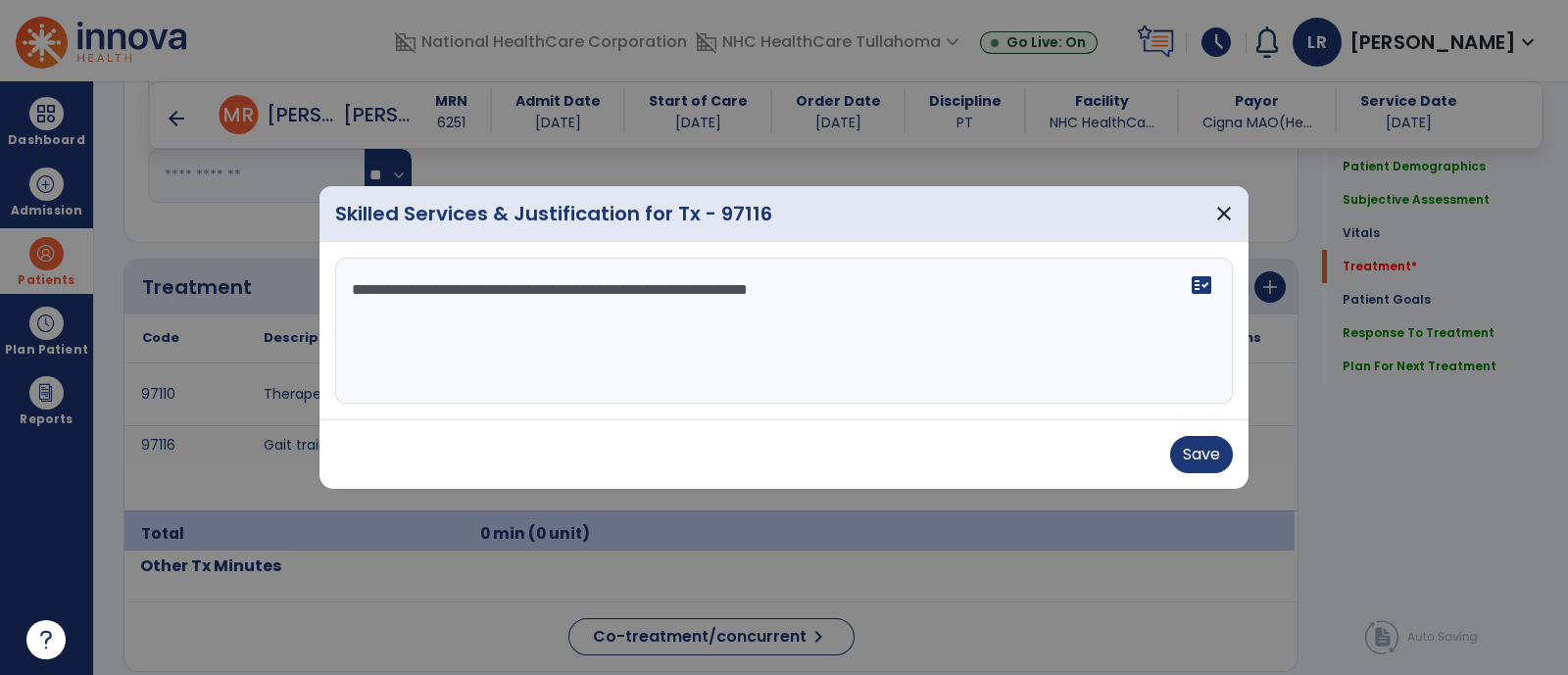 click on "**********" at bounding box center (784, 331) 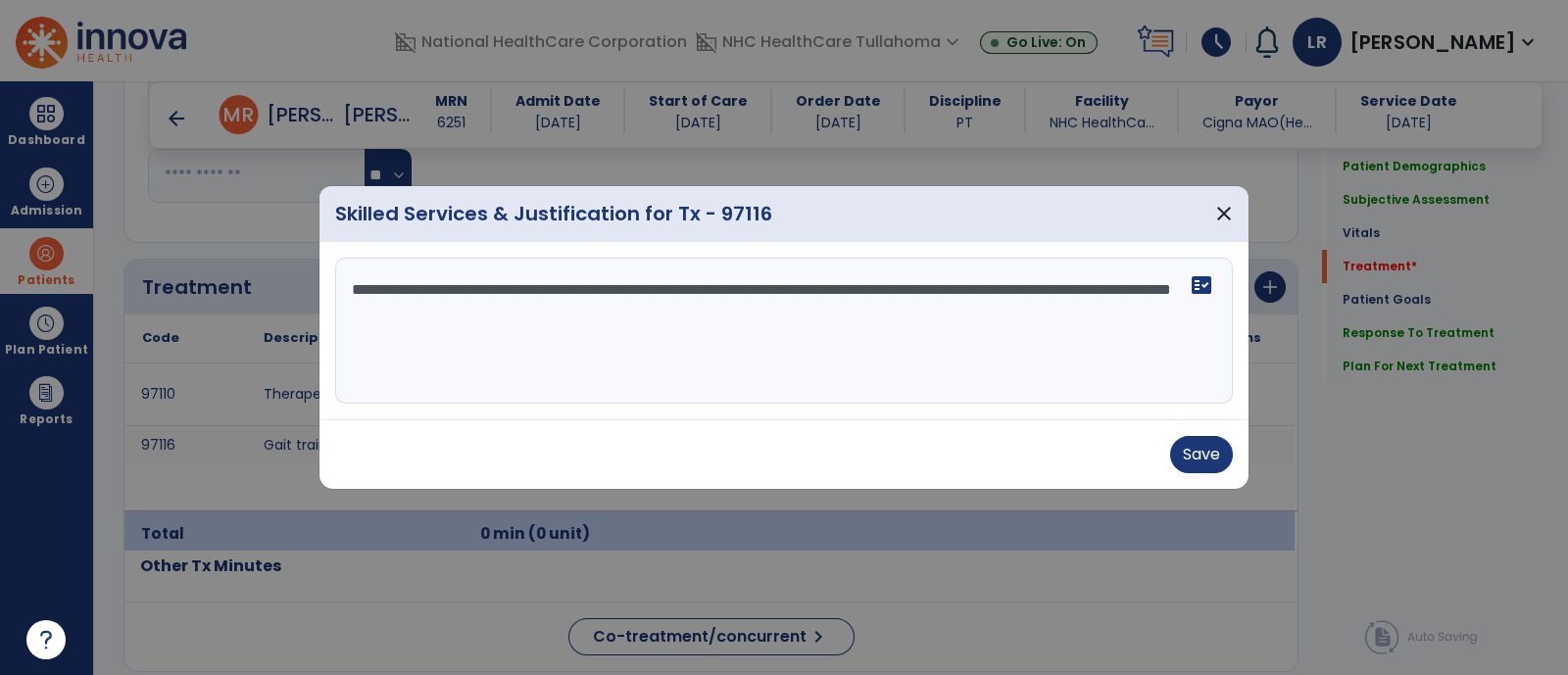 drag, startPoint x: 859, startPoint y: 340, endPoint x: 892, endPoint y: 294, distance: 56.612719 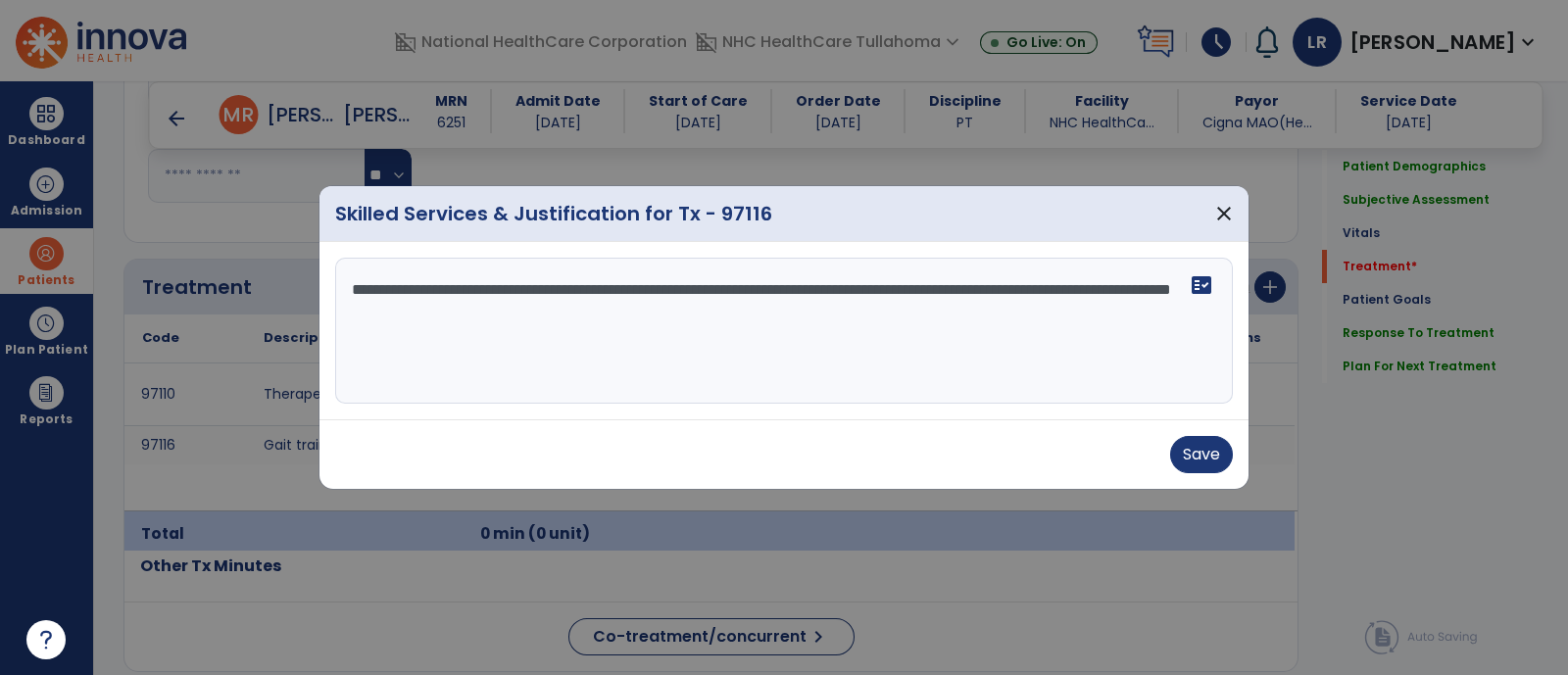 click on "**********" at bounding box center (784, 331) 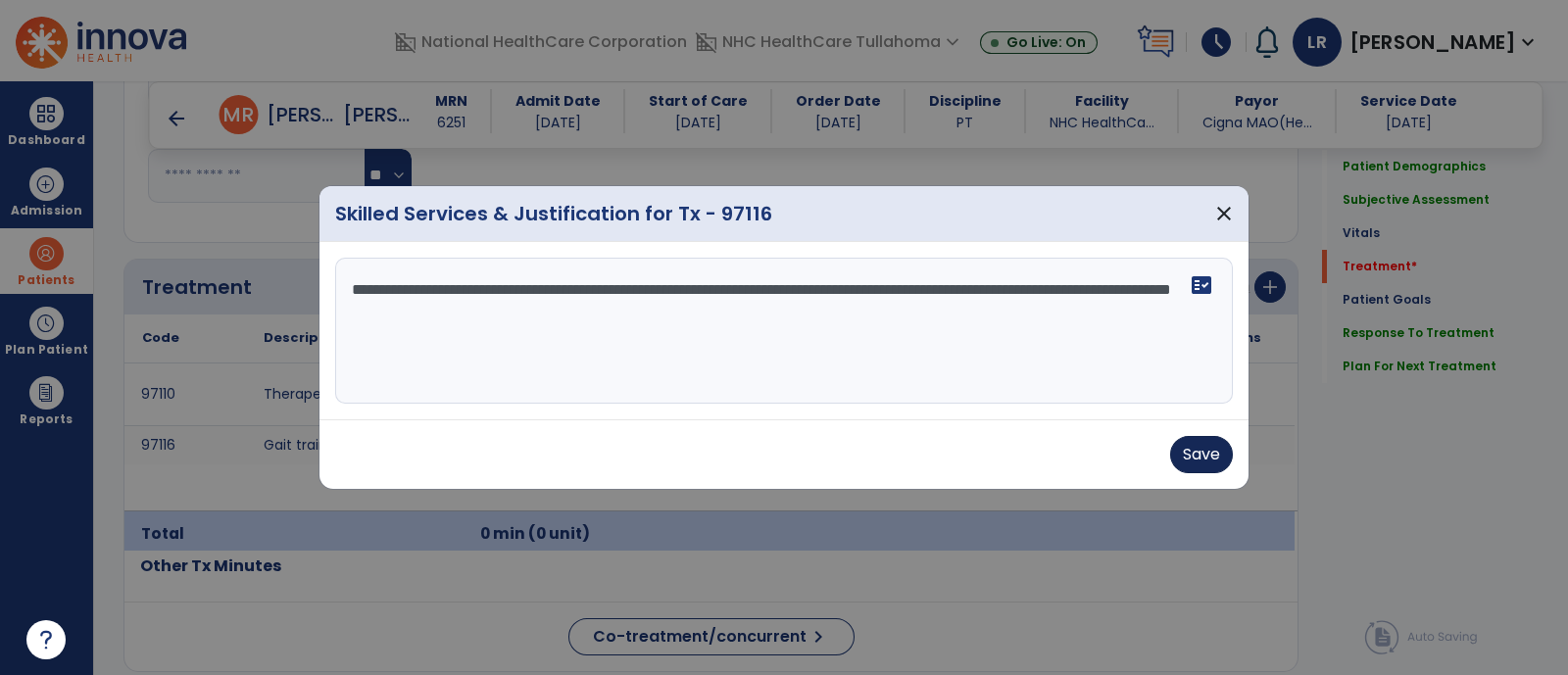 type on "**********" 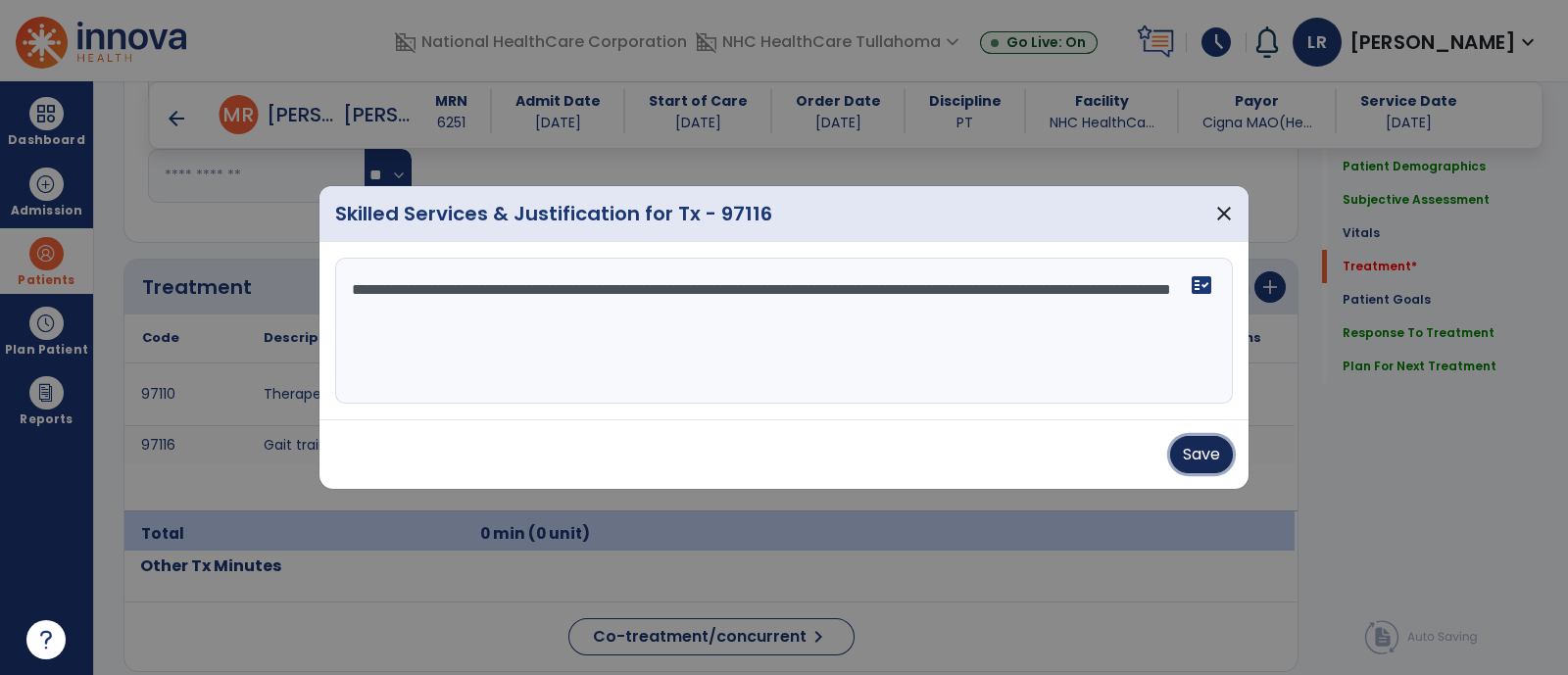 click on "Save" at bounding box center (1201, 455) 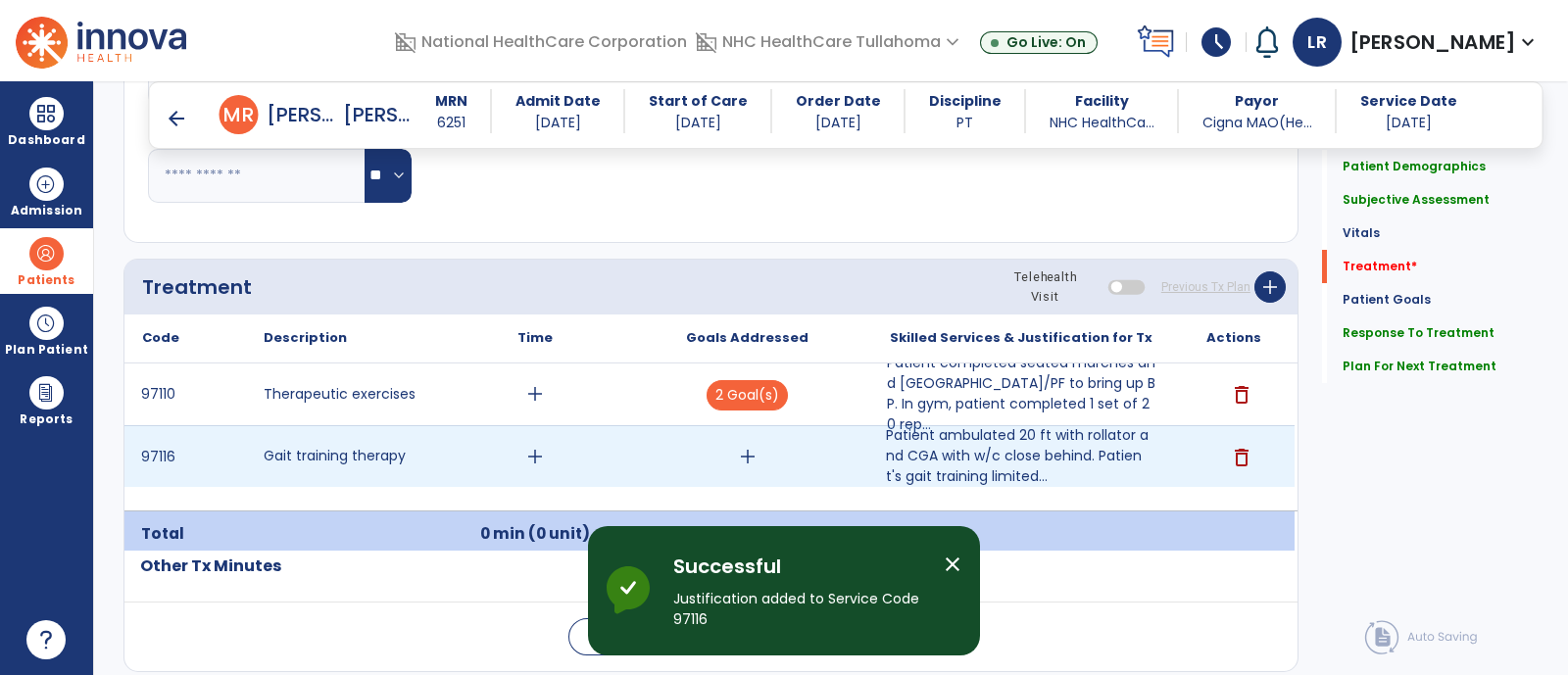 click on "add" at bounding box center [748, 457] 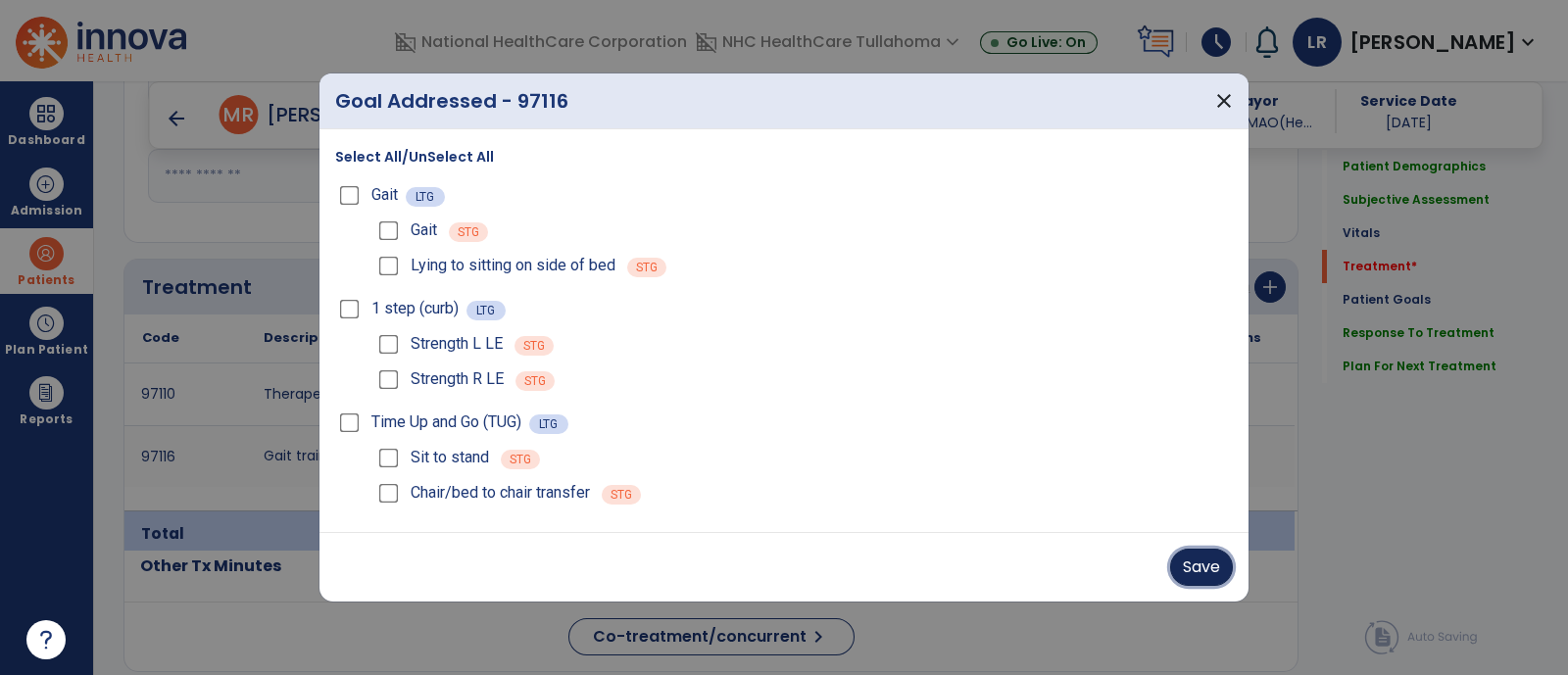 click on "Save" at bounding box center (1201, 567) 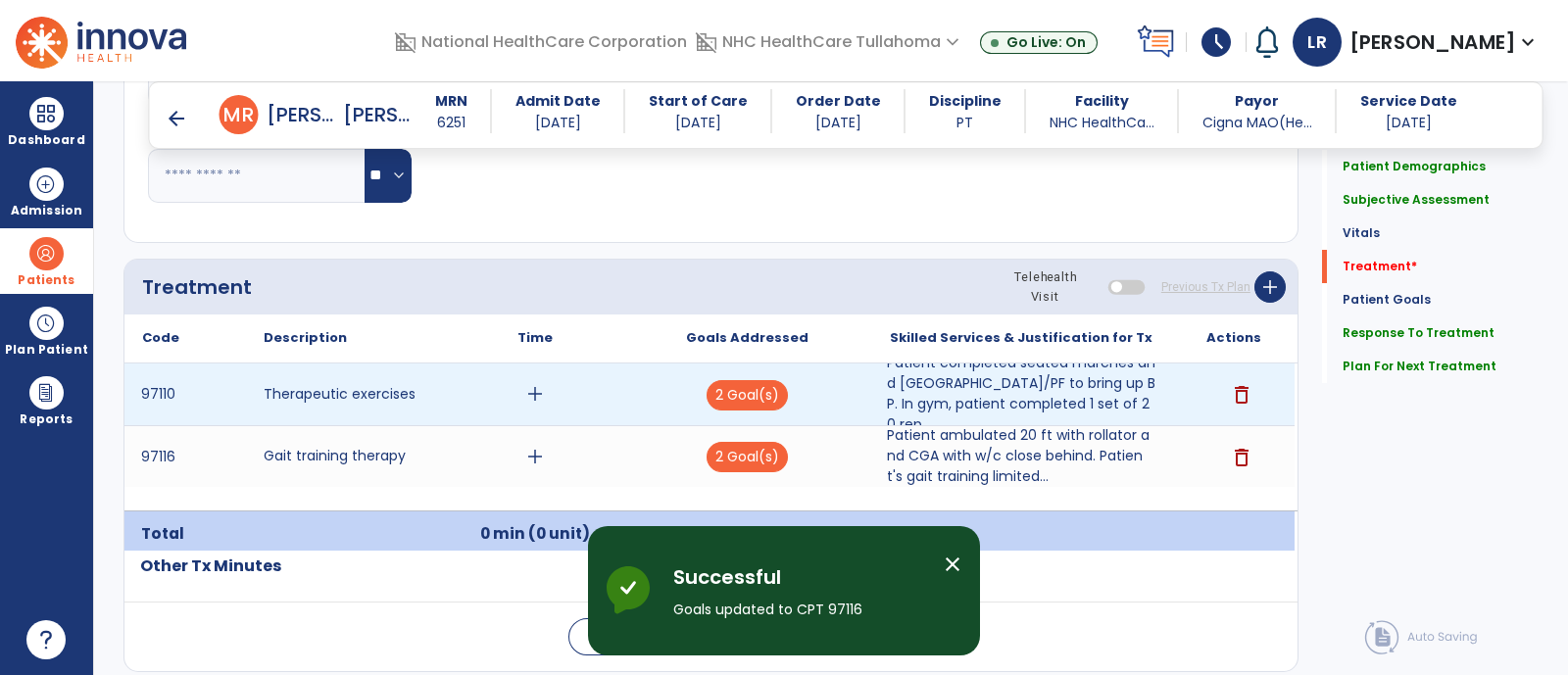 click on "add" at bounding box center (535, 394) 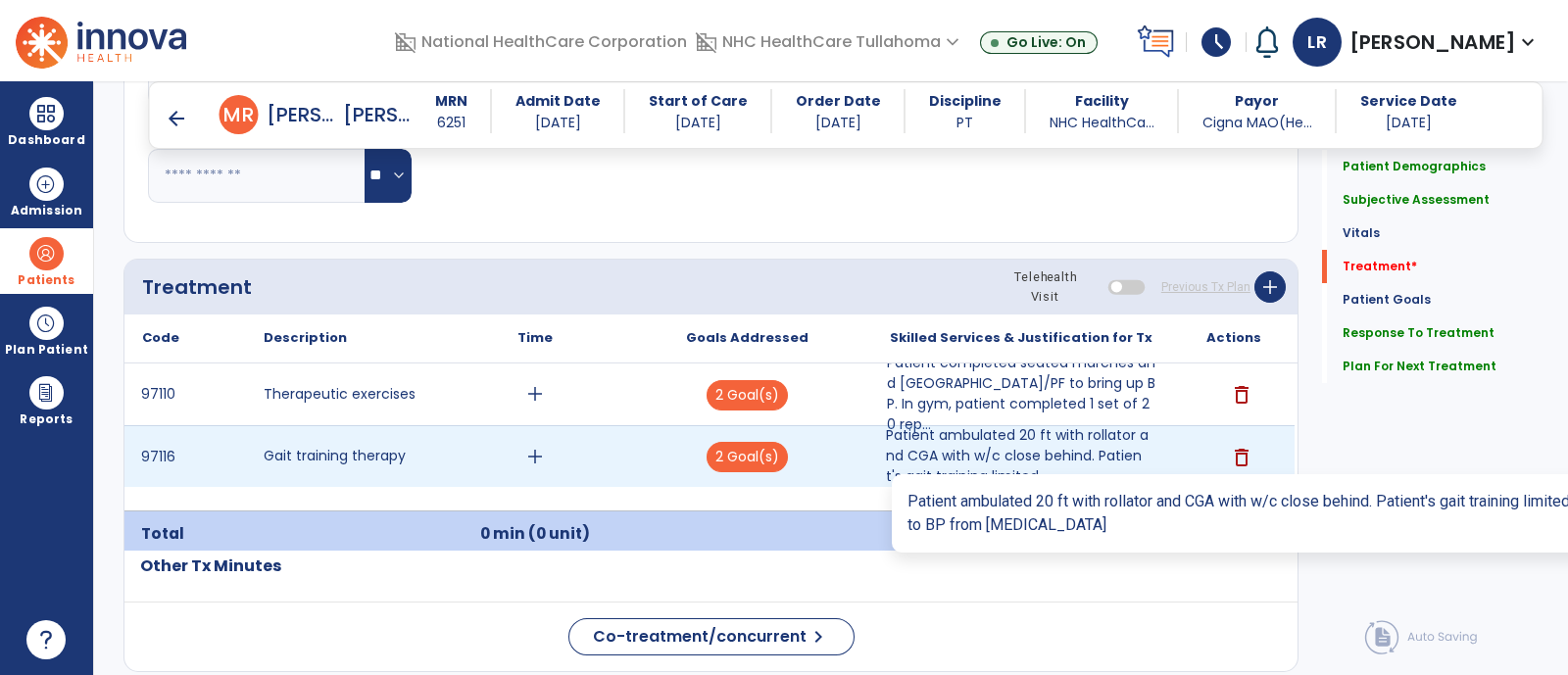click on "Patient ambulated 20 ft with rollator and CGA with w/c close behind. Patient's gait training limited..." at bounding box center [1021, 456] 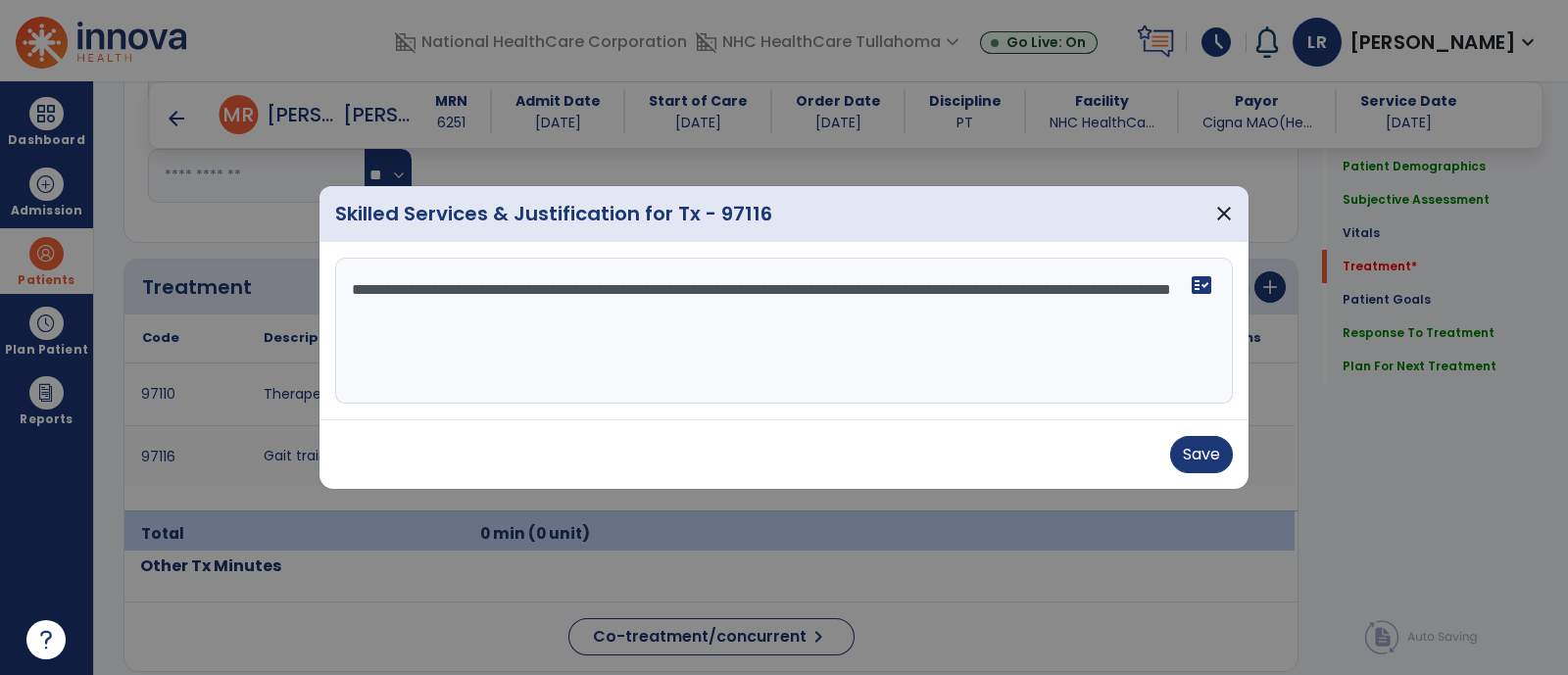 click on "**********" at bounding box center [784, 331] 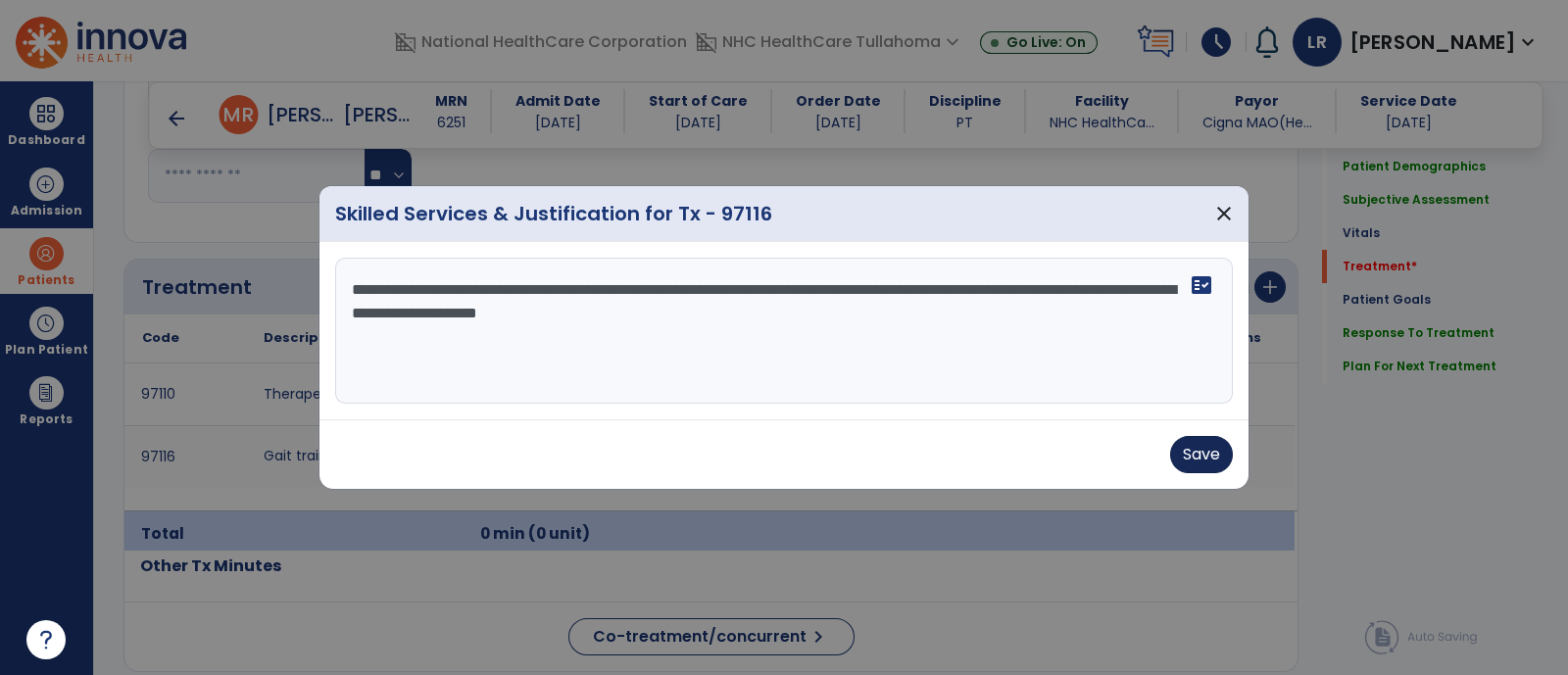 type on "**********" 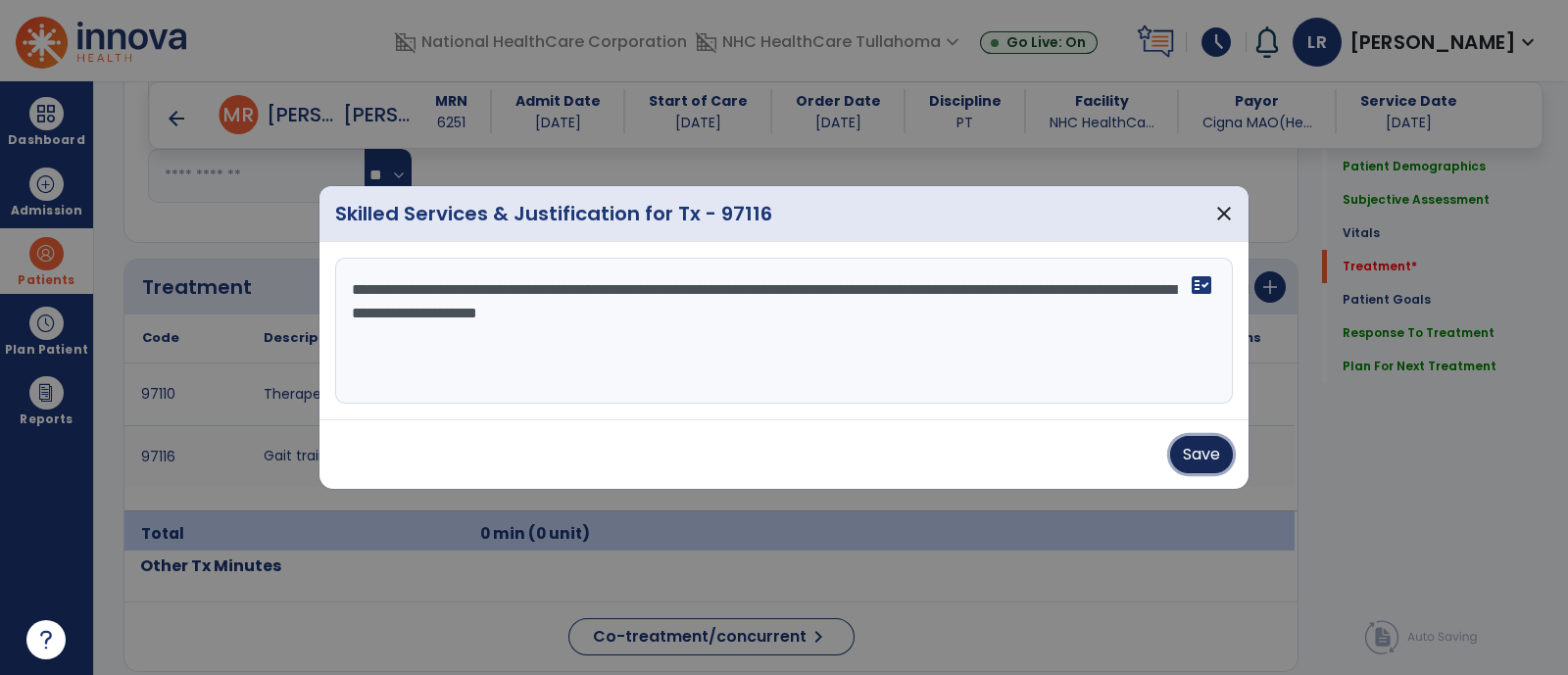 click on "Save" at bounding box center [1201, 455] 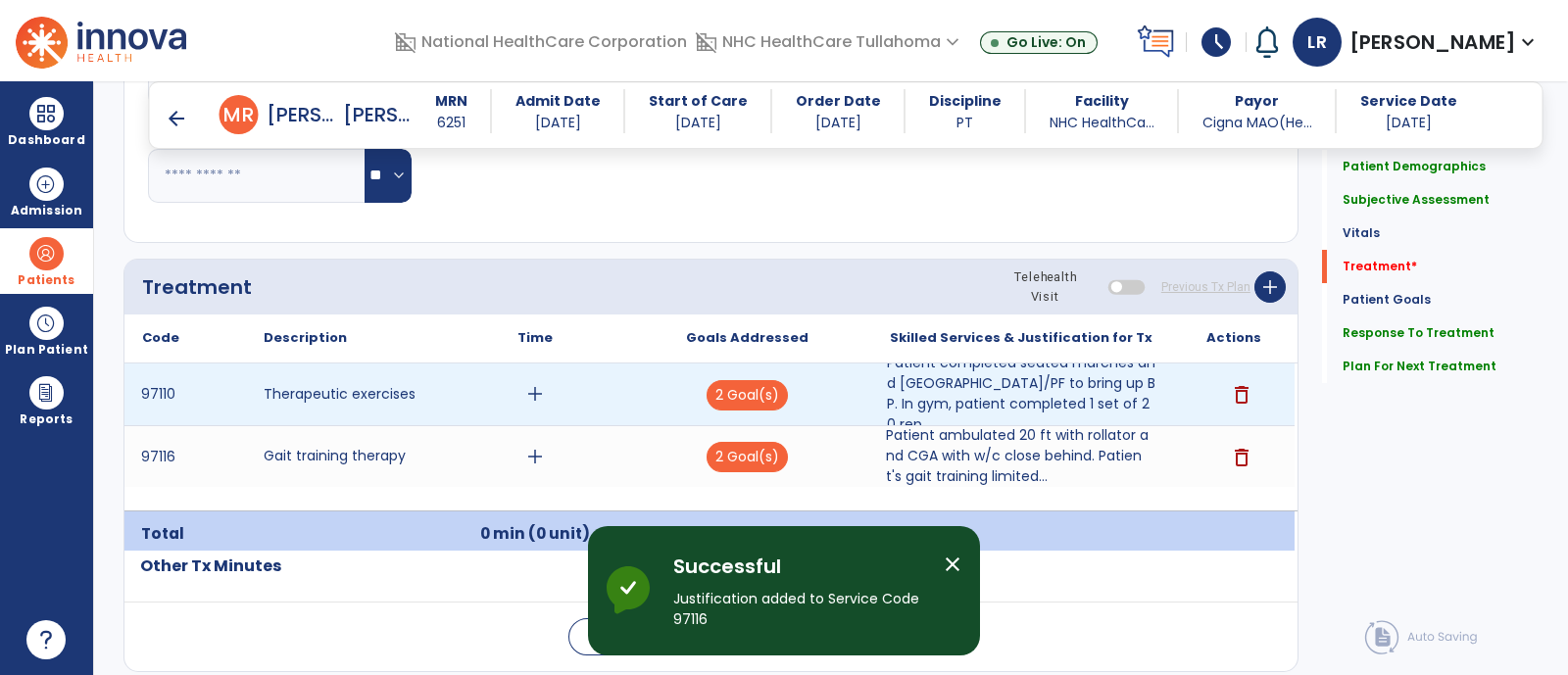 click on "add" at bounding box center (535, 394) 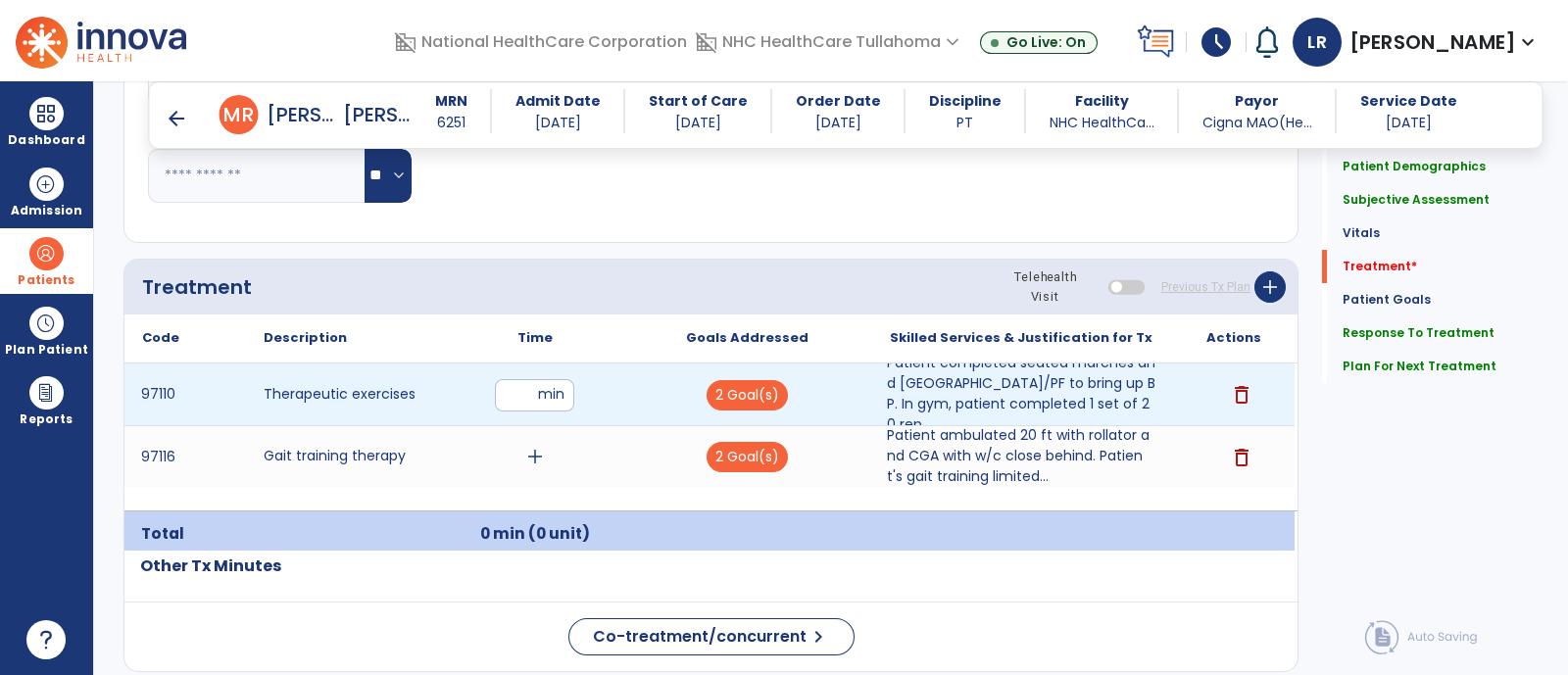 type on "**" 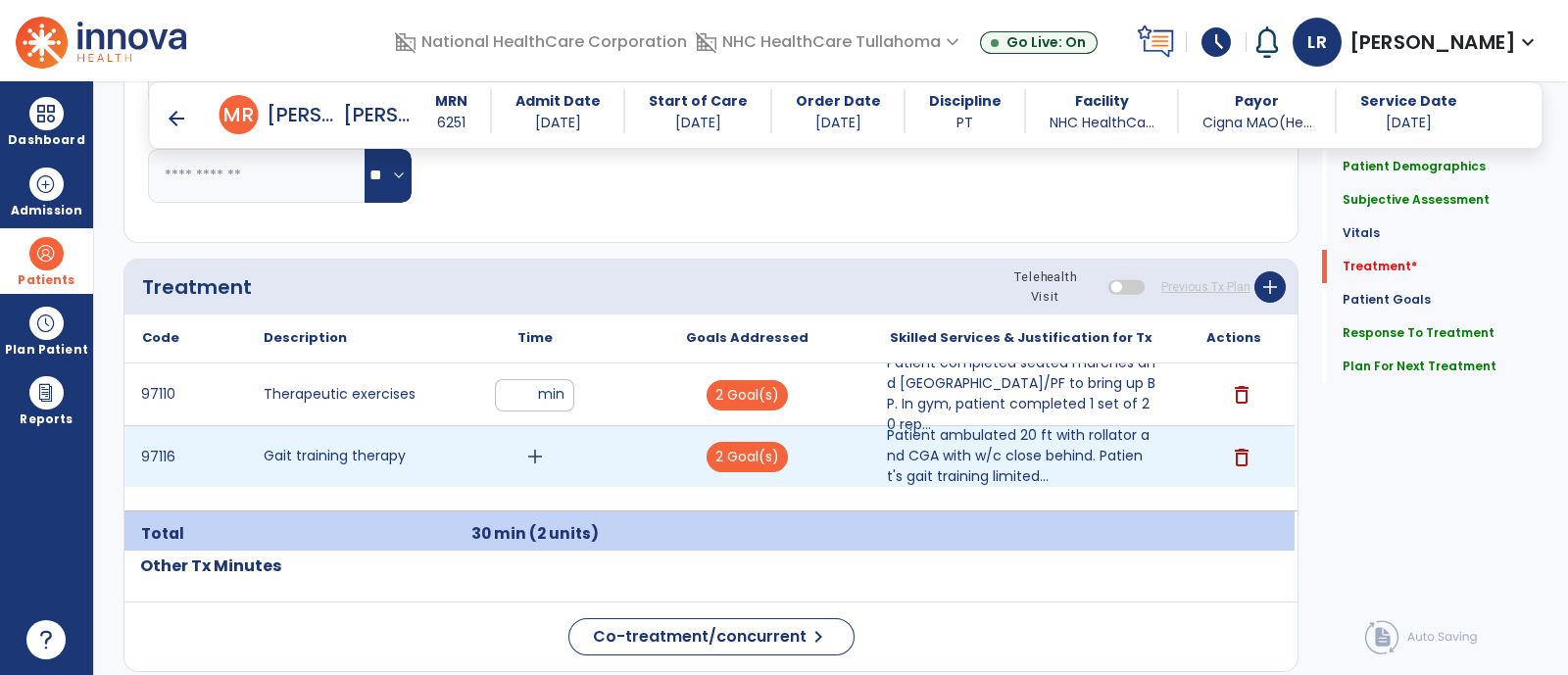 click on "add" at bounding box center (535, 457) 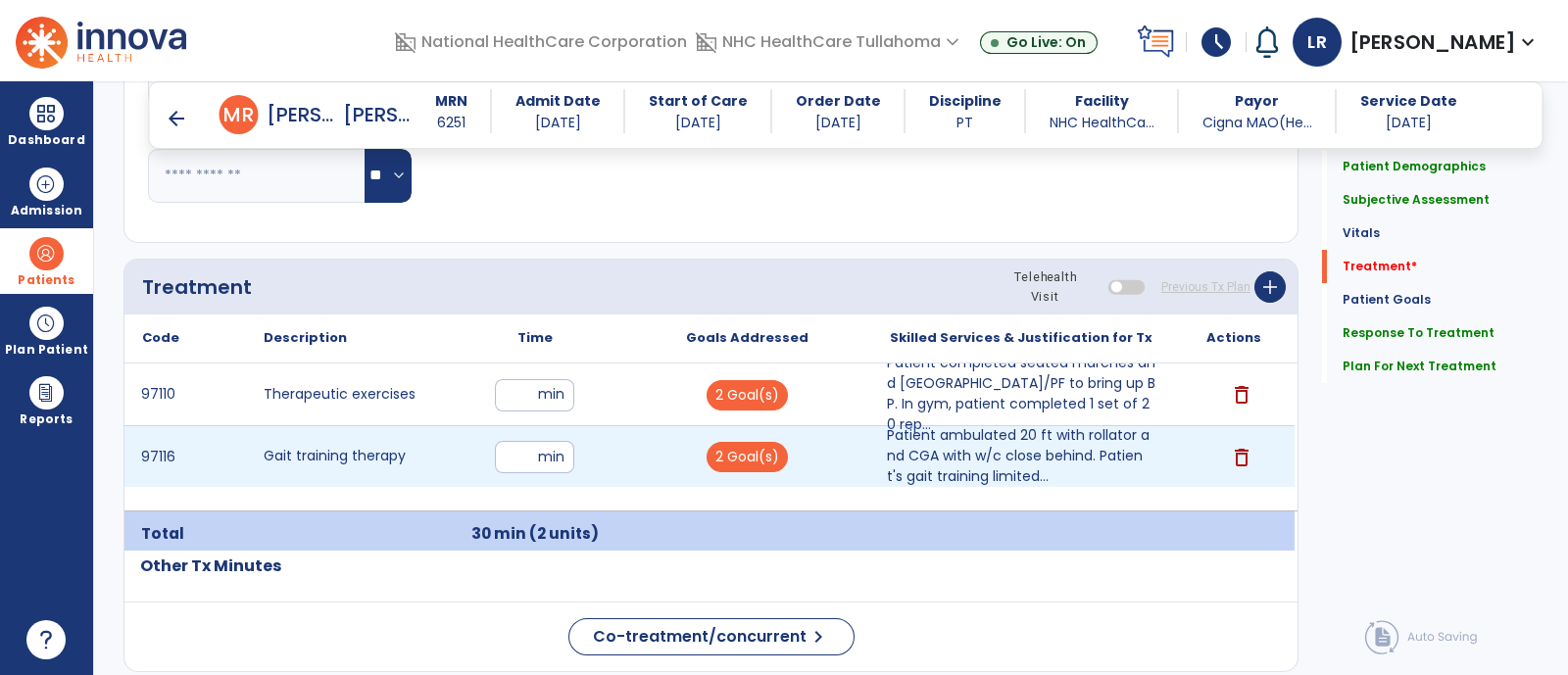 type on "**" 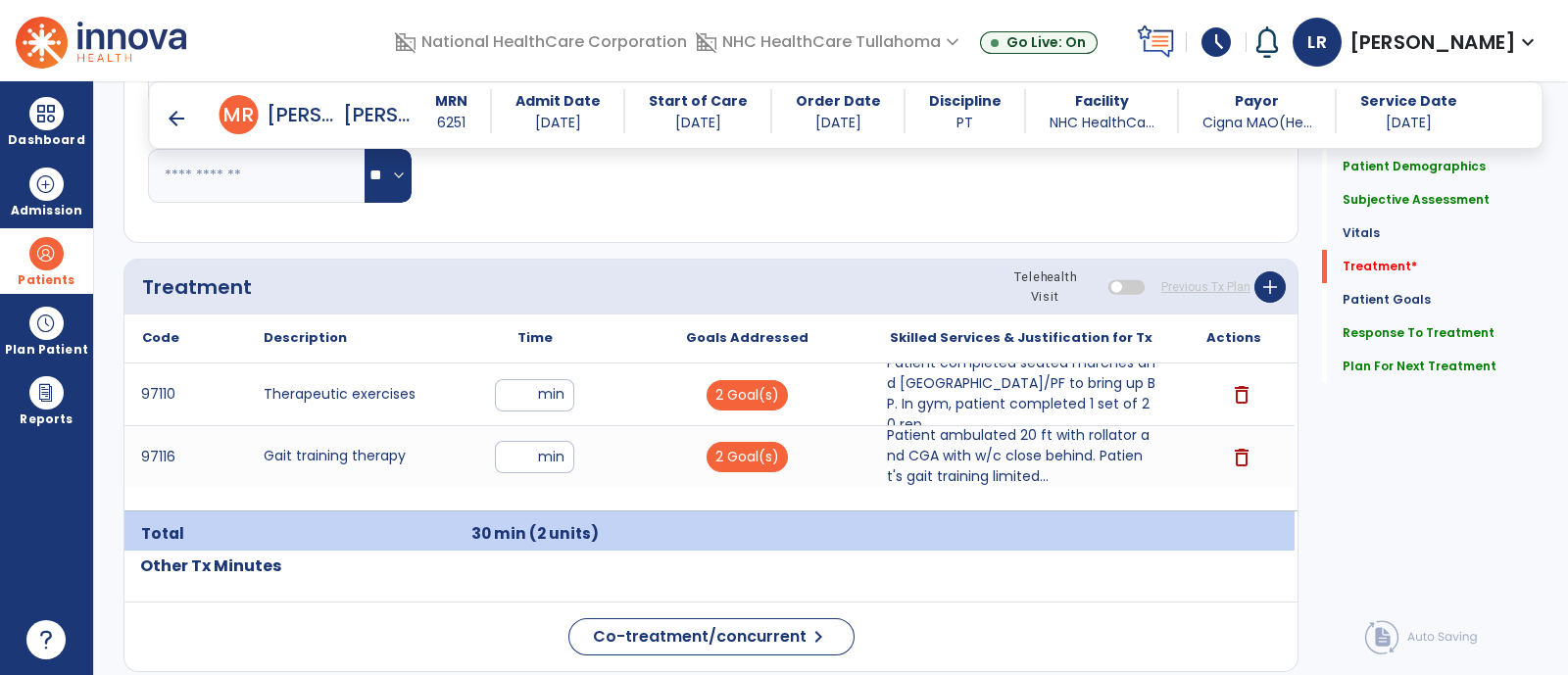 click 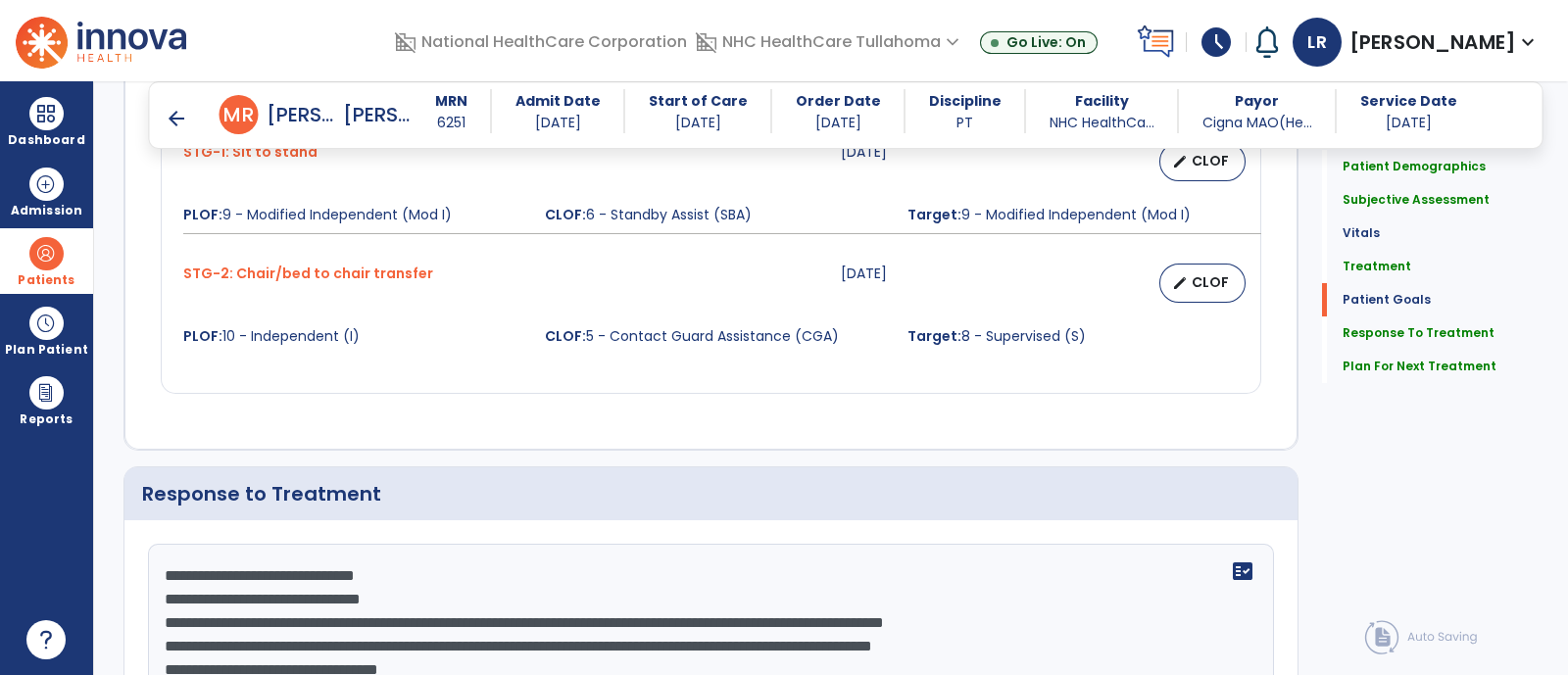 scroll, scrollTop: 2943, scrollLeft: 0, axis: vertical 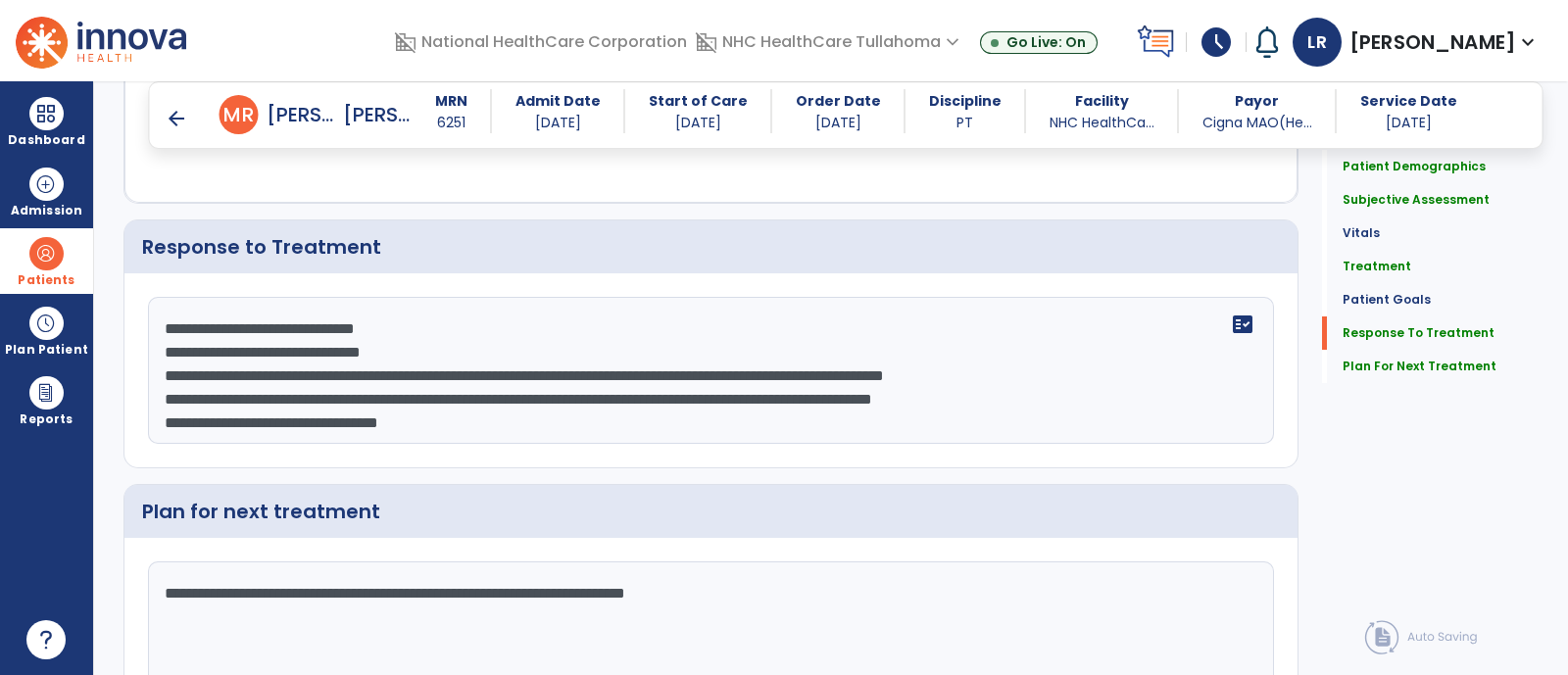 click on "**********" 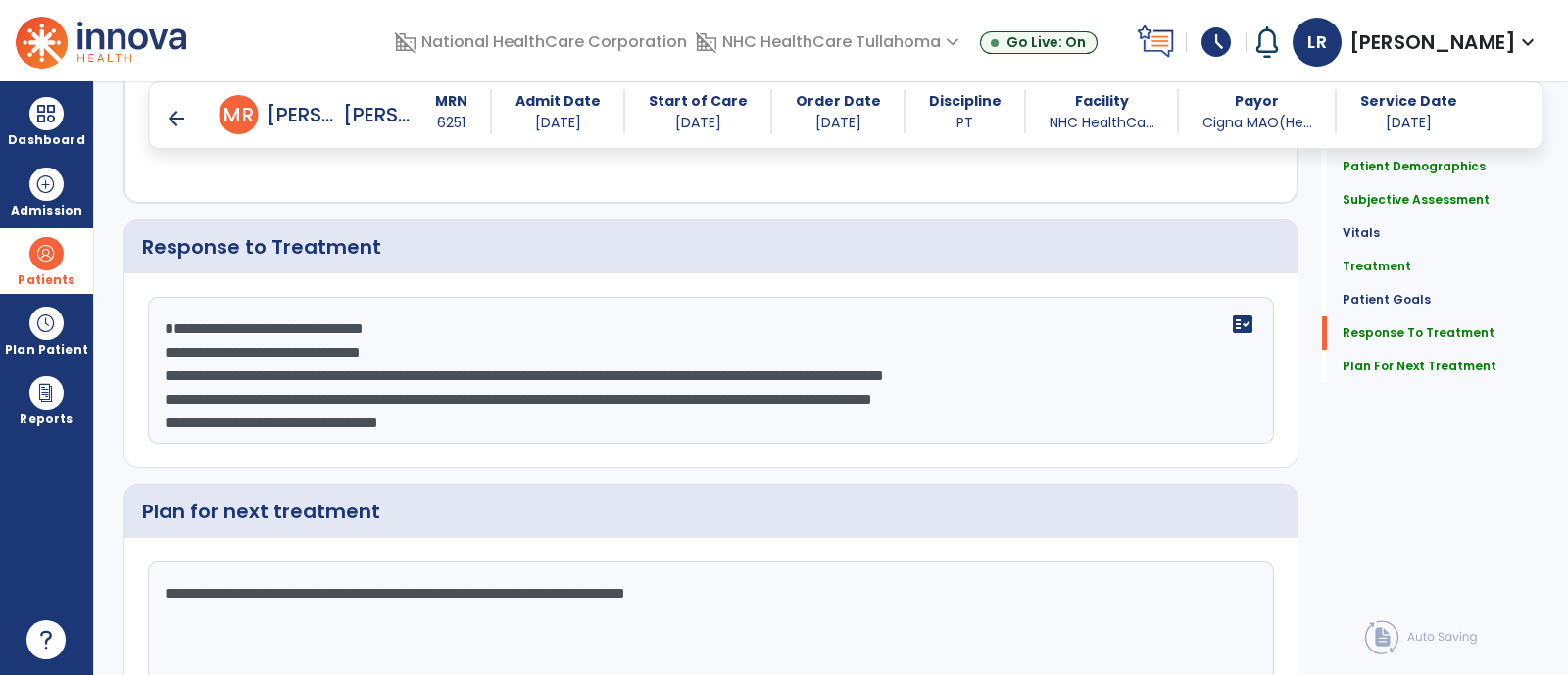 click on "**********" 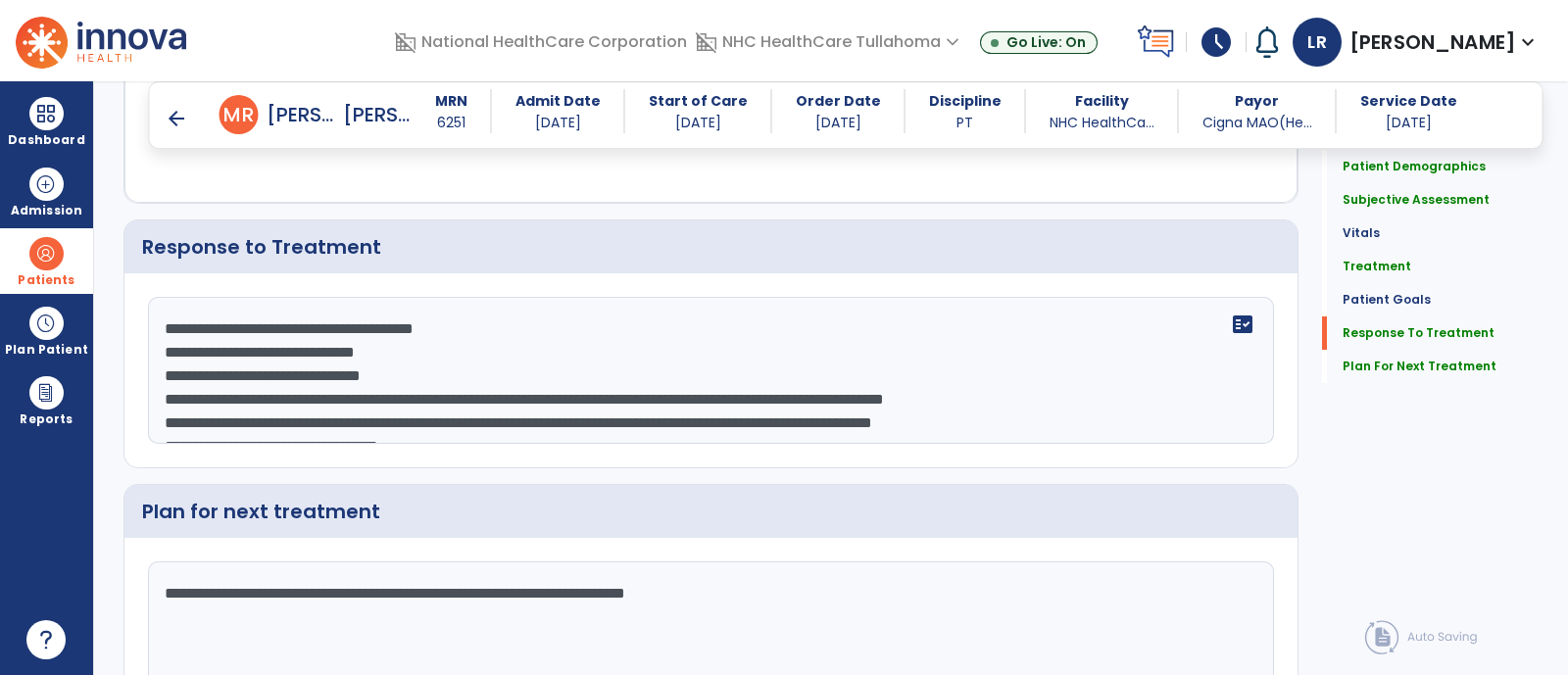paste on "**********" 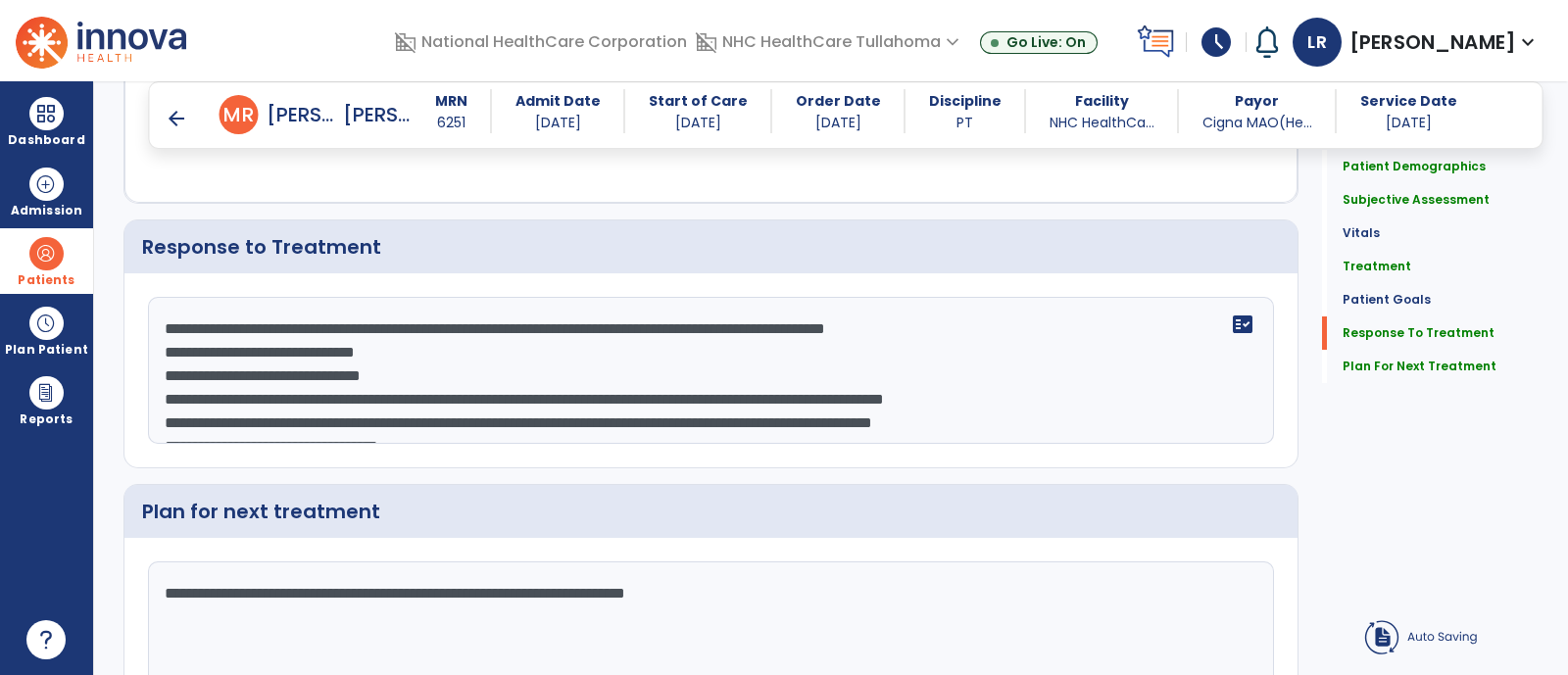 drag, startPoint x: 471, startPoint y: 323, endPoint x: 137, endPoint y: 307, distance: 334.383 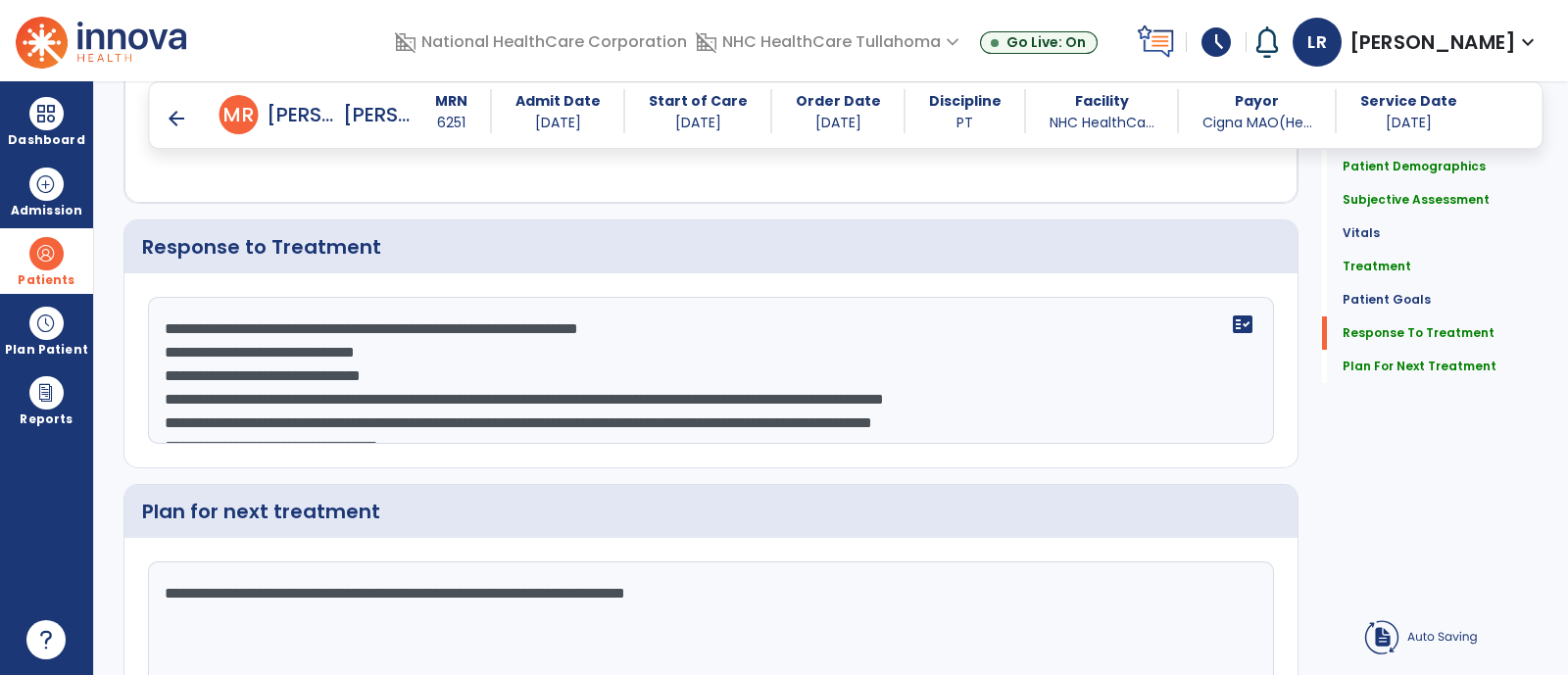click on "**********" 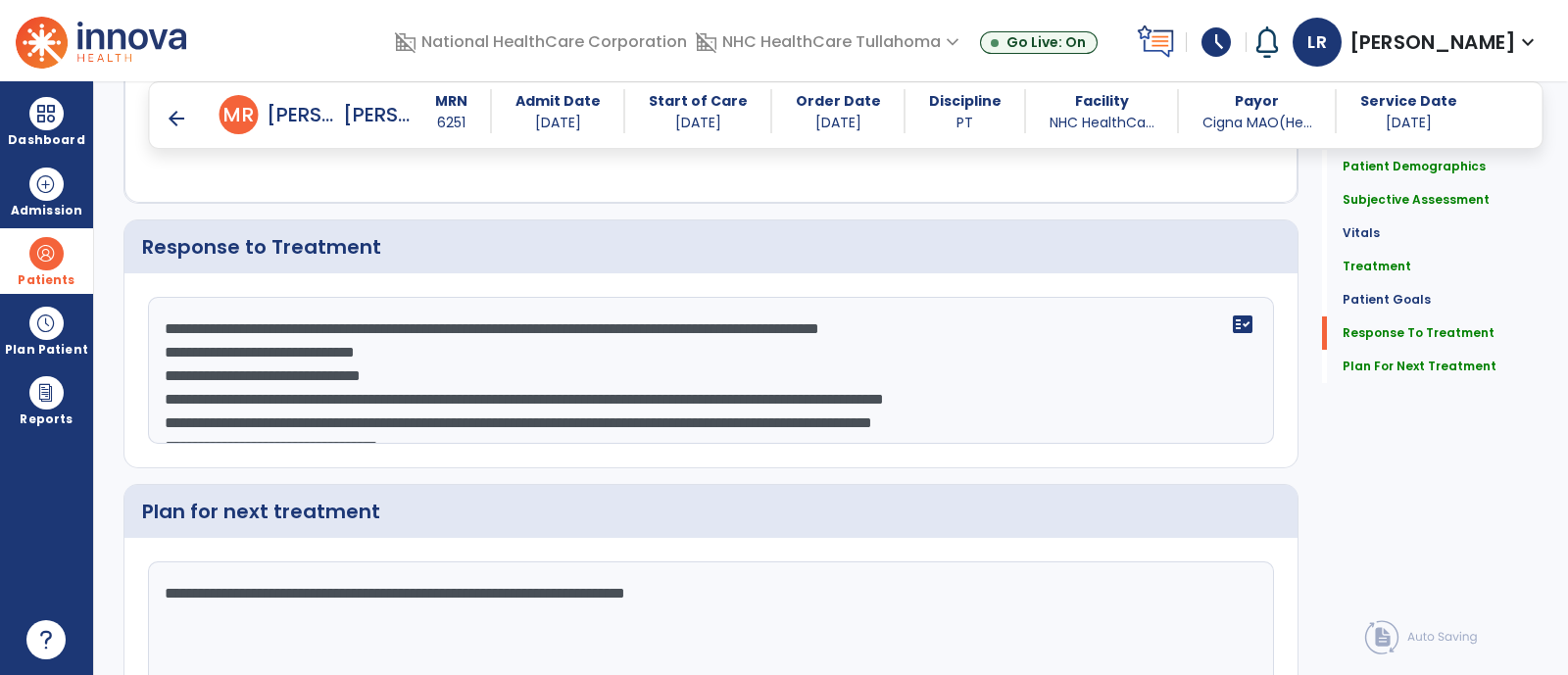 click on "**********" 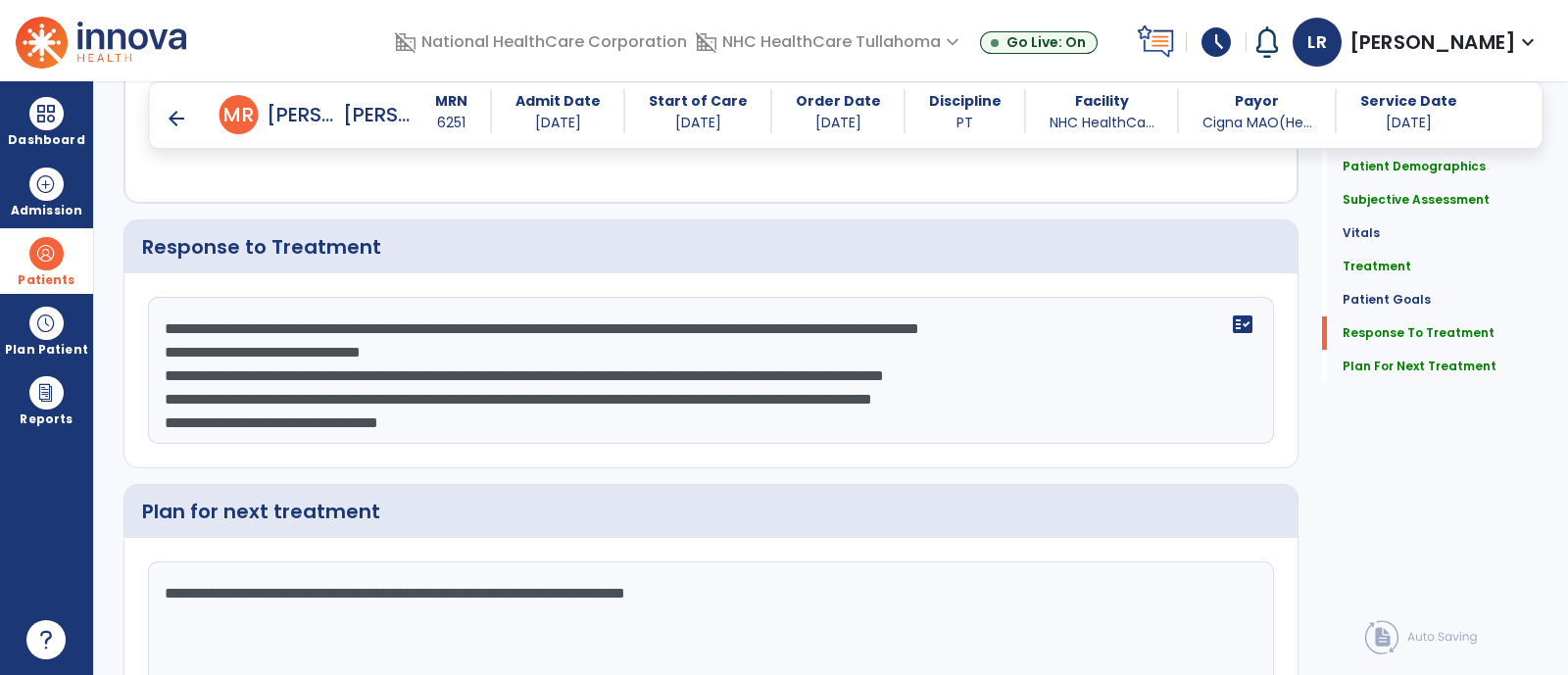 click on "**********" 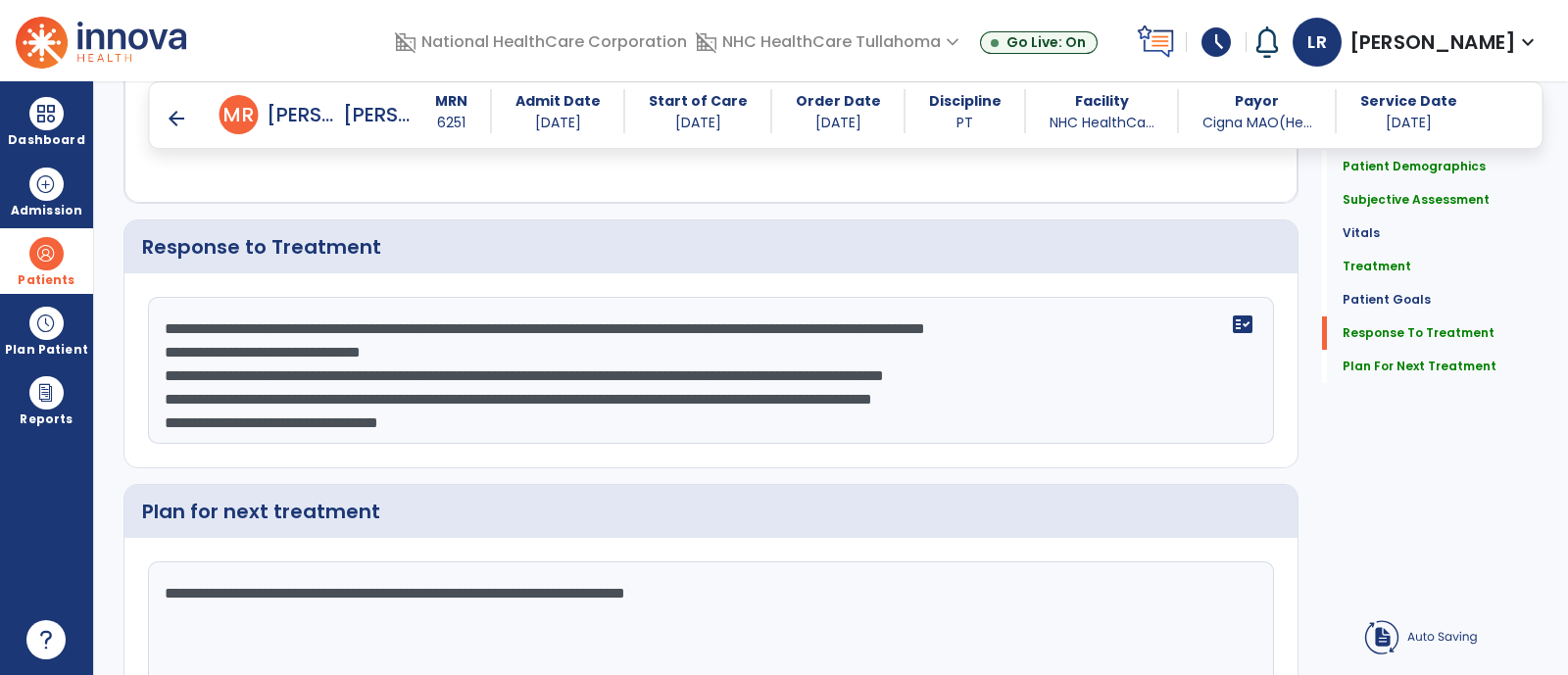 click on "**********" 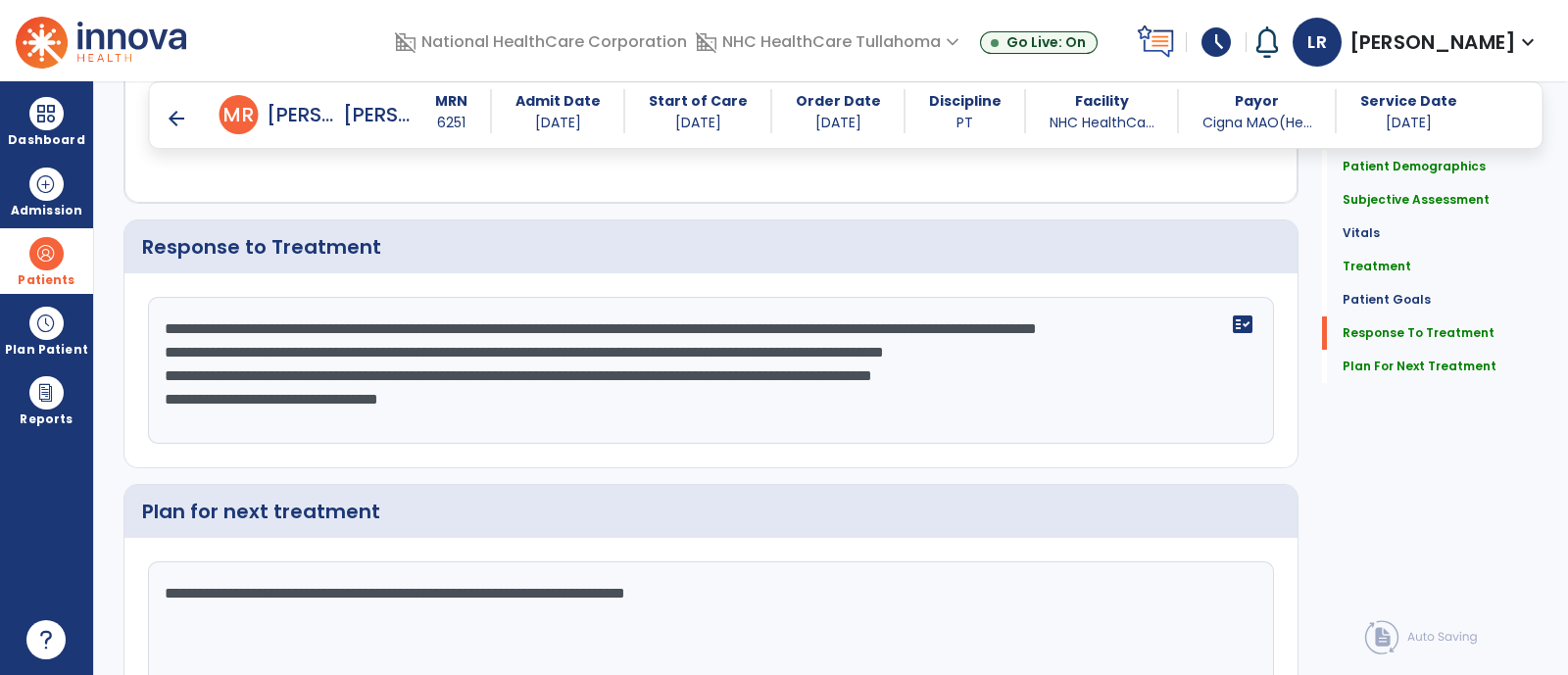 click on "**********" 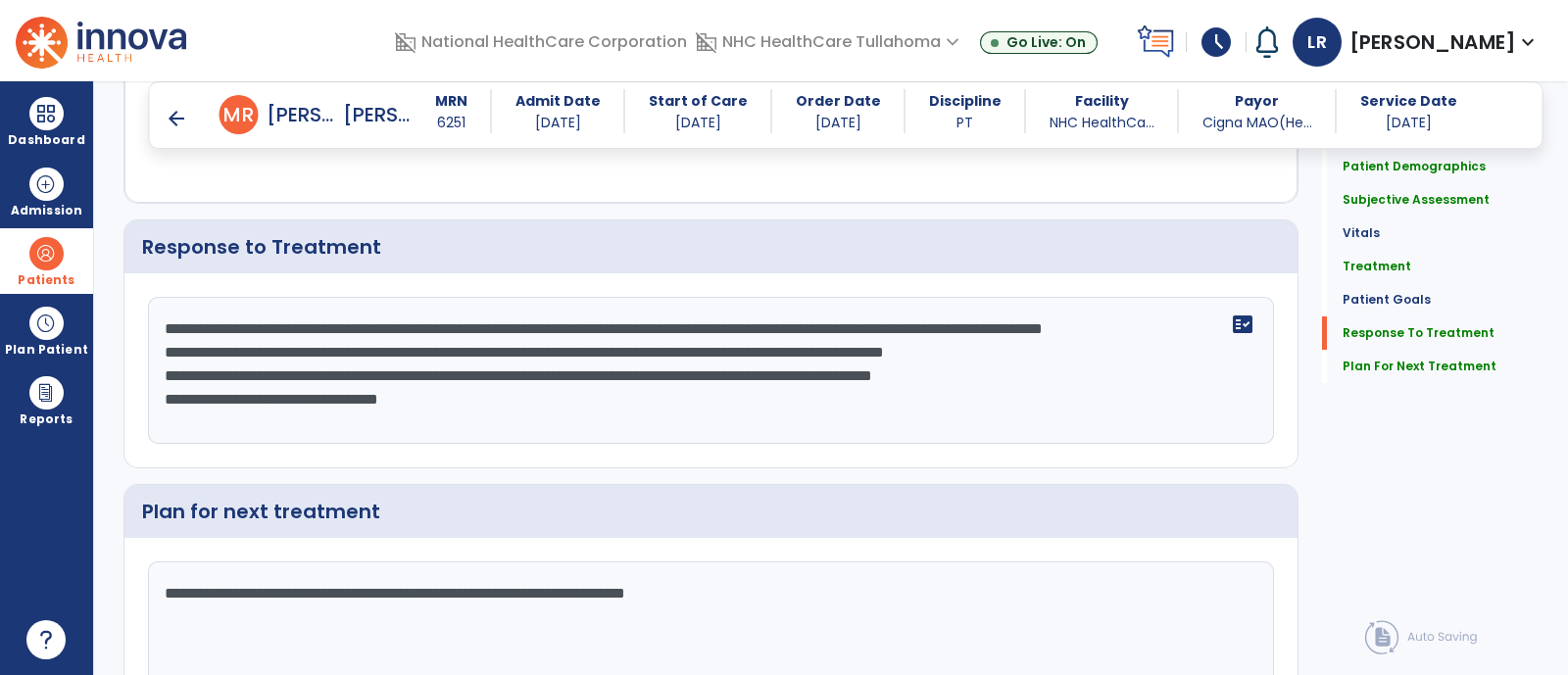 drag, startPoint x: 415, startPoint y: 372, endPoint x: 140, endPoint y: 366, distance: 275.06545 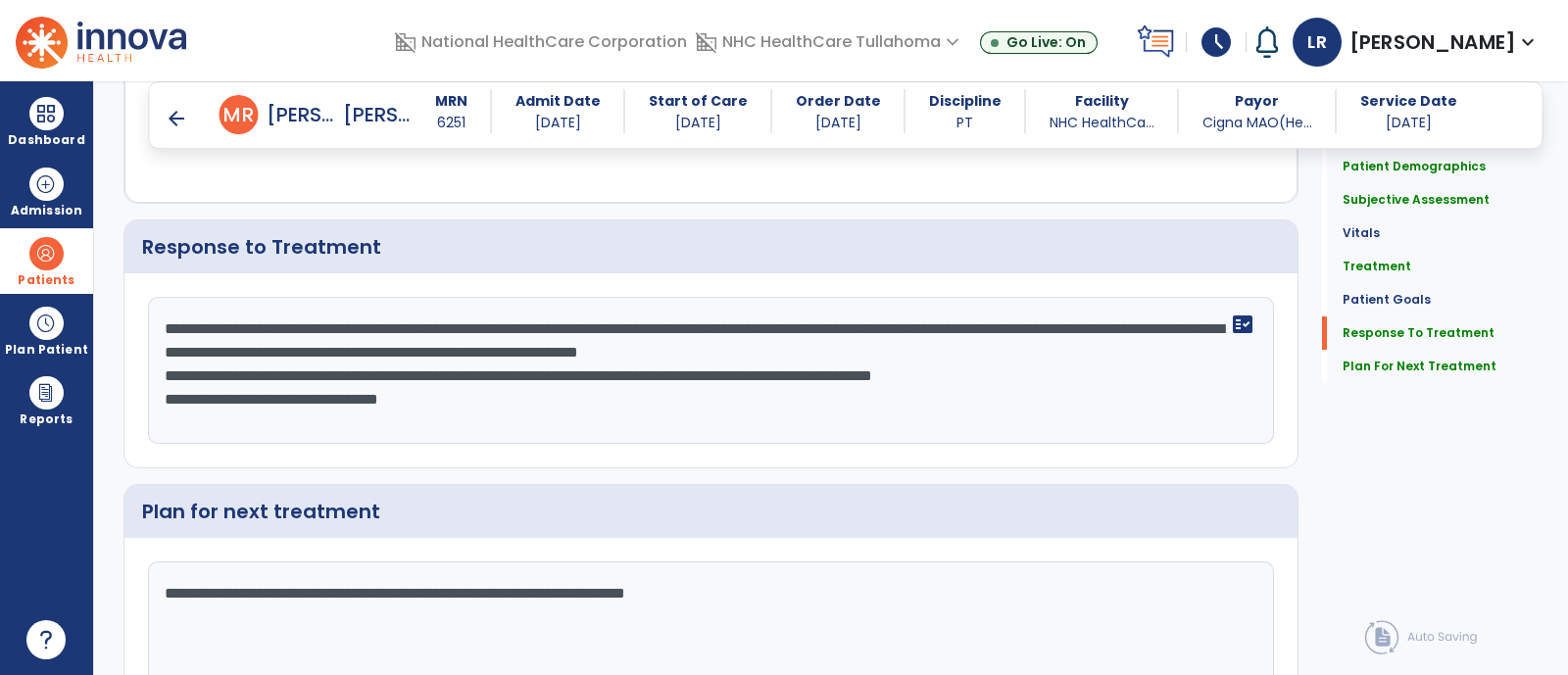 click on "**********" 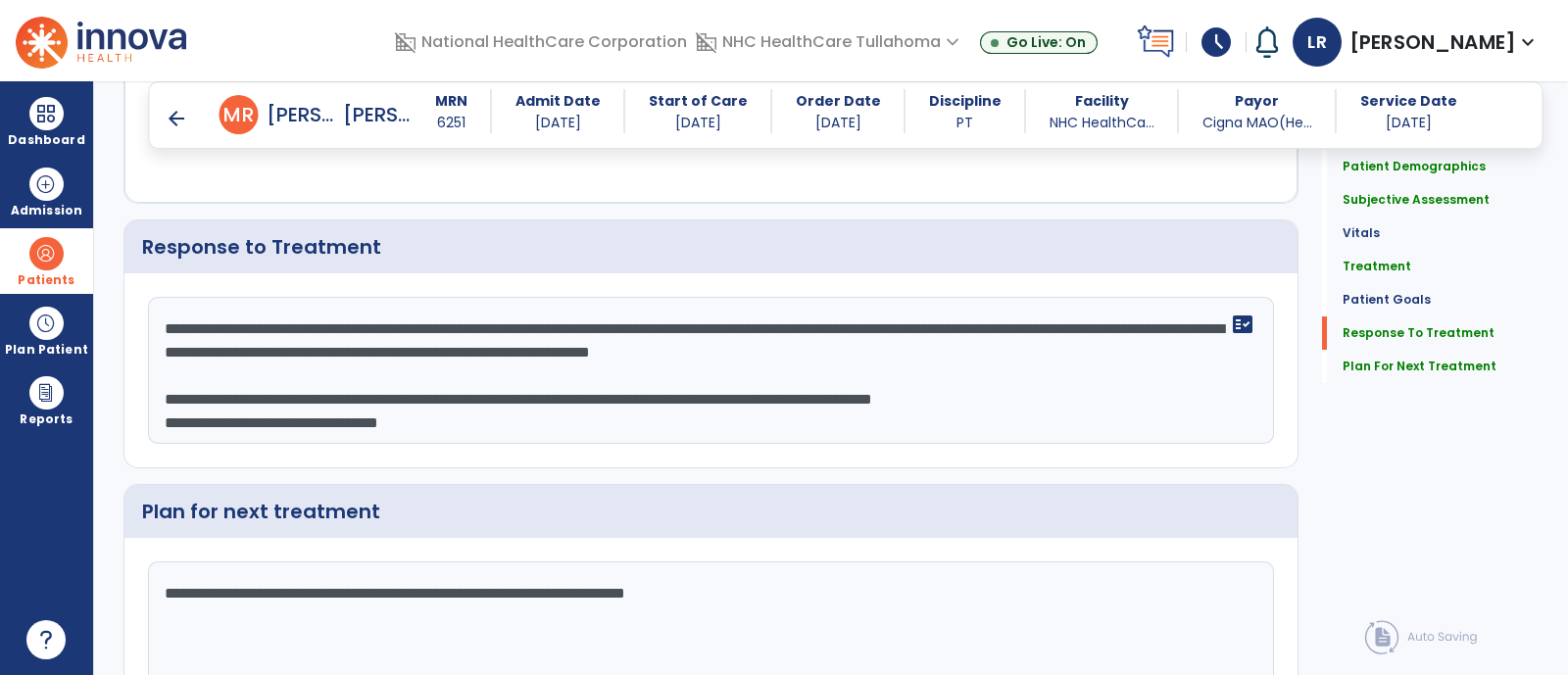 click on "**********" 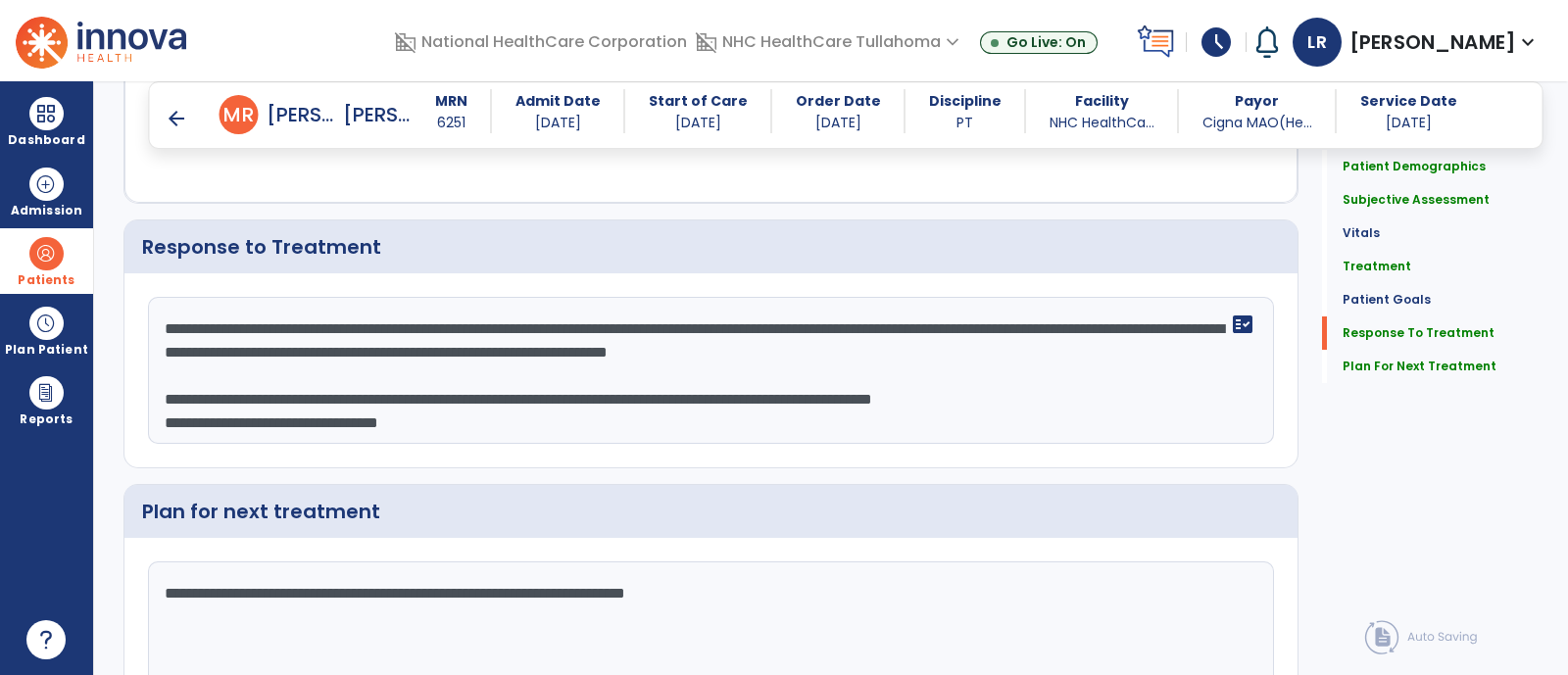 click on "**********" 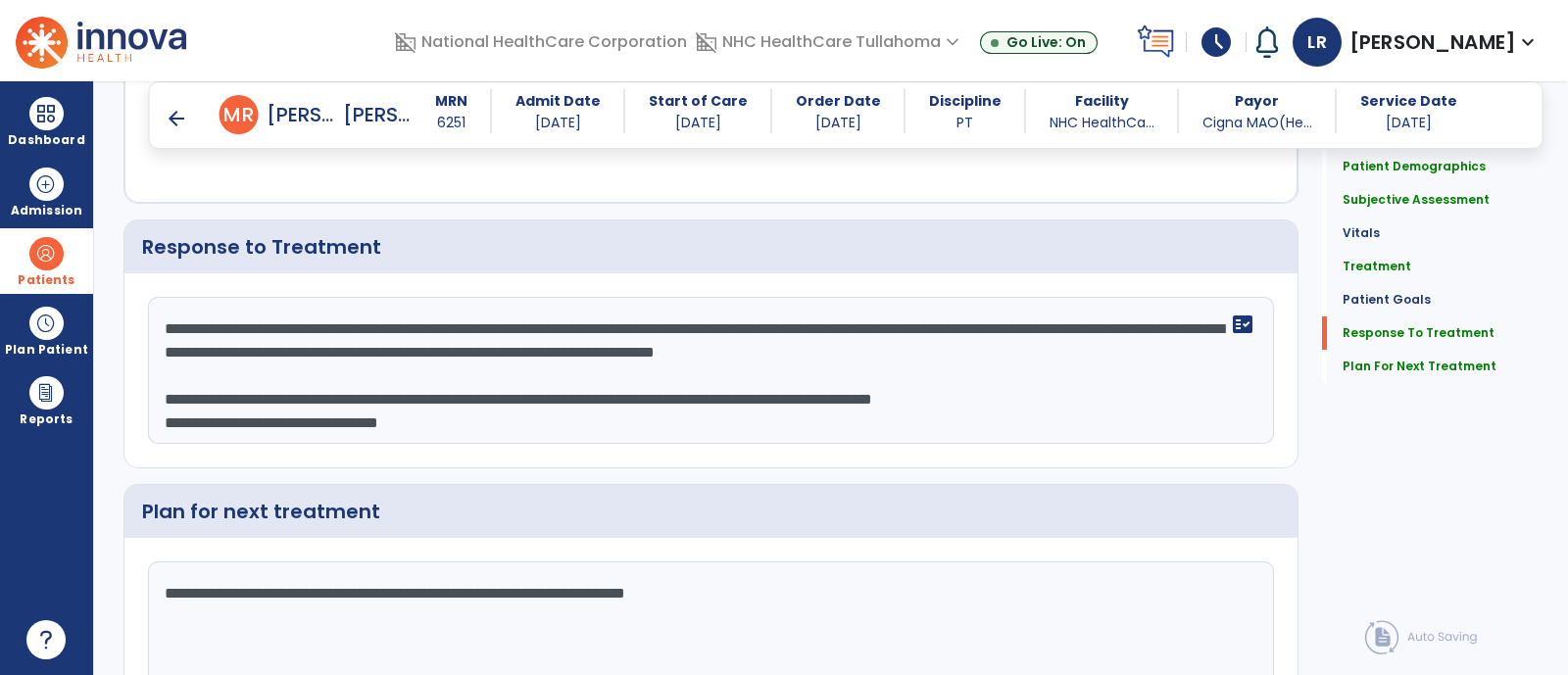 click on "**********" 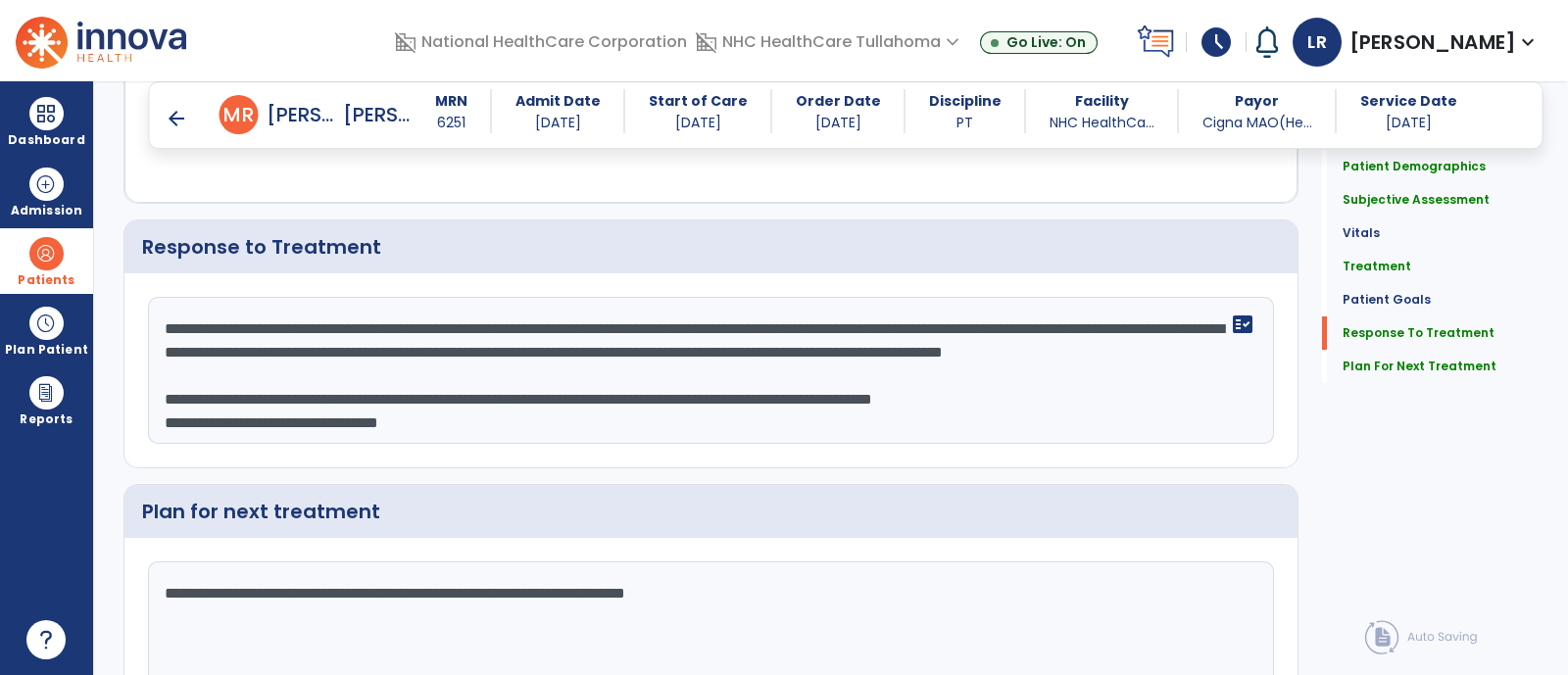 drag, startPoint x: 412, startPoint y: 416, endPoint x: 221, endPoint y: 391, distance: 192.62918 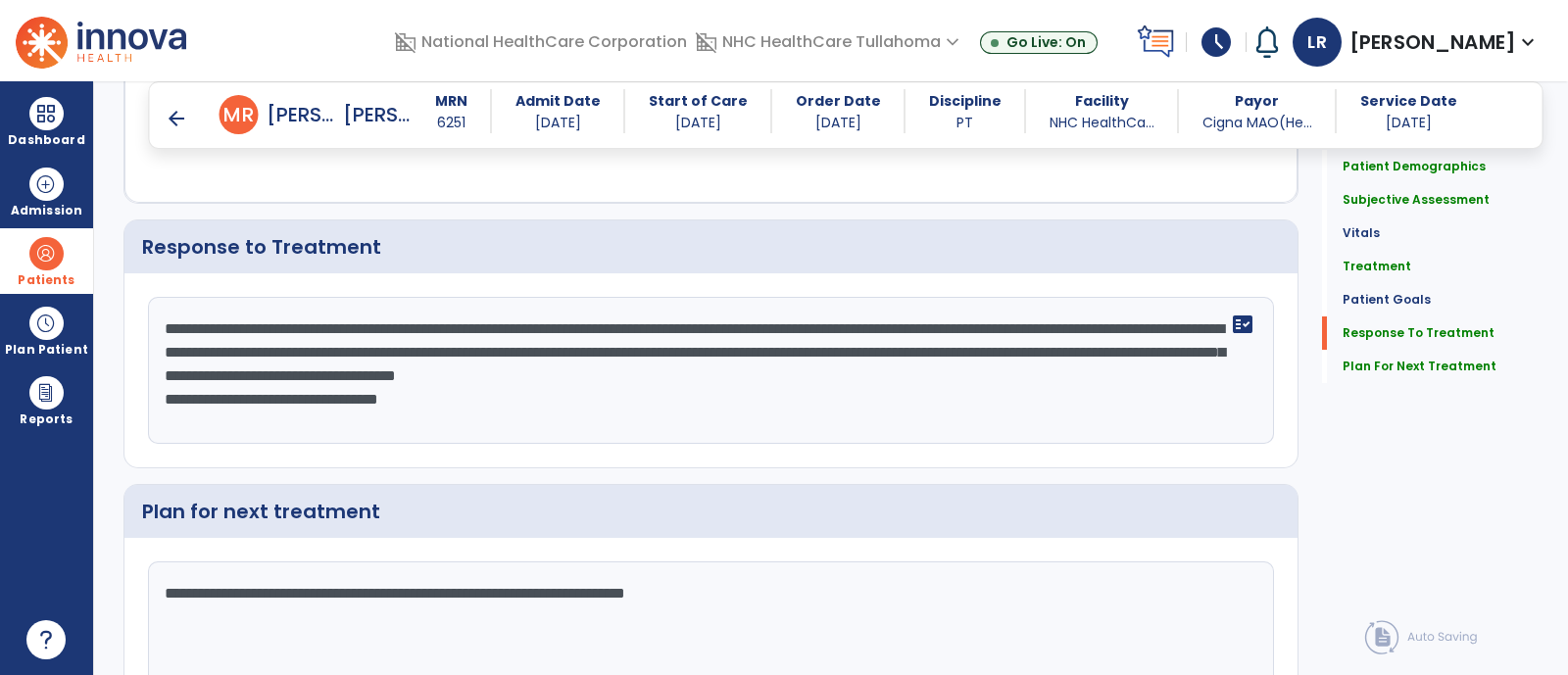 click on "**********" 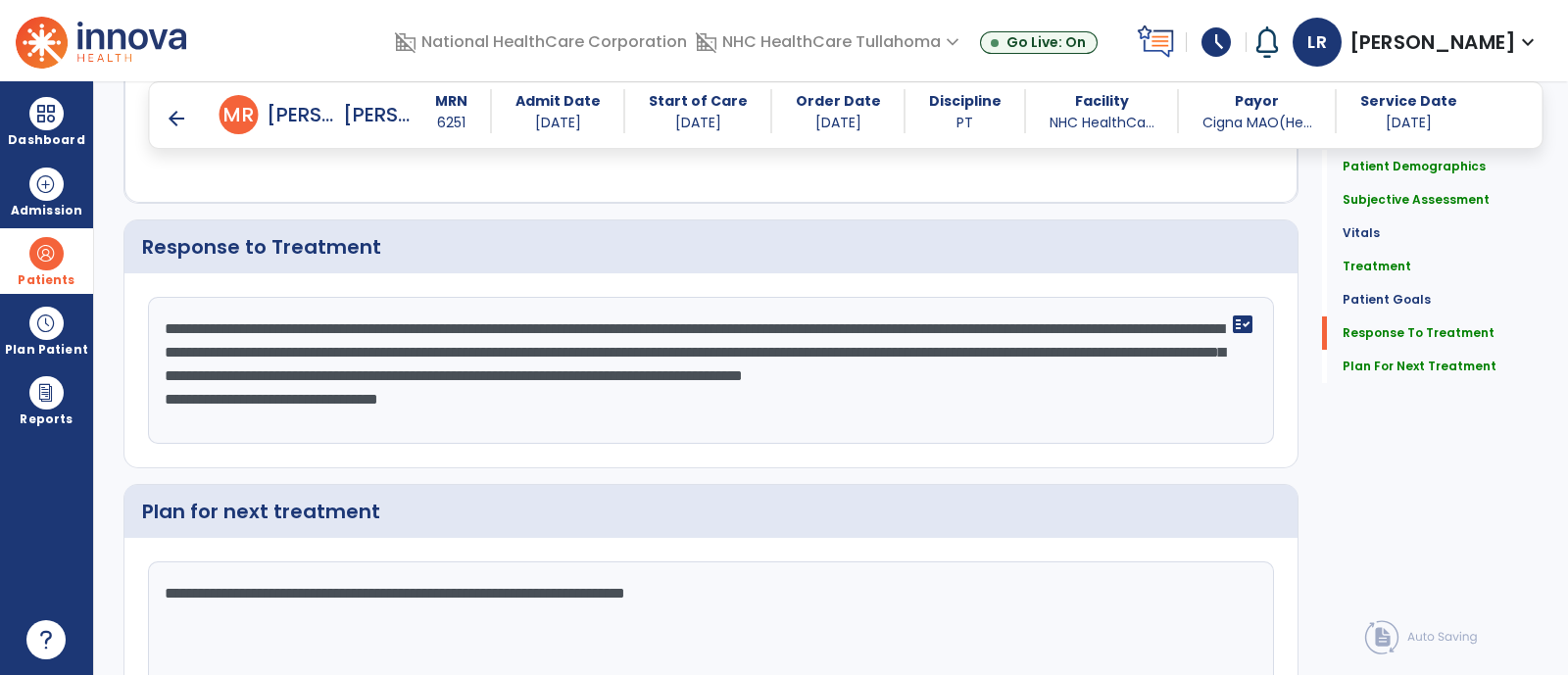 drag, startPoint x: 361, startPoint y: 414, endPoint x: 131, endPoint y: 416, distance: 230.0087 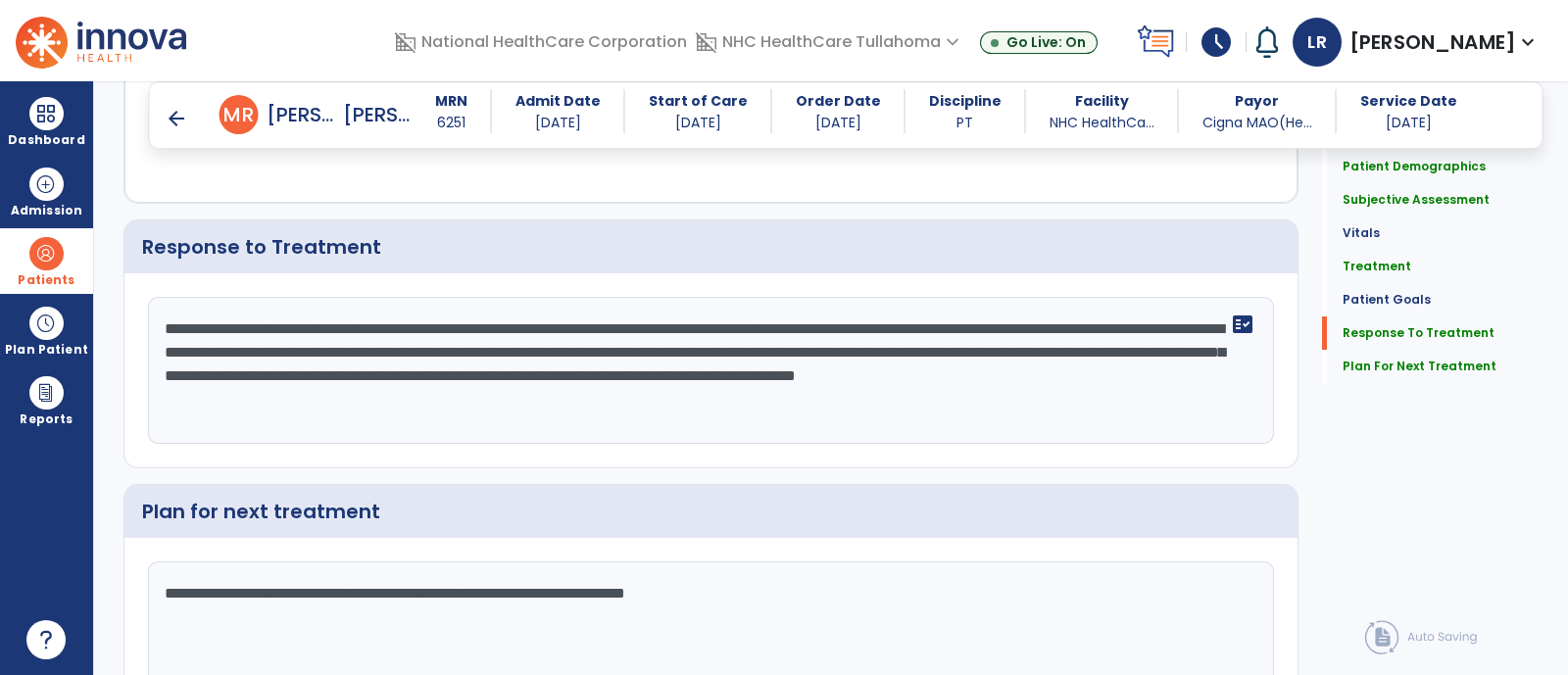 click on "**********" 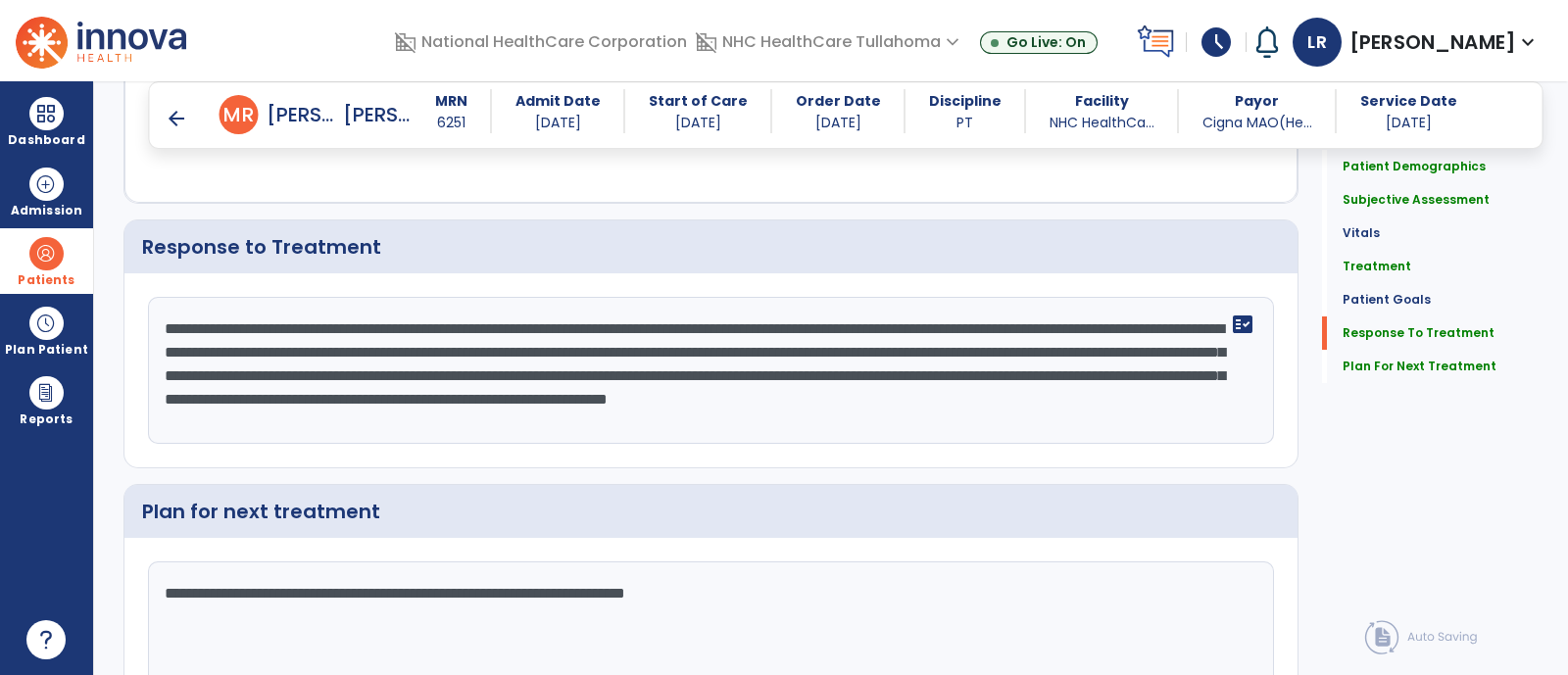 scroll, scrollTop: 3059, scrollLeft: 0, axis: vertical 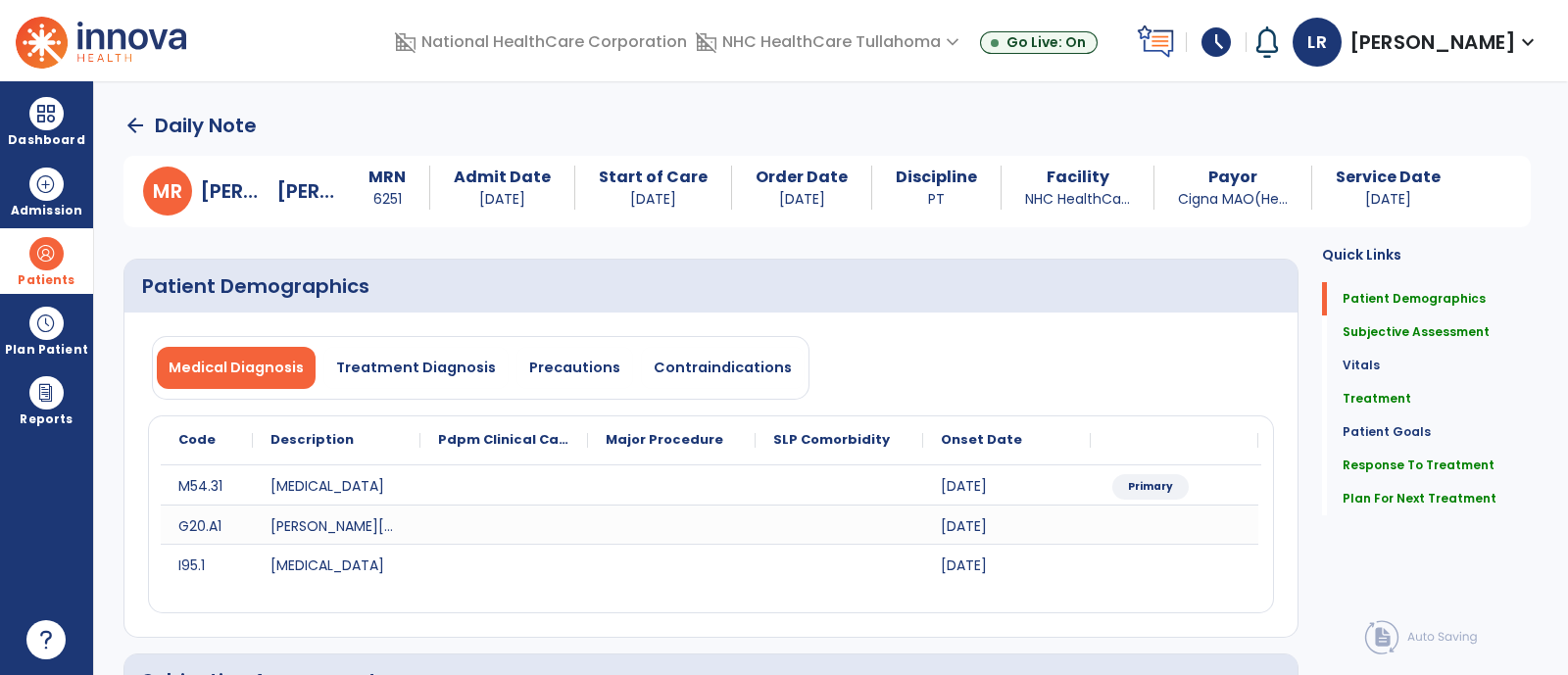 type on "**********" 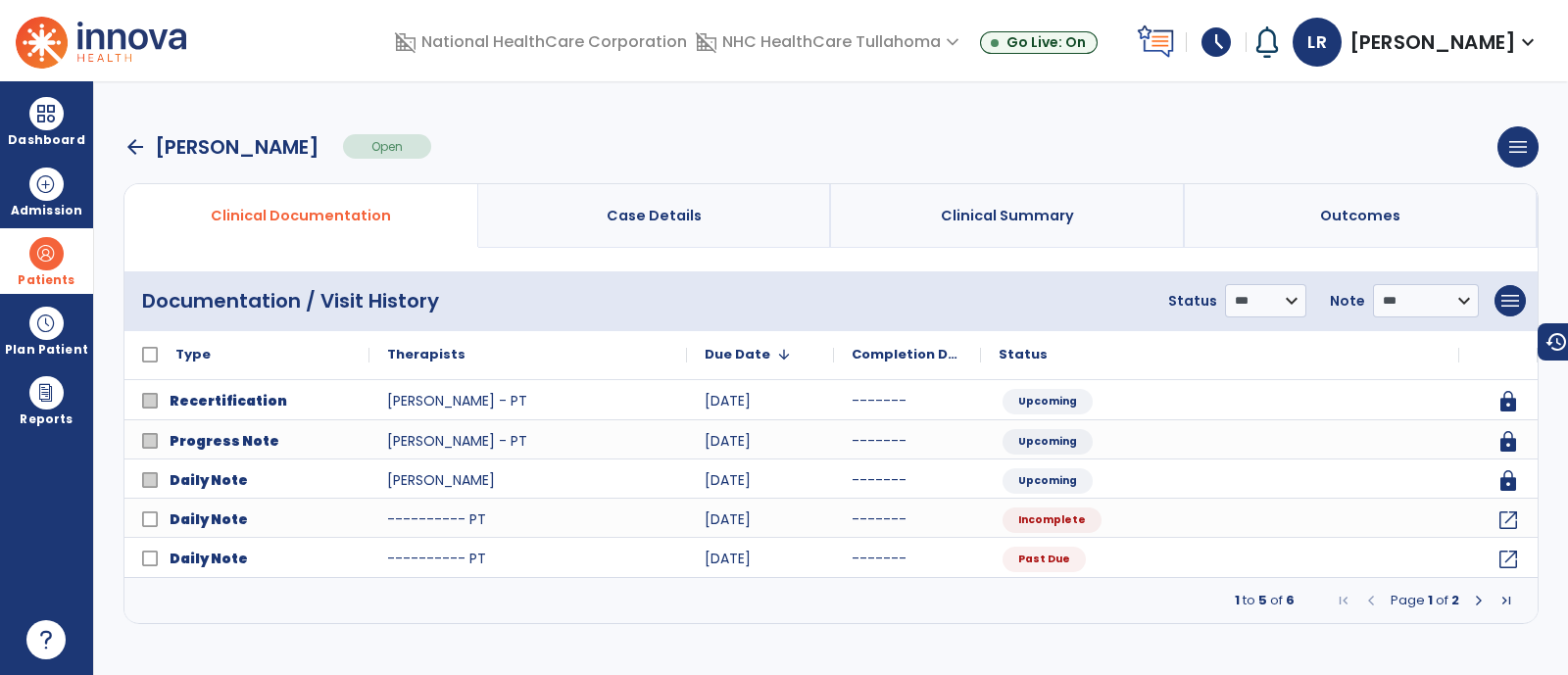 click on "arrow_back   [PERSON_NAME]  Open  menu   Edit Therapy Case   Delete Therapy Case   Close Therapy Case" at bounding box center (831, 147) 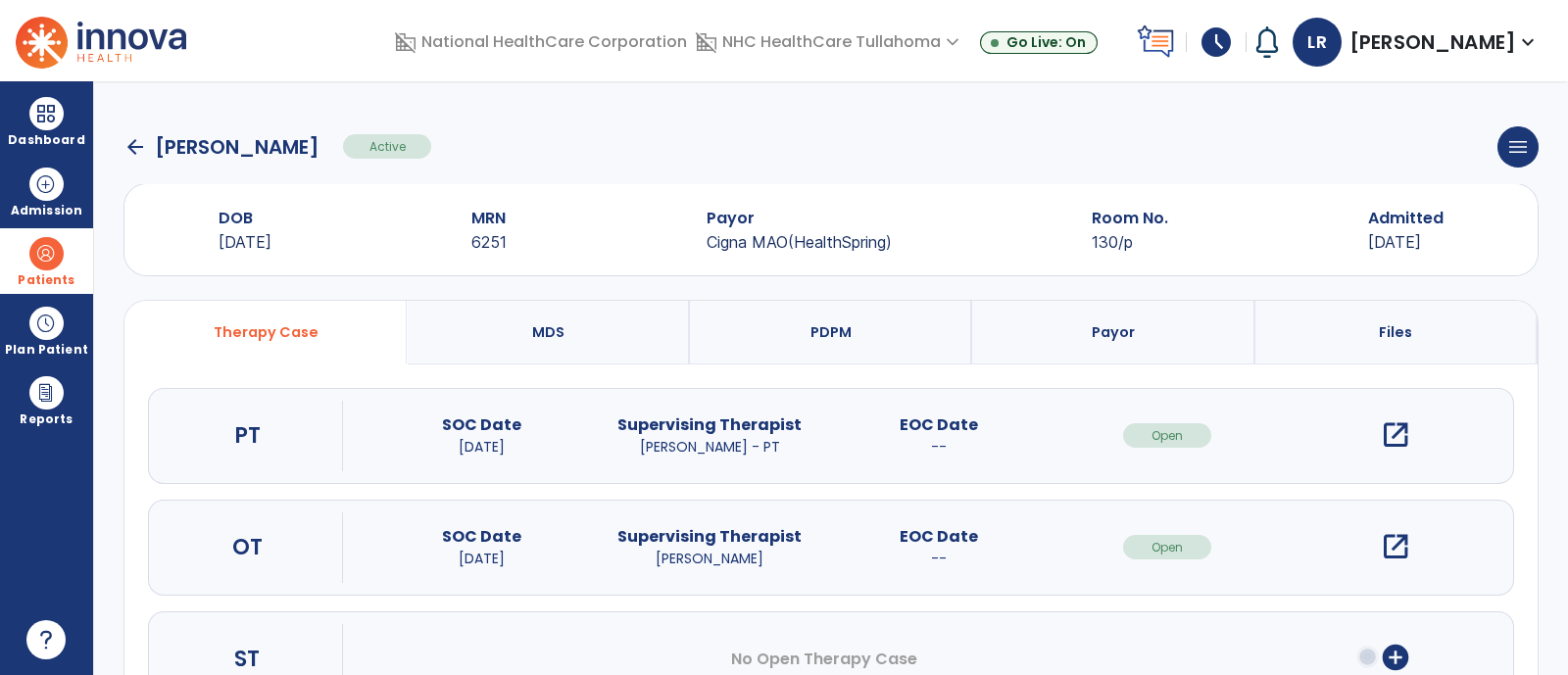 click on "arrow_back" 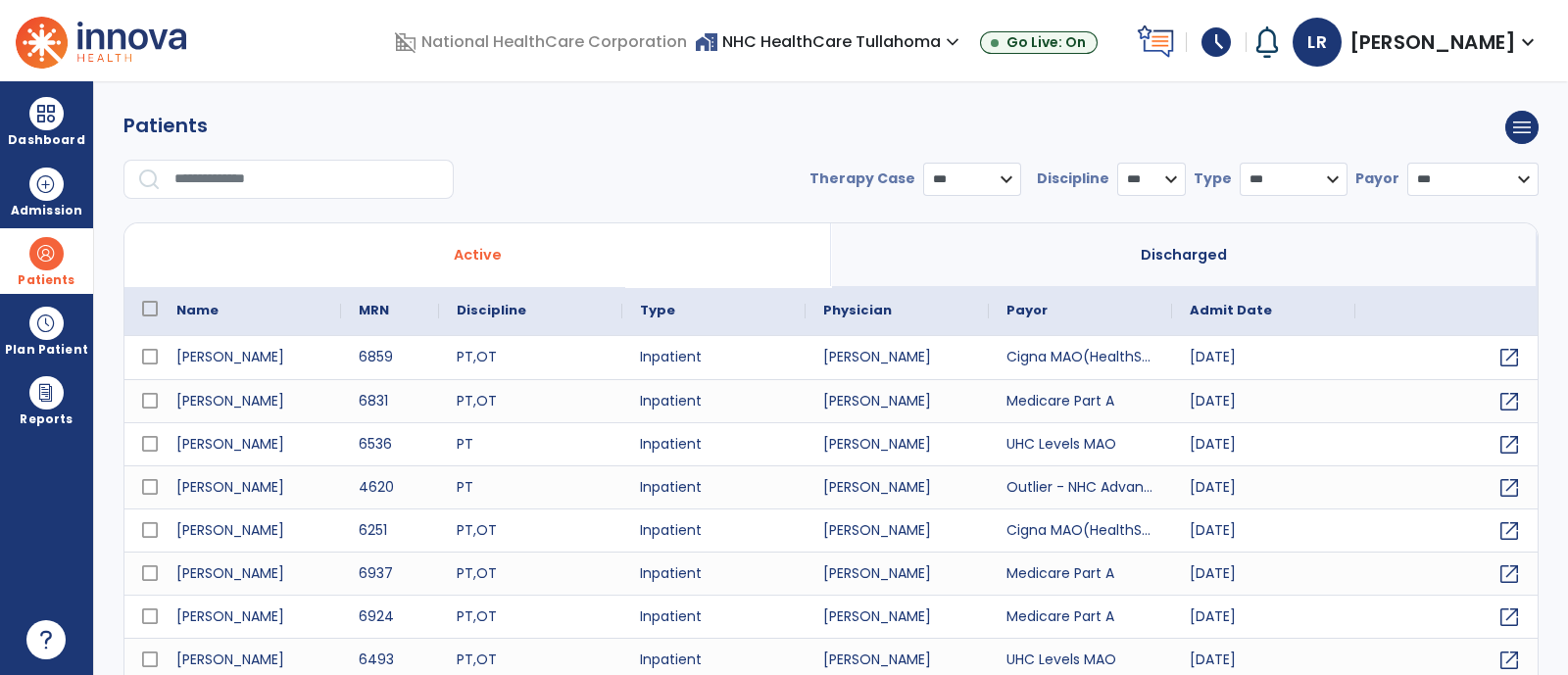 select on "***" 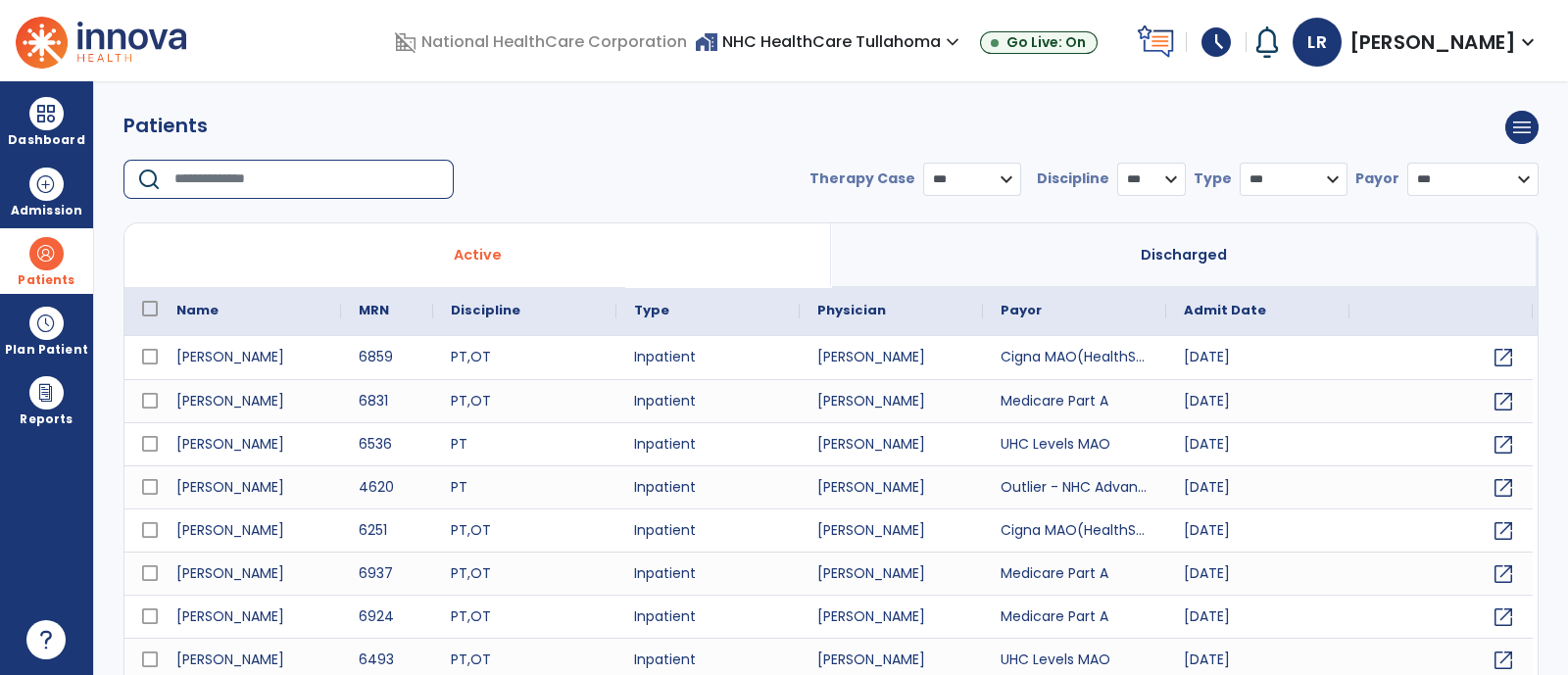 click at bounding box center (307, 179) 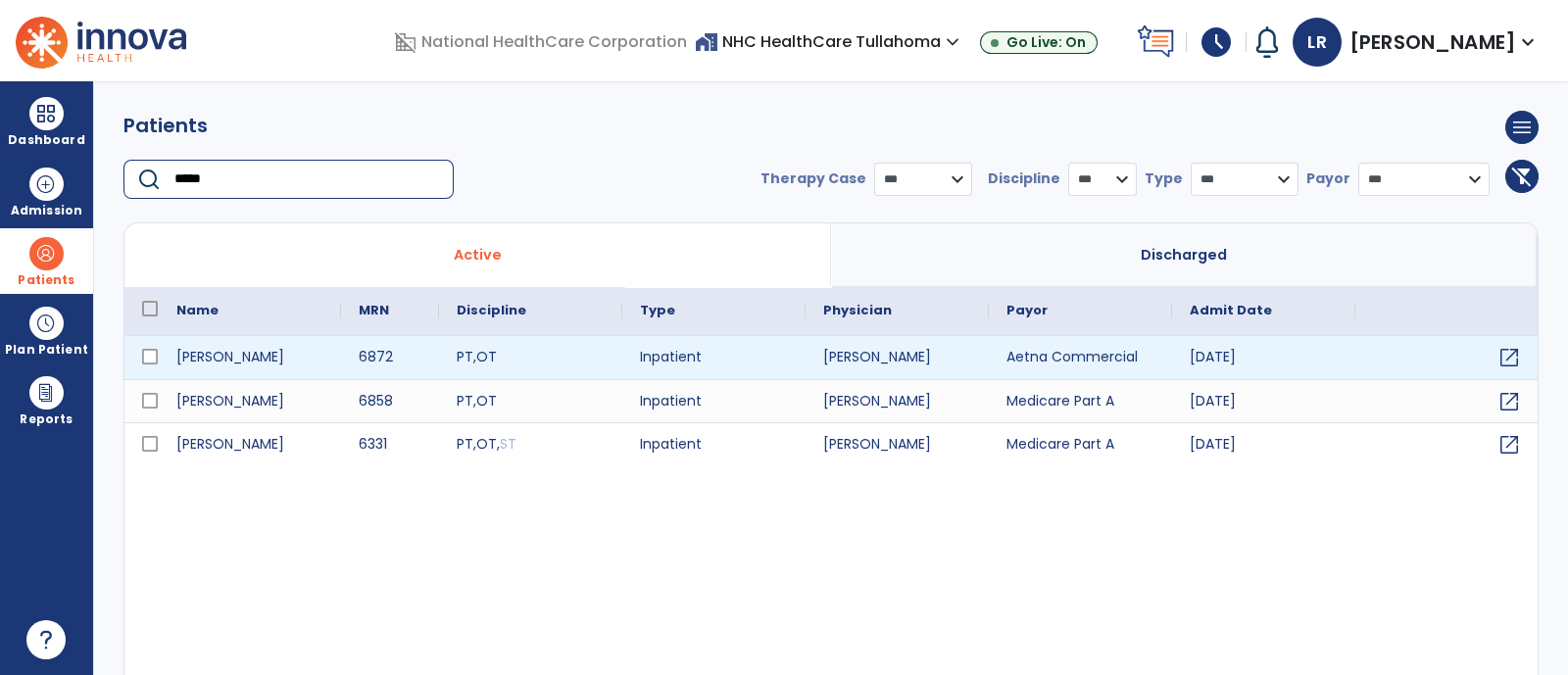 type on "*****" 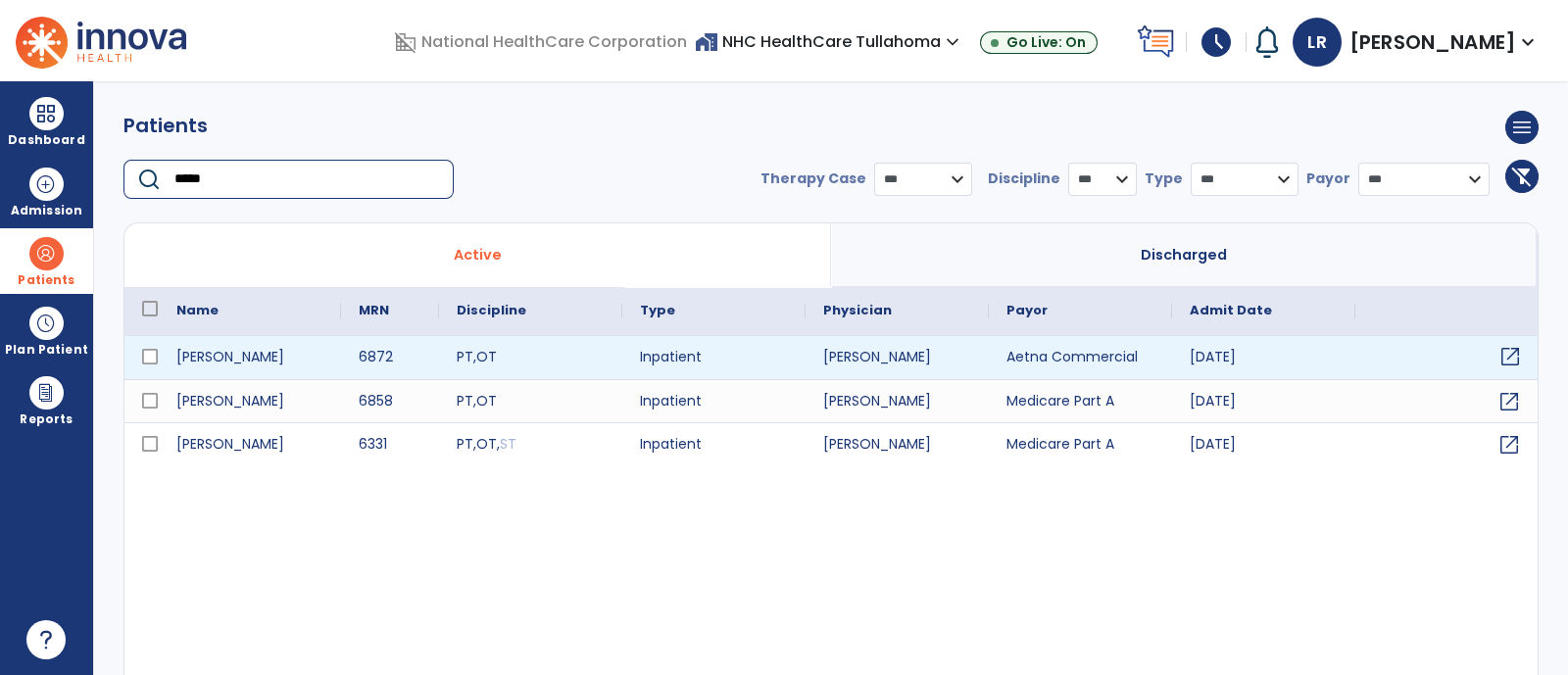 click on "open_in_new" at bounding box center [1510, 357] 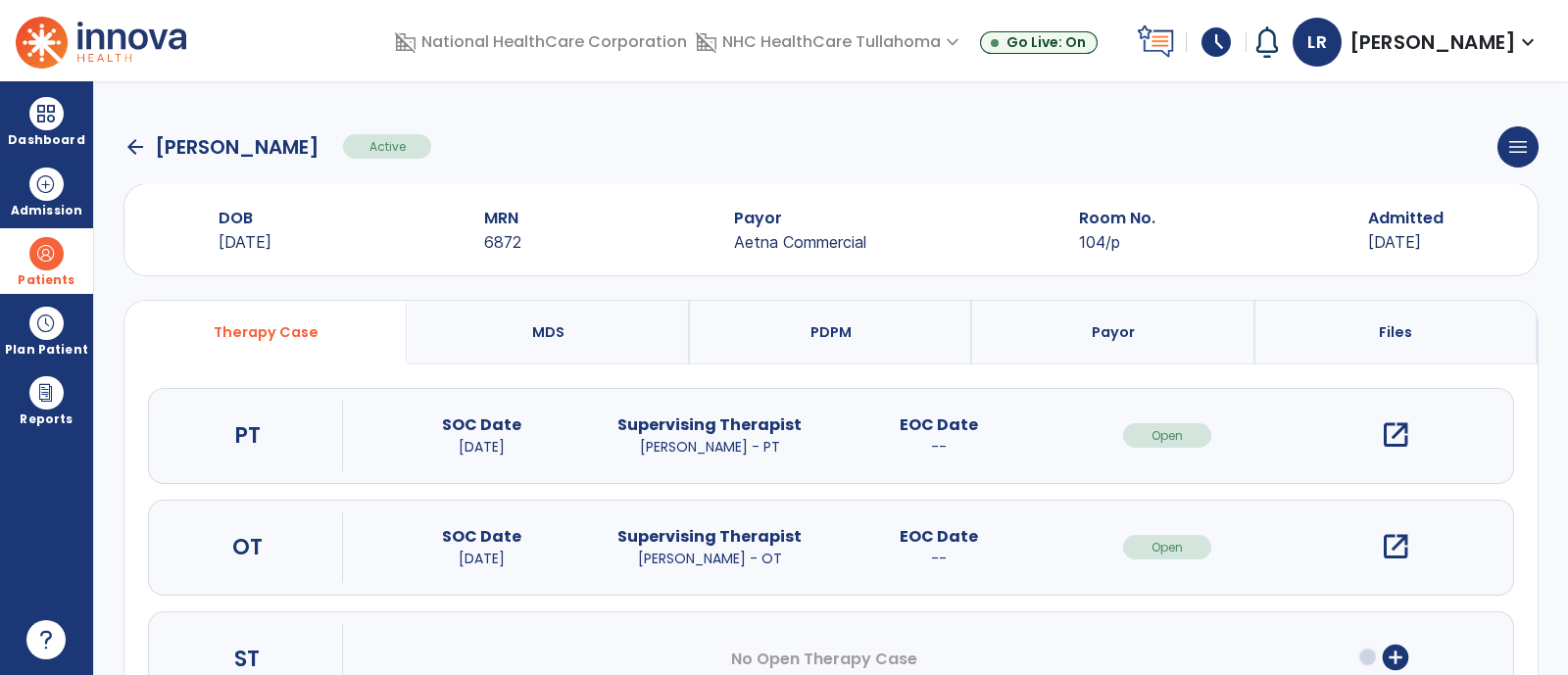 click on "open_in_new" at bounding box center (1396, 435) 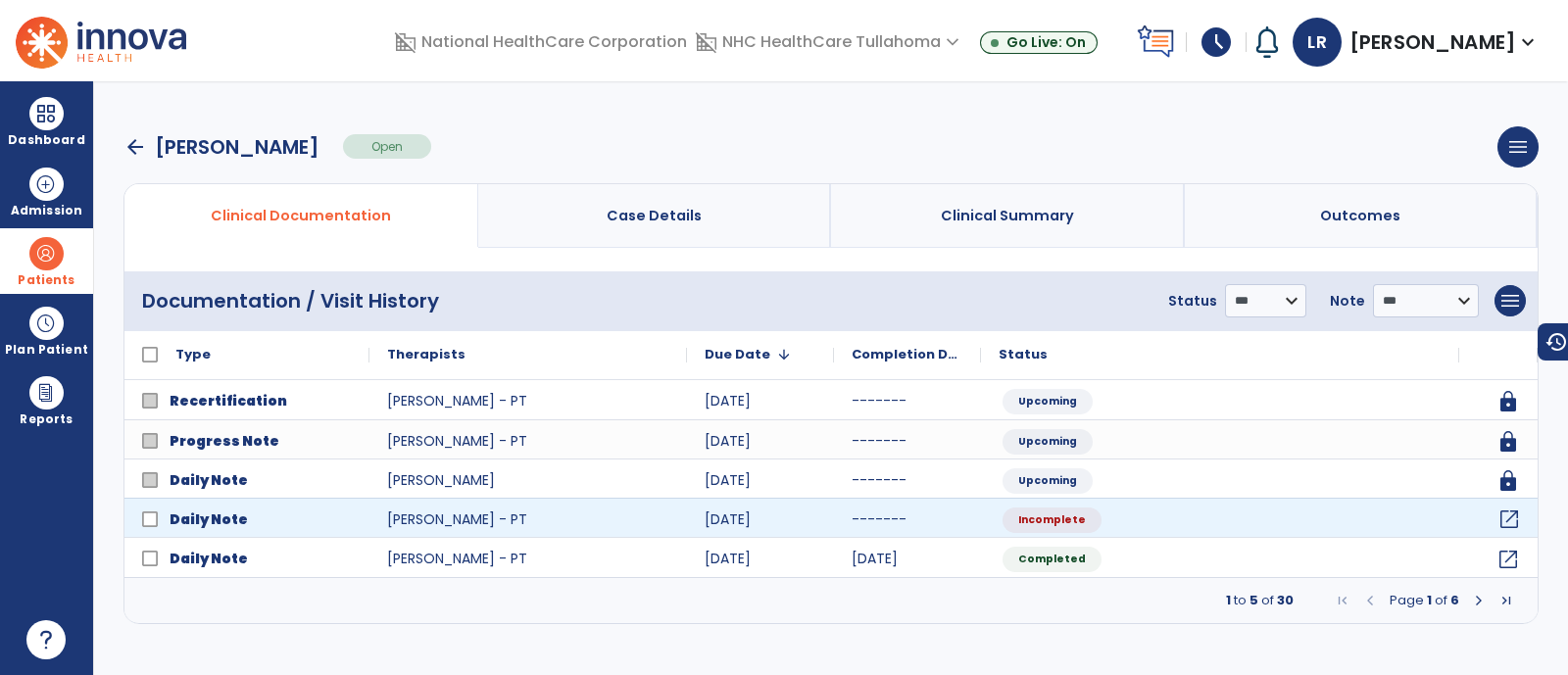click on "open_in_new" 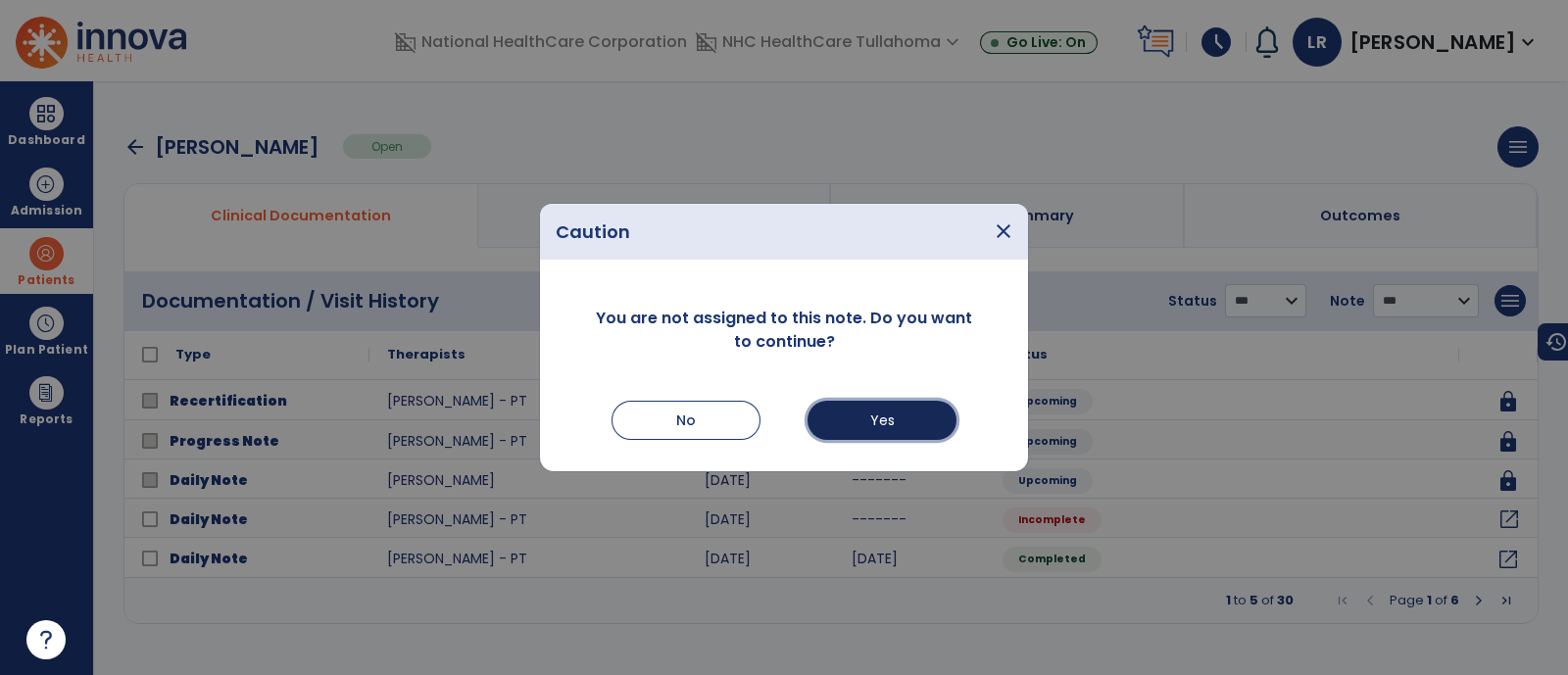 click on "Yes" at bounding box center (882, 420) 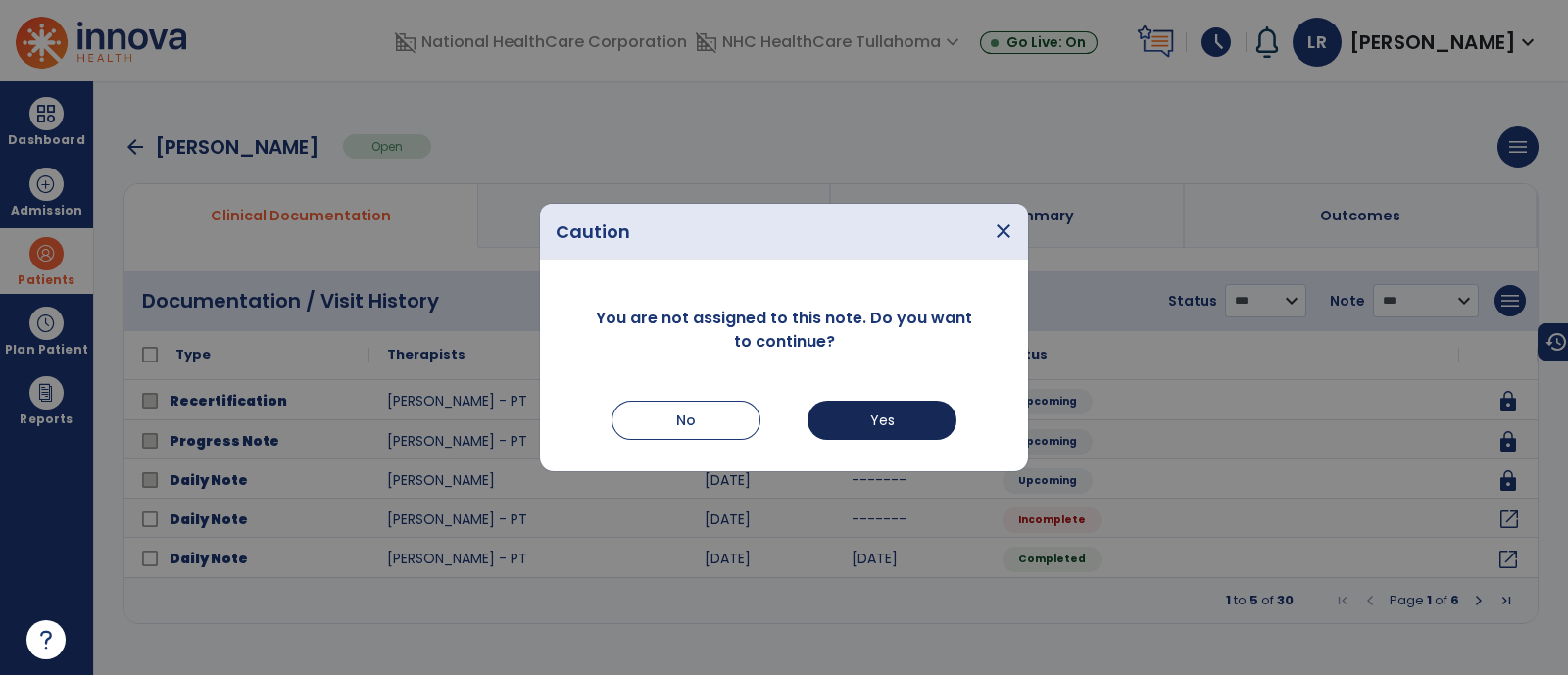 select on "*" 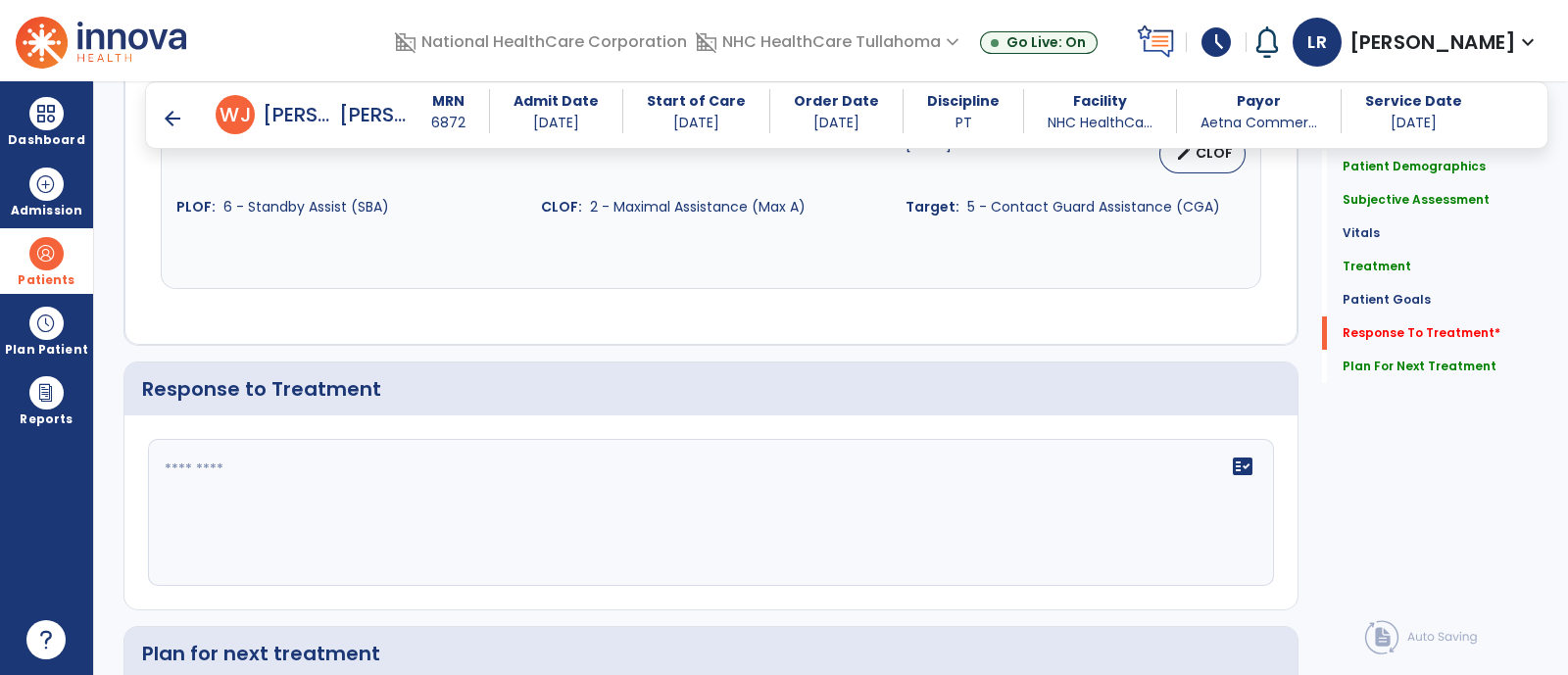 scroll, scrollTop: 3724, scrollLeft: 0, axis: vertical 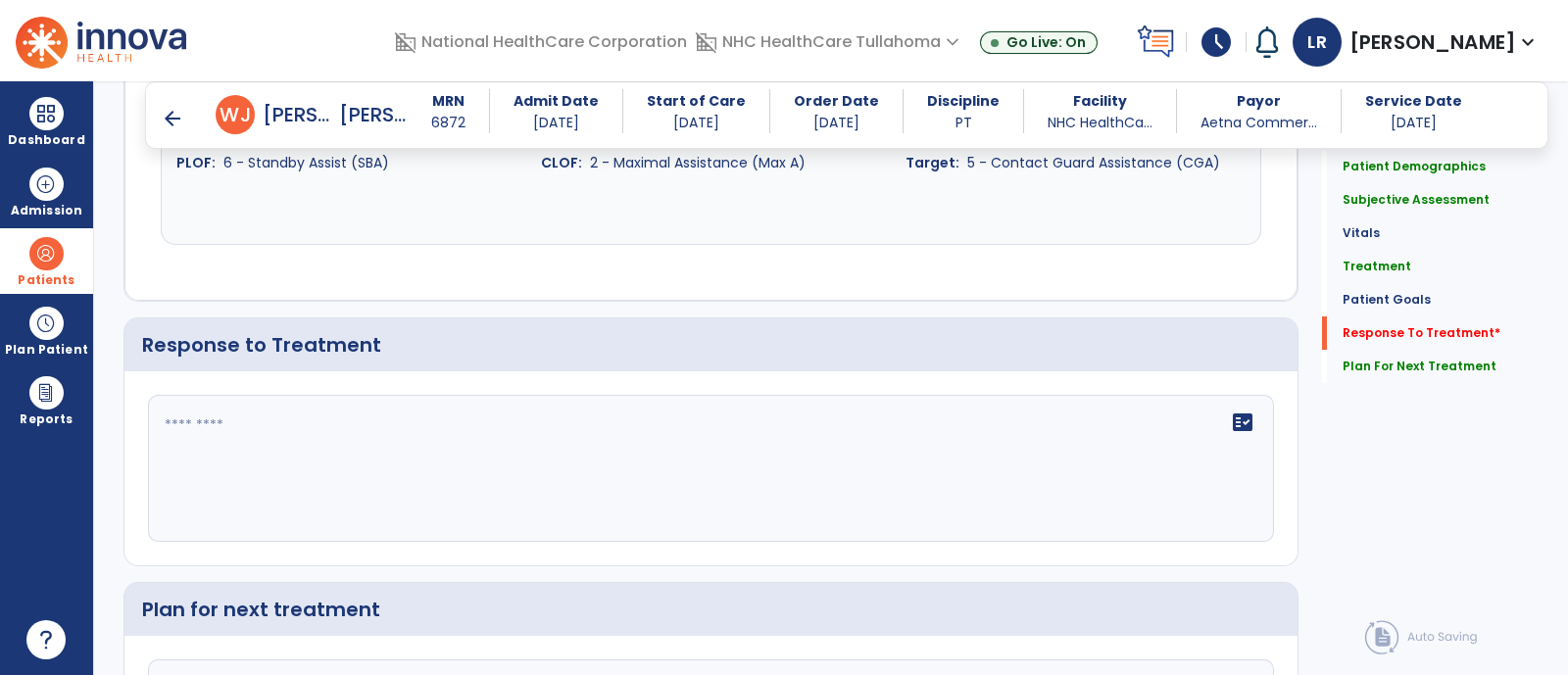 click on "fact_check" 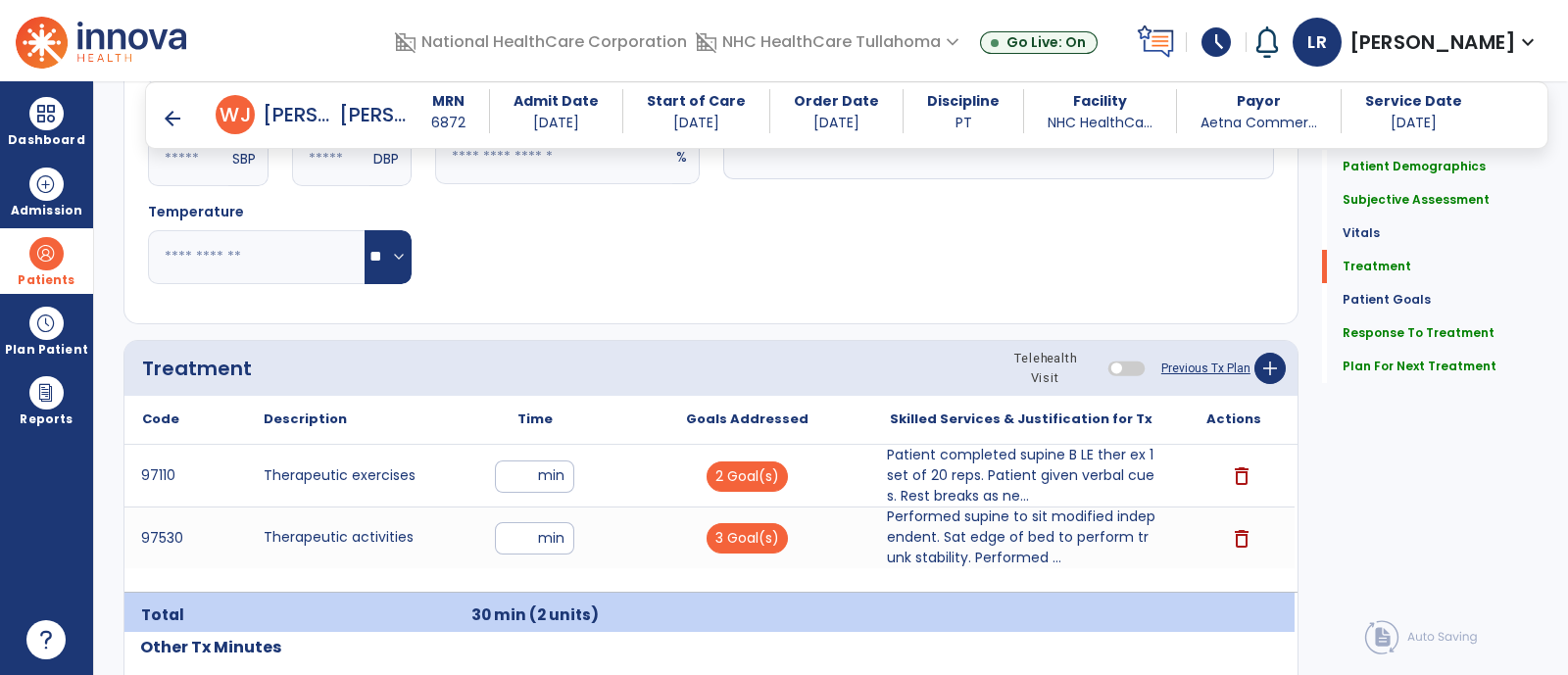 scroll, scrollTop: 1009, scrollLeft: 0, axis: vertical 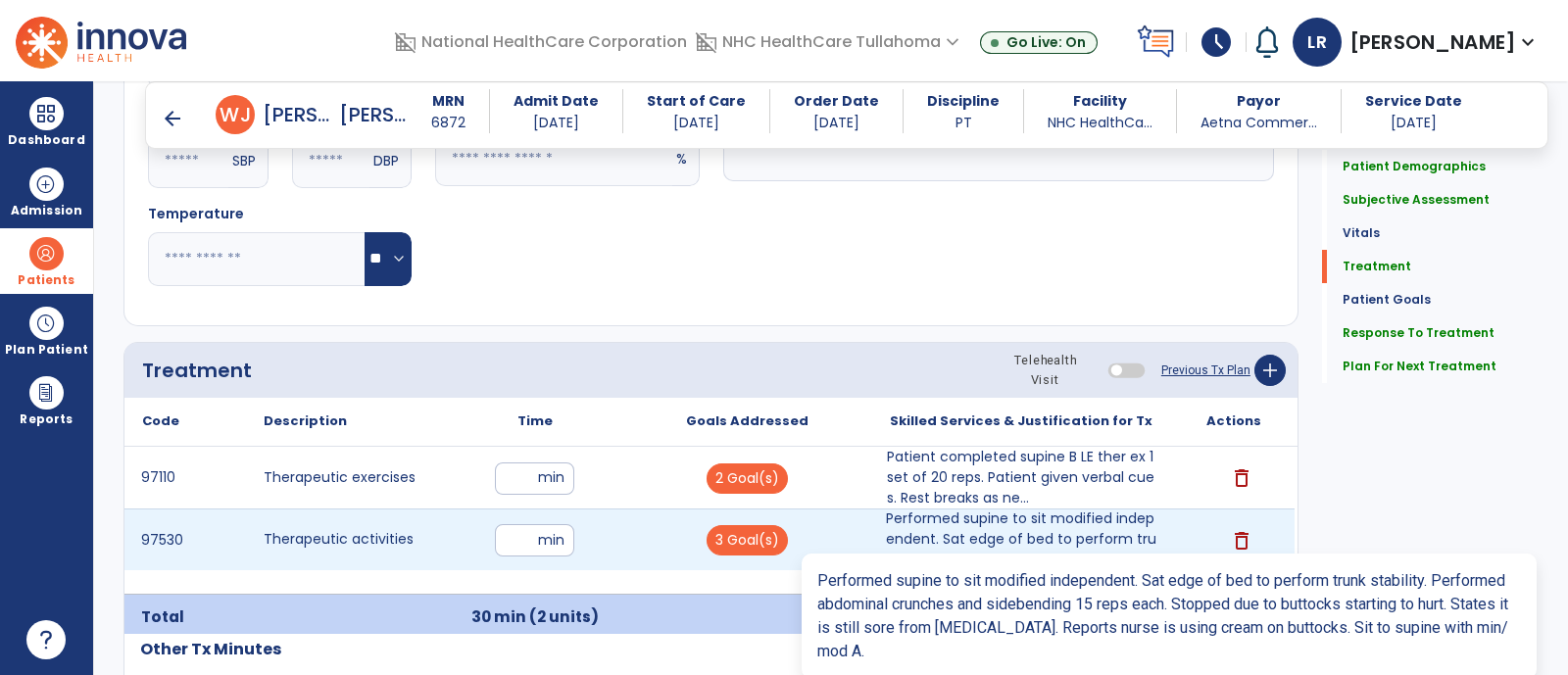 click on "Performed supine to sit modified independent. Sat edge of bed to perform trunk stability. Performed ..." at bounding box center [1021, 539] 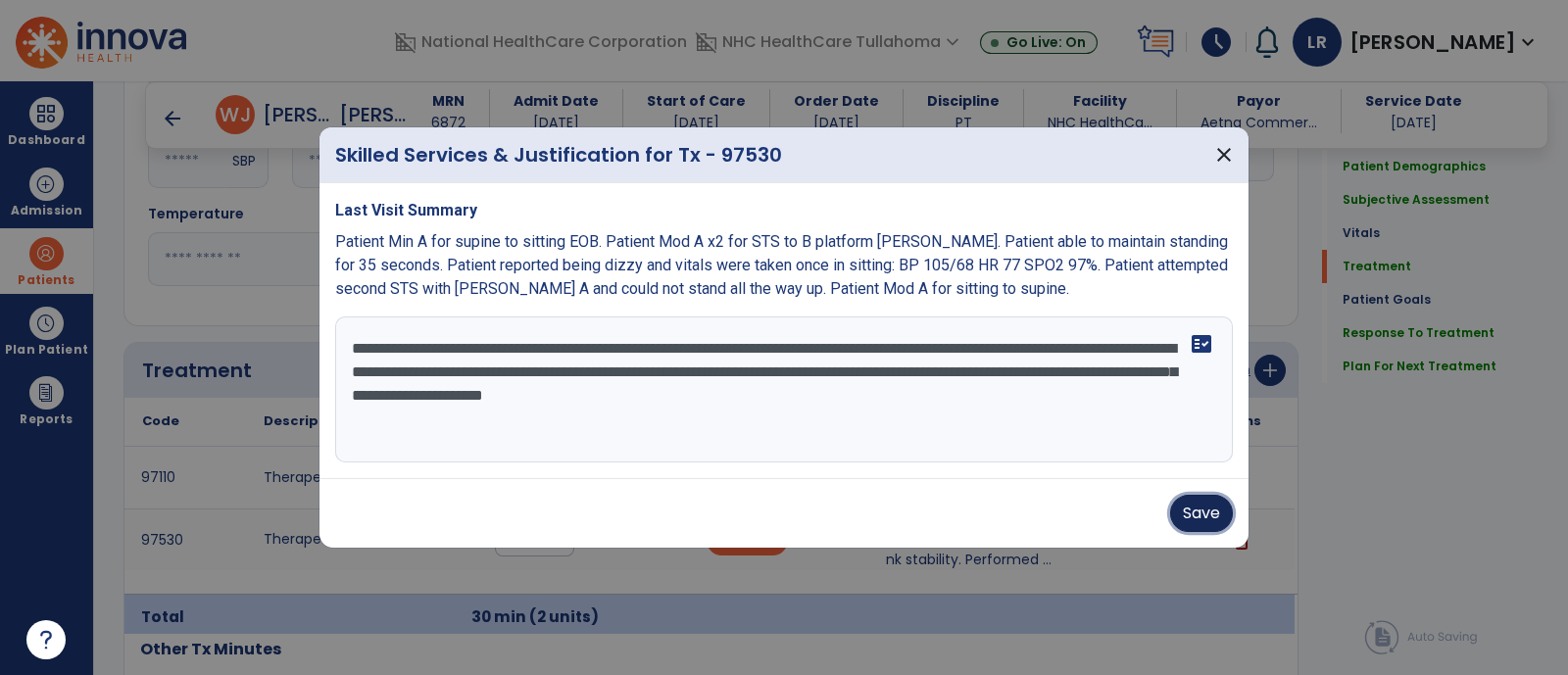 click on "Save" at bounding box center [1201, 513] 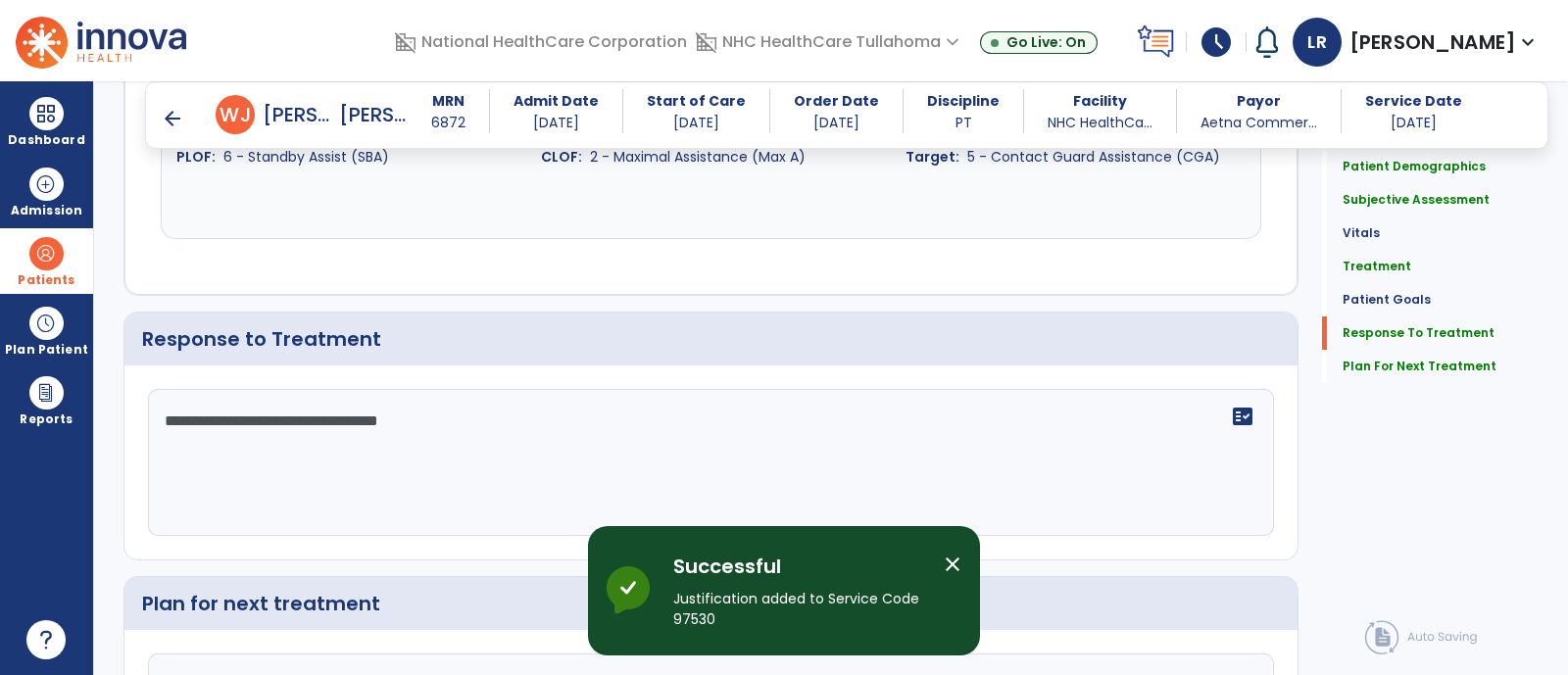 scroll, scrollTop: 3732, scrollLeft: 0, axis: vertical 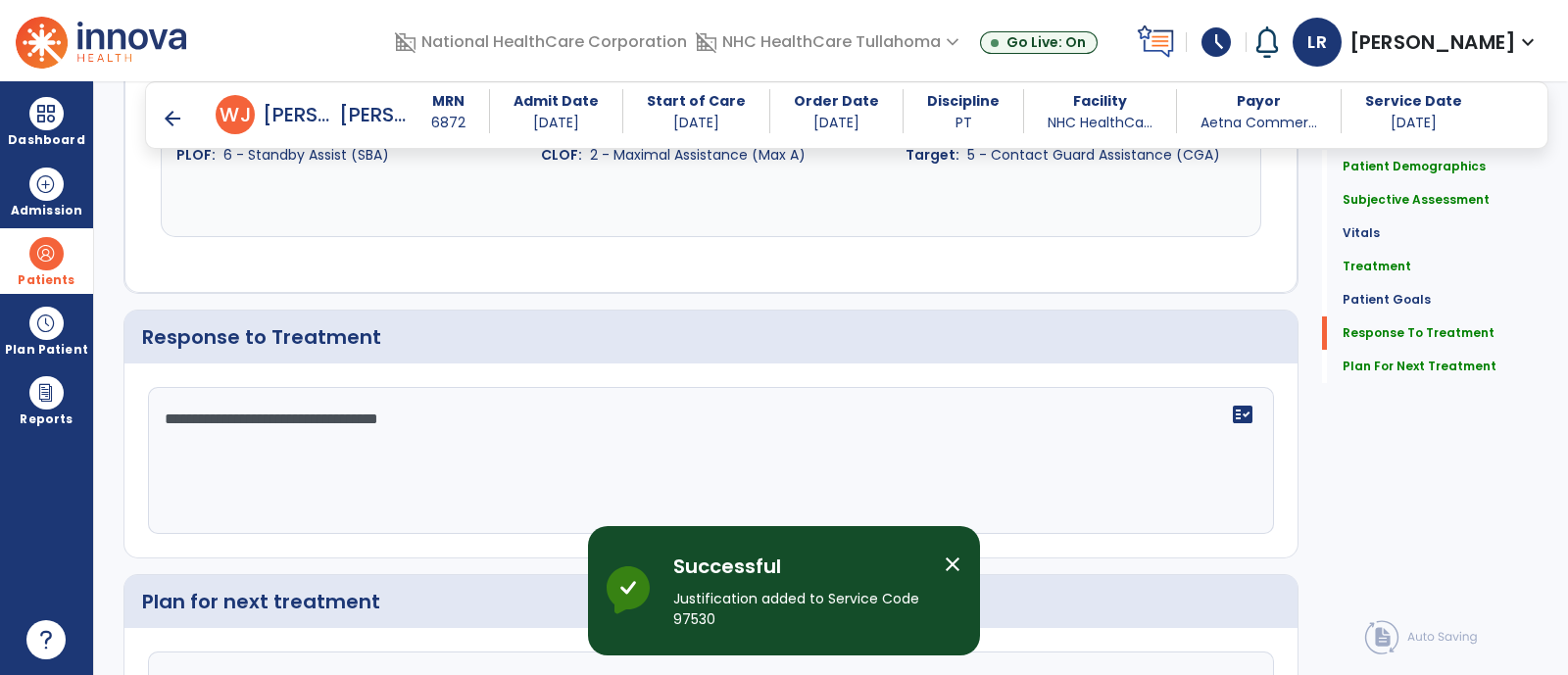 click on "**********" 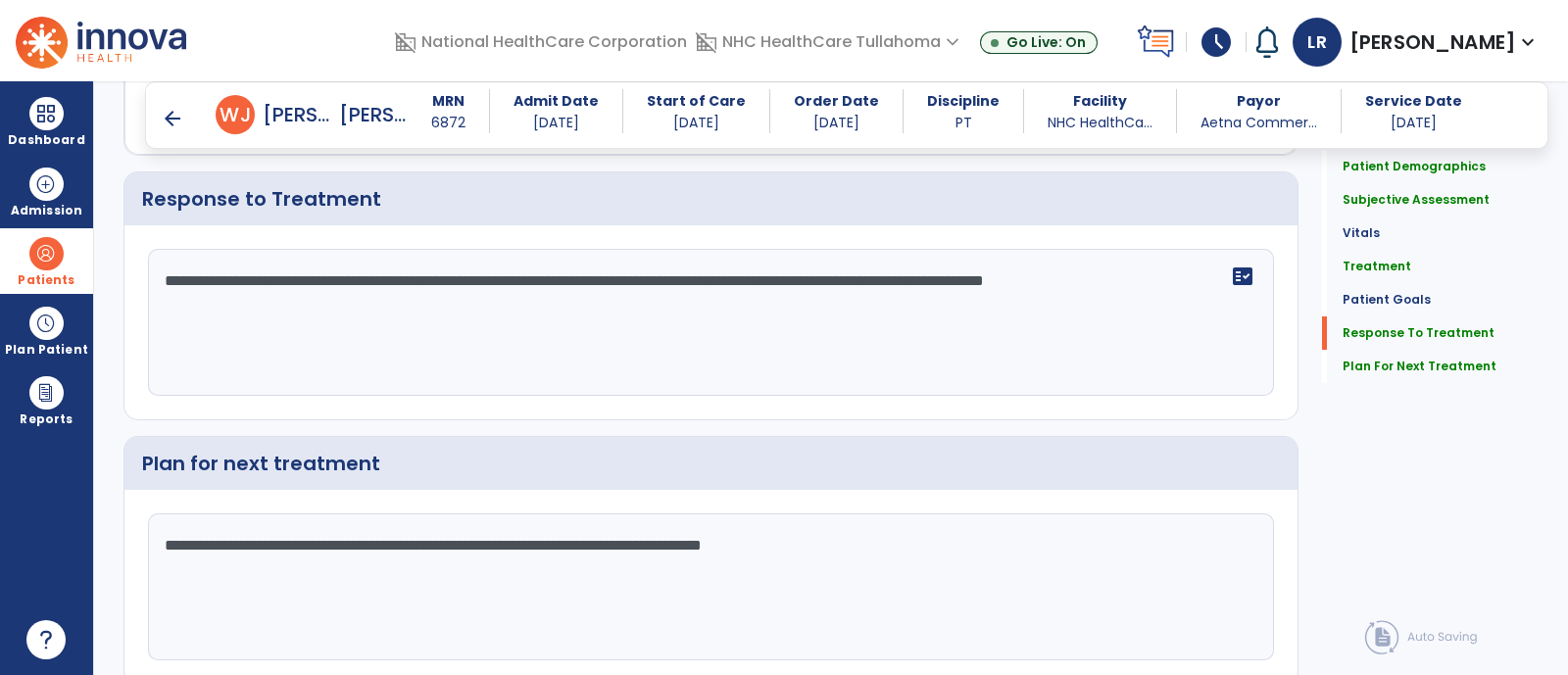 scroll, scrollTop: 3870, scrollLeft: 0, axis: vertical 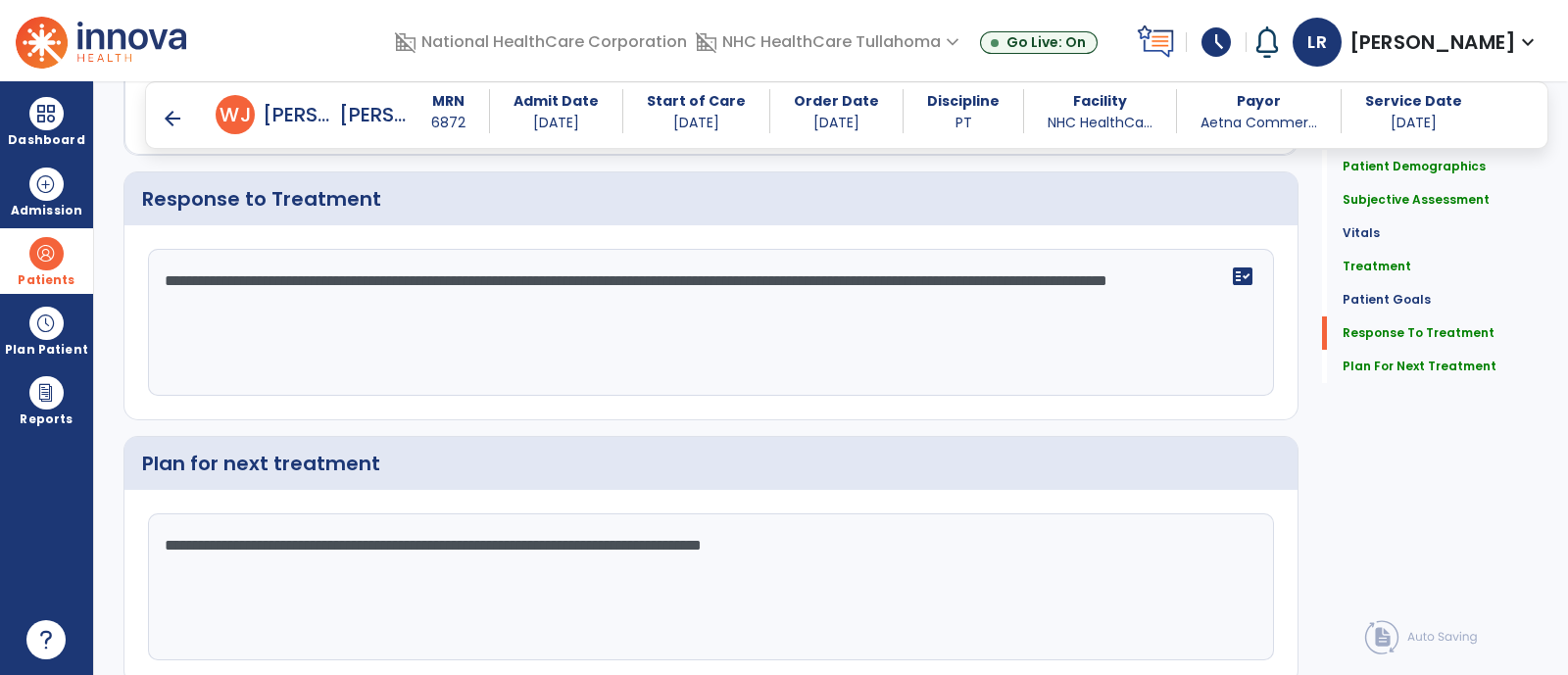 type on "**********" 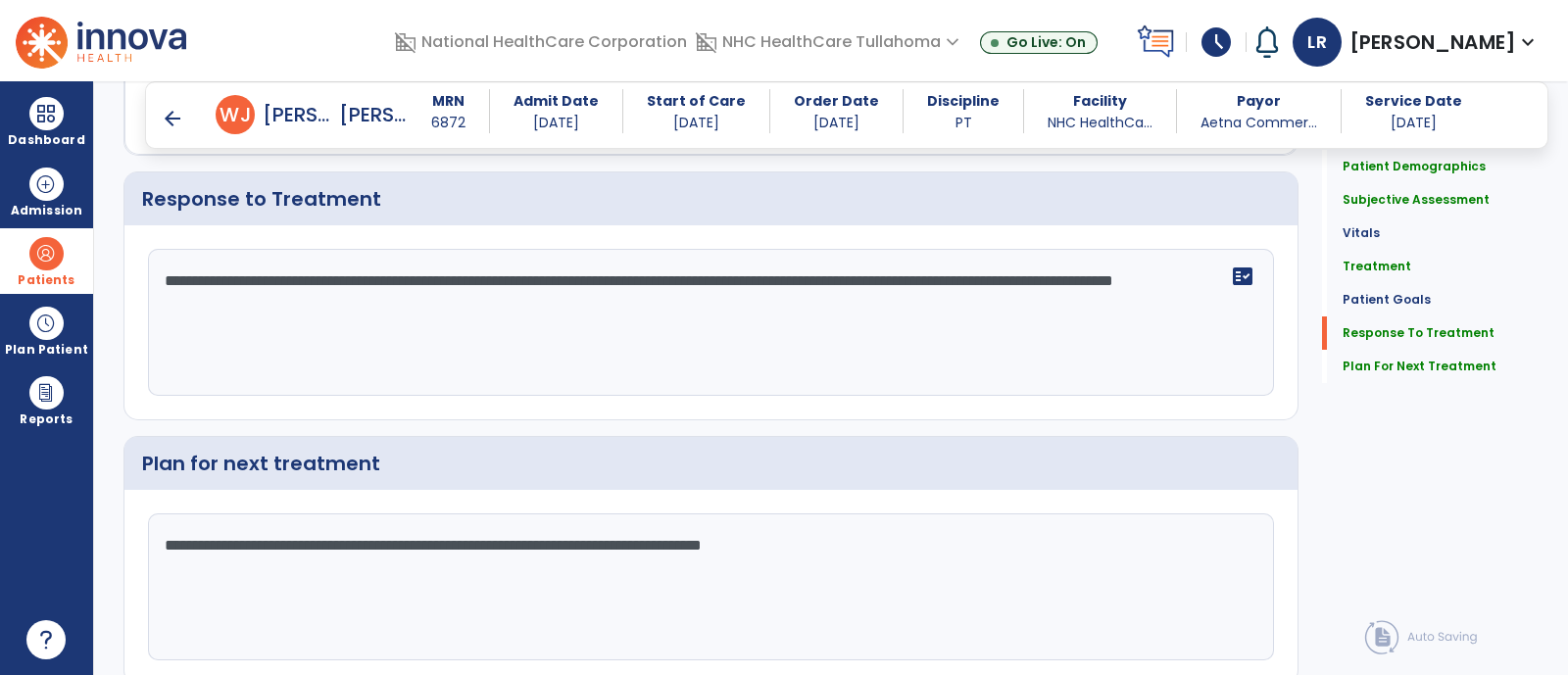 click on "arrow_back" at bounding box center [172, 119] 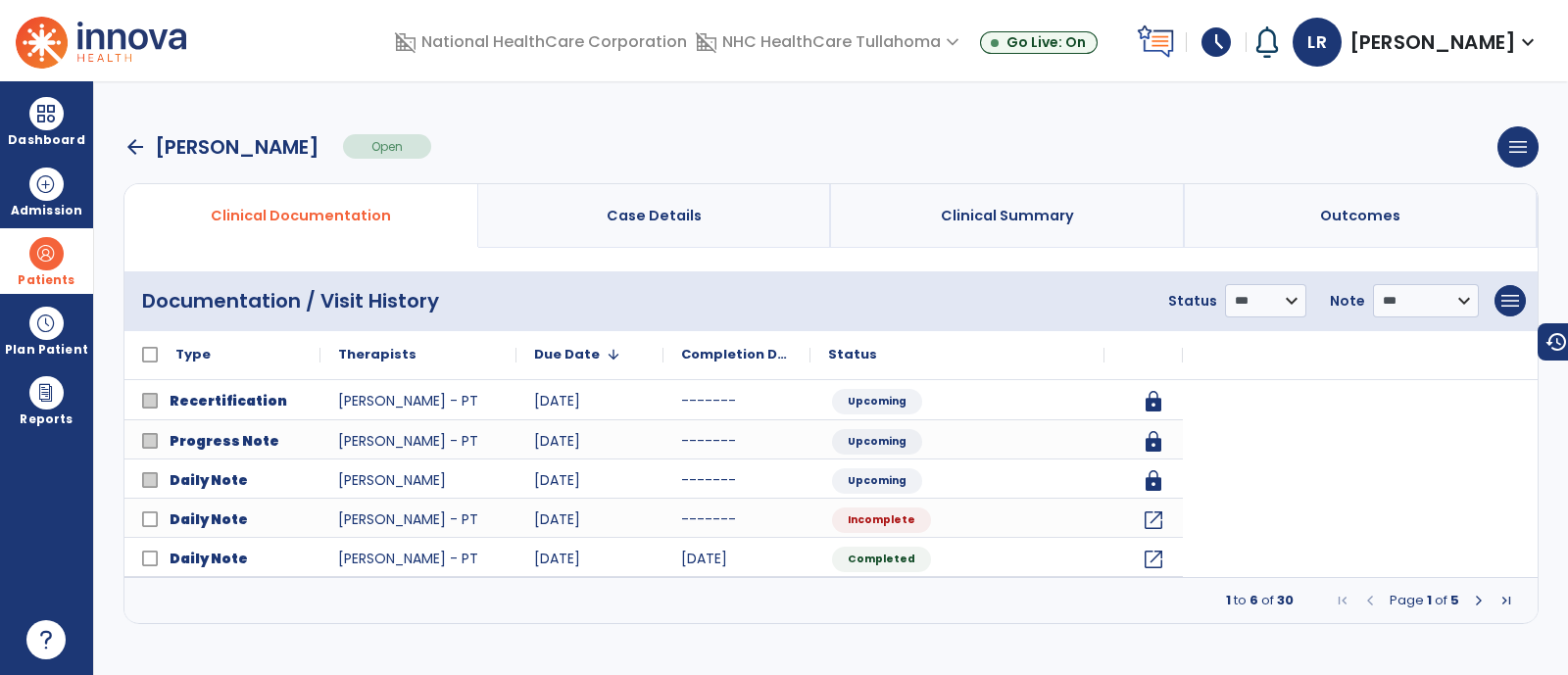 scroll, scrollTop: 0, scrollLeft: 0, axis: both 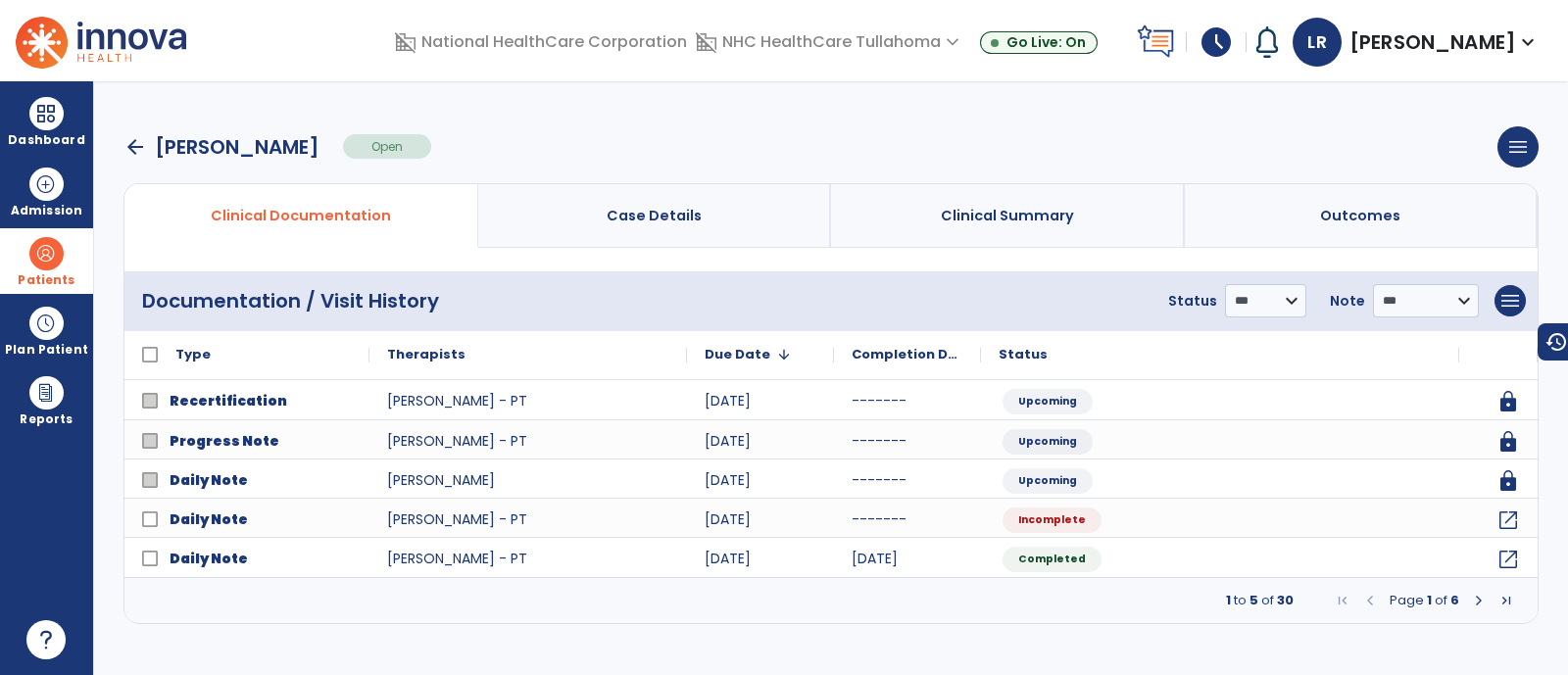 click on "arrow_back" at bounding box center (135, 147) 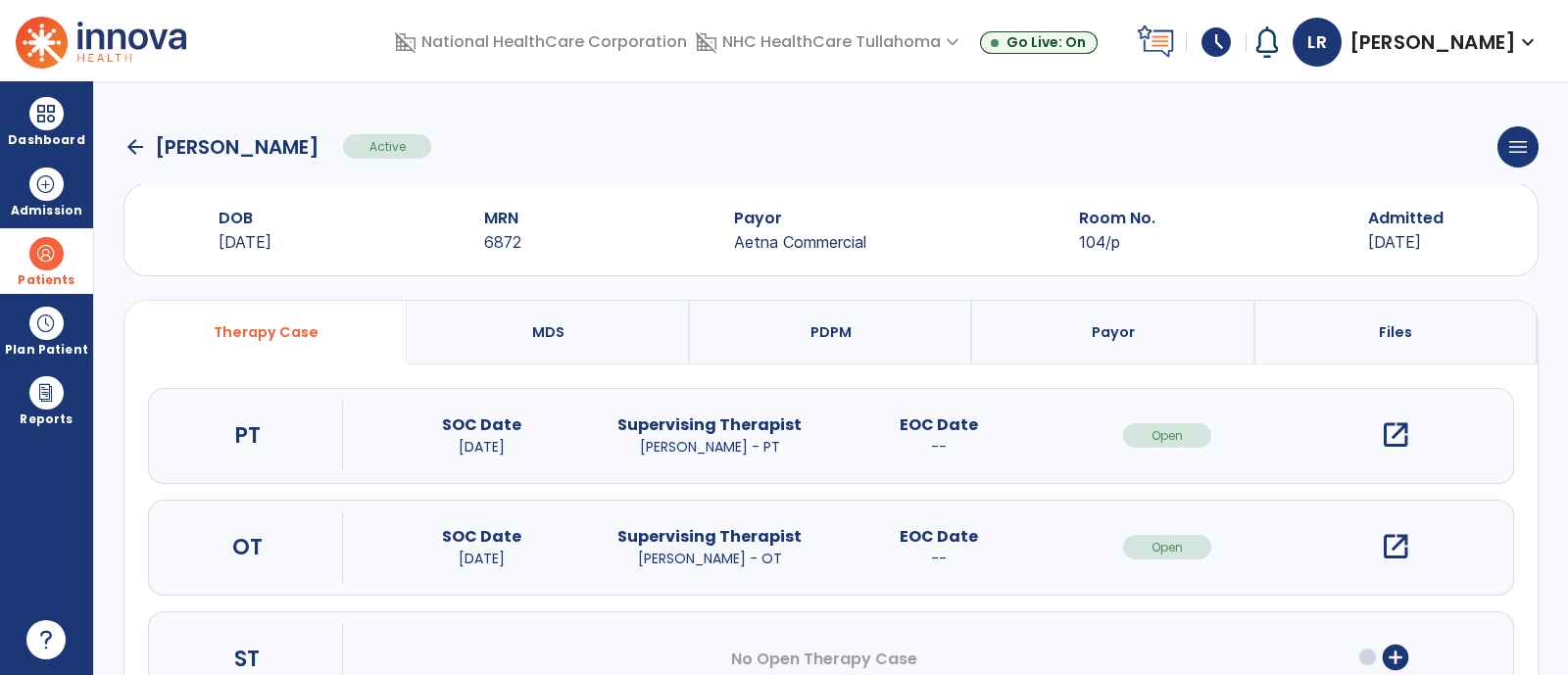 click on "arrow_back   [PERSON_NAME]  Active  menu   Edit Admission   View OBRA Report   Discharge Patient  DOB [DEMOGRAPHIC_DATA] MRN 6872 Payor Aetna Commercial Room No. 104/p Admitted [DATE]  Therapy Case   MDS   PDPM   Payor   Files  PT SOC Date [DATE] Supervising Therapist [PERSON_NAME]  - PT EOC Date   --    Open  open_in_new  OT SOC Date [DATE] Supervising Therapist [PERSON_NAME] - OT EOC Date   --    Open  open_in_new  ST No Open Therapy Case  add_circle" at bounding box center [831, 378] 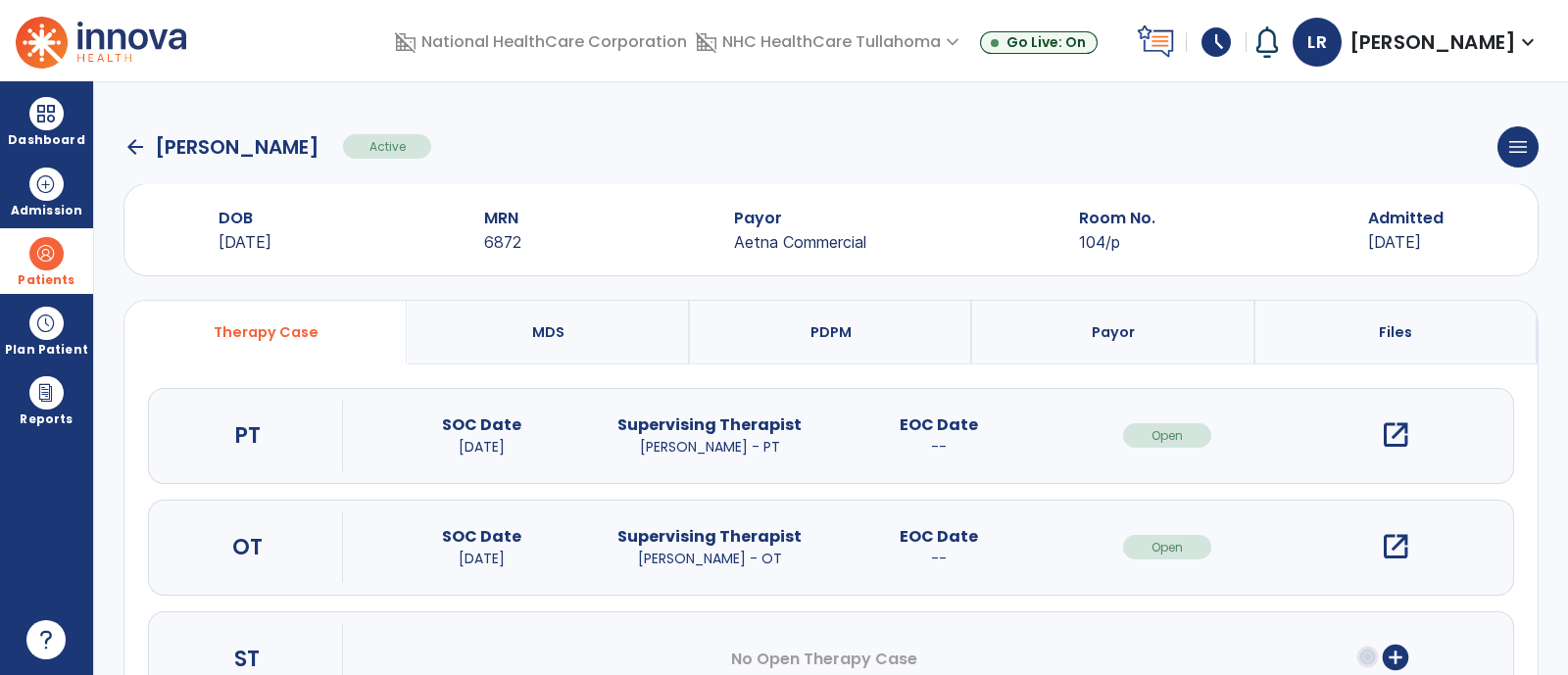click on "arrow_back" 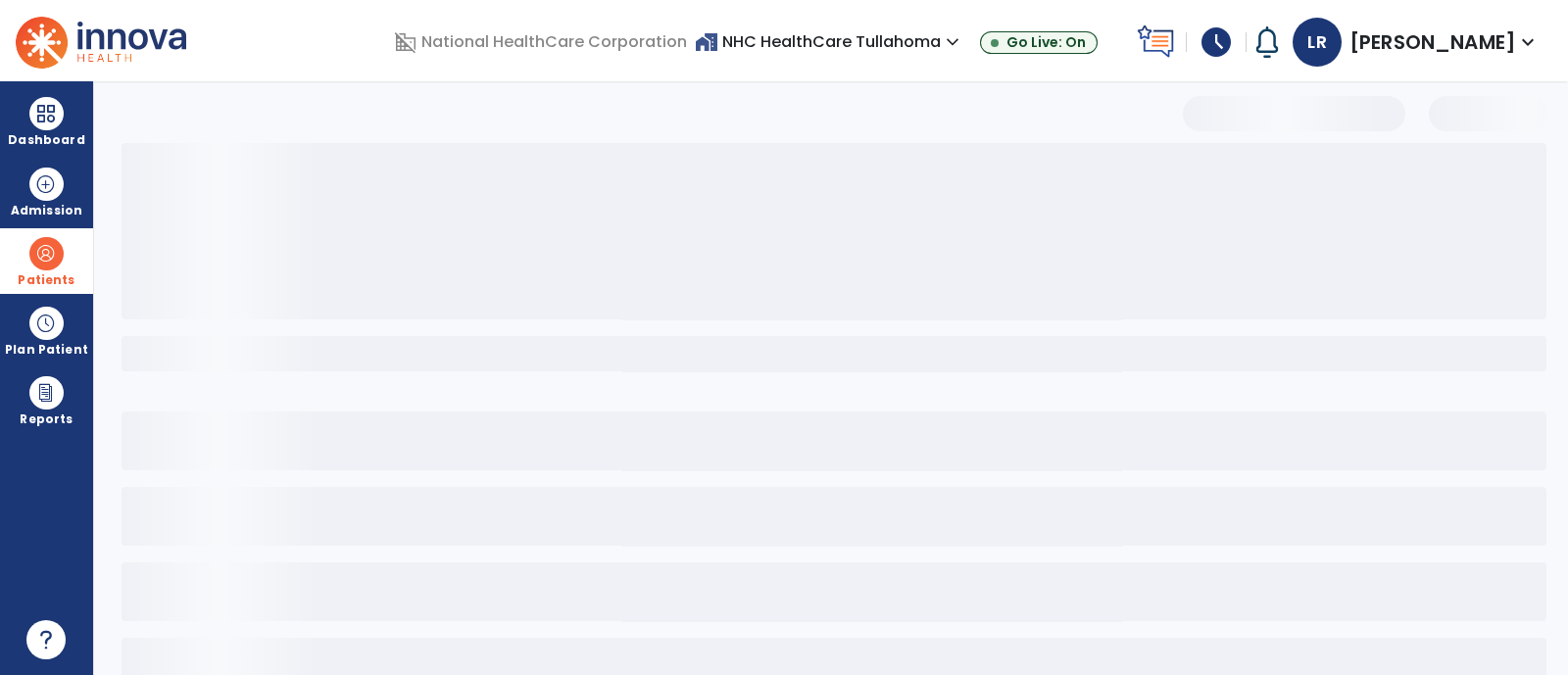 select on "***" 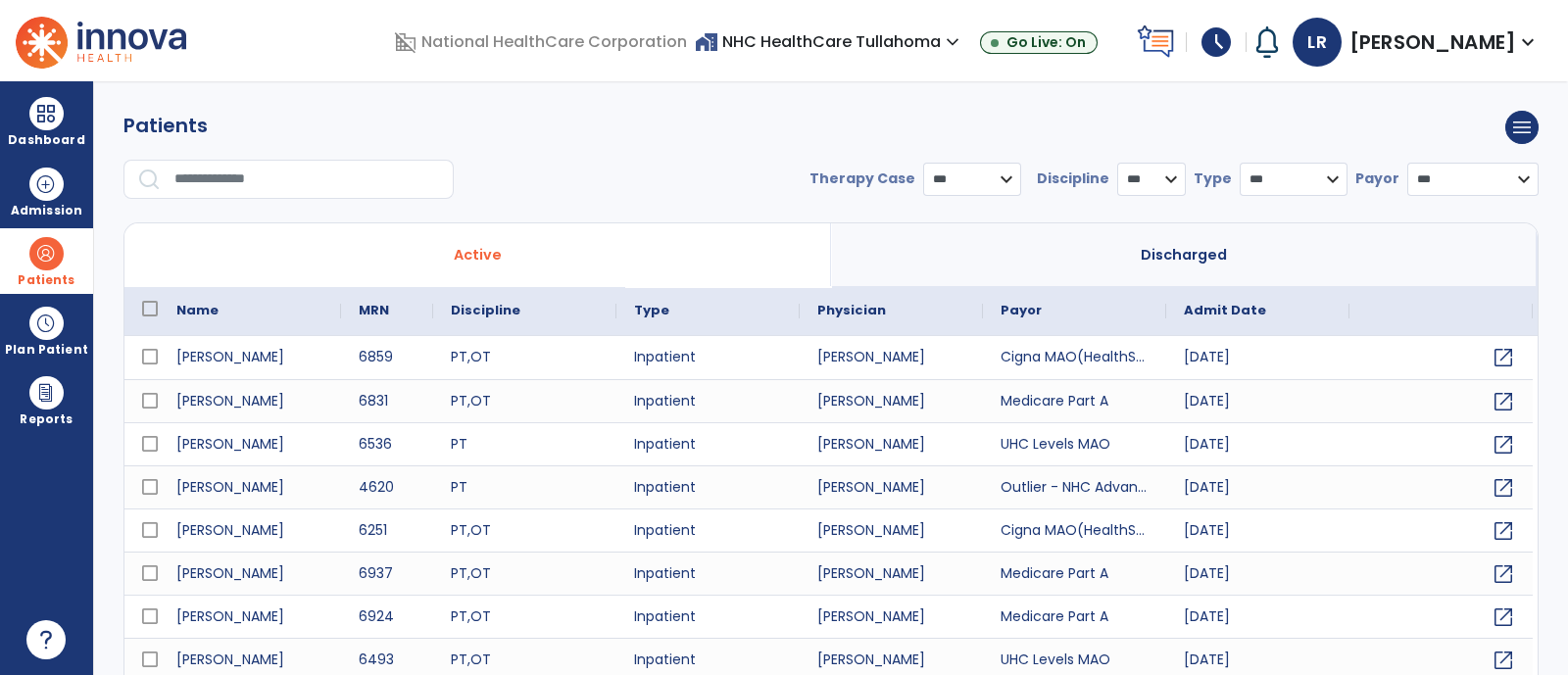 click at bounding box center (307, 179) 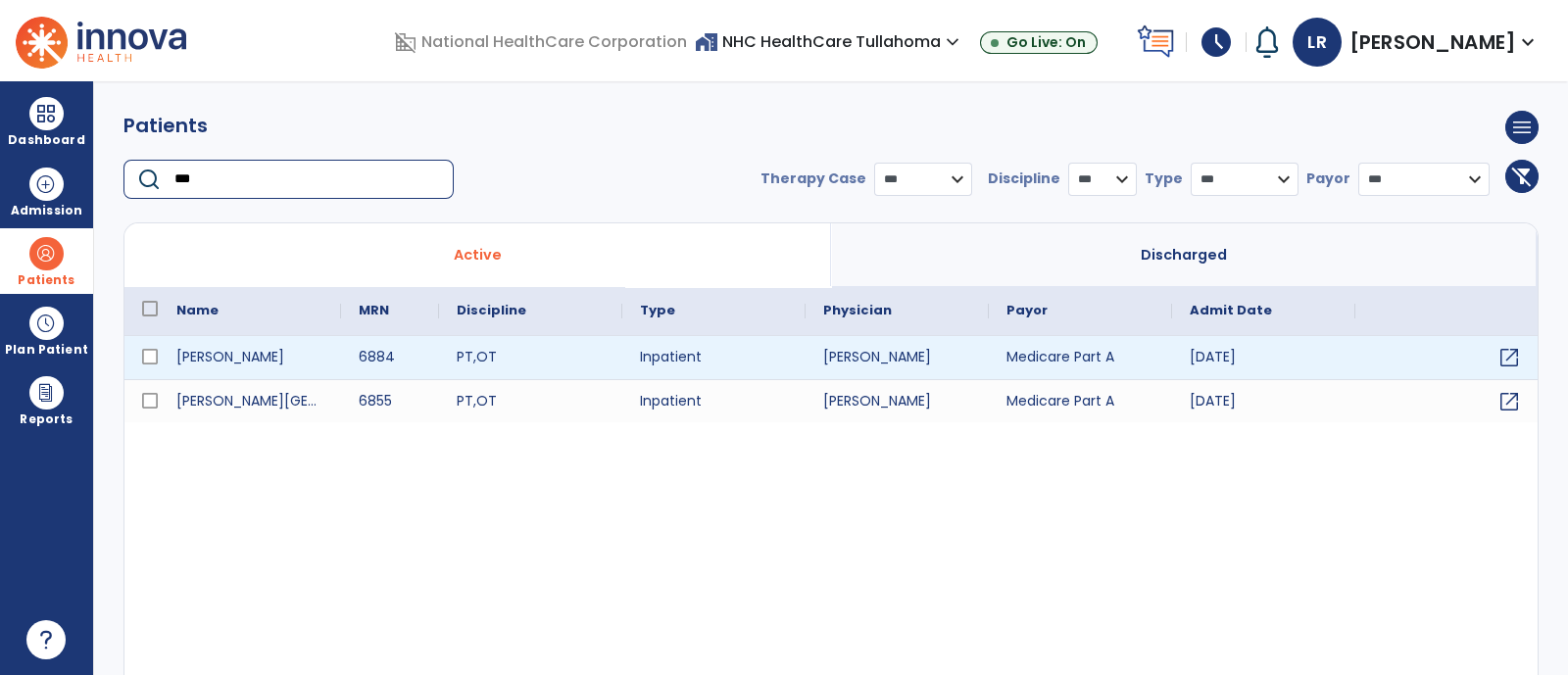 type on "***" 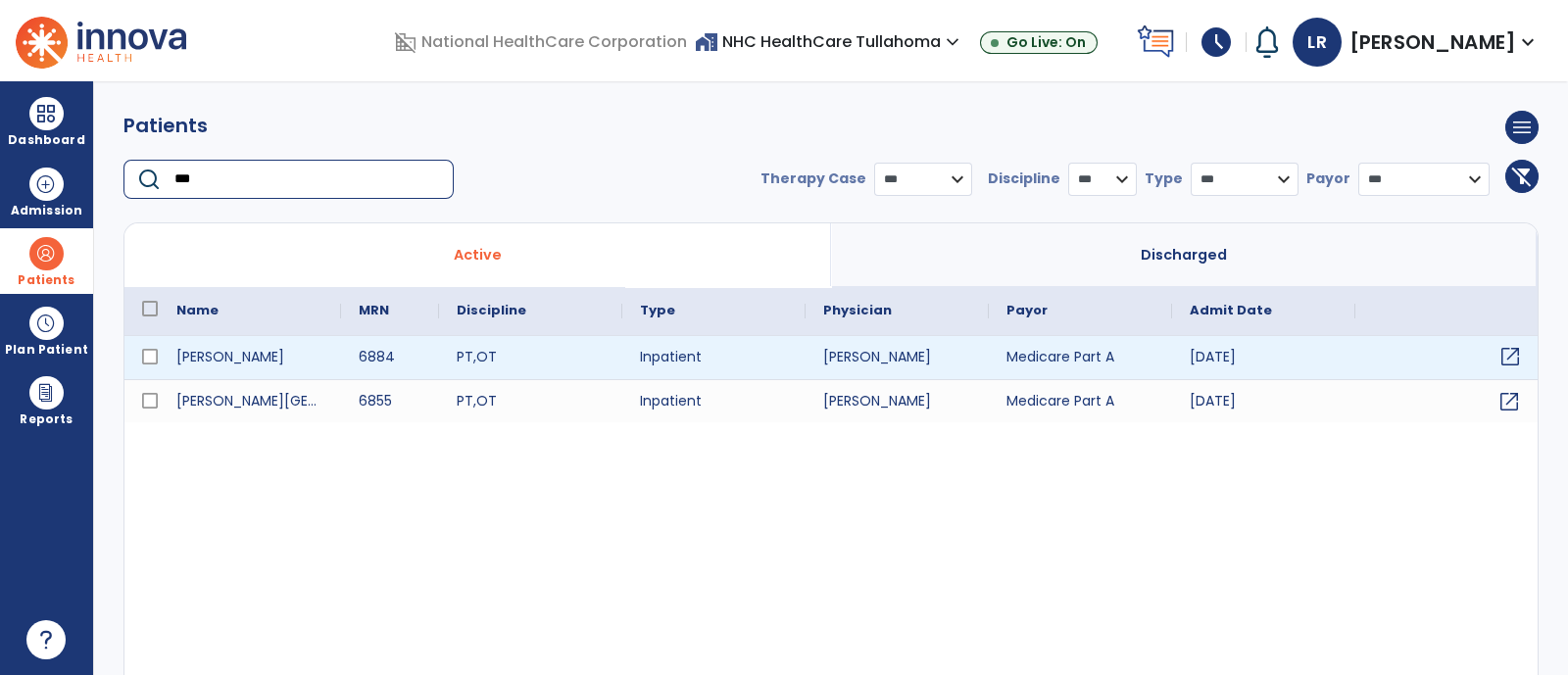 click on "open_in_new" at bounding box center (1510, 357) 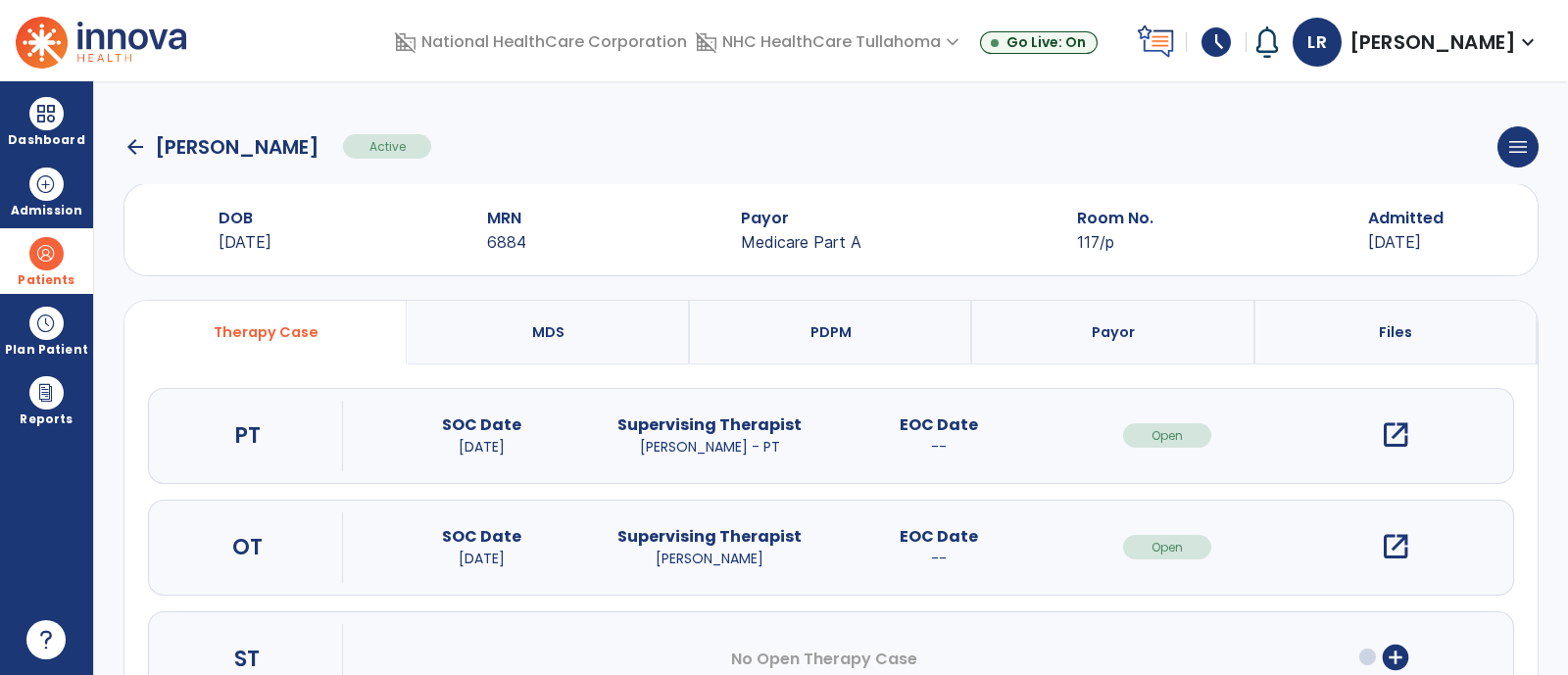click on "open_in_new" at bounding box center [1396, 435] 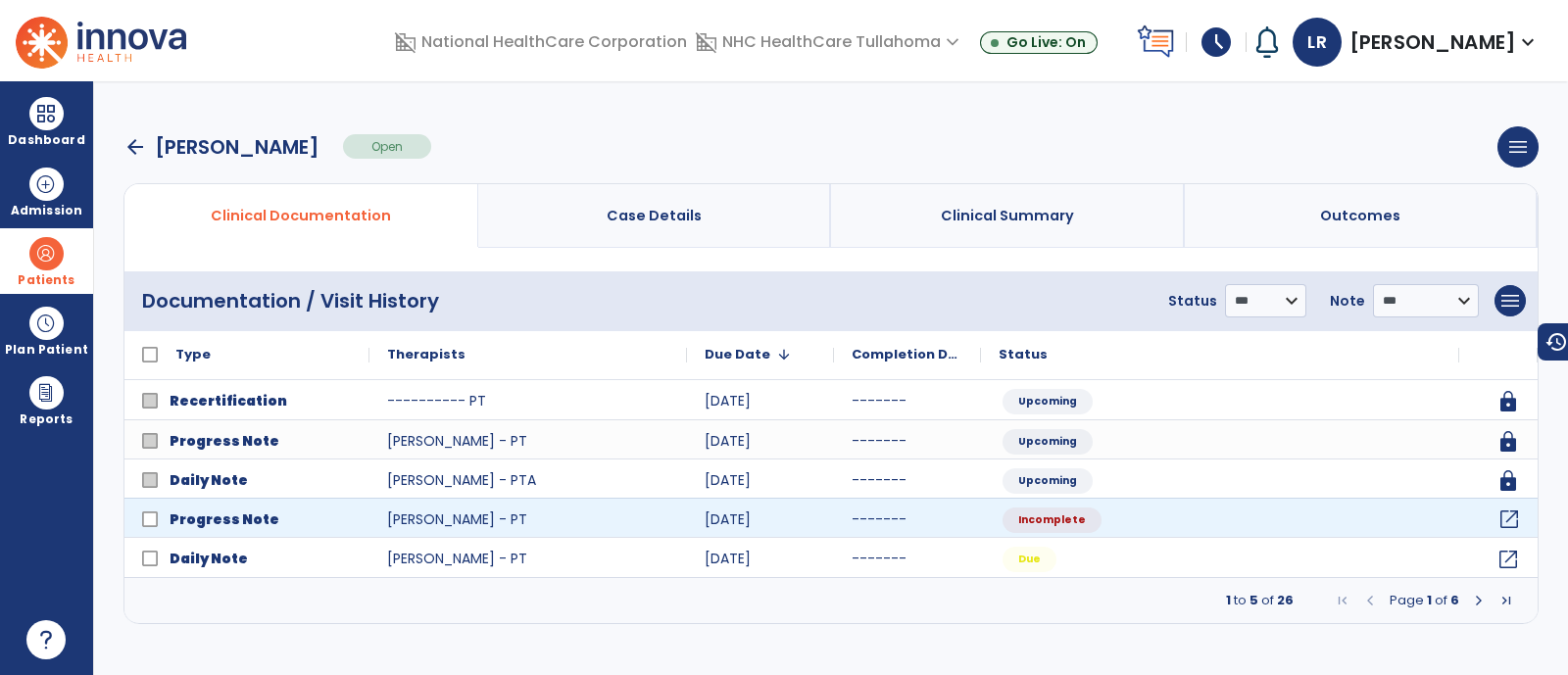 click on "open_in_new" 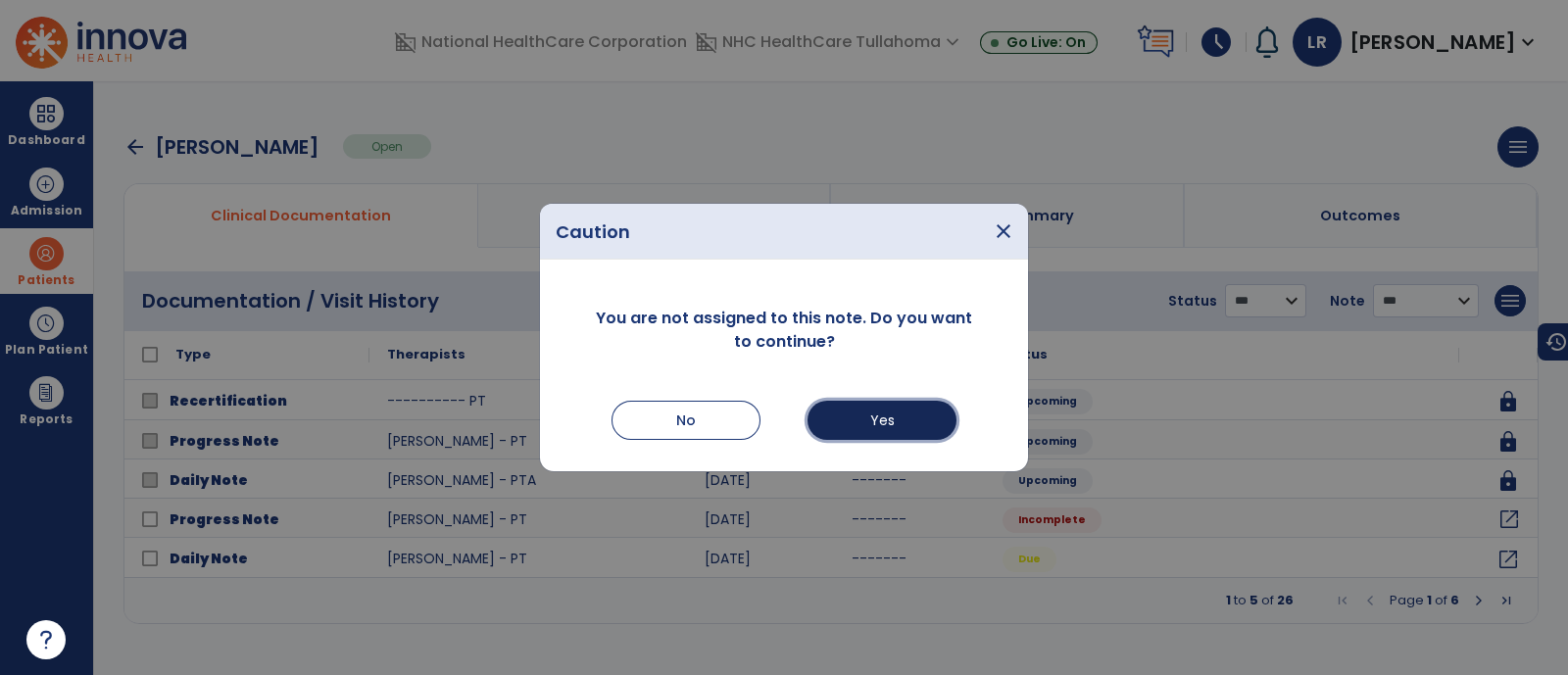 click on "Yes" at bounding box center [882, 420] 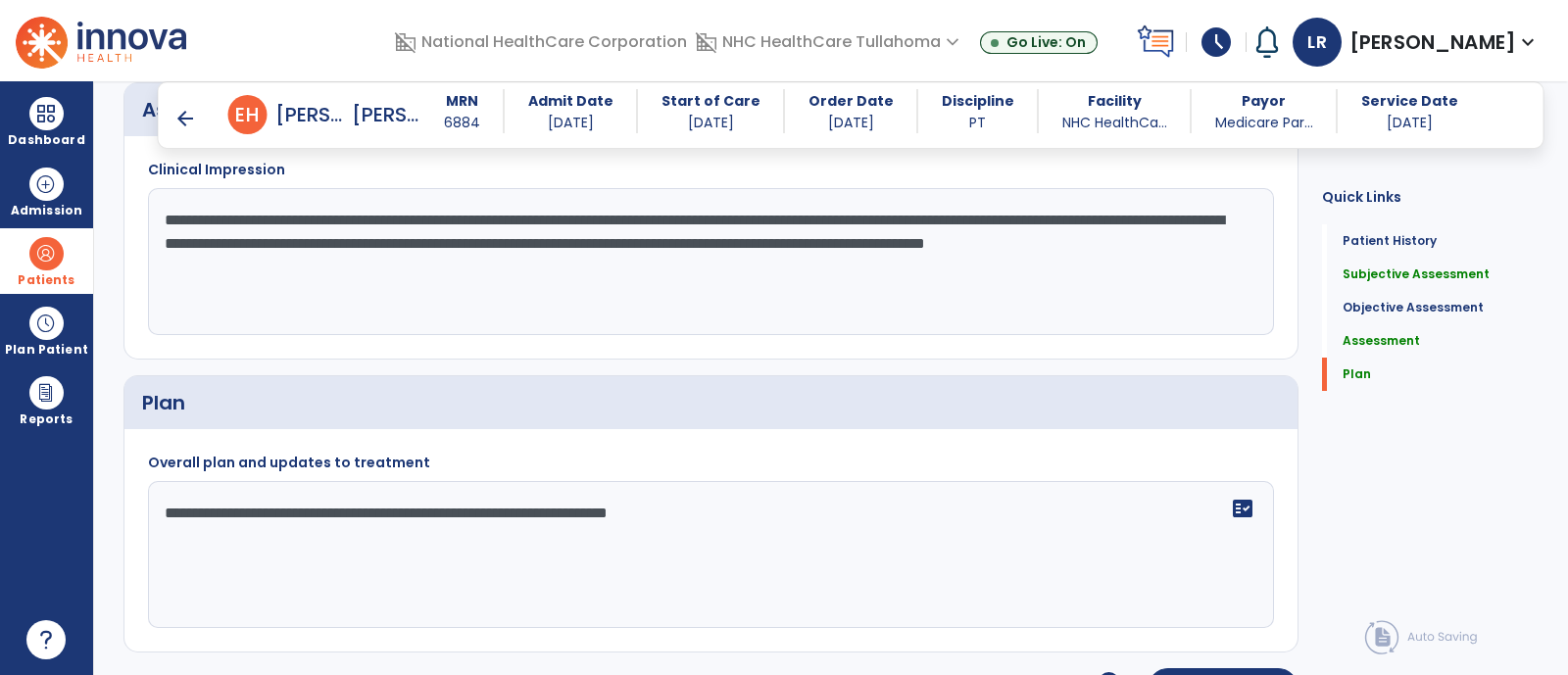 scroll, scrollTop: 2108, scrollLeft: 0, axis: vertical 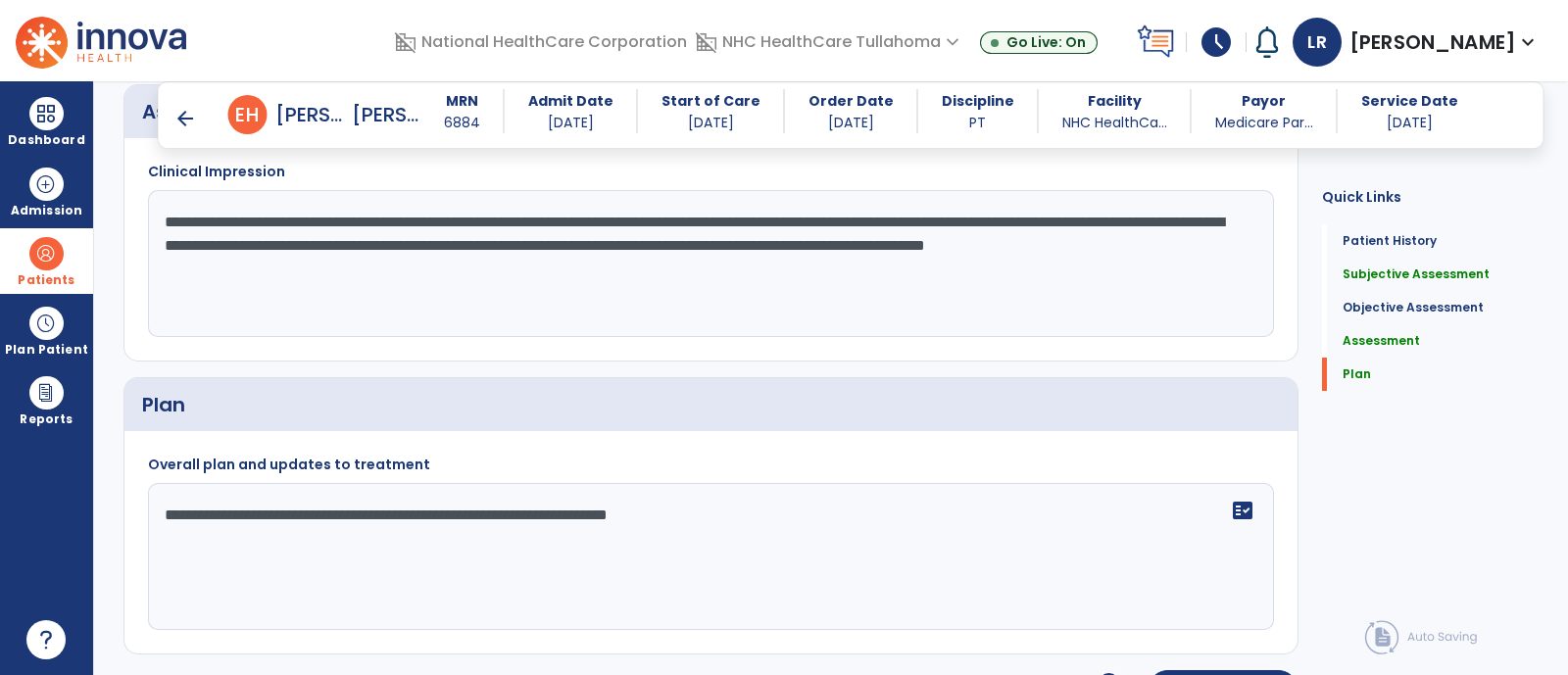 click on "arrow_back" at bounding box center [185, 119] 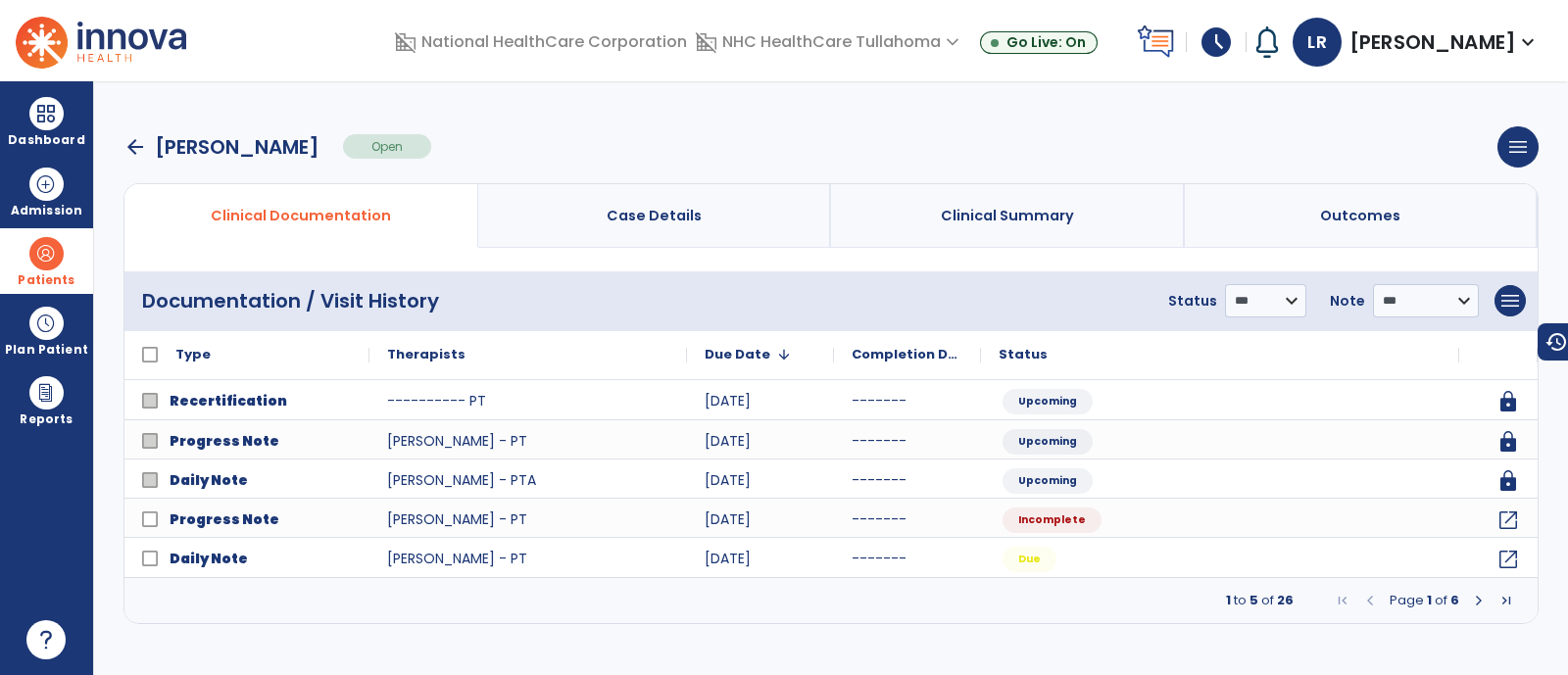 click on "arrow_back" at bounding box center [135, 147] 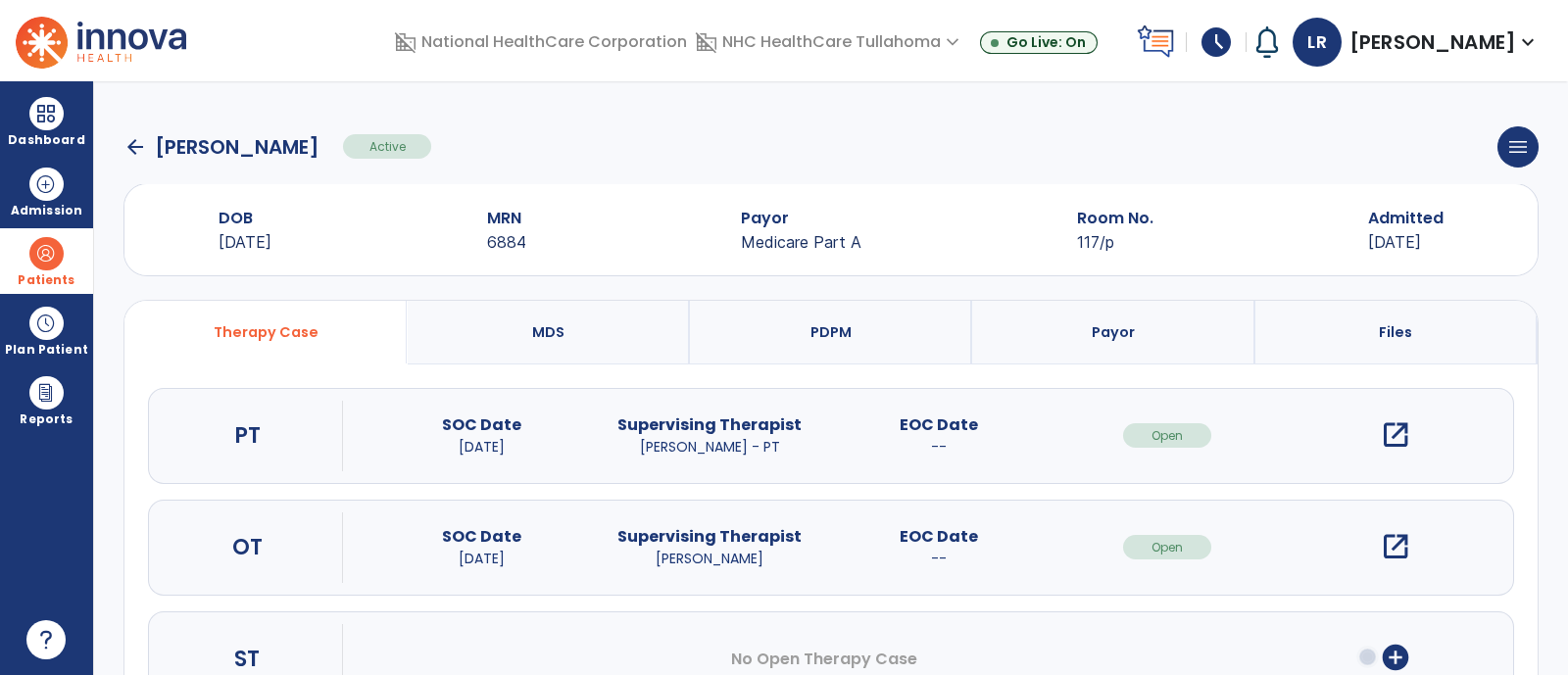 click on "arrow_back" 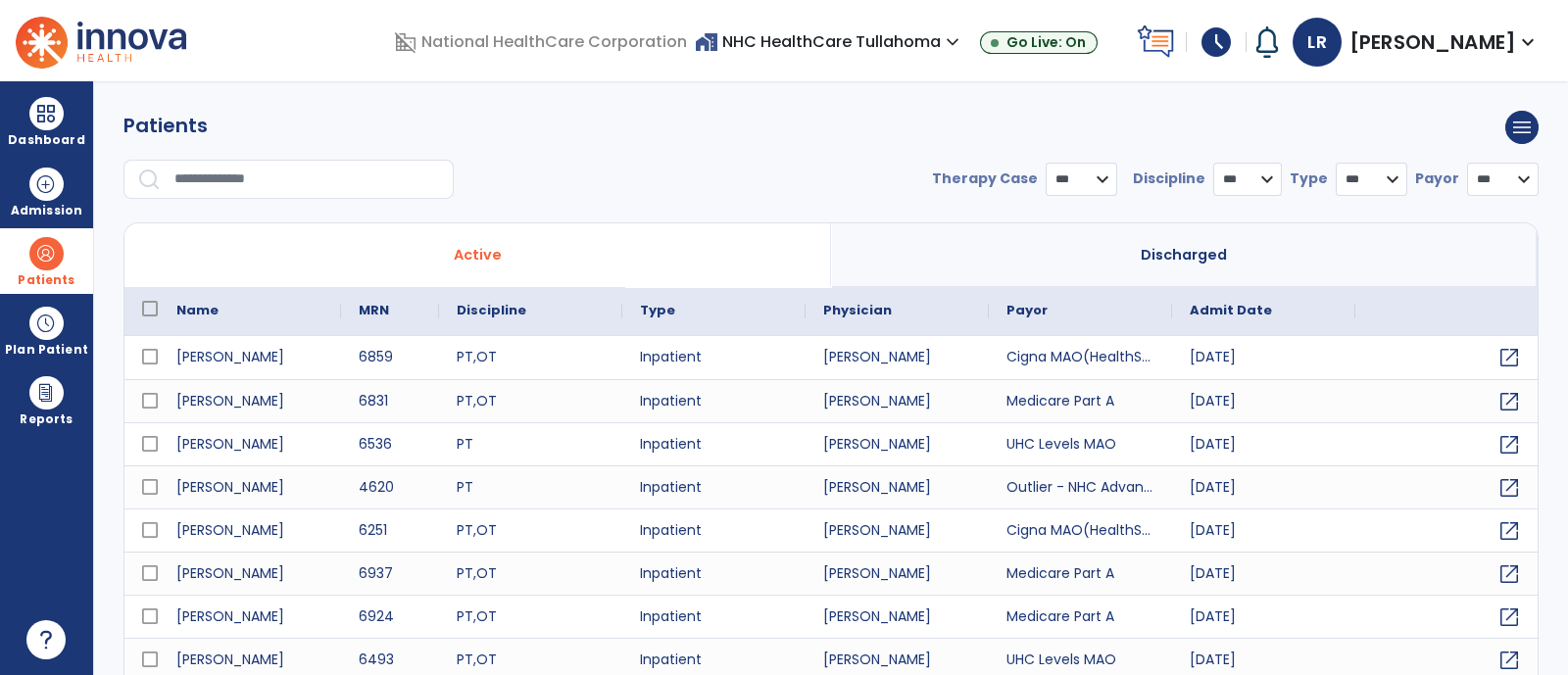 select on "***" 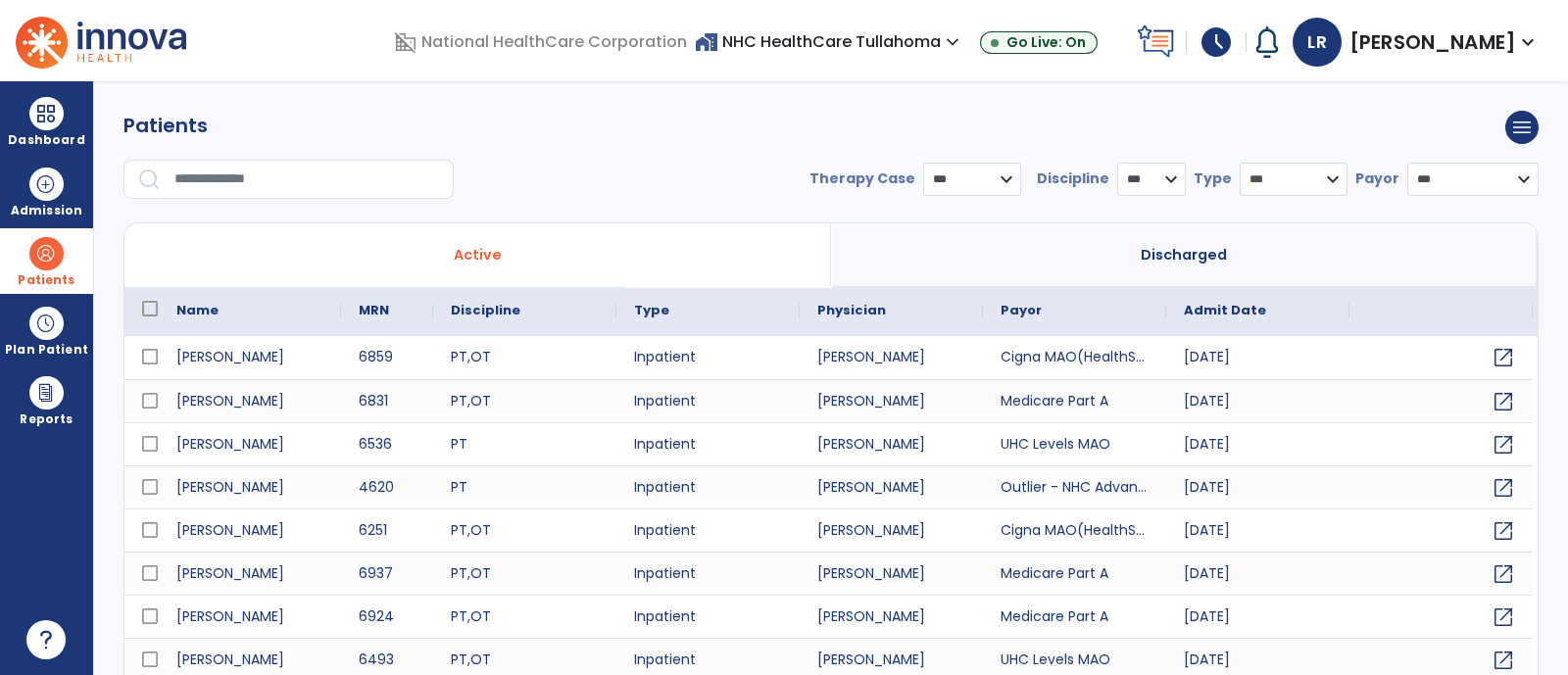 click at bounding box center (307, 179) 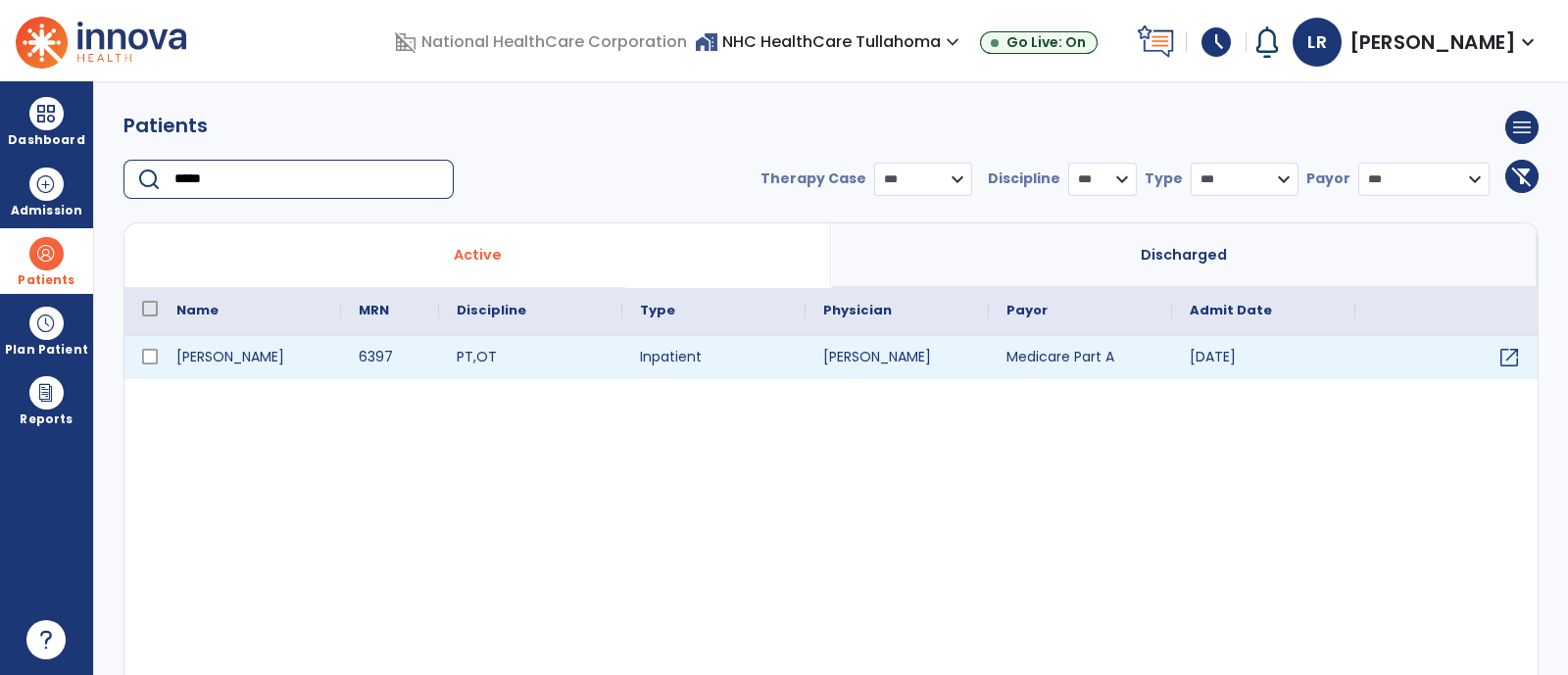 type on "*****" 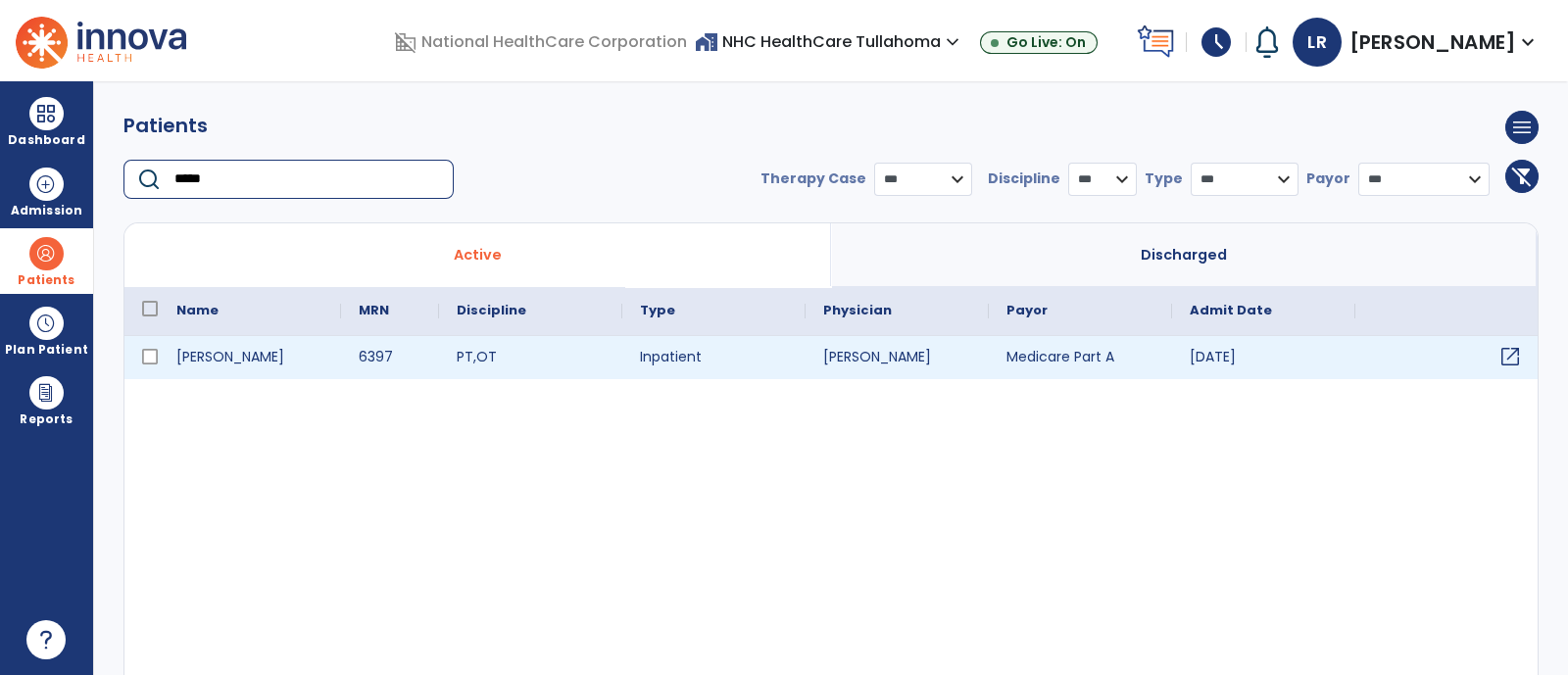 click on "open_in_new" at bounding box center (1510, 357) 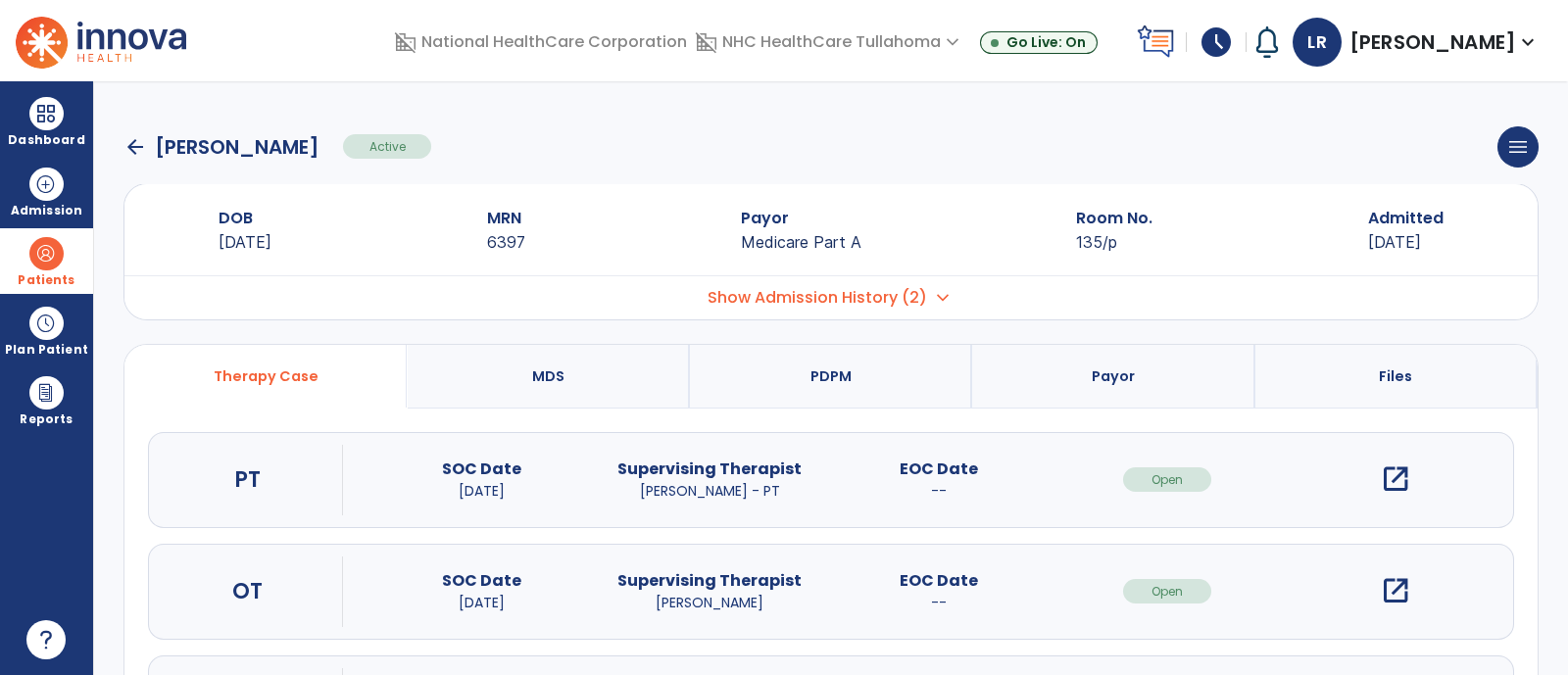 click on "open_in_new" at bounding box center [1396, 479] 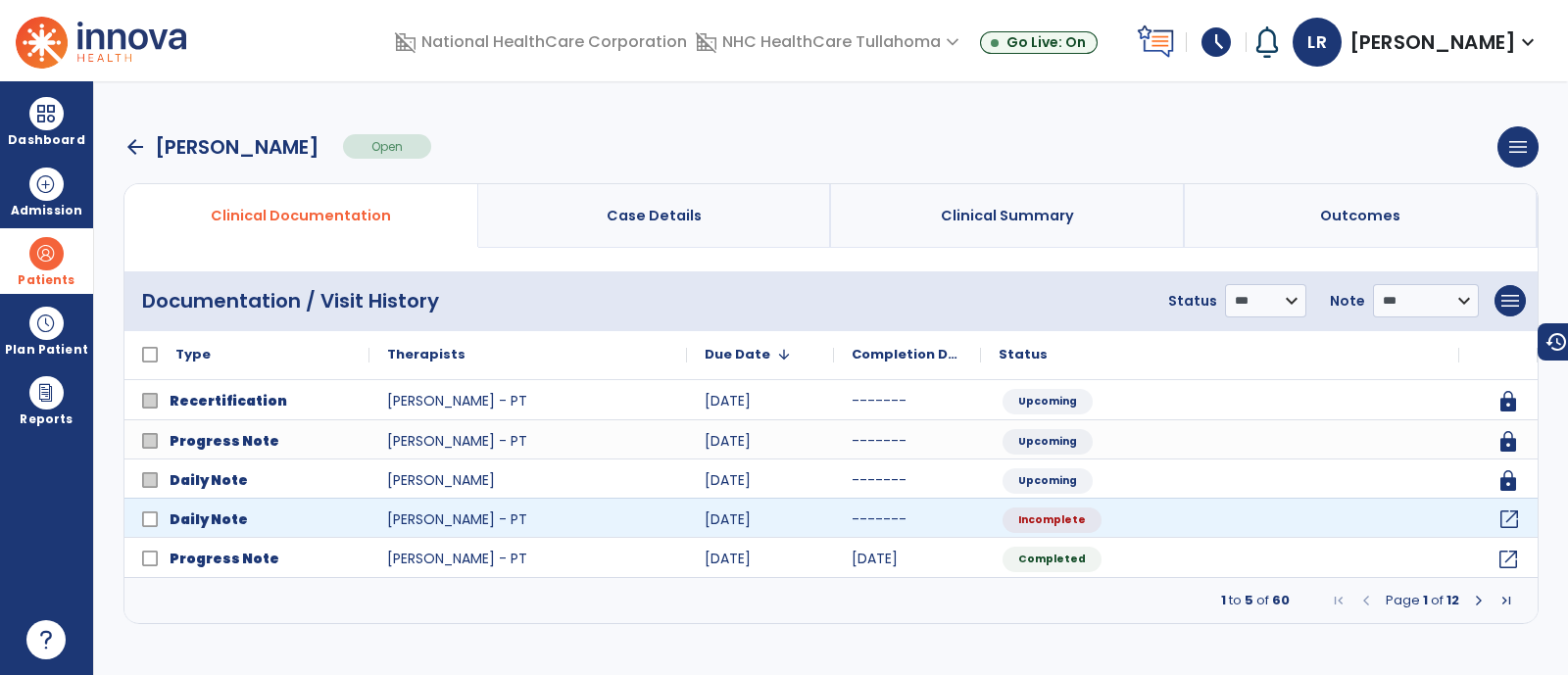 click on "open_in_new" 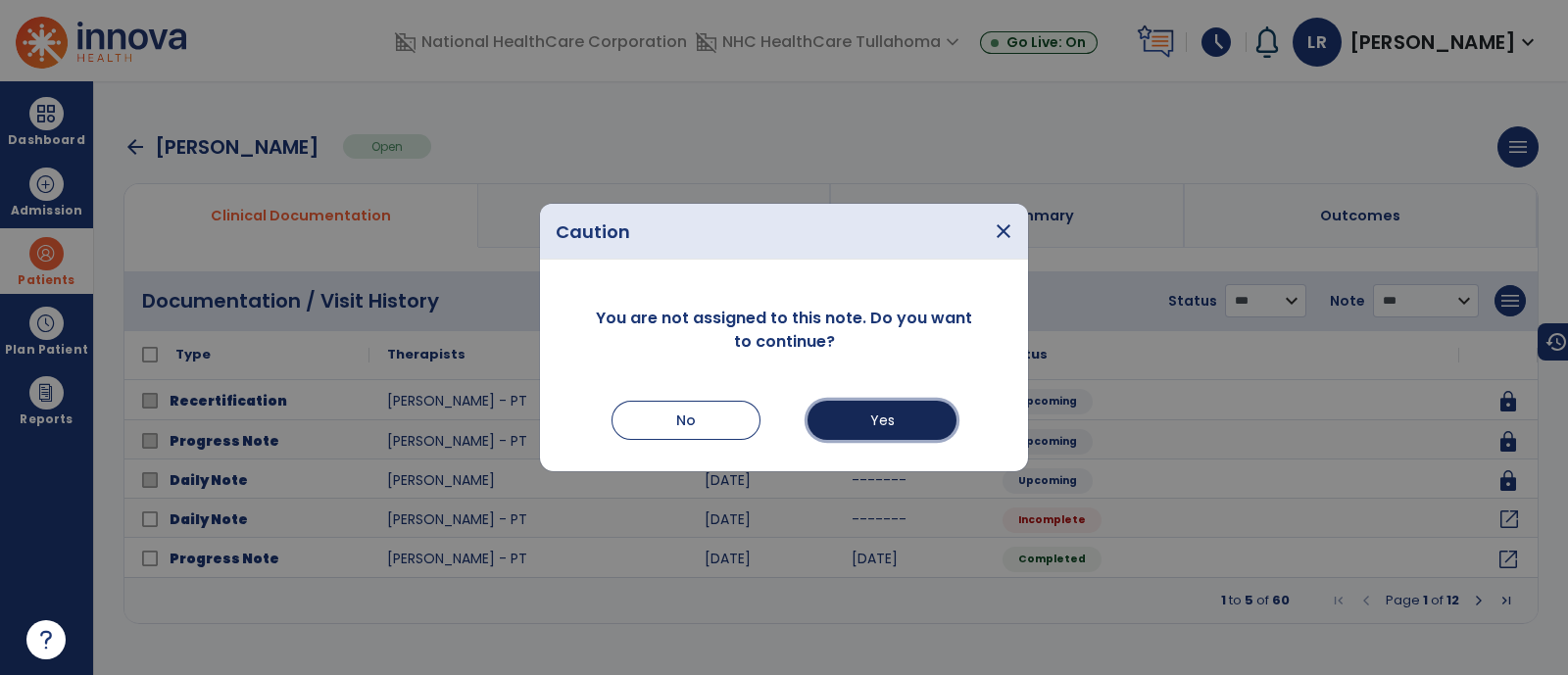 click on "Yes" at bounding box center (882, 420) 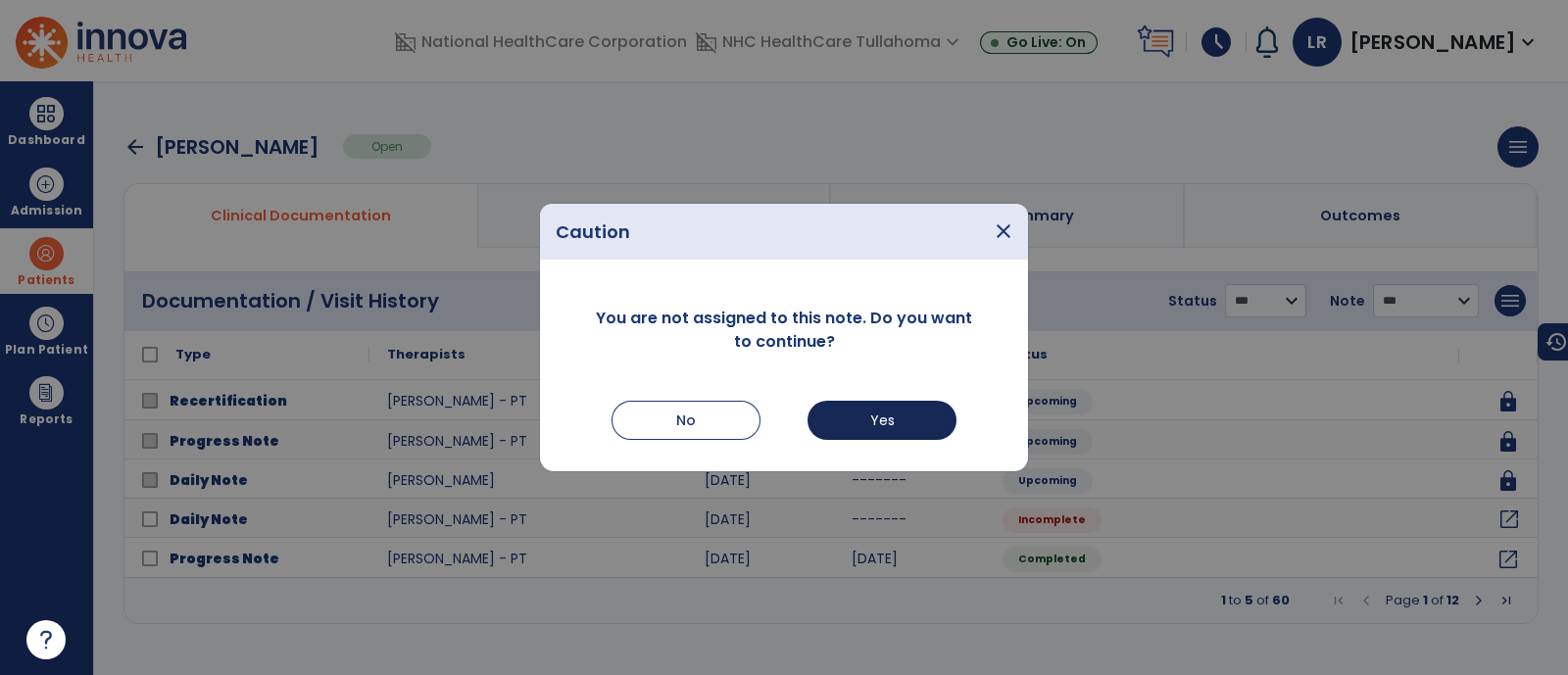 select on "*" 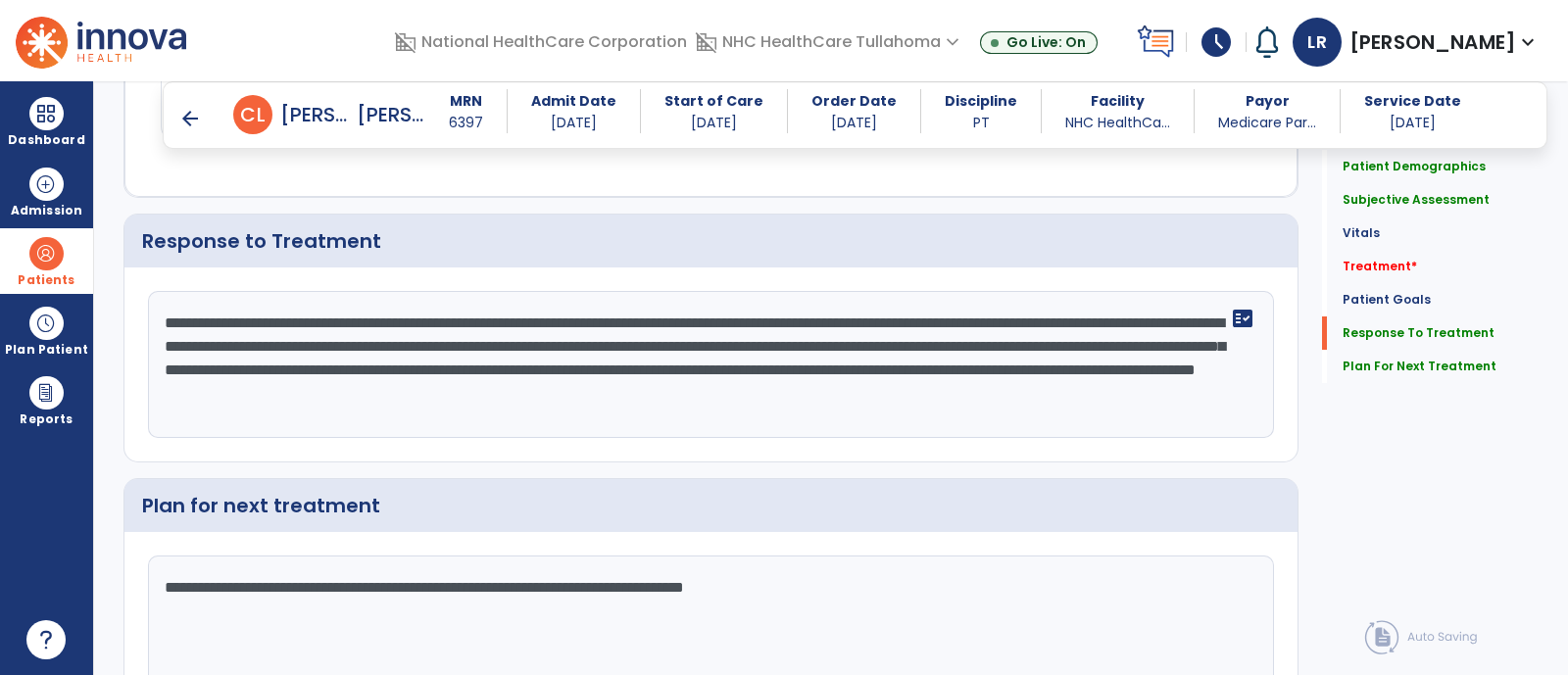 scroll, scrollTop: 2655, scrollLeft: 0, axis: vertical 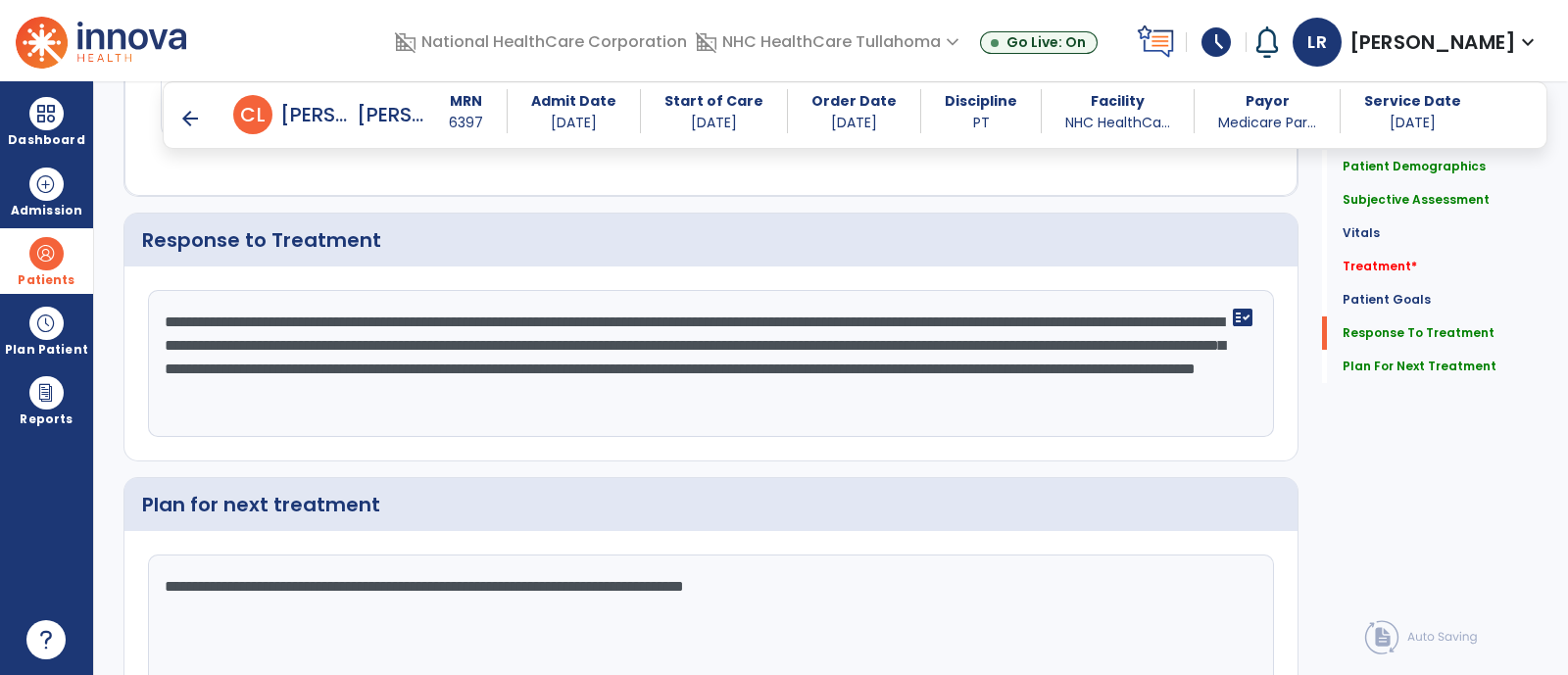 click on "**********" 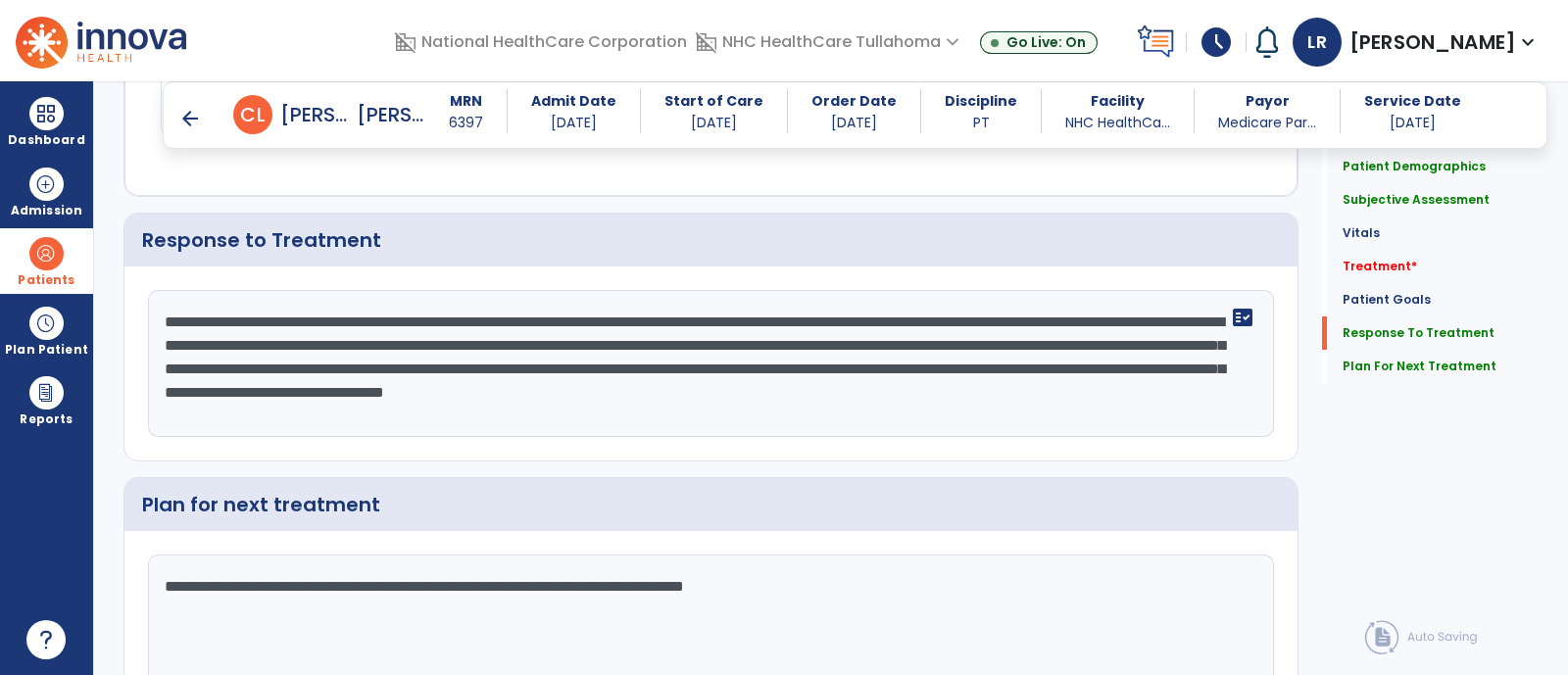click on "**********" 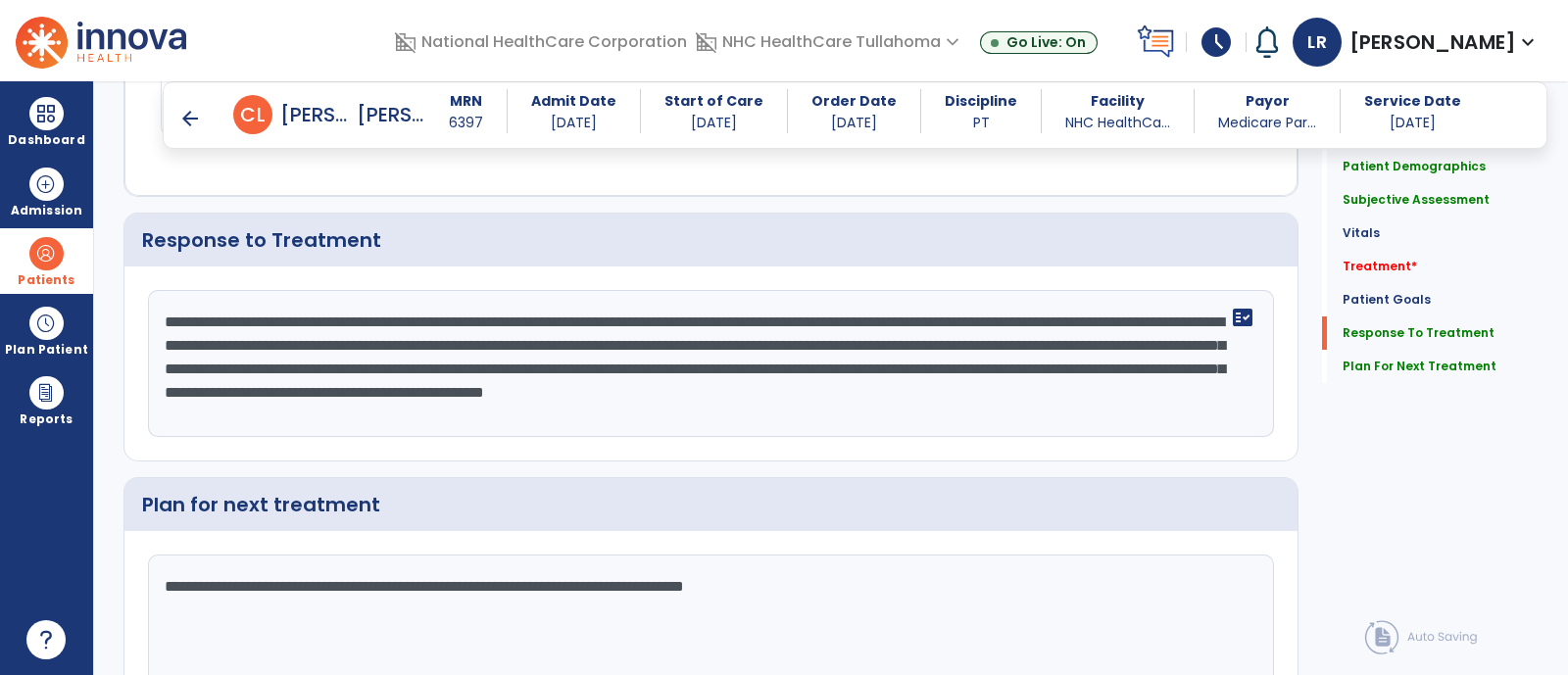 click on "**********" 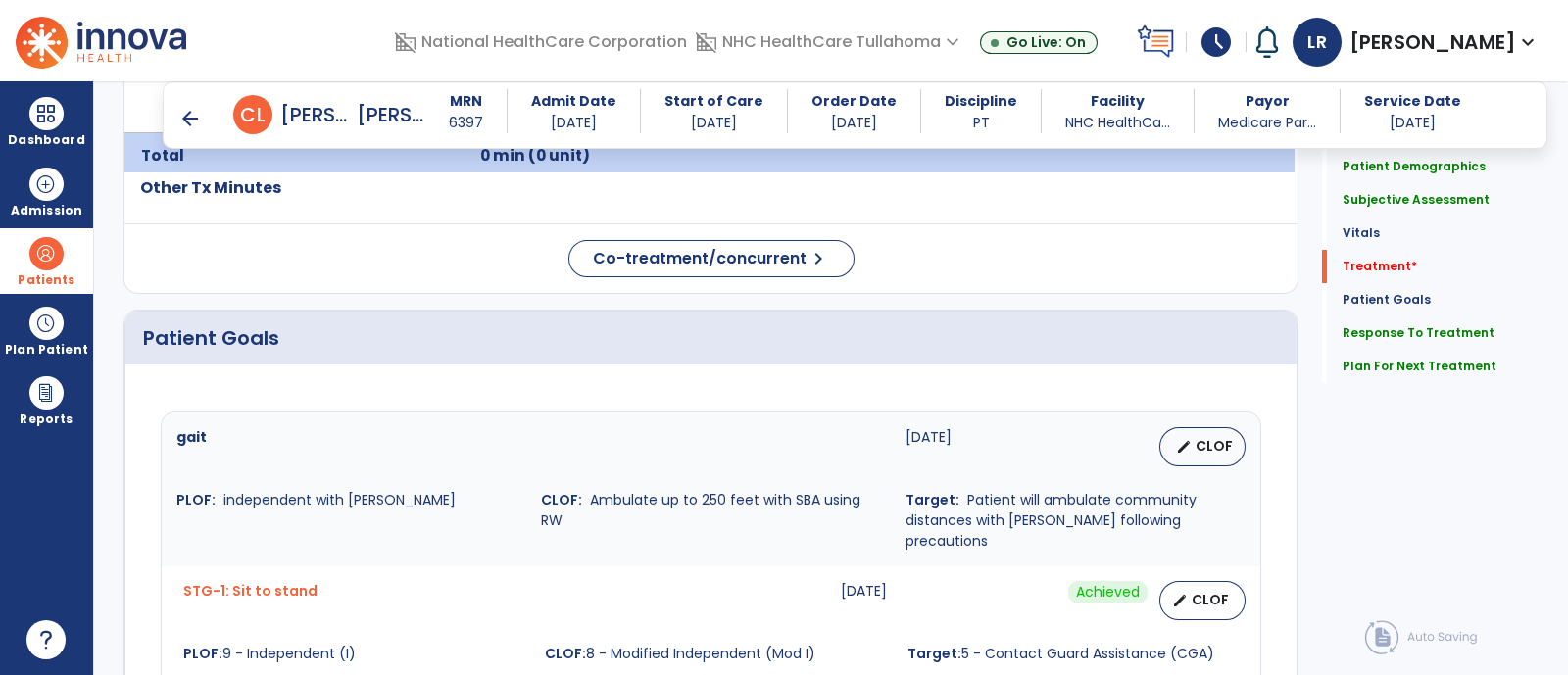 scroll, scrollTop: 1220, scrollLeft: 0, axis: vertical 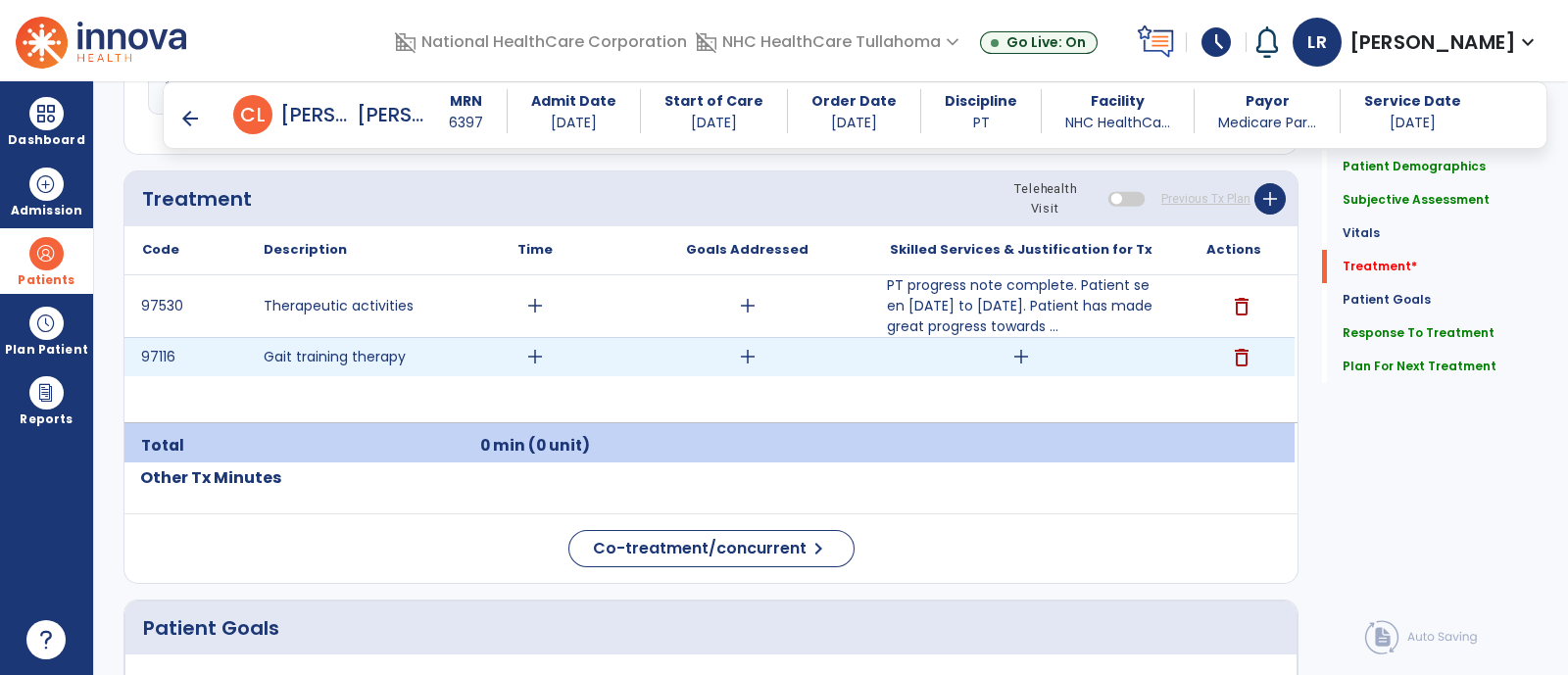 click on "add" at bounding box center [1021, 357] 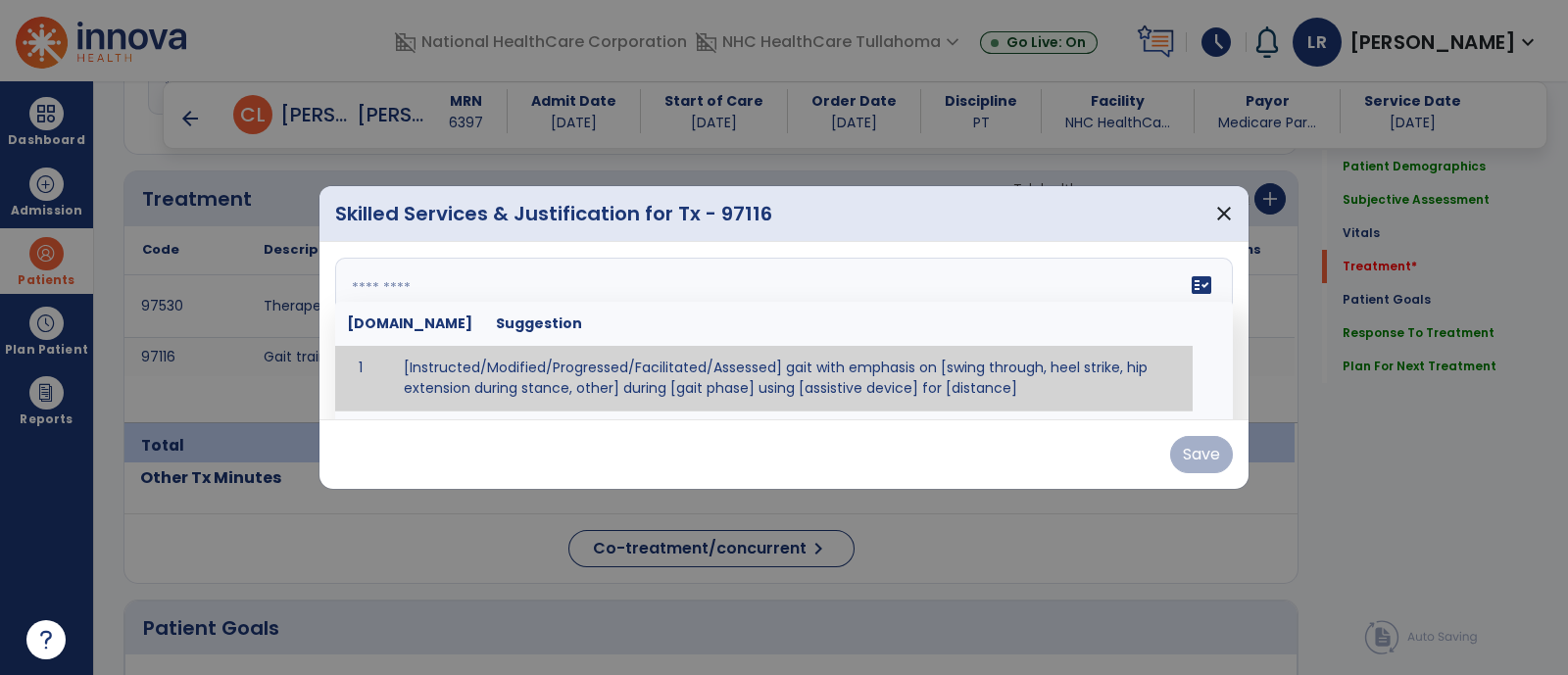 click on "fact_check  [DOMAIN_NAME] Suggestion 1 [Instructed/Modified/Progressed/Facilitated/Assessed] gait with emphasis on [swing through, heel strike, hip extension during stance, other] during [gait phase] using [assistive device] for [distance] 2 [Instructed/Modified/Progressed/Facilitated/Assessed] use of [assistive device] and [NWB, PWB, step-to gait pattern, step through gait pattern] 3 [Instructed/Modified/Progressed/Facilitated/Assessed] patient's ability to [ascend/descend # of steps, perform directional changes, walk on even/uneven surfaces, pick-up objects off floor, velocity changes, other] using [assistive device]. 4 [Instructed/Modified/Progressed/Facilitated/Assessed] pre-gait activities including [identify exercise] in order to prepare for gait training. 5" at bounding box center (784, 331) 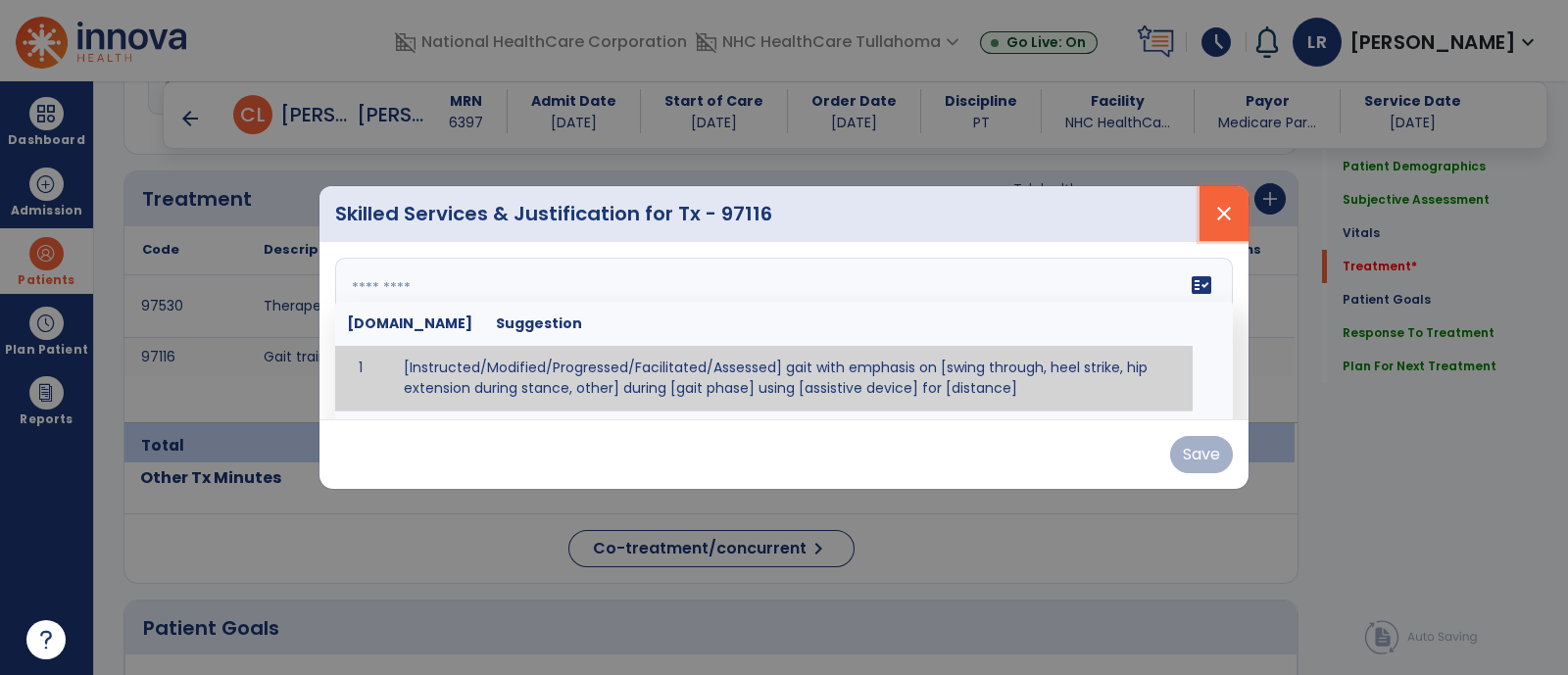 click on "close" at bounding box center [1224, 214] 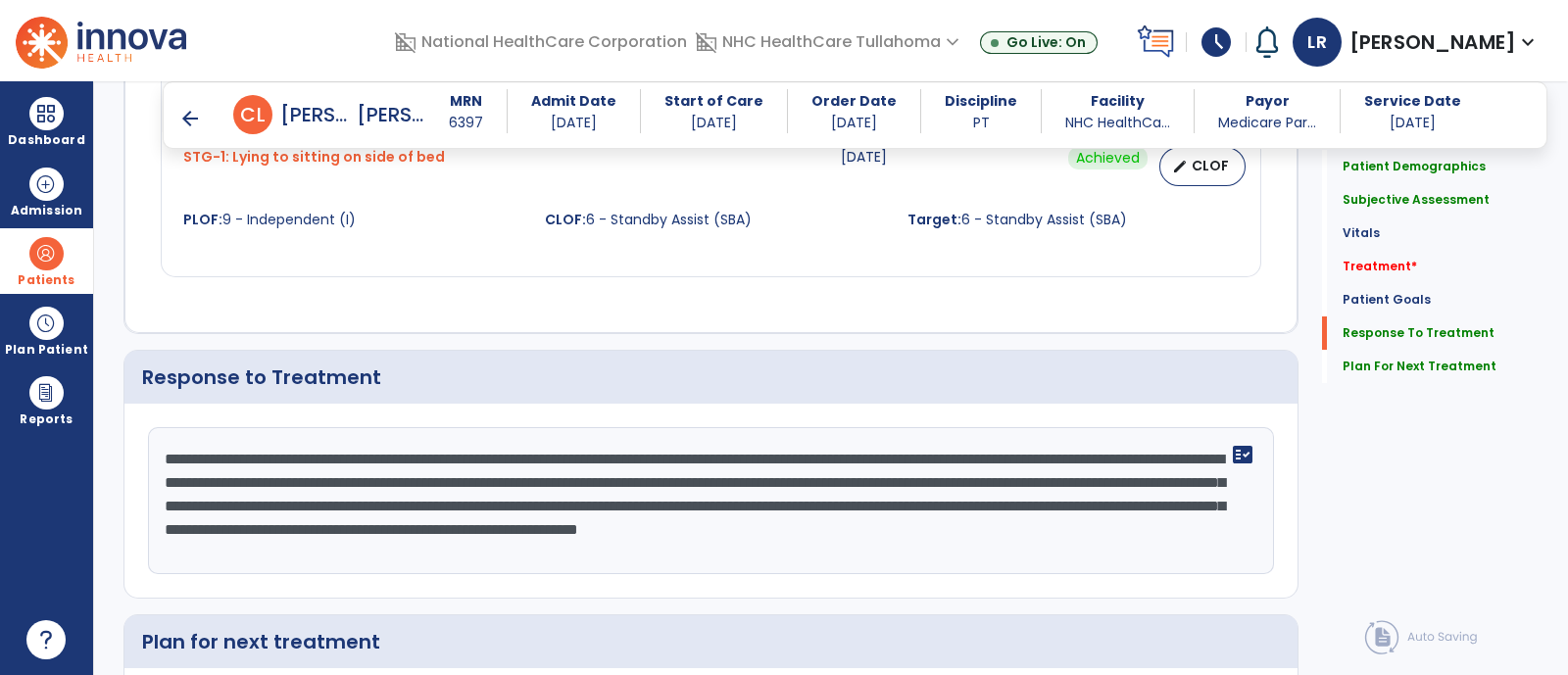 scroll, scrollTop: 2535, scrollLeft: 0, axis: vertical 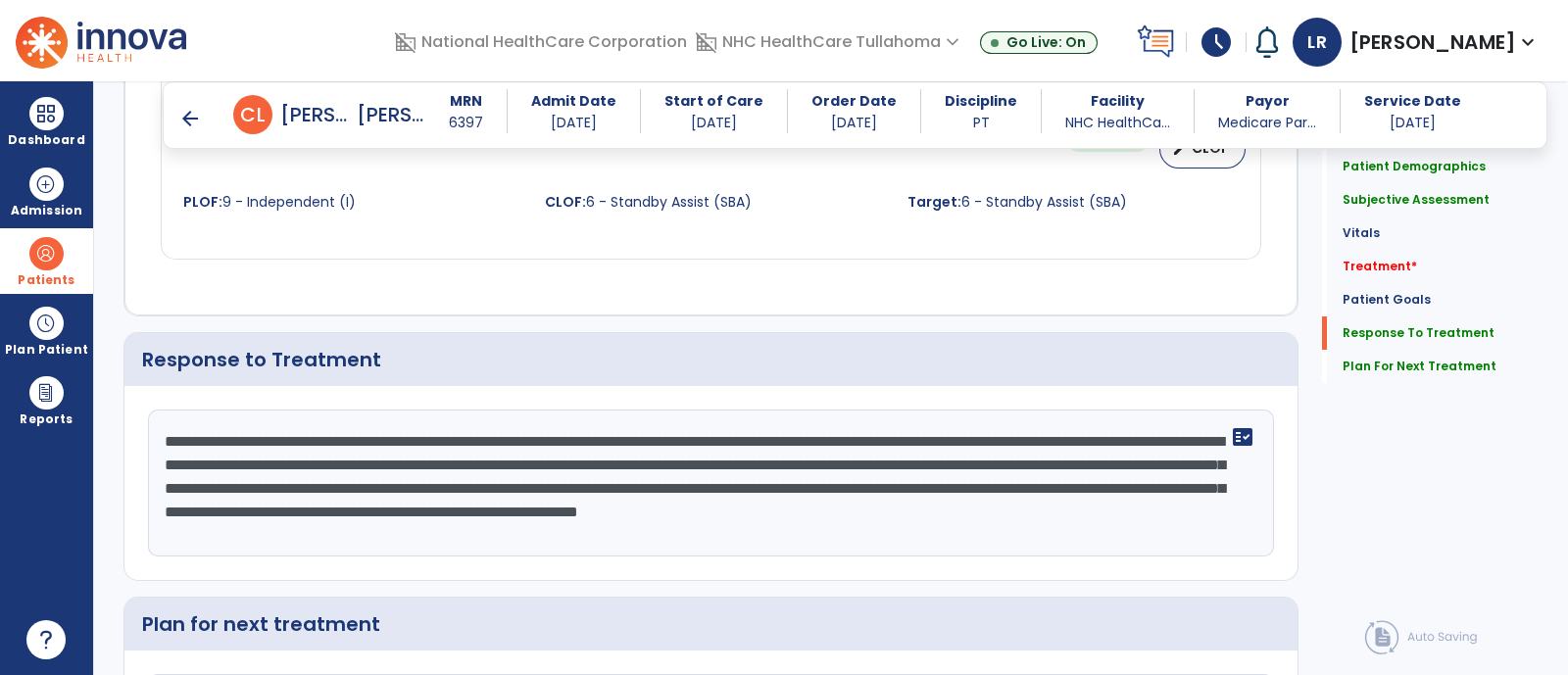 click on "**********" 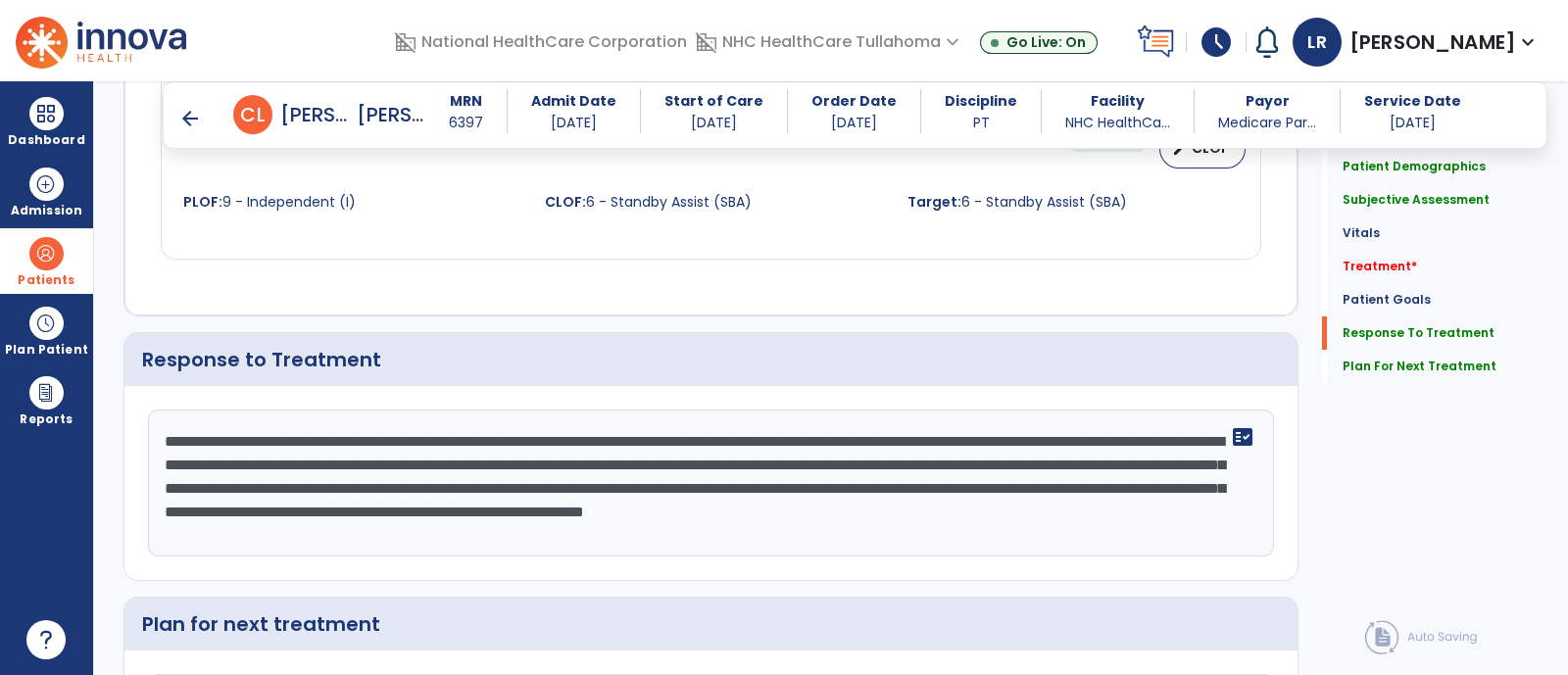 drag, startPoint x: 1167, startPoint y: 462, endPoint x: 638, endPoint y: 464, distance: 529.0038 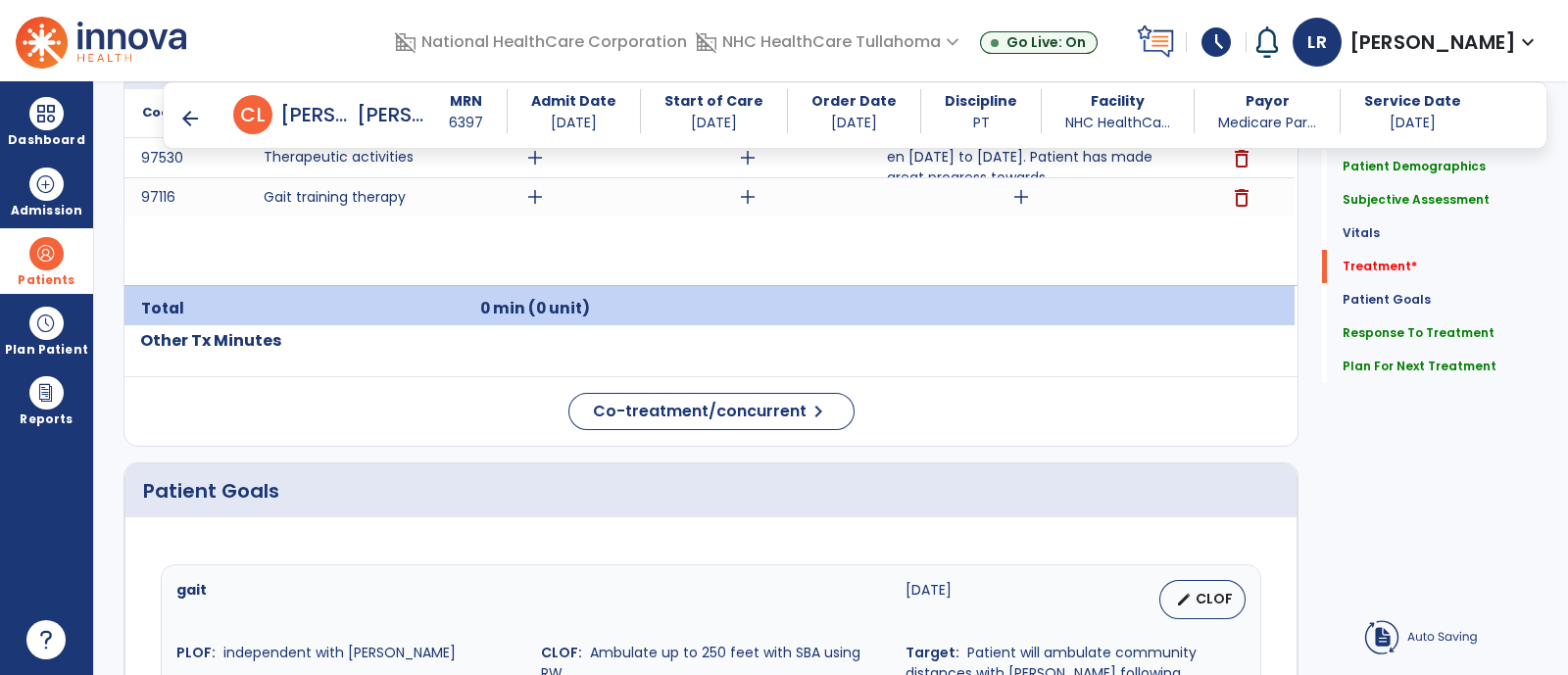 scroll, scrollTop: 1174, scrollLeft: 0, axis: vertical 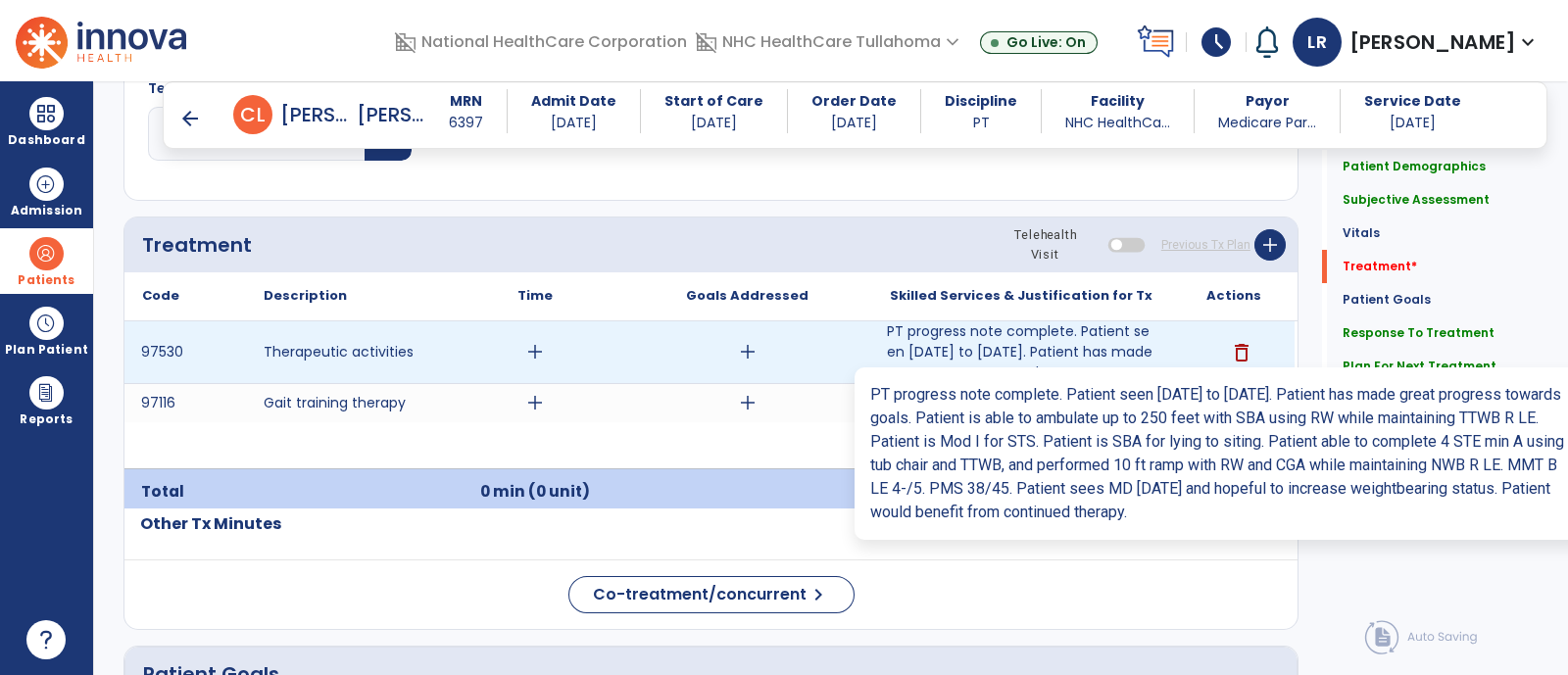 type on "**********" 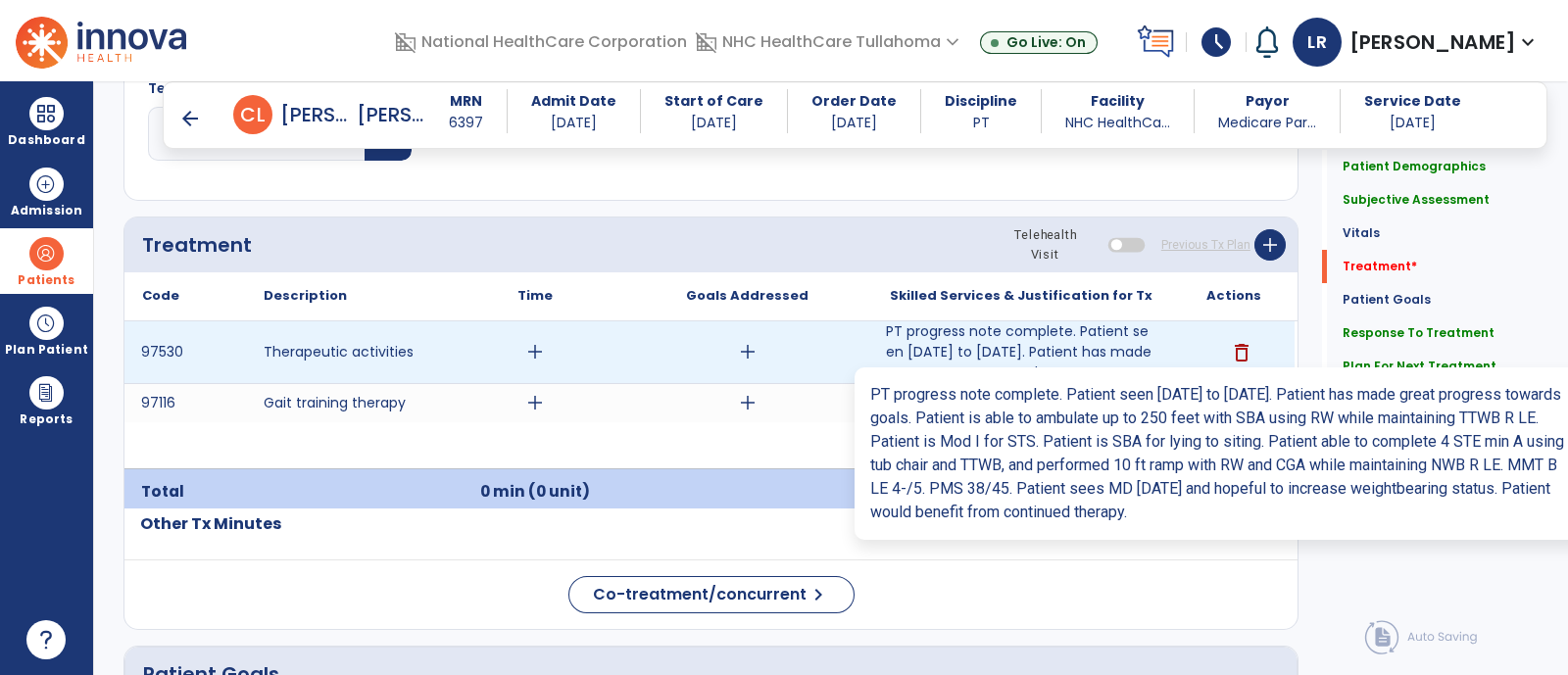 click on "PT progress note complete. Patient seen [DATE] to [DATE]. Patient has made great progress towards ..." at bounding box center (1021, 352) 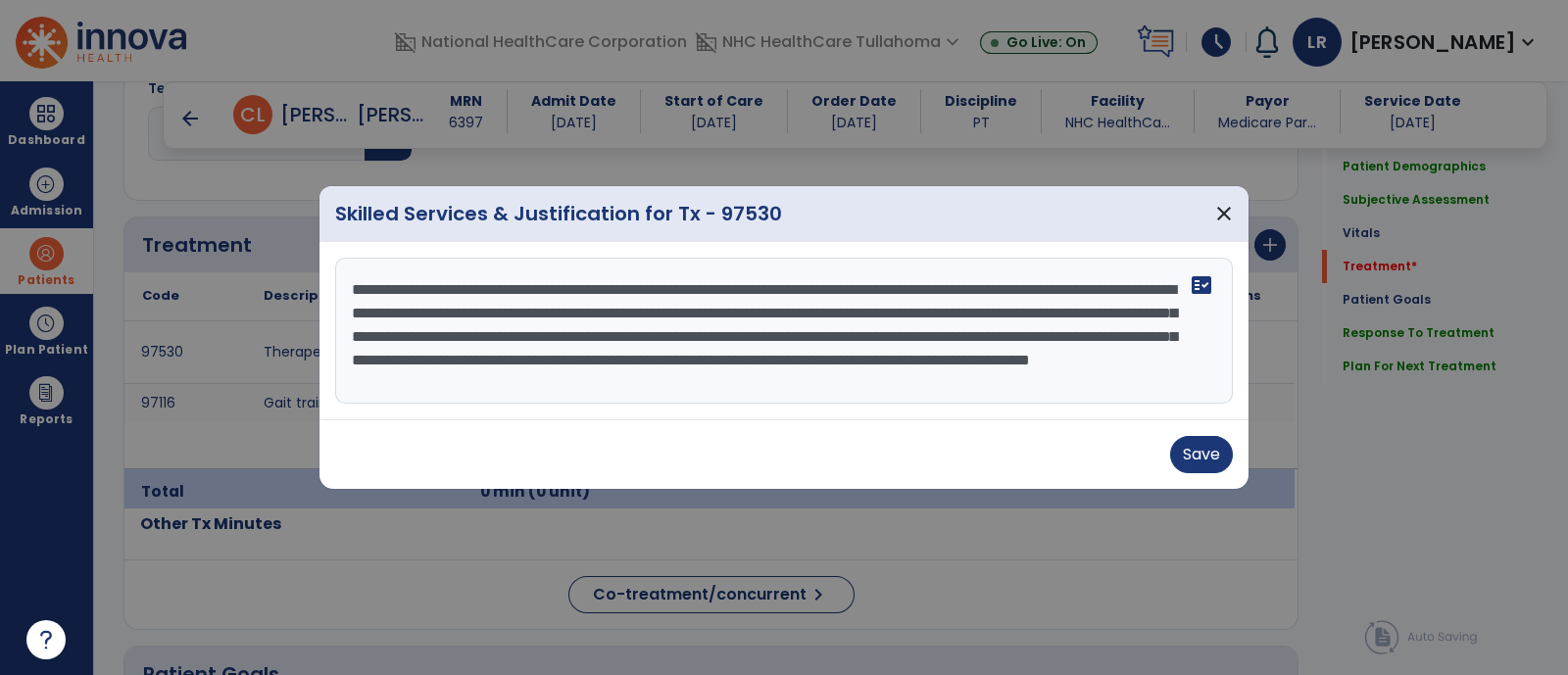 scroll, scrollTop: 23, scrollLeft: 0, axis: vertical 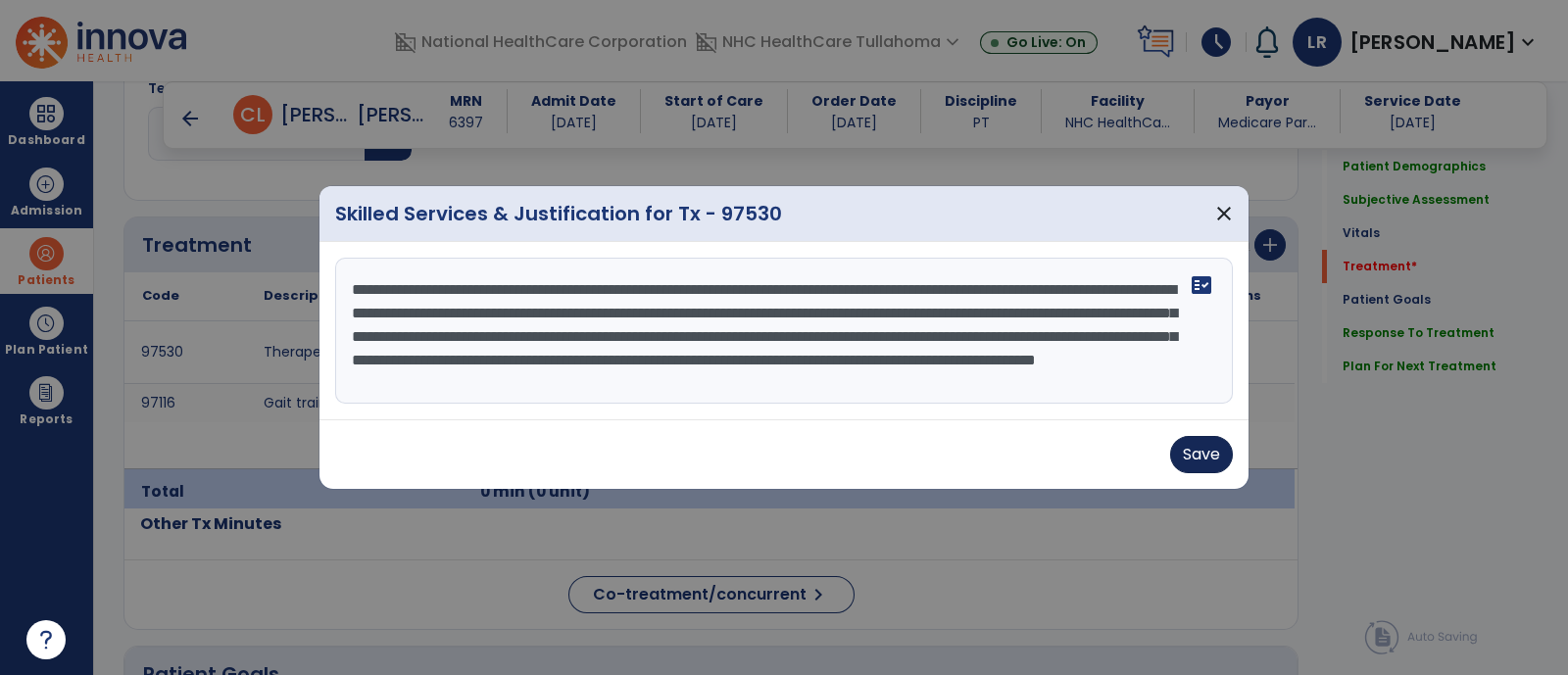 type on "**********" 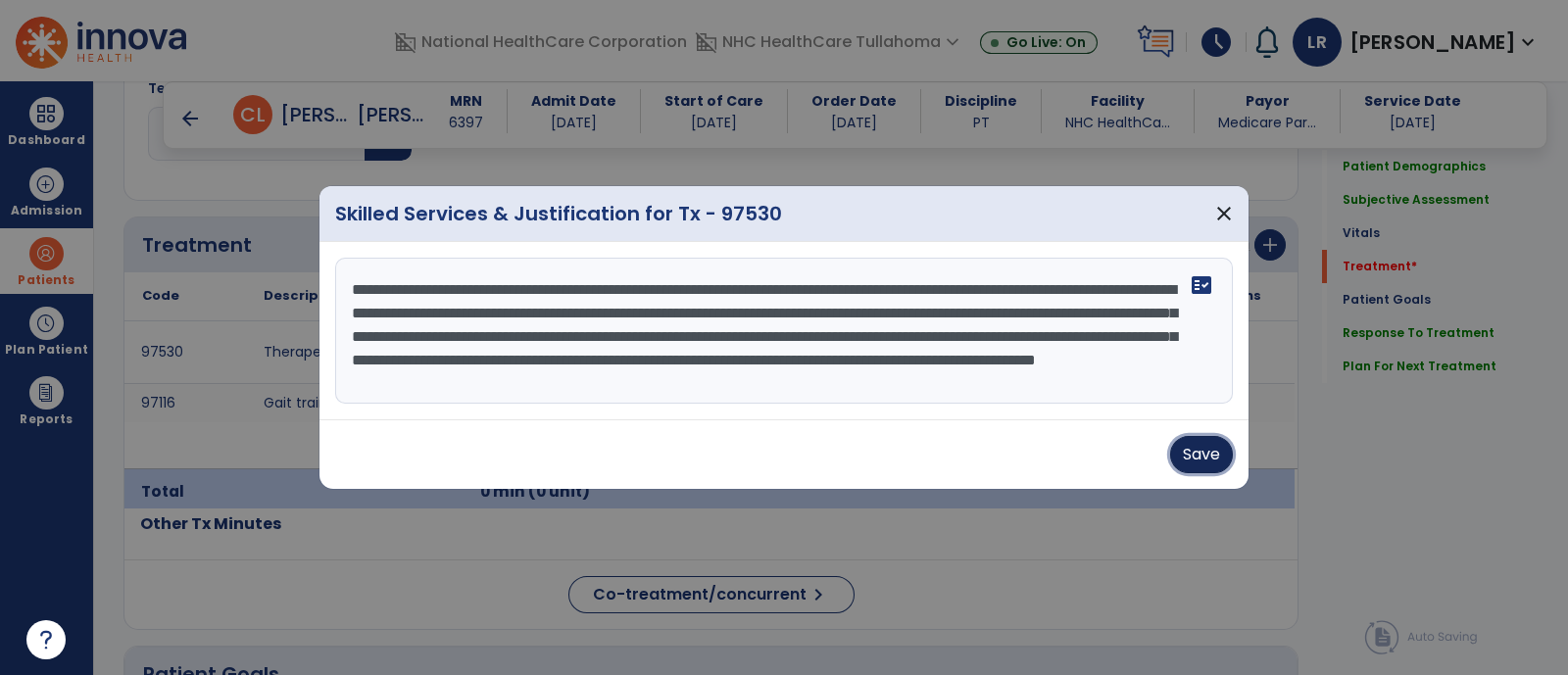 click on "Save" at bounding box center (1201, 455) 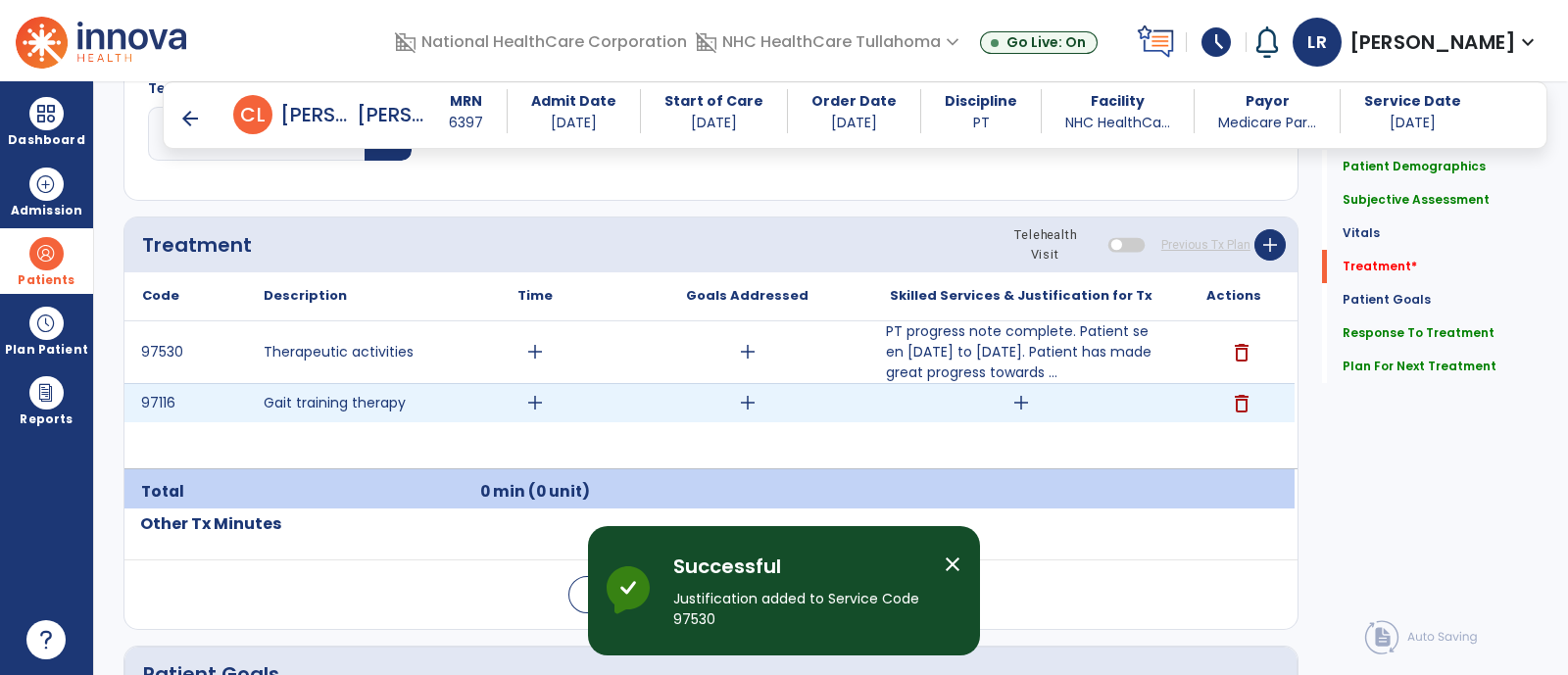 click on "add" at bounding box center [1021, 403] 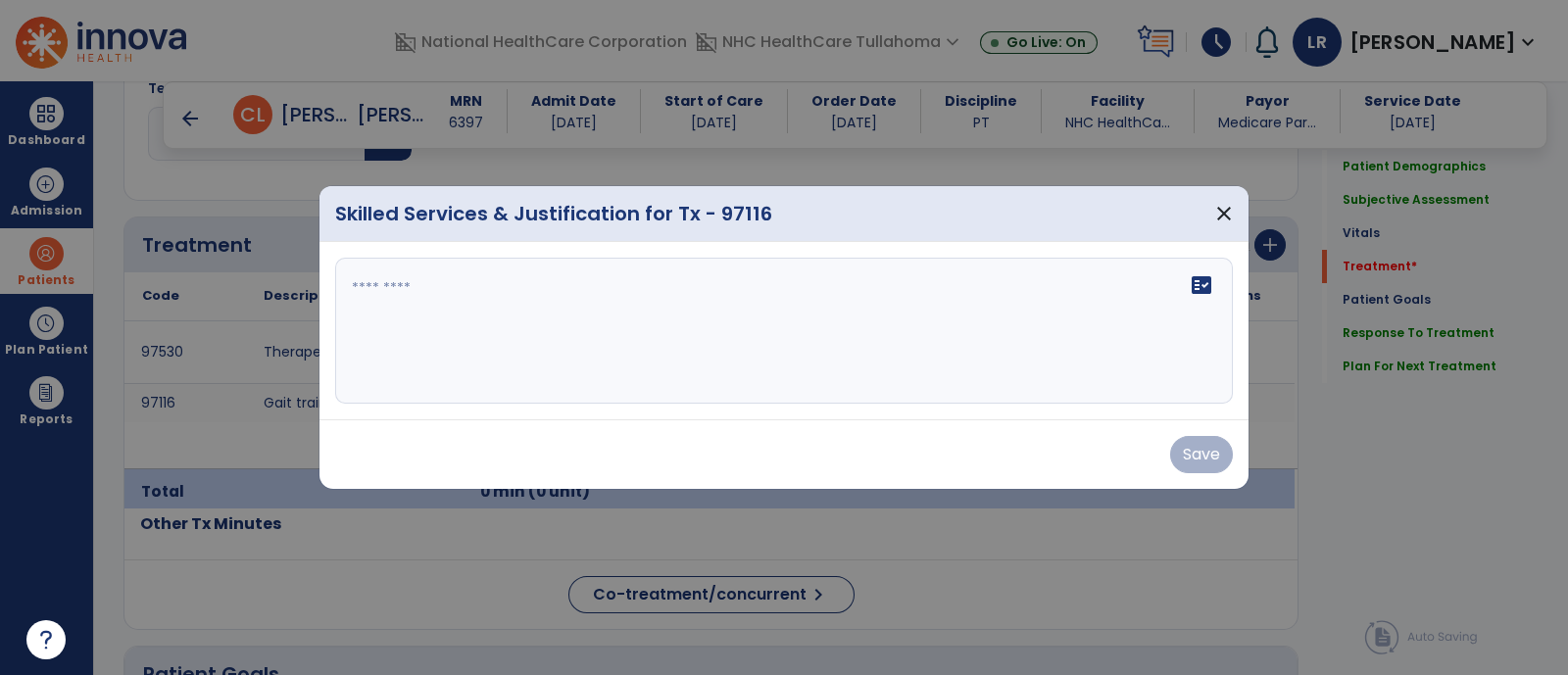 click on "fact_check" at bounding box center [784, 331] 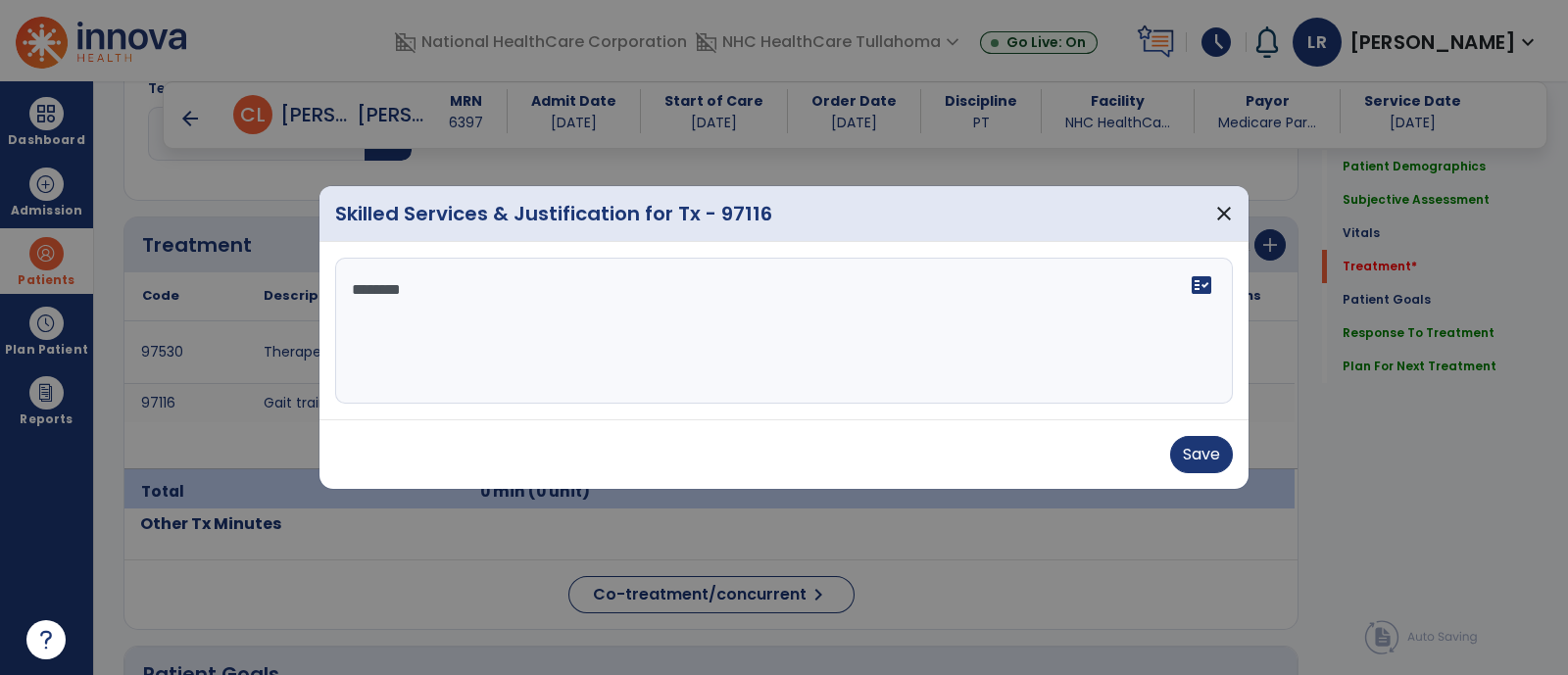 paste on "**********" 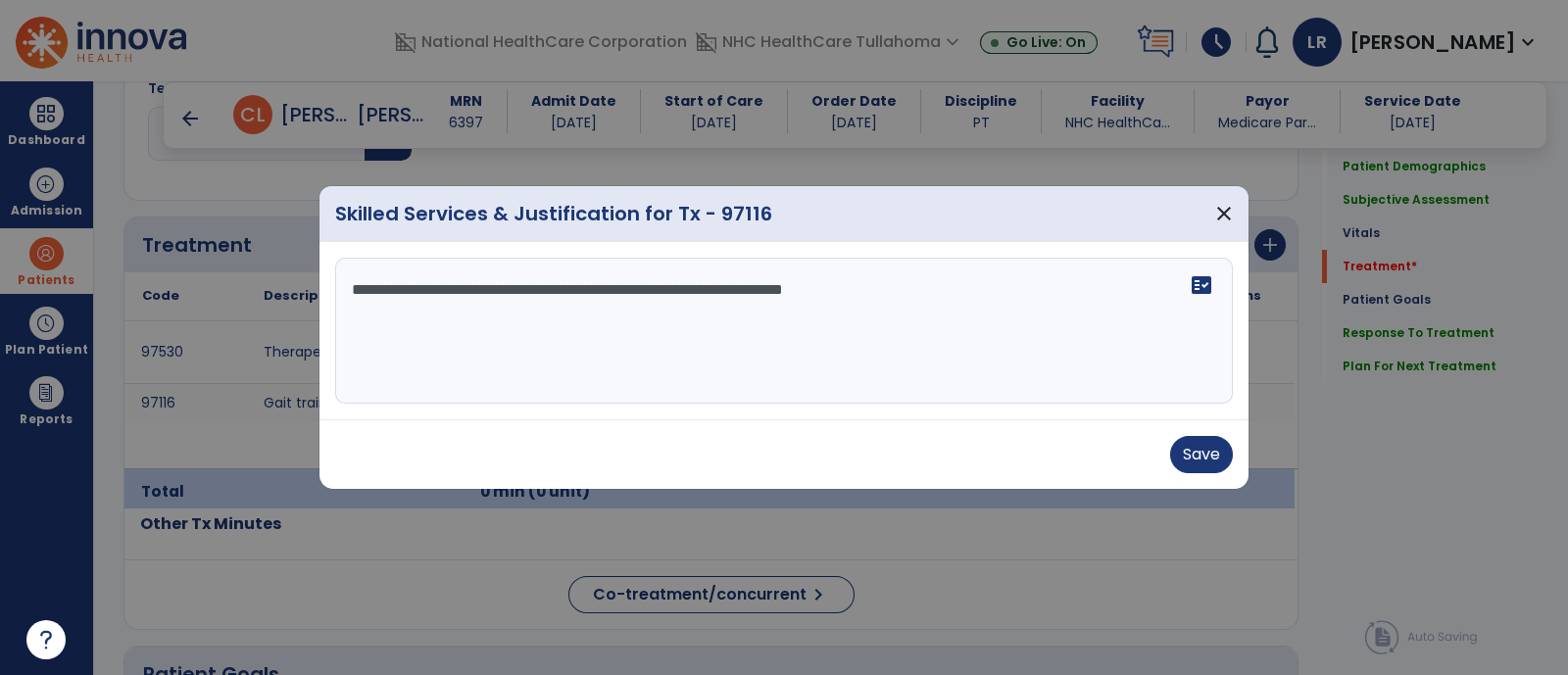click on "**********" at bounding box center [784, 331] 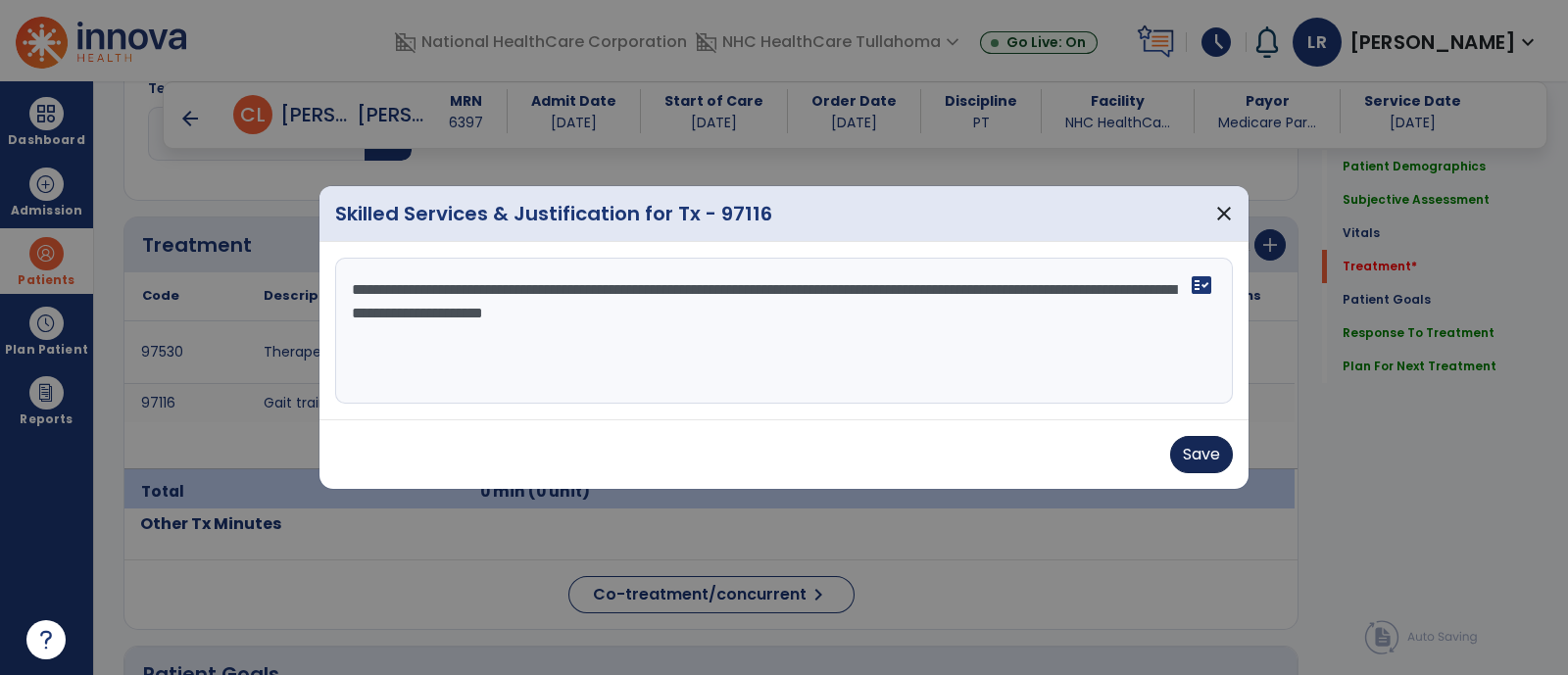 type on "**********" 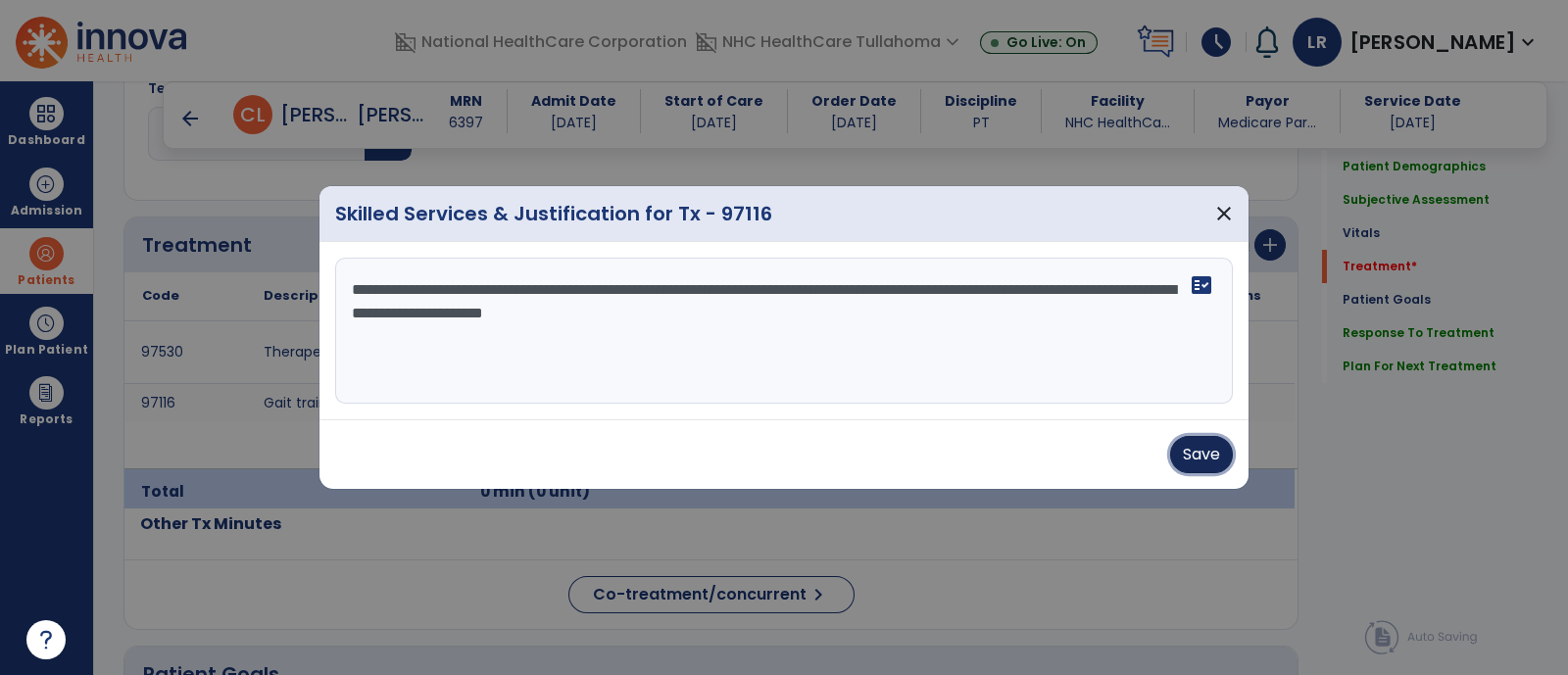 click on "Save" at bounding box center (1201, 455) 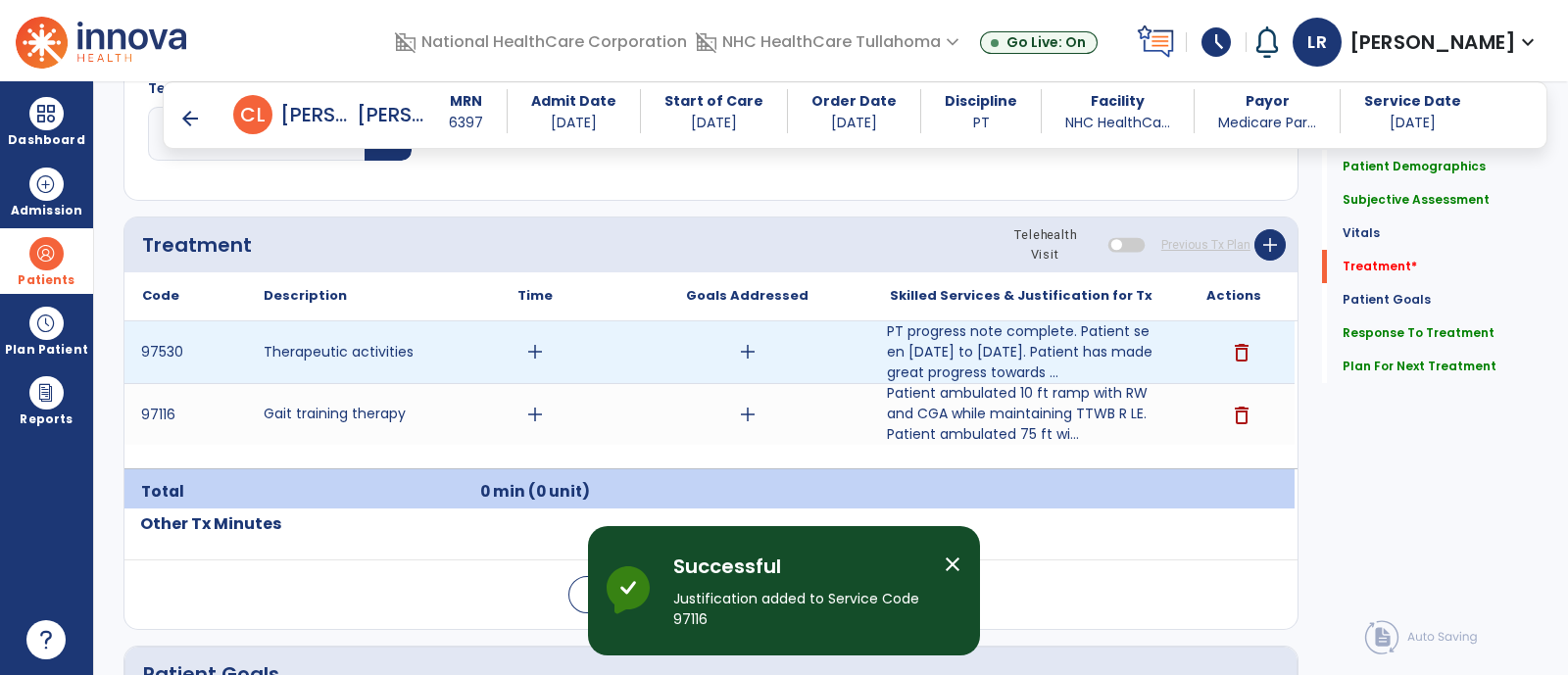 click on "add" at bounding box center [748, 352] 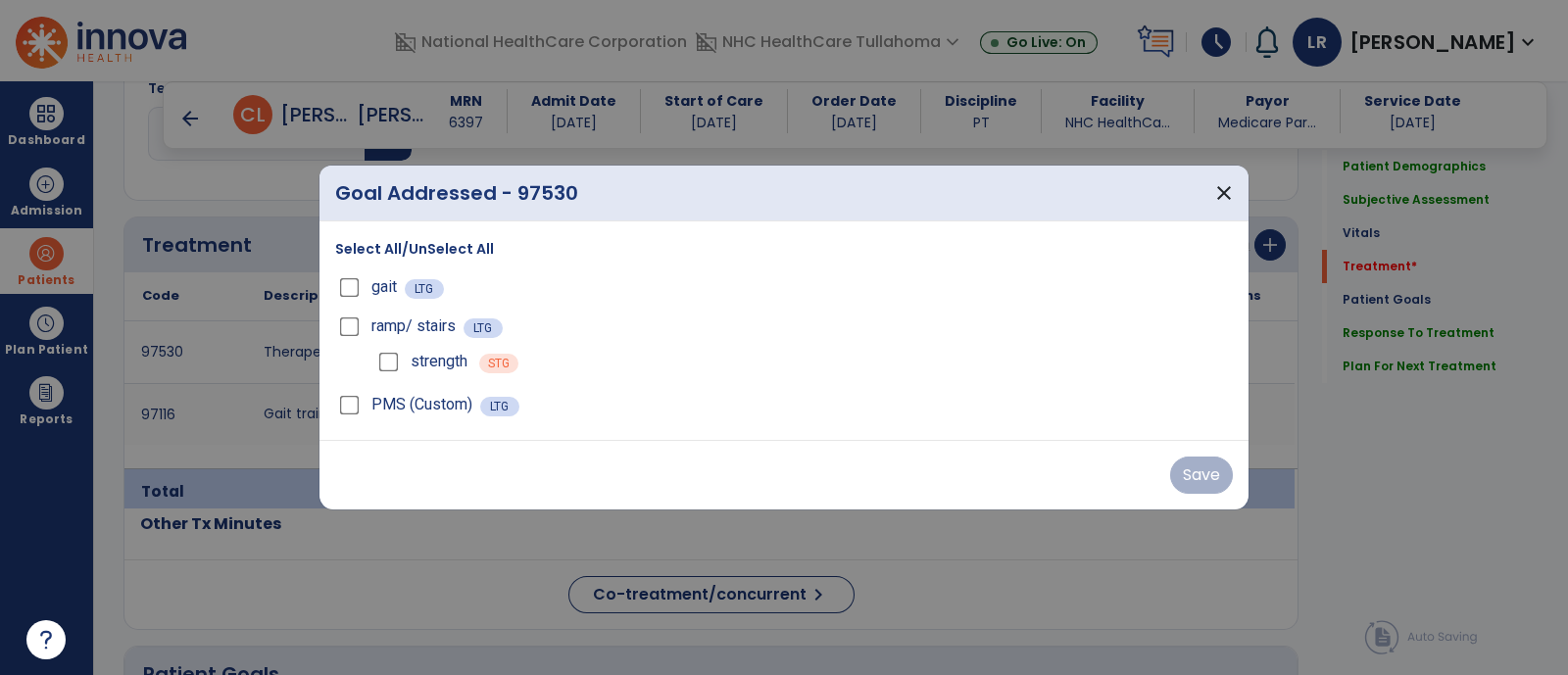 click on "Select All/UnSelect All" at bounding box center (415, 249) 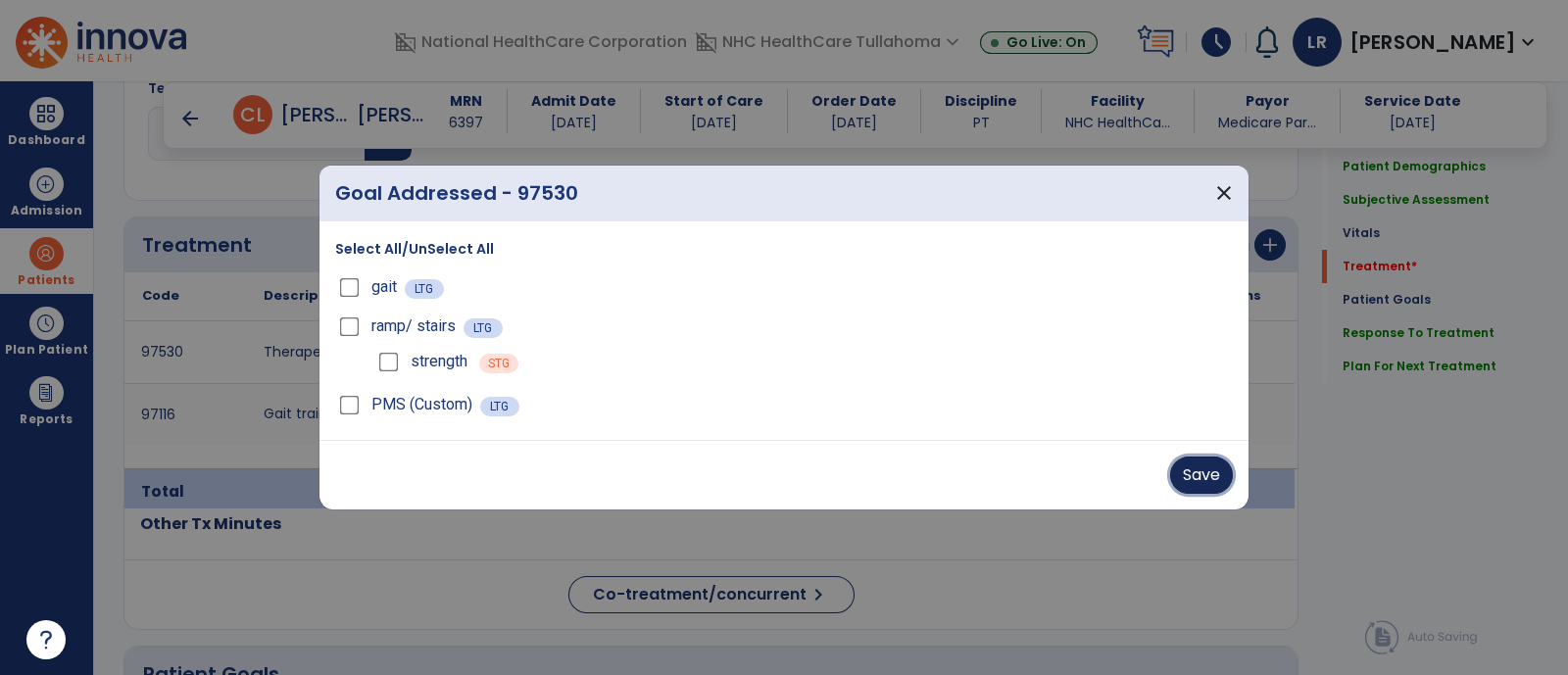 click on "Save" at bounding box center (1201, 475) 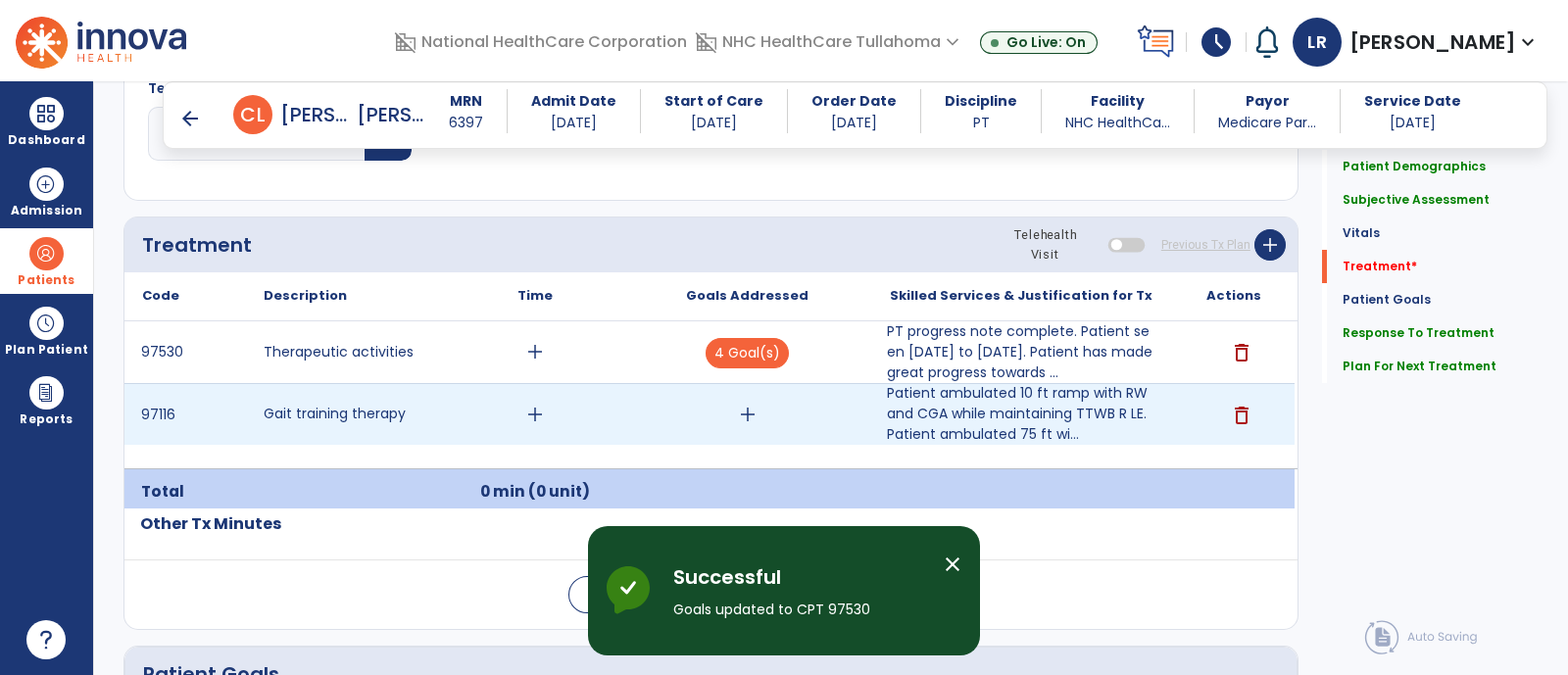 click on "add" at bounding box center [748, 414] 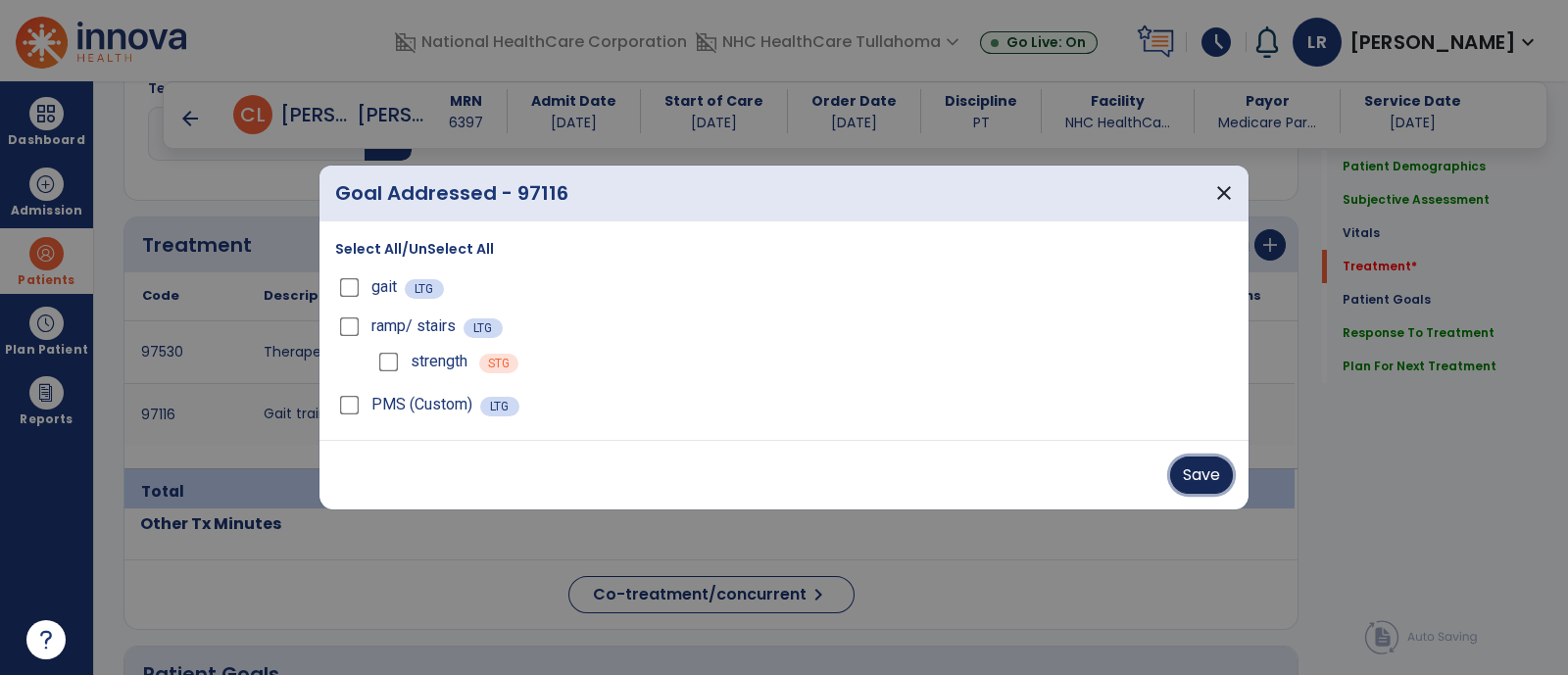 click on "Save" at bounding box center [1201, 475] 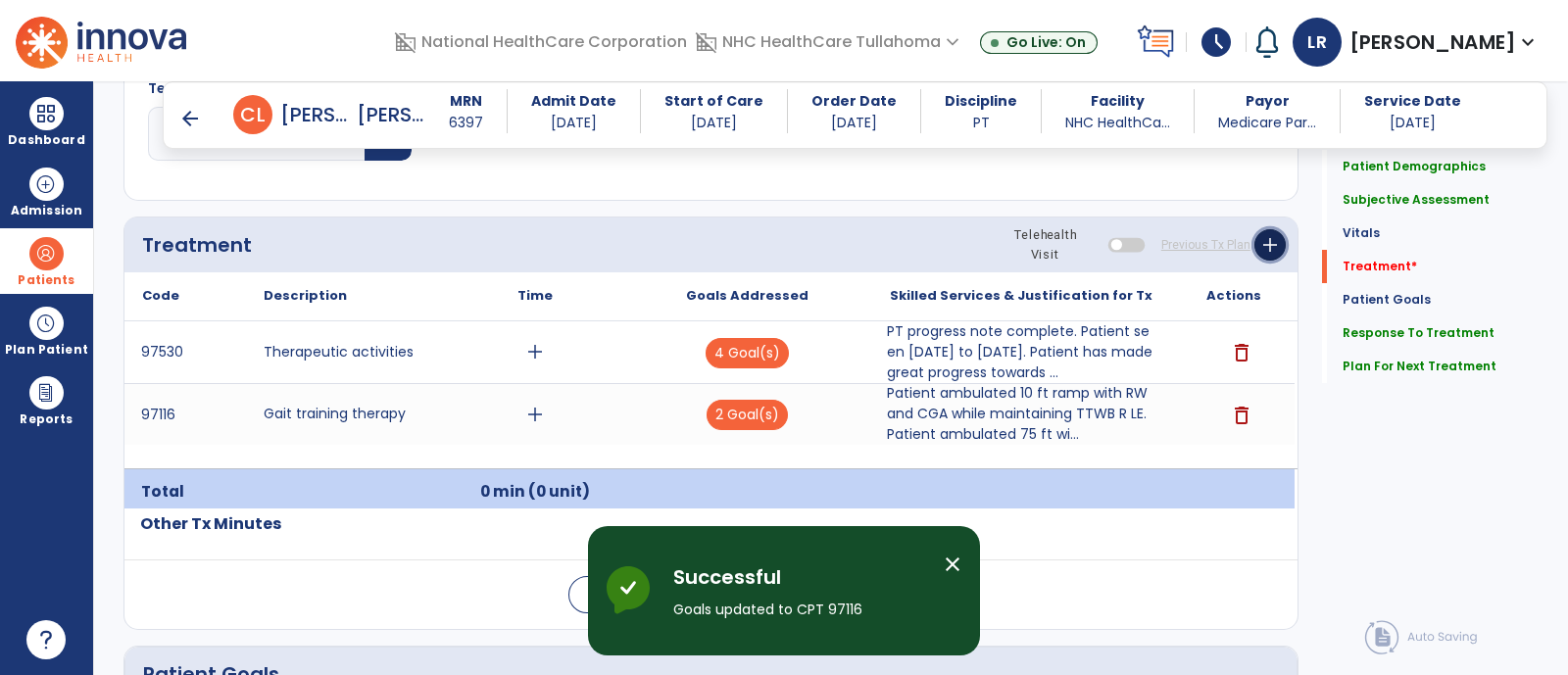 click on "add" 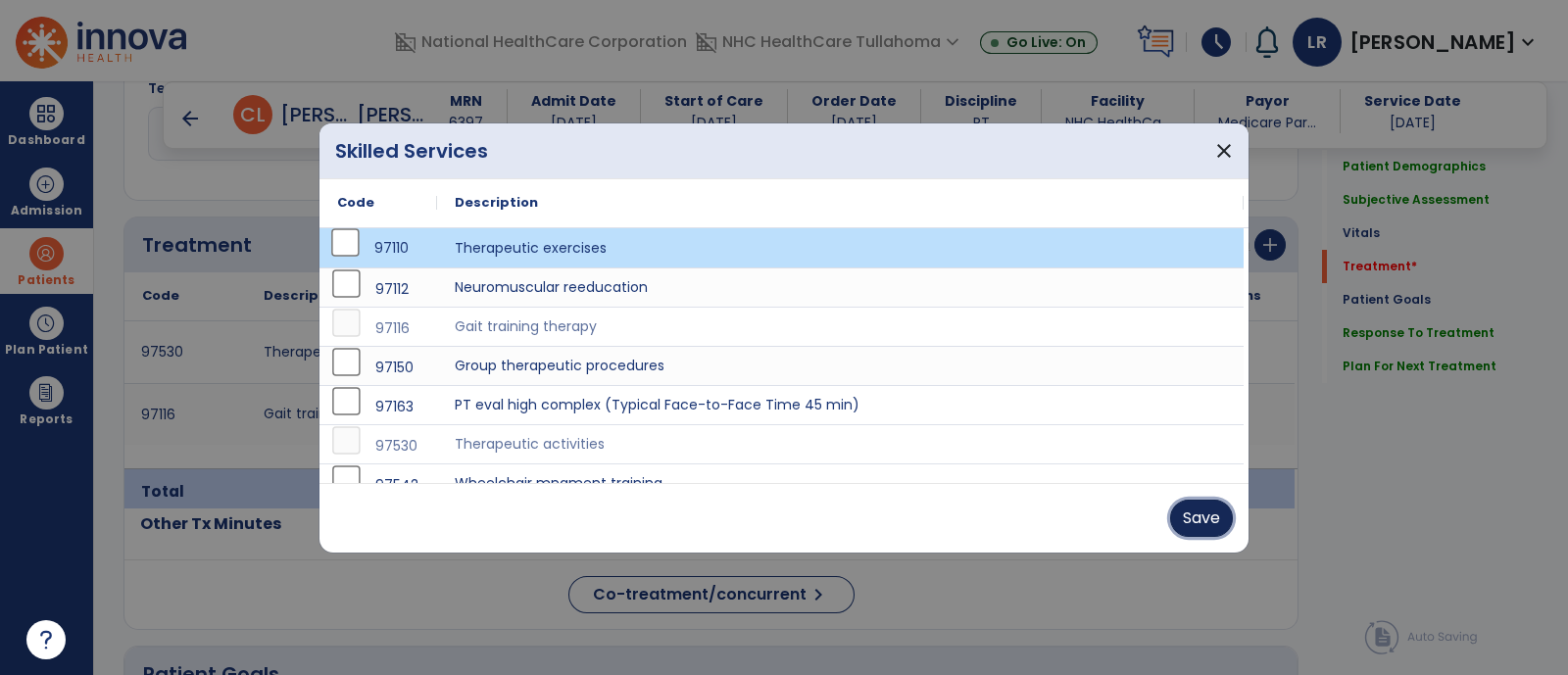 click on "Save" at bounding box center (1201, 518) 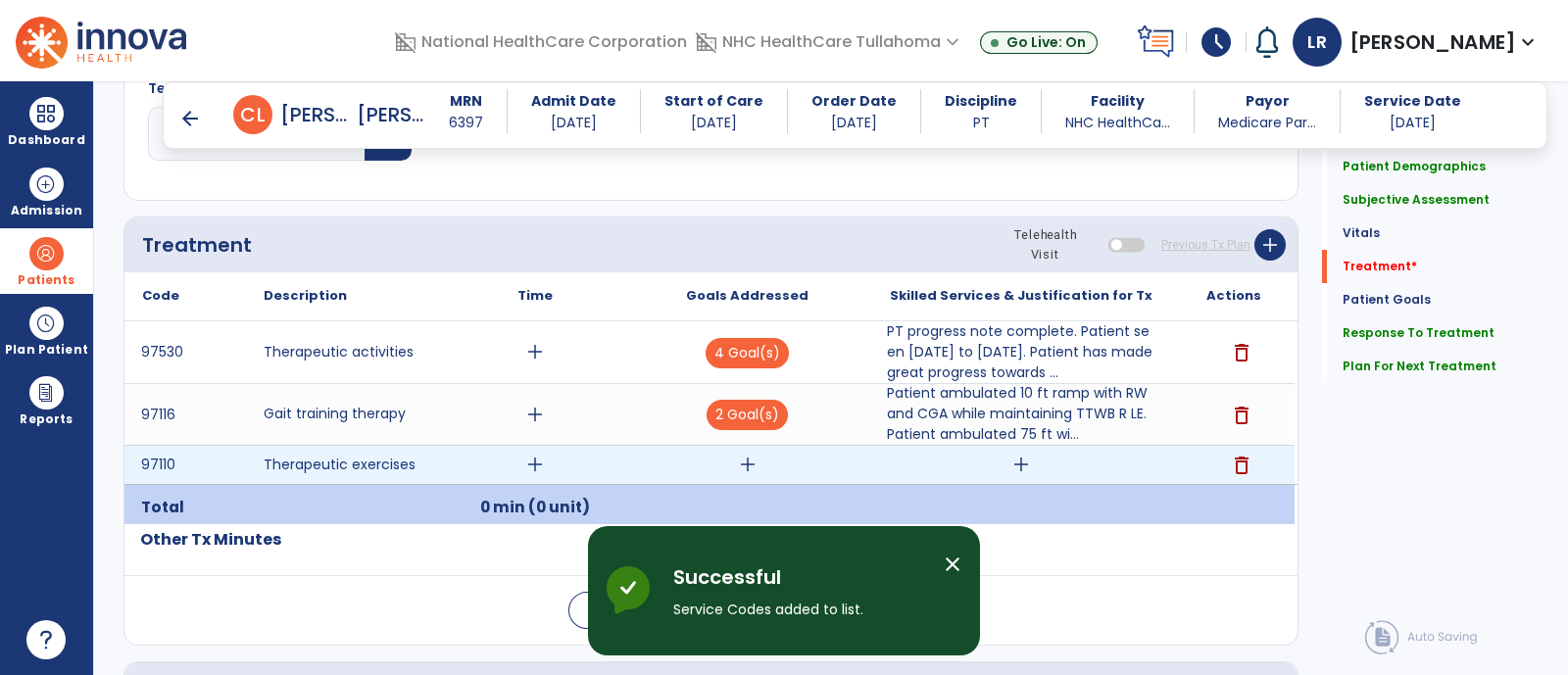 click on "add" at bounding box center (1021, 464) 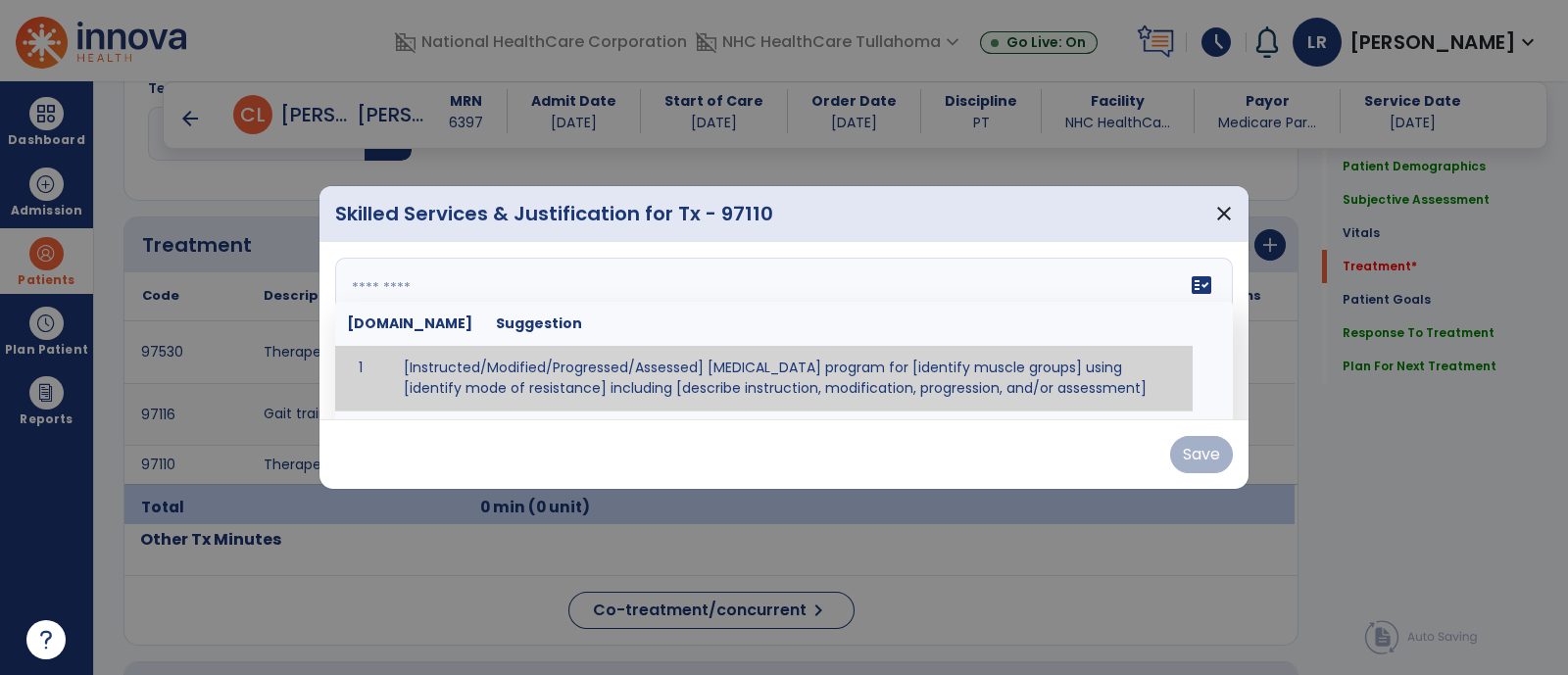 click on "fact_check  [DOMAIN_NAME] Suggestion 1 [Instructed/Modified/Progressed/Assessed] [MEDICAL_DATA] program for [identify muscle groups] using [identify mode of resistance] including [describe instruction, modification, progression, and/or assessment] 2 [Instructed/Modified/Progressed/Assessed] aerobic exercise program using [identify equipment/mode] including [describe instruction, modification,progression, and/or assessment] 3 [Instructed/Modified/Progressed/Assessed] [PROM/A/AROM/AROM] program for [identify joint movements] using [contract-relax, over-pressure, inhibitory techniques, other] 4 [Assessed/Tested] aerobic capacity with administration of [aerobic capacity test]" at bounding box center [784, 331] 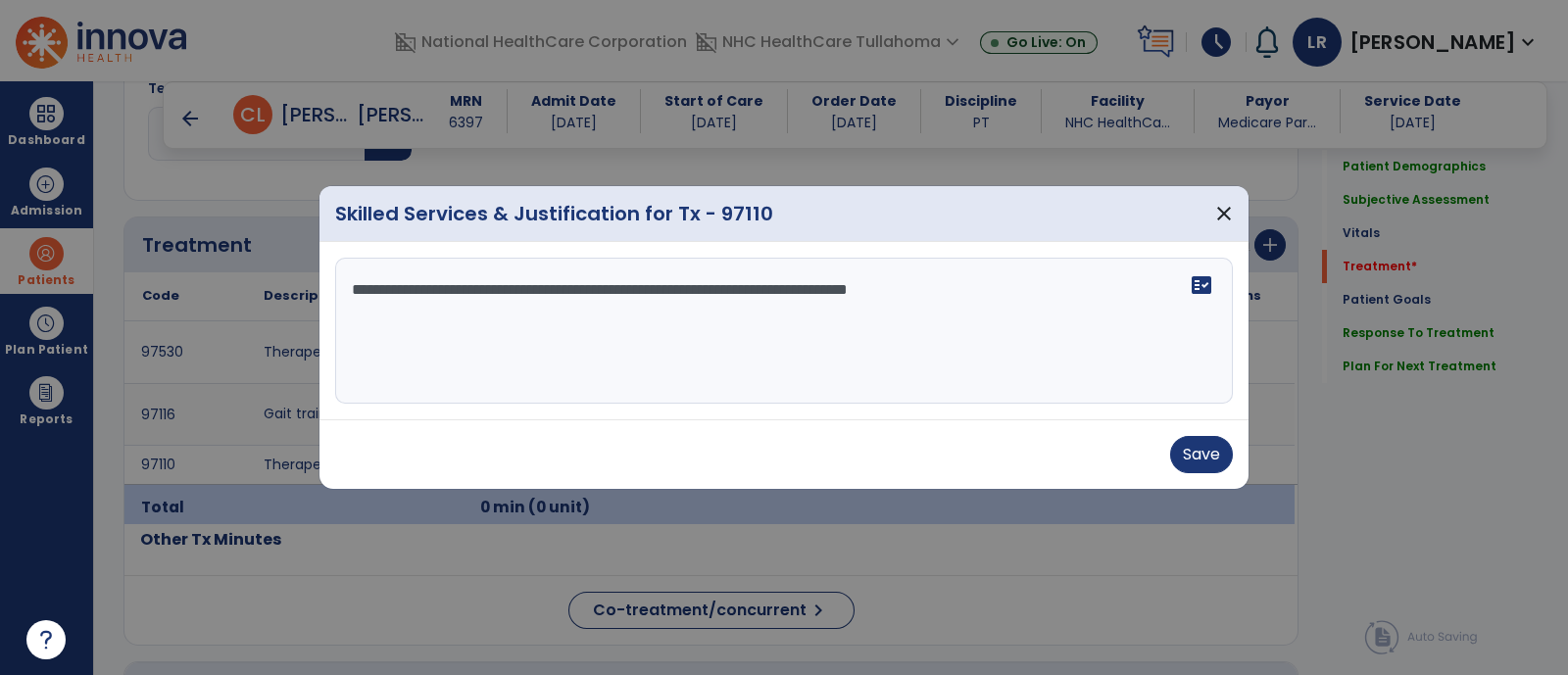 click on "**********" at bounding box center [784, 331] 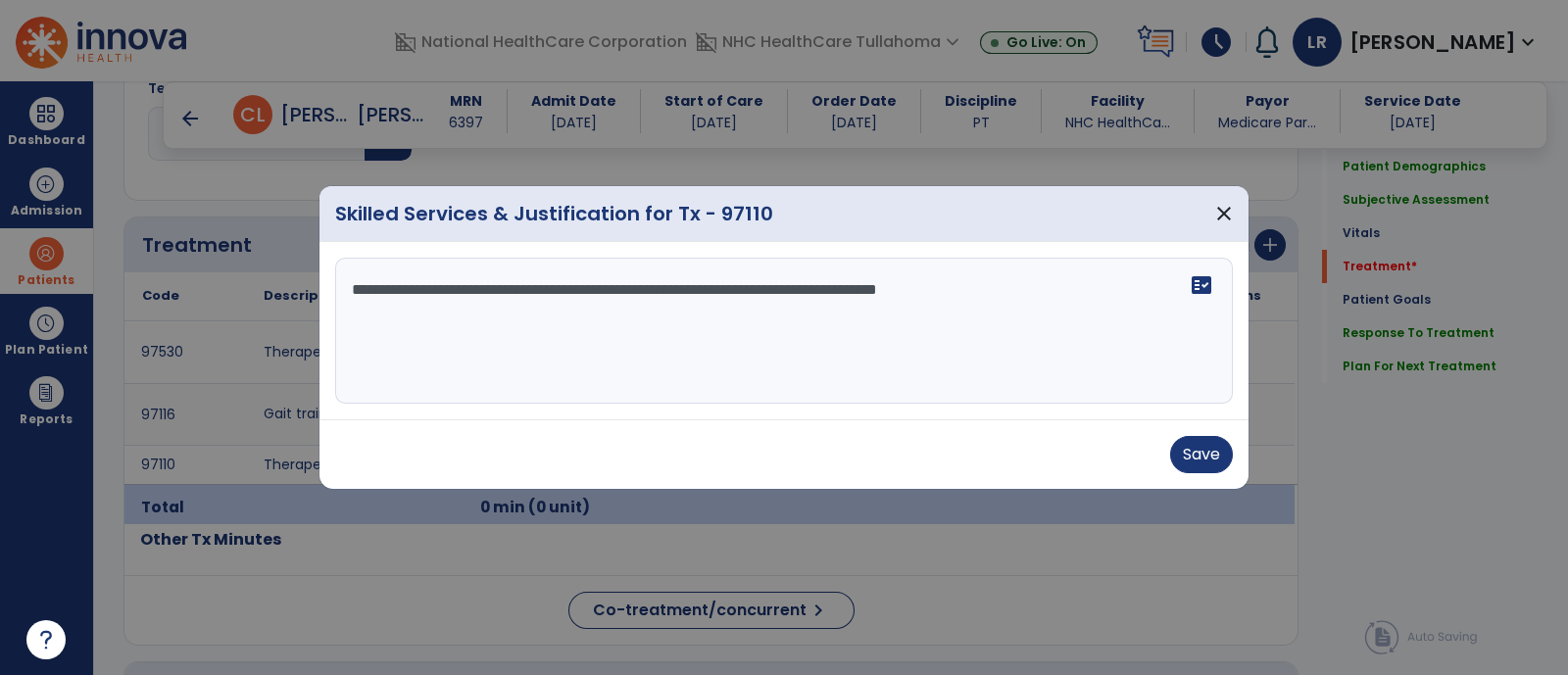 click on "**********" at bounding box center (784, 331) 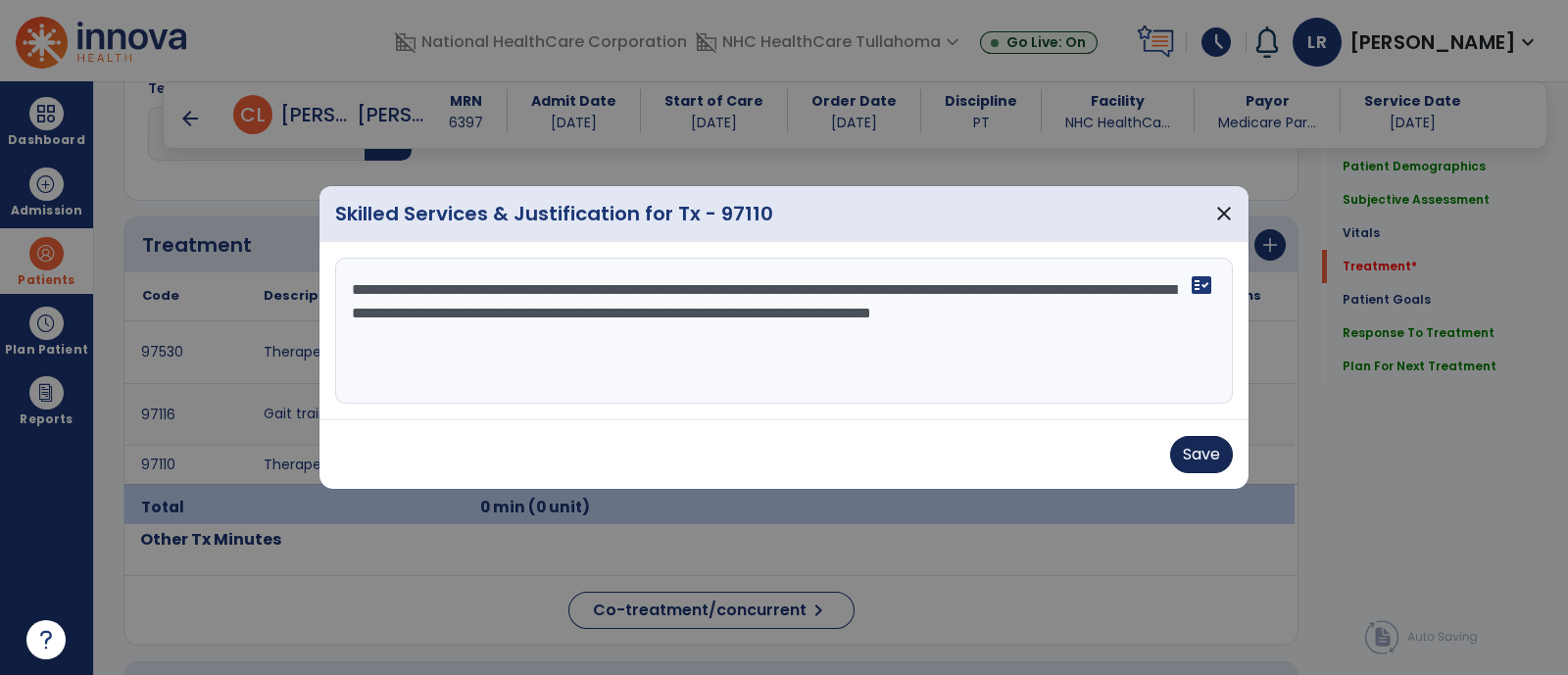 type on "**********" 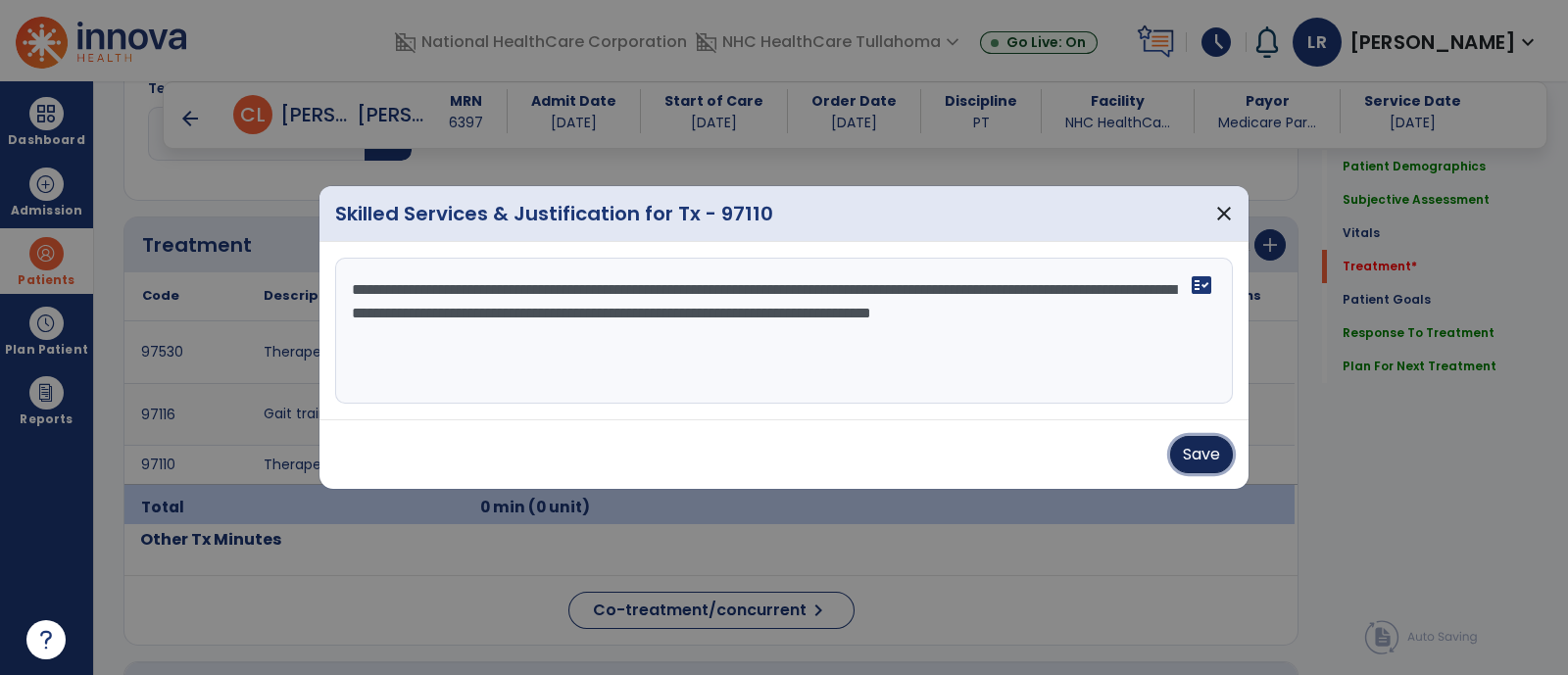 click on "Save" at bounding box center [1201, 455] 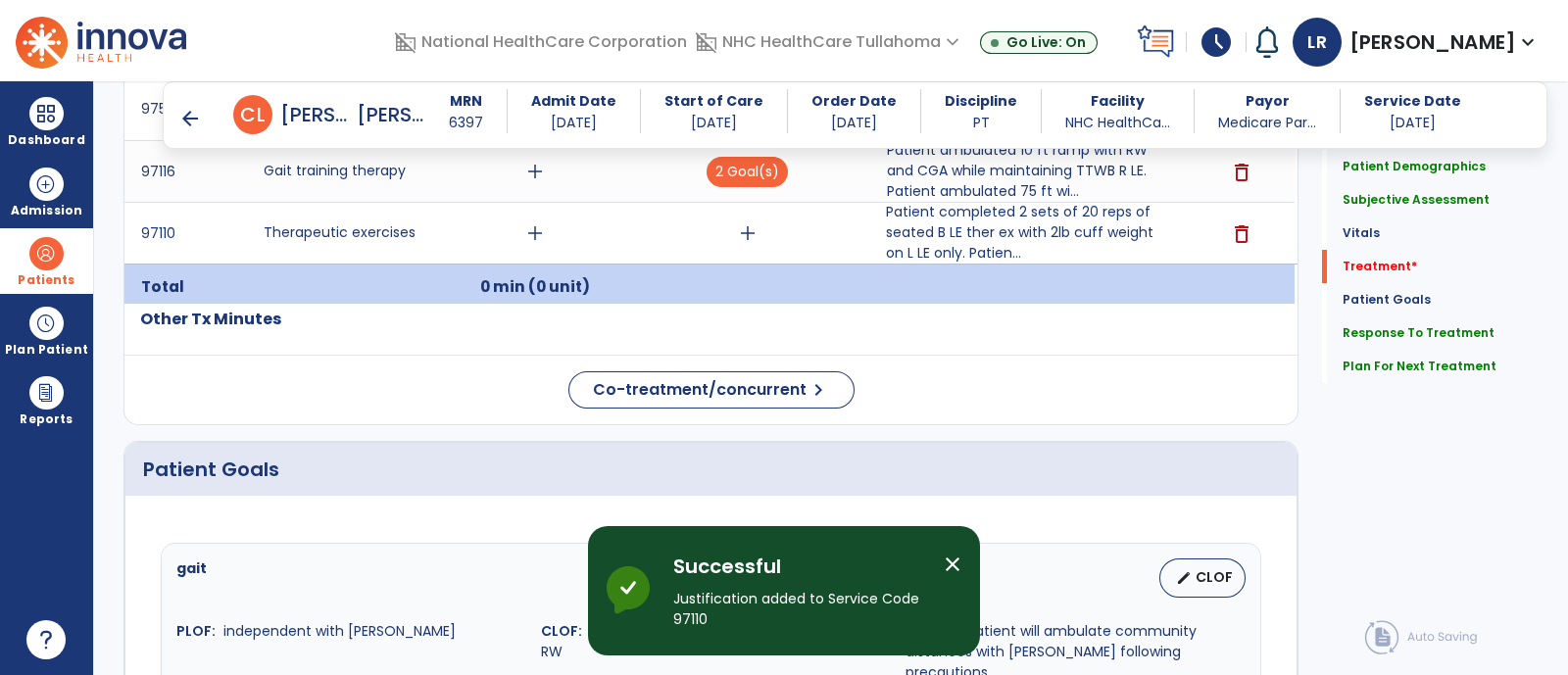scroll, scrollTop: 1411, scrollLeft: 0, axis: vertical 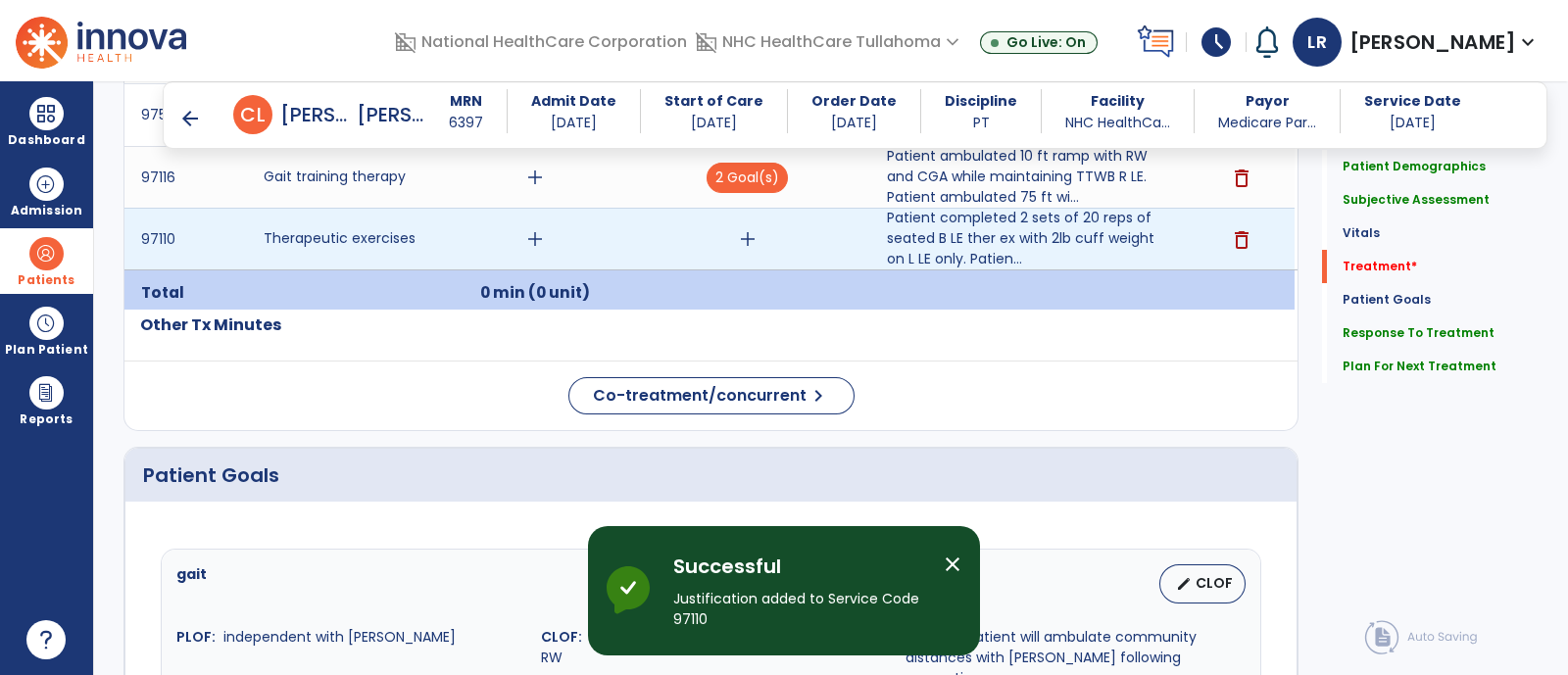 click on "add" at bounding box center (748, 239) 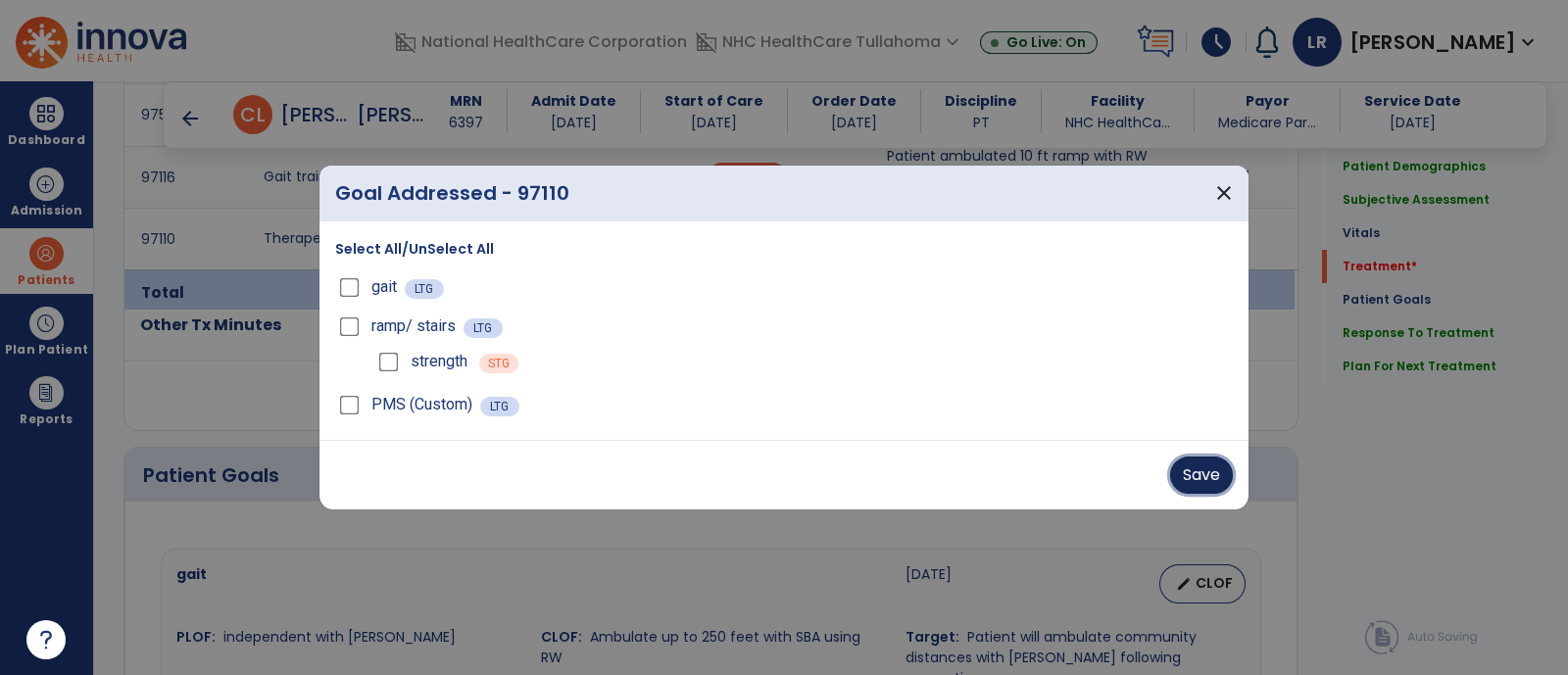 click on "Save" at bounding box center [1201, 475] 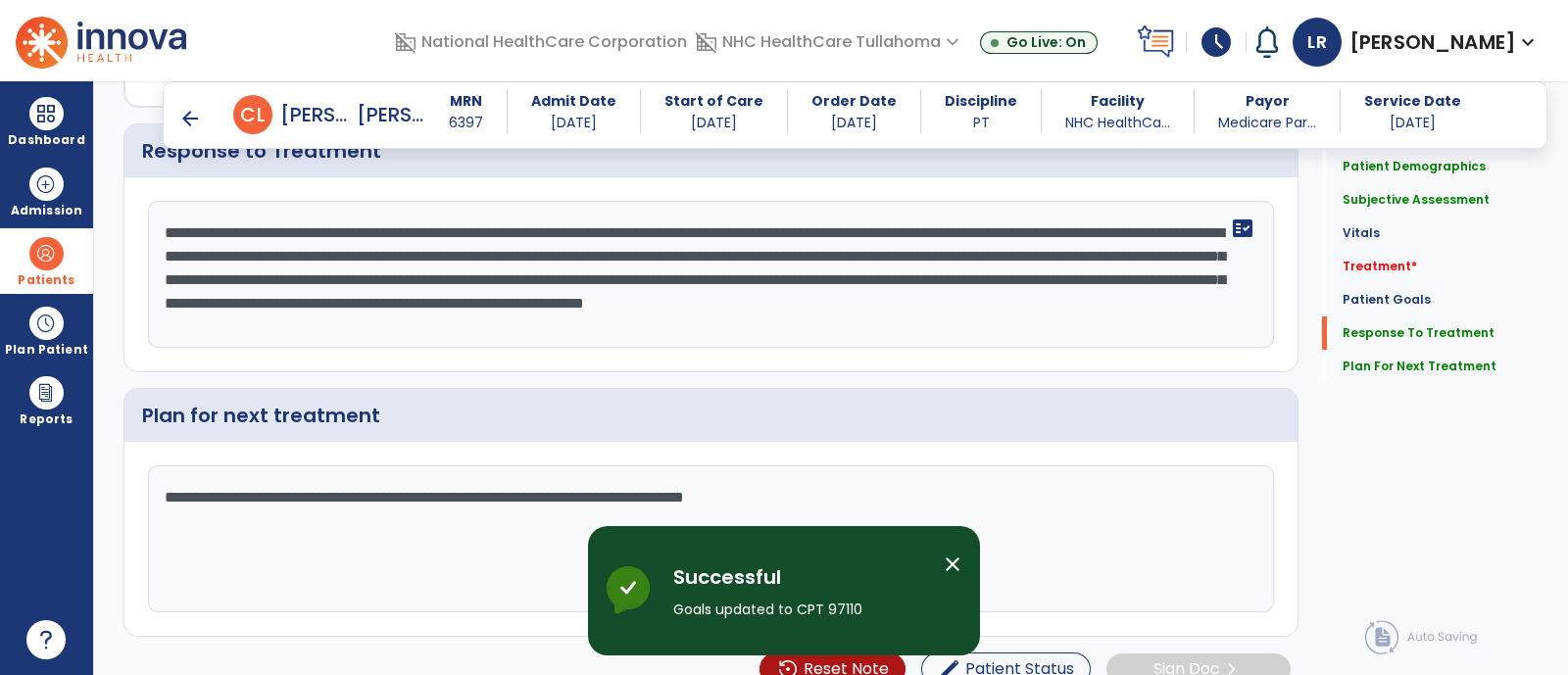 scroll, scrollTop: 2782, scrollLeft: 0, axis: vertical 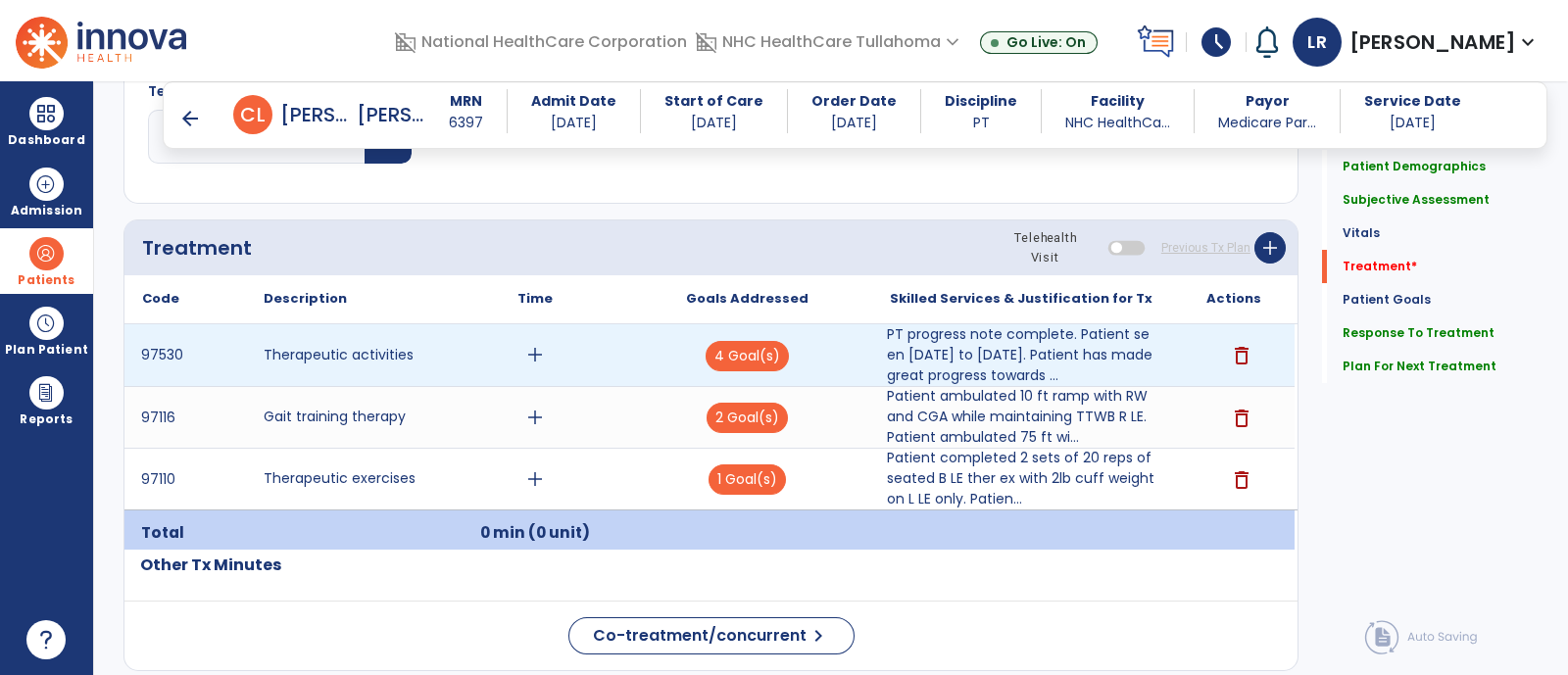 type on "**********" 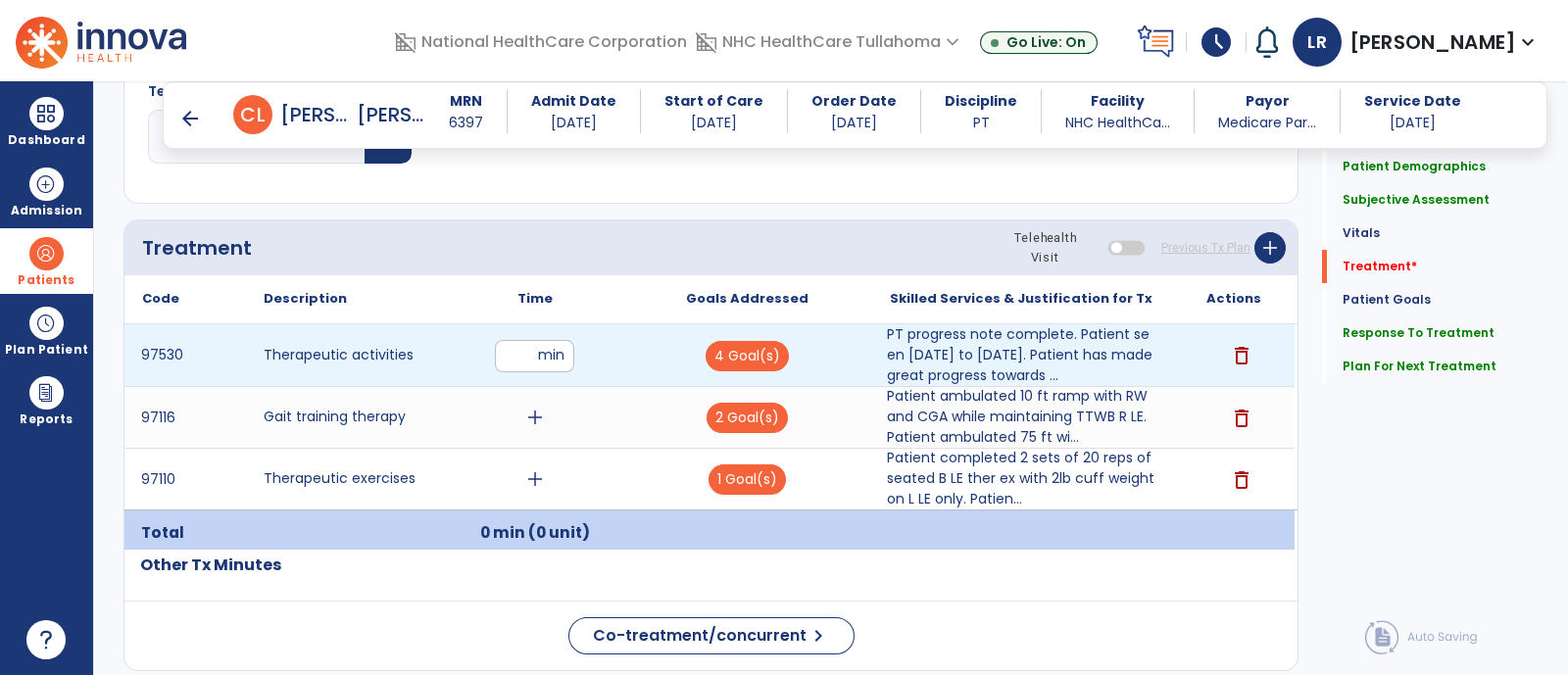 type on "**" 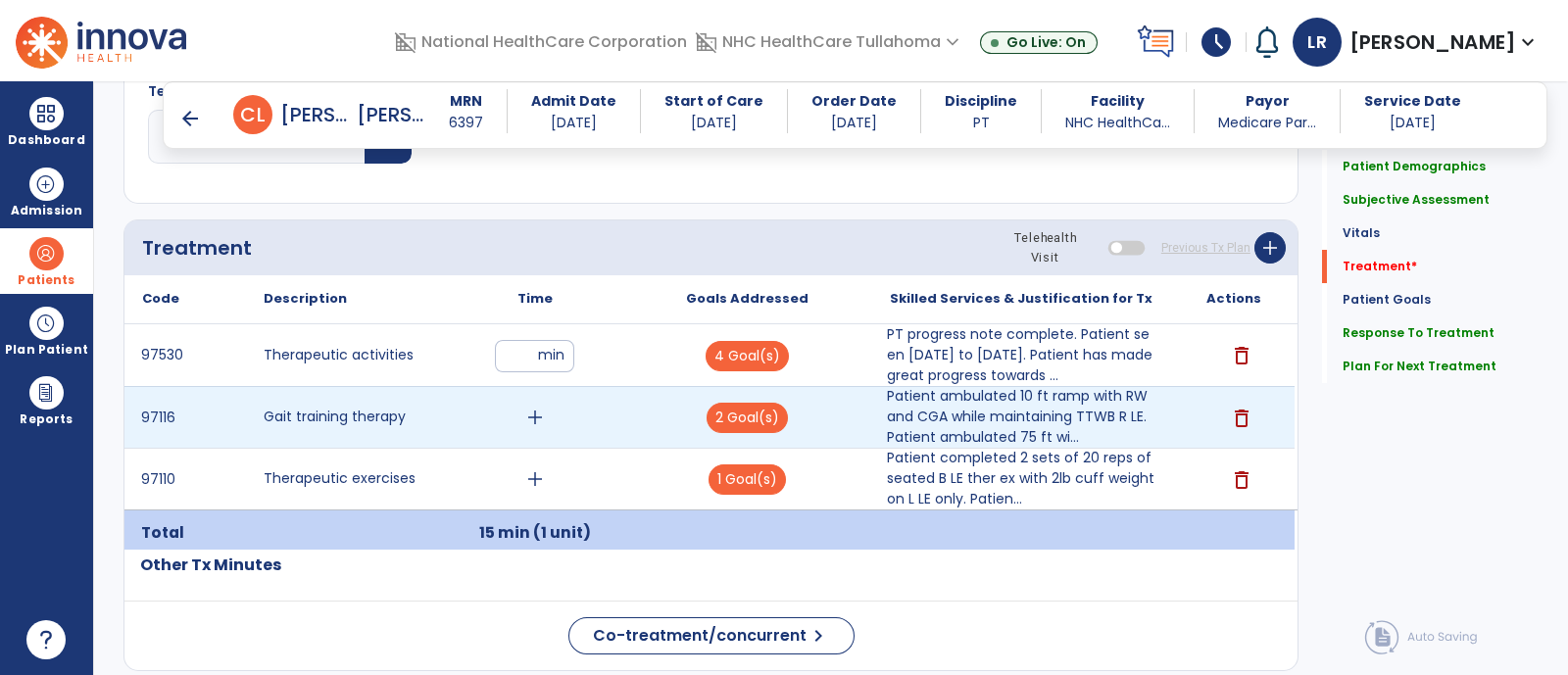 click on "add" at bounding box center [535, 417] 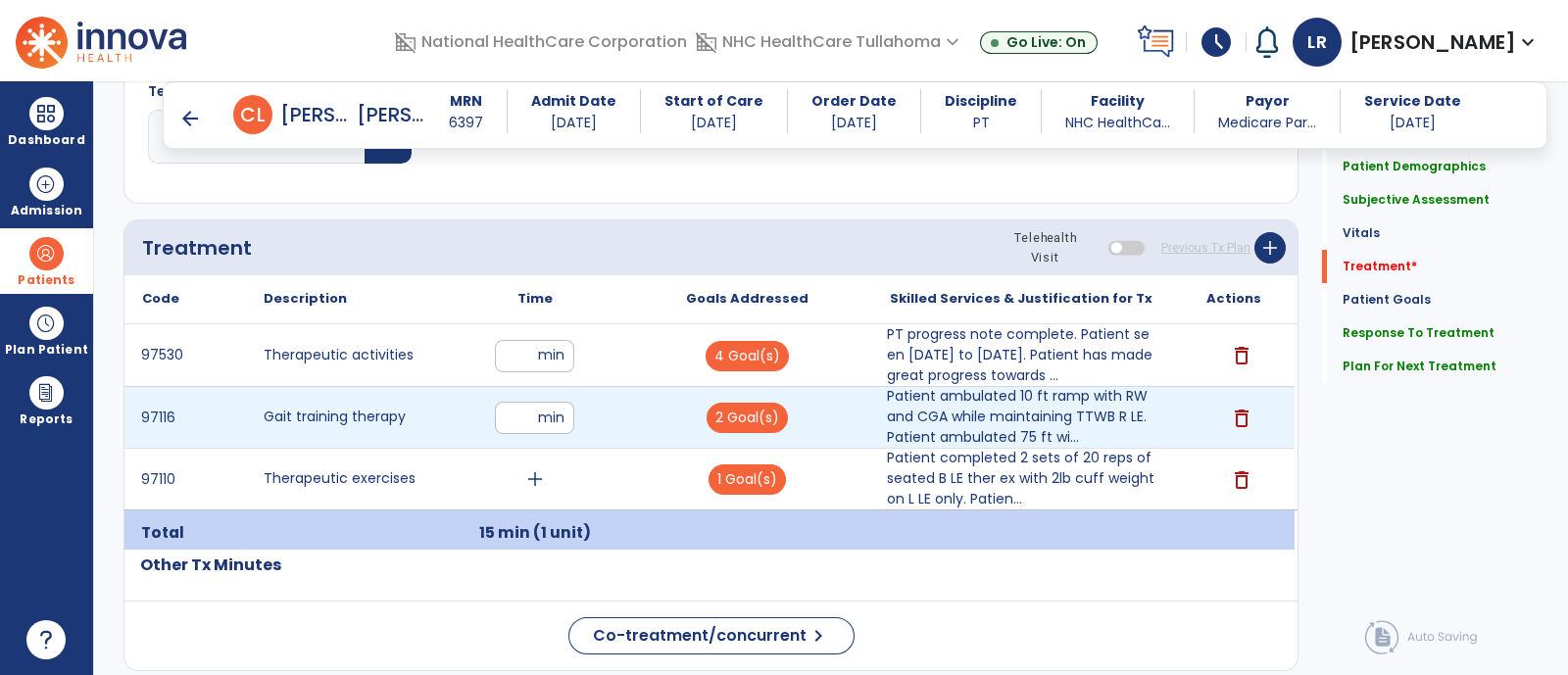 type on "**" 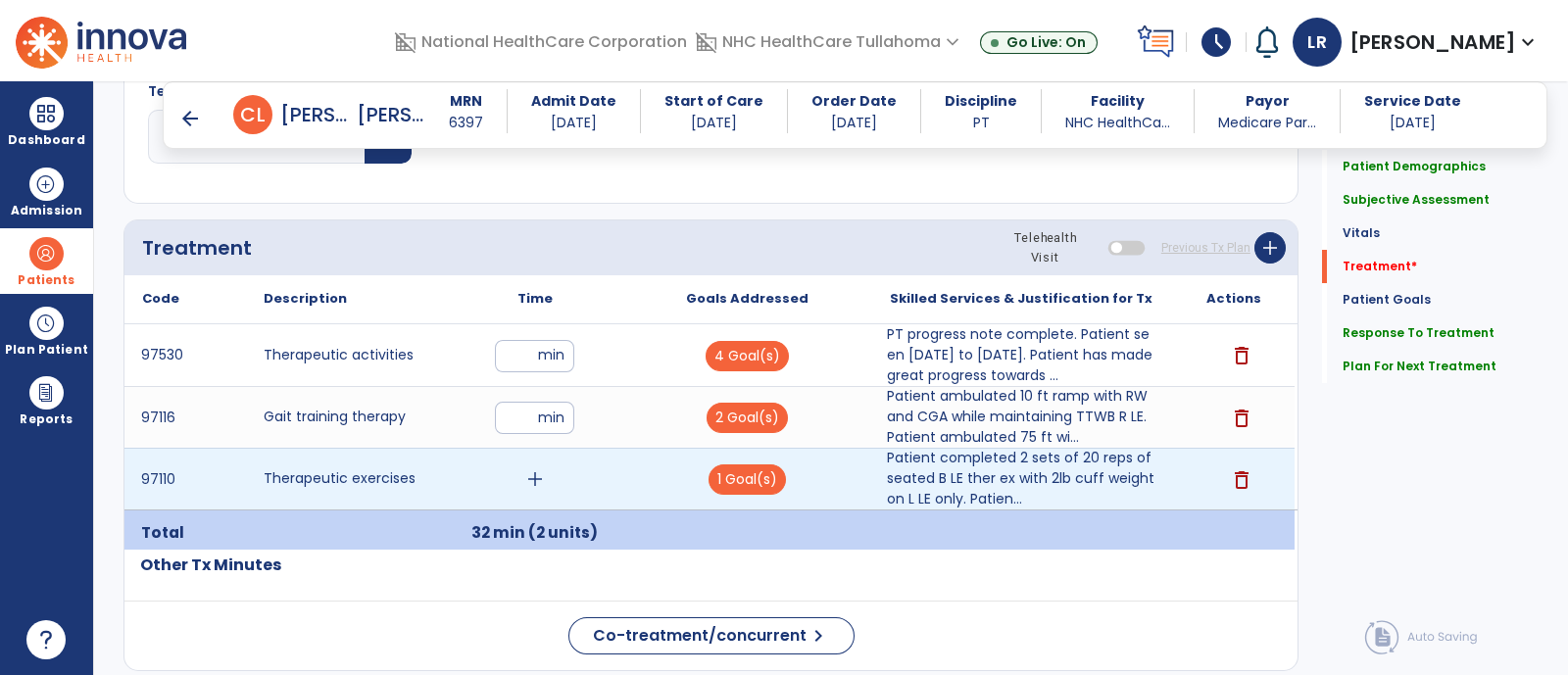 click on "add" at bounding box center (535, 479) 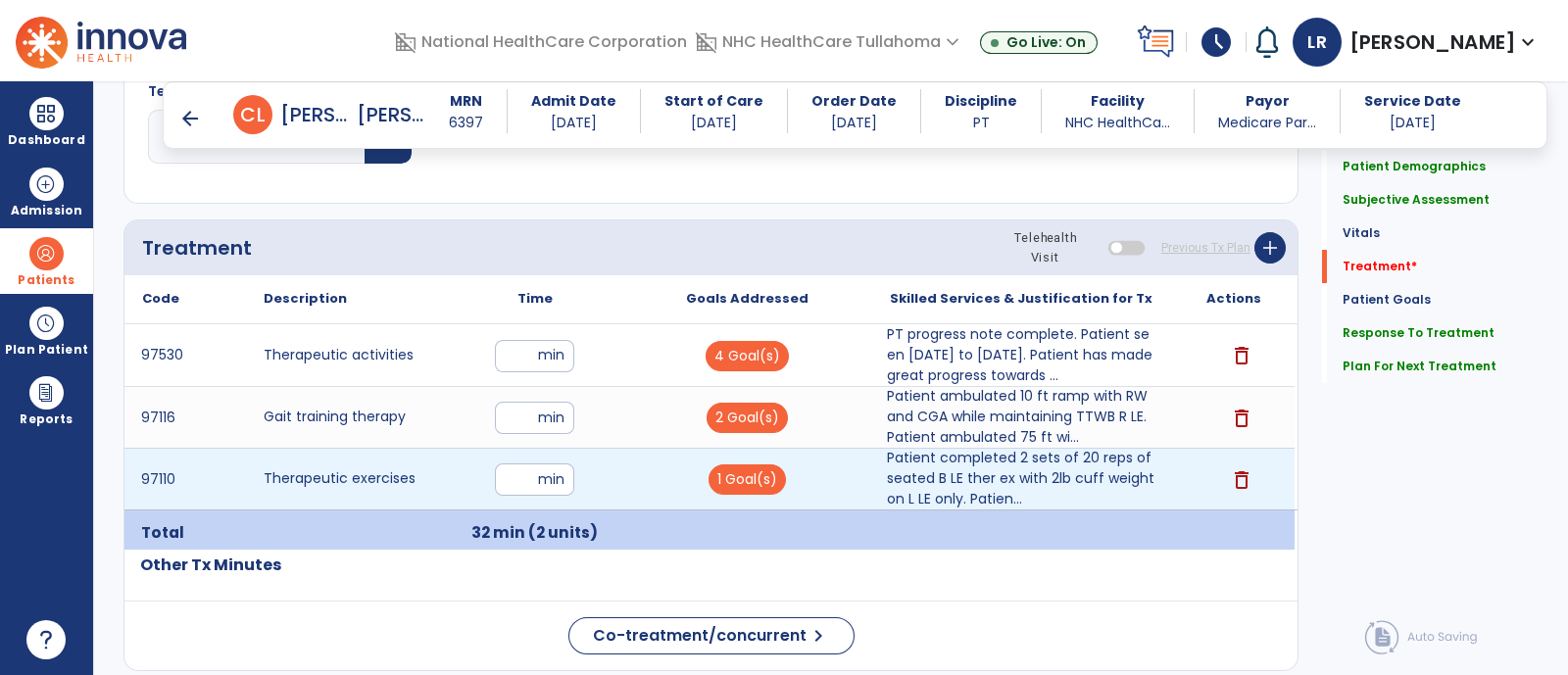 type on "**" 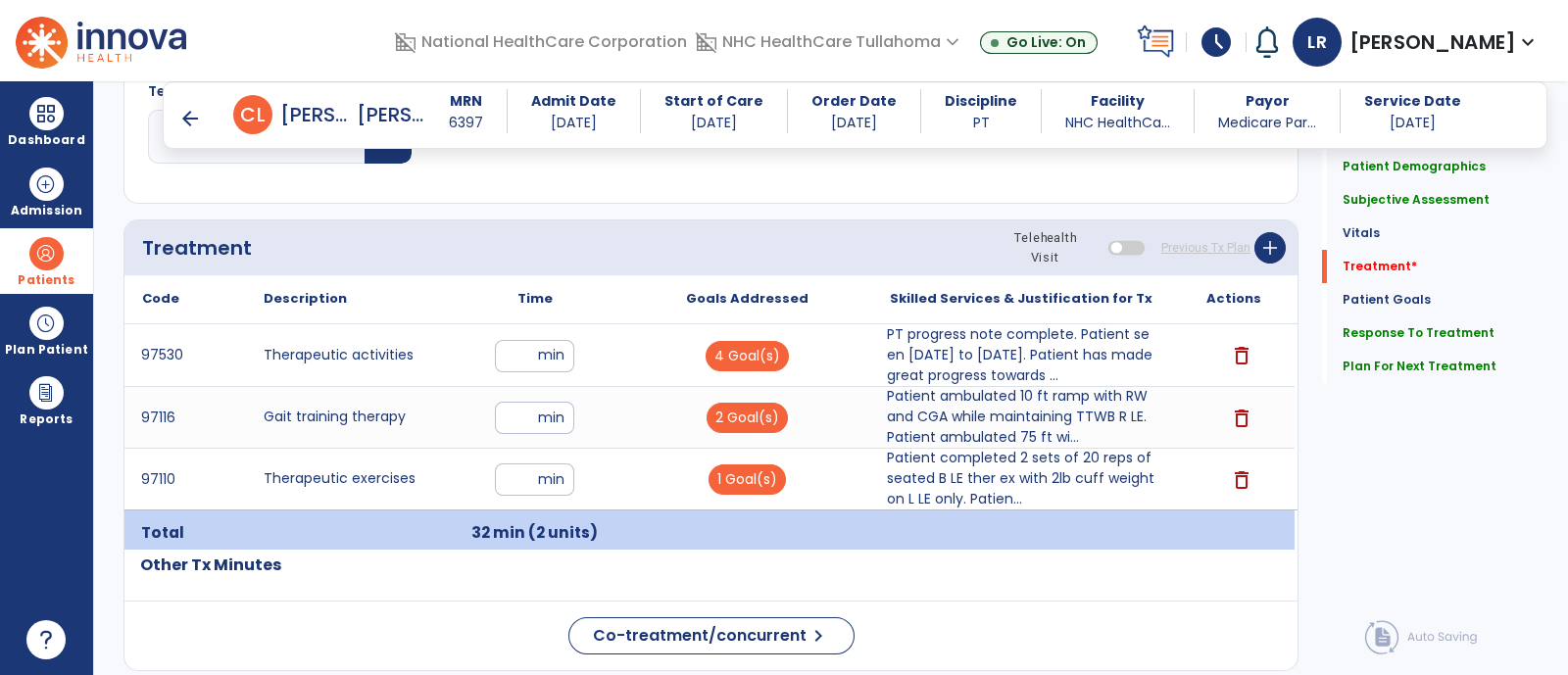 click on "Code
Description
Time" 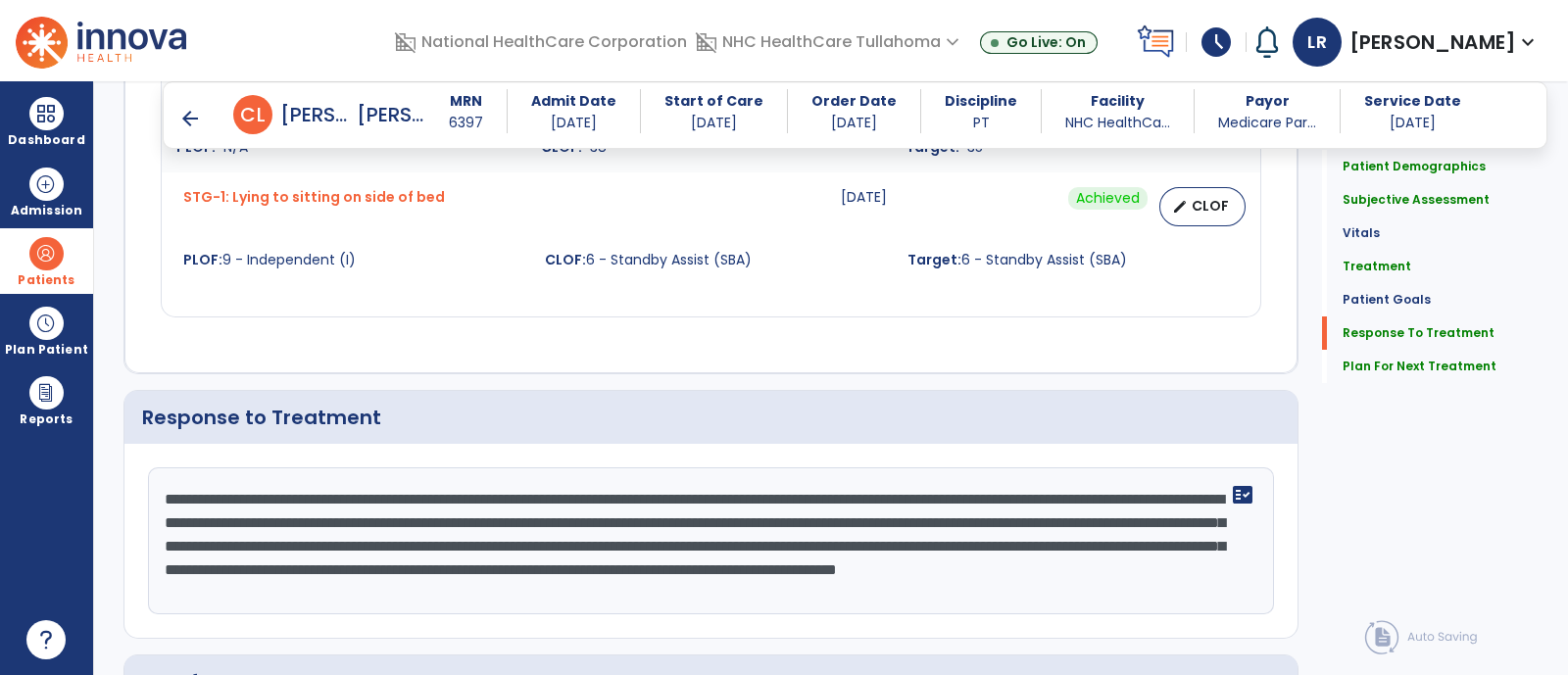 scroll, scrollTop: 2782, scrollLeft: 0, axis: vertical 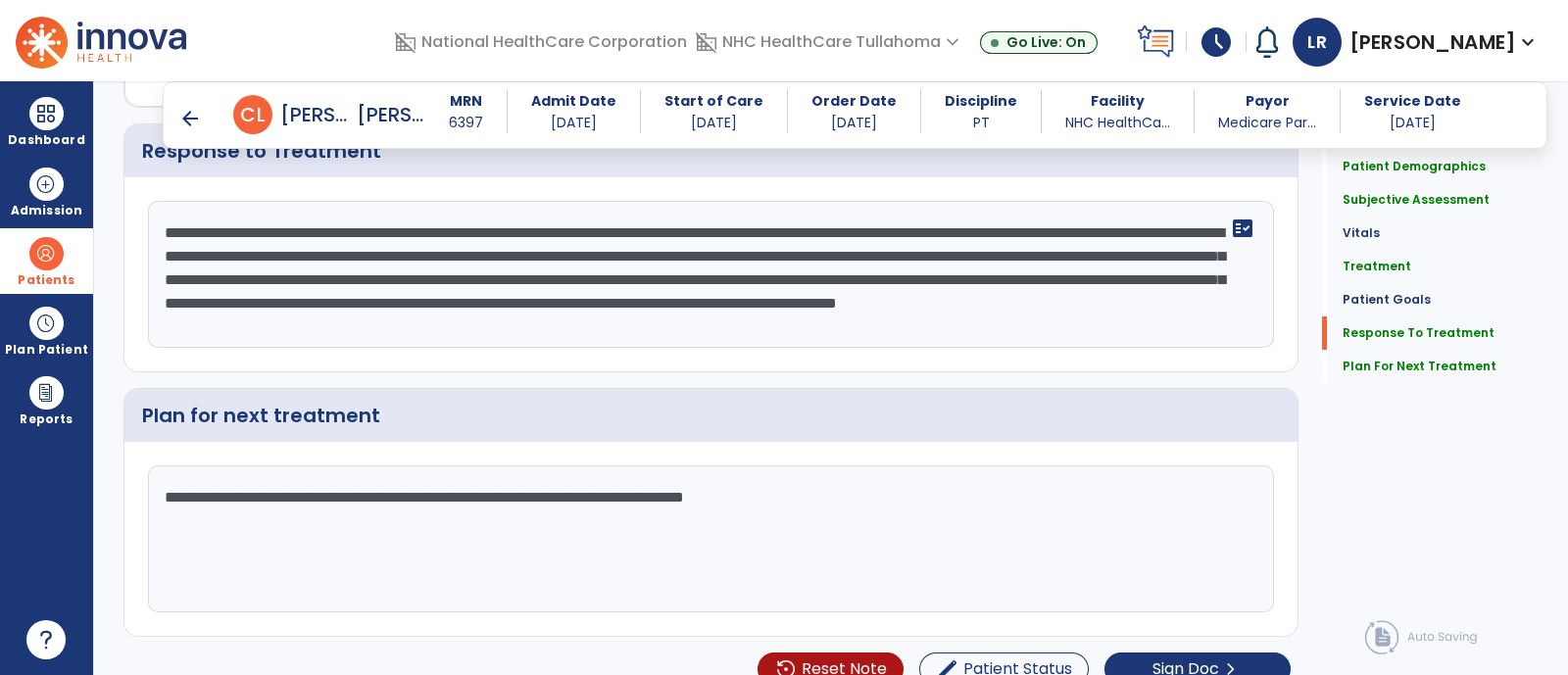 click on "arrow_back" at bounding box center (190, 119) 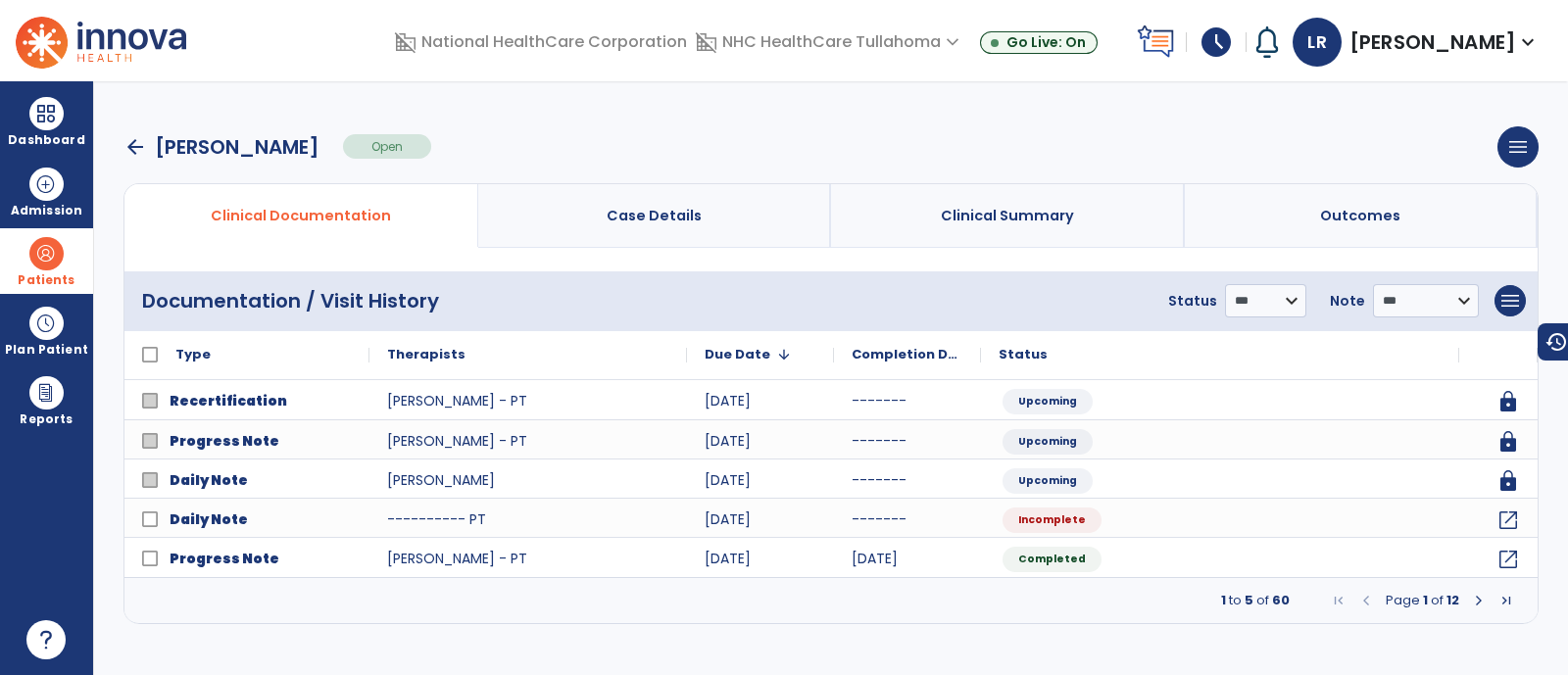 scroll, scrollTop: 0, scrollLeft: 0, axis: both 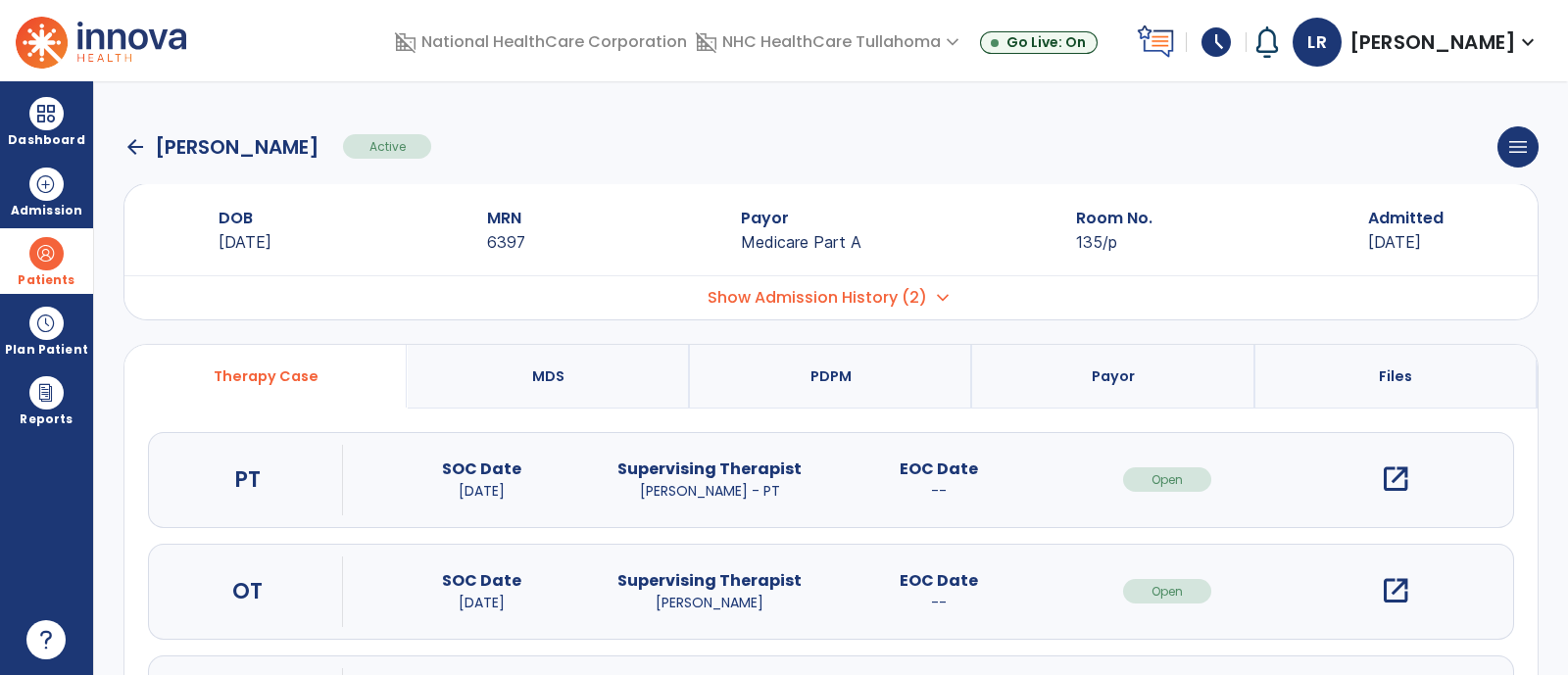 click on "arrow_back" 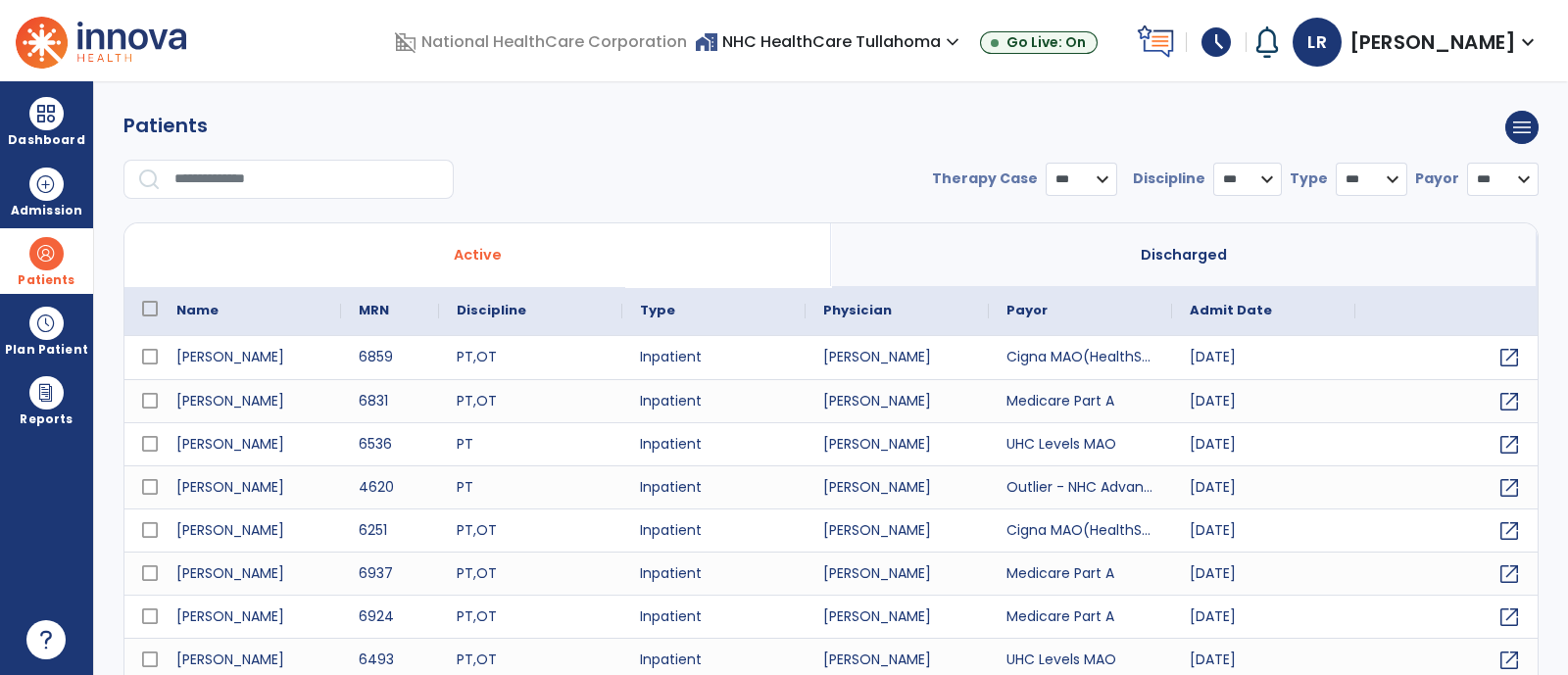 select on "***" 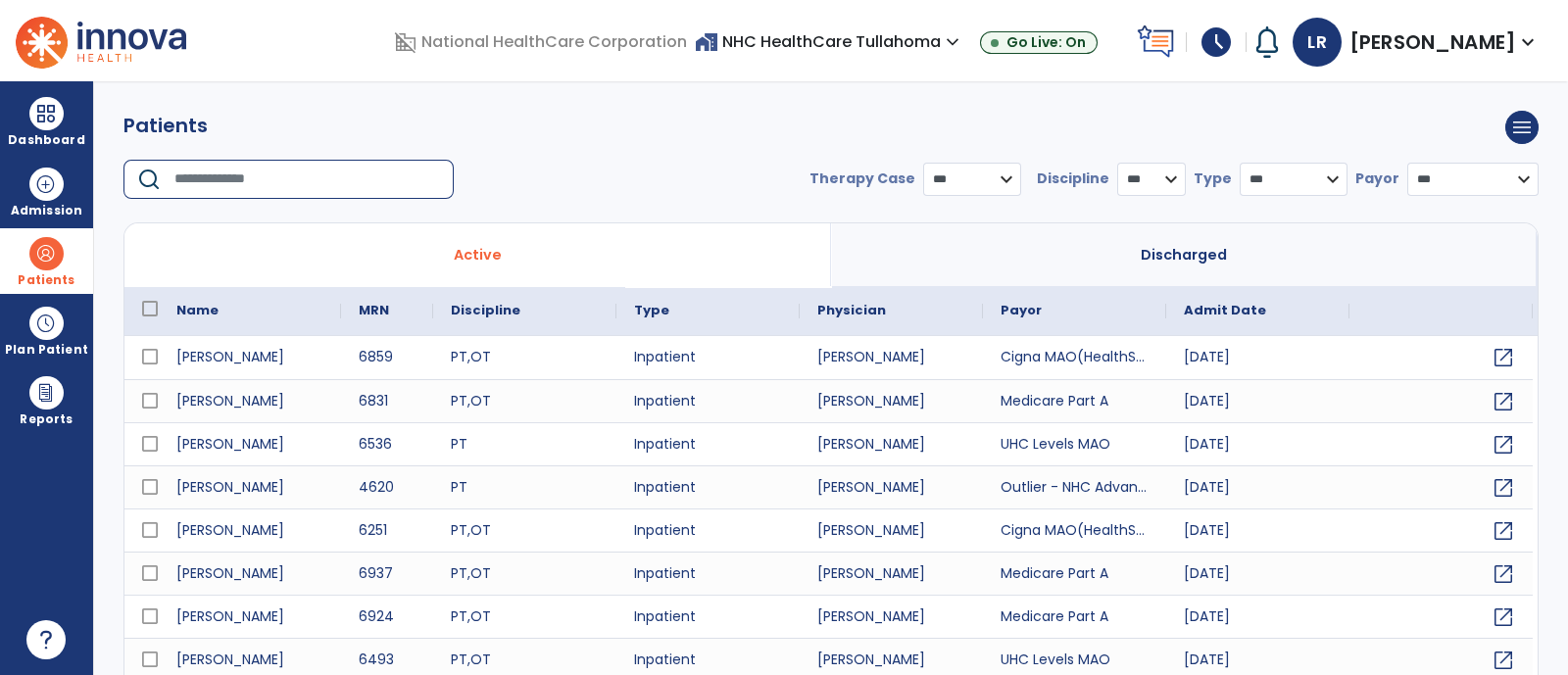 click at bounding box center (307, 179) 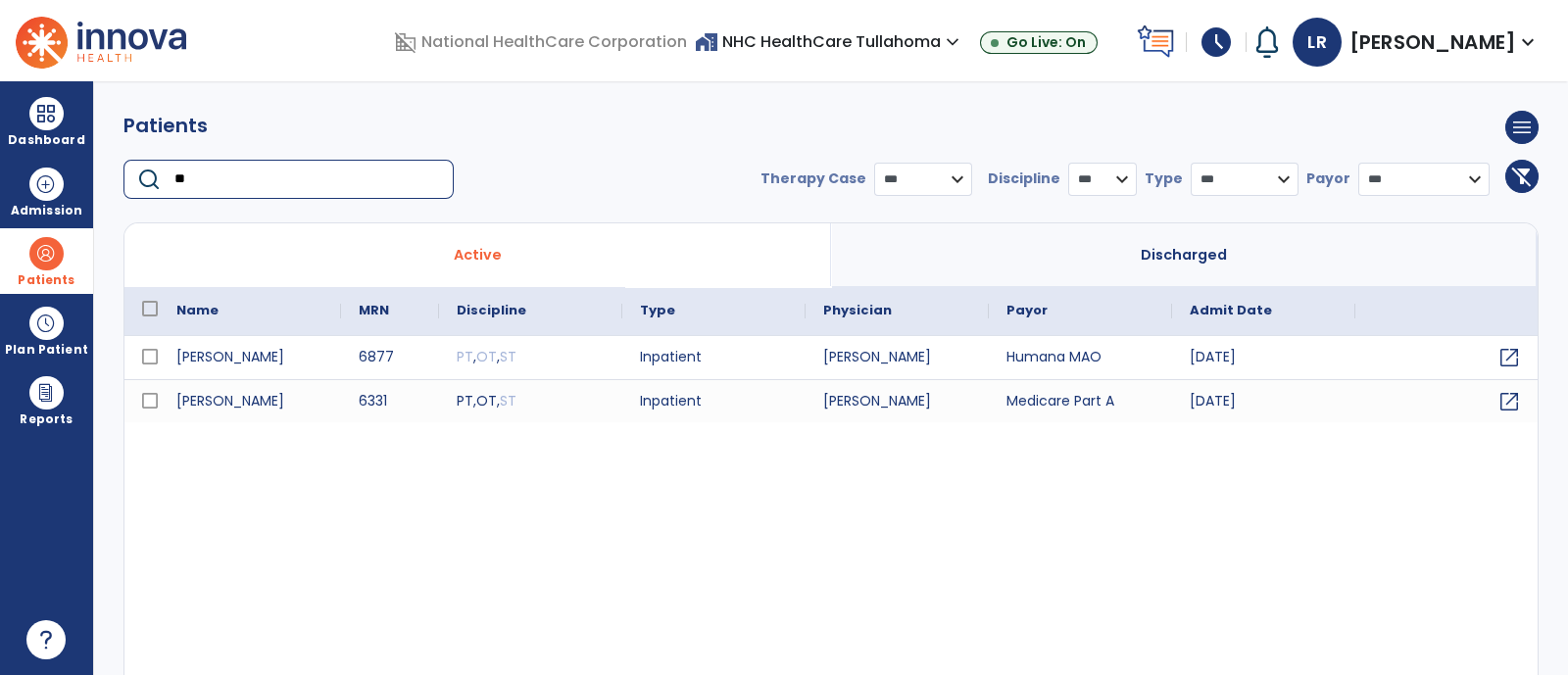 type on "*" 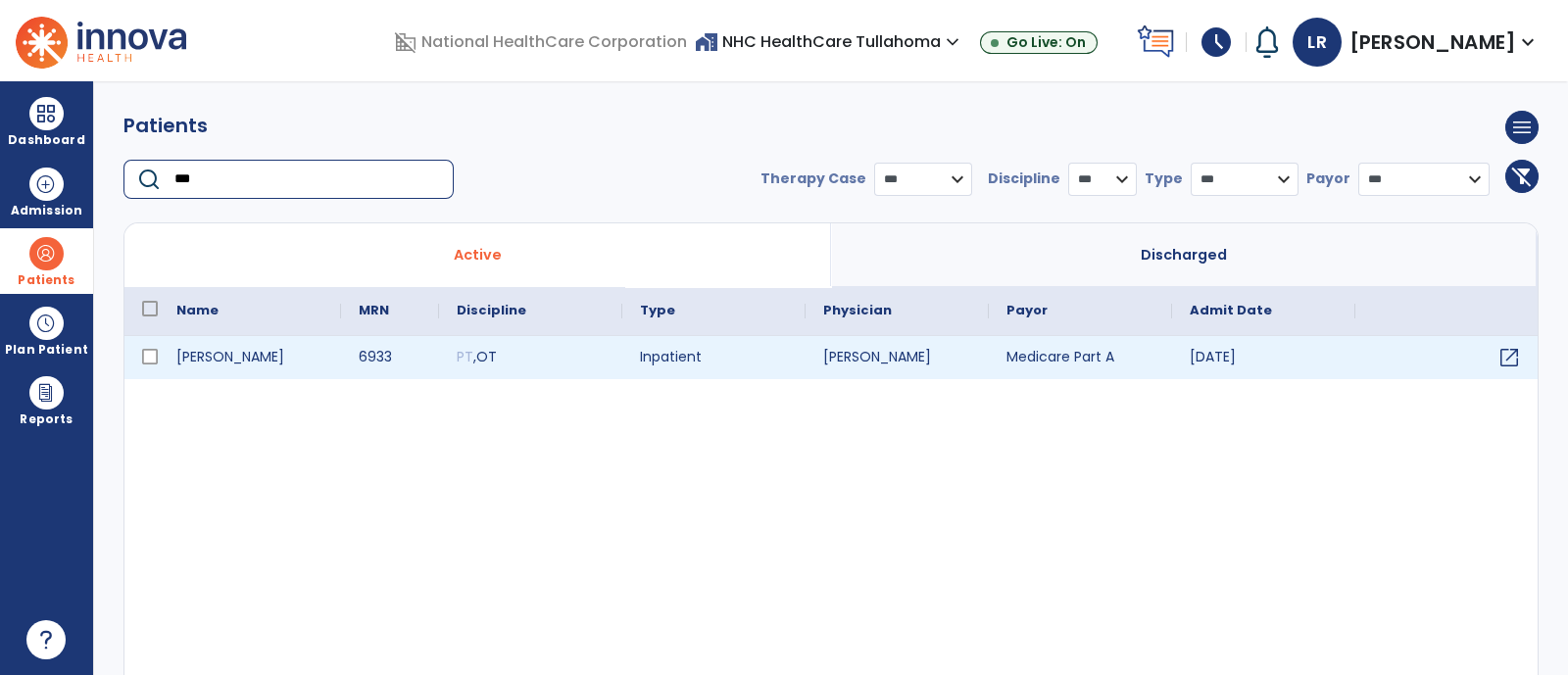 type on "***" 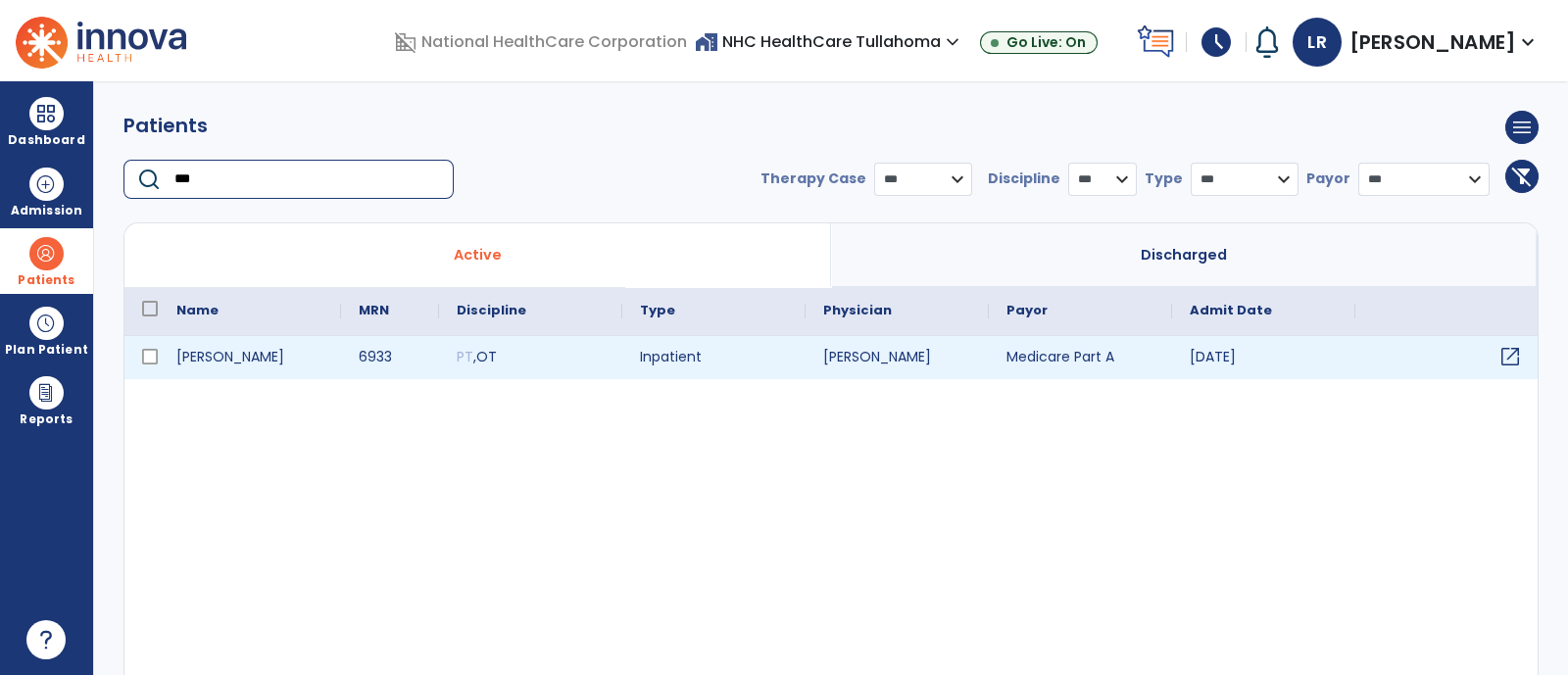 click on "open_in_new" at bounding box center [1510, 357] 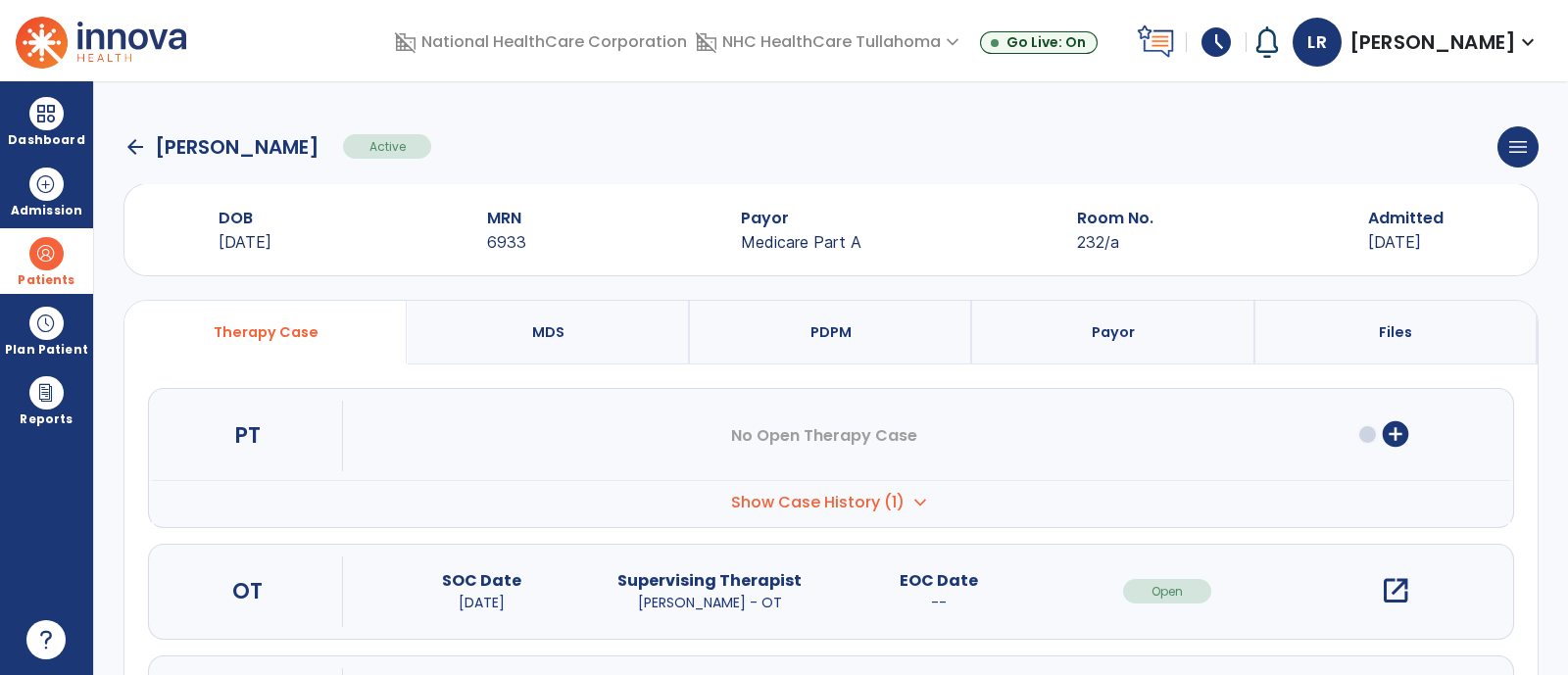 click on "Show Case History (1)     expand_more" at bounding box center (831, 502) 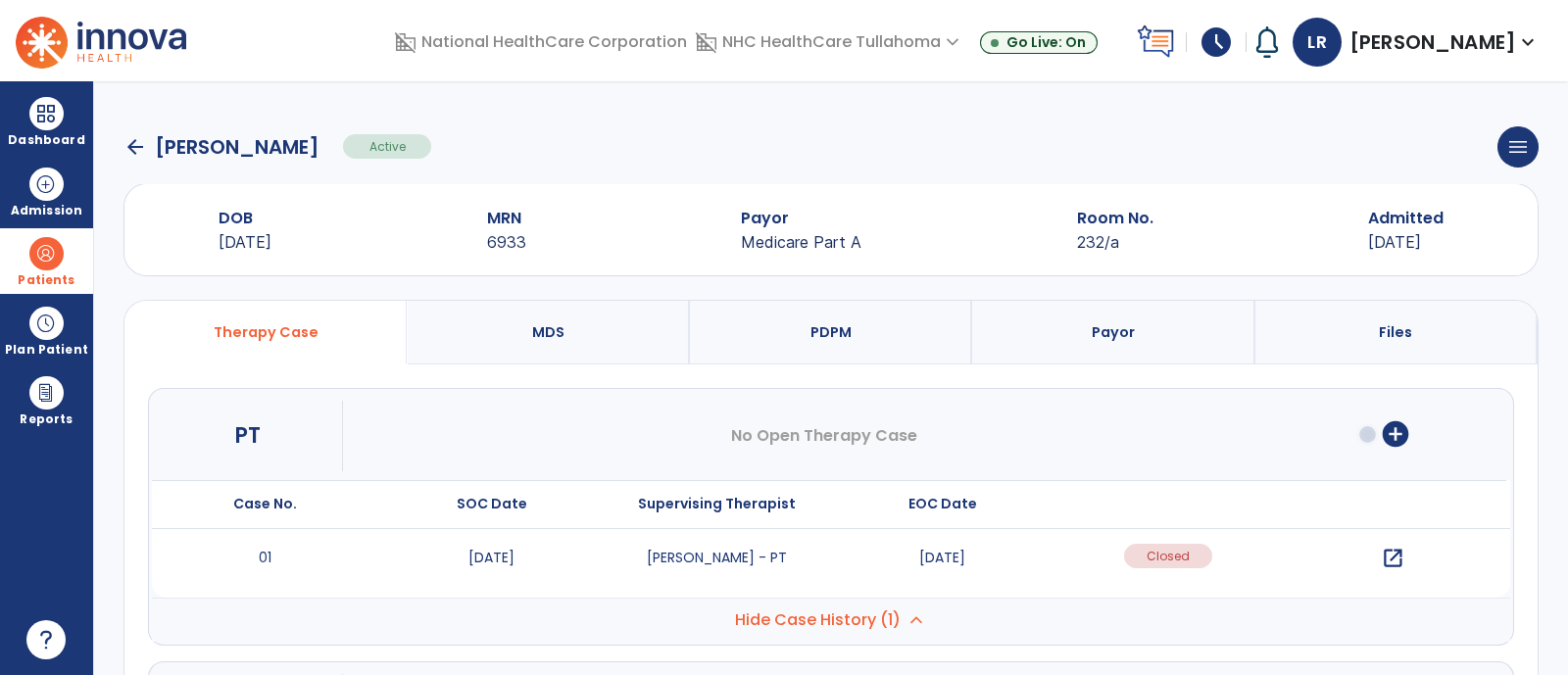 click on "open_in_new" at bounding box center [1393, 558] 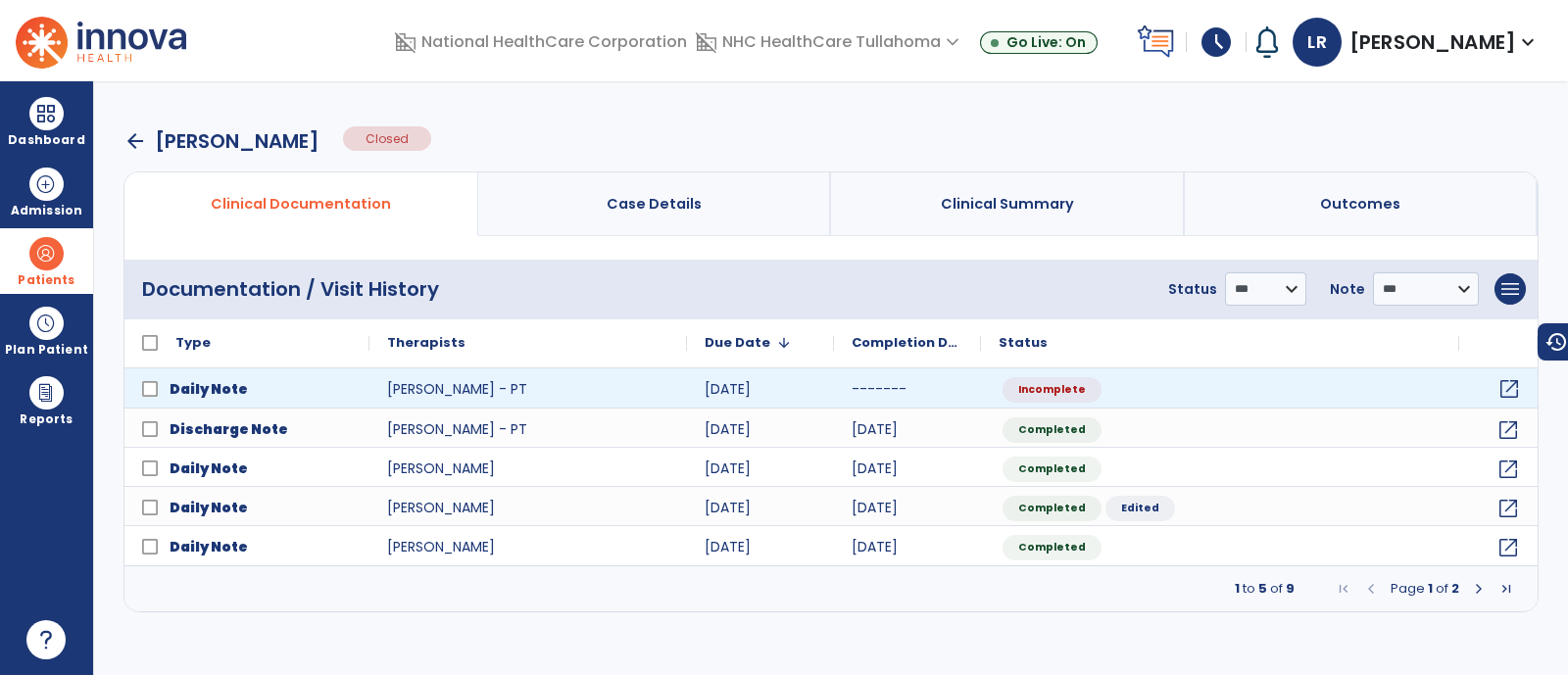 click on "open_in_new" 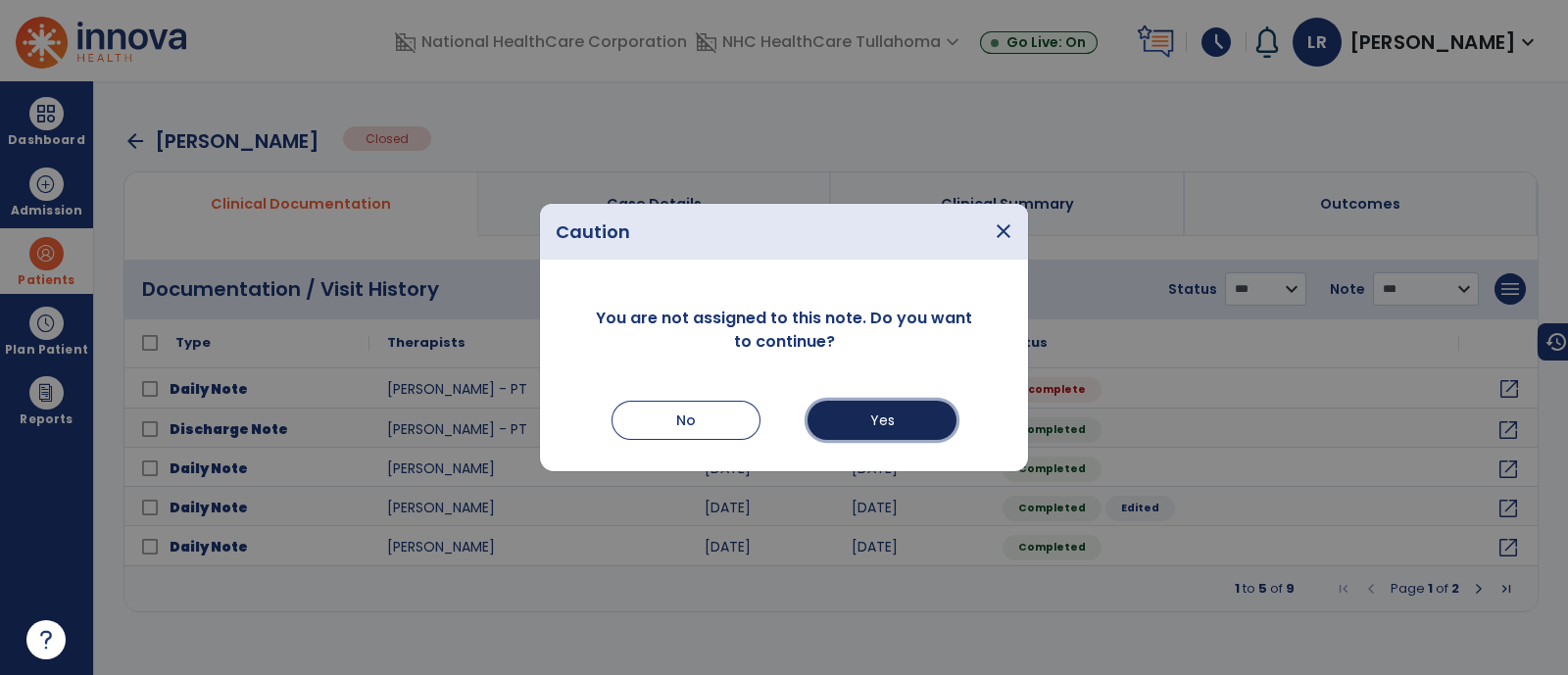 click on "Yes" at bounding box center [882, 420] 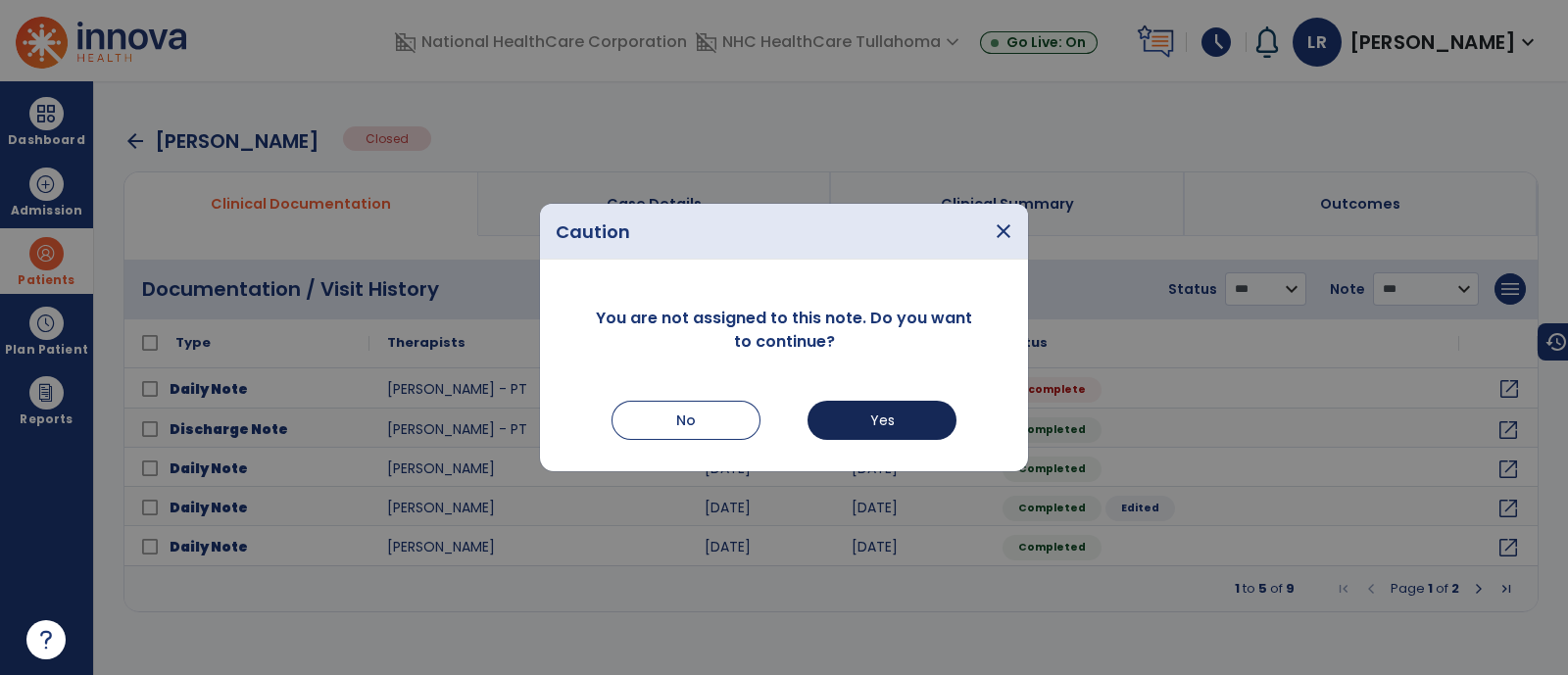 select on "*" 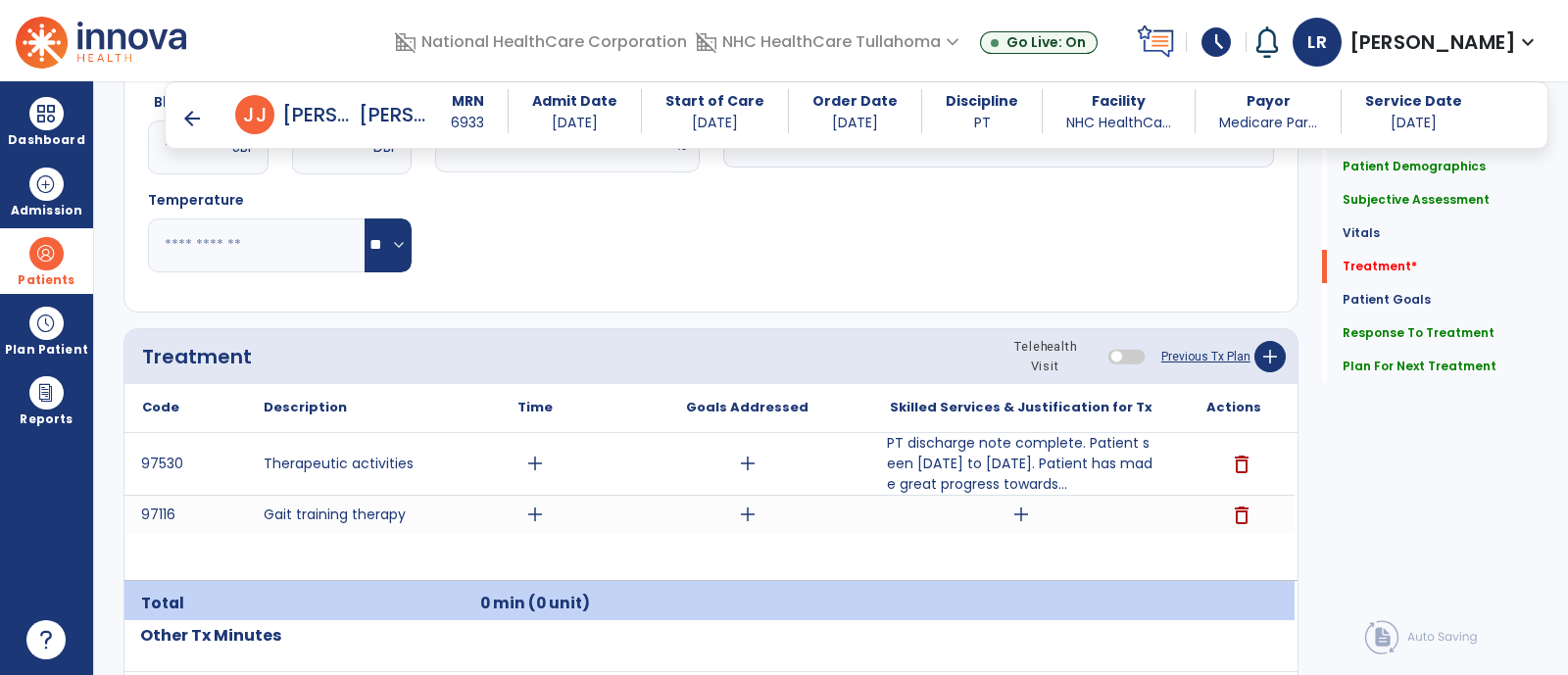 scroll, scrollTop: 1077, scrollLeft: 0, axis: vertical 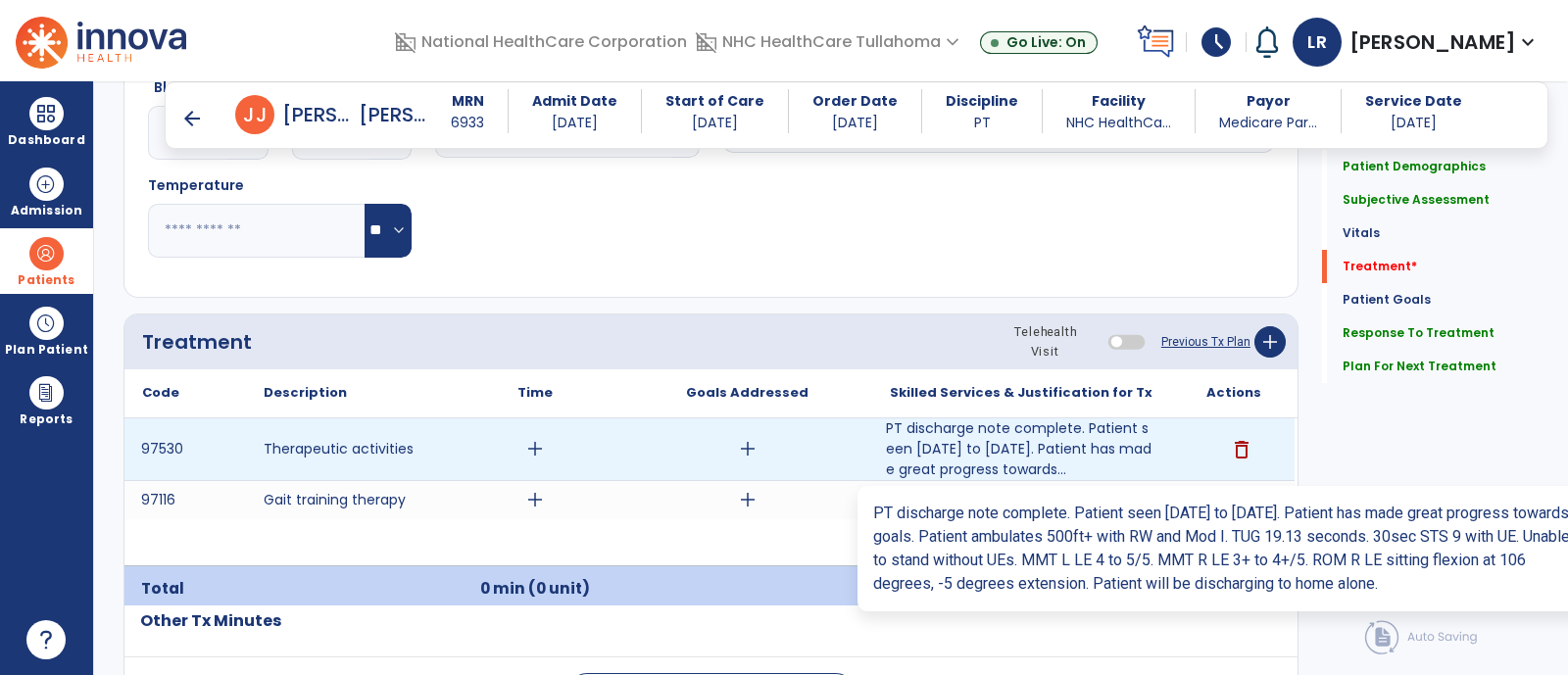 click on "PT discharge note complete. Patient seen [DATE] to [DATE]. Patient has made great progress towards..." at bounding box center (1021, 449) 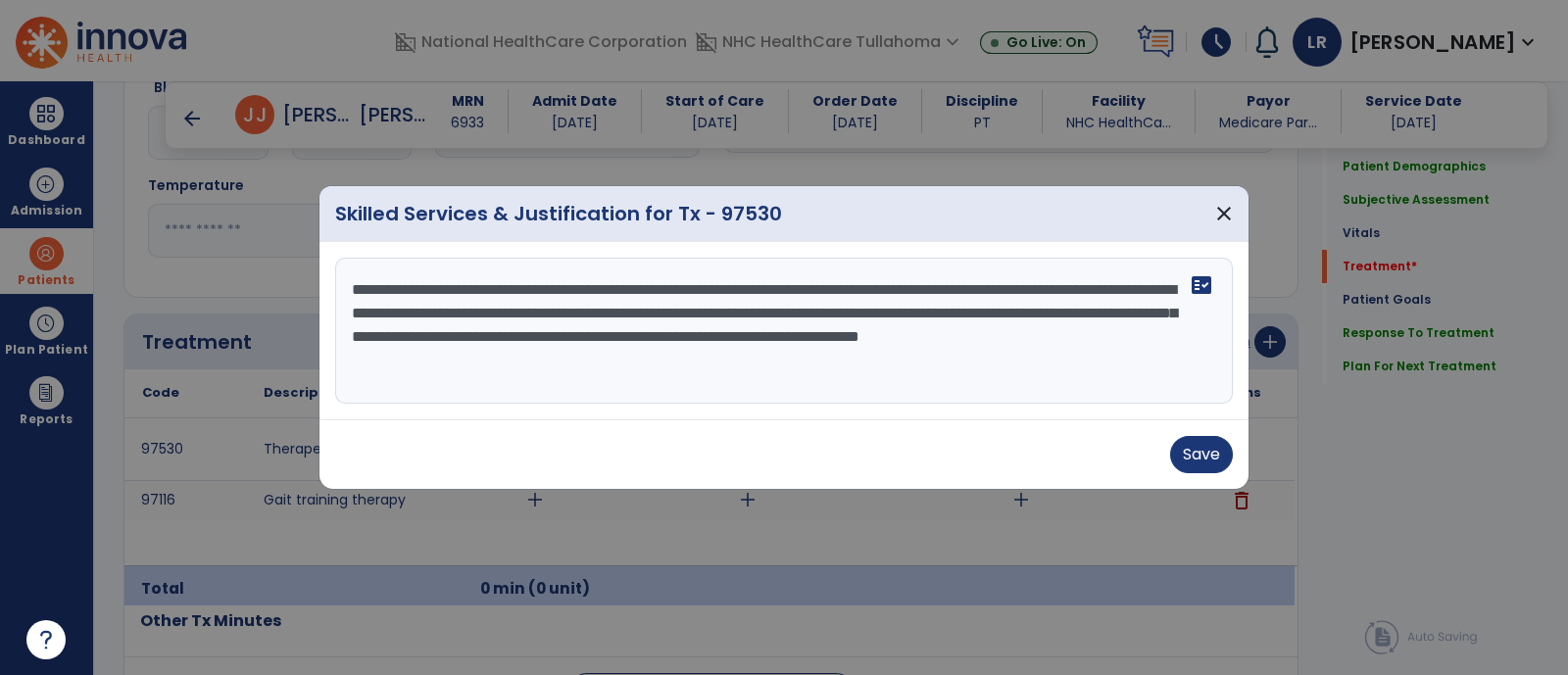 drag, startPoint x: 824, startPoint y: 289, endPoint x: 1052, endPoint y: 315, distance: 229.47767 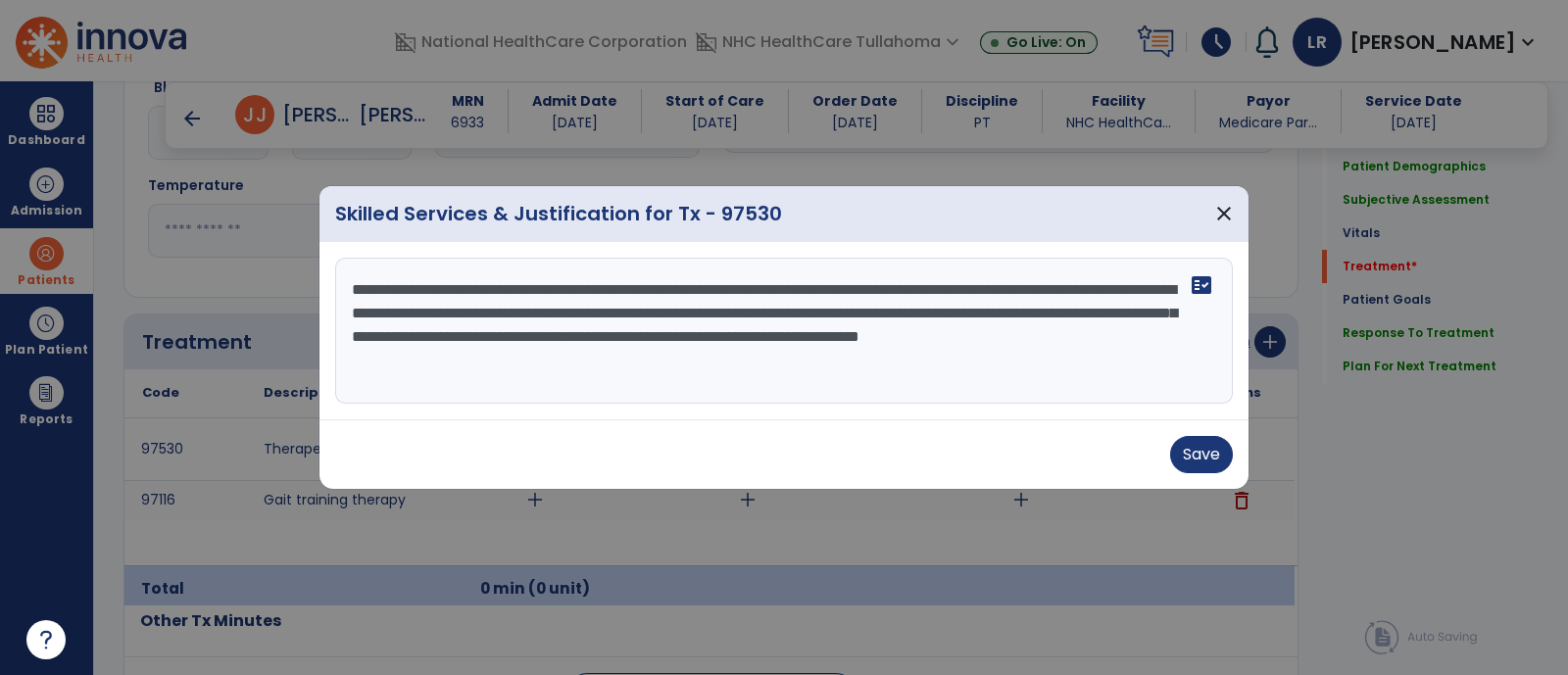click on "**********" at bounding box center (784, 331) 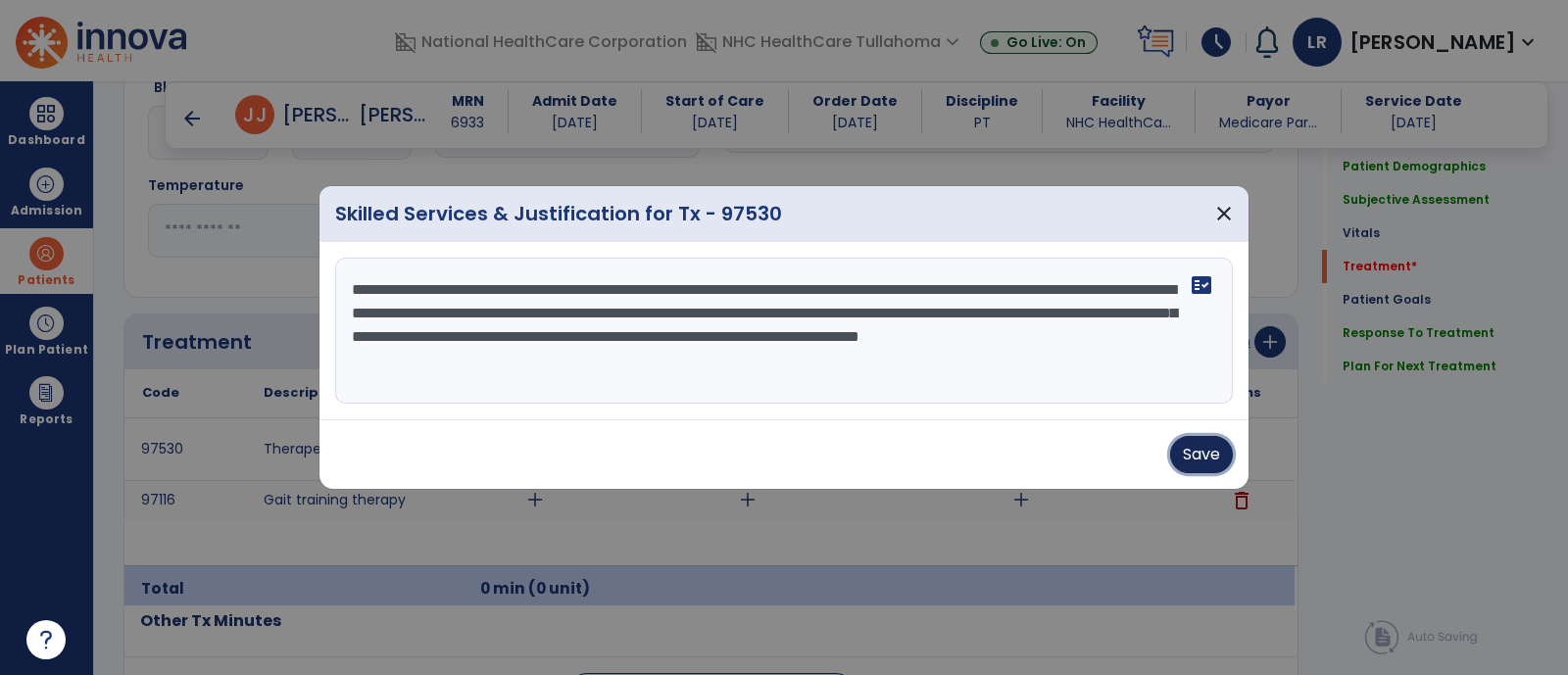 click on "Save" at bounding box center [1201, 455] 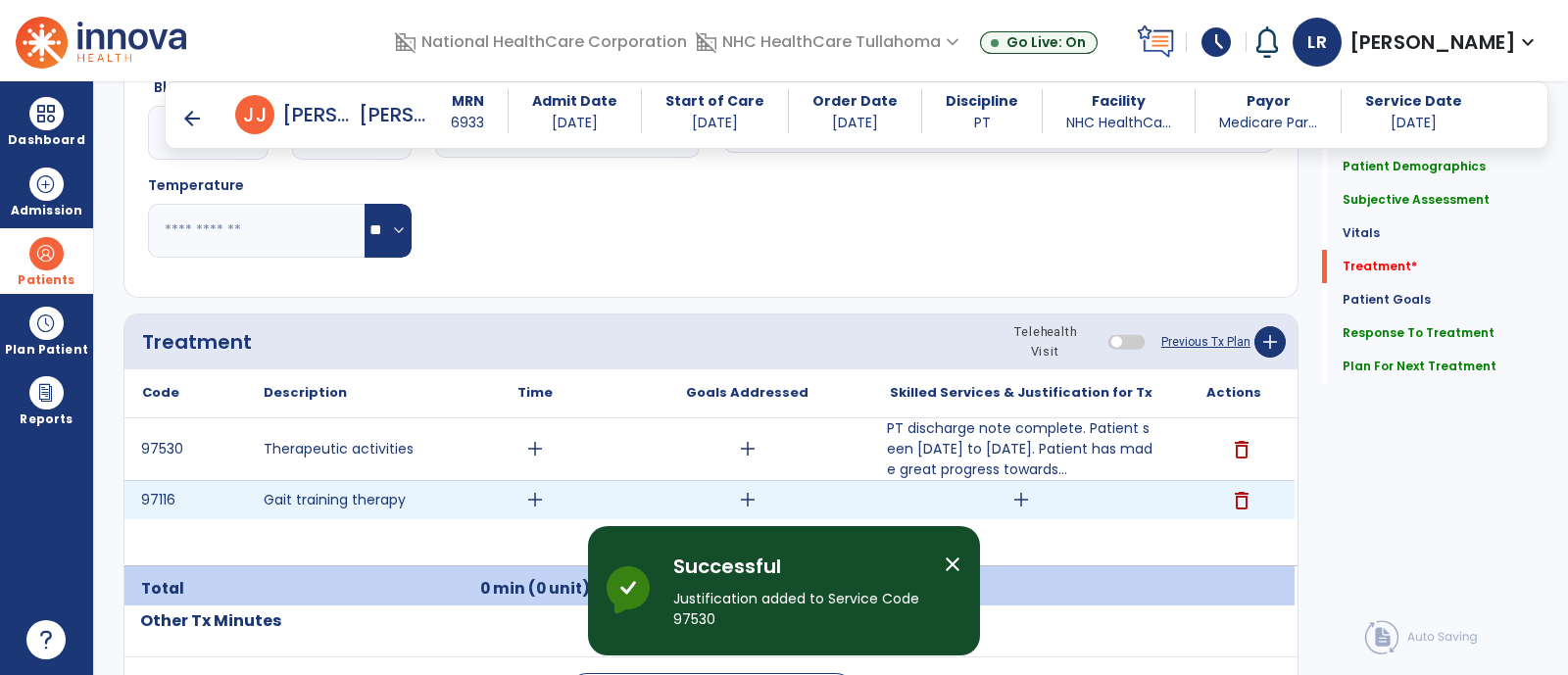 click on "add" at bounding box center (1021, 500) 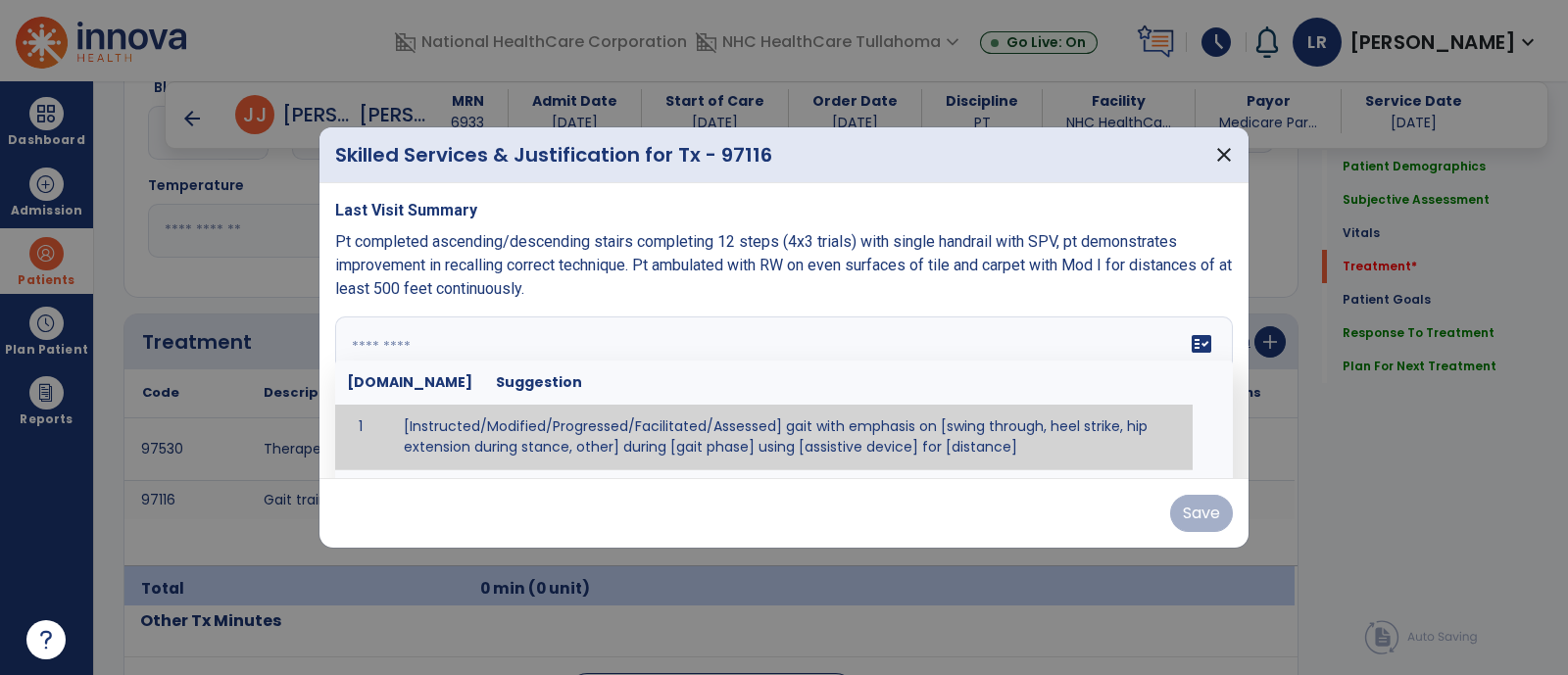 click on "fact_check  [DOMAIN_NAME] Suggestion 1 [Instructed/Modified/Progressed/Facilitated/Assessed] gait with emphasis on [swing through, heel strike, hip extension during stance, other] during [gait phase] using [assistive device] for [distance] 2 [Instructed/Modified/Progressed/Facilitated/Assessed] use of [assistive device] and [NWB, PWB, step-to gait pattern, step through gait pattern] 3 [Instructed/Modified/Progressed/Facilitated/Assessed] patient's ability to [ascend/descend # of steps, perform directional changes, walk on even/uneven surfaces, pick-up objects off floor, velocity changes, other] using [assistive device]. 4 [Instructed/Modified/Progressed/Facilitated/Assessed] pre-gait activities including [identify exercise] in order to prepare for gait training. 5" at bounding box center [784, 390] 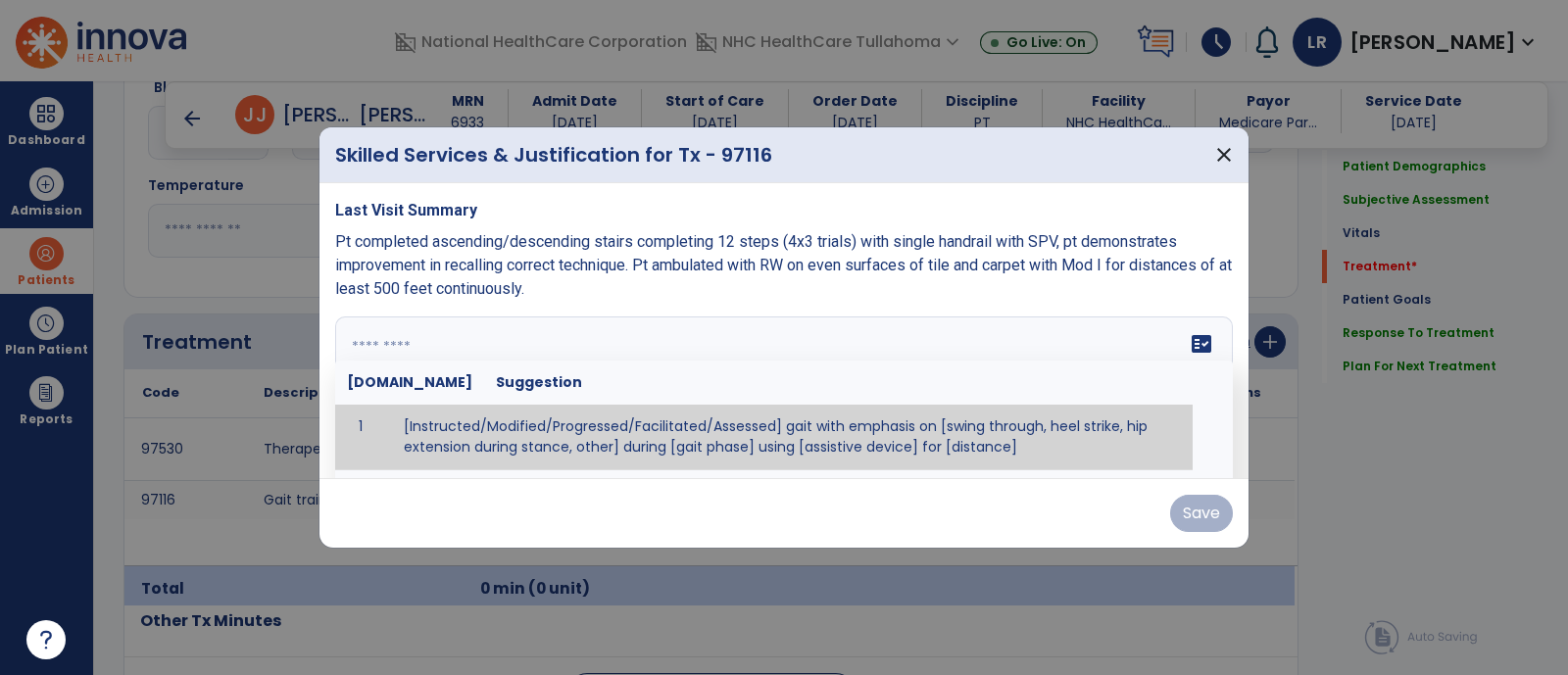 paste on "**********" 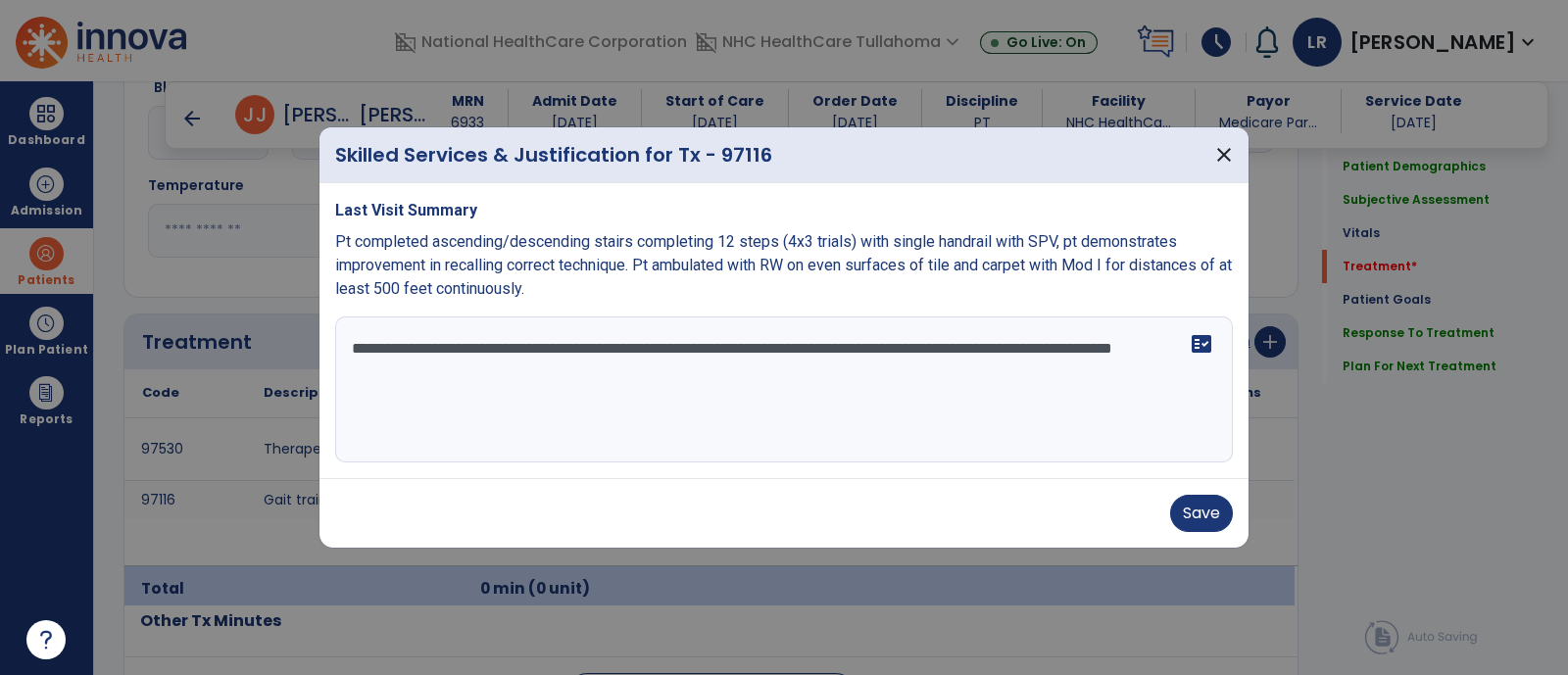 drag, startPoint x: 734, startPoint y: 348, endPoint x: 323, endPoint y: 353, distance: 411.03041 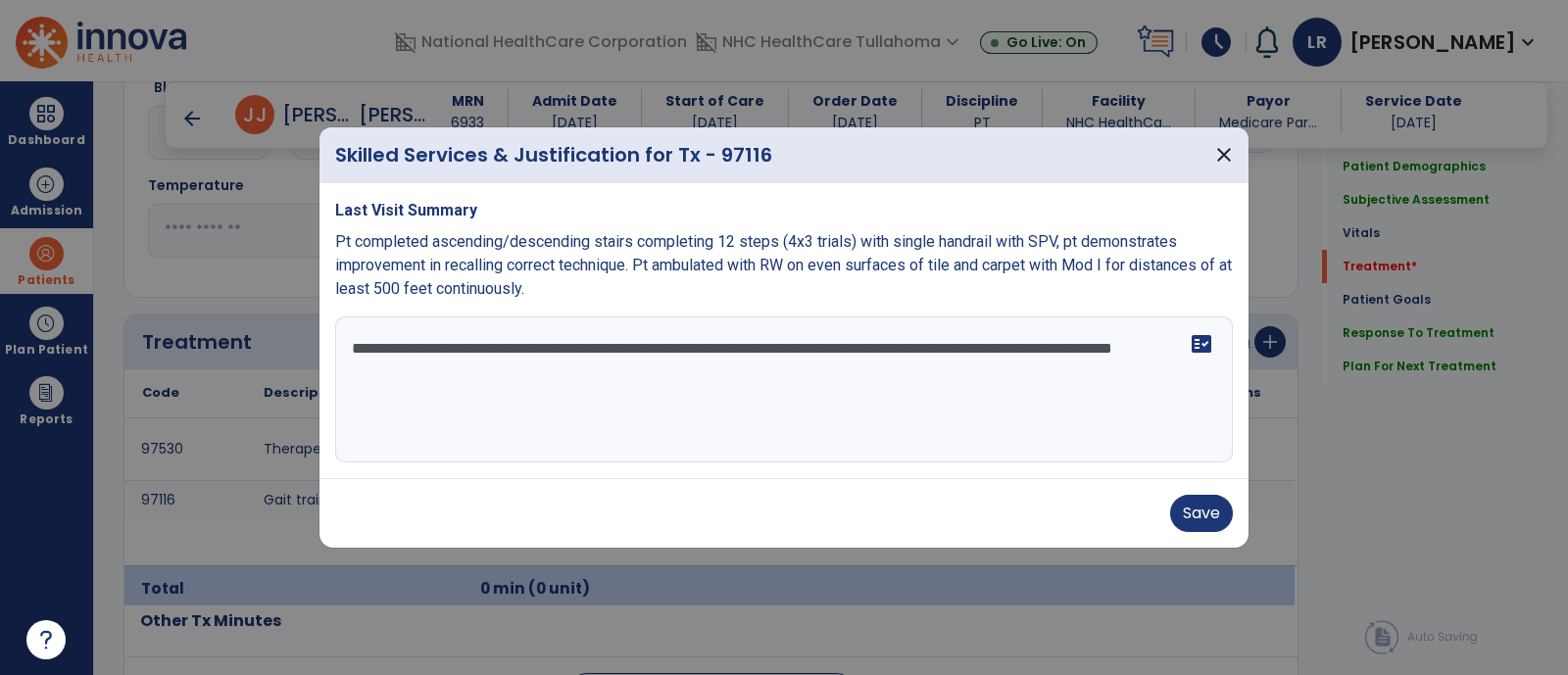 click on "**********" at bounding box center [784, 331] 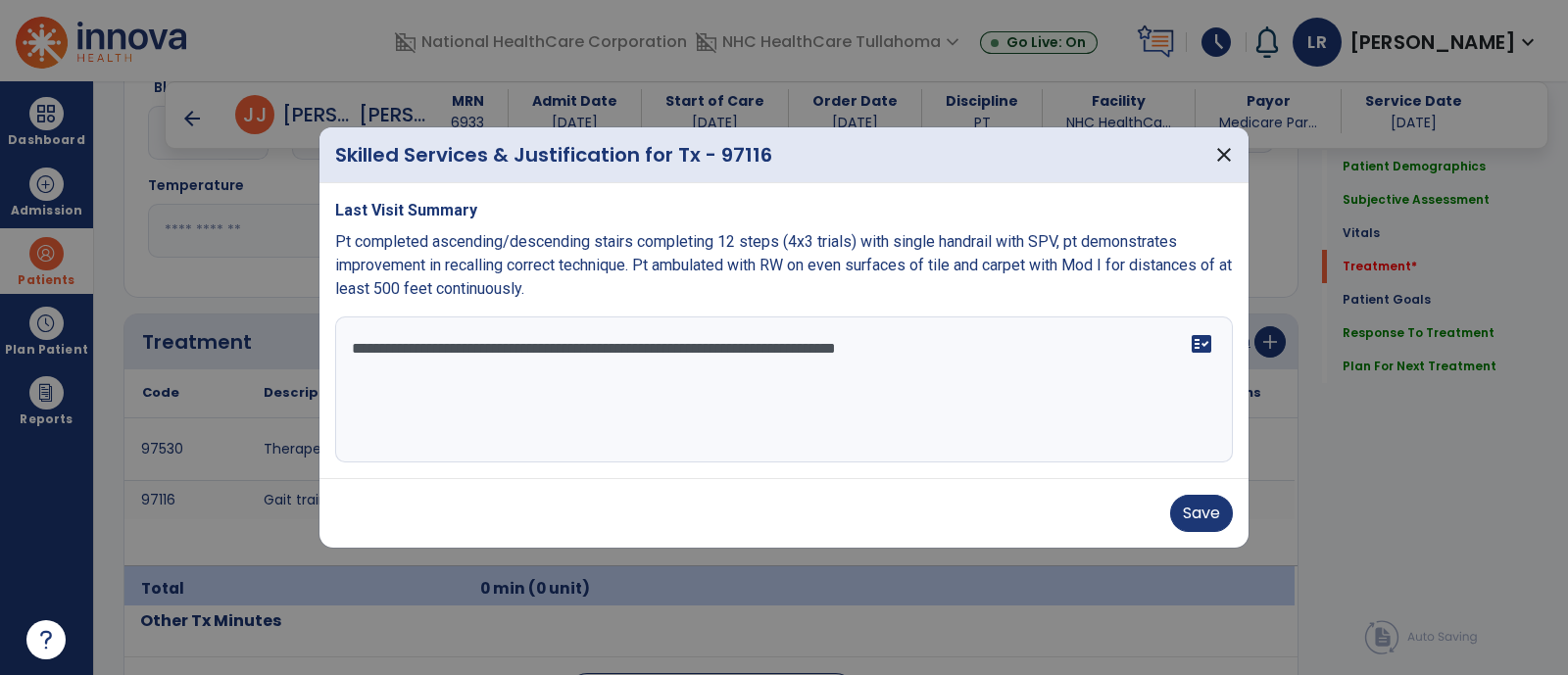 click on "**********" at bounding box center (784, 390) 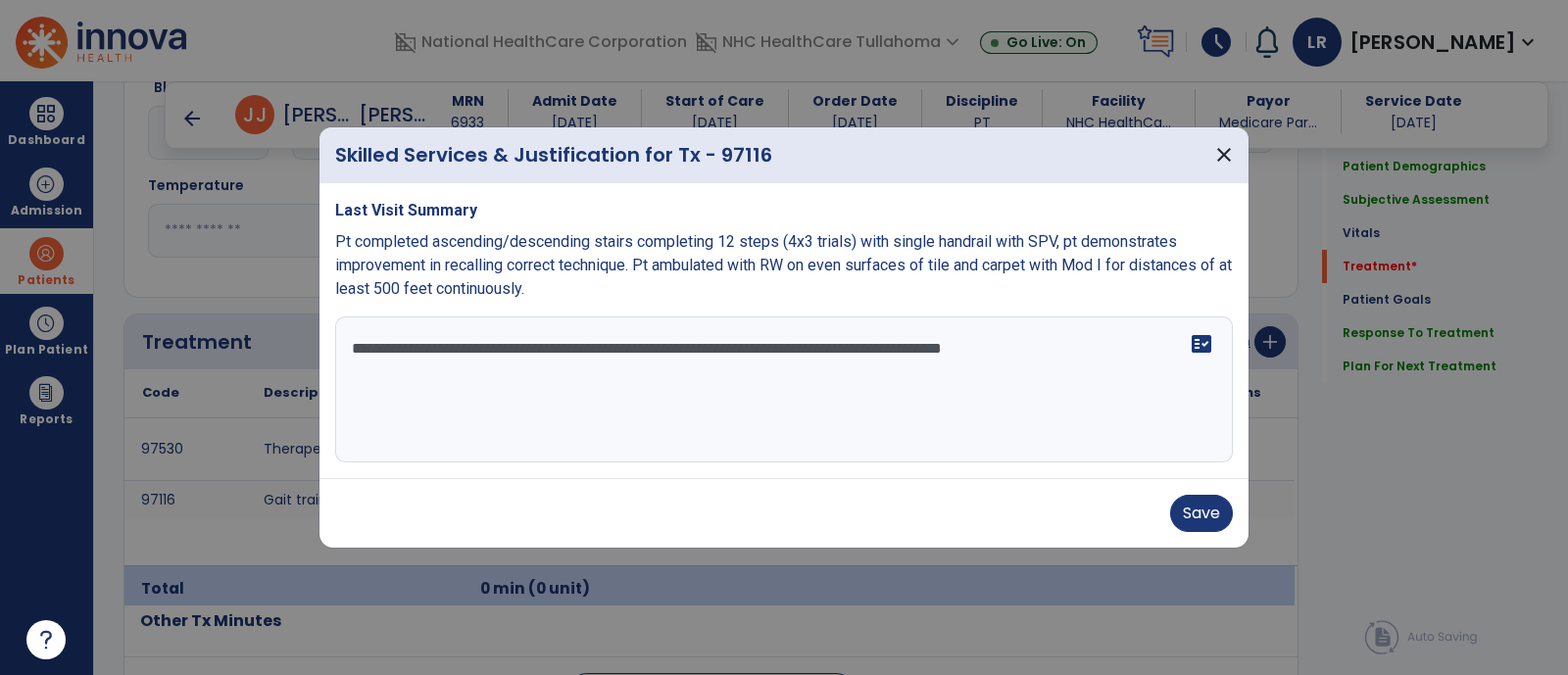 click on "**********" at bounding box center [784, 390] 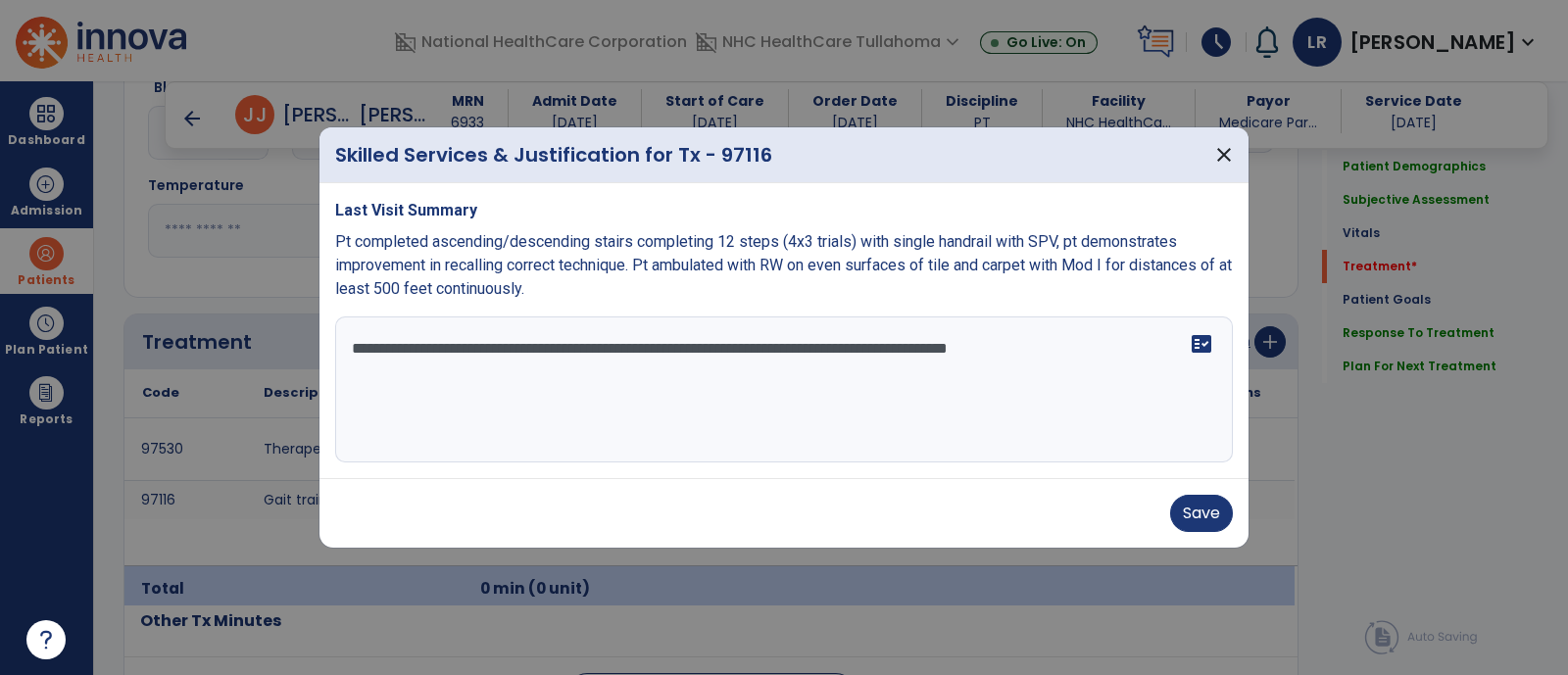 click on "**********" at bounding box center [784, 390] 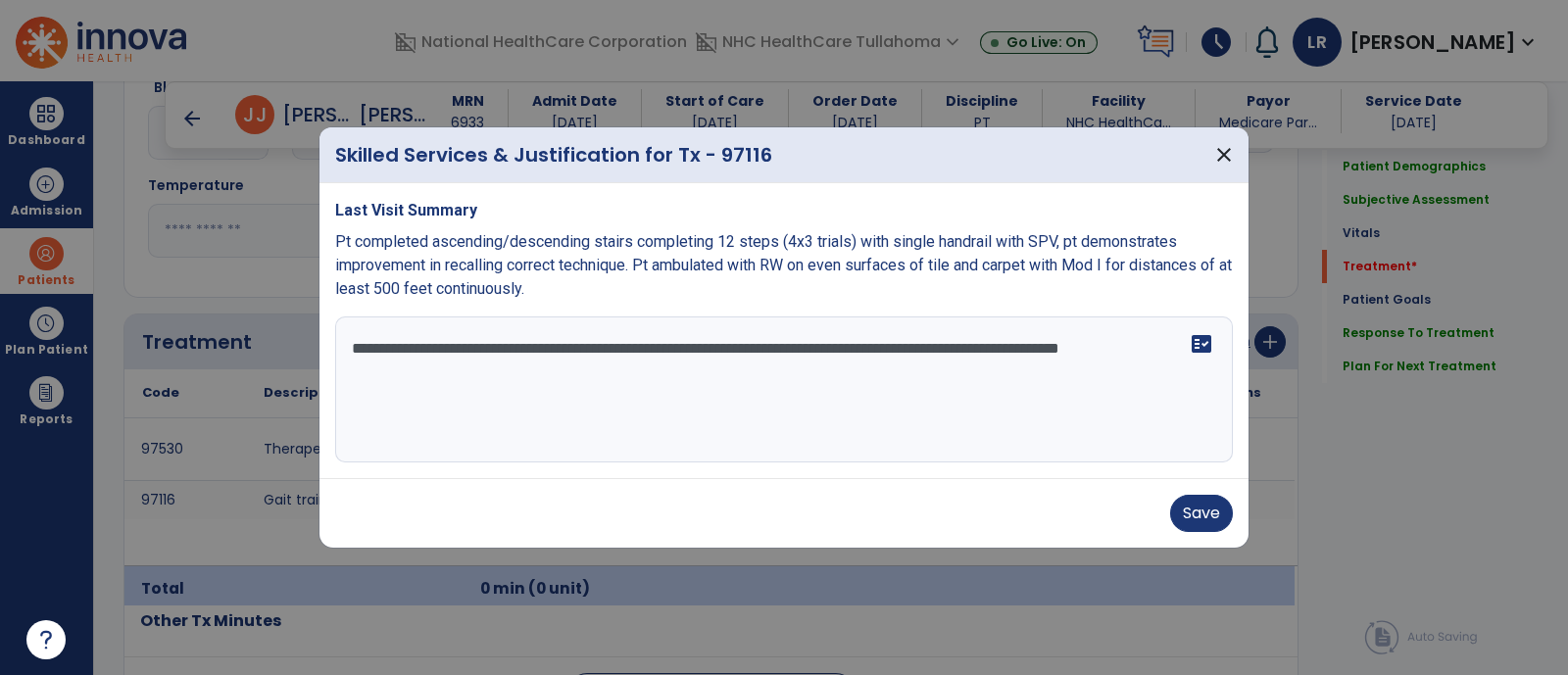 click on "**********" at bounding box center [784, 390] 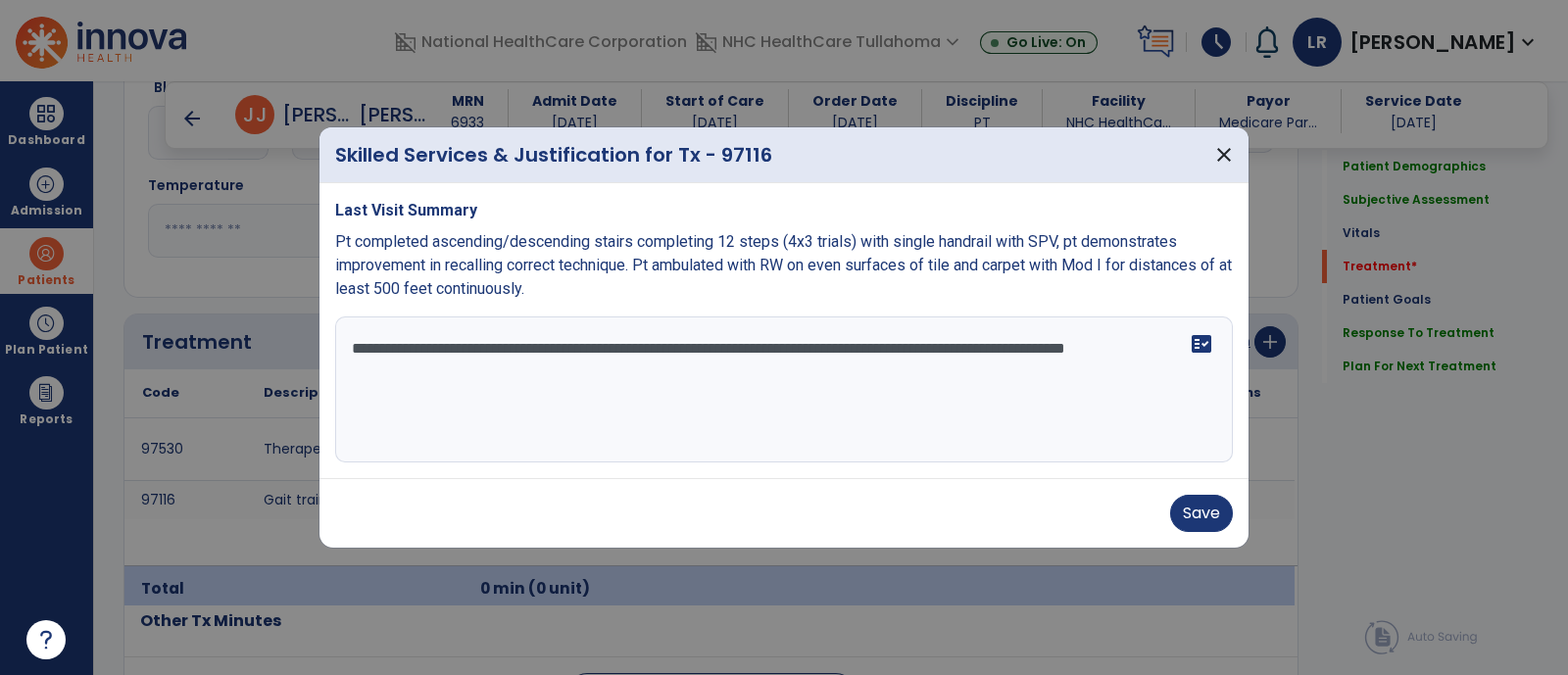 click on "**********" at bounding box center (784, 390) 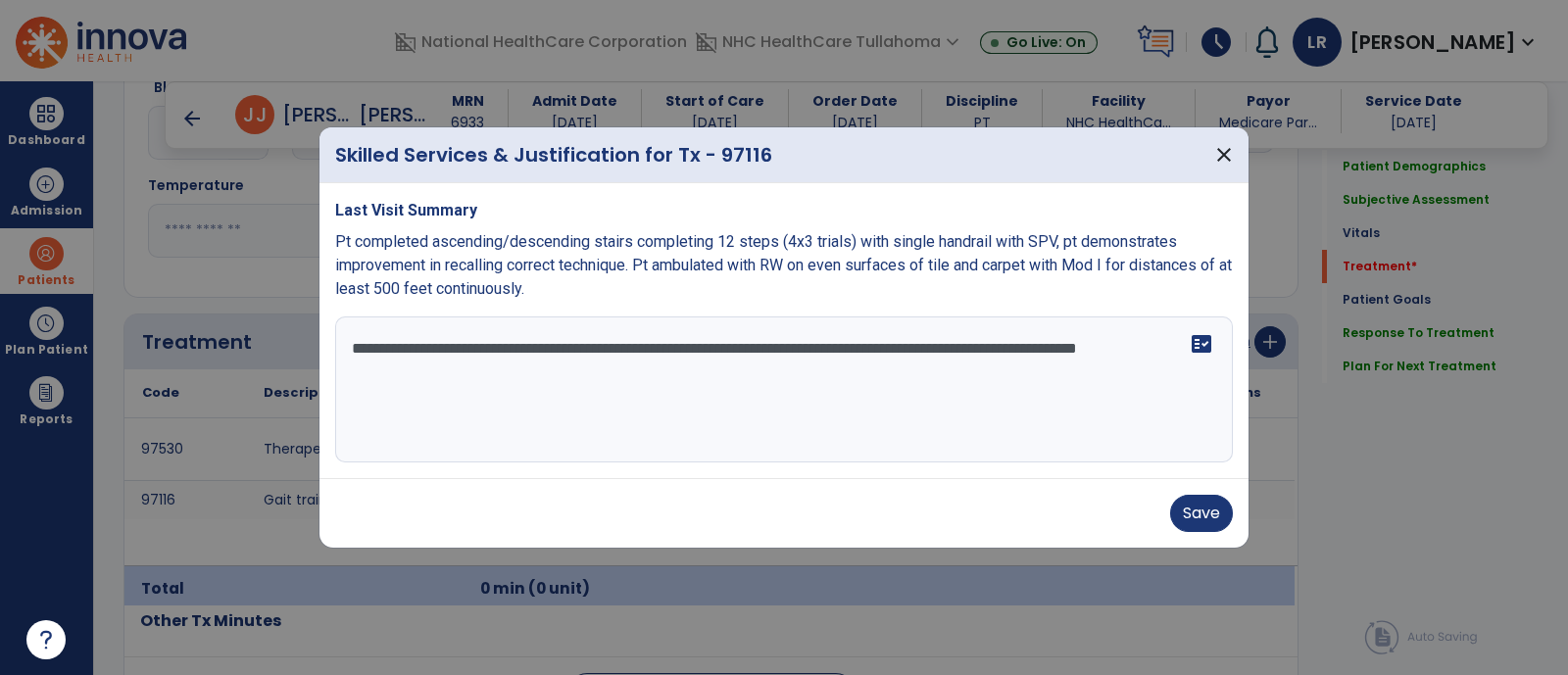 click on "**********" at bounding box center [784, 390] 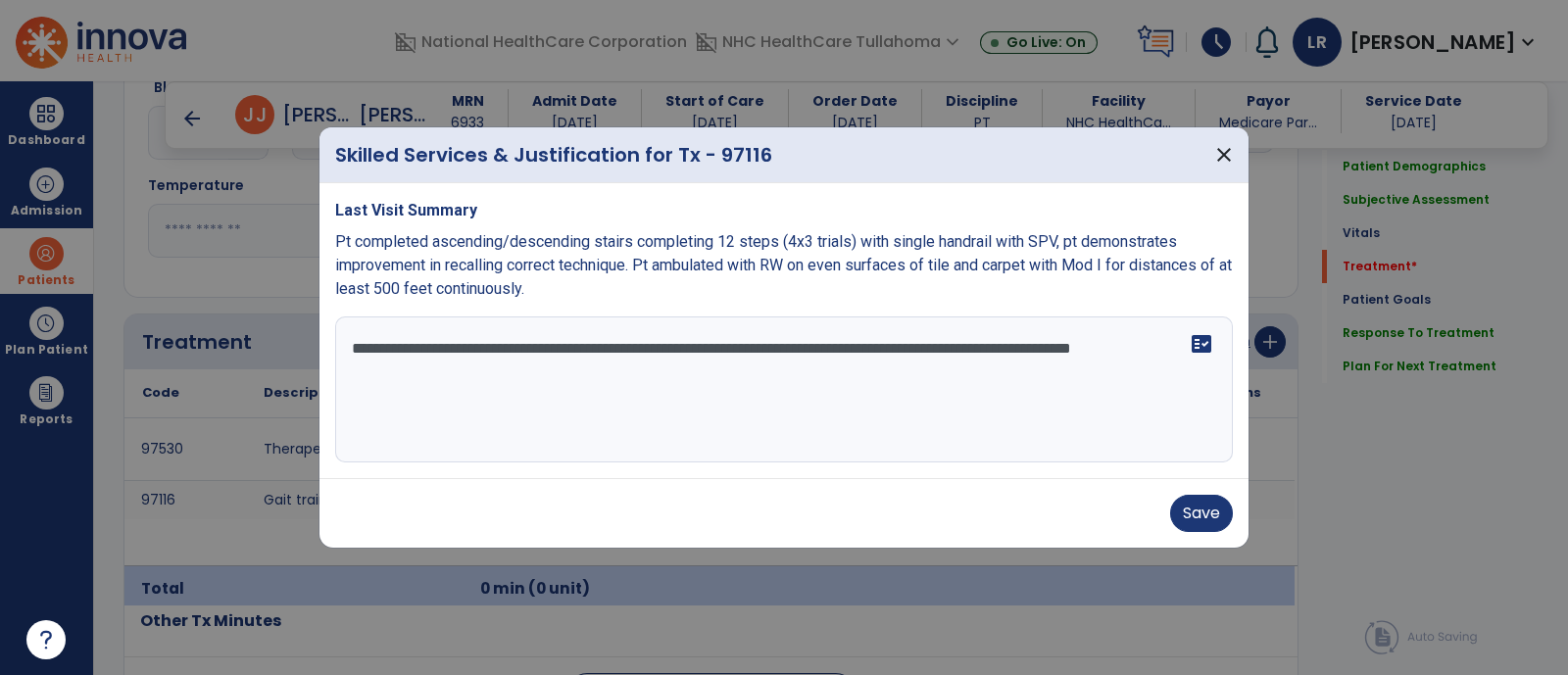 click on "**********" at bounding box center [784, 390] 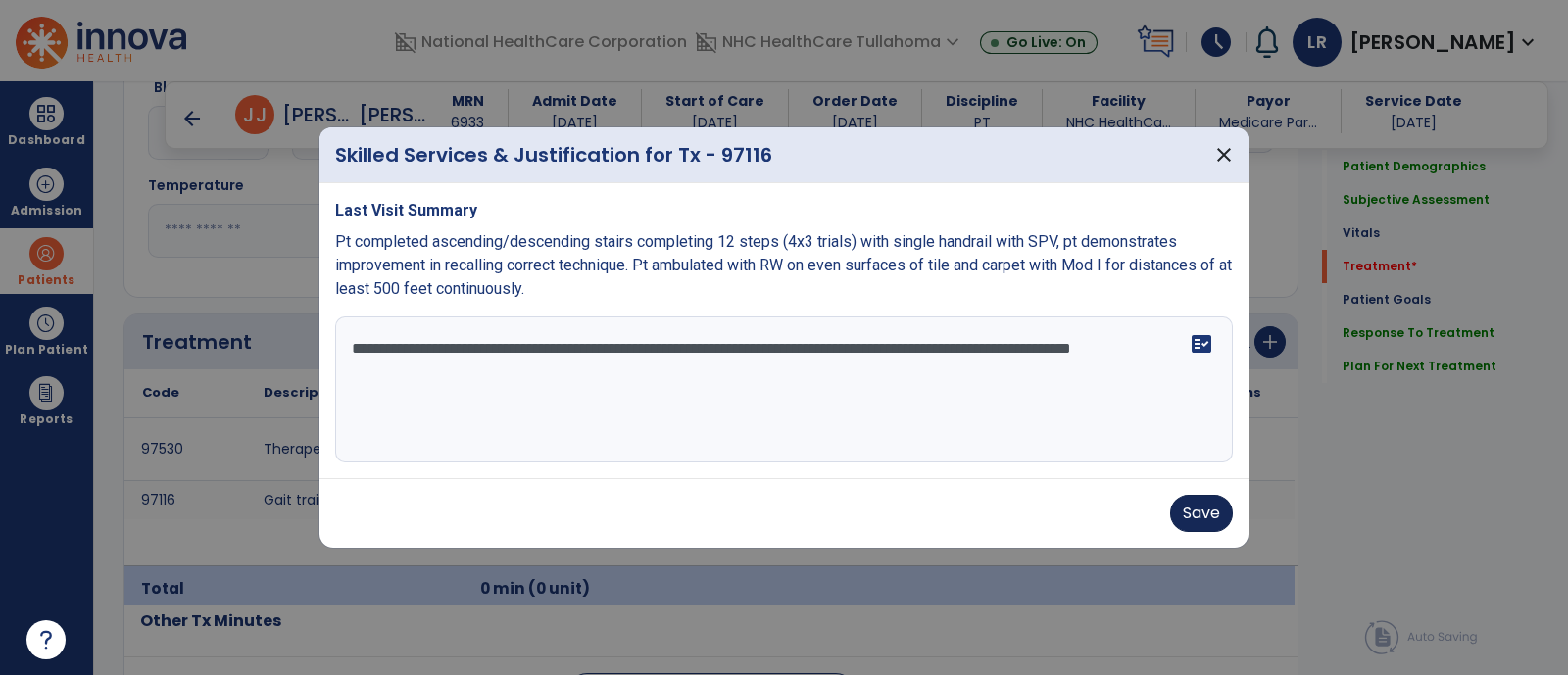 type on "**********" 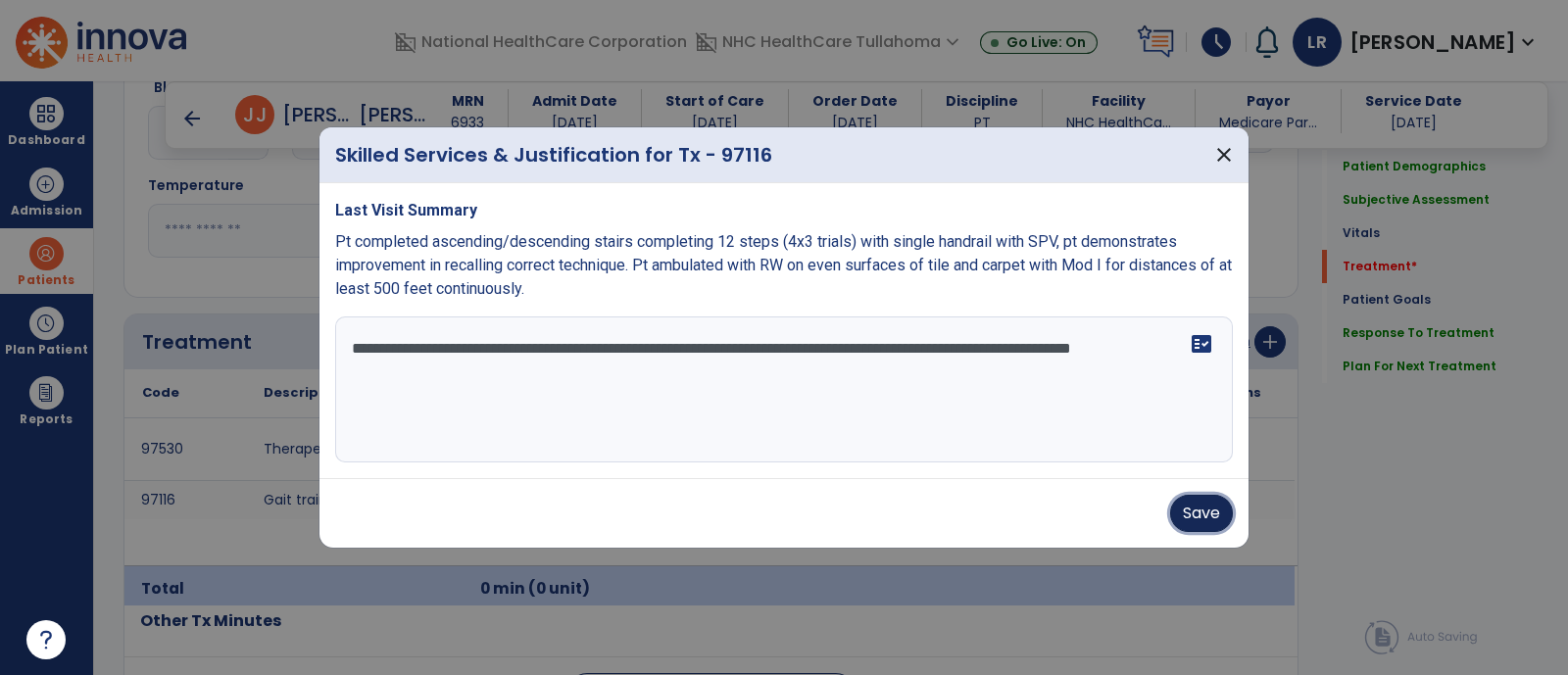click on "Save" at bounding box center [1201, 513] 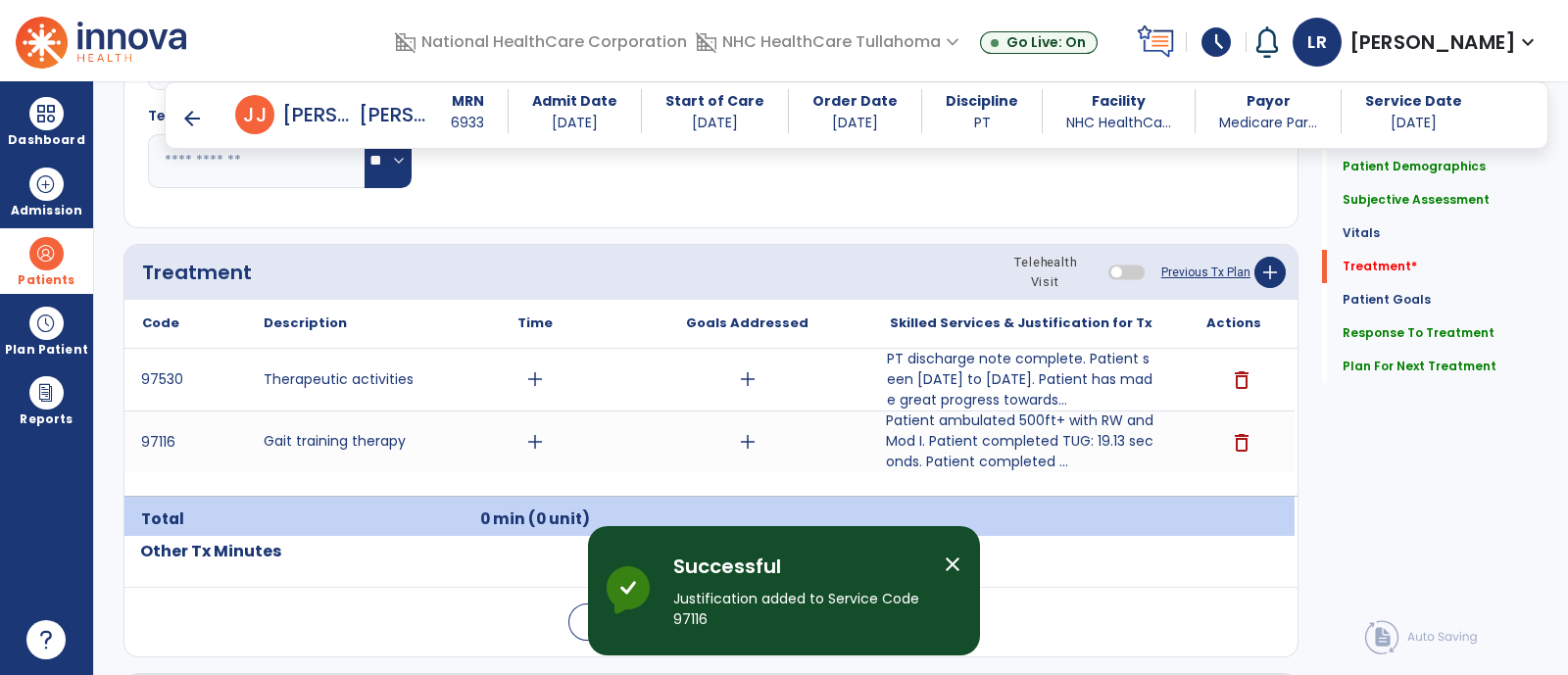 scroll, scrollTop: 1158, scrollLeft: 0, axis: vertical 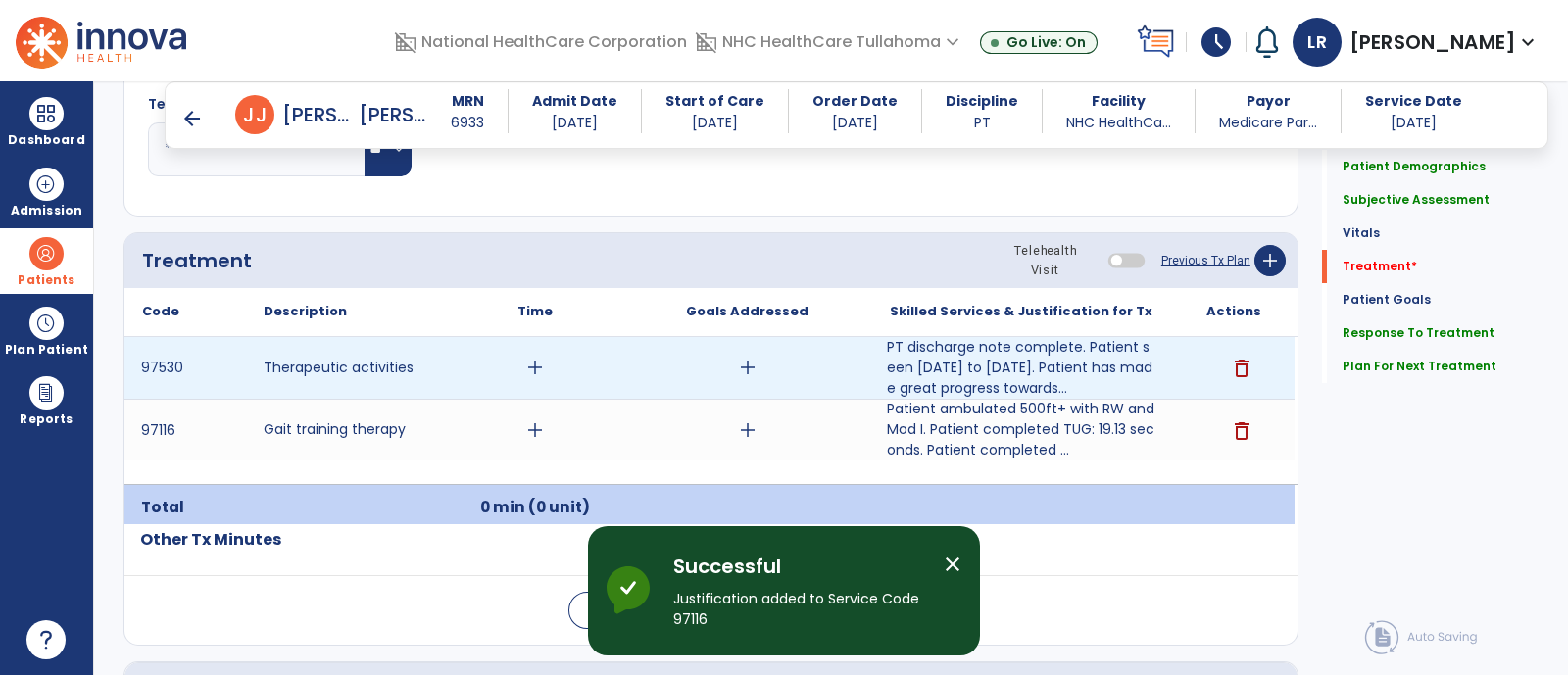 click on "add" at bounding box center [748, 367] 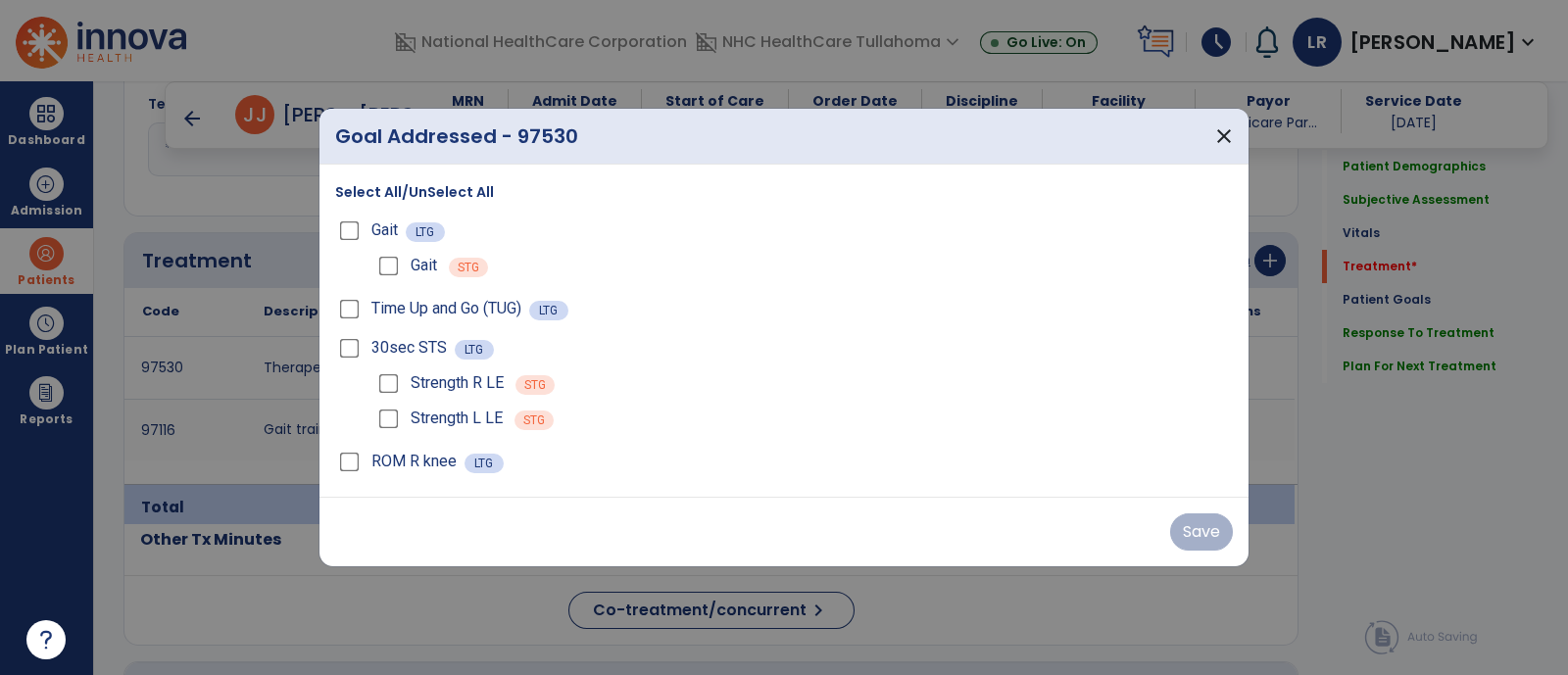 click on "Select All/UnSelect All Gait  LTG  Gait  STG  Time Up and Go (TUG)  LTG  30sec STS  LTG  Strength R LE  STG  Strength L LE  STG  ROM R knee  LTG" at bounding box center [784, 330] 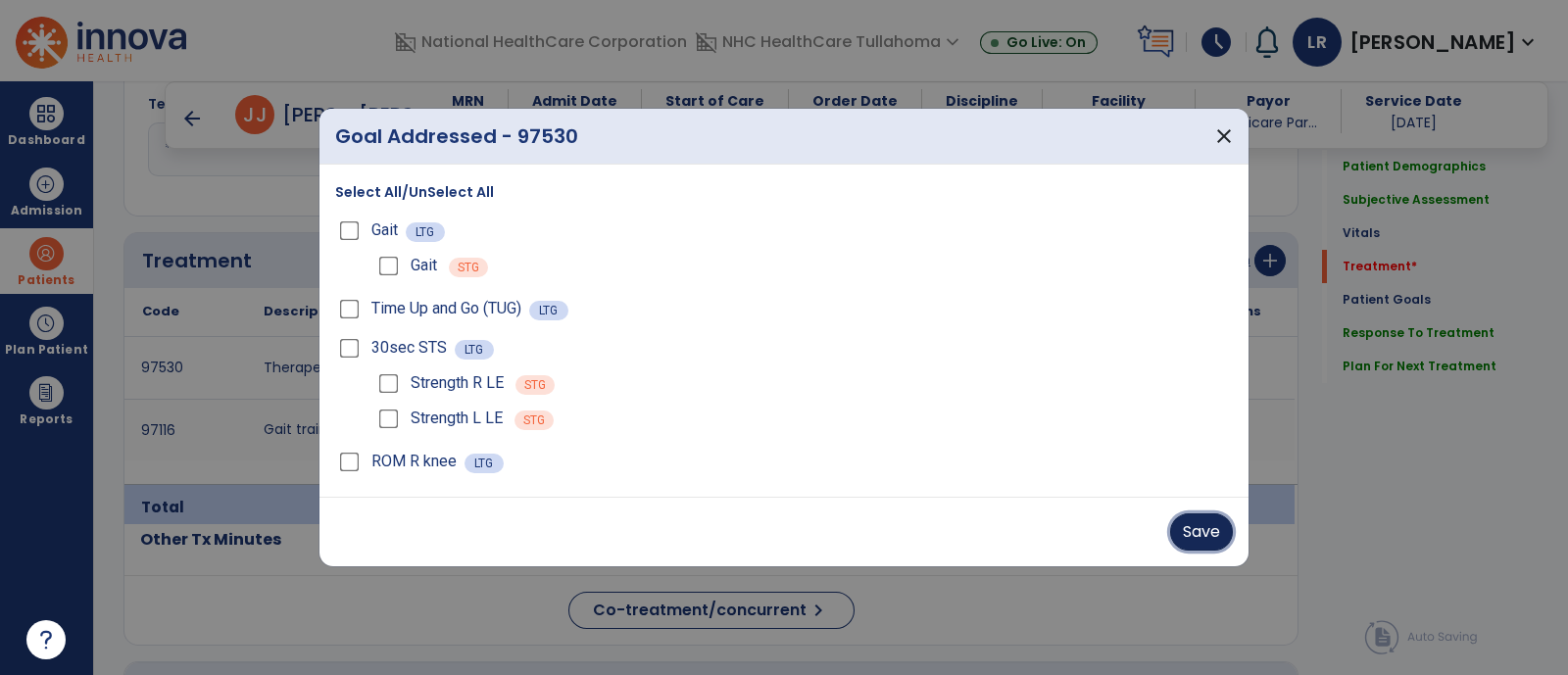 click on "Save" at bounding box center (1201, 532) 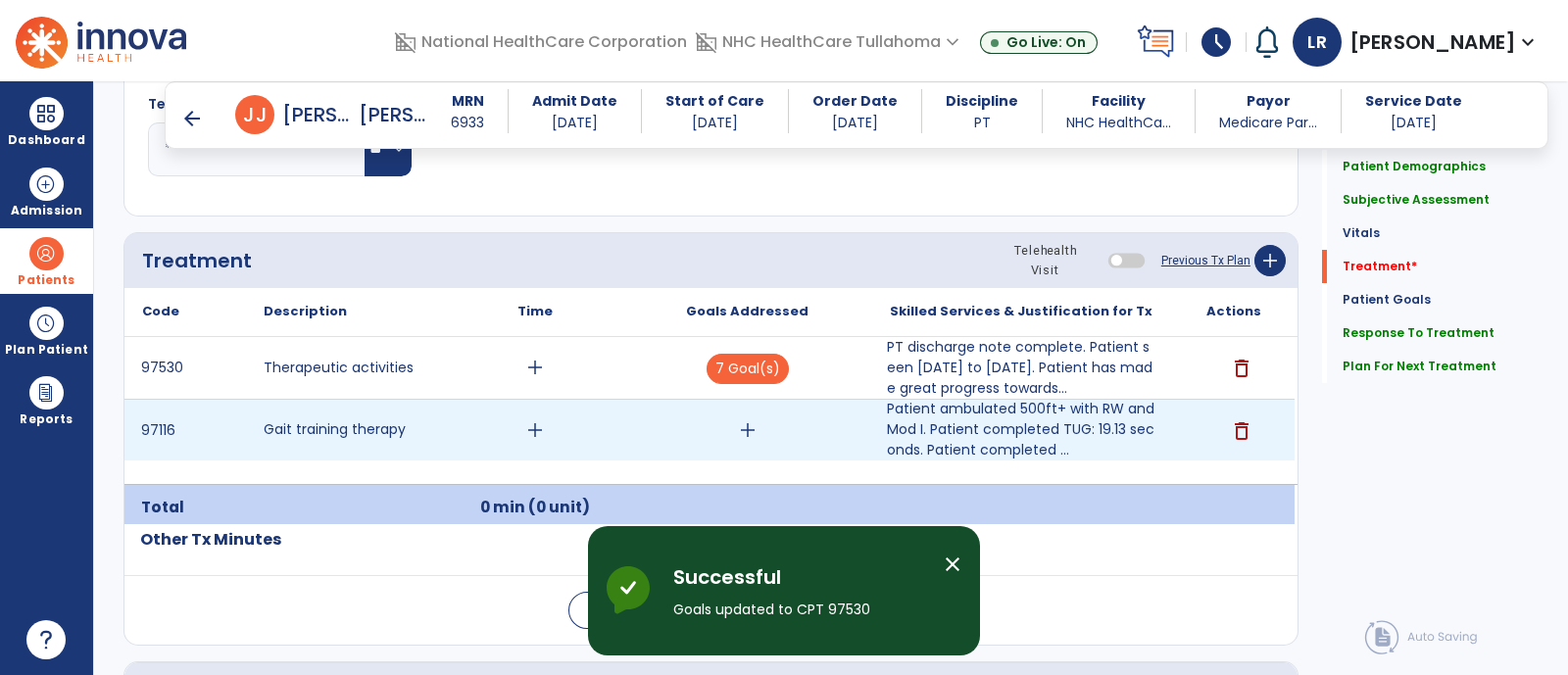 click on "add" at bounding box center (748, 430) 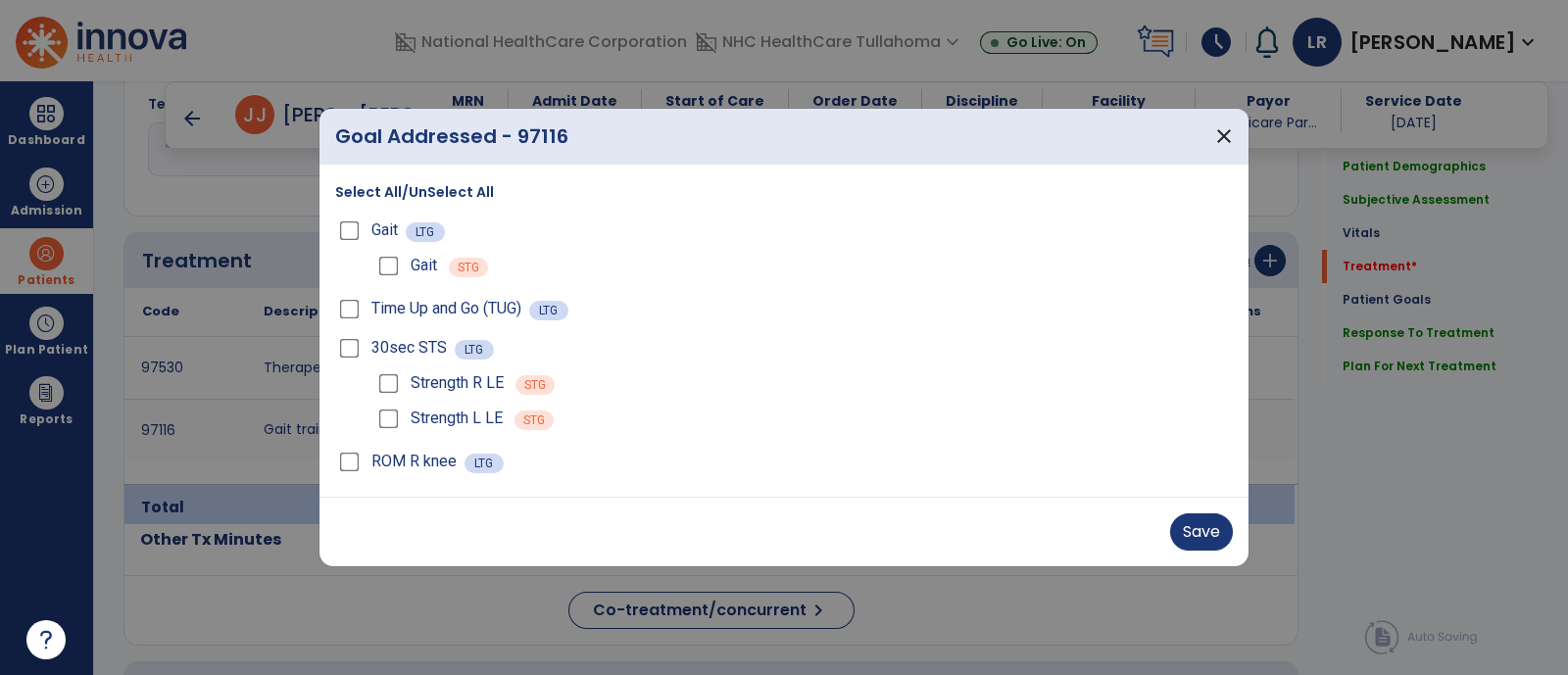 click on "30sec STS" at bounding box center [395, 348] 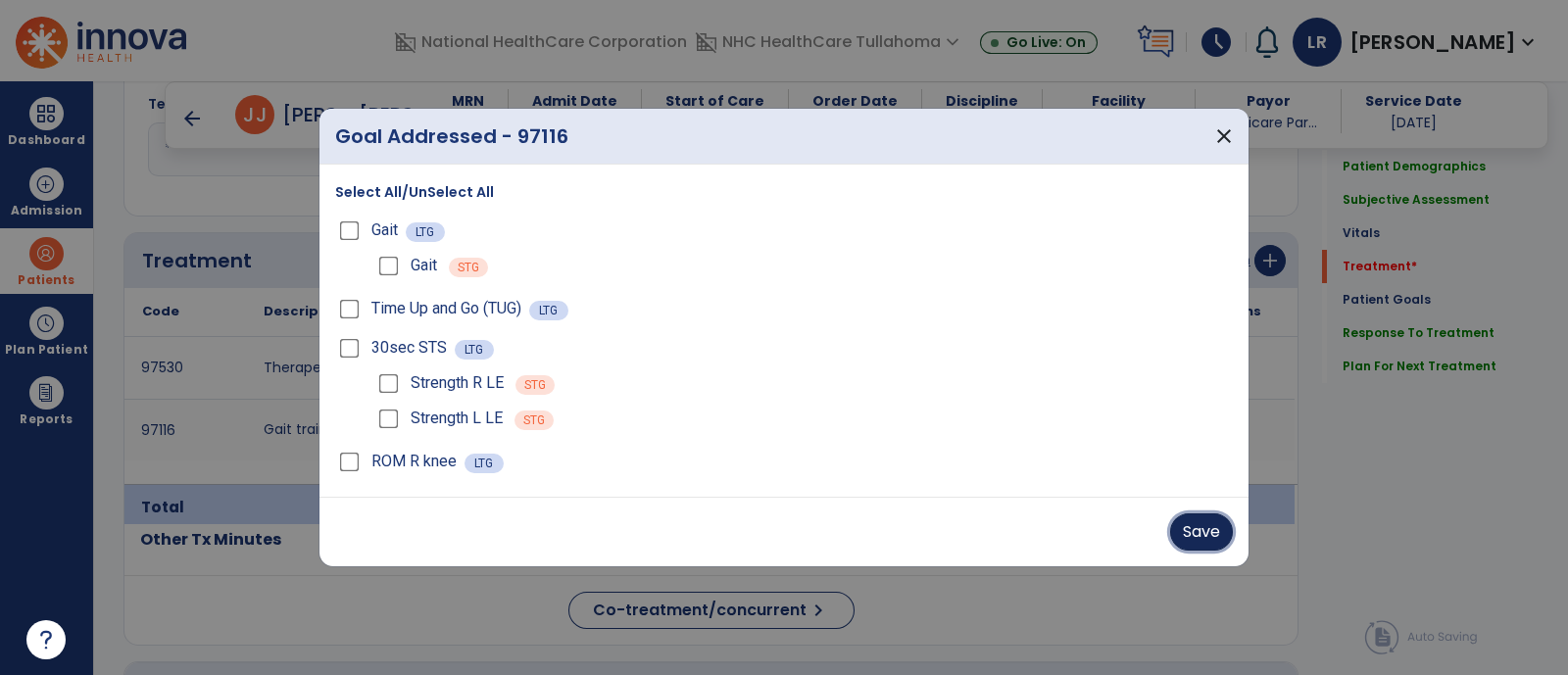 click on "Save" at bounding box center [1201, 532] 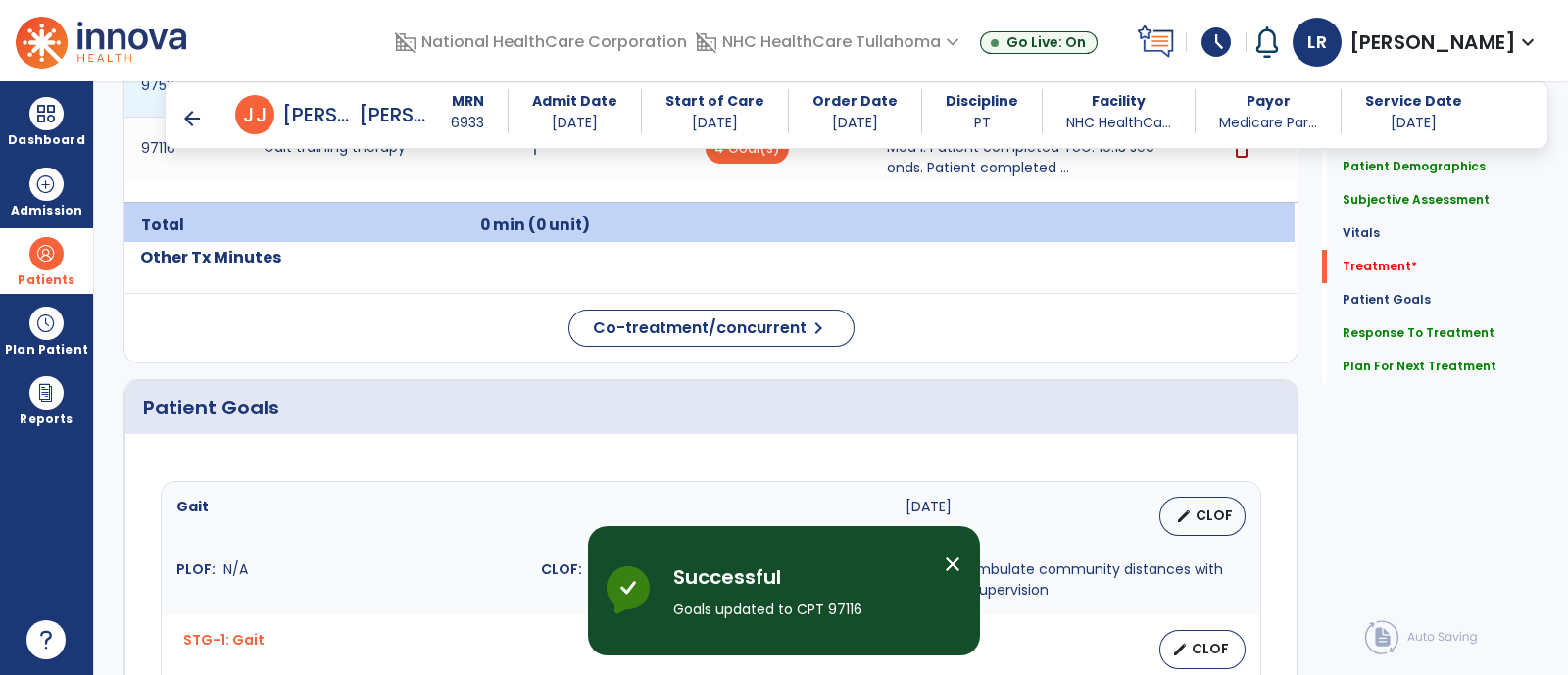 scroll, scrollTop: 1440, scrollLeft: 0, axis: vertical 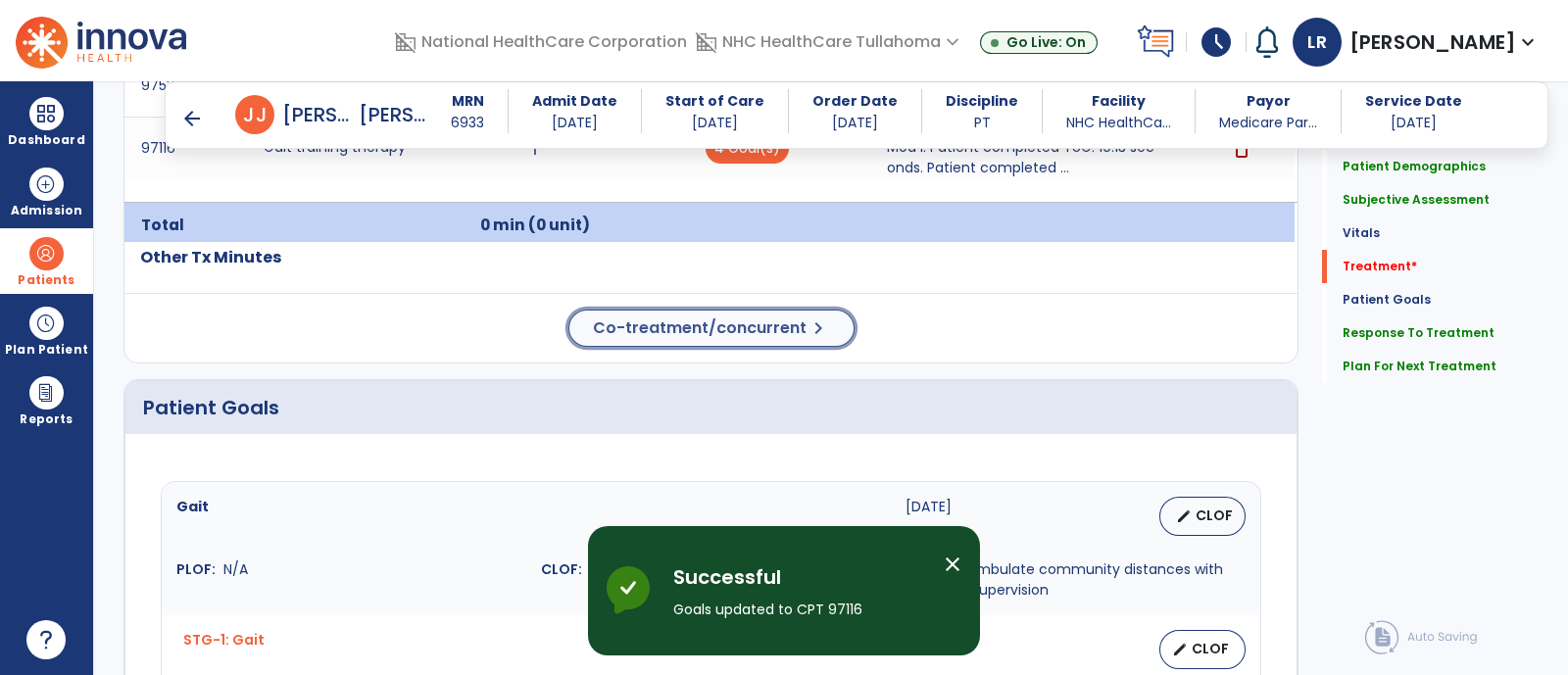 click on "Co-treatment/concurrent" 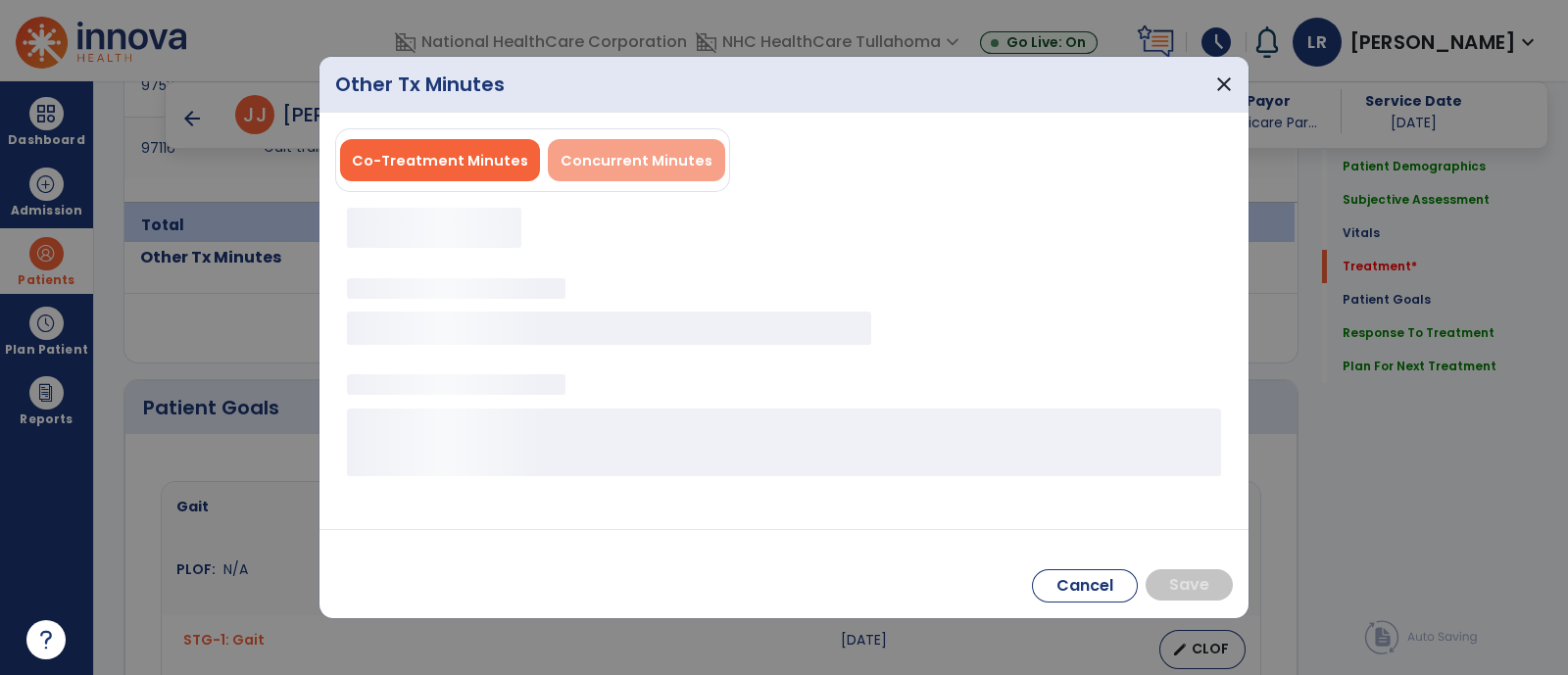 click on "Concurrent Minutes" at bounding box center [636, 161] 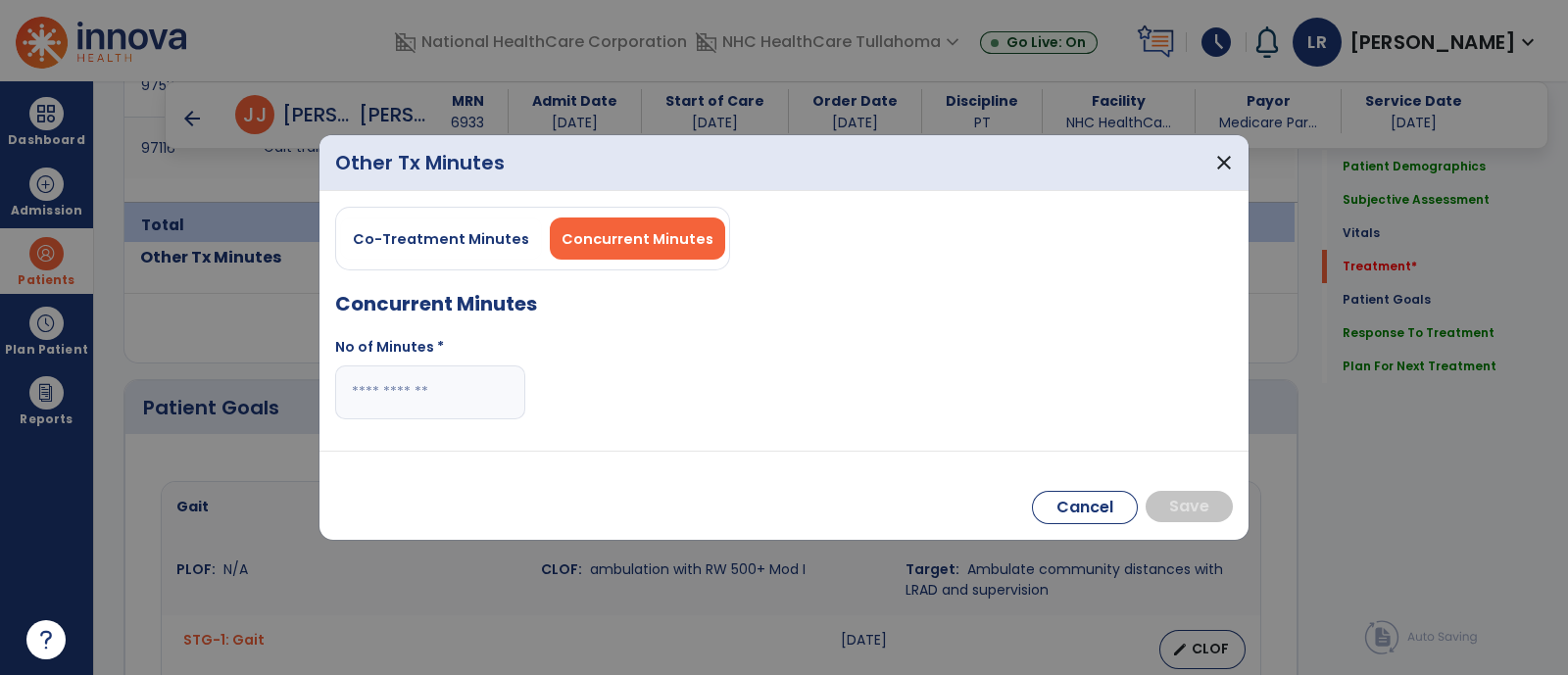 click at bounding box center [430, 392] 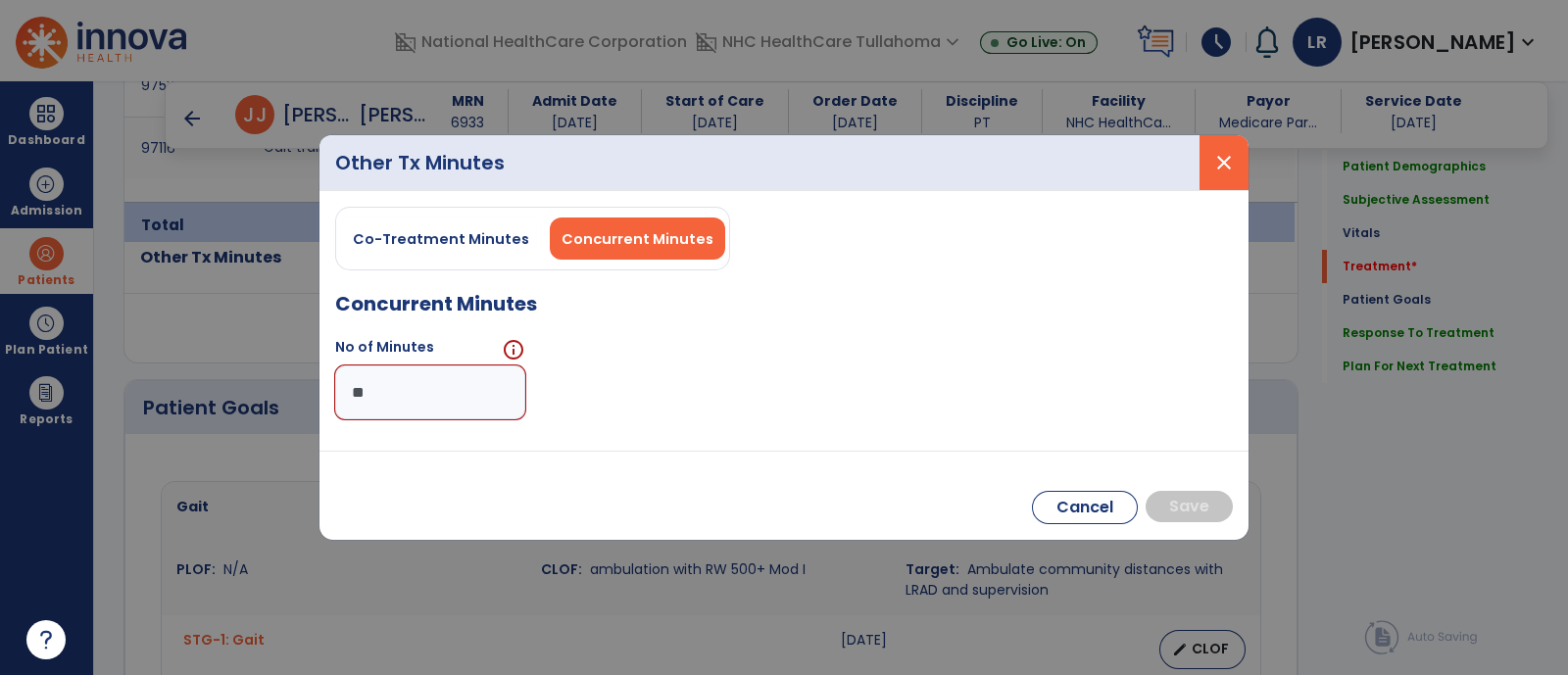 type on "**" 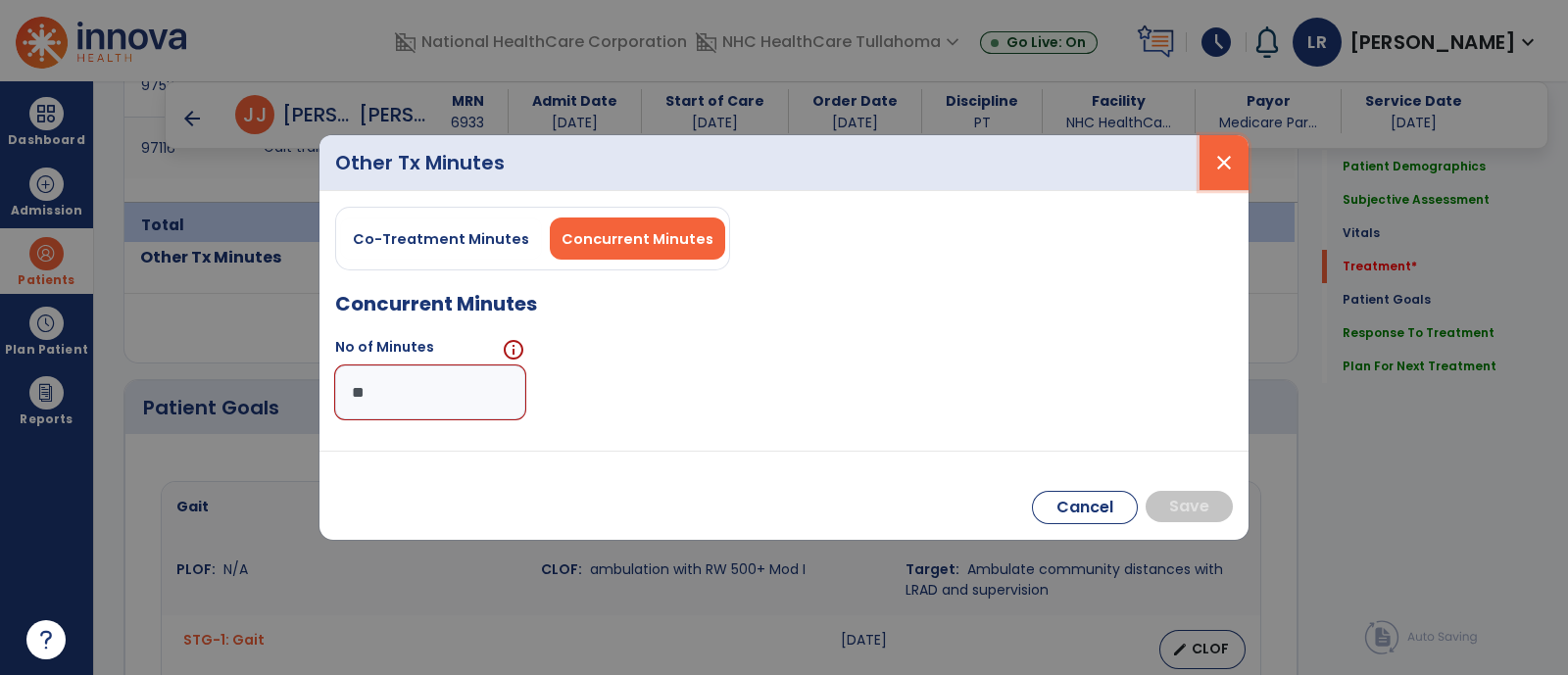 click on "close" at bounding box center [1224, 163] 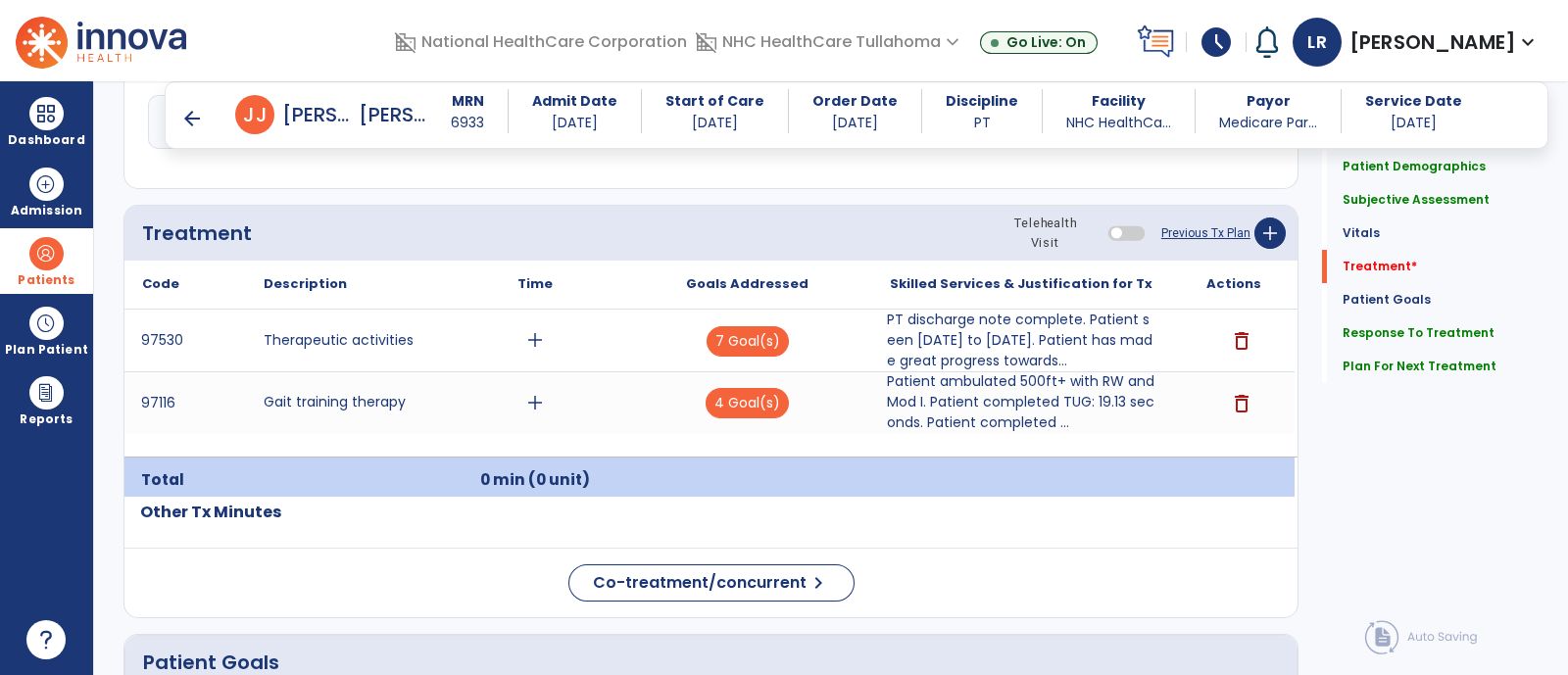 scroll, scrollTop: 1173, scrollLeft: 0, axis: vertical 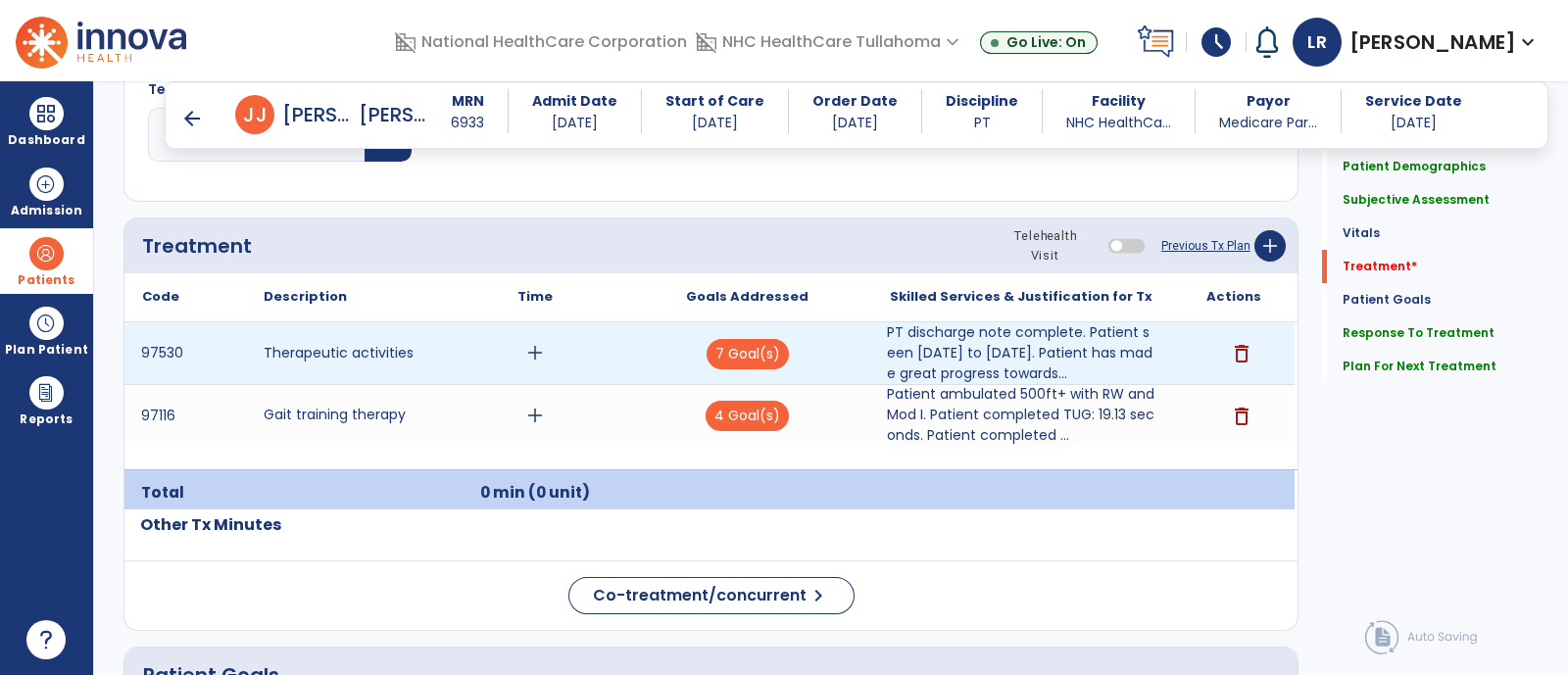 click on "add" at bounding box center [535, 353] 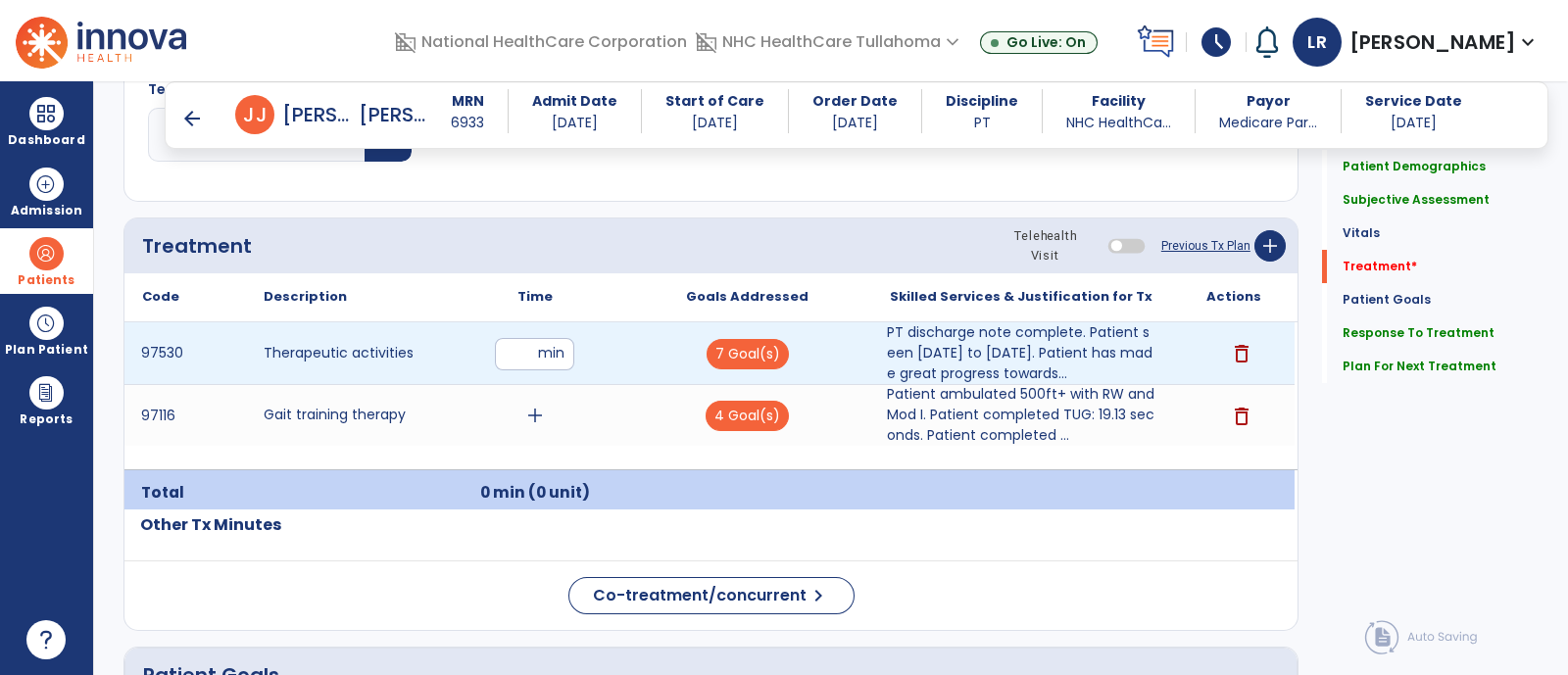 type on "**" 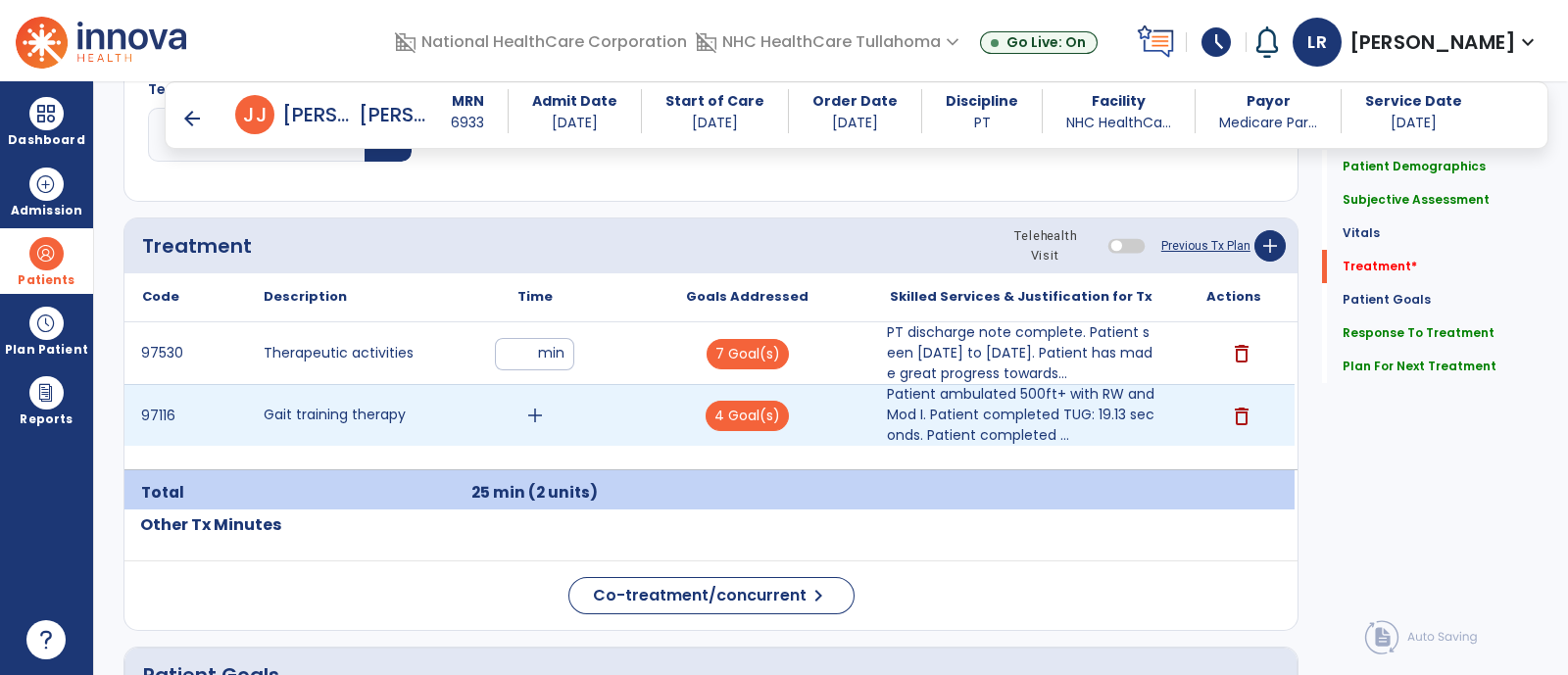 click on "add" at bounding box center [535, 415] 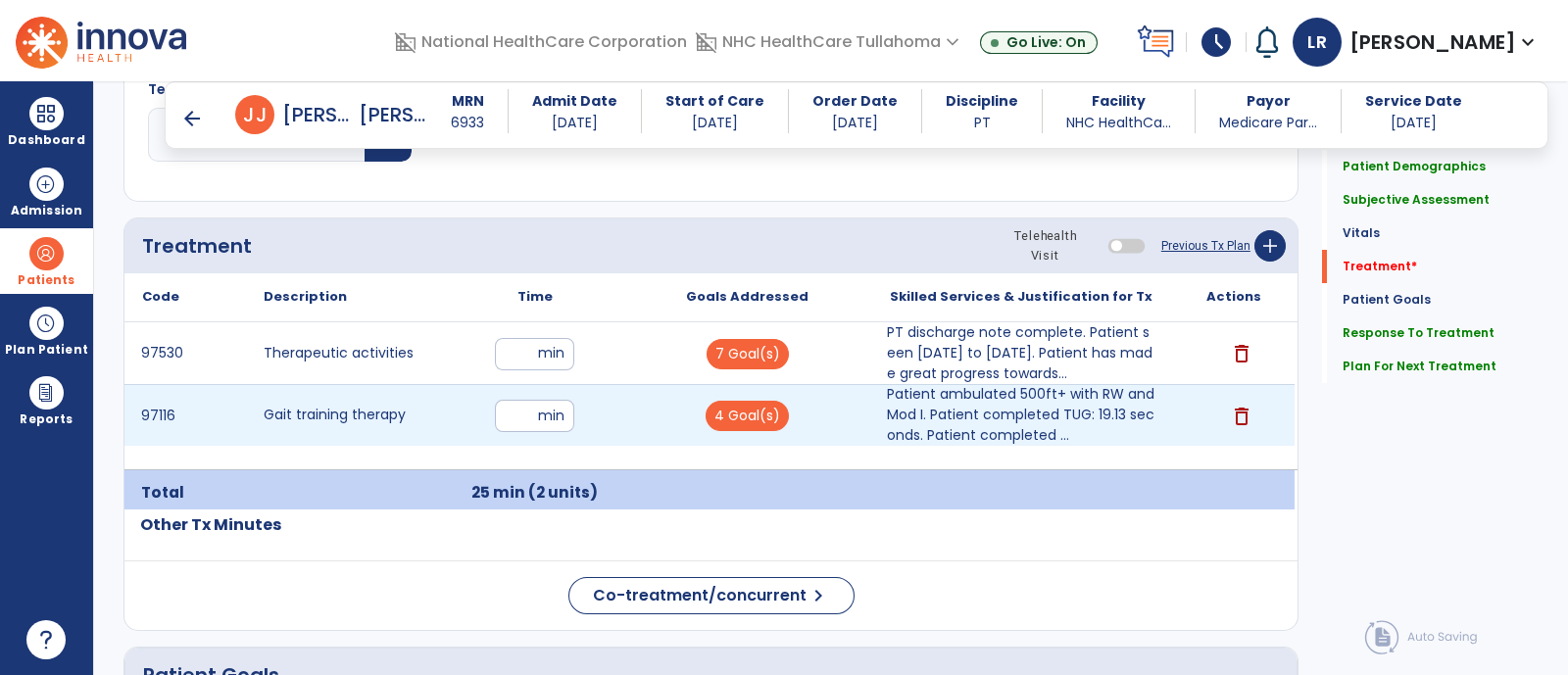 type on "**" 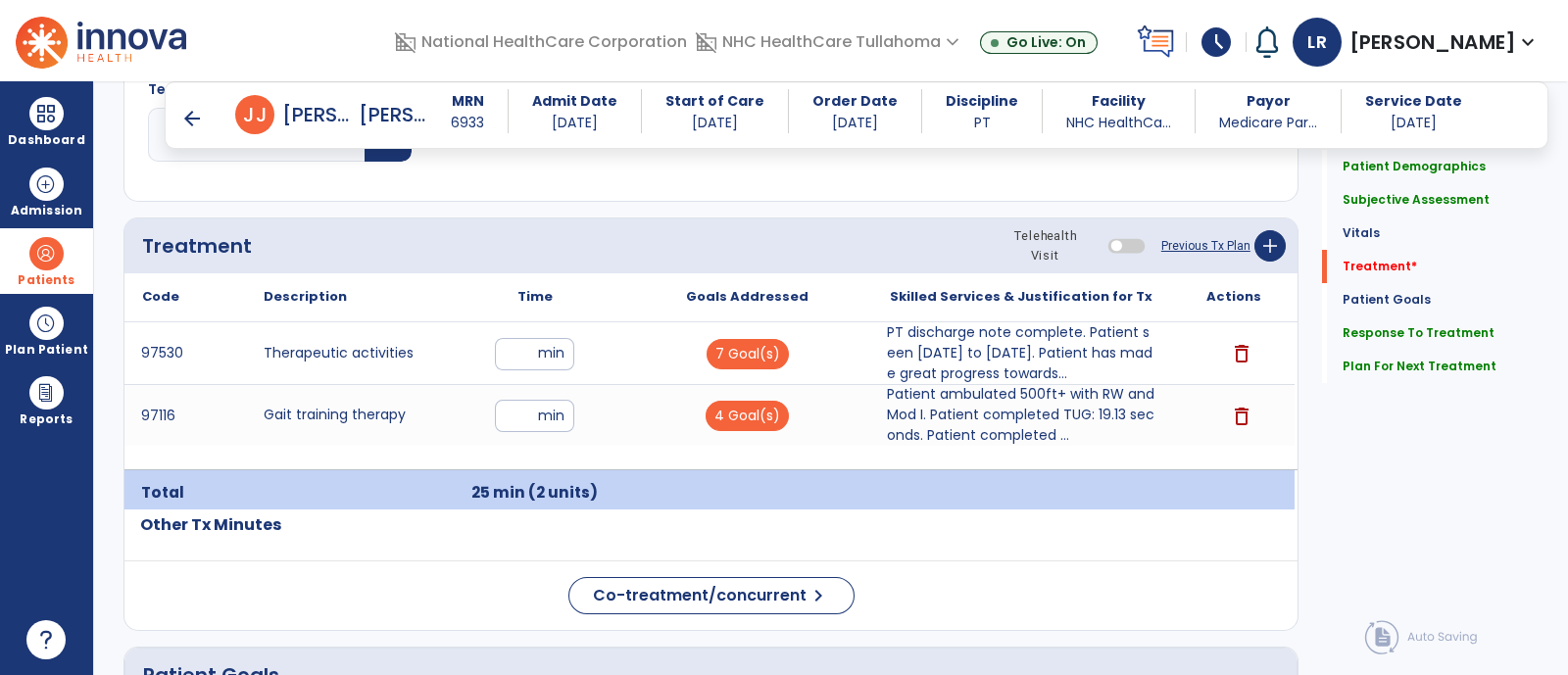 click on "Code
Description
Time" 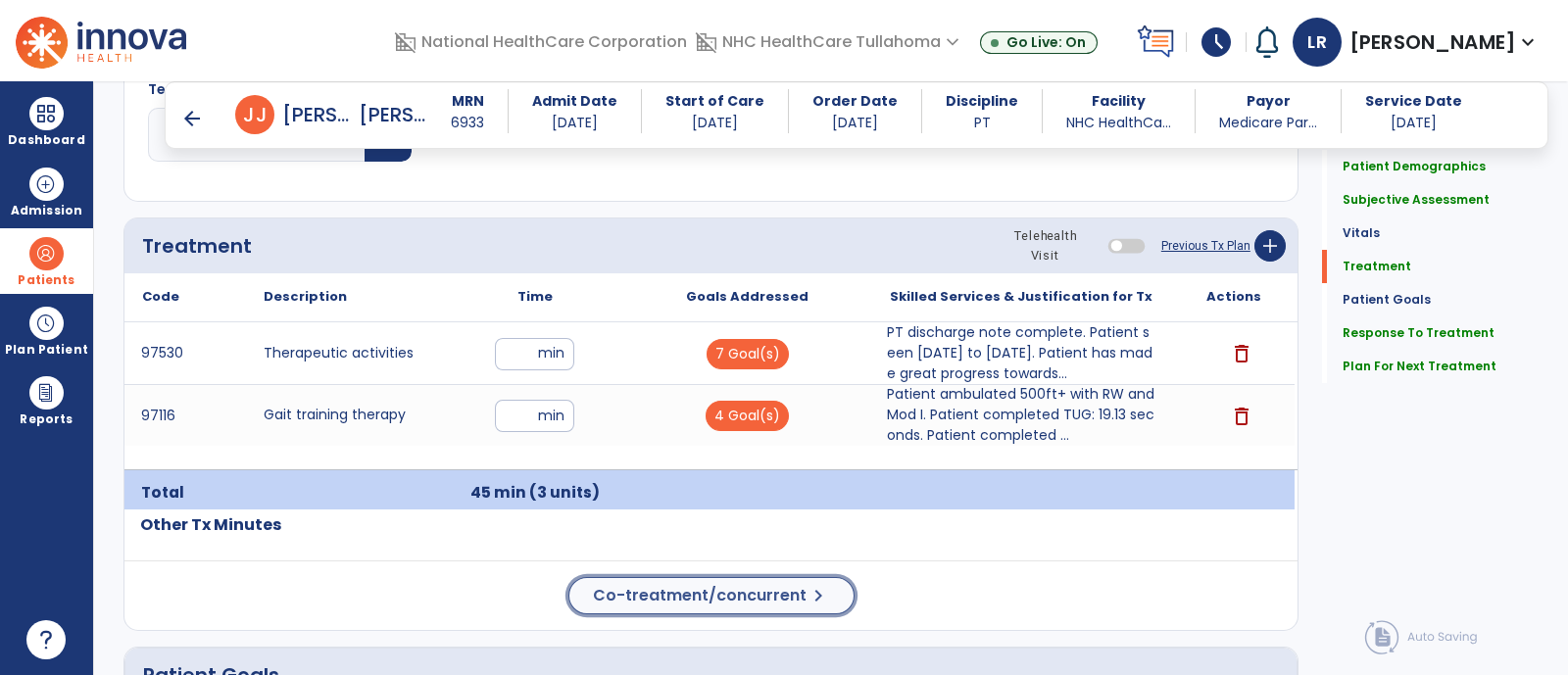 click on "Co-treatment/concurrent" 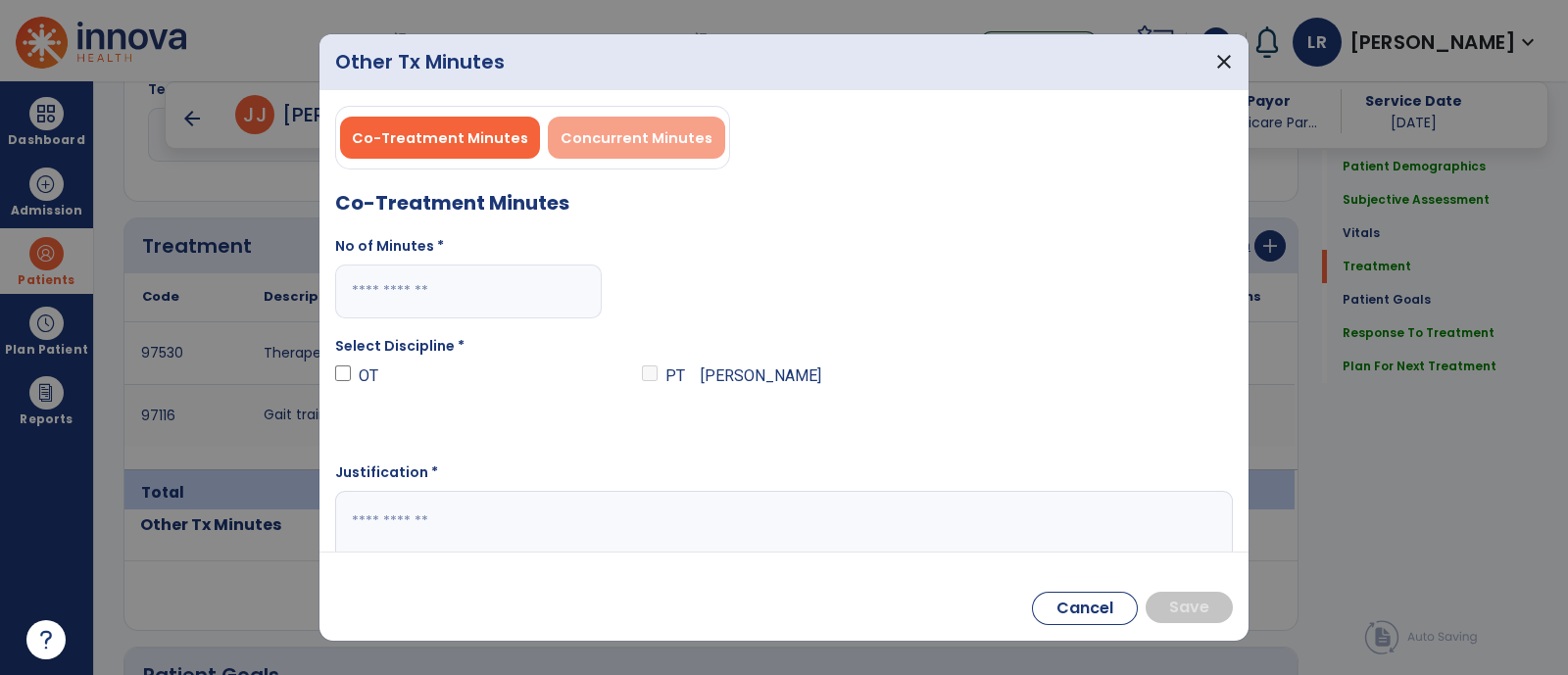 click on "Concurrent Minutes" at bounding box center [636, 138] 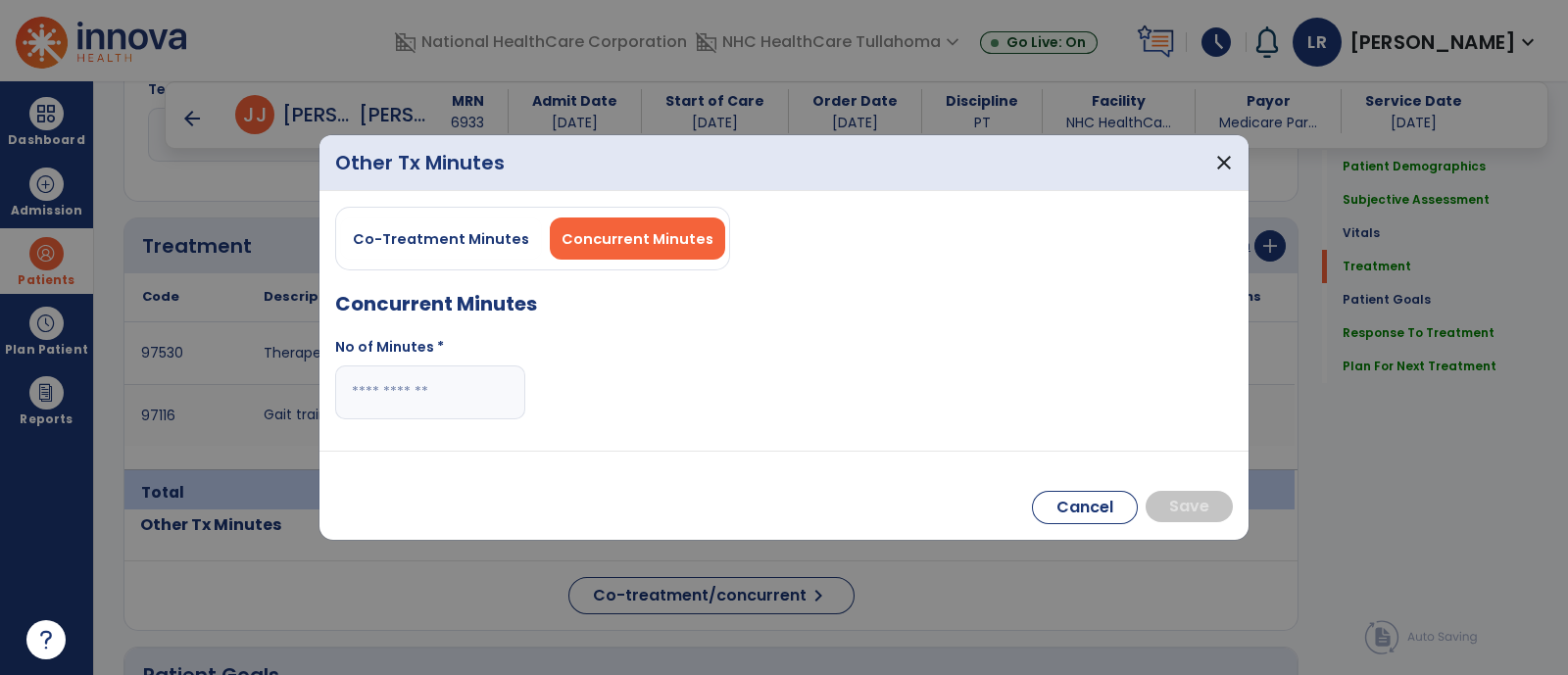 click at bounding box center (430, 392) 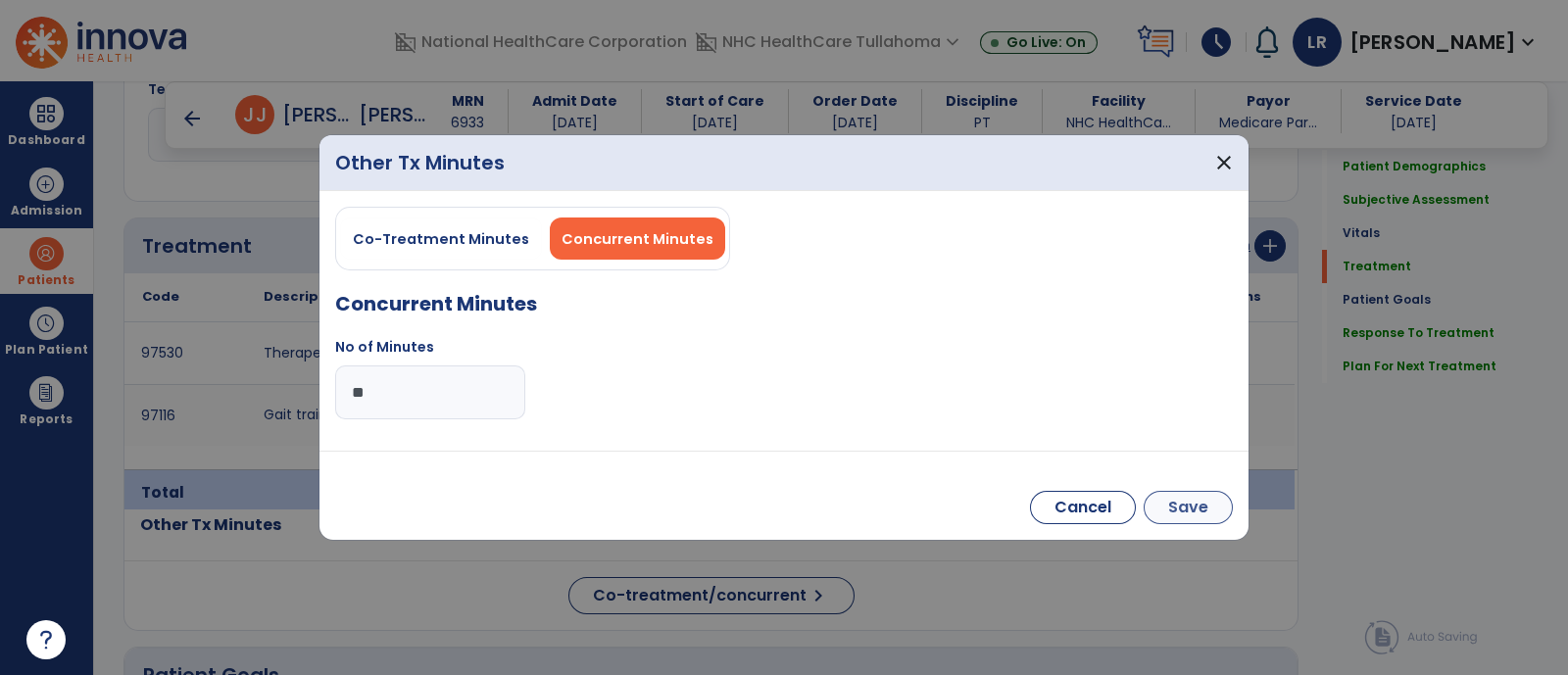 type on "**" 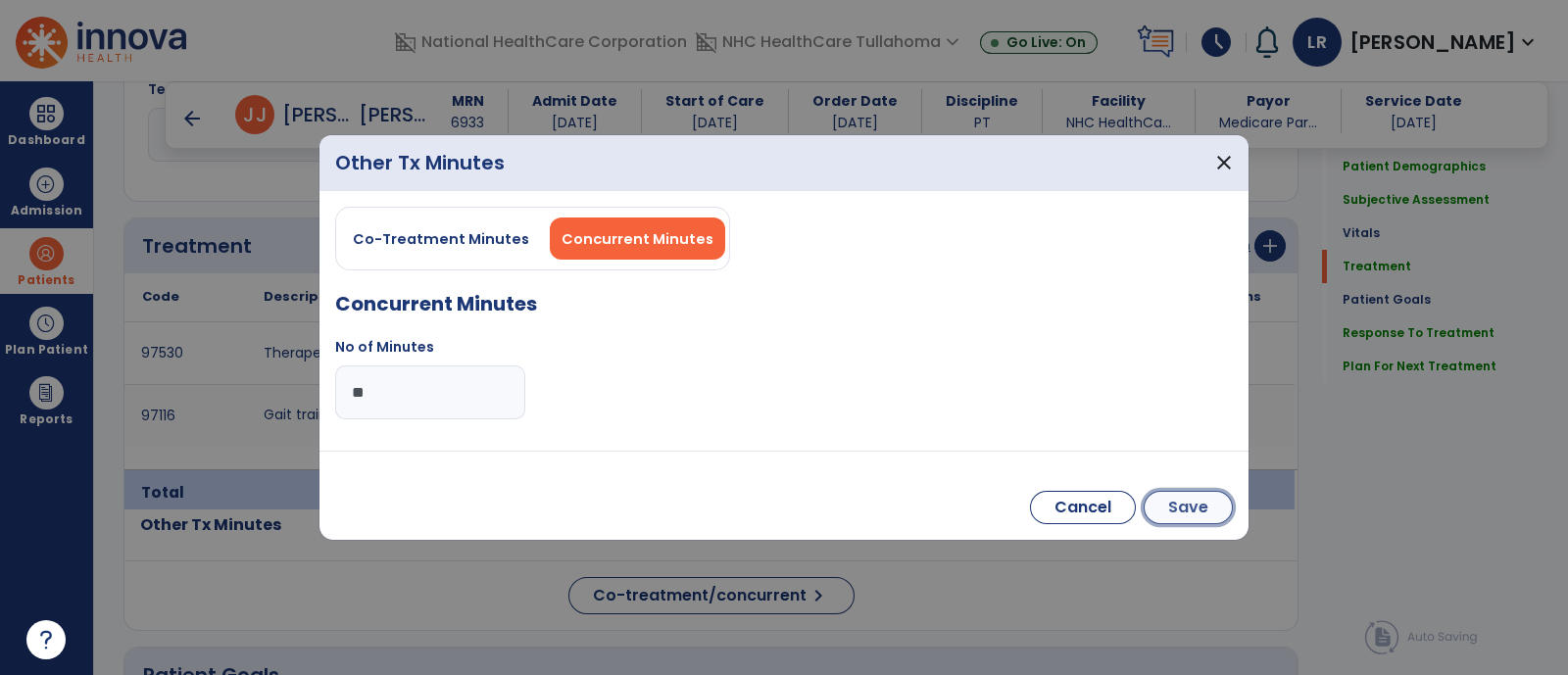 click on "Save" at bounding box center (1188, 507) 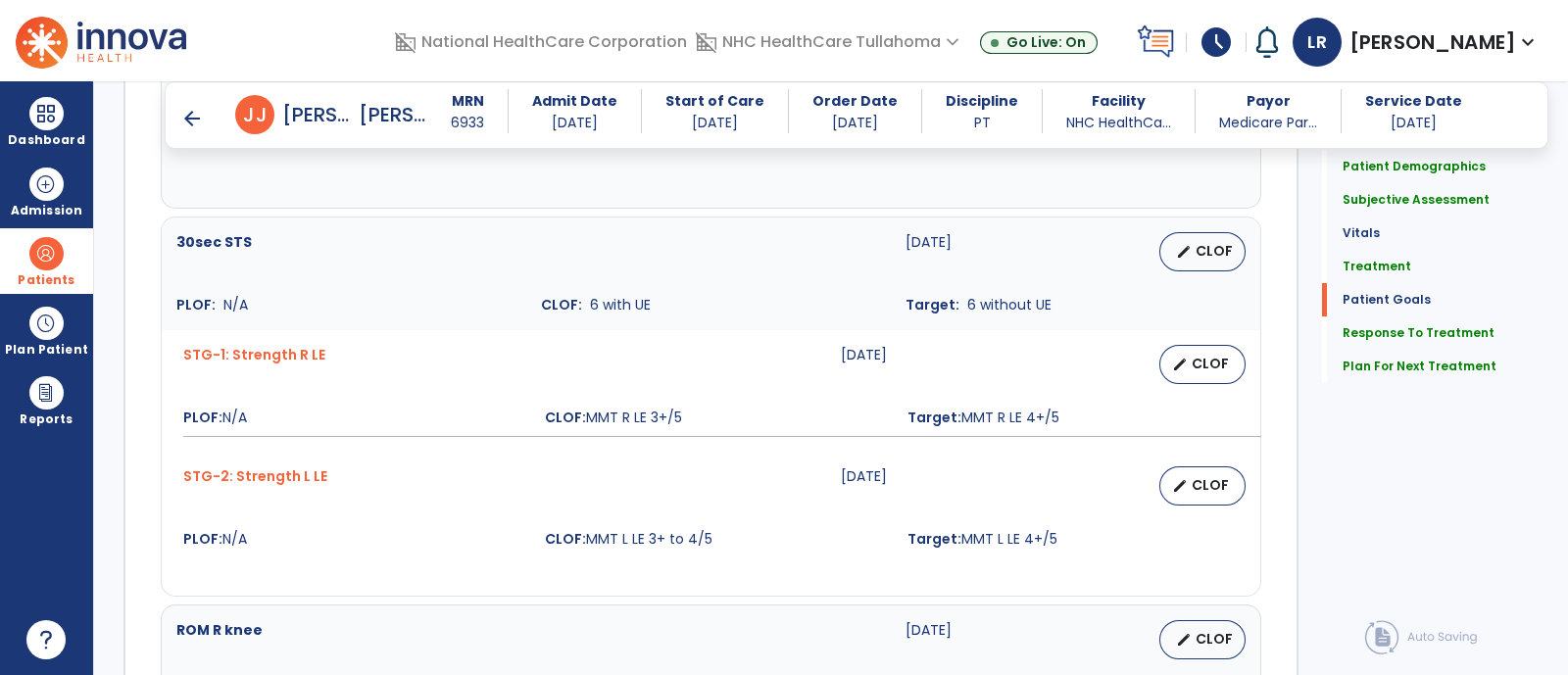 scroll, scrollTop: 2314, scrollLeft: 0, axis: vertical 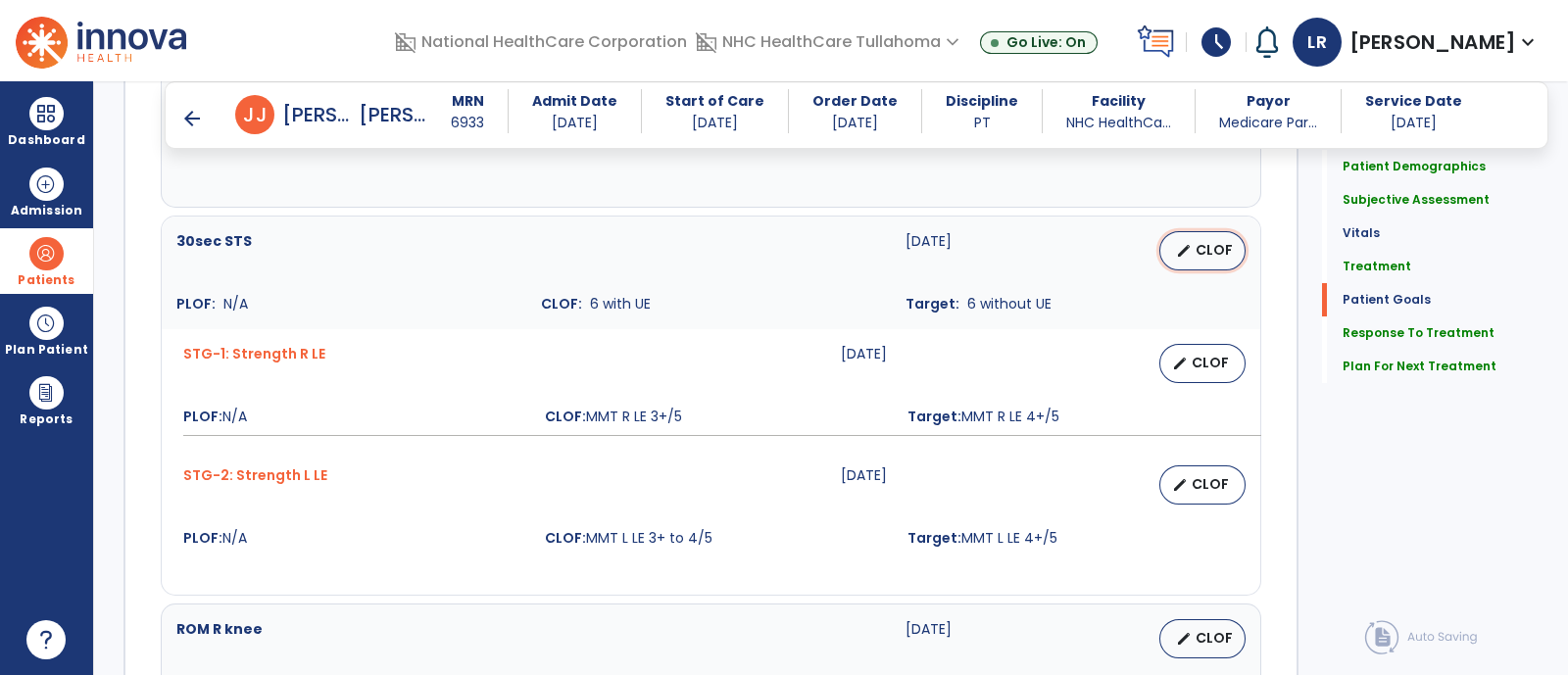 click on "CLOF" at bounding box center (1214, 250) 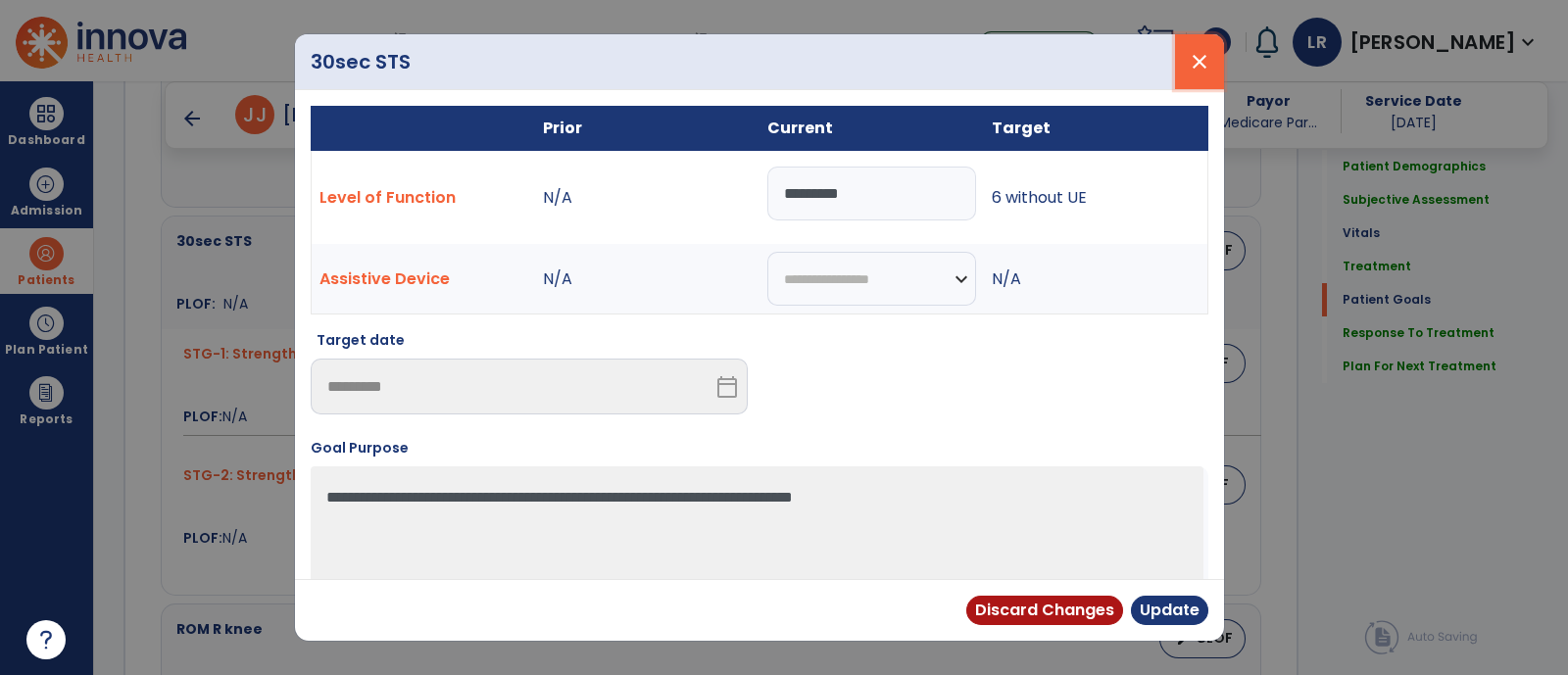 click on "close" at bounding box center (1200, 62) 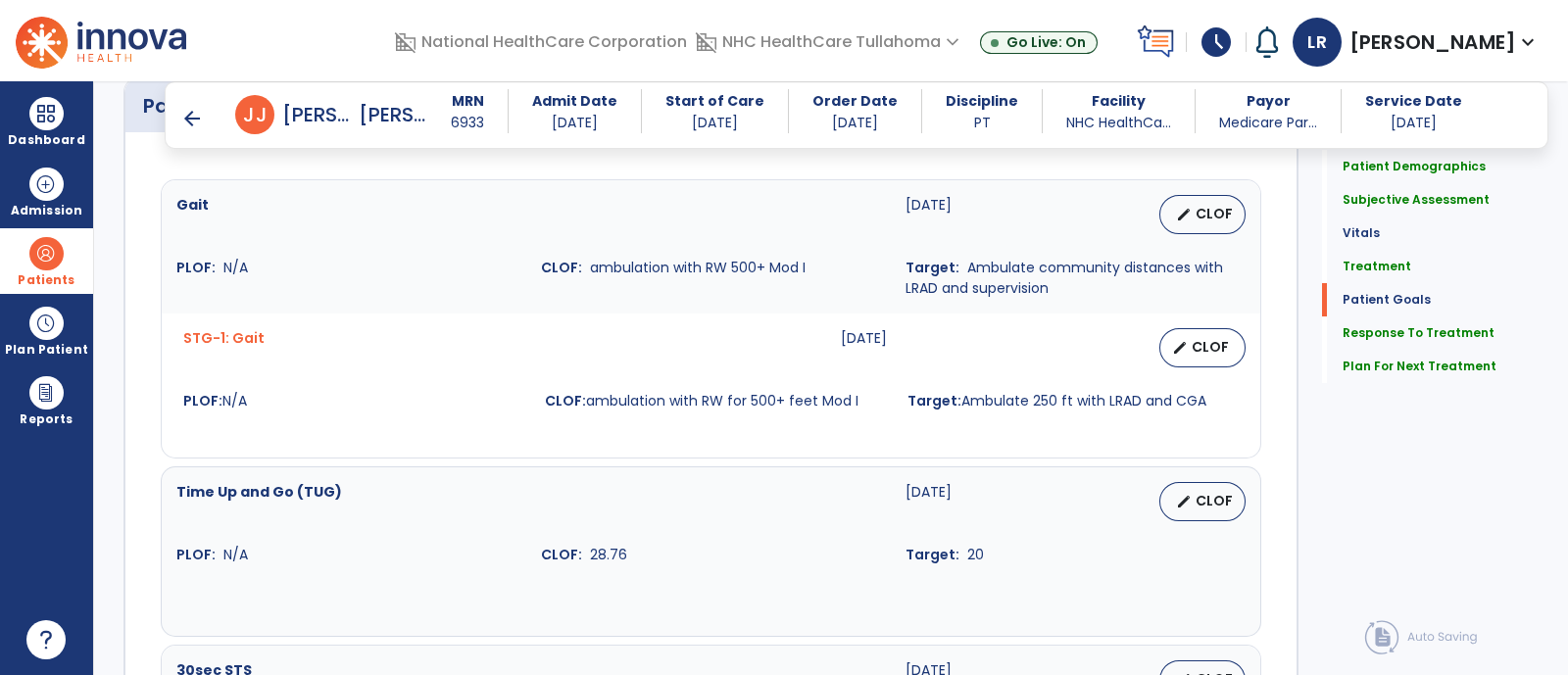 scroll, scrollTop: 1870, scrollLeft: 0, axis: vertical 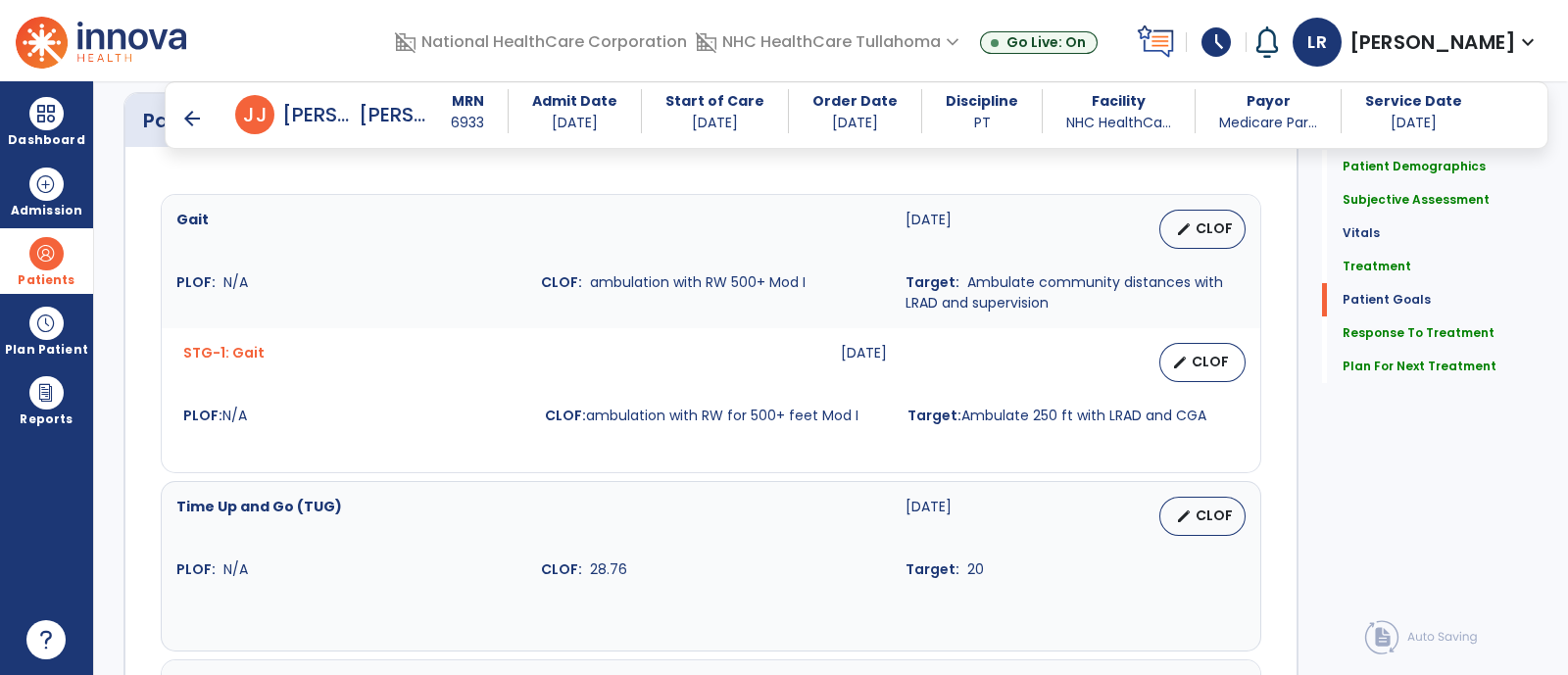 click on "arrow_back      [PERSON_NAME] [PERSON_NAME] 6933 Admit Date [DATE] Start of Care [DATE] Order Date [DATE] Discipline PT Facility NHC HealthCa... Payor Medicare Par... Service Date [DATE]" at bounding box center [857, 115] 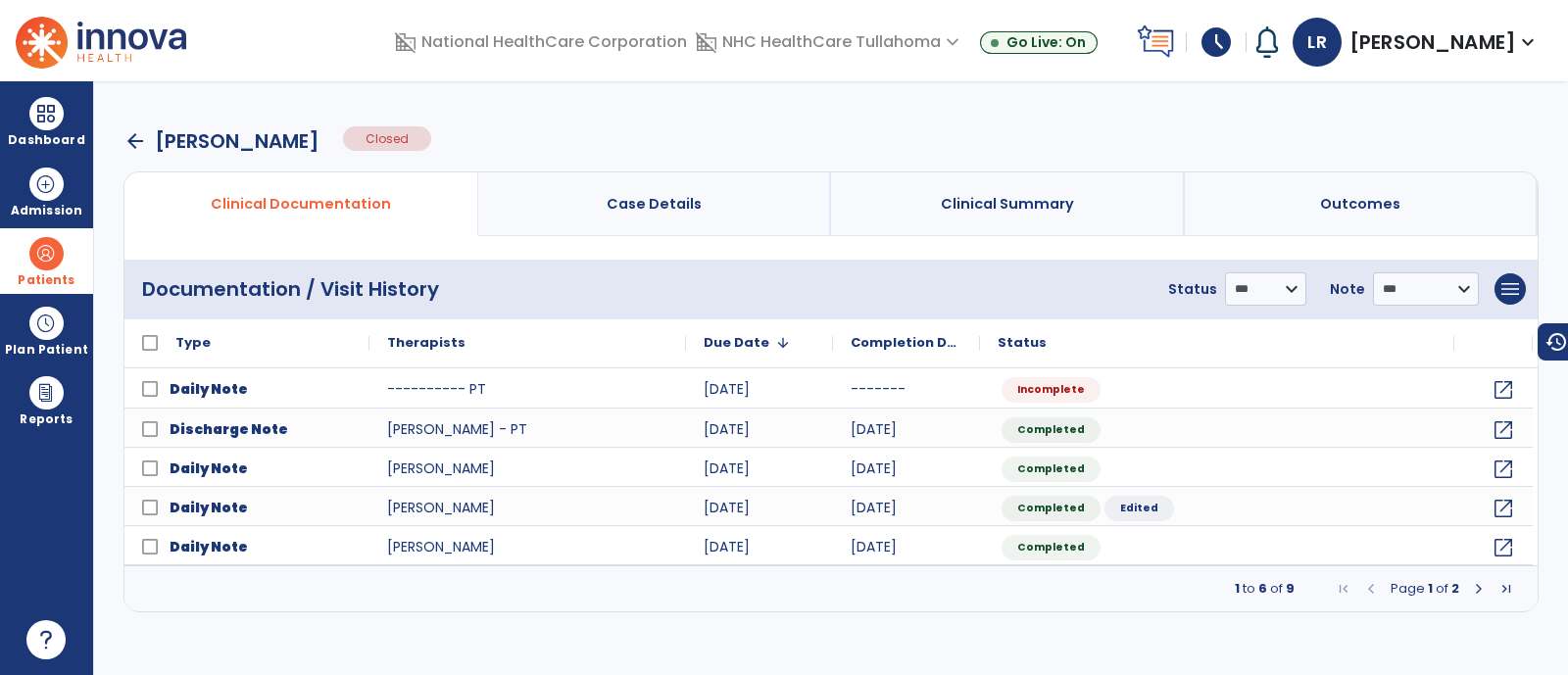scroll, scrollTop: 0, scrollLeft: 0, axis: both 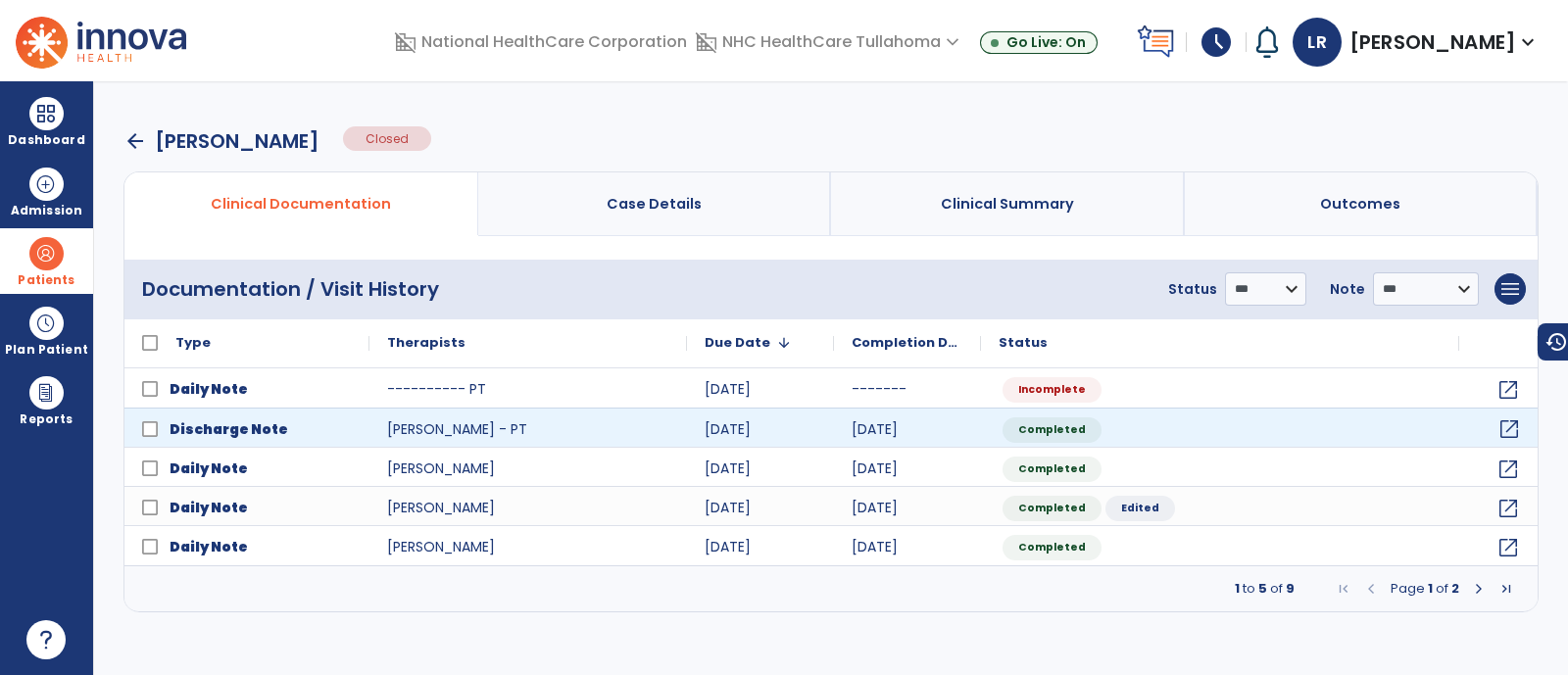 click on "open_in_new" 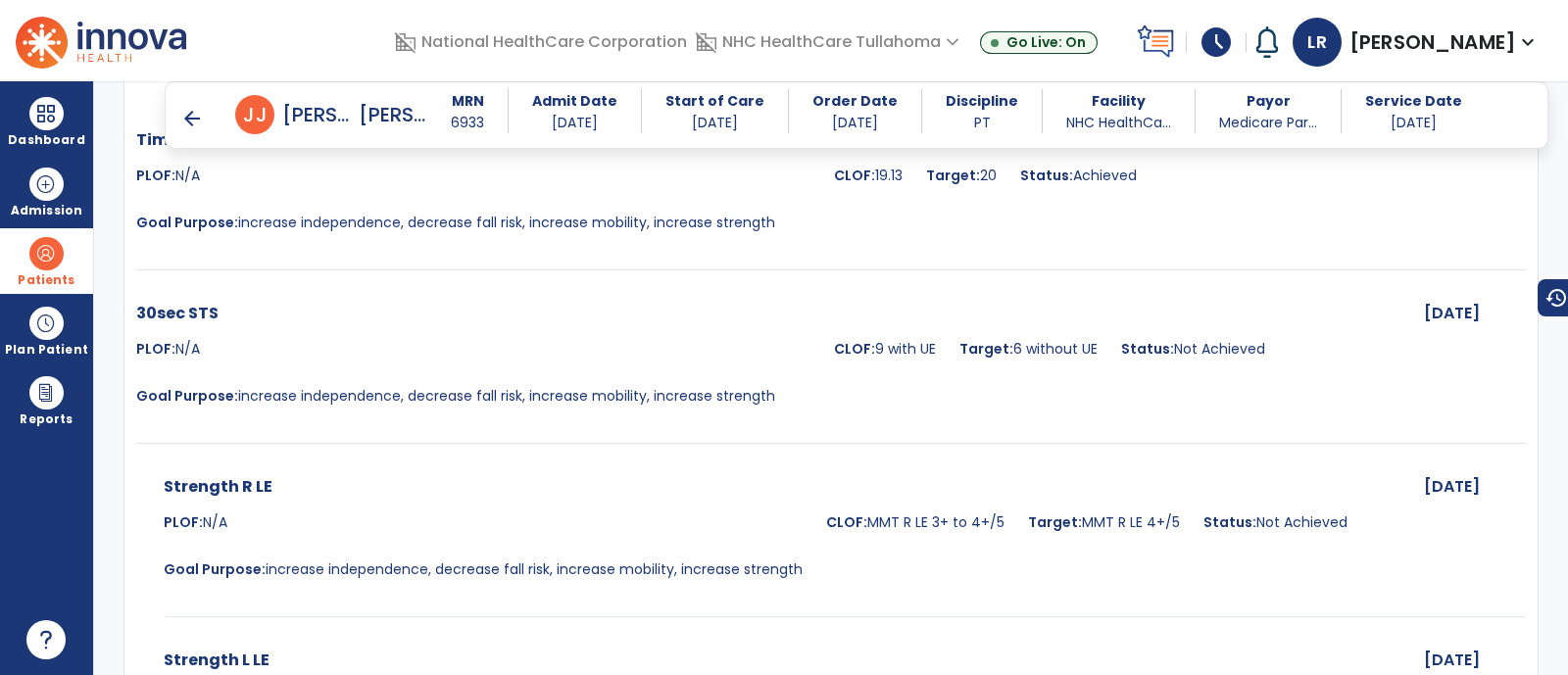 scroll, scrollTop: 1689, scrollLeft: 0, axis: vertical 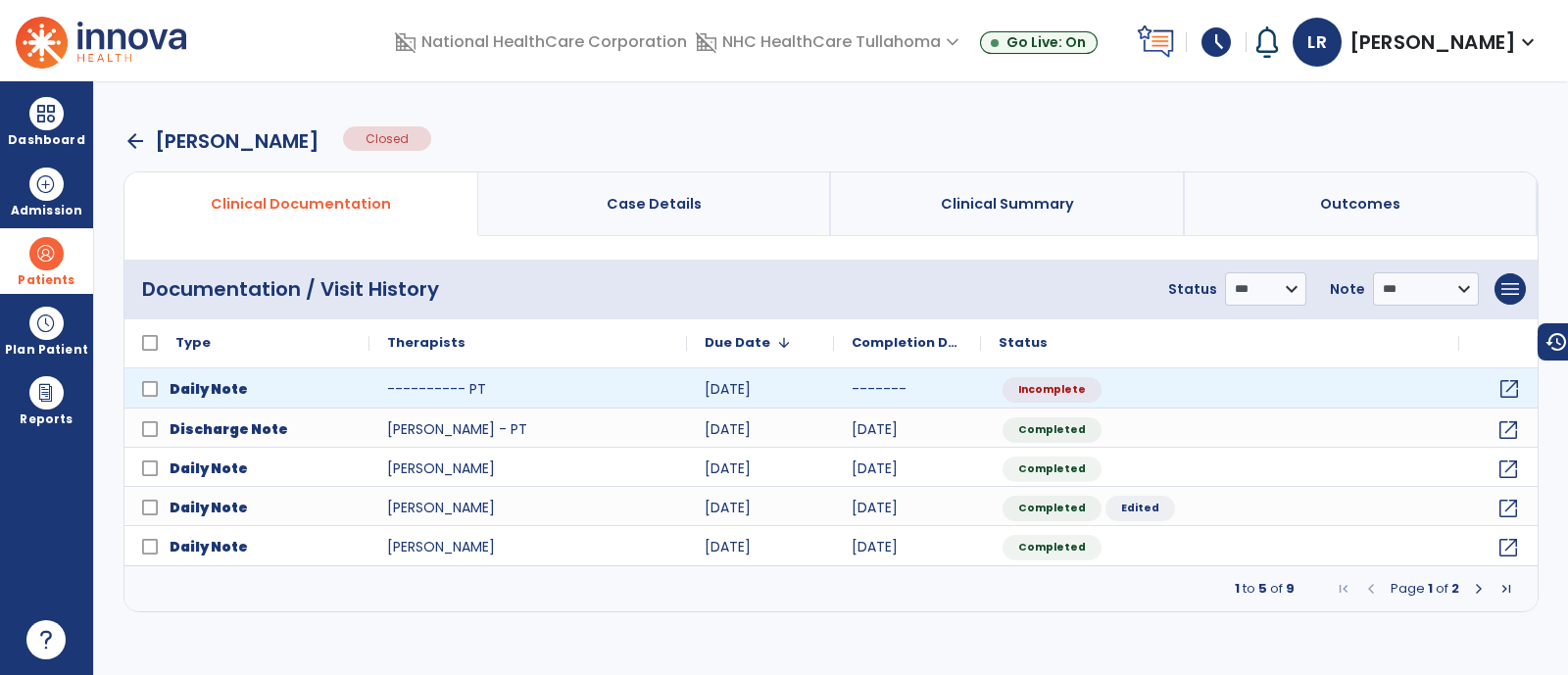 click on "open_in_new" 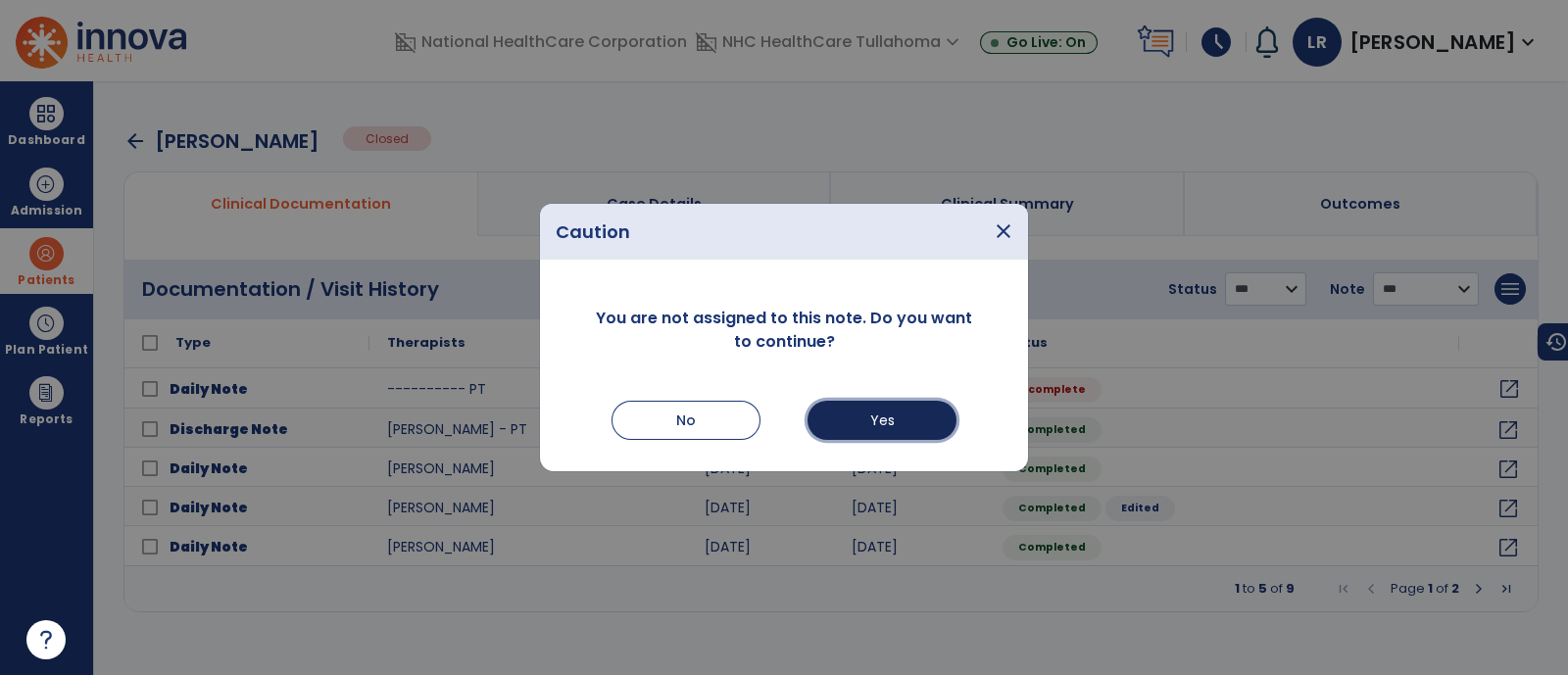 click on "Yes" at bounding box center (882, 420) 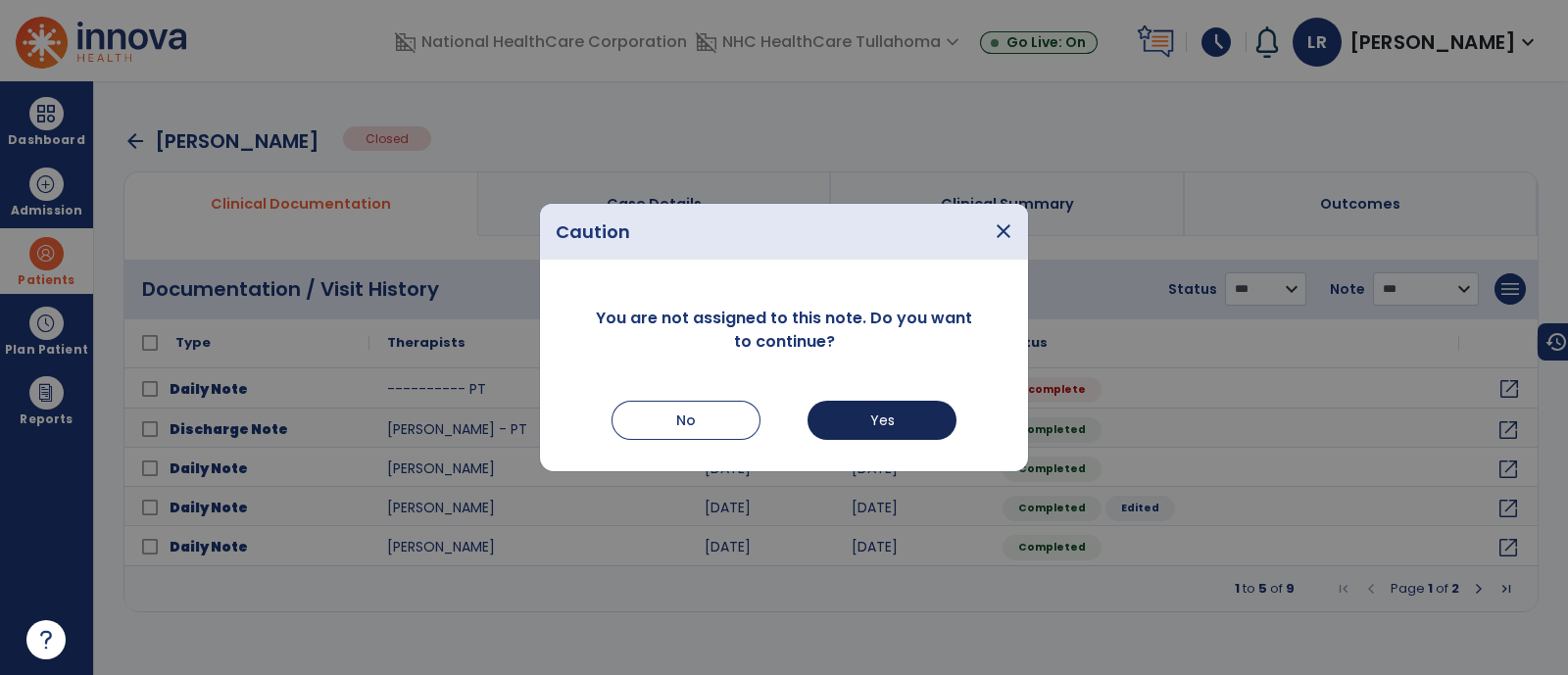 select on "*" 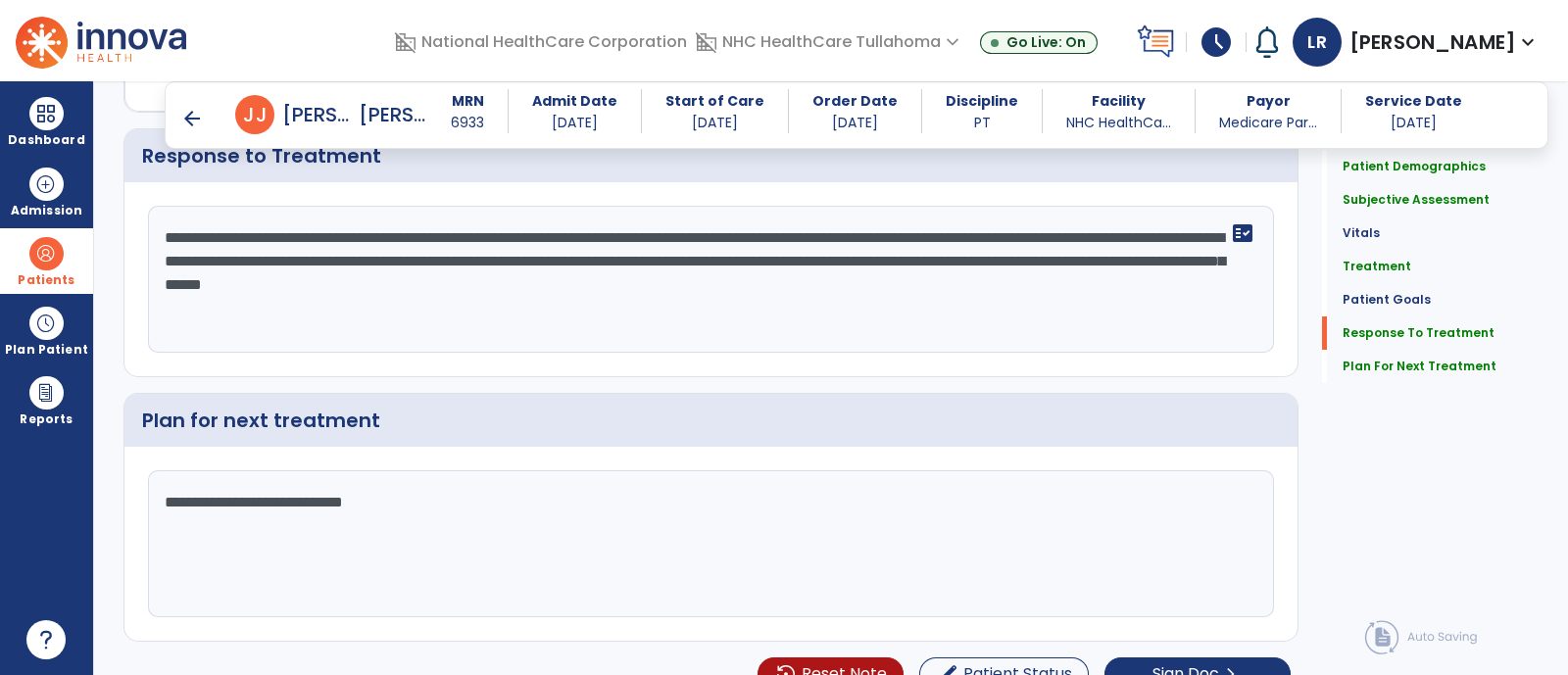 scroll, scrollTop: 2986, scrollLeft: 0, axis: vertical 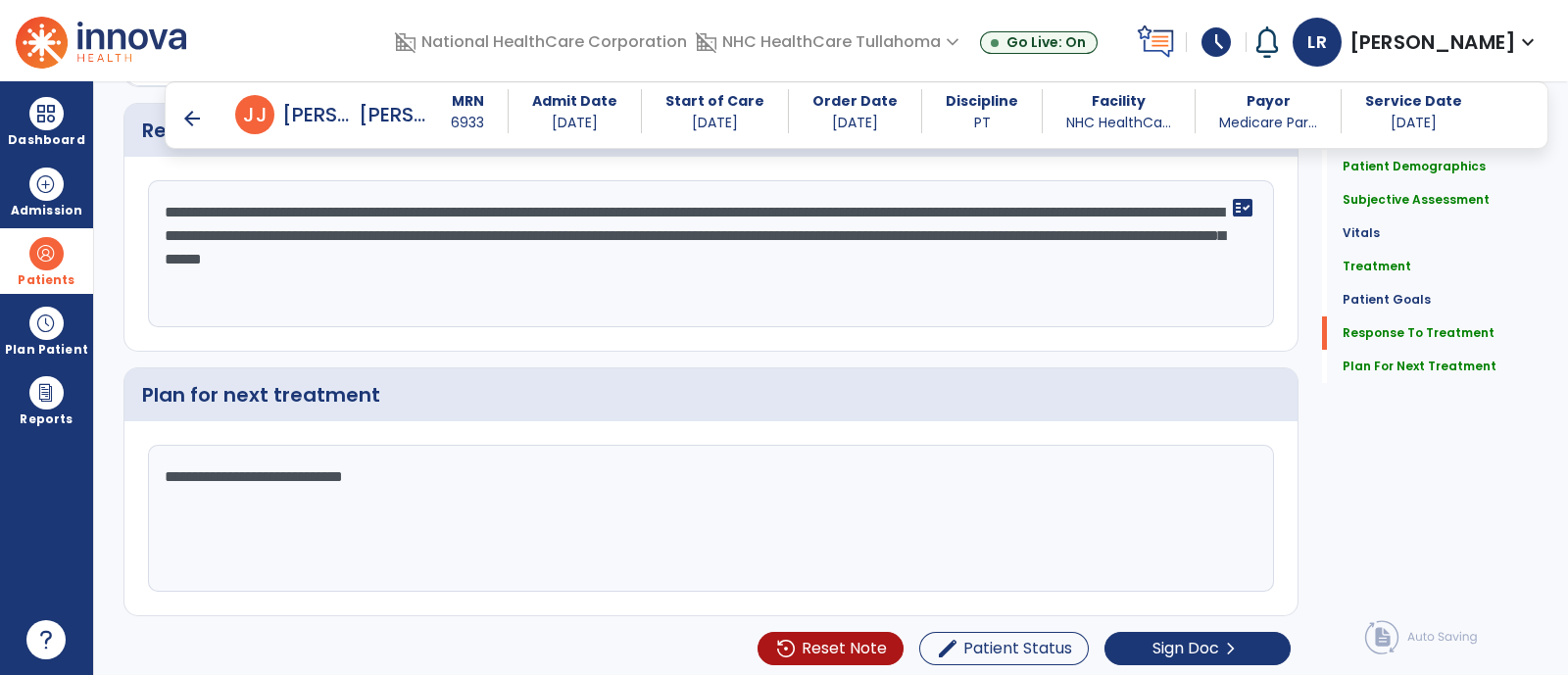 click on "**********" 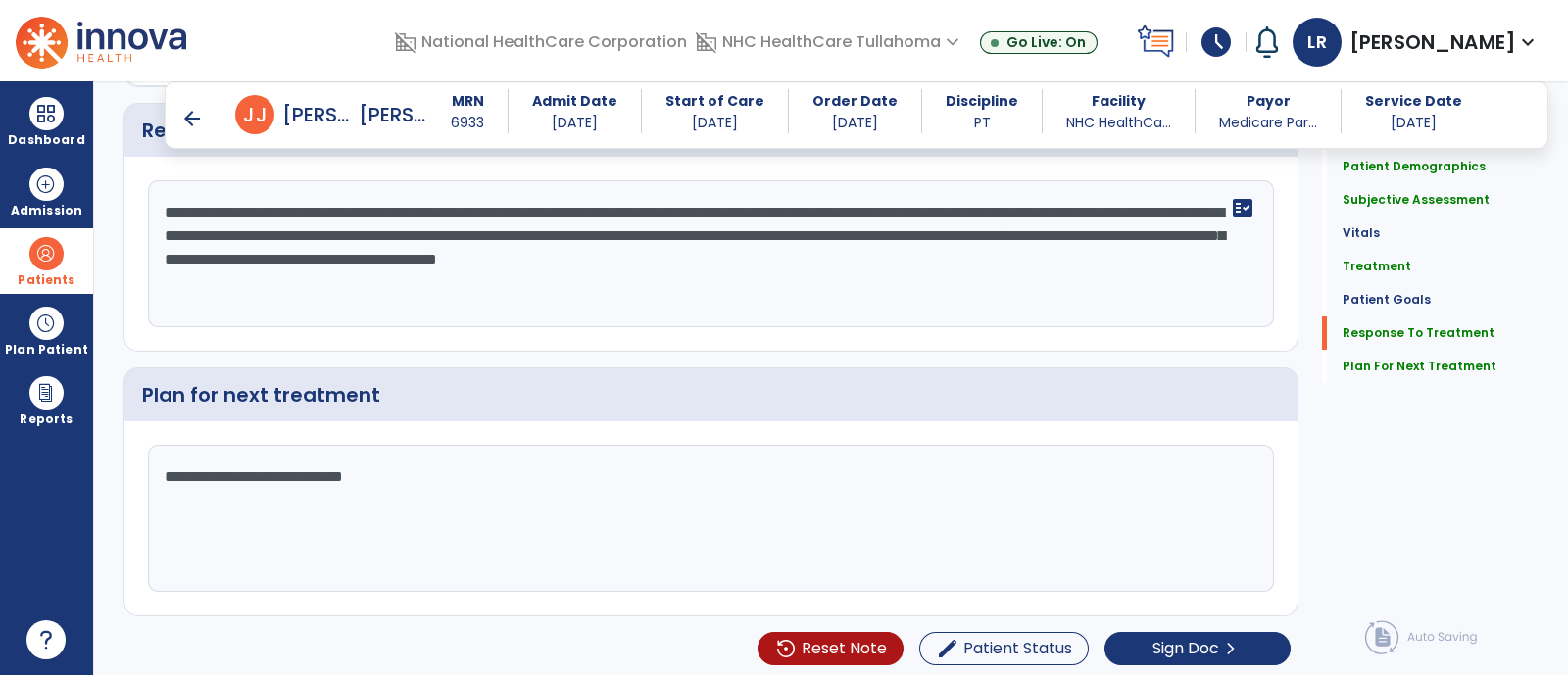 type on "**********" 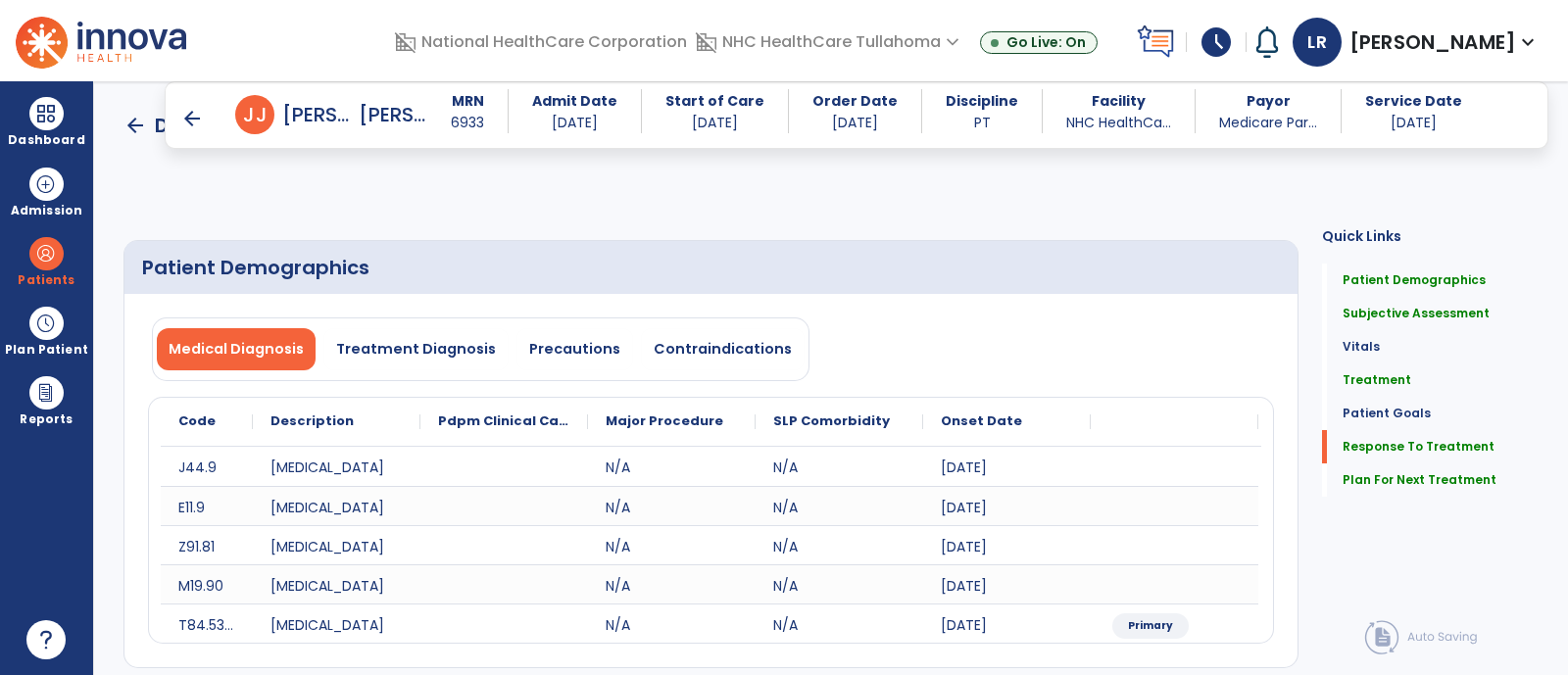 select on "*" 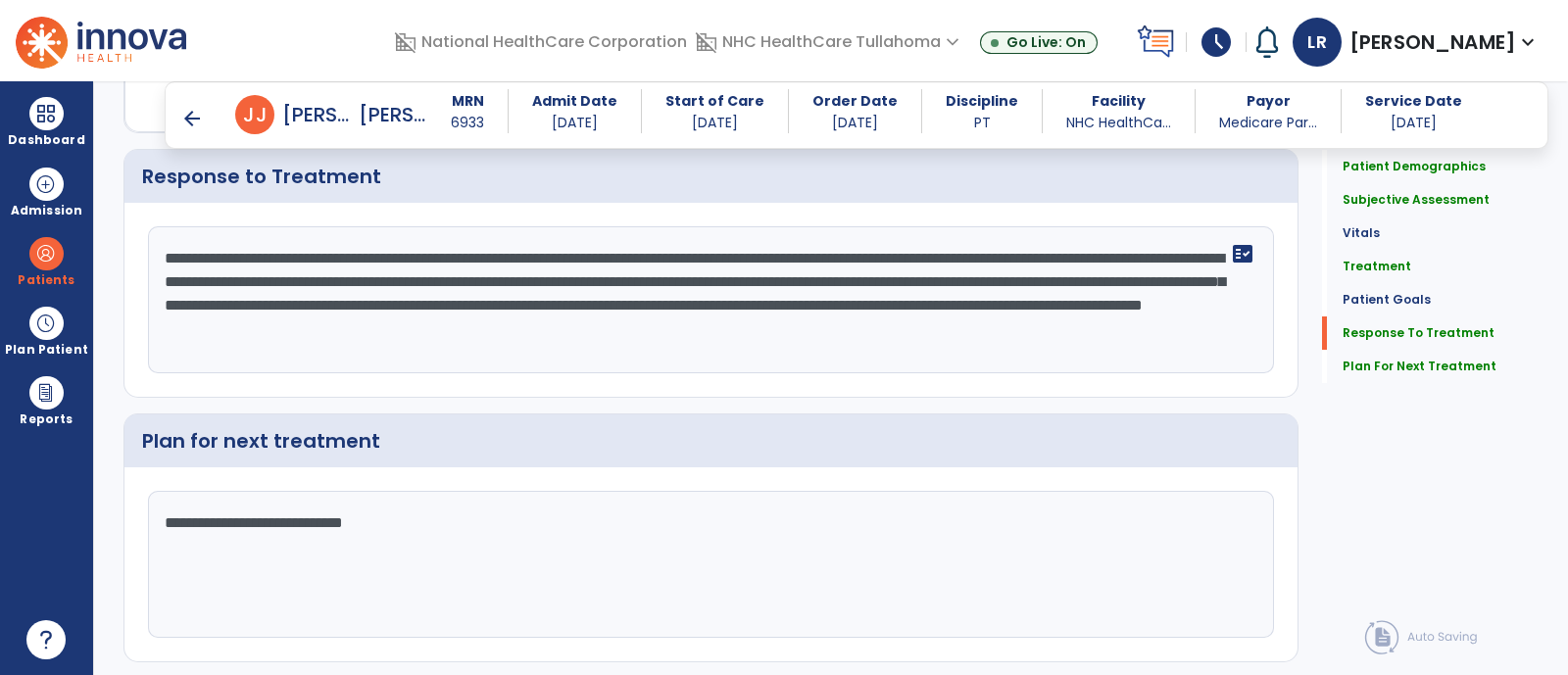scroll, scrollTop: 2986, scrollLeft: 0, axis: vertical 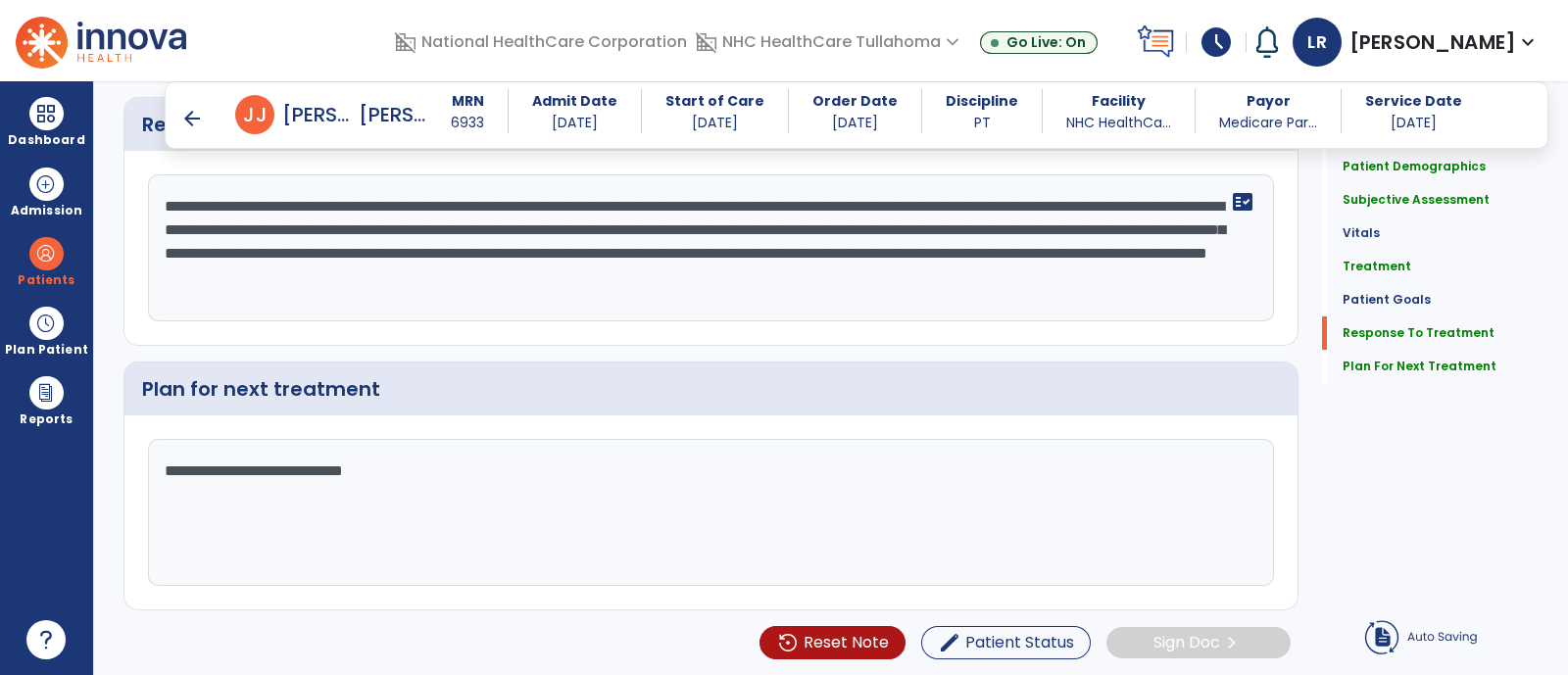 click on "**********" 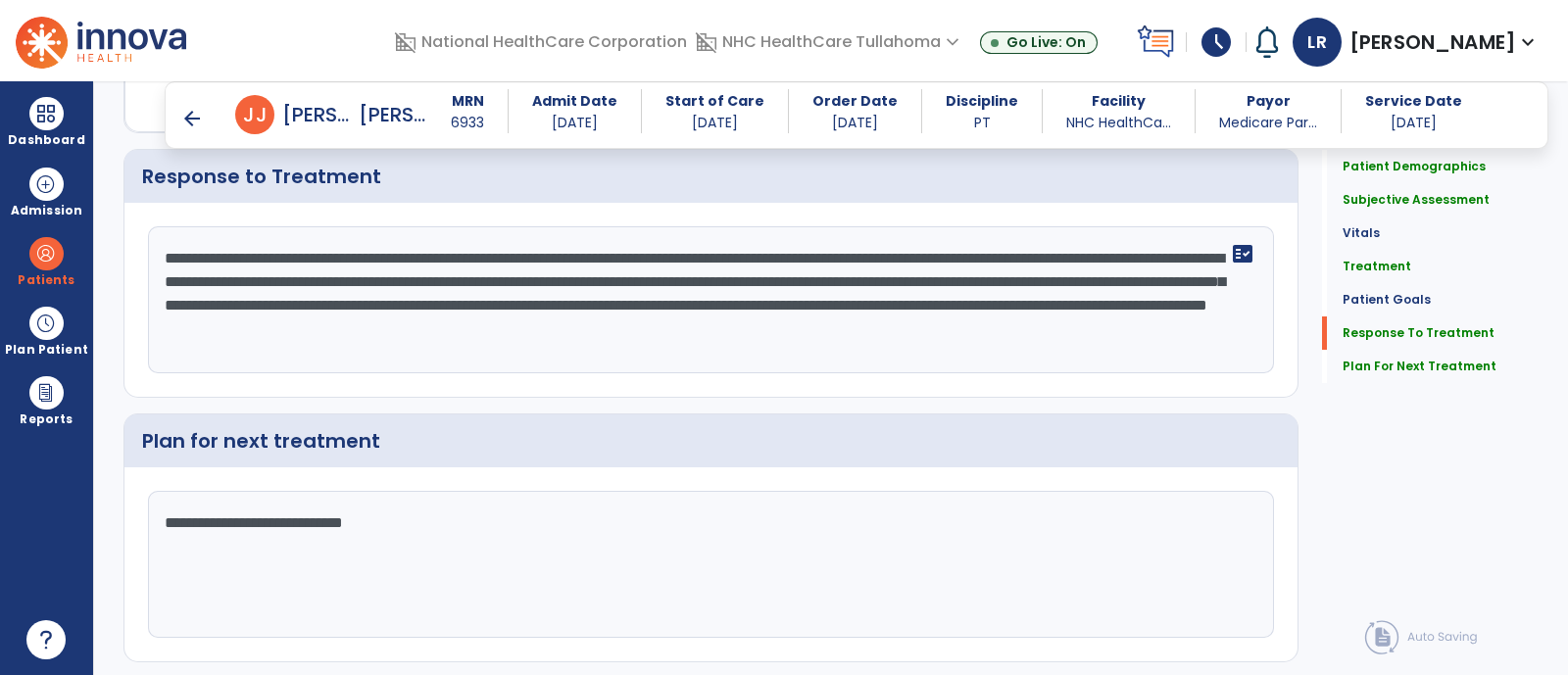scroll, scrollTop: 2986, scrollLeft: 0, axis: vertical 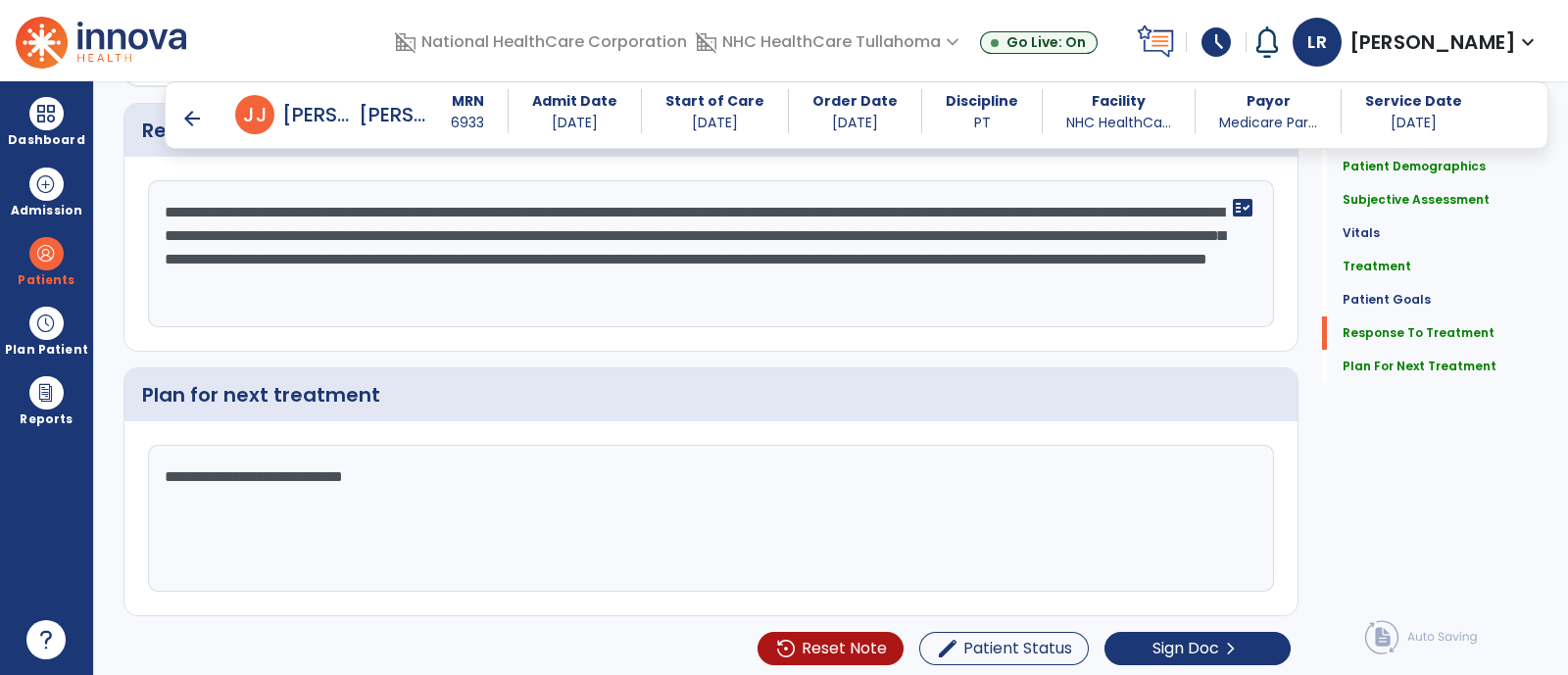 click on "**********" 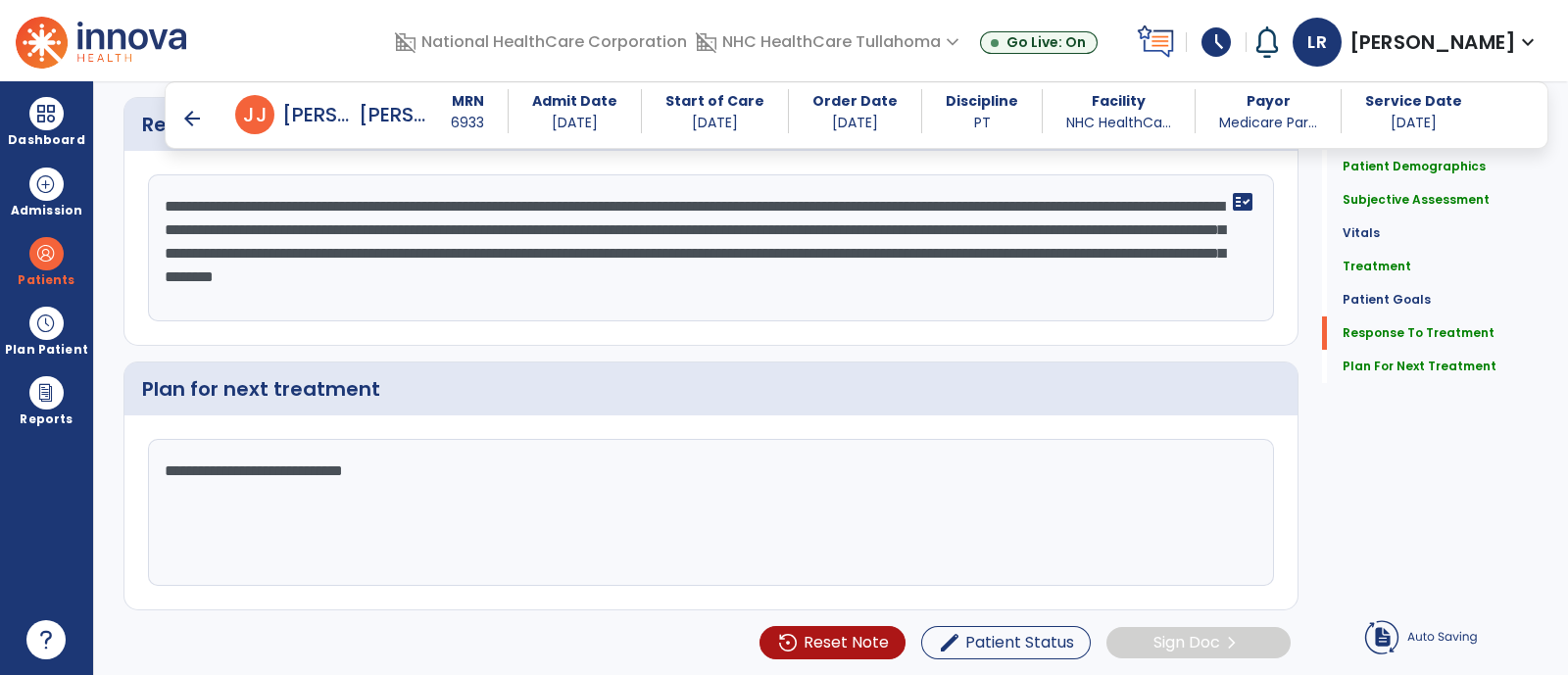 click on "**********" 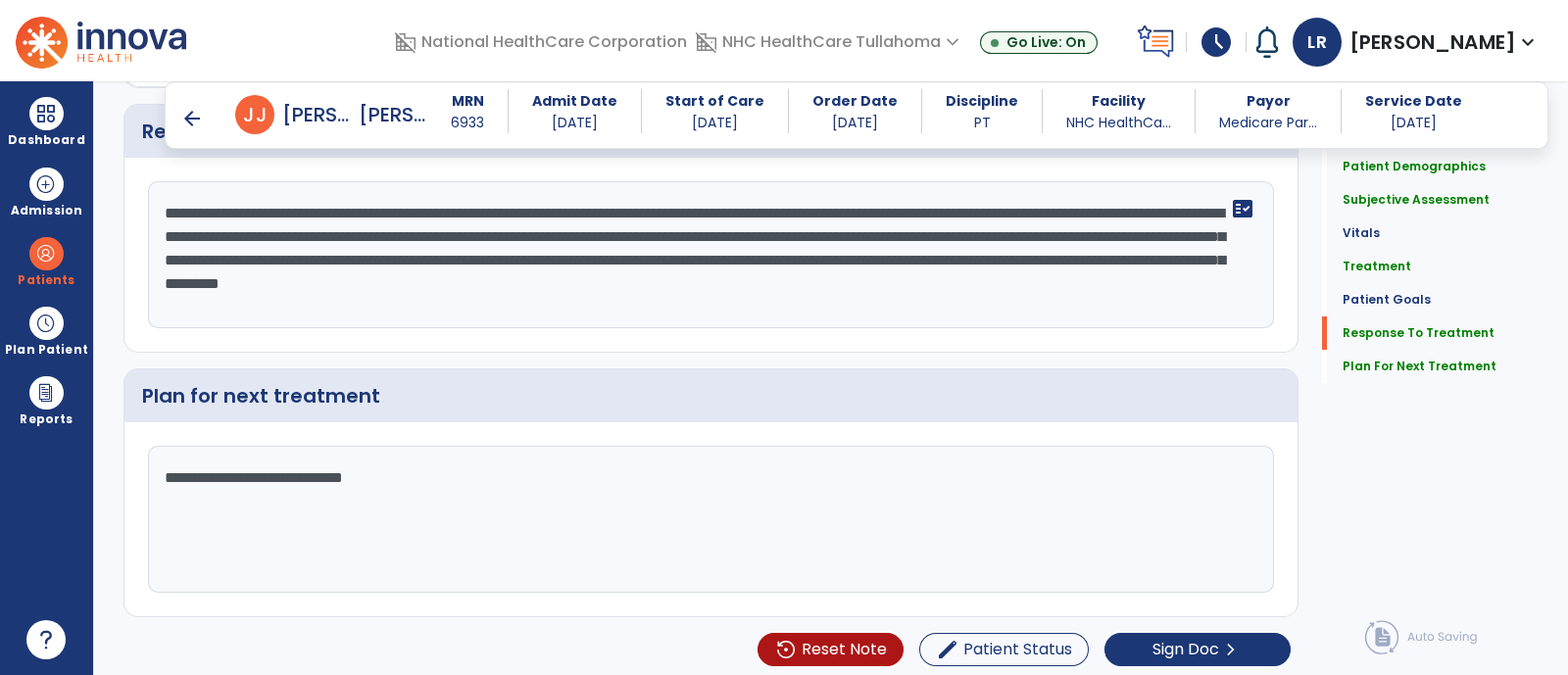scroll, scrollTop: 2986, scrollLeft: 0, axis: vertical 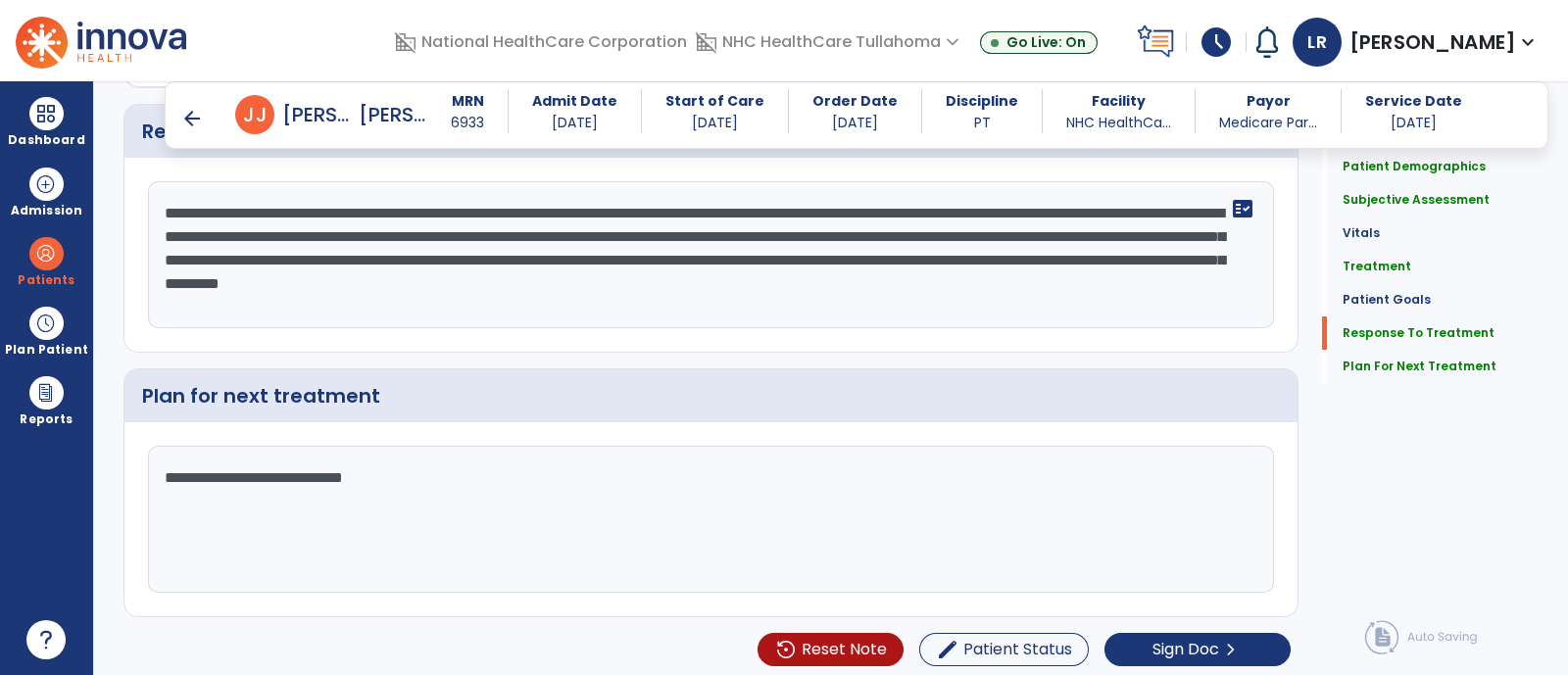 click on "**********" 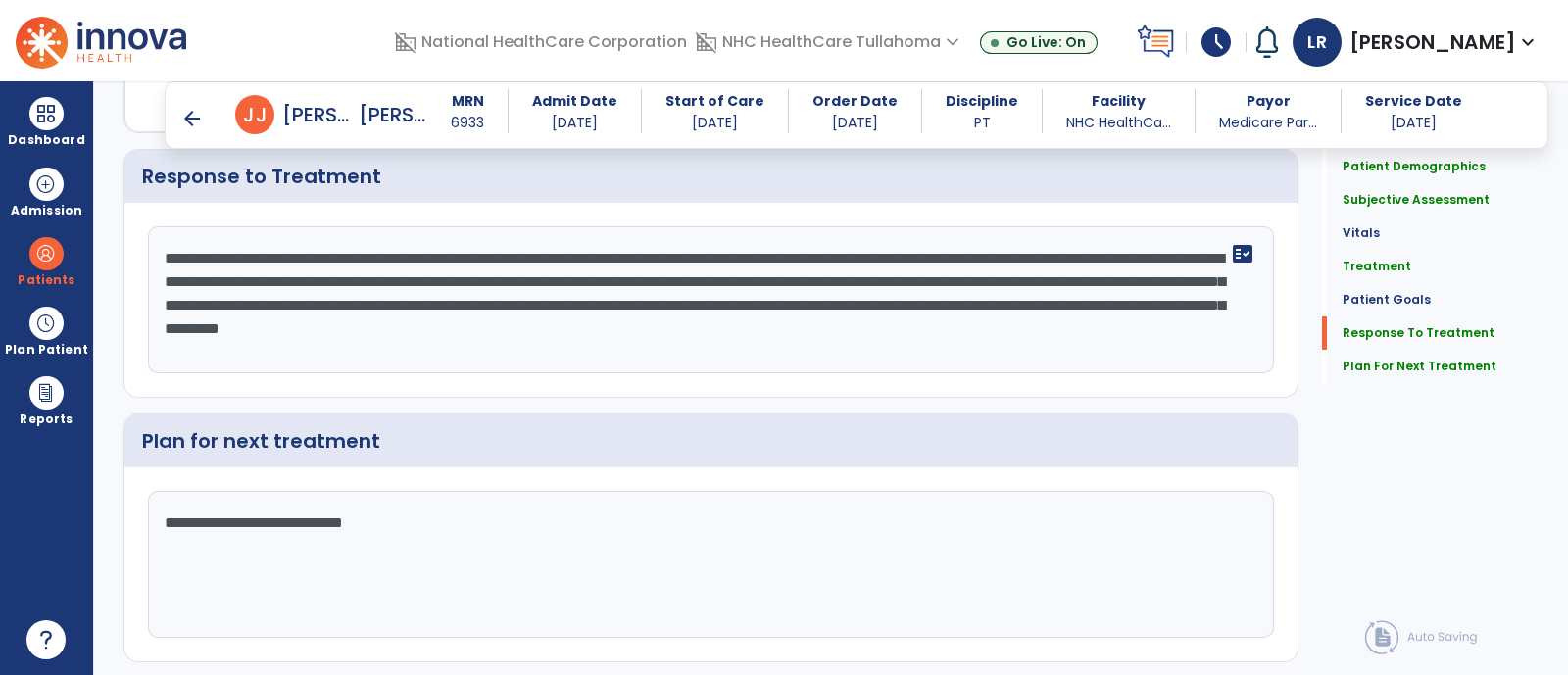 scroll, scrollTop: 2986, scrollLeft: 0, axis: vertical 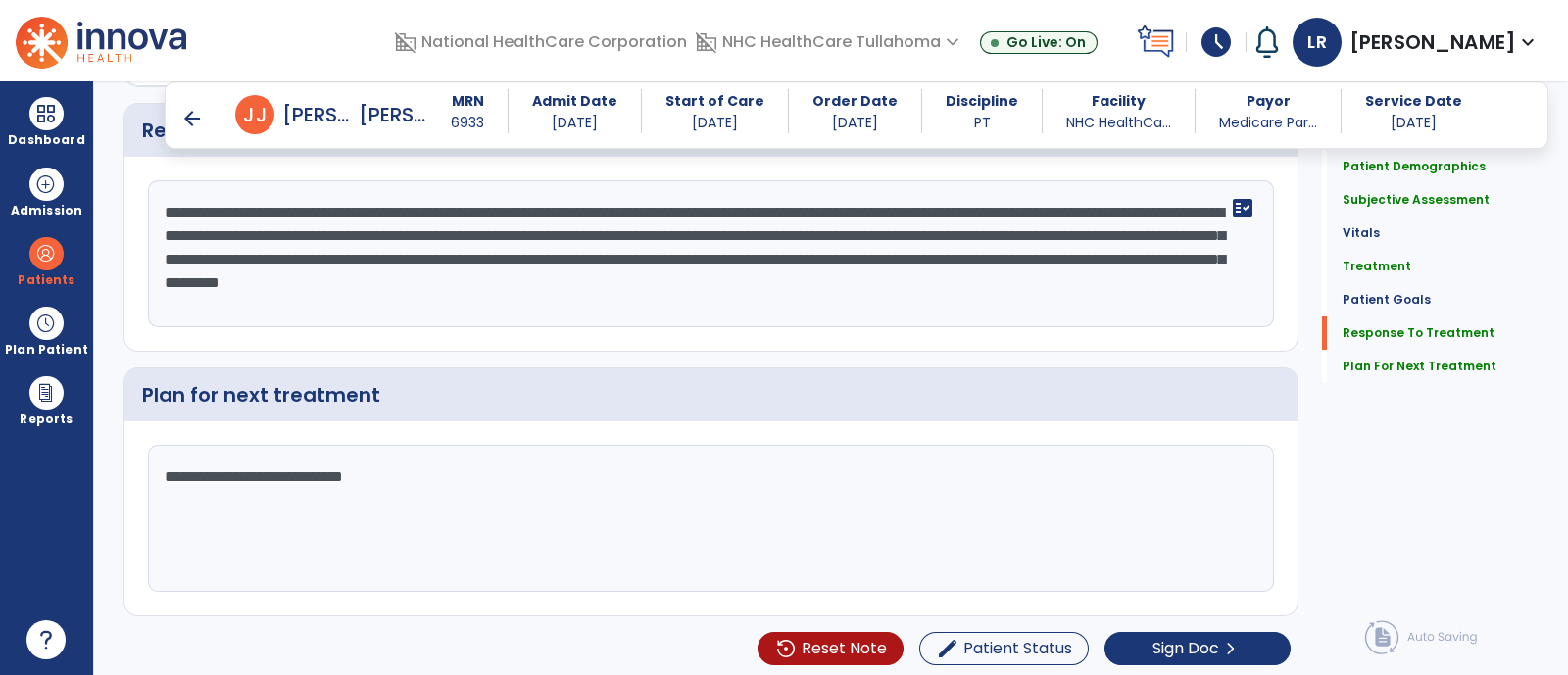 click on "**********" 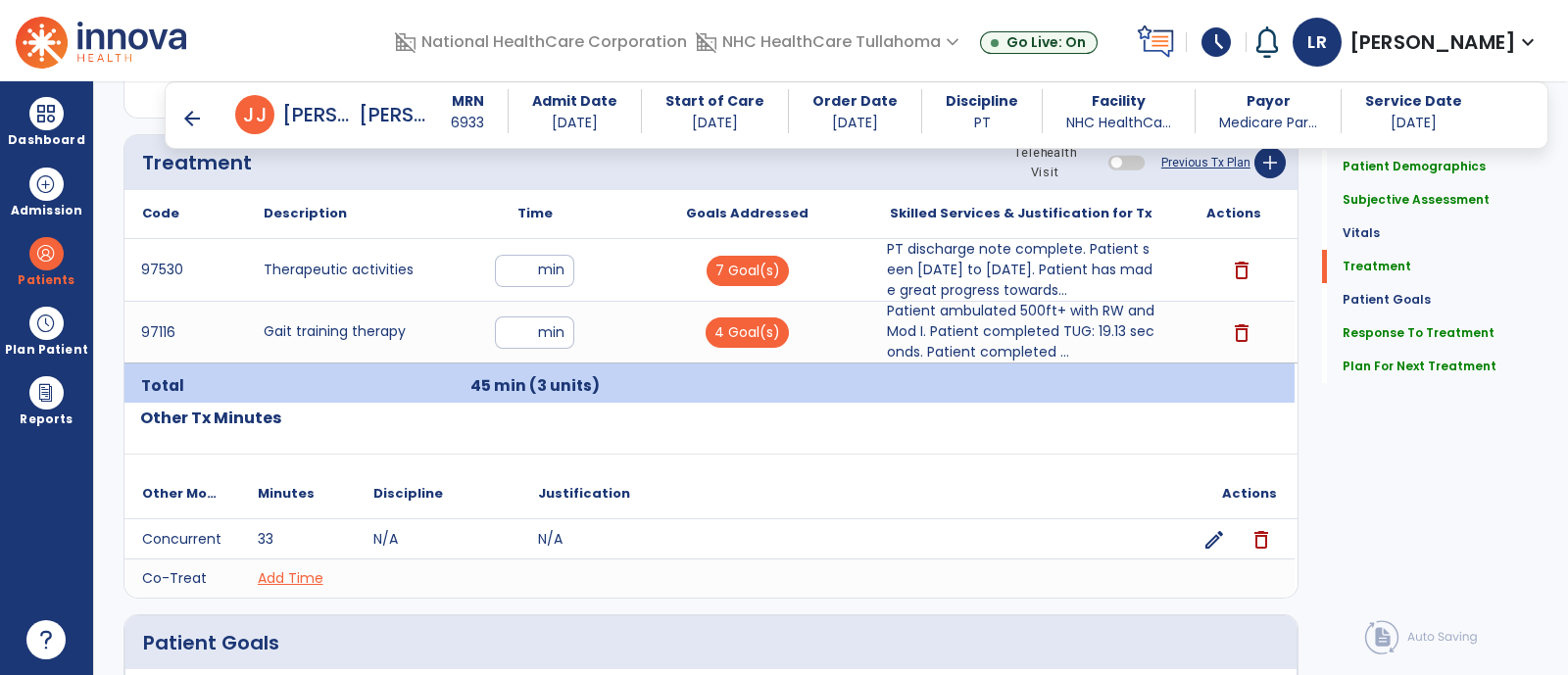 scroll, scrollTop: 1083, scrollLeft: 0, axis: vertical 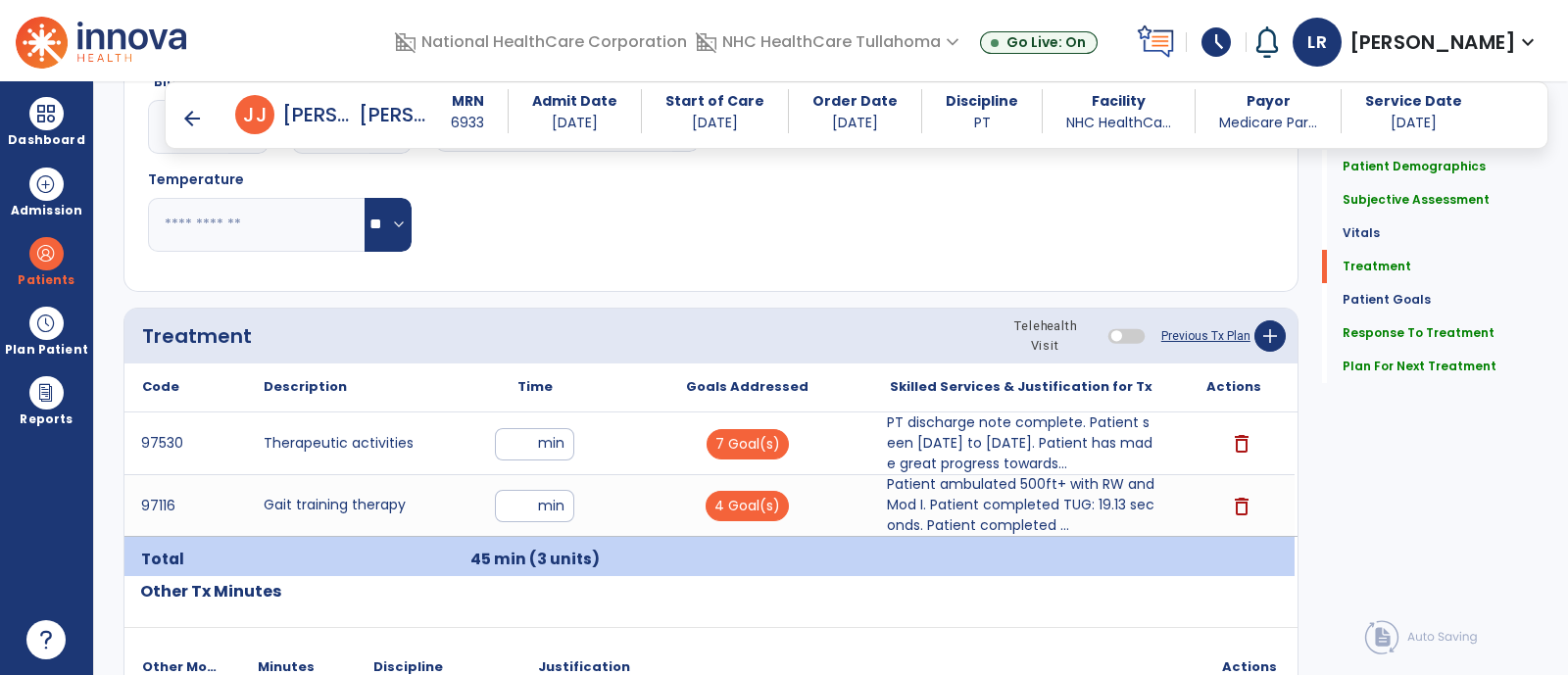 type on "**********" 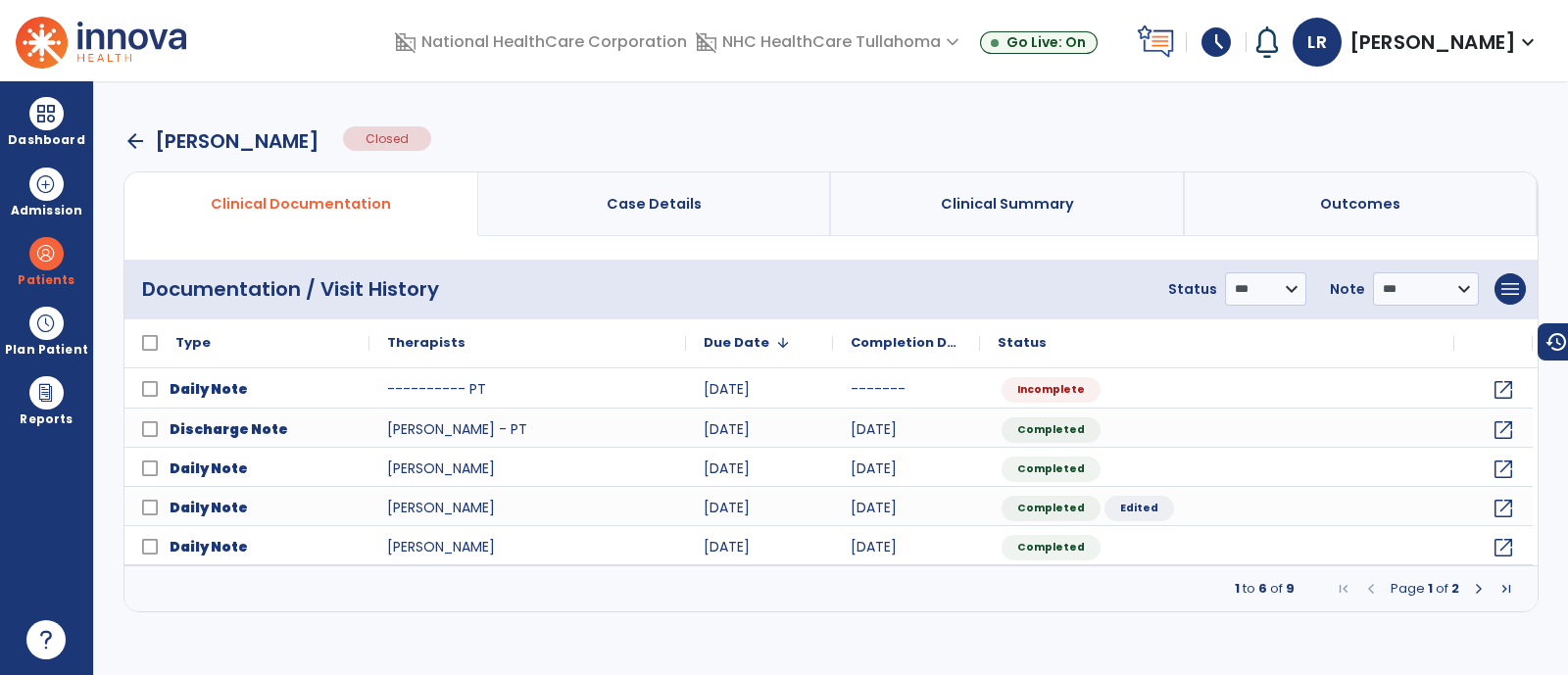 scroll, scrollTop: 0, scrollLeft: 0, axis: both 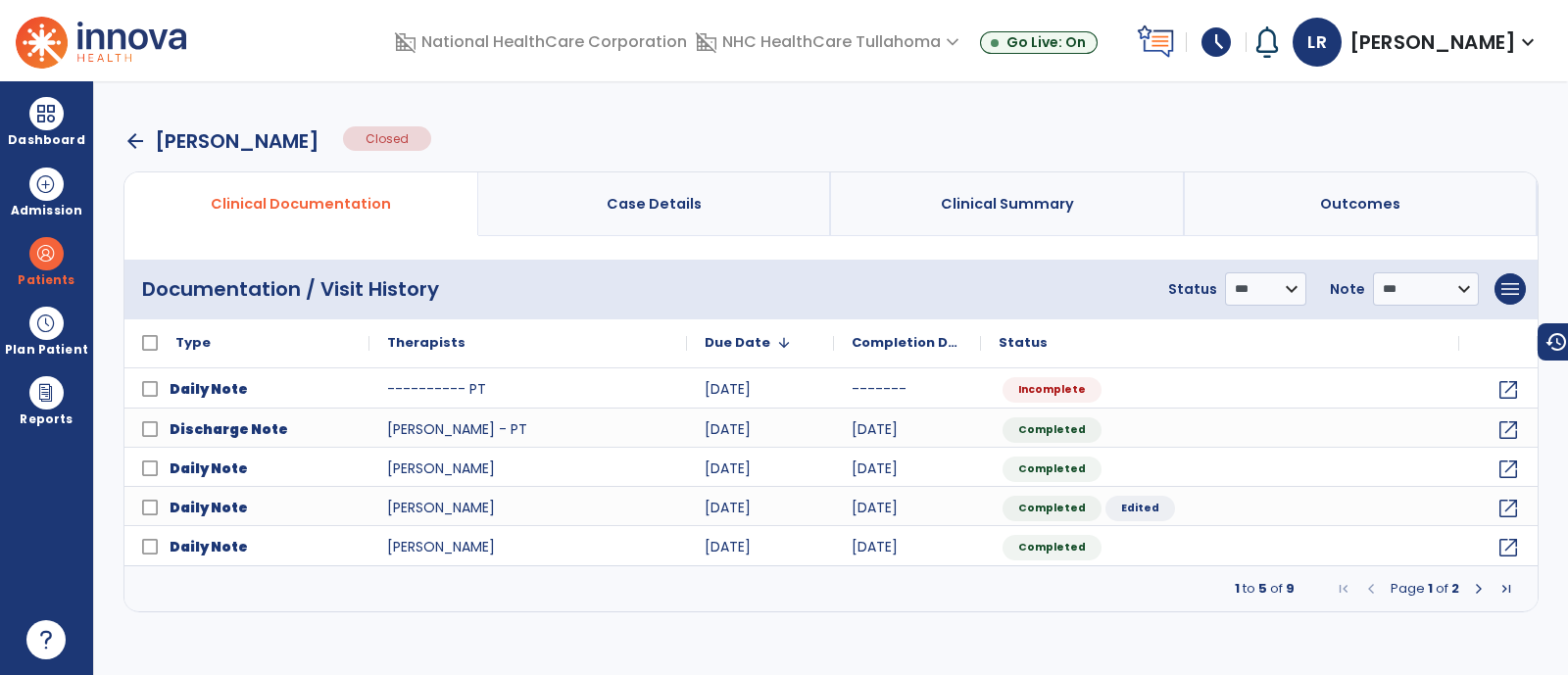click on "arrow_back" at bounding box center [135, 141] 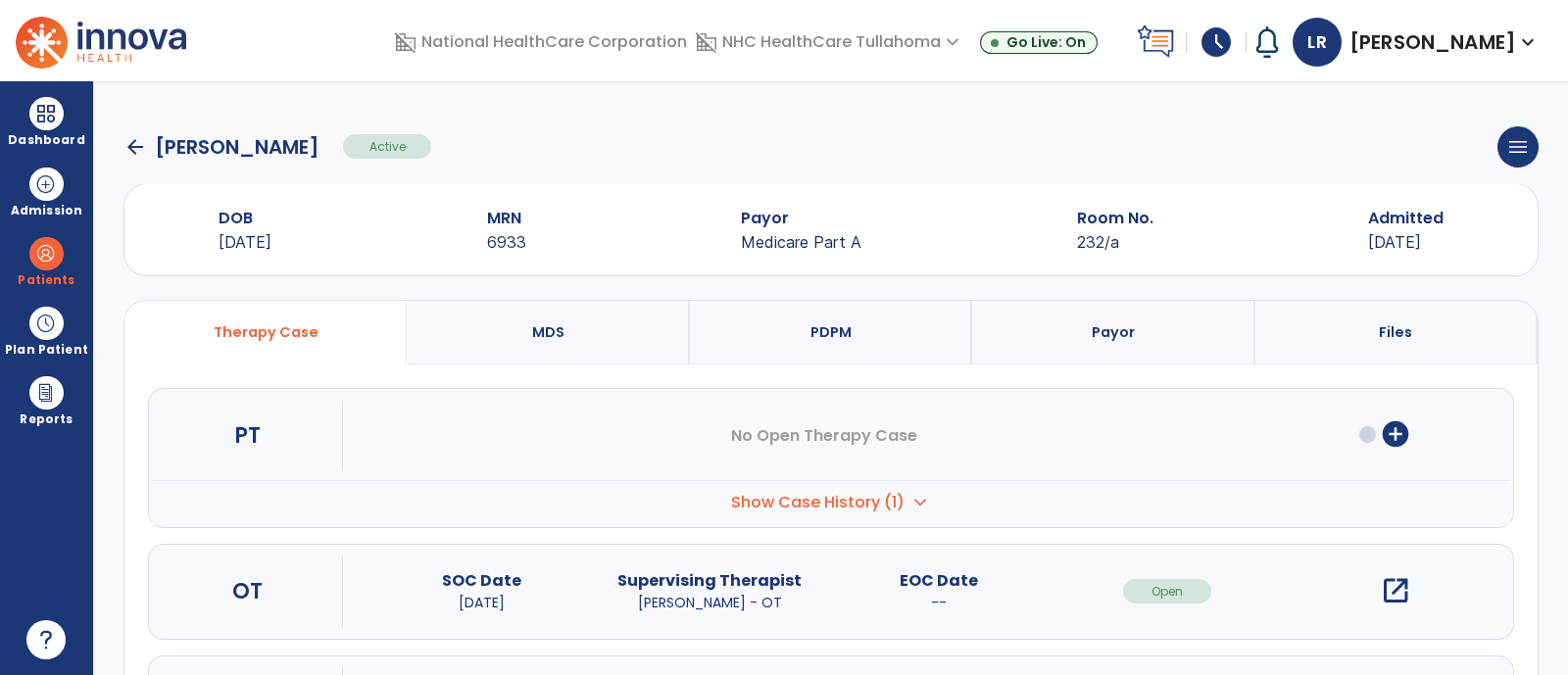 click on "arrow_back" 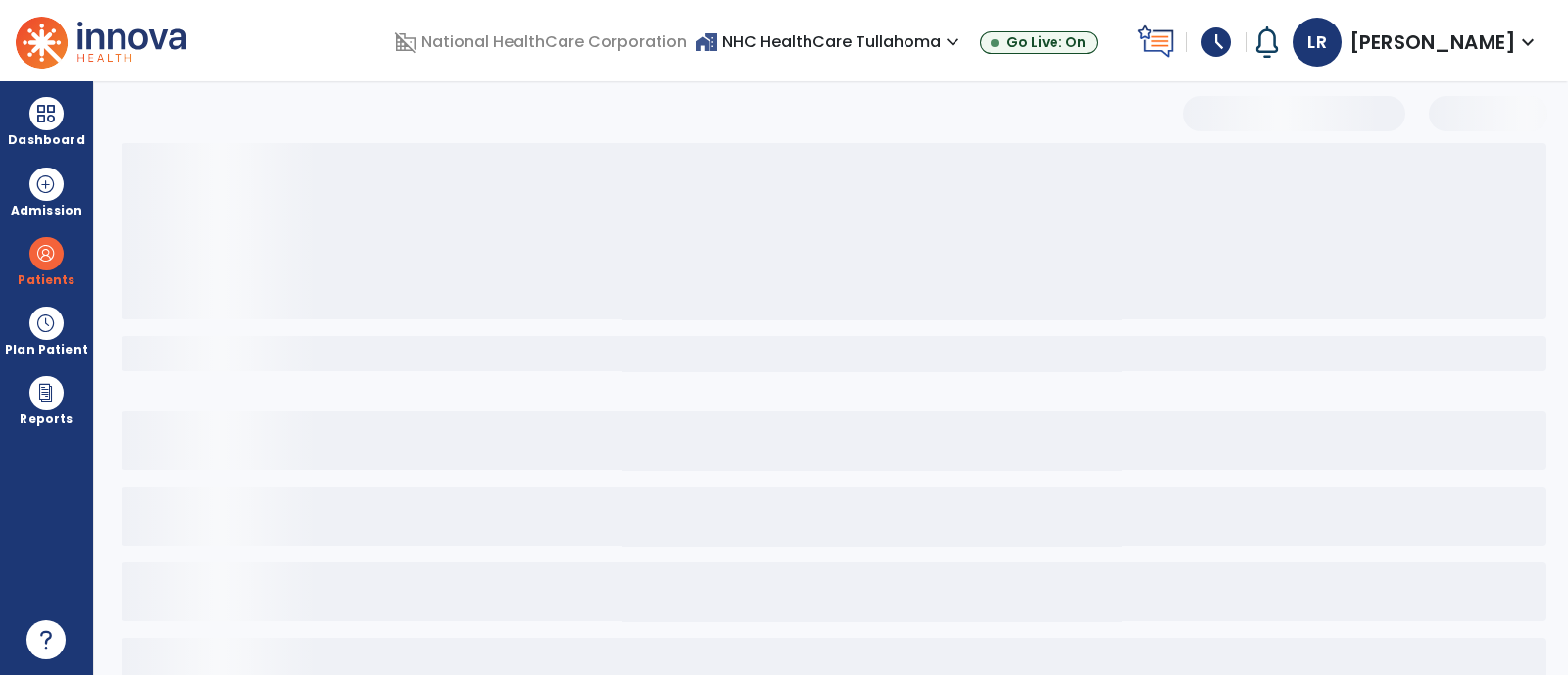 select on "***" 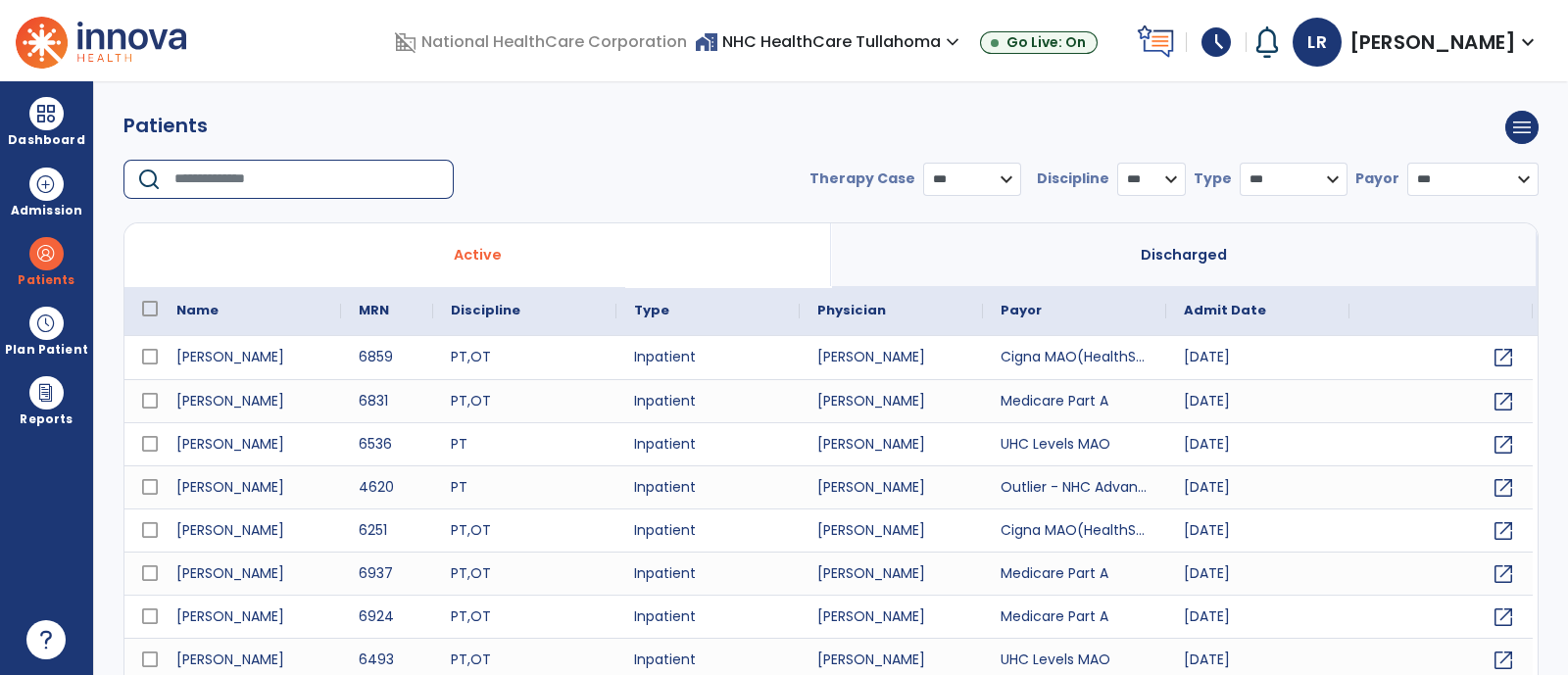 click at bounding box center [307, 179] 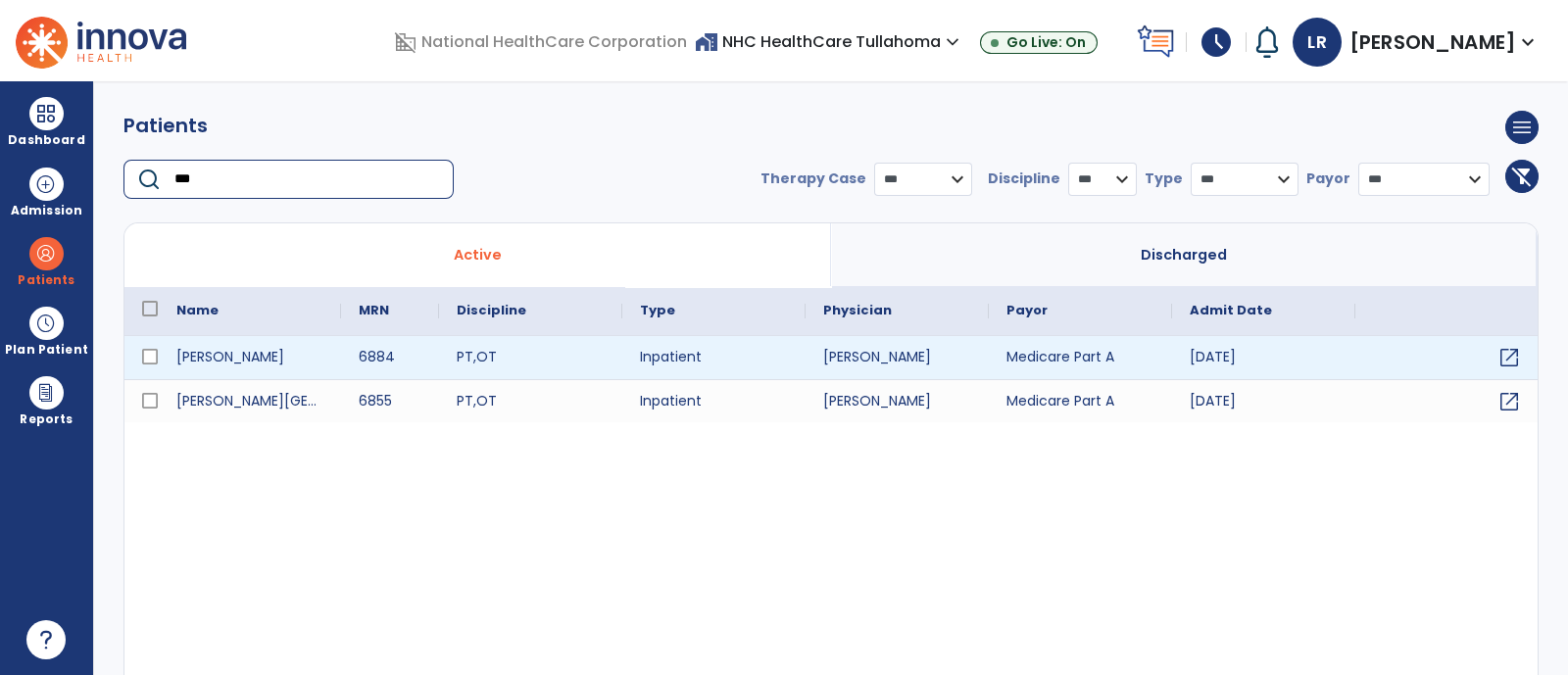 type on "***" 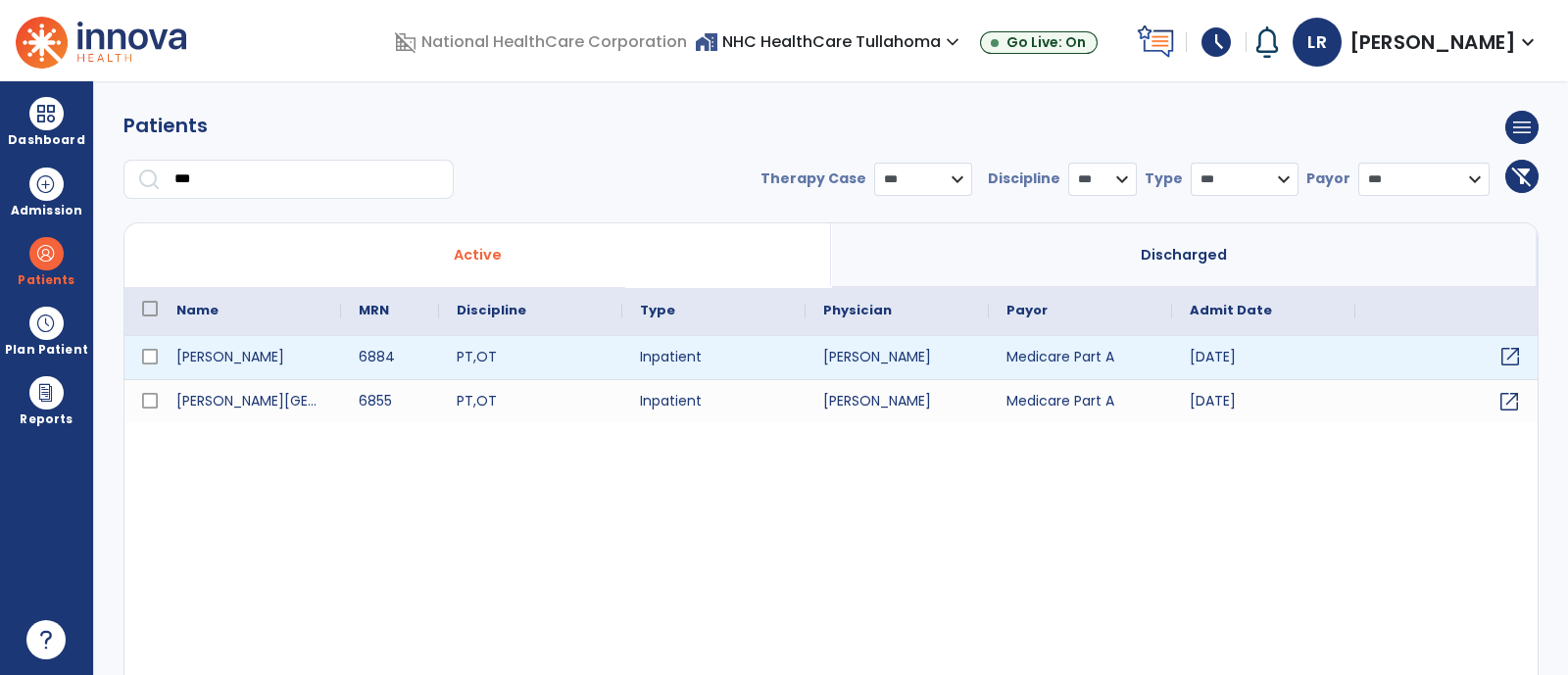 click on "open_in_new" at bounding box center (1510, 357) 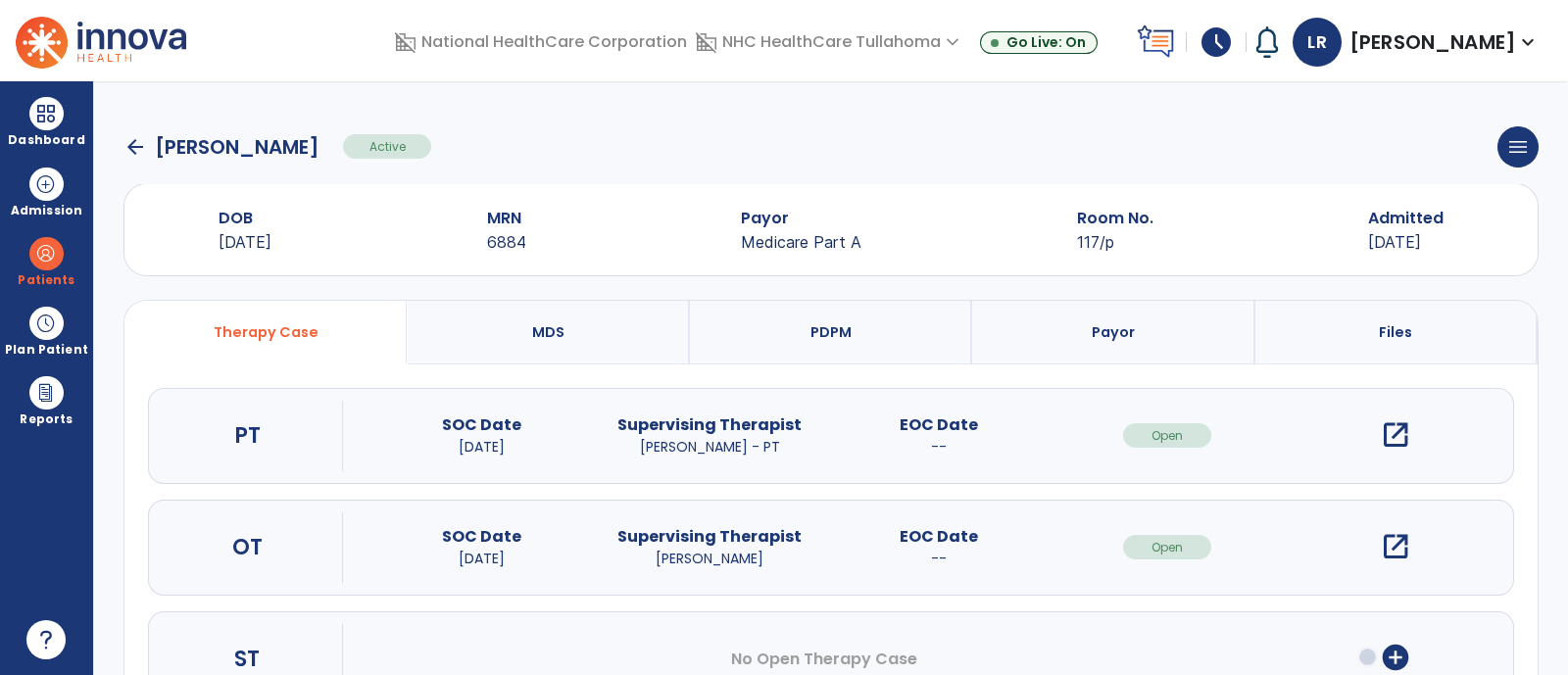 click on "open_in_new" at bounding box center (1396, 435) 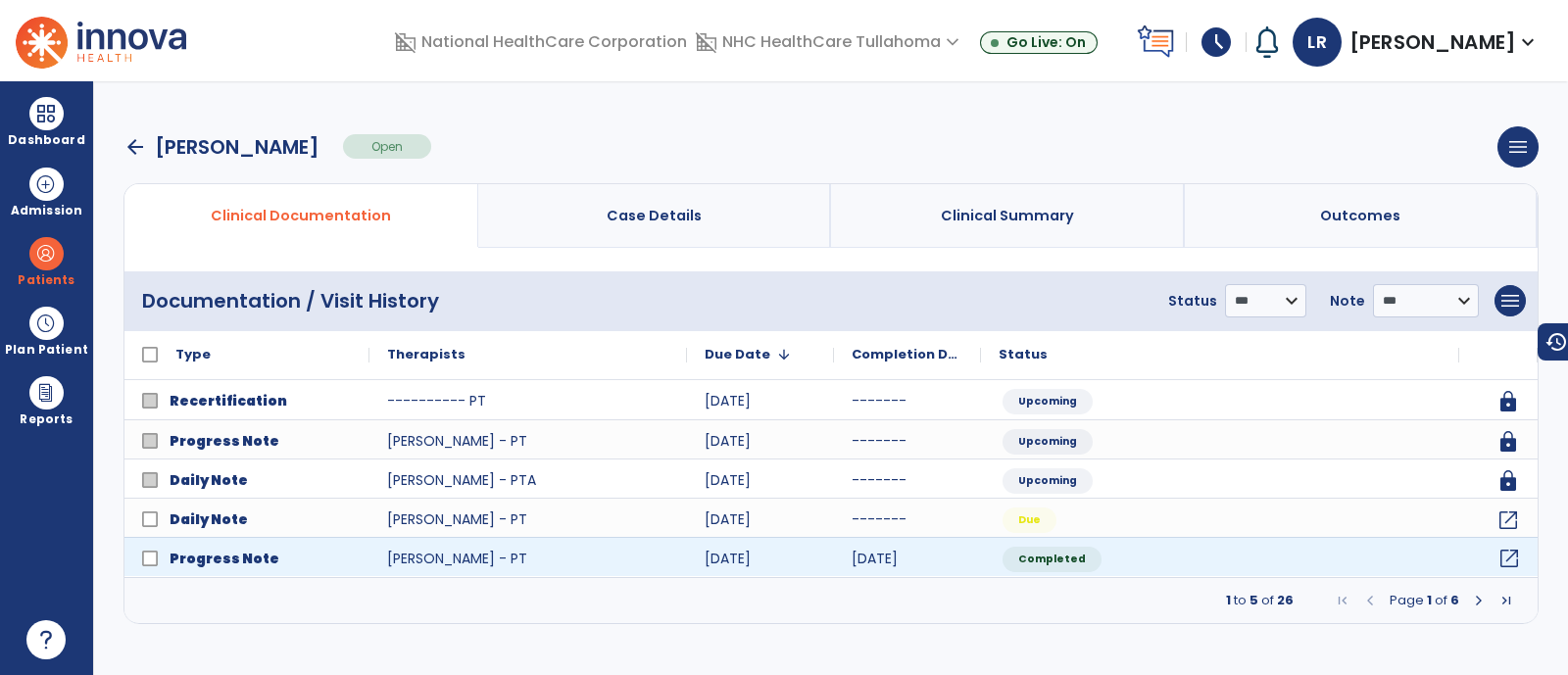 click on "open_in_new" 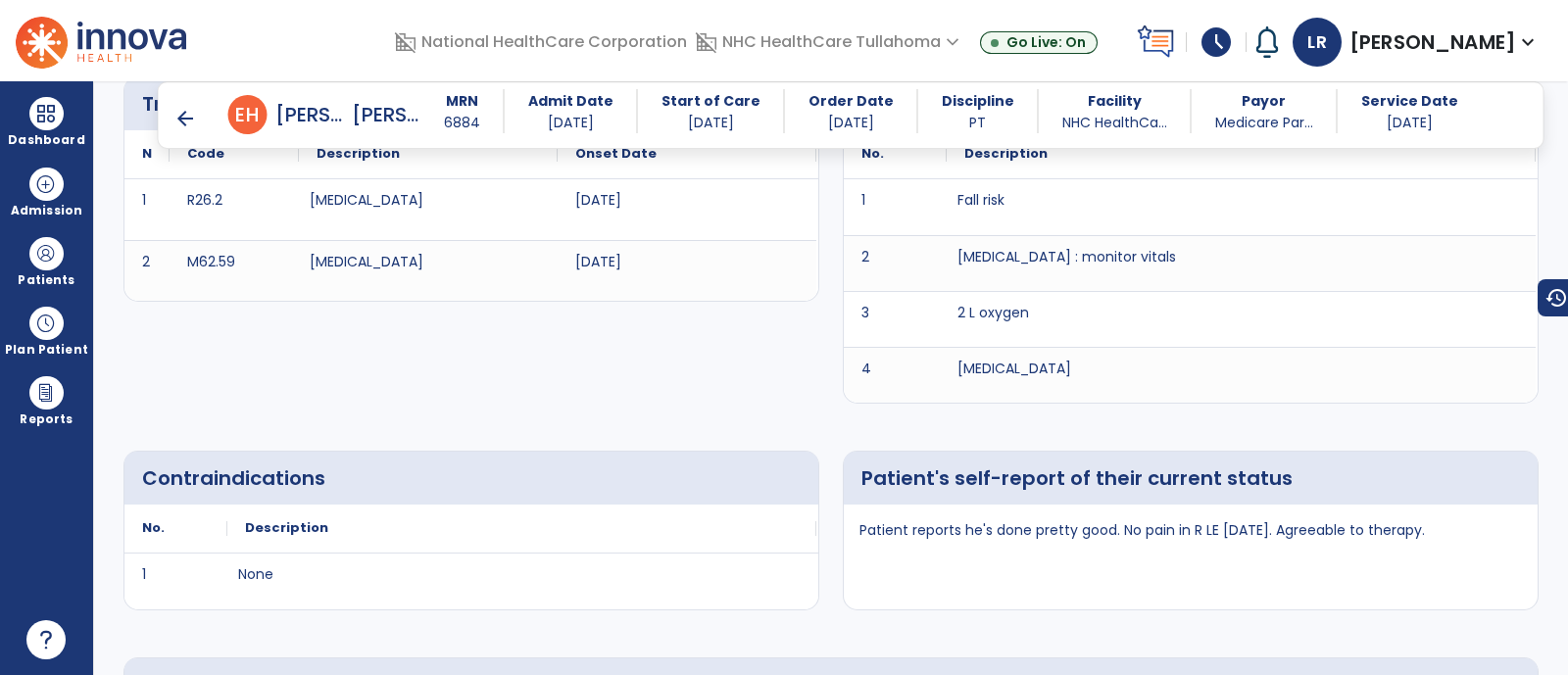 scroll, scrollTop: 732, scrollLeft: 0, axis: vertical 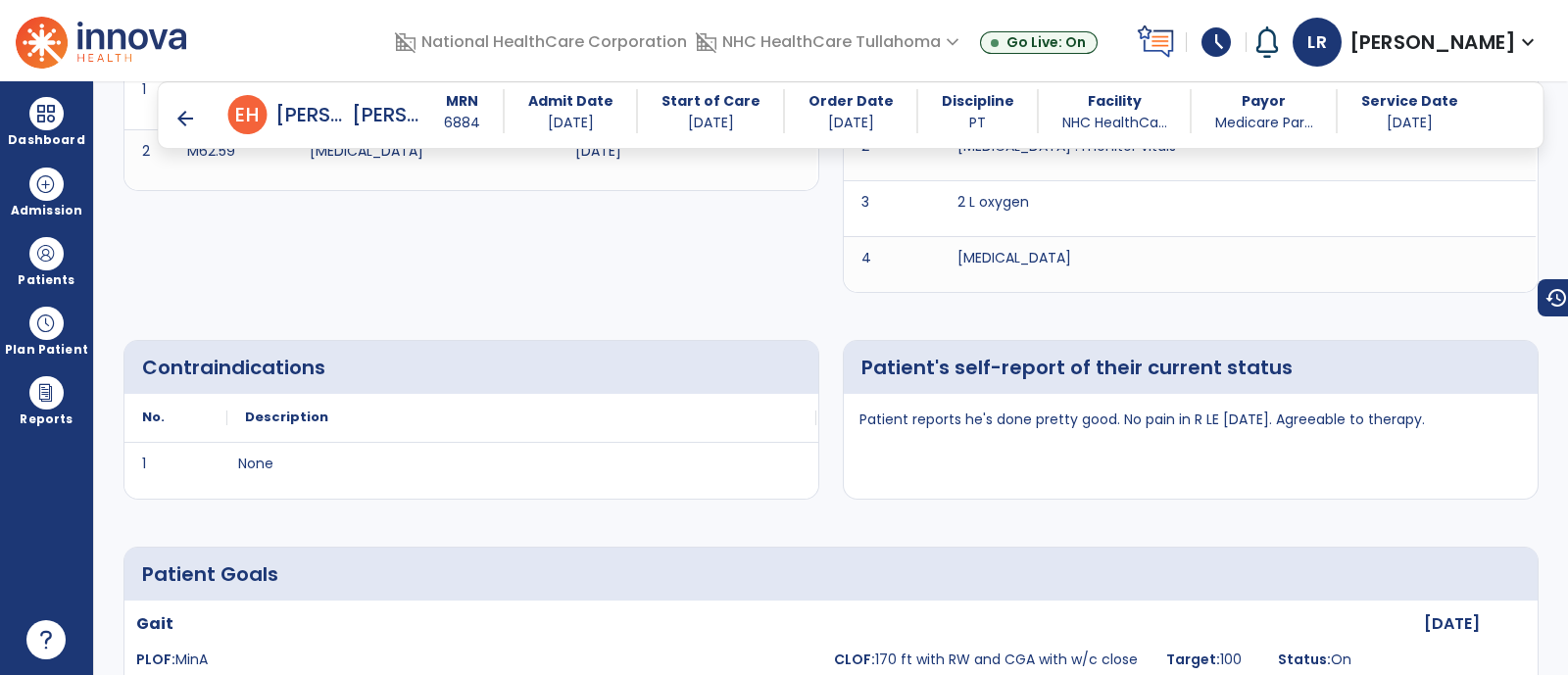 click on "Patient reports he's done pretty good. No pain in R LE [DATE]. Agreeable to therapy." at bounding box center (1142, 419) 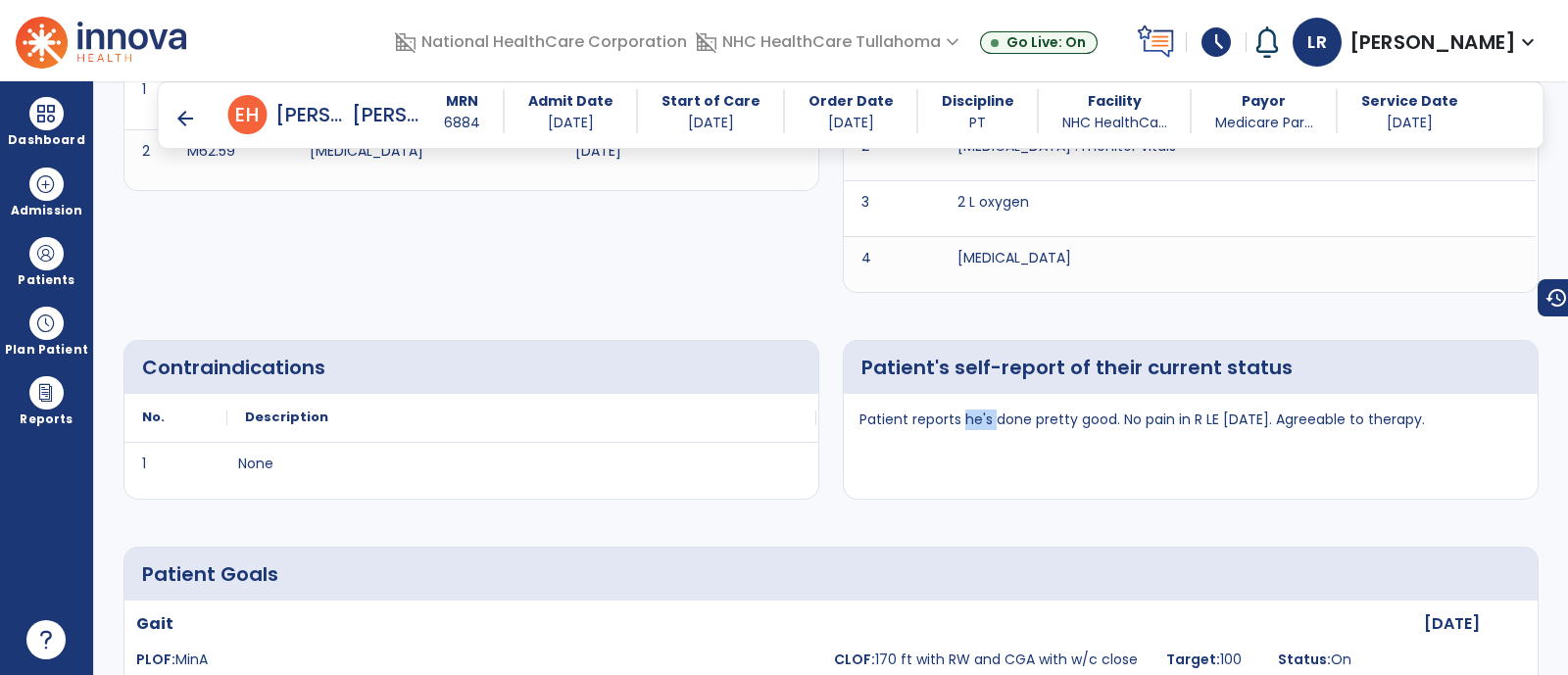 click on "Patient reports he's done pretty good. No pain in R LE [DATE]. Agreeable to therapy." at bounding box center [1142, 419] 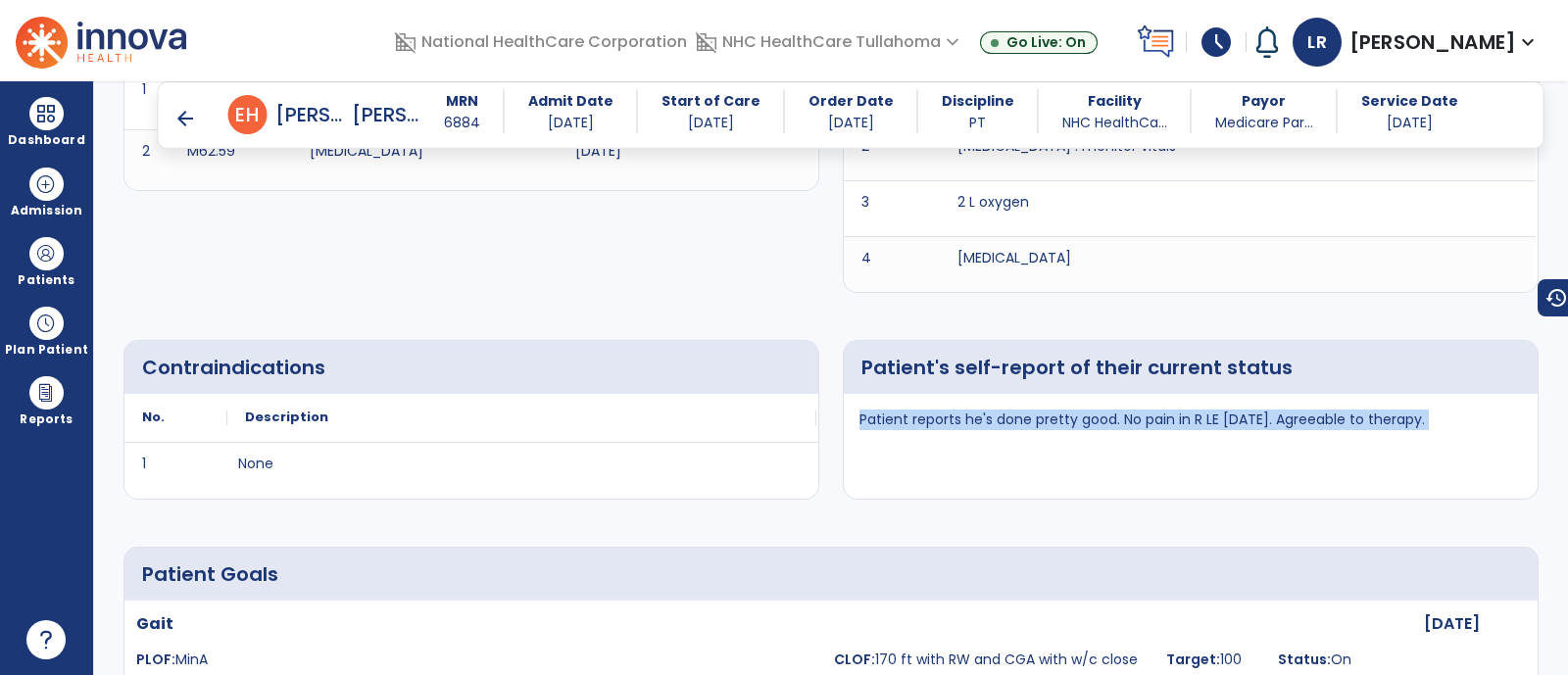 click on "Patient reports he's done pretty good. No pain in R LE [DATE]. Agreeable to therapy." at bounding box center [1142, 419] 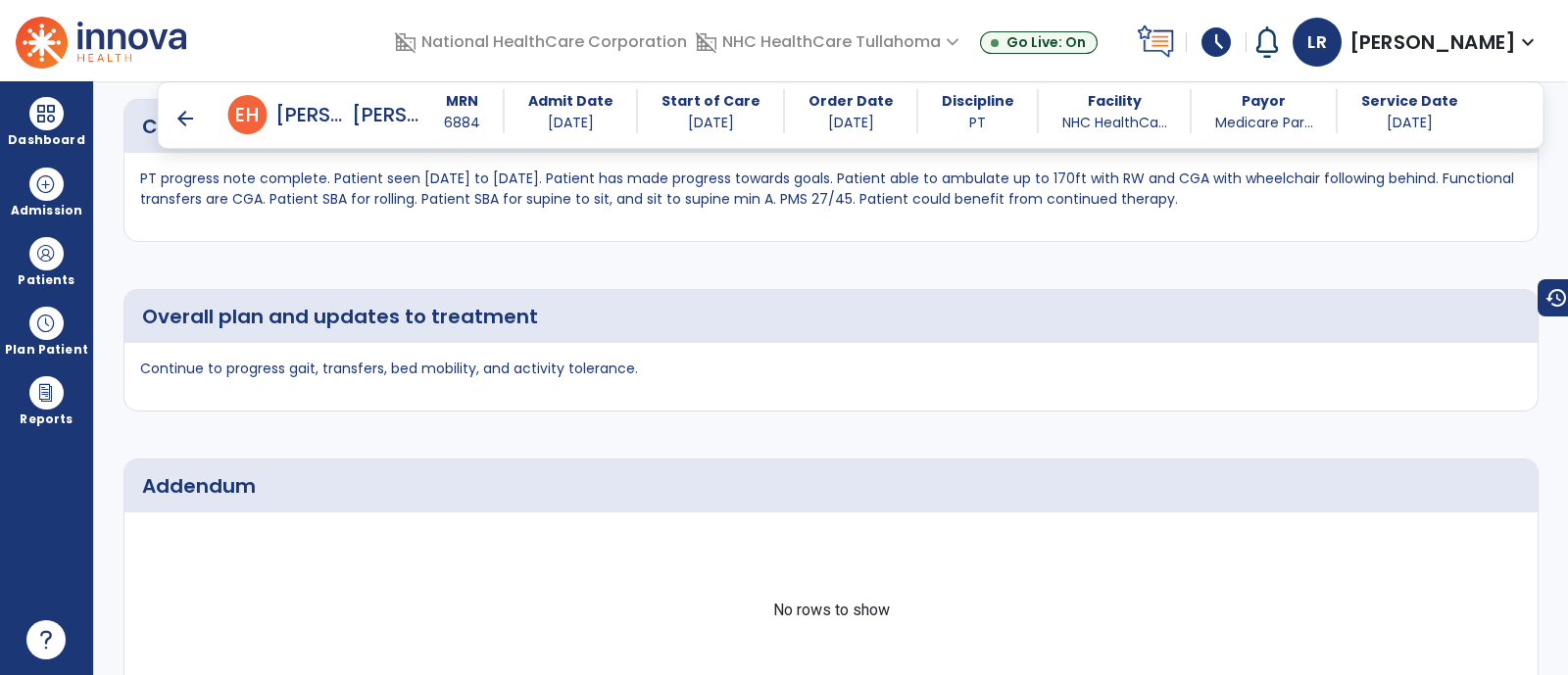 scroll, scrollTop: 2572, scrollLeft: 0, axis: vertical 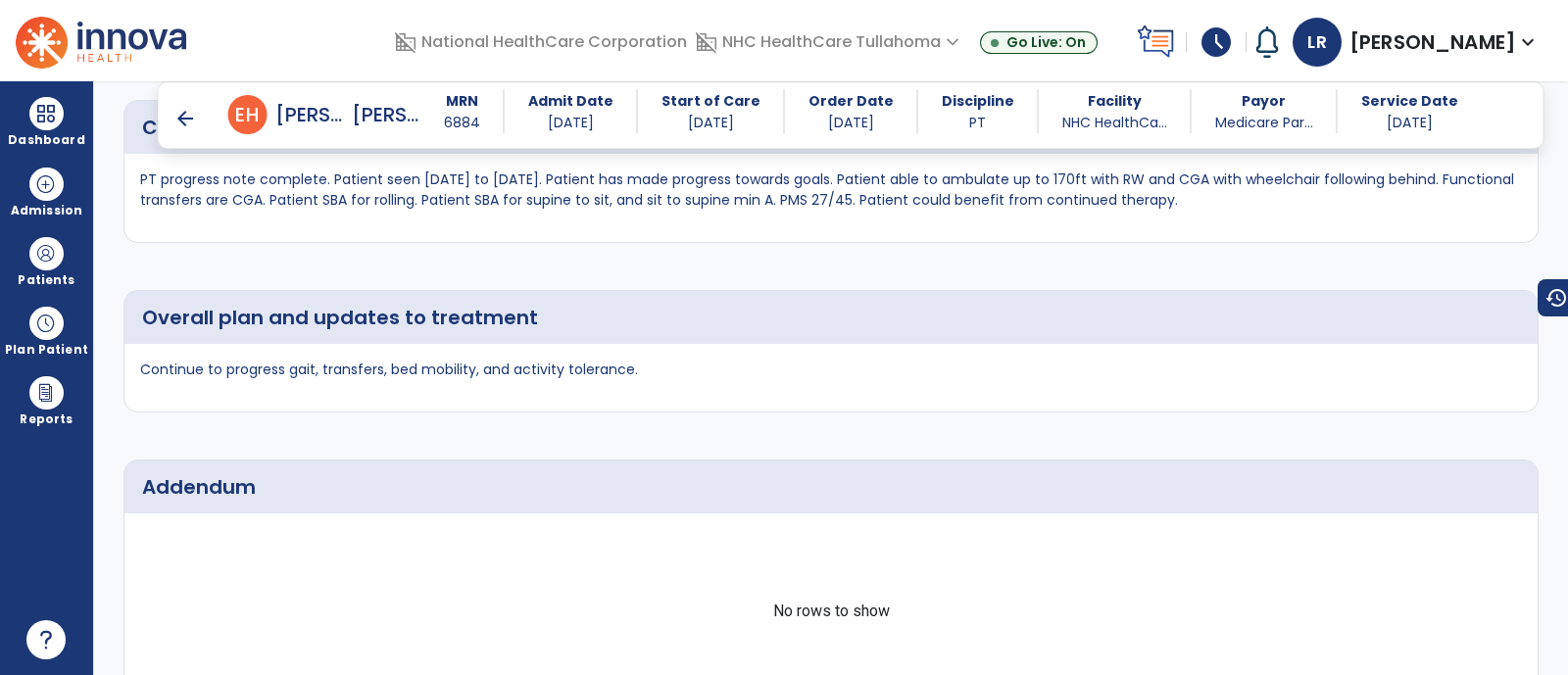 click on "PT progress note complete. Patient seen 6/13/25 to 7/10/25. Patient has made progress towards goals. Patient able to ambulate up to 170ft with RW and CGA with wheelchair following behind. Functional transfers are CGA. Patient SBA for rolling. Patient SBA for supine to sit, and sit to supine min A. PMS 27/45. Patient could benefit from continued therapy." at bounding box center (831, 190) 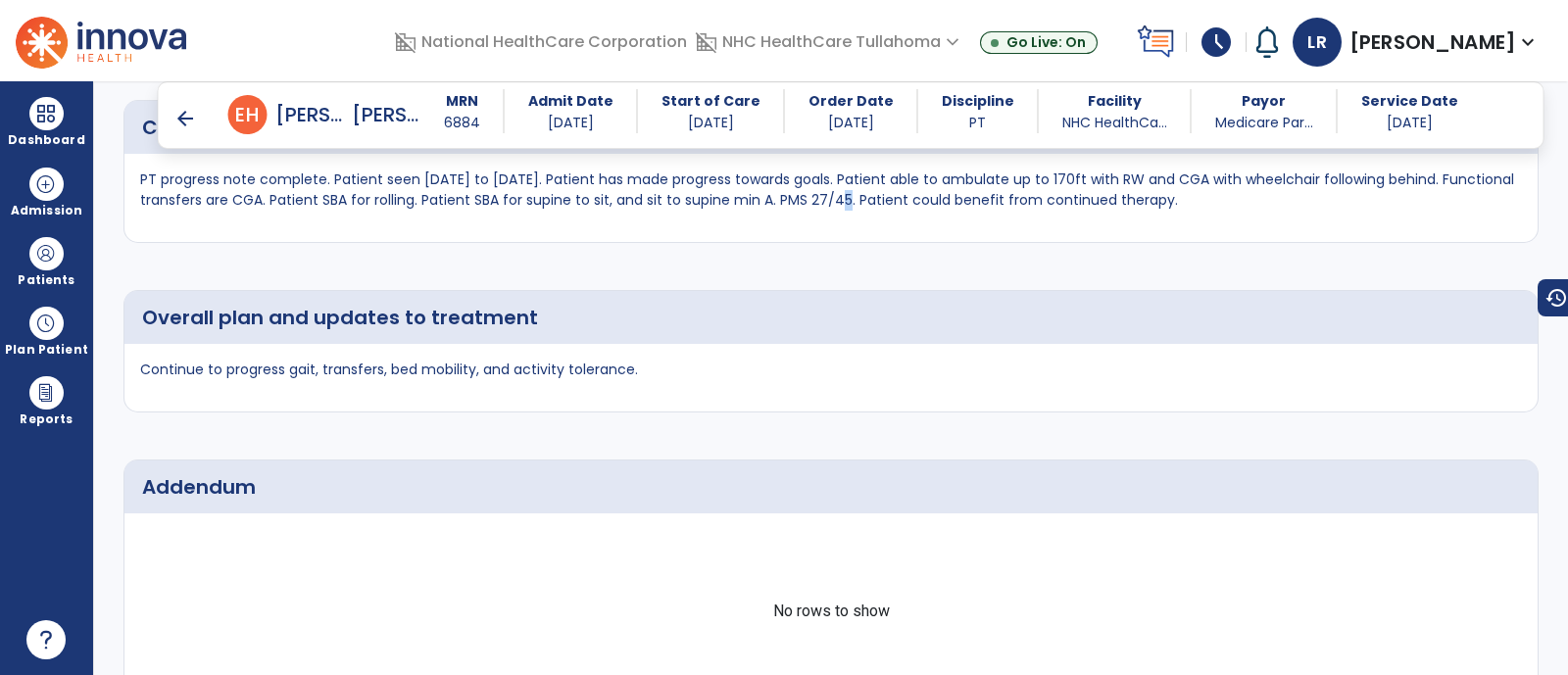 click on "PT progress note complete. Patient seen 6/13/25 to 7/10/25. Patient has made progress towards goals. Patient able to ambulate up to 170ft with RW and CGA with wheelchair following behind. Functional transfers are CGA. Patient SBA for rolling. Patient SBA for supine to sit, and sit to supine min A. PMS 27/45. Patient could benefit from continued therapy." at bounding box center [831, 190] 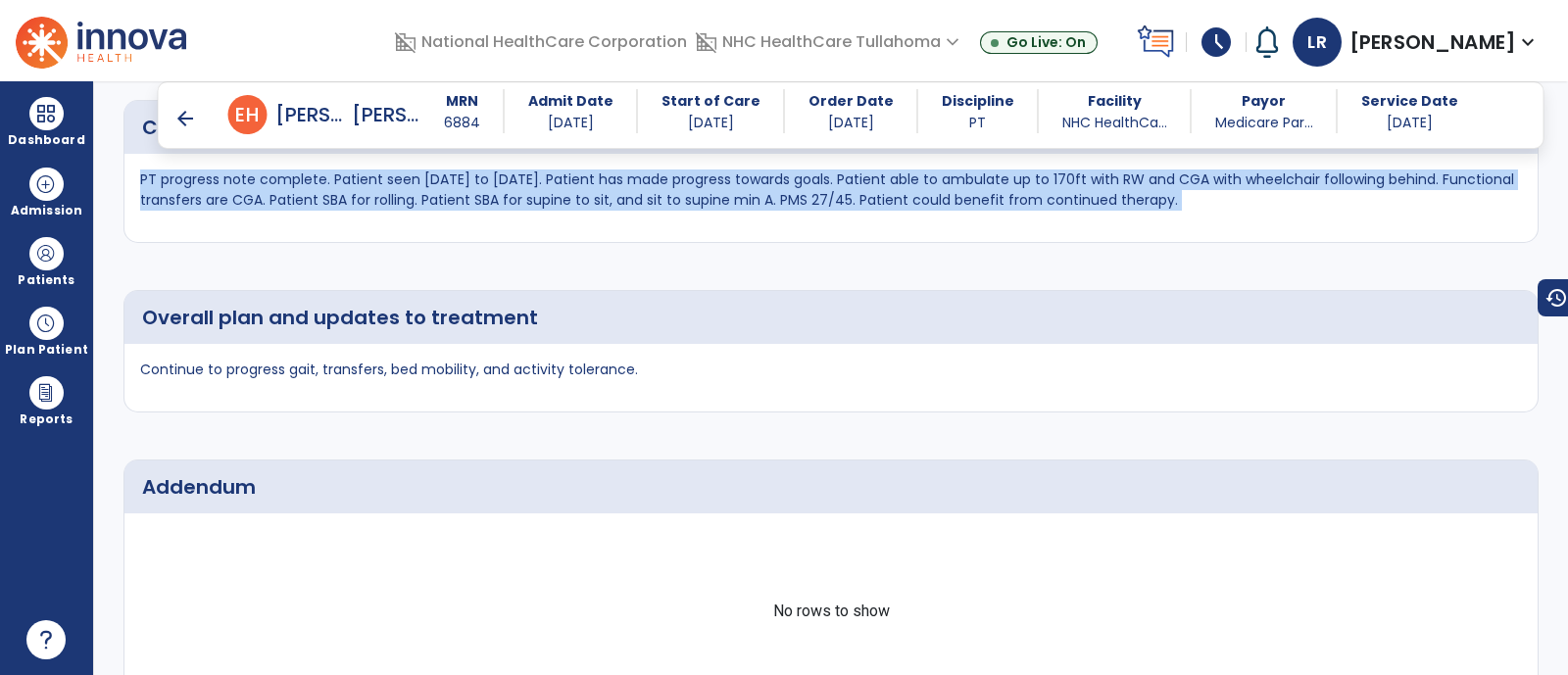 click on "PT progress note complete. Patient seen 6/13/25 to 7/10/25. Patient has made progress towards goals. Patient able to ambulate up to 170ft with RW and CGA with wheelchair following behind. Functional transfers are CGA. Patient SBA for rolling. Patient SBA for supine to sit, and sit to supine min A. PMS 27/45. Patient could benefit from continued therapy." at bounding box center (831, 190) 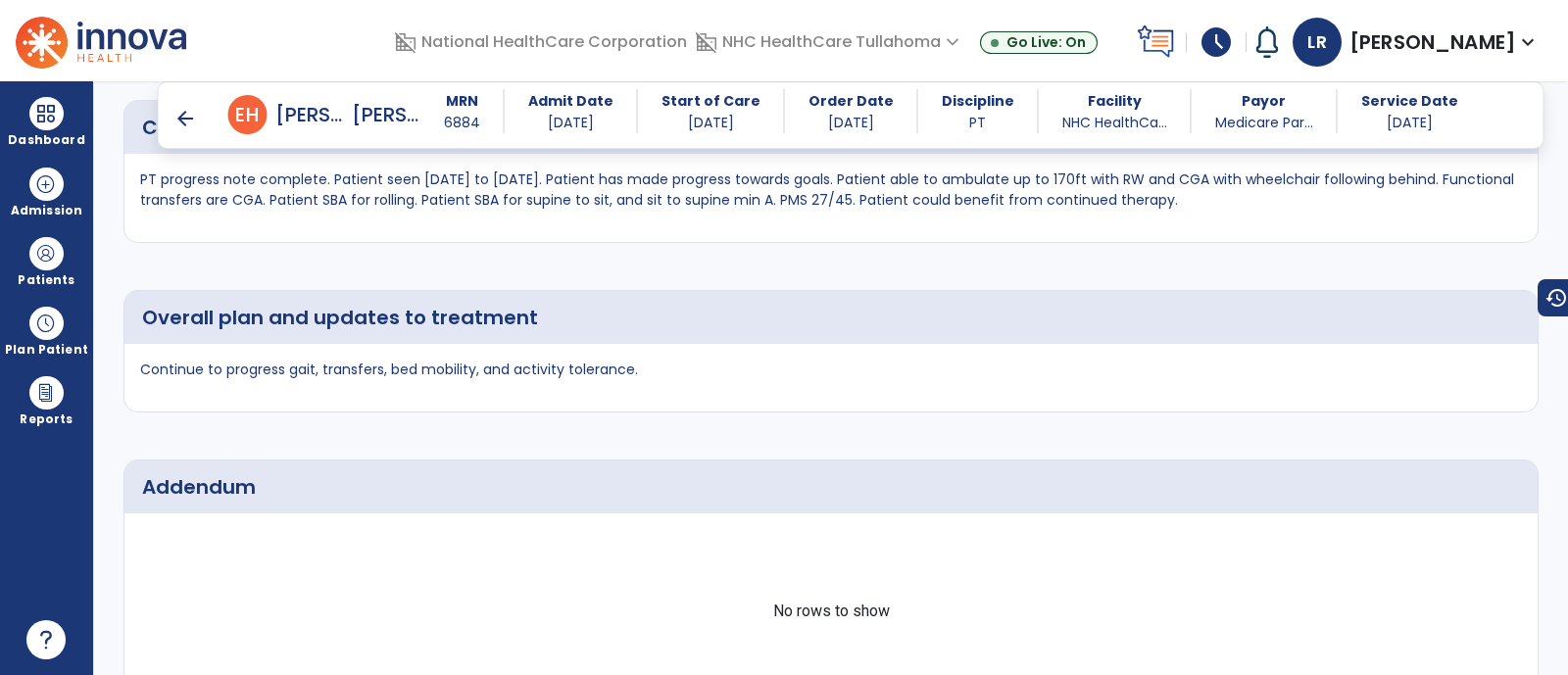click on "arrow_back" at bounding box center [185, 119] 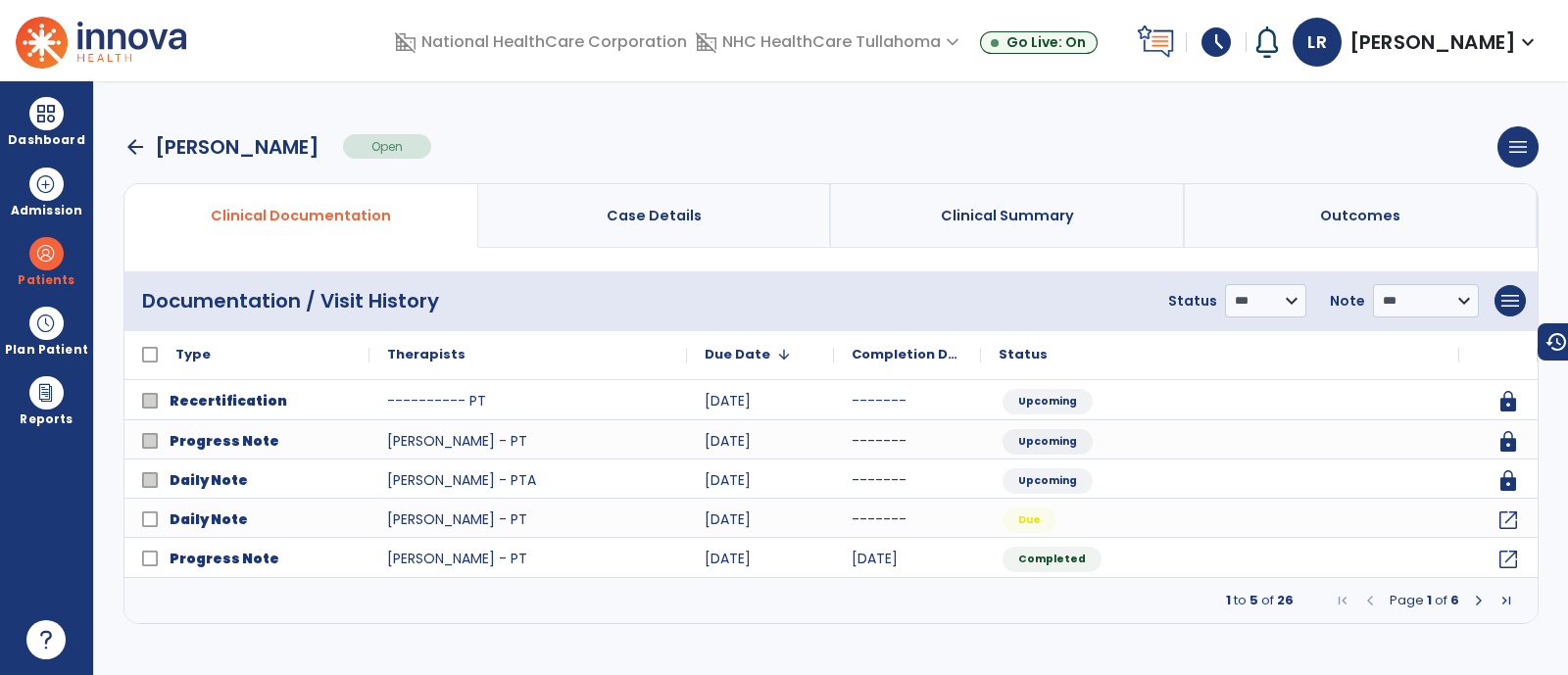 click on "arrow_back" at bounding box center [135, 147] 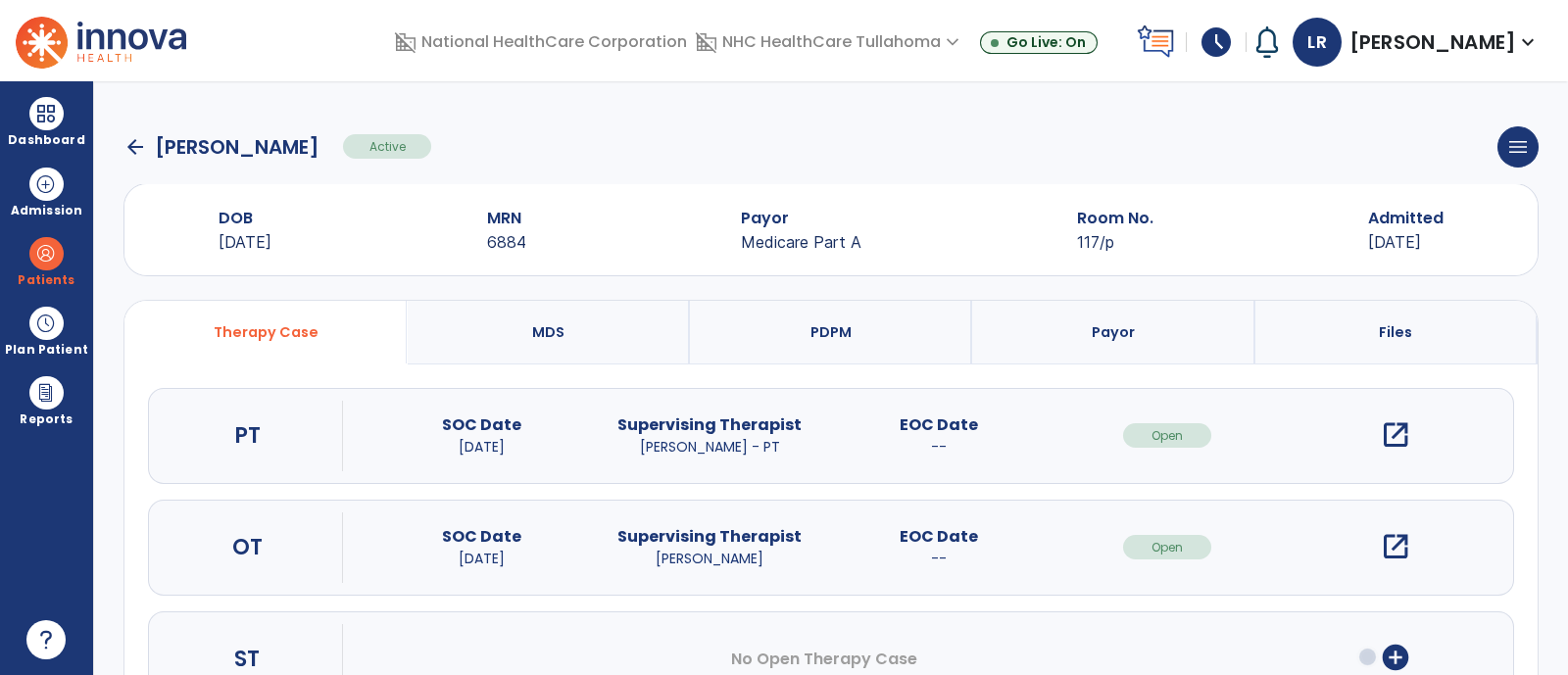 click on "arrow_back" 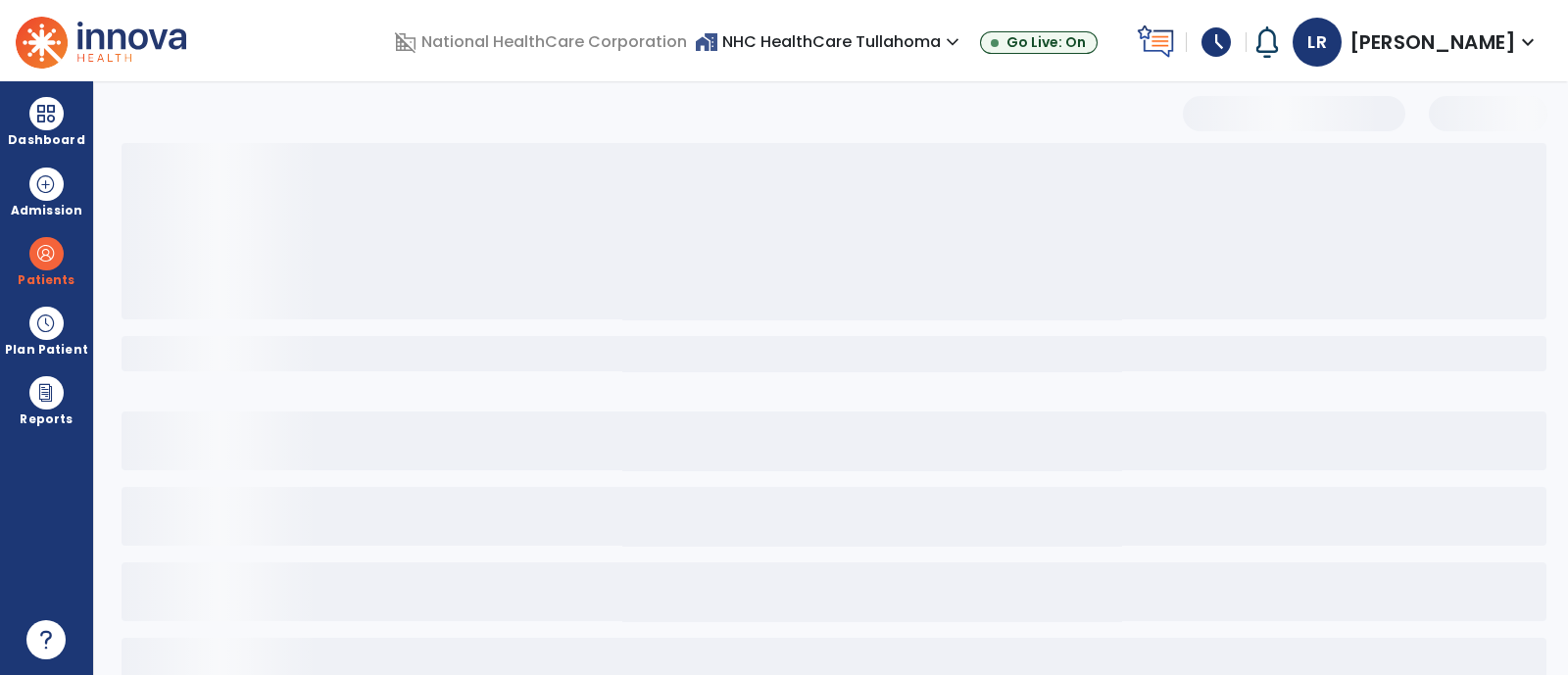 select on "***" 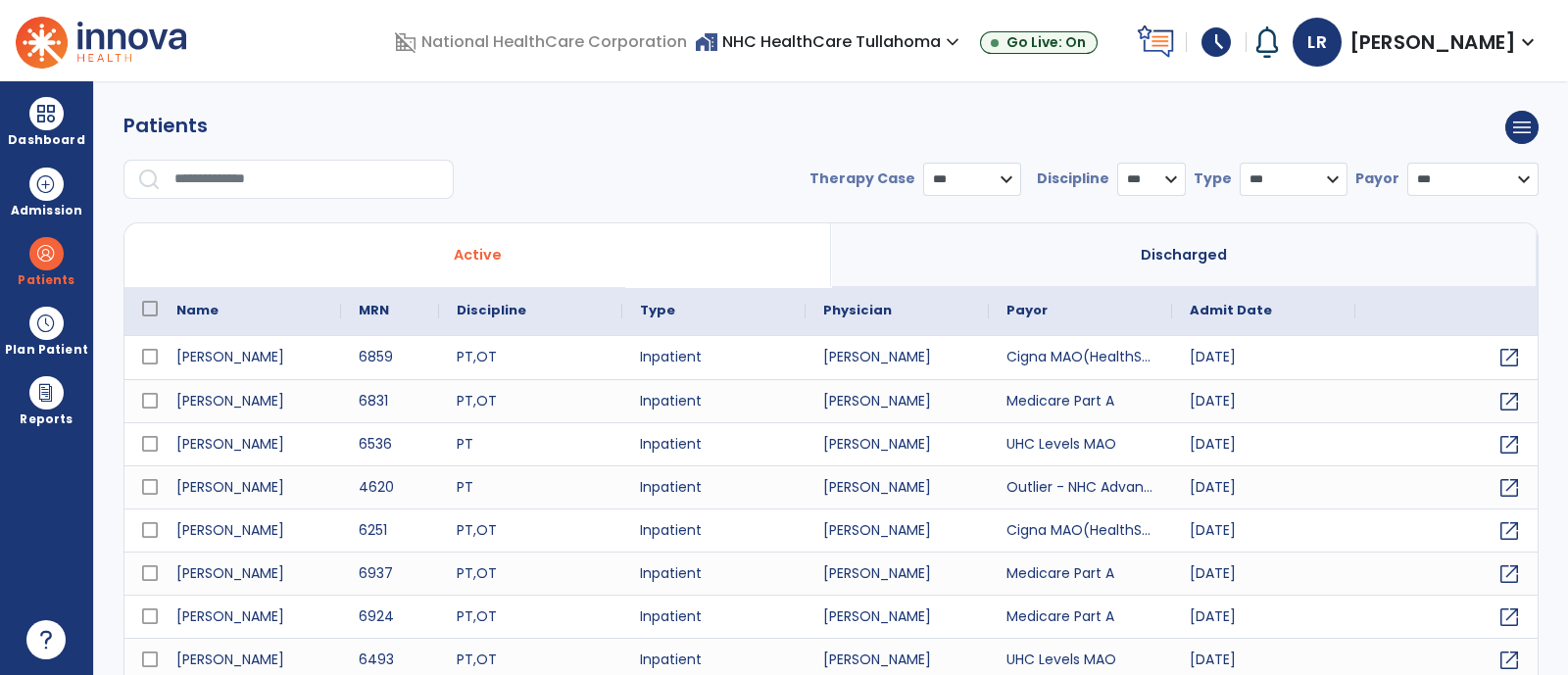 click at bounding box center (307, 179) 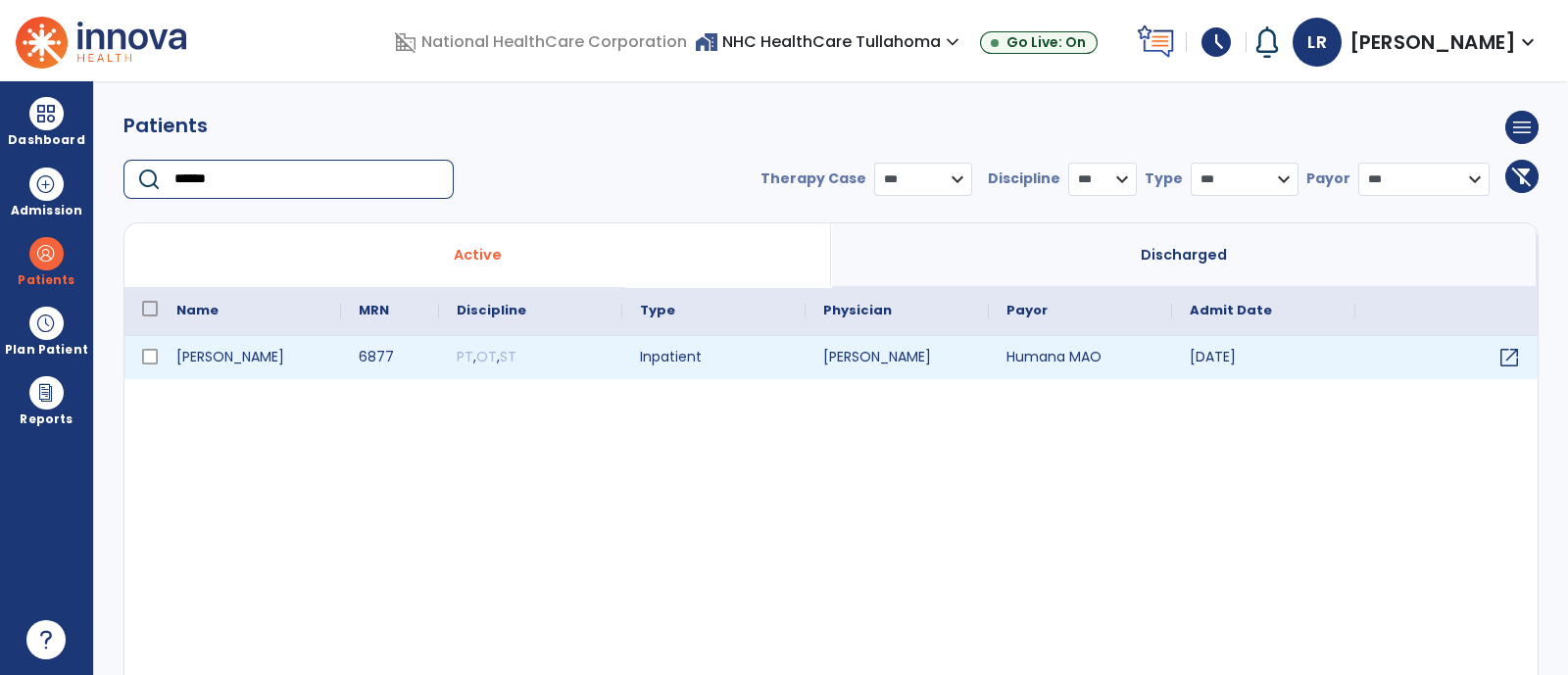 type on "******" 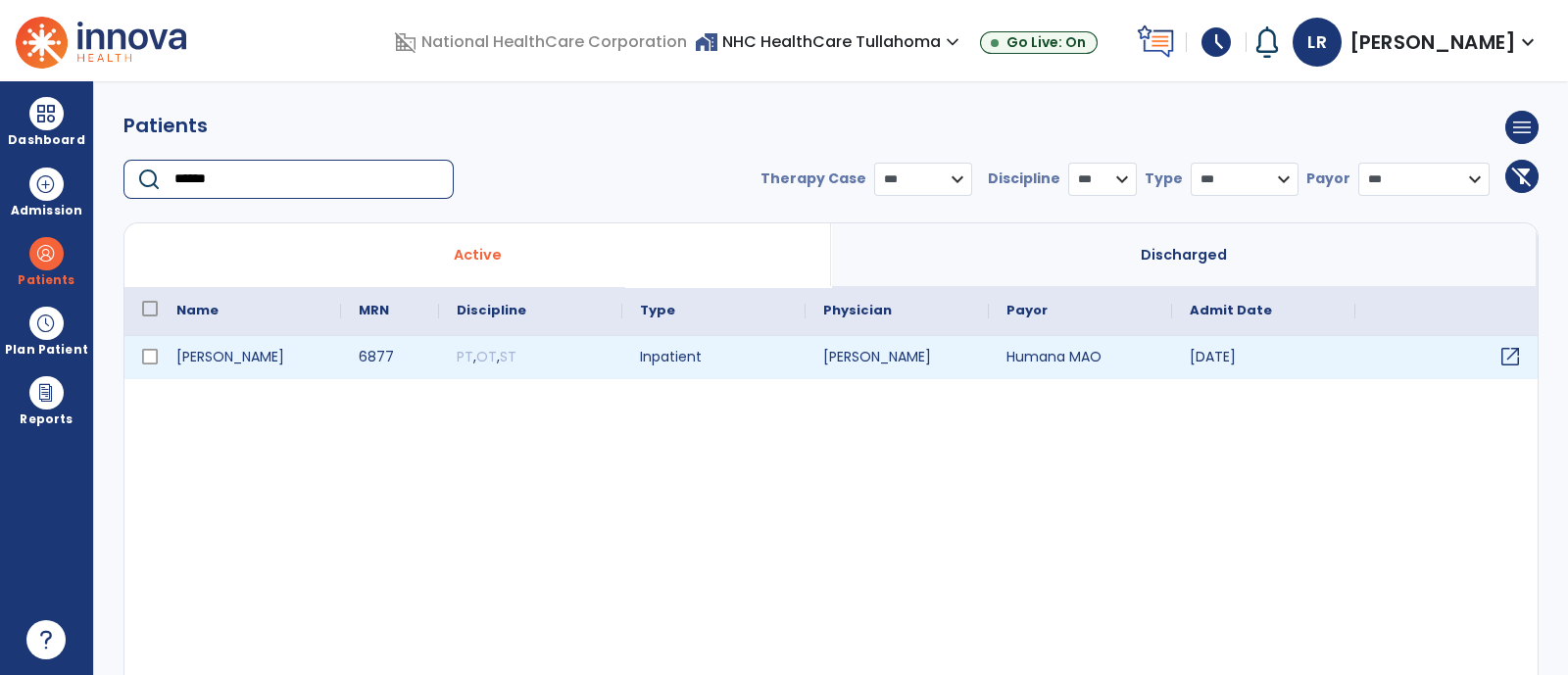 click on "open_in_new" at bounding box center [1510, 357] 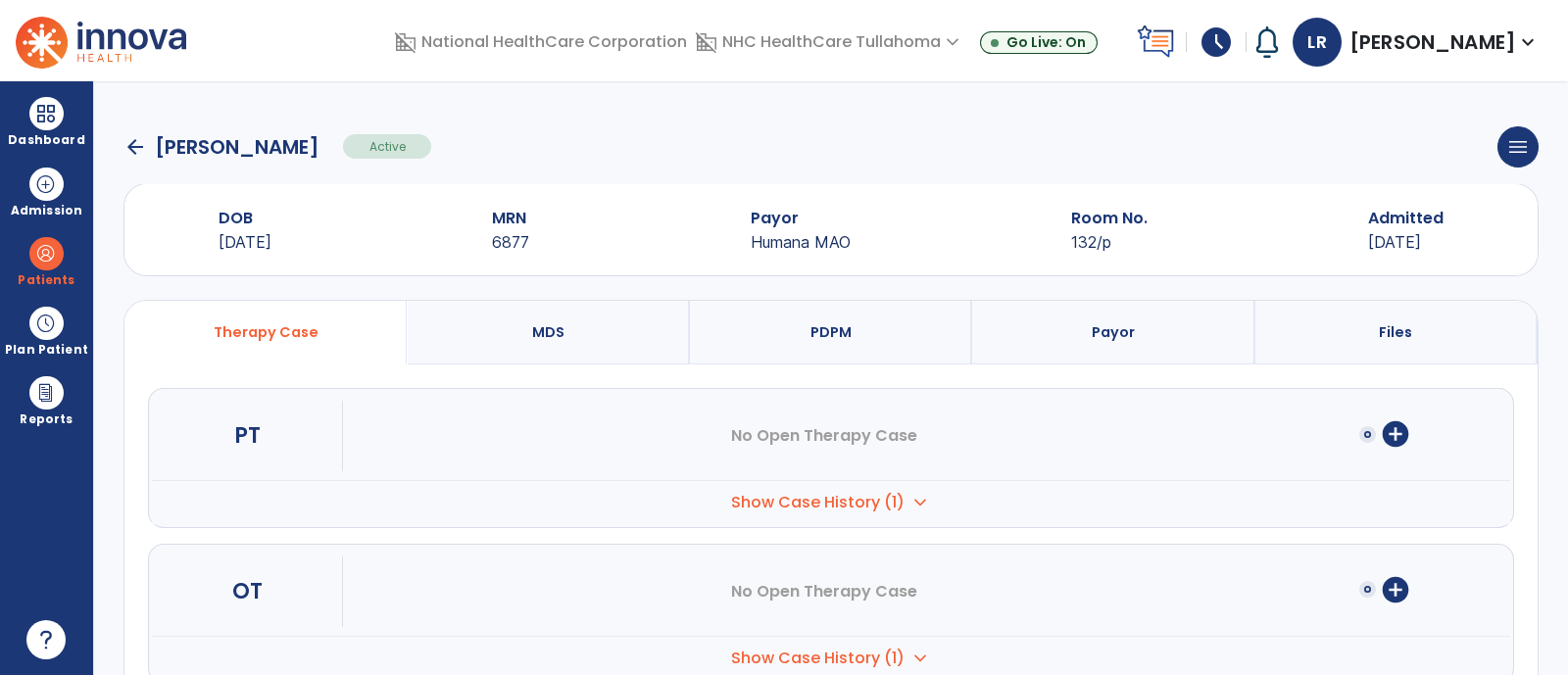 click on "expand_more" at bounding box center (920, 503) 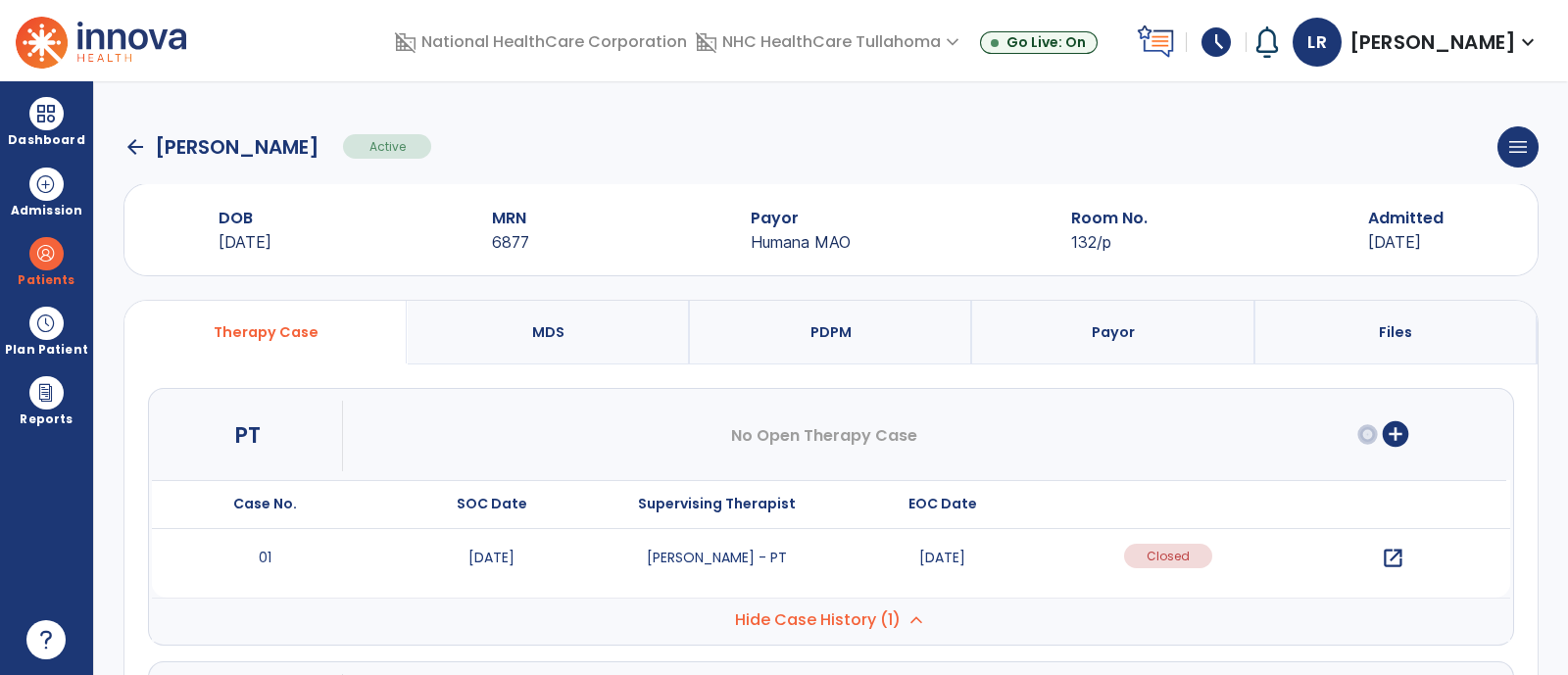 click on "open_in_new" at bounding box center [1393, 558] 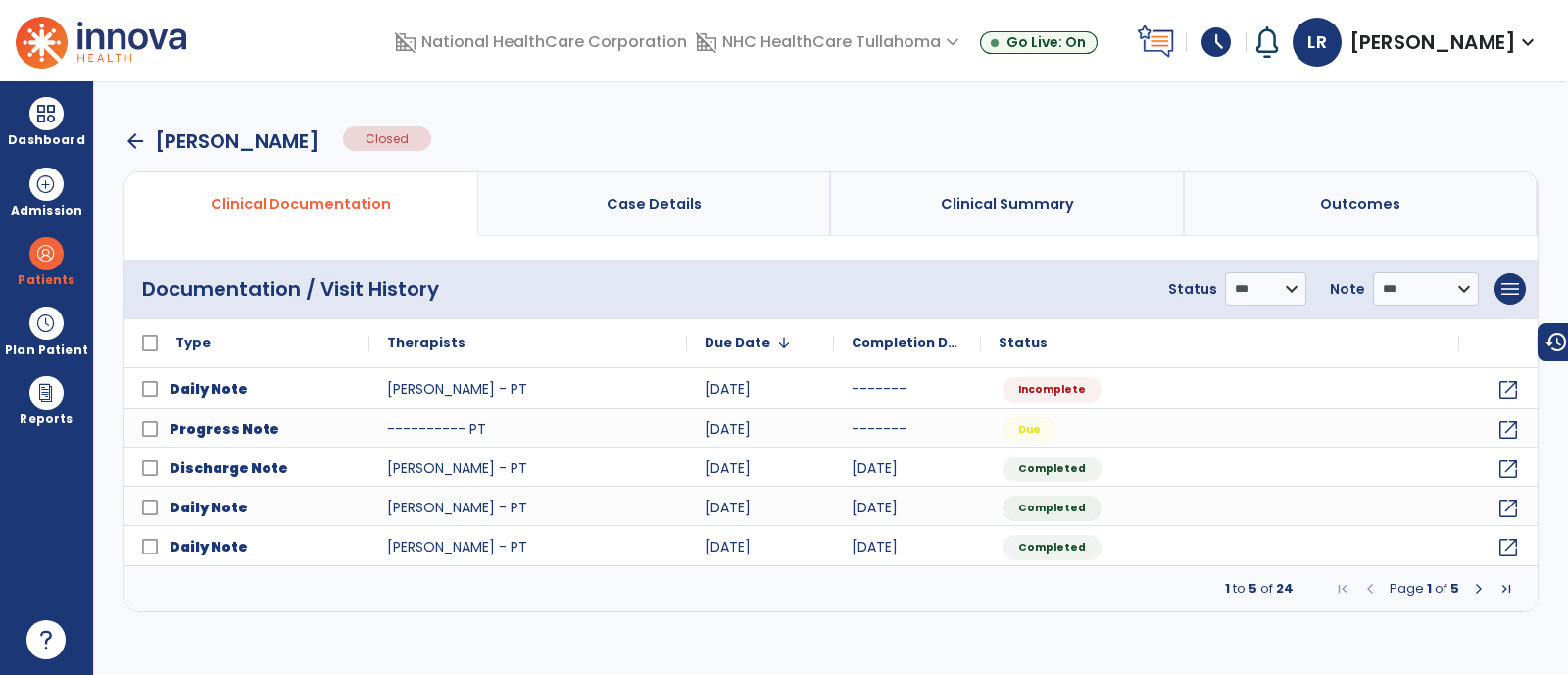 click on "arrow_back" at bounding box center (135, 141) 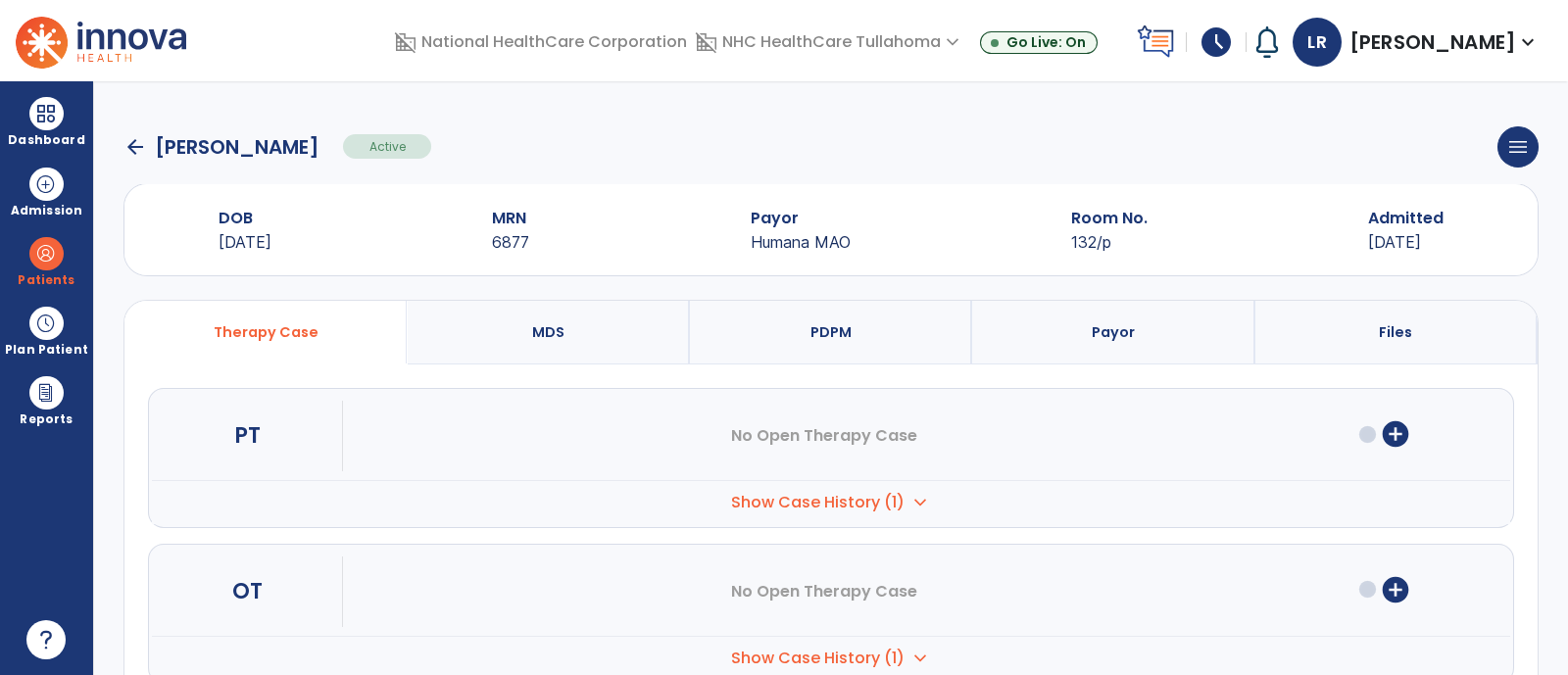click on "Show Case History (1)" at bounding box center [817, 503] 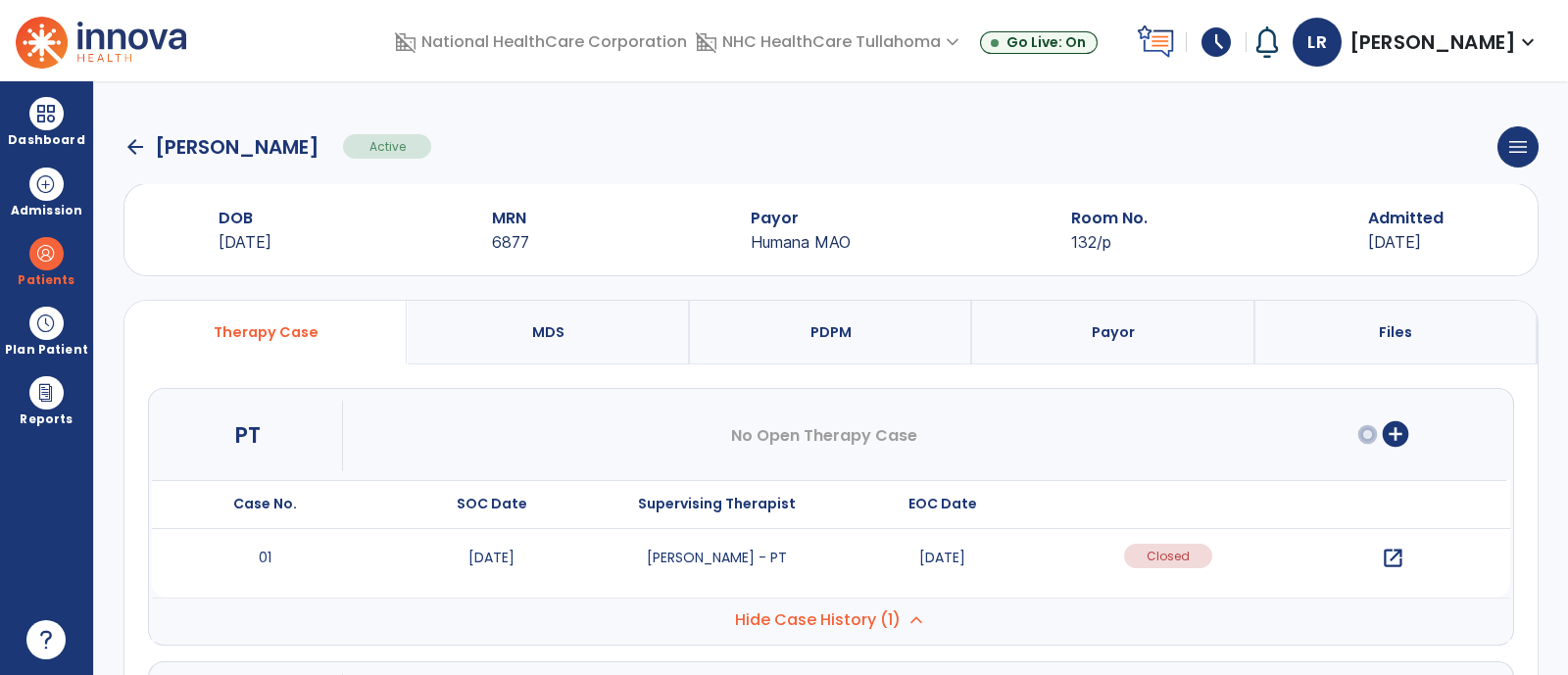 click on "open_in_new" at bounding box center [1393, 558] 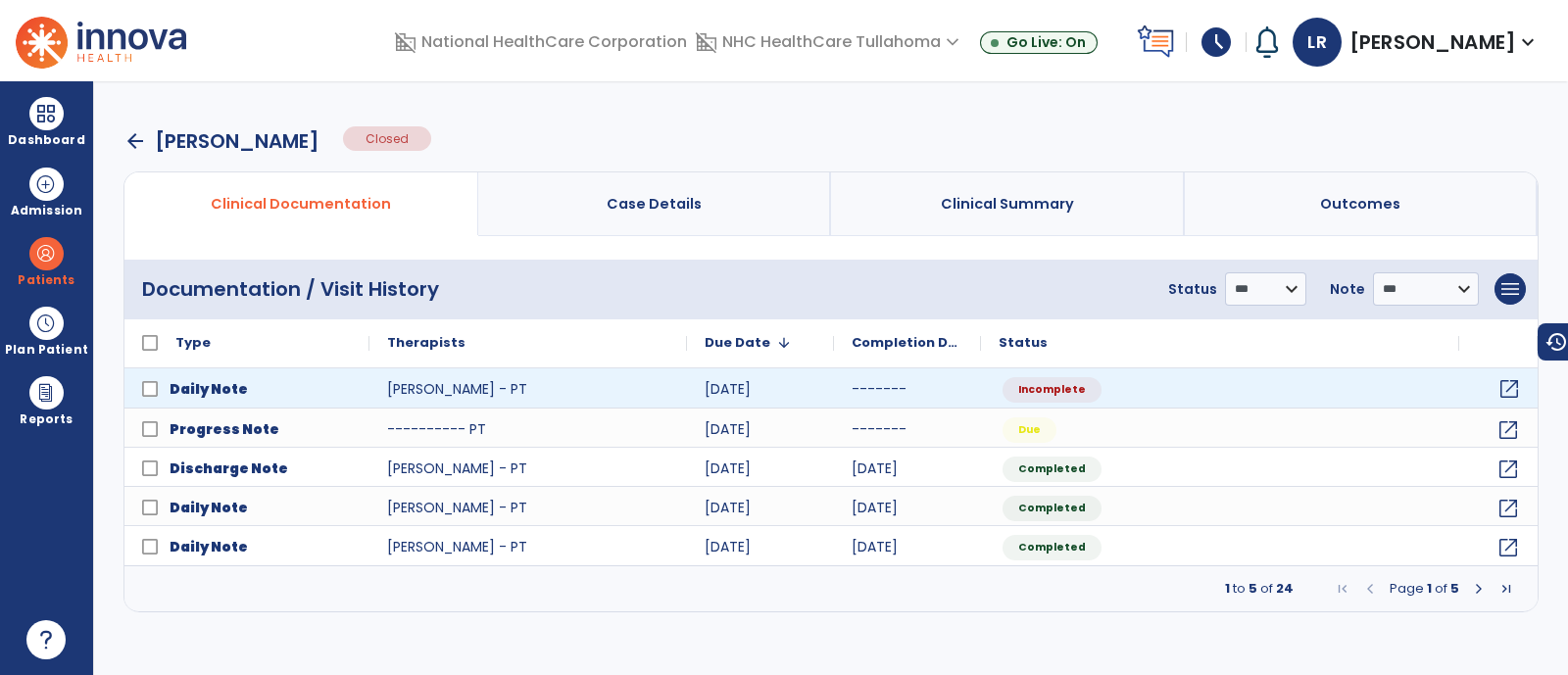 click on "open_in_new" 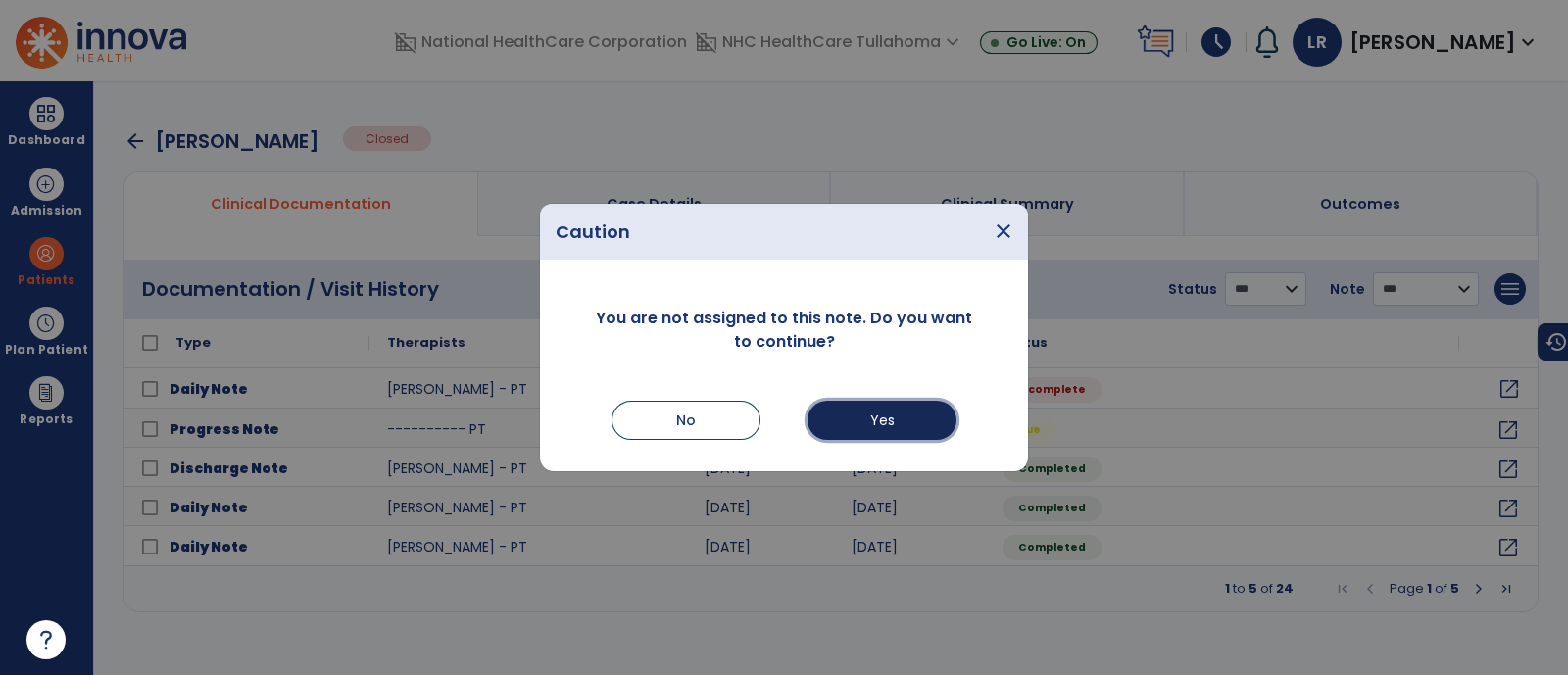 click on "Yes" at bounding box center [882, 420] 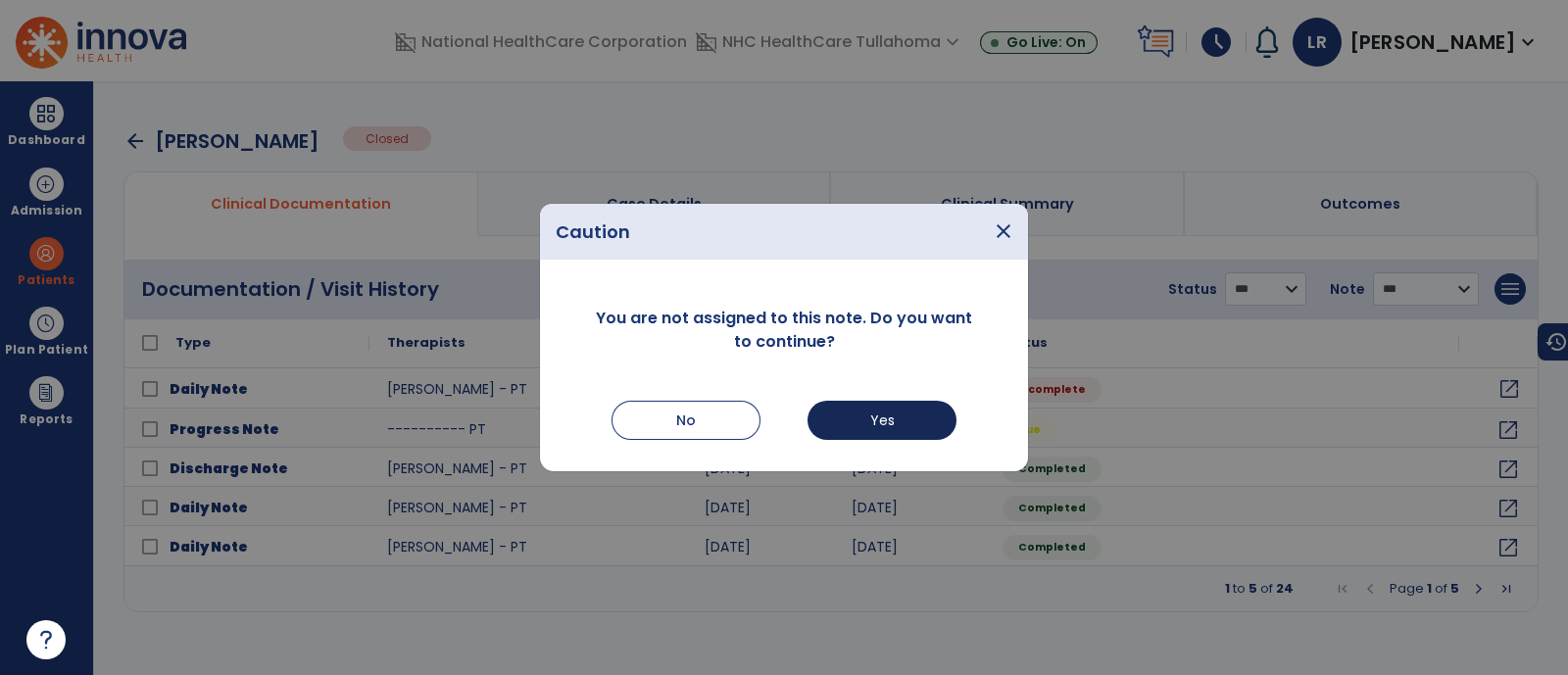 select on "*" 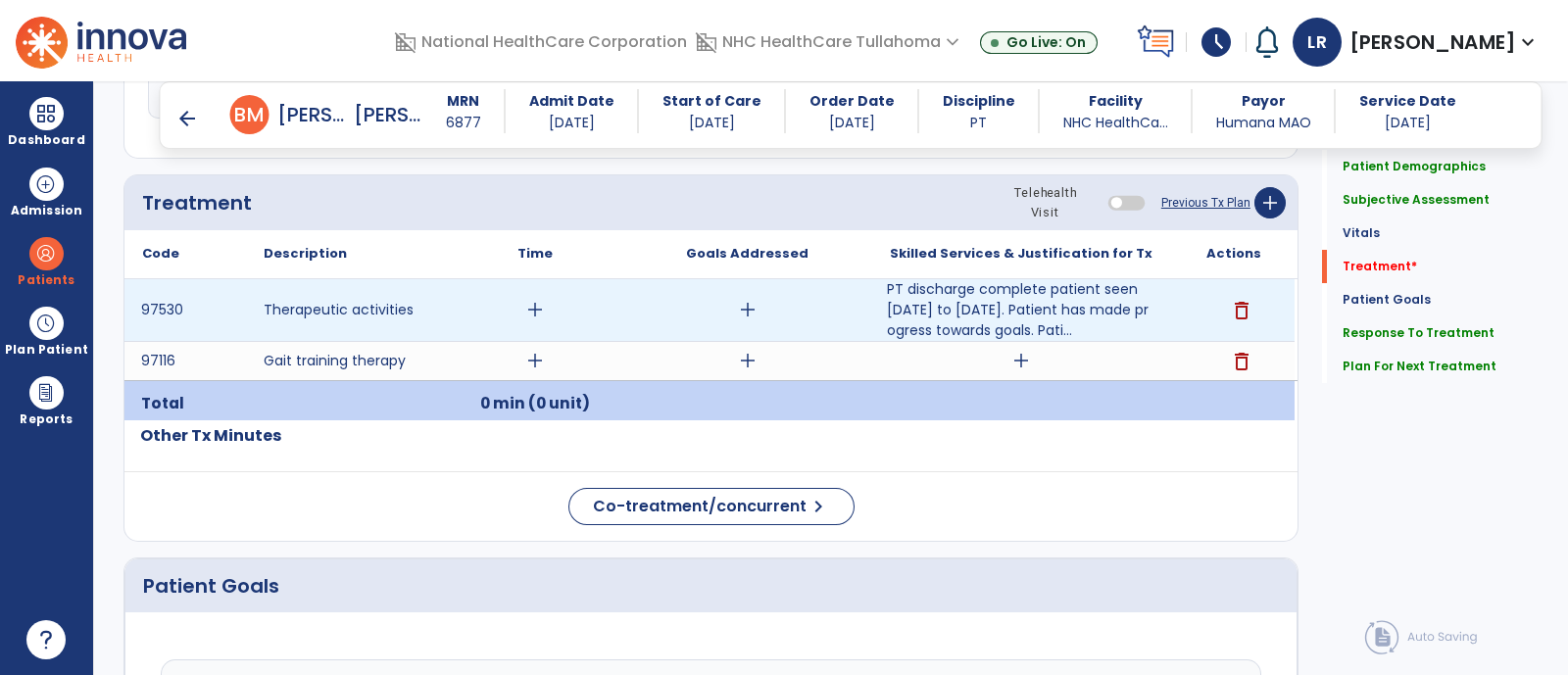 scroll, scrollTop: 1141, scrollLeft: 0, axis: vertical 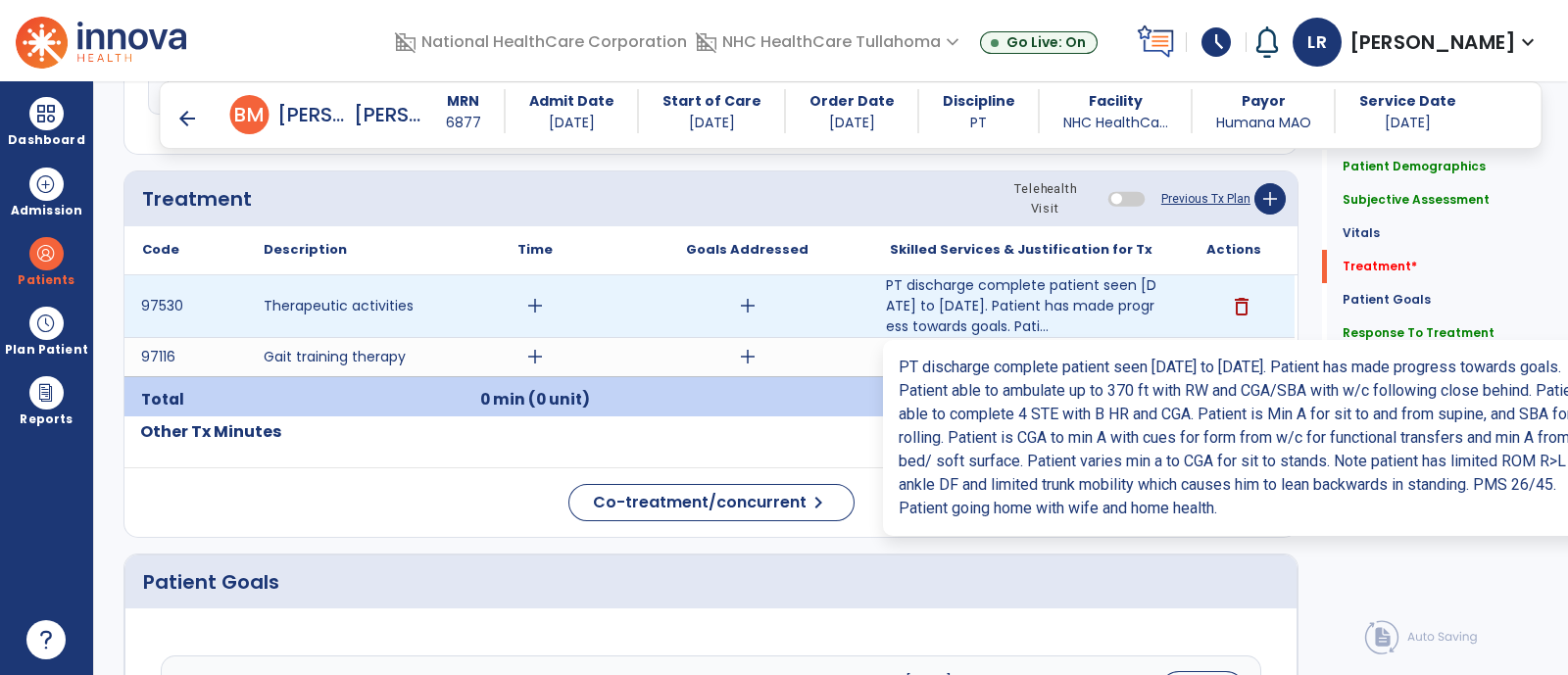 click on "PT discharge complete patient seen 6/13/25 to 7/10/25. Patient has made progress towards goals. Pati..." at bounding box center [1021, 306] 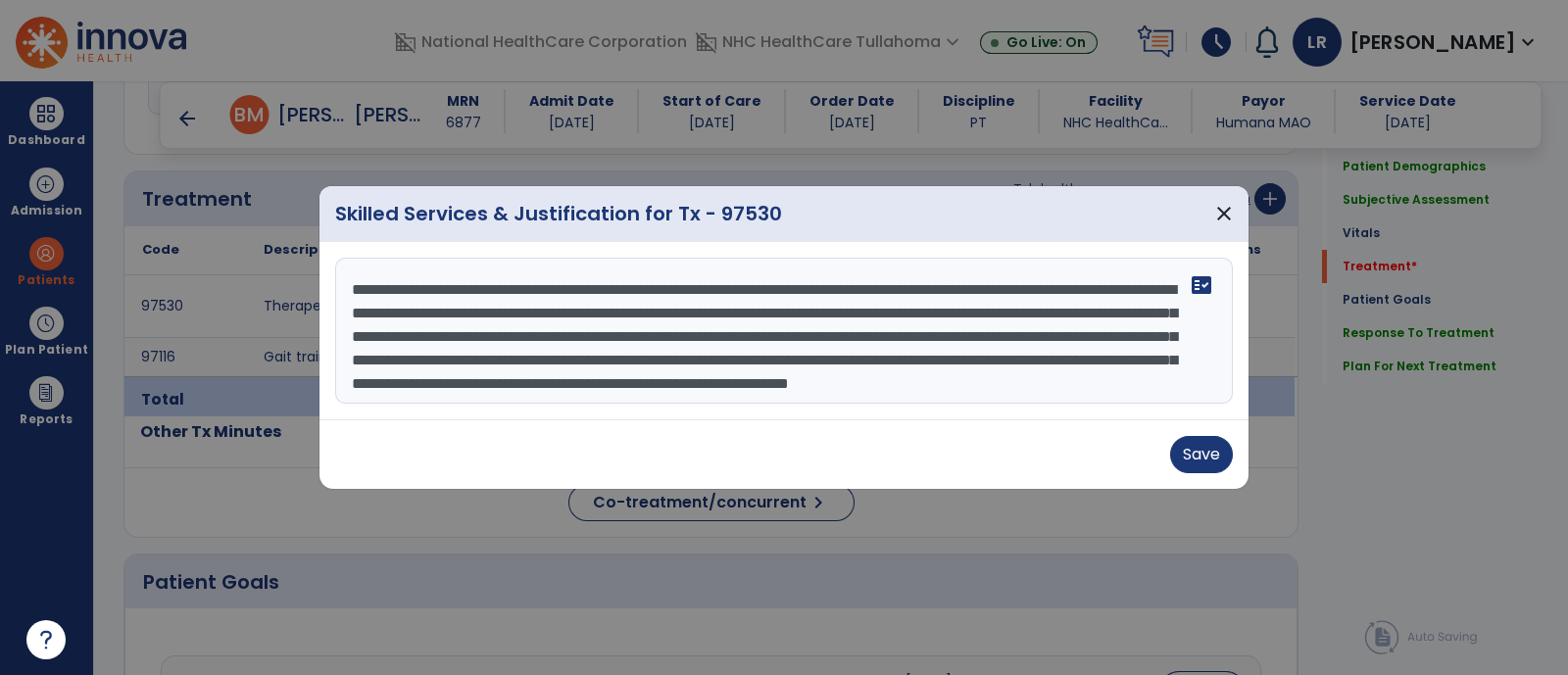 scroll, scrollTop: 46, scrollLeft: 0, axis: vertical 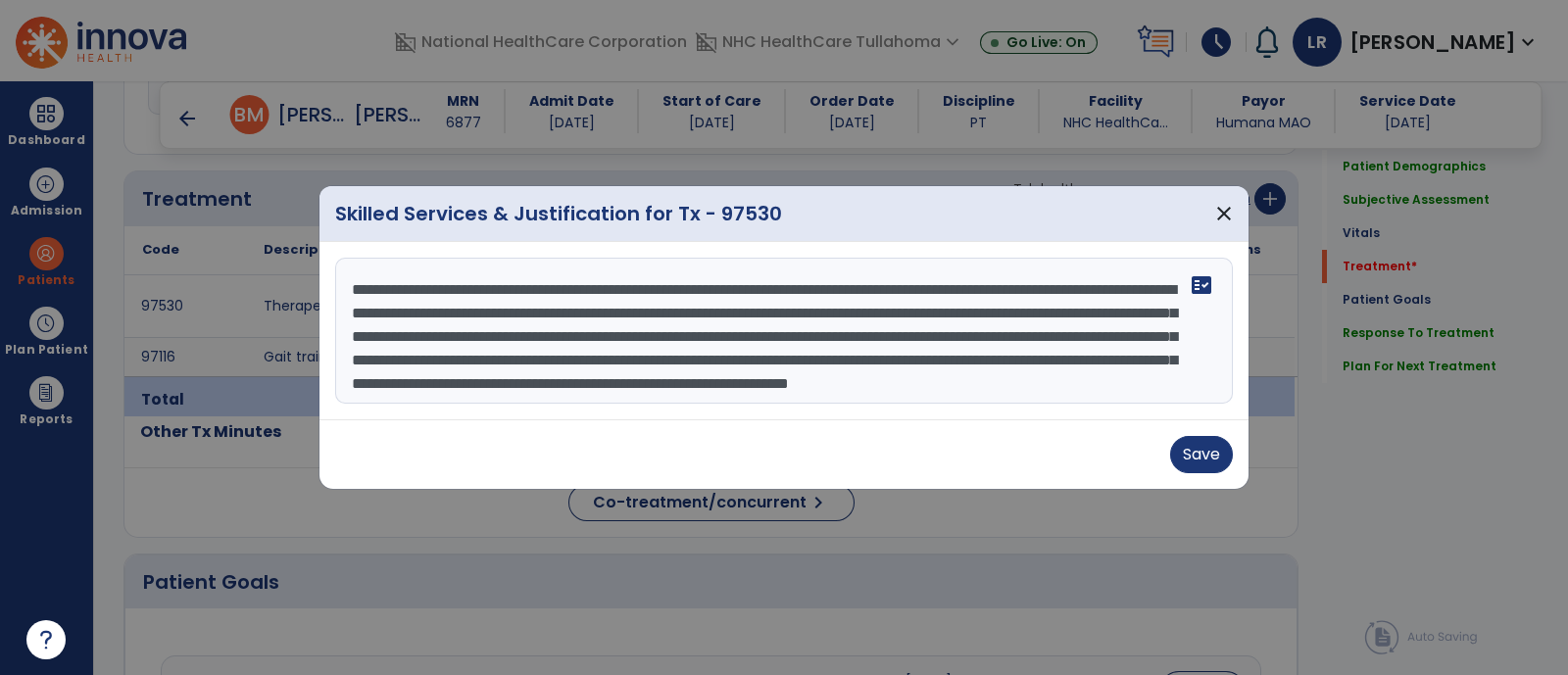 click on "**********" at bounding box center (784, 331) 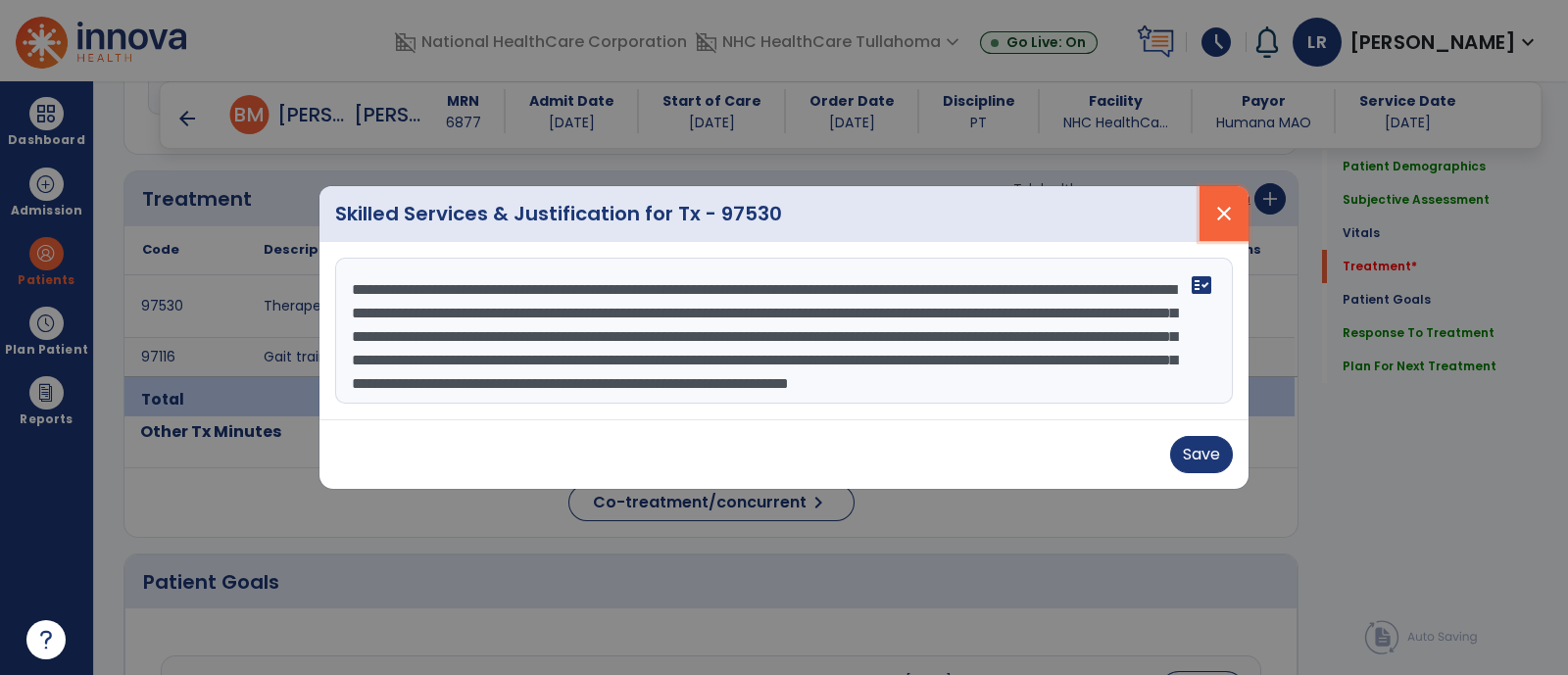 click on "close" at bounding box center [1224, 214] 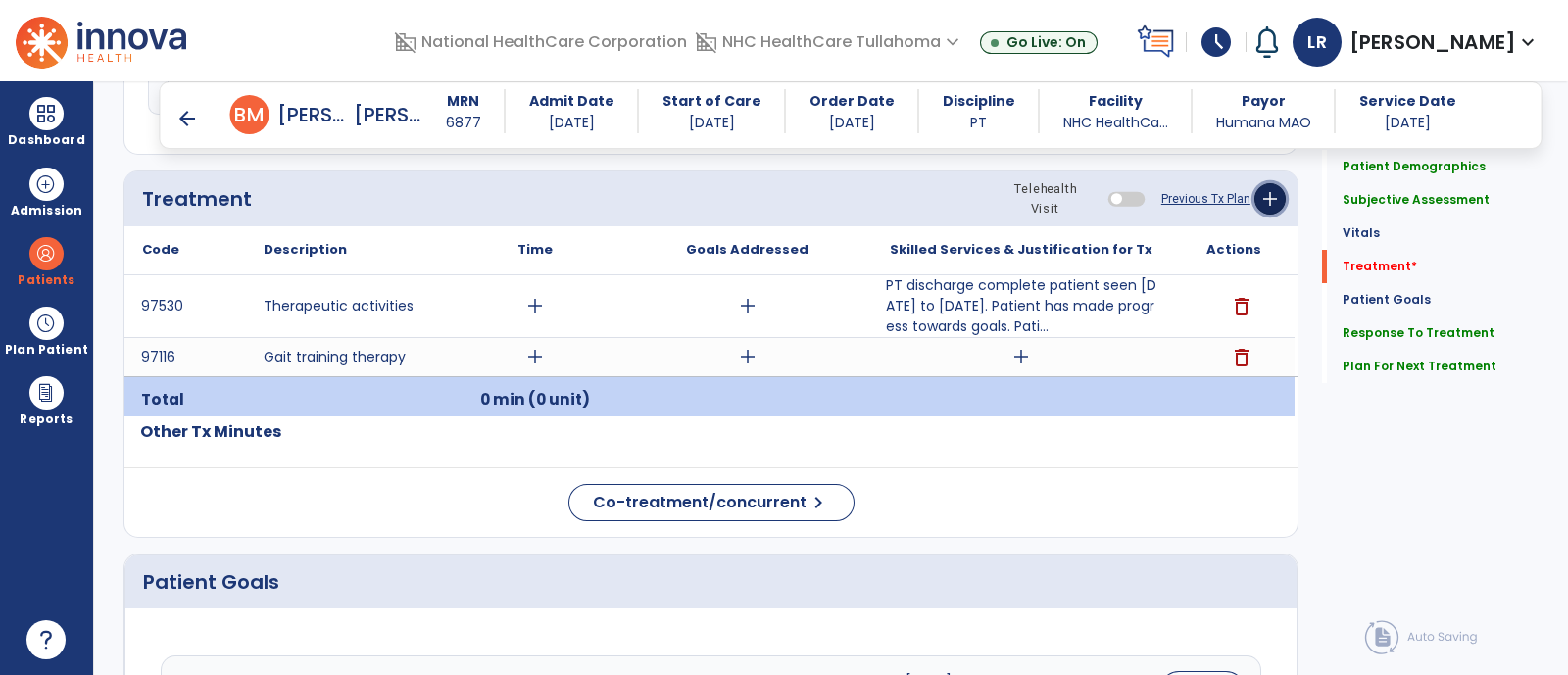 click on "add" 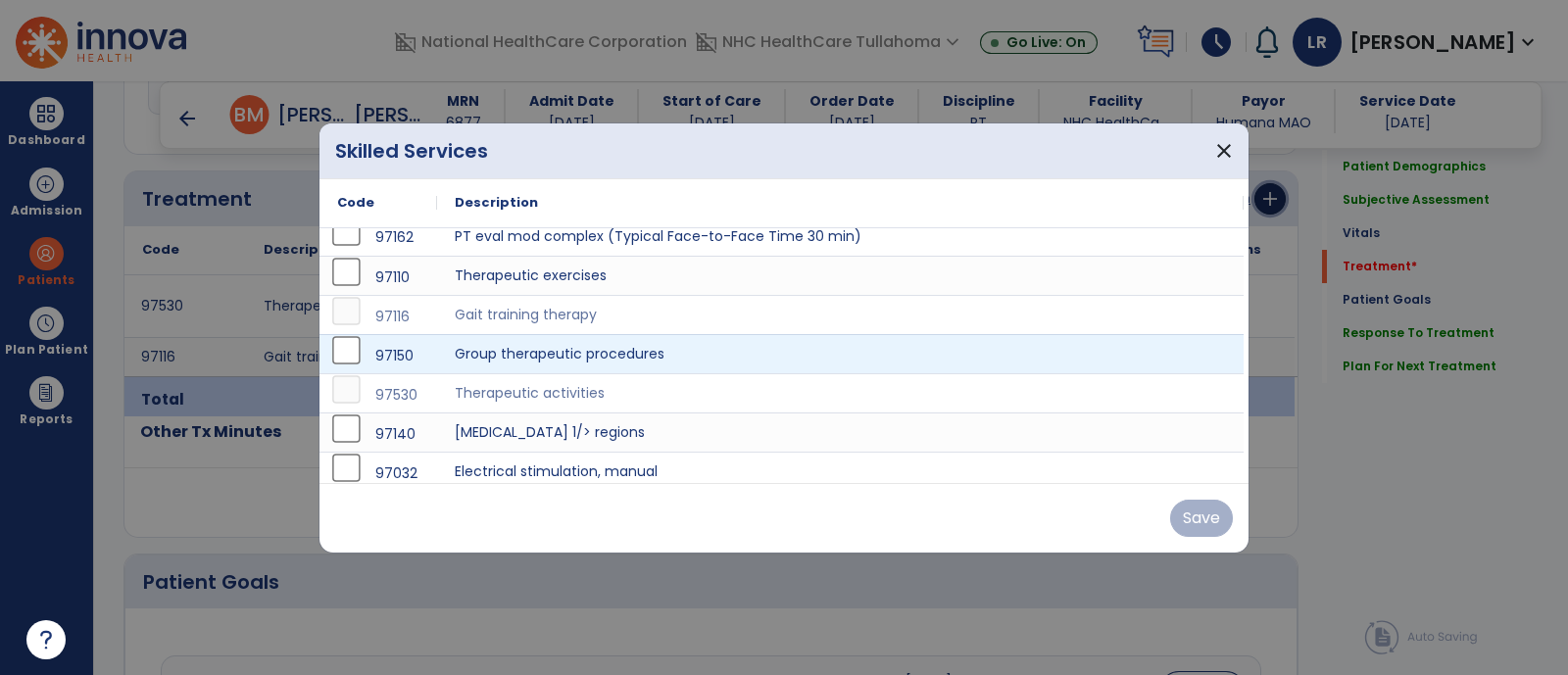 scroll, scrollTop: 0, scrollLeft: 0, axis: both 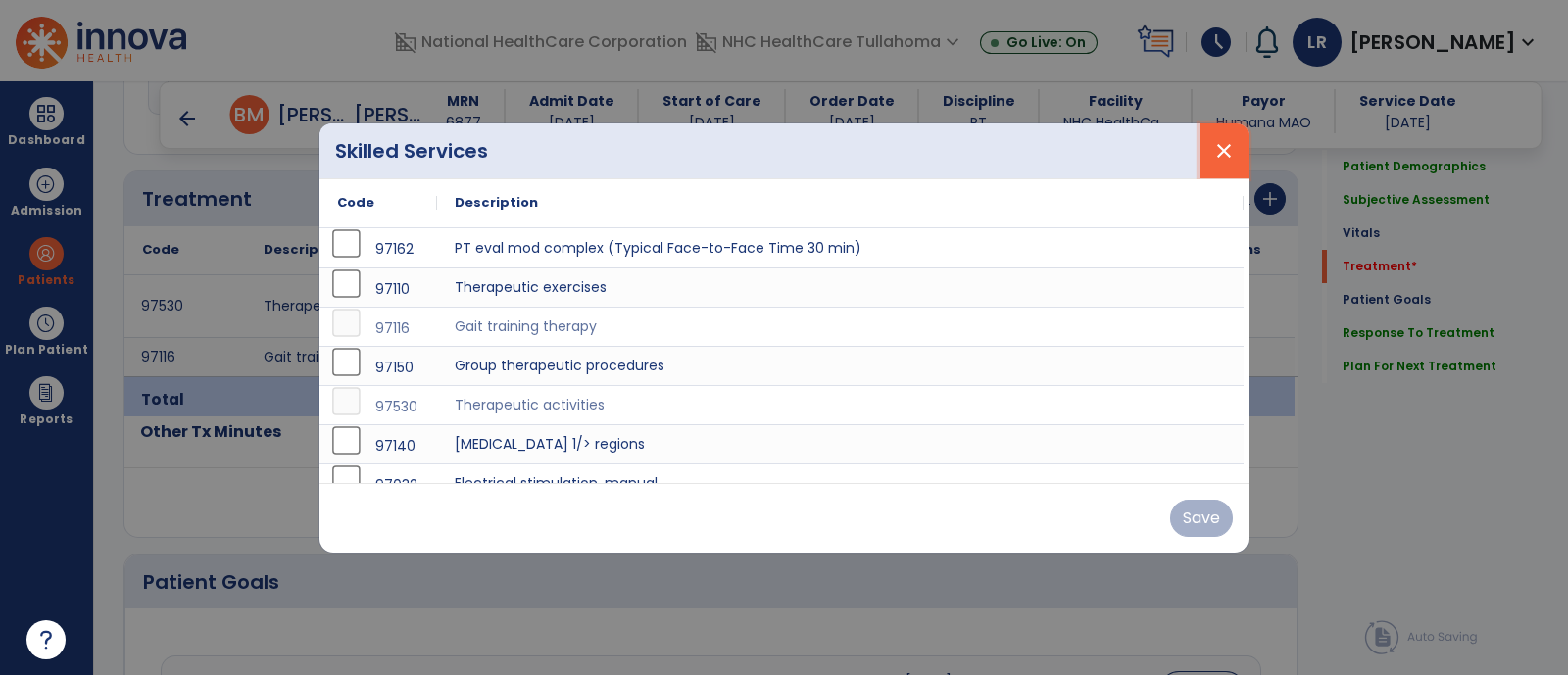 click on "close" at bounding box center [1224, 151] 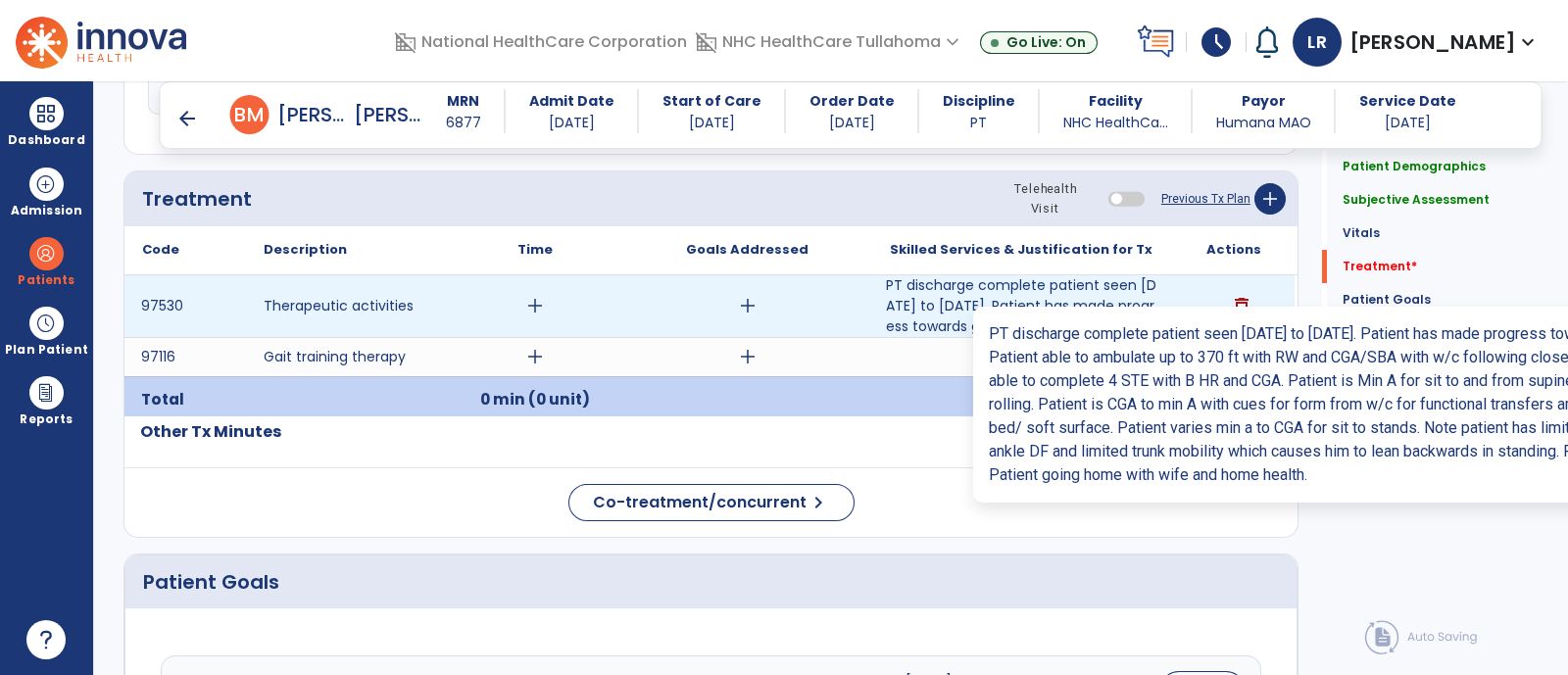 click on "PT discharge complete patient seen 6/13/25 to 7/10/25. Patient has made progress towards goals. Pati..." at bounding box center [1021, 306] 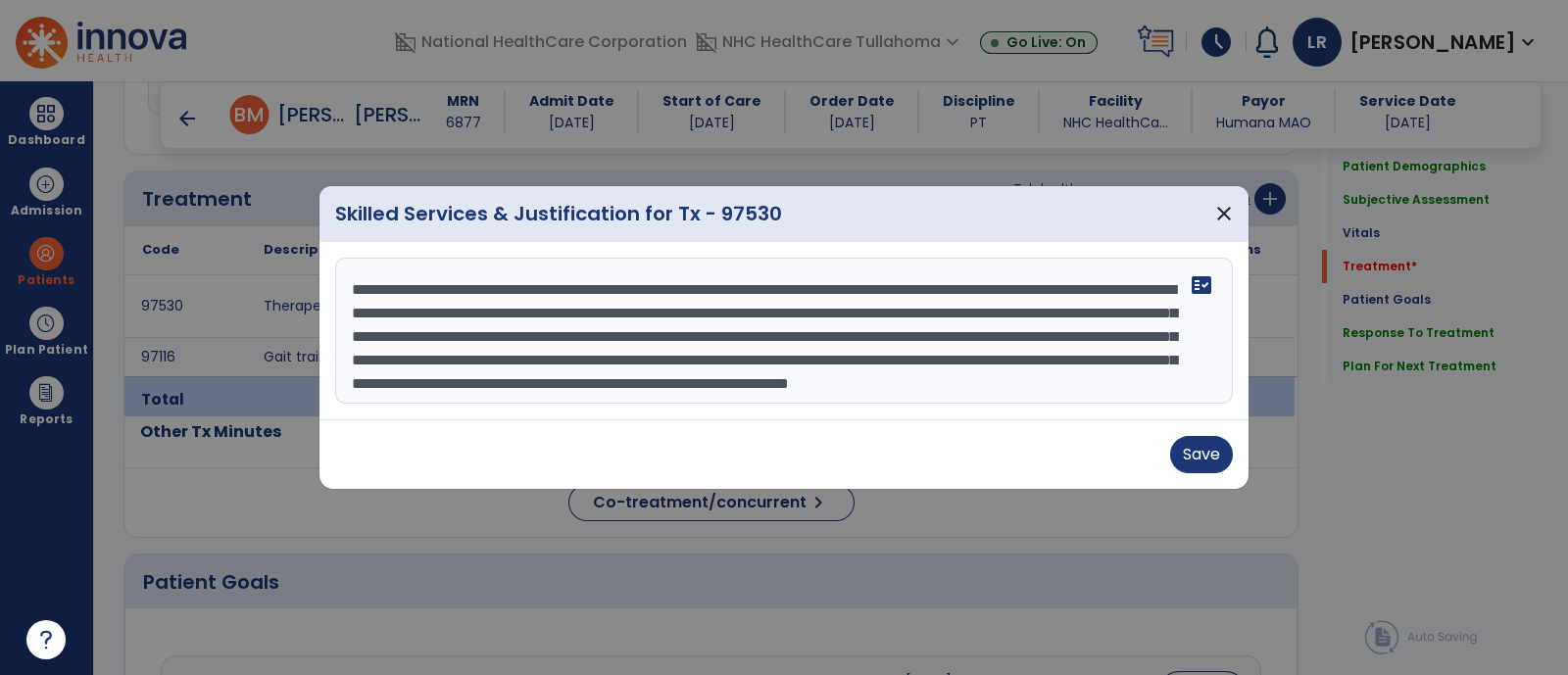 scroll, scrollTop: 46, scrollLeft: 0, axis: vertical 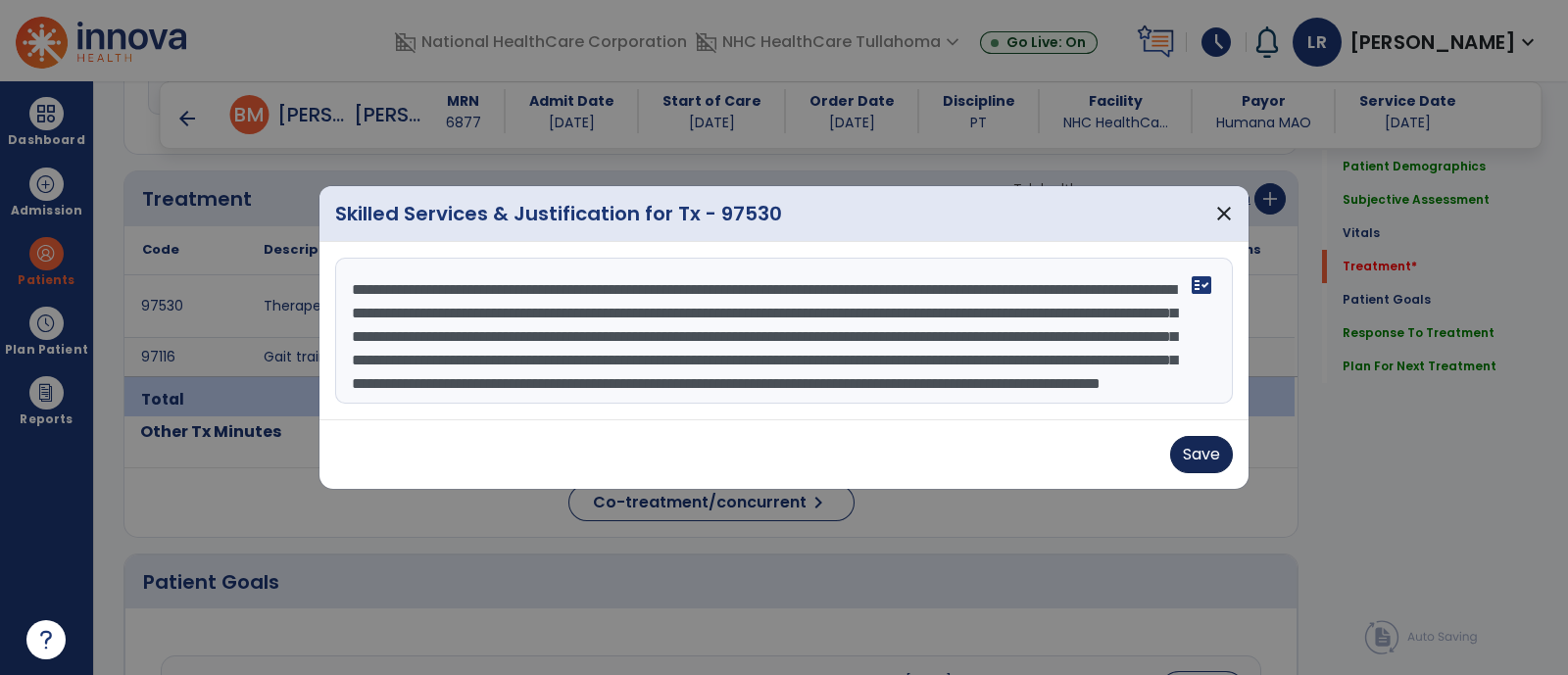 type on "**********" 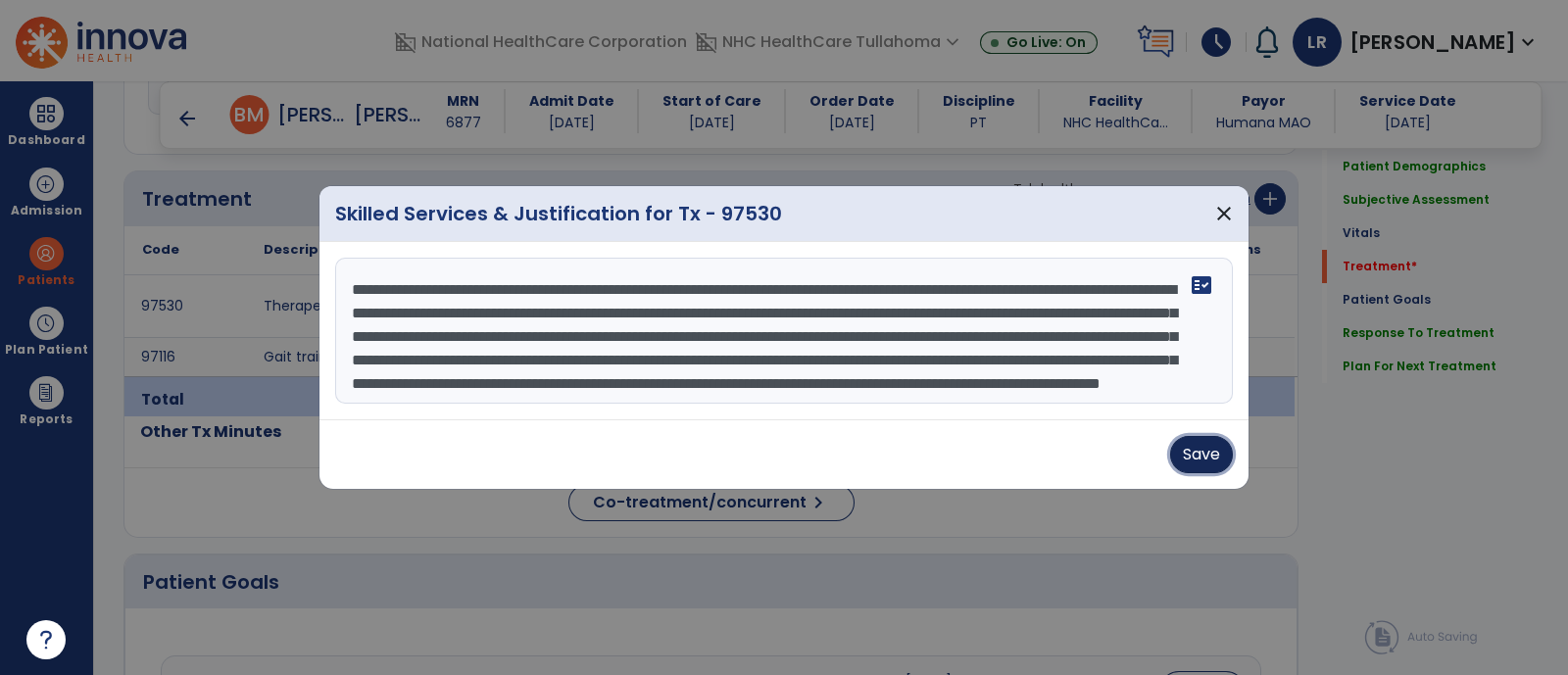 click on "Save" at bounding box center (1201, 455) 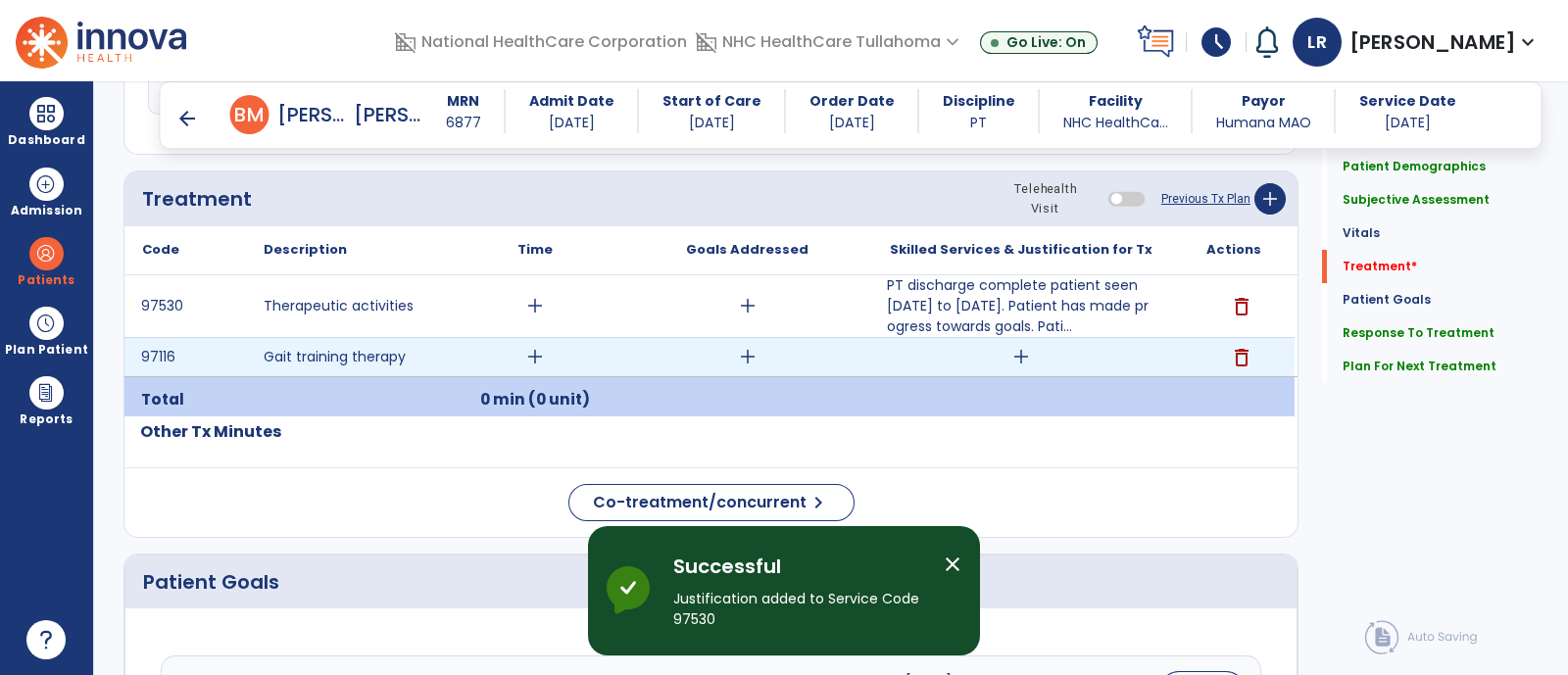 click on "add" at bounding box center [1021, 357] 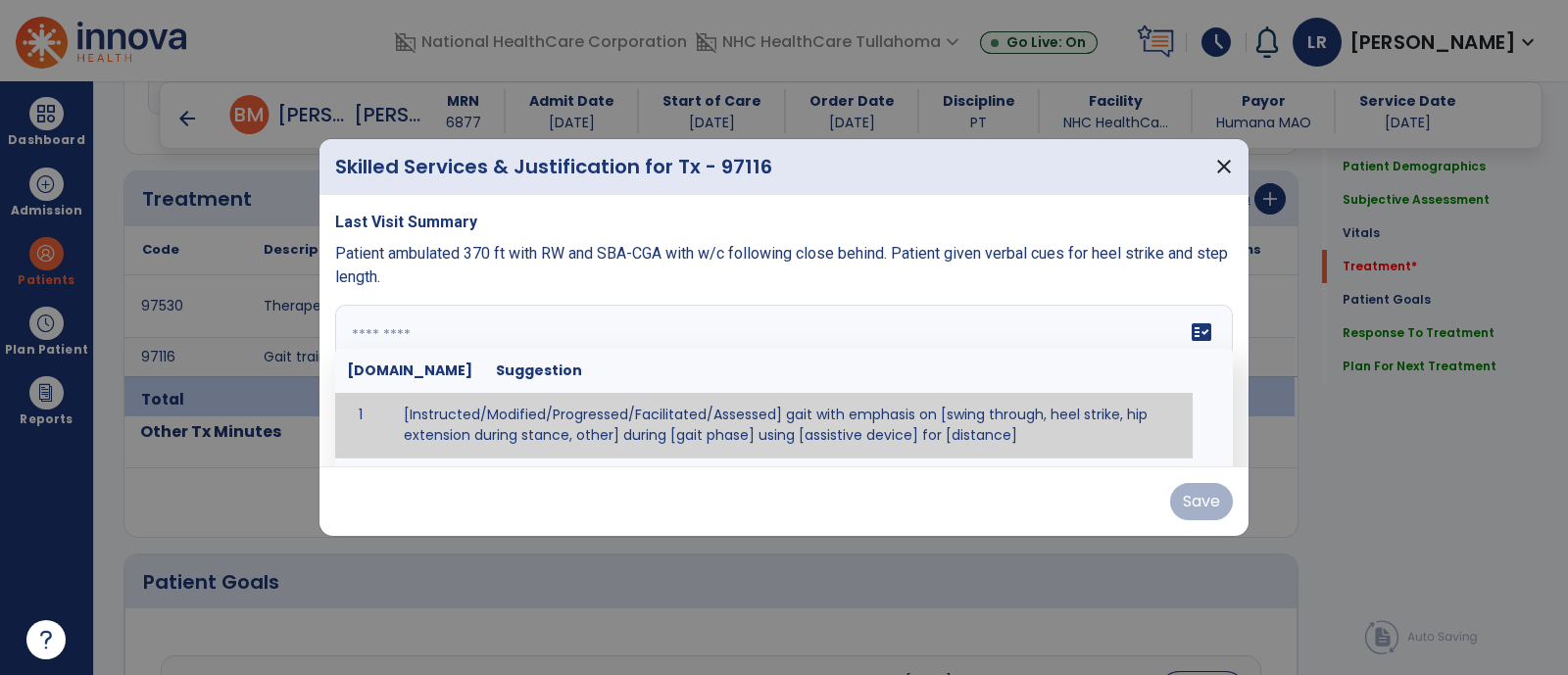 click on "fact_check  [DOMAIN_NAME] Suggestion 1 [Instructed/Modified/Progressed/Facilitated/Assessed] gait with emphasis on [swing through, heel strike, hip extension during stance, other] during [gait phase] using [assistive device] for [distance] 2 [Instructed/Modified/Progressed/Facilitated/Assessed] use of [assistive device] and [NWB, PWB, step-to gait pattern, step through gait pattern] 3 [Instructed/Modified/Progressed/Facilitated/Assessed] patient's ability to [ascend/descend # of steps, perform directional changes, walk on even/uneven surfaces, pick-up objects off floor, velocity changes, other] using [assistive device]. 4 [Instructed/Modified/Progressed/Facilitated/Assessed] pre-gait activities including [identify exercise] in order to prepare for gait training. 5" at bounding box center (784, 378) 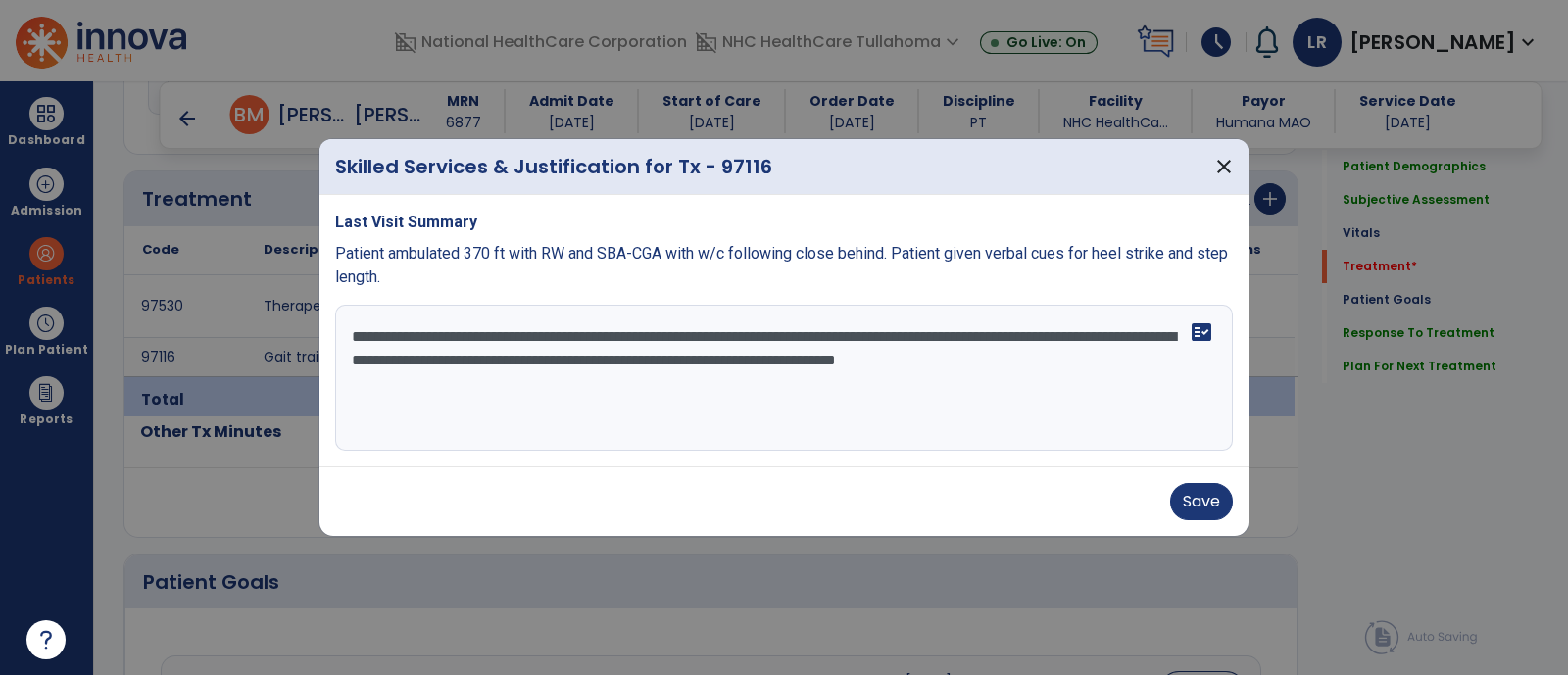 click on "**********" at bounding box center (784, 378) 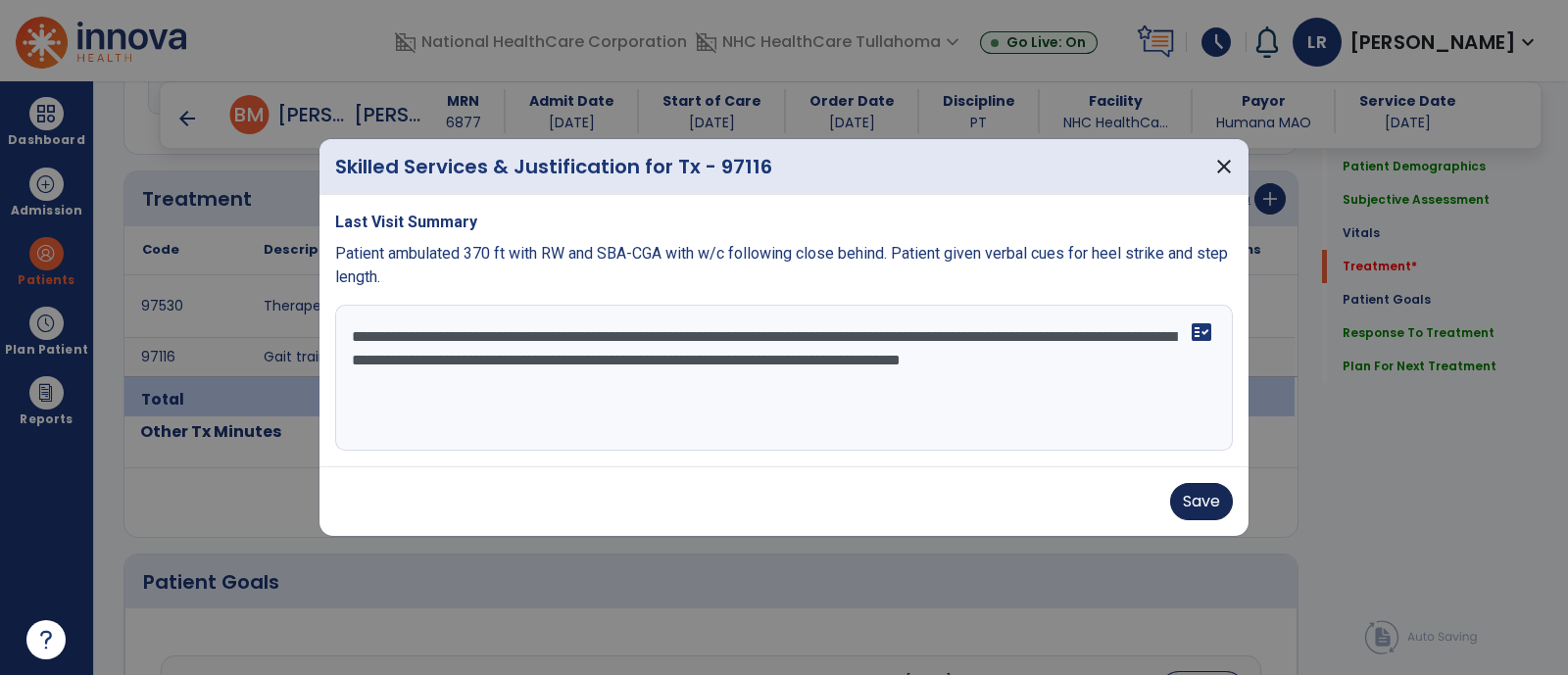 type on "**********" 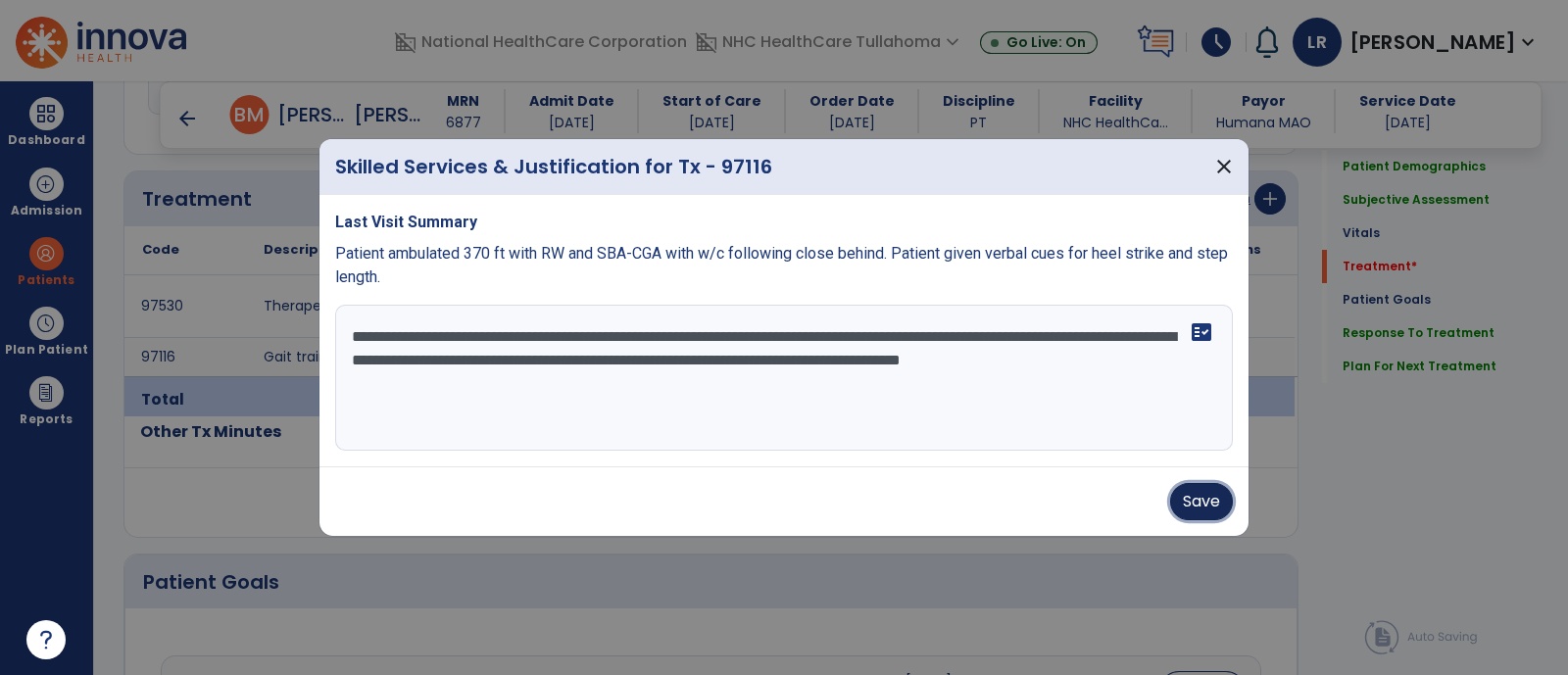 click on "Save" at bounding box center (1201, 502) 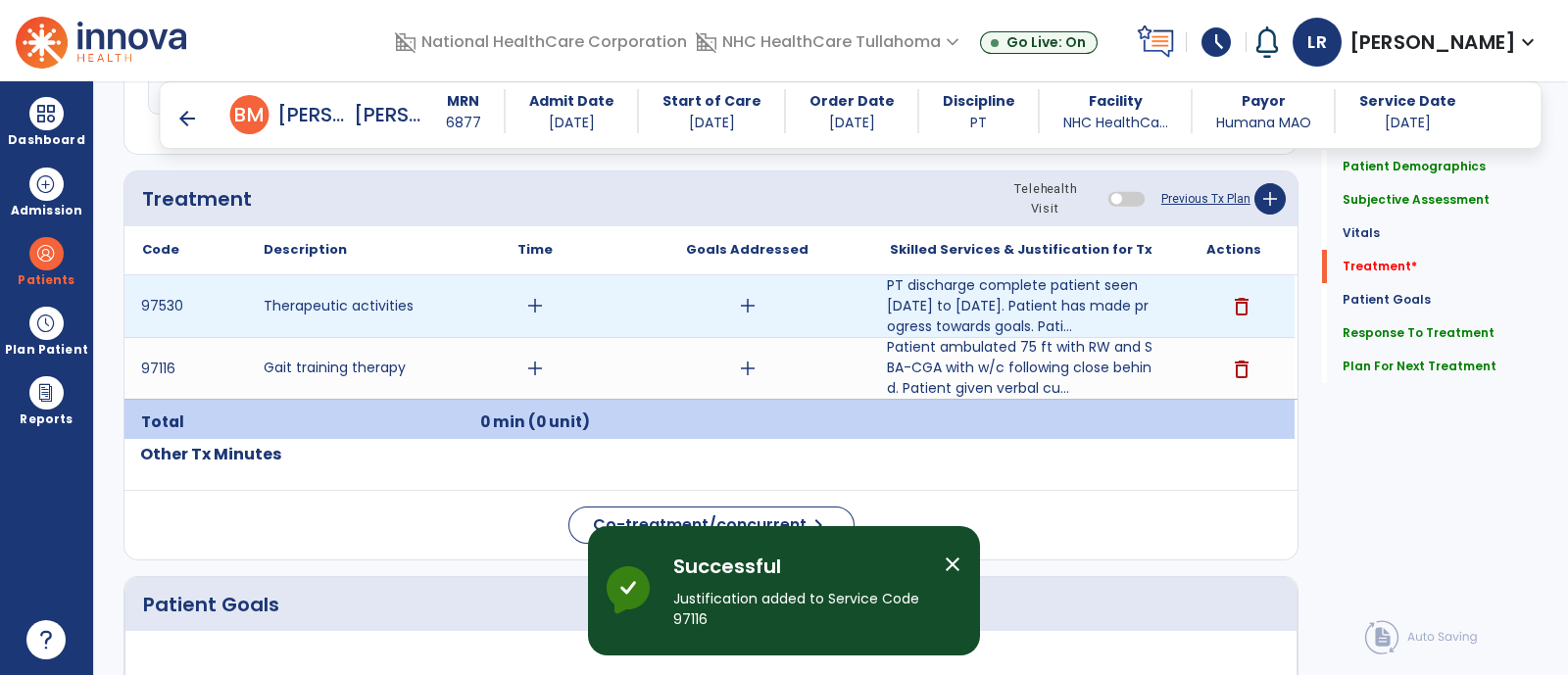 click on "add" at bounding box center [748, 306] 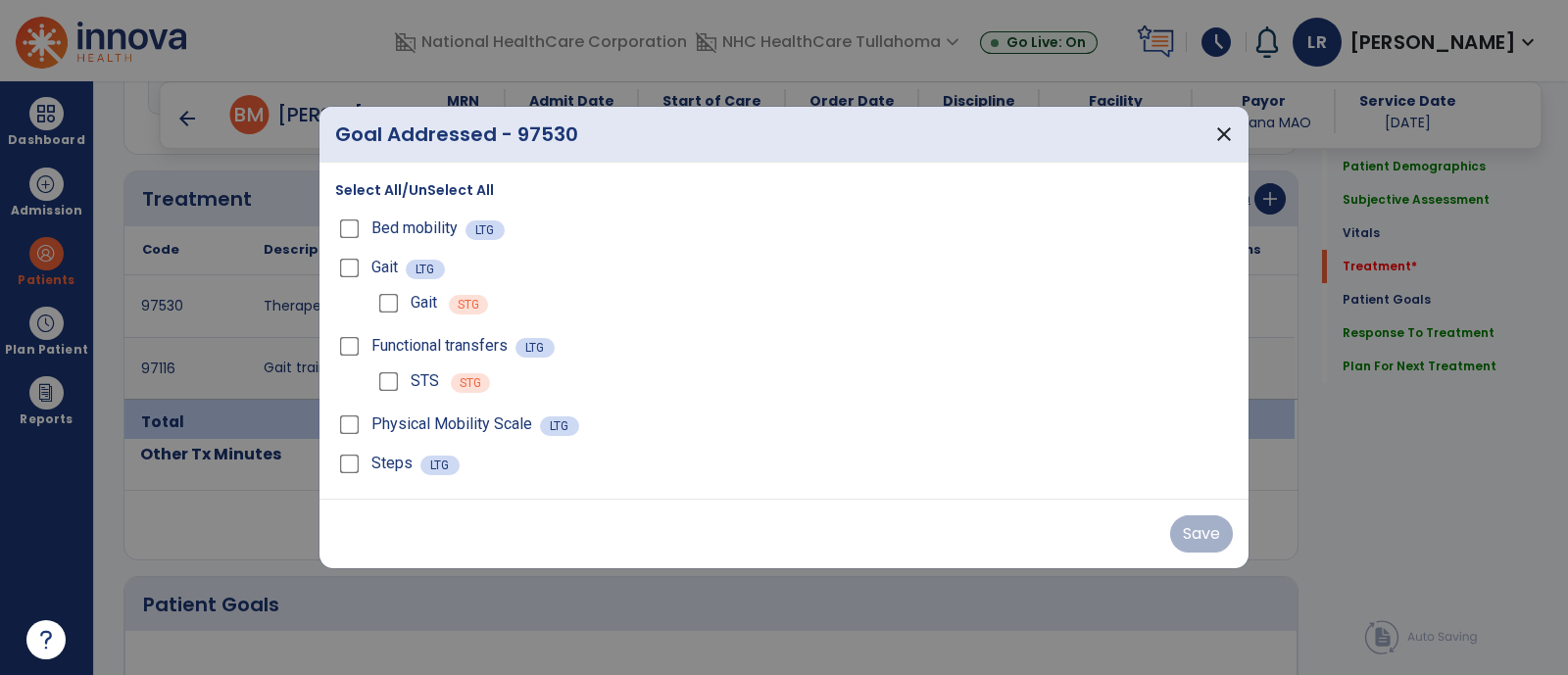 click on "Select All/UnSelect All" at bounding box center [415, 190] 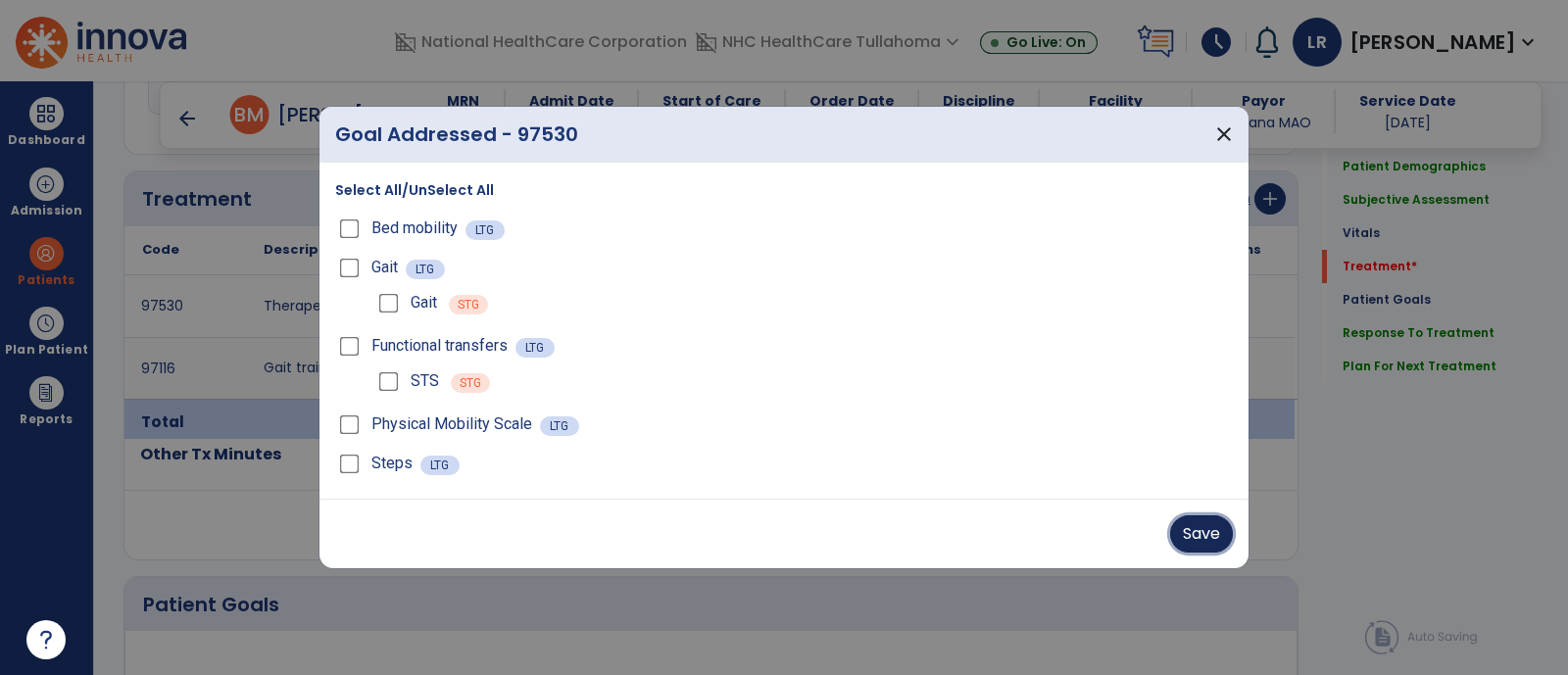 click on "Save" at bounding box center [1201, 534] 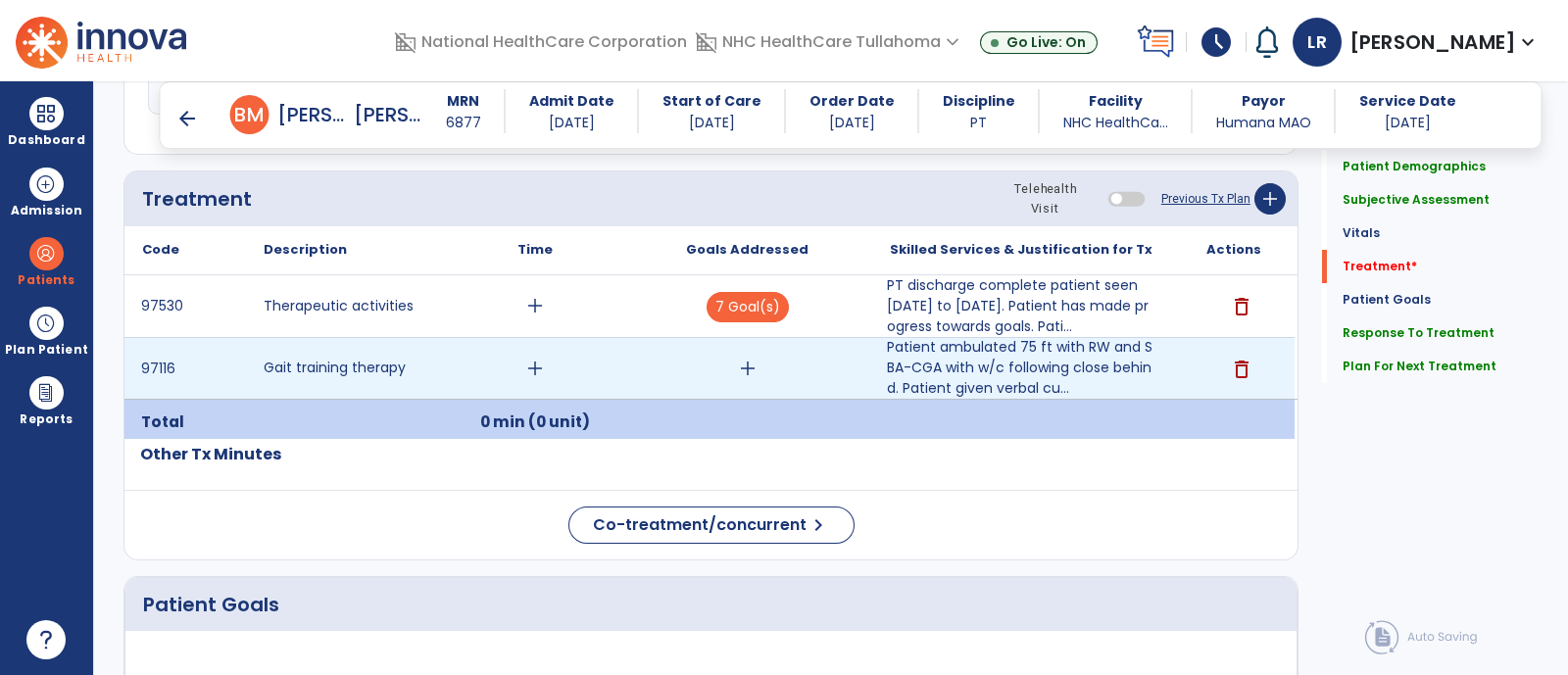 click on "add" at bounding box center [748, 368] 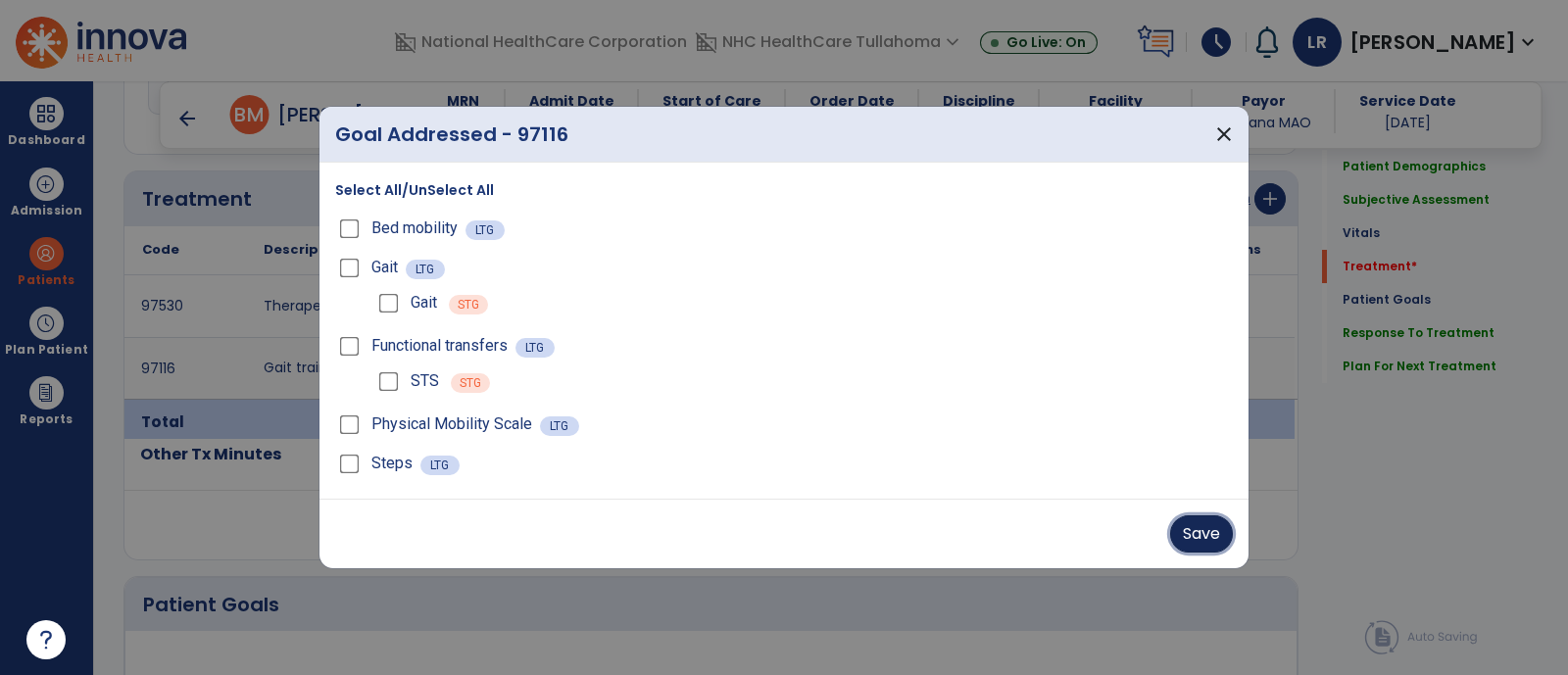 click on "Save" at bounding box center (1201, 534) 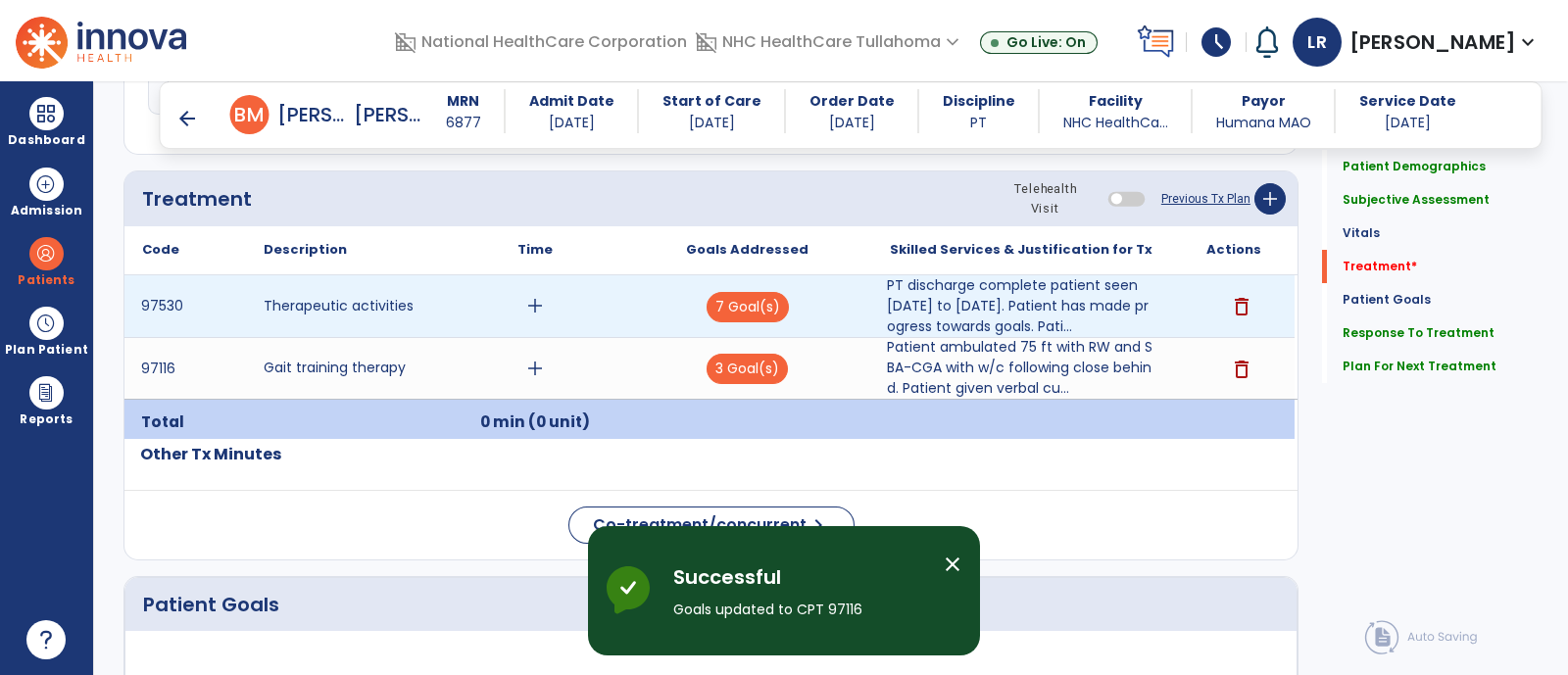 click on "add" at bounding box center [535, 306] 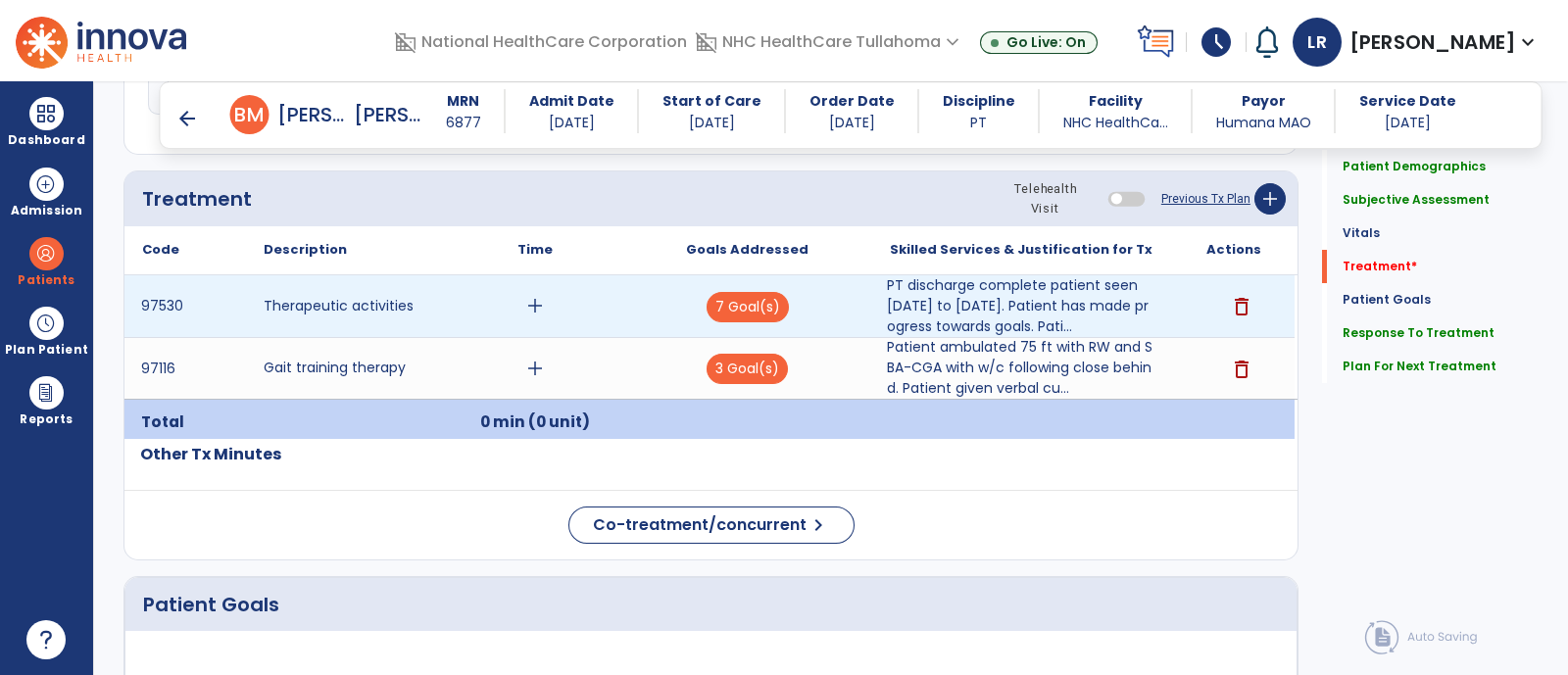 click on "add" at bounding box center (535, 306) 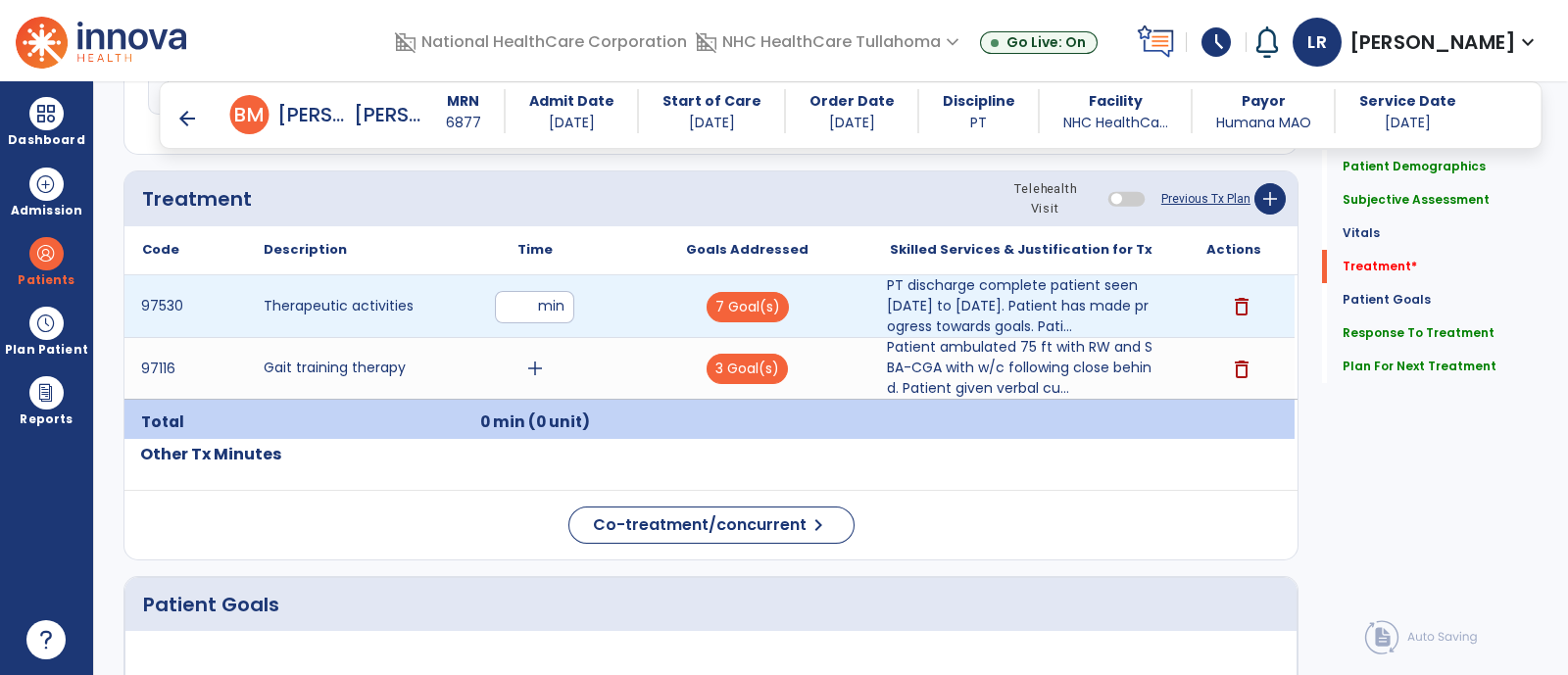 type on "**" 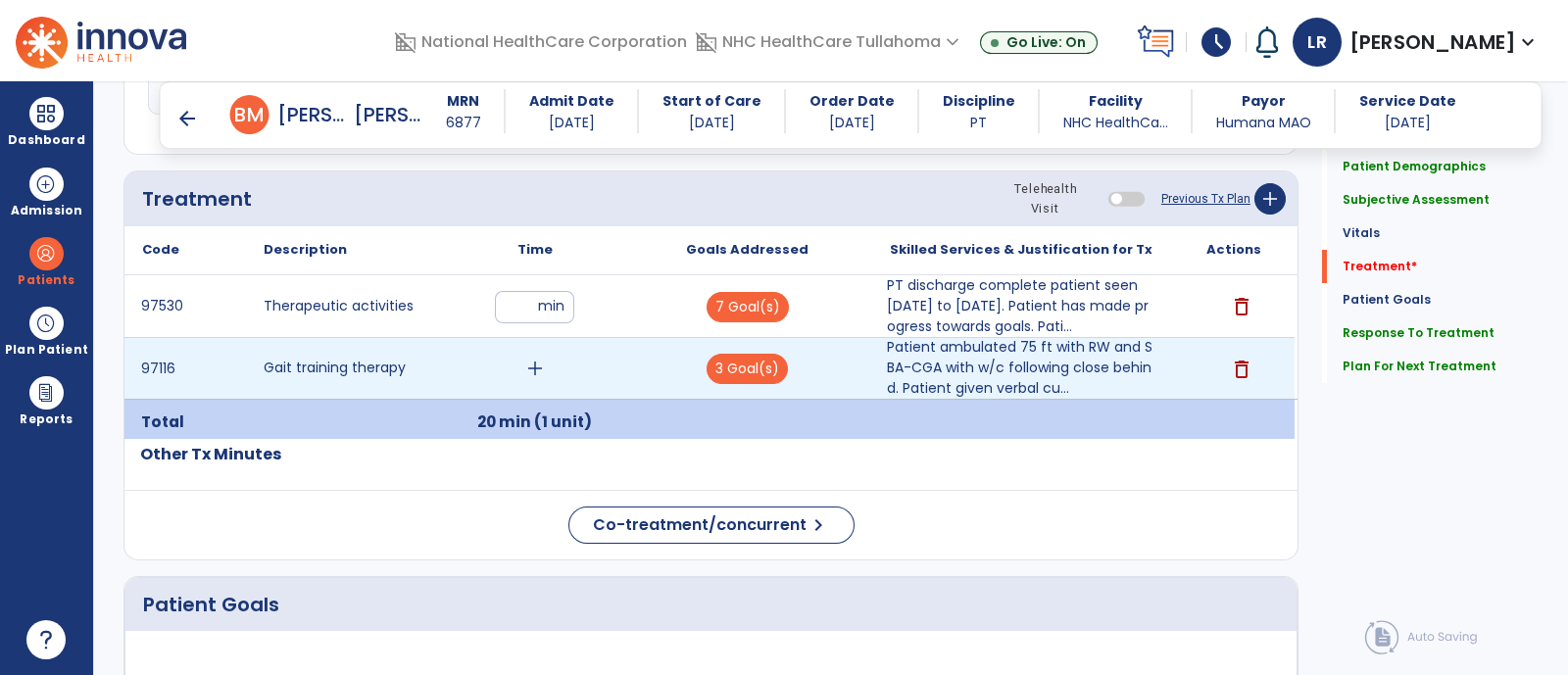 click on "add" at bounding box center (535, 368) 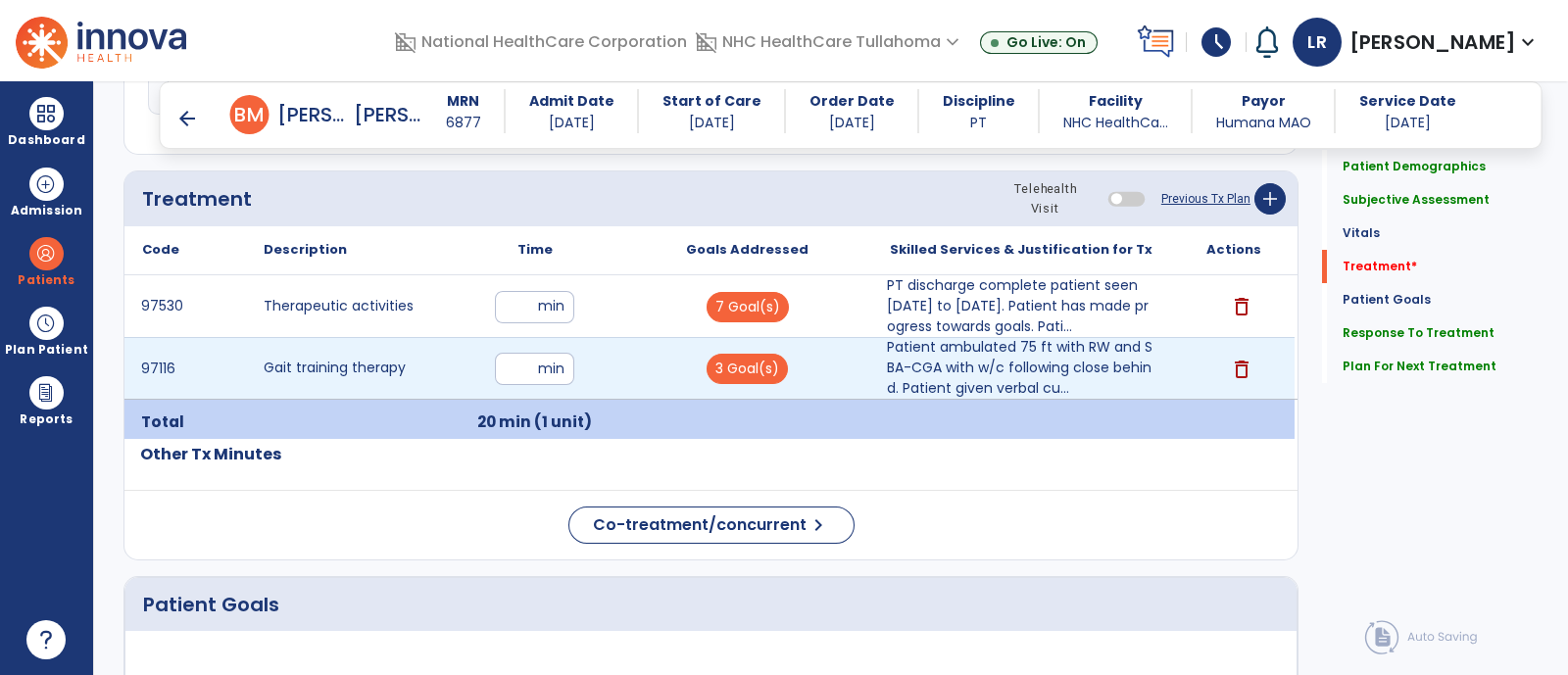 type on "**" 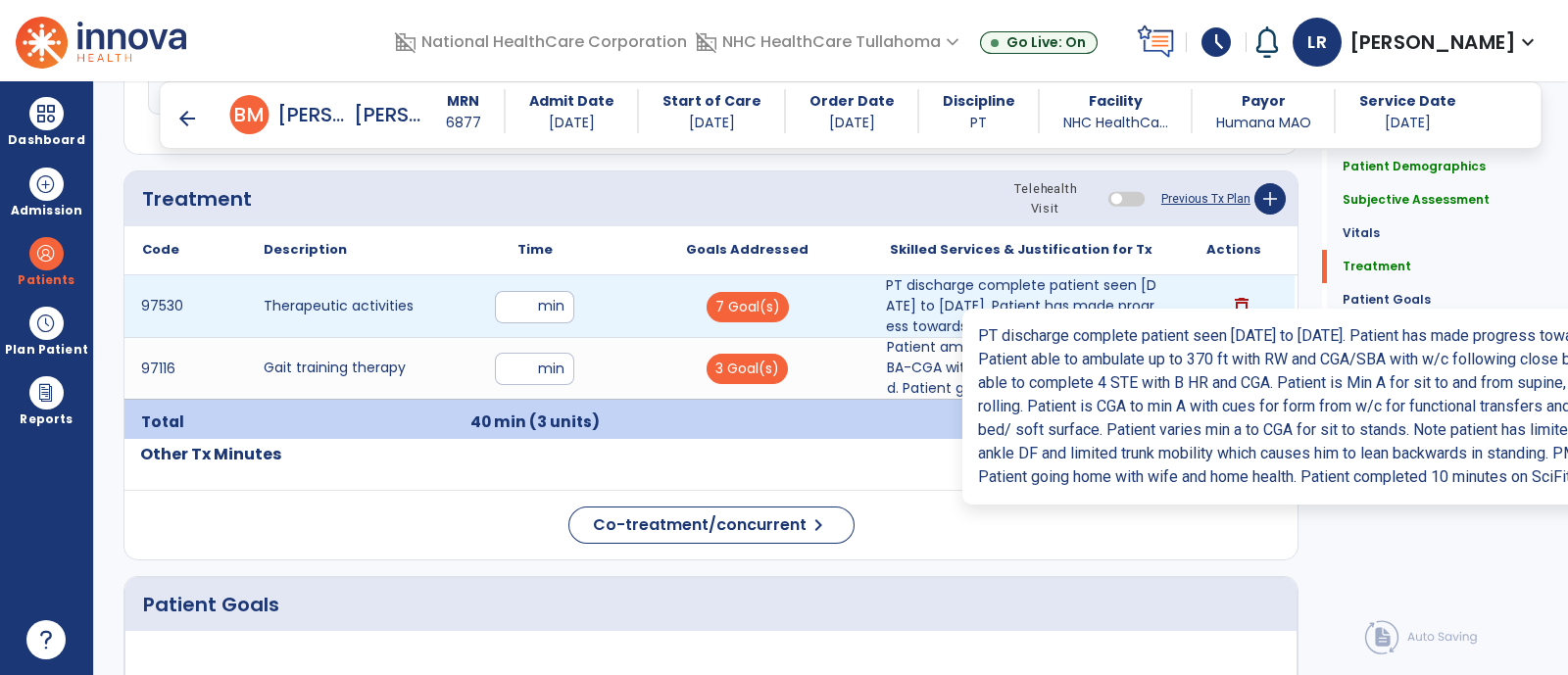 click on "PT discharge complete patient seen 6/13/25 to 7/10/25. Patient has made progress towards goals. Pati..." at bounding box center [1021, 306] 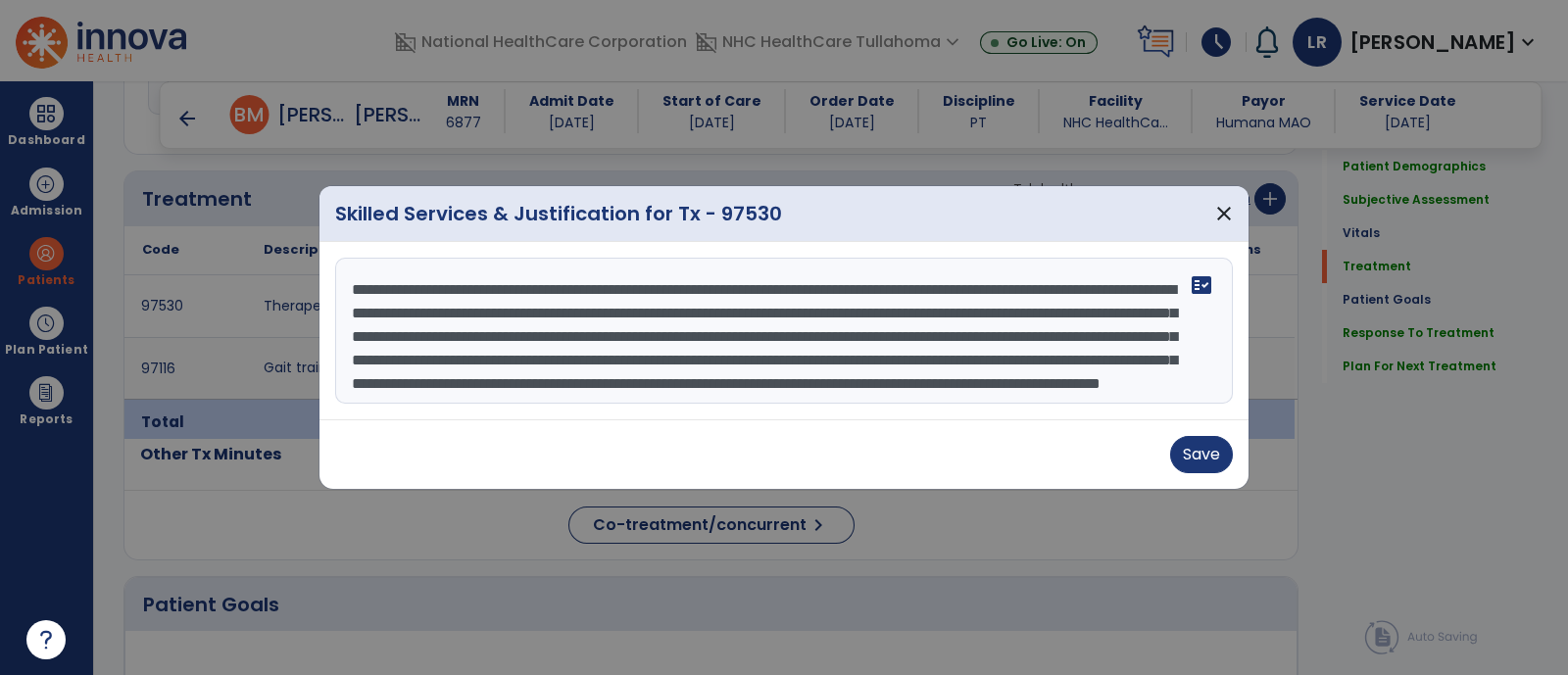 click on "**********" at bounding box center (784, 331) 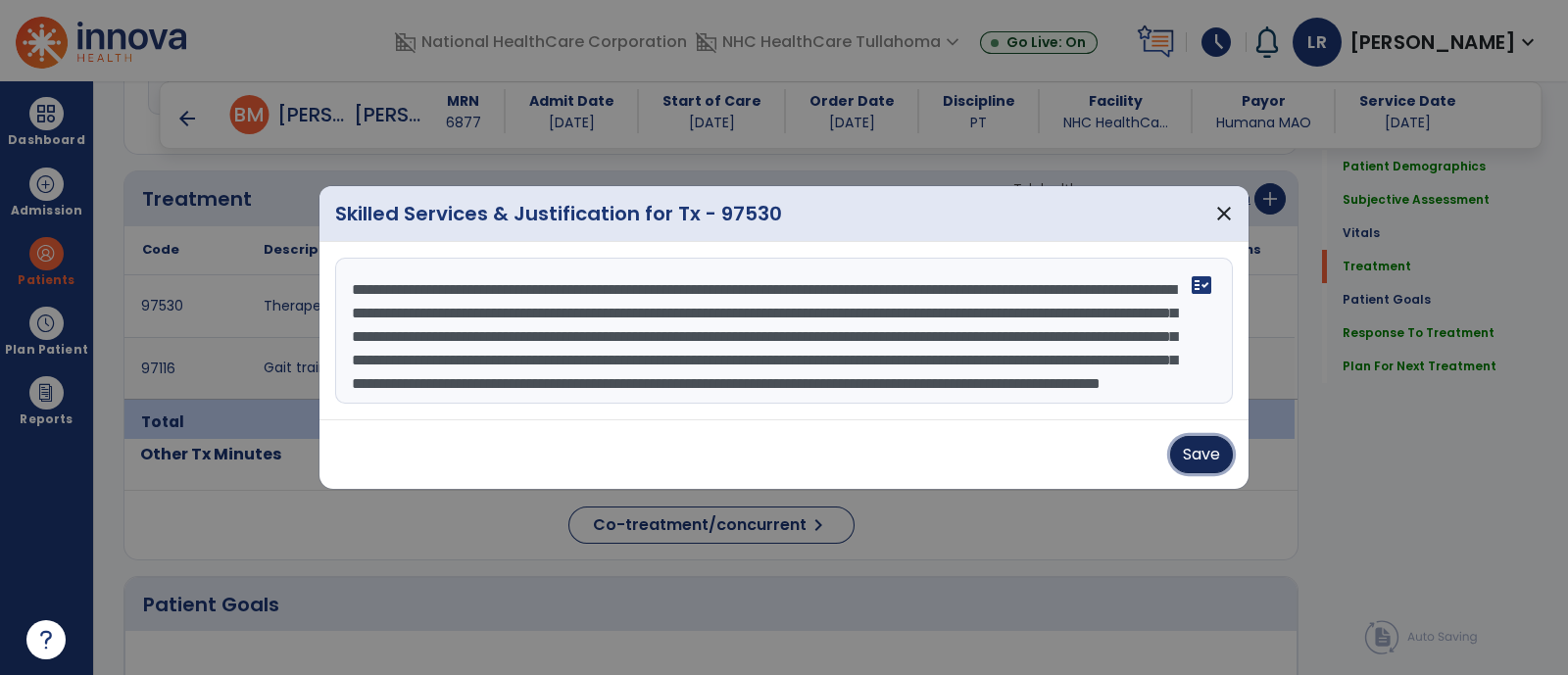 click on "Save" at bounding box center [1201, 455] 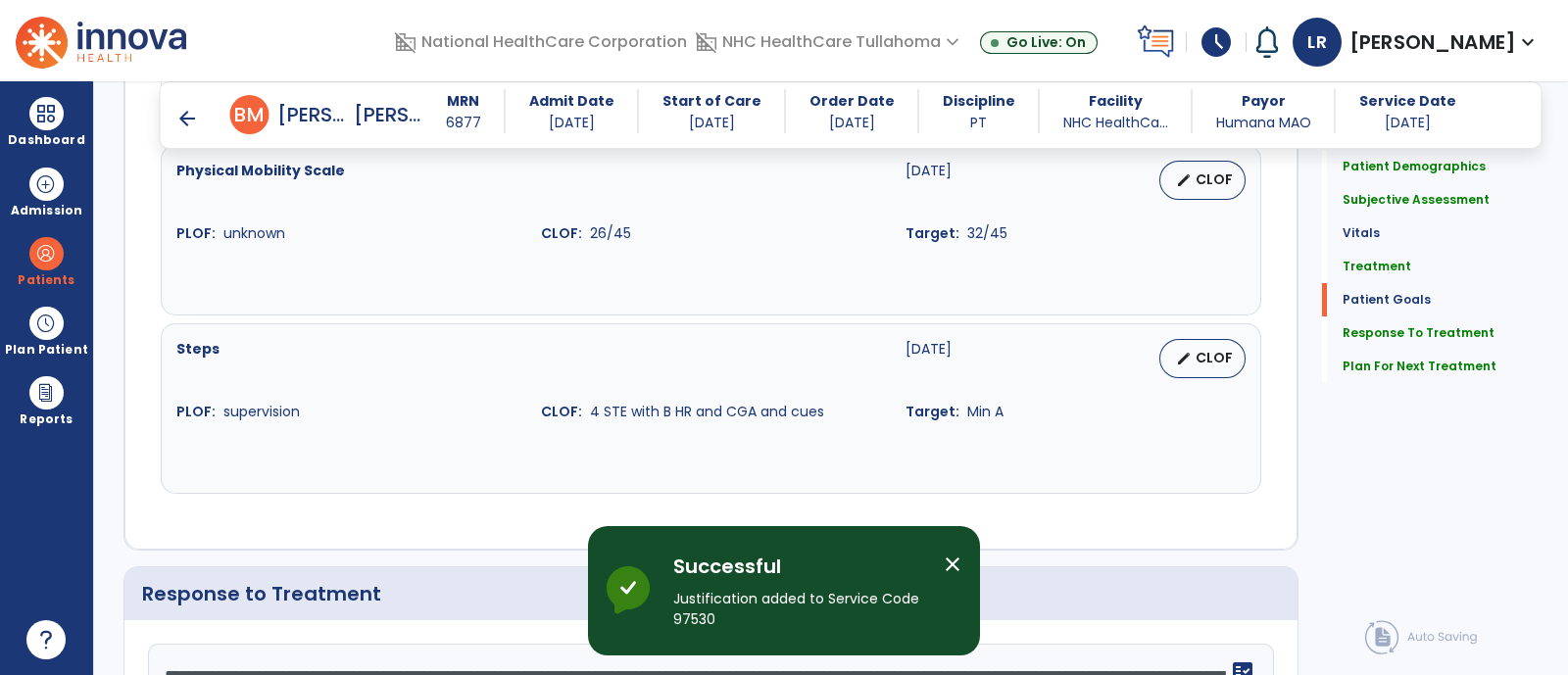 scroll, scrollTop: 2889, scrollLeft: 0, axis: vertical 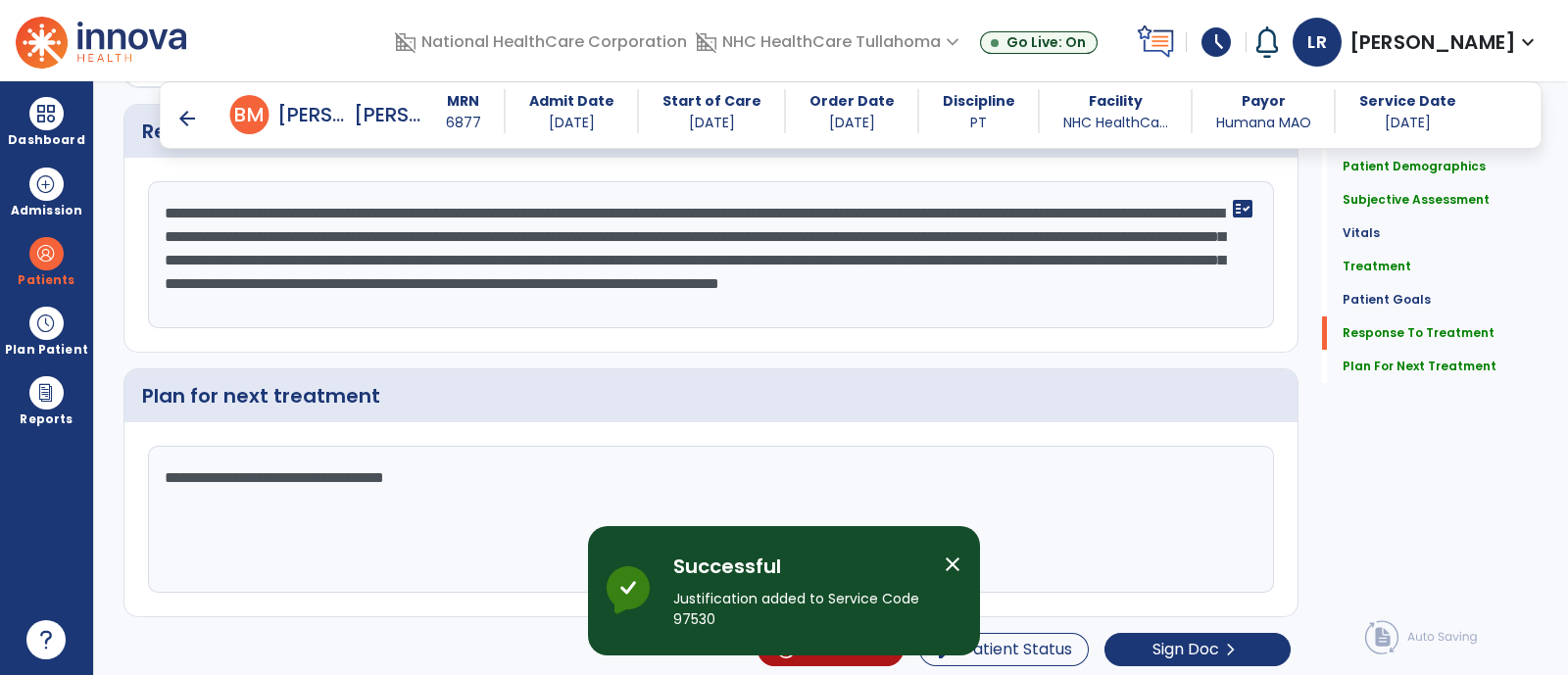 click on "**********" 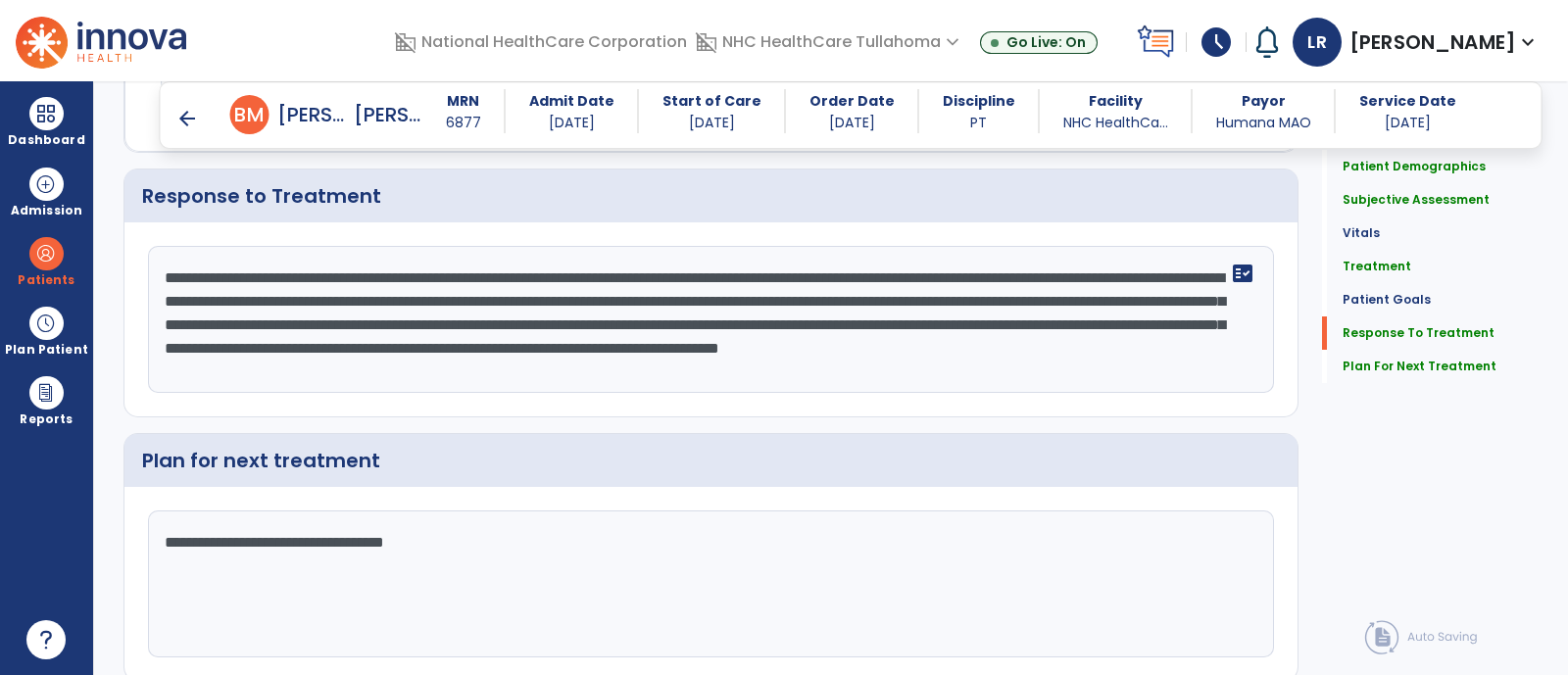 scroll, scrollTop: 2816, scrollLeft: 0, axis: vertical 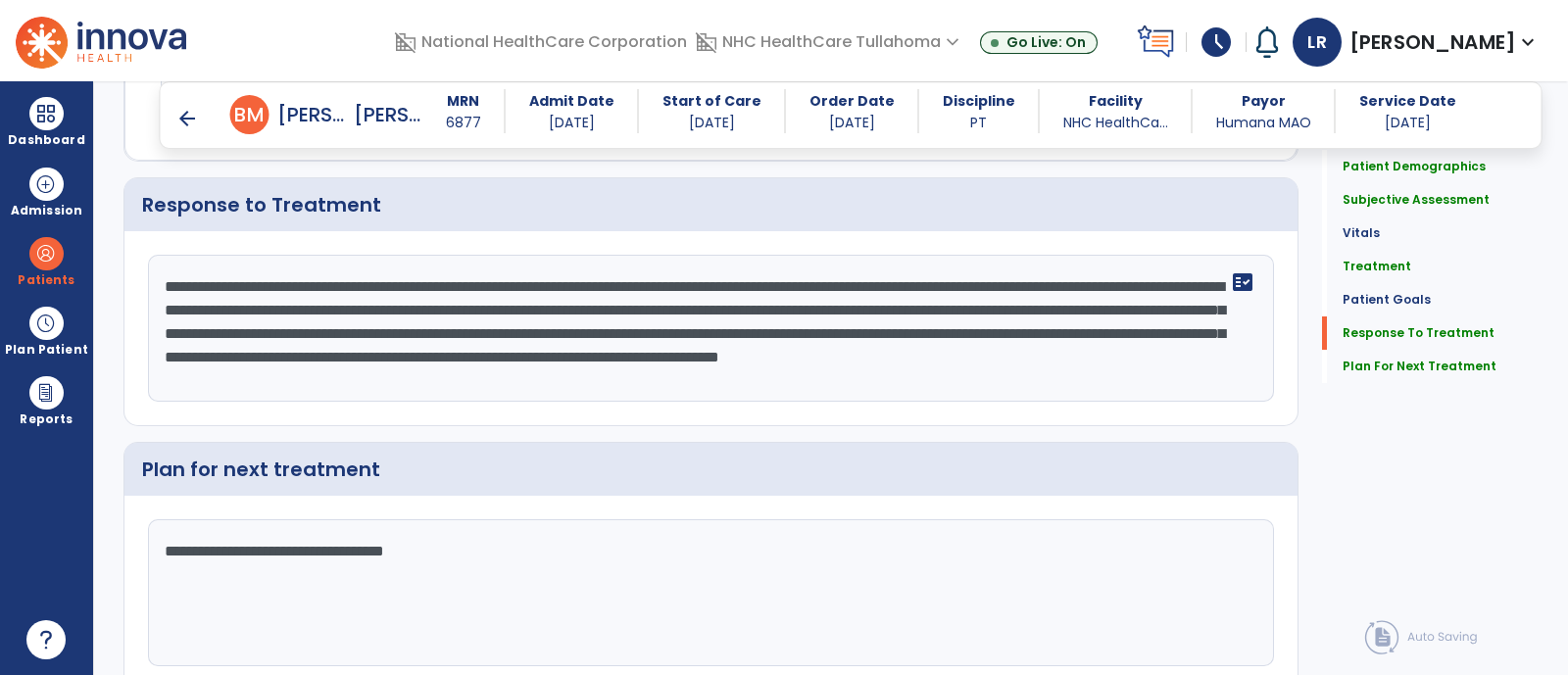 click on "arrow_back" at bounding box center [187, 119] 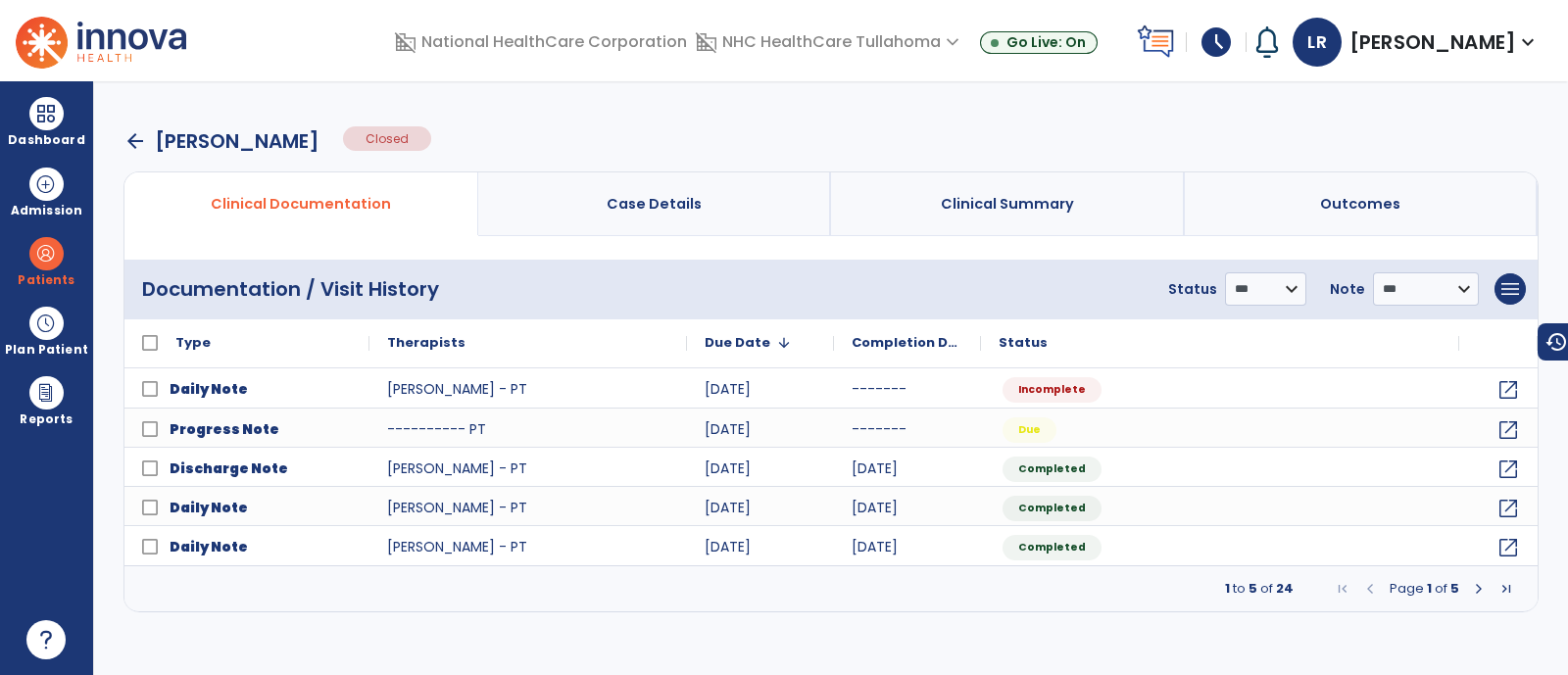 scroll, scrollTop: 0, scrollLeft: 0, axis: both 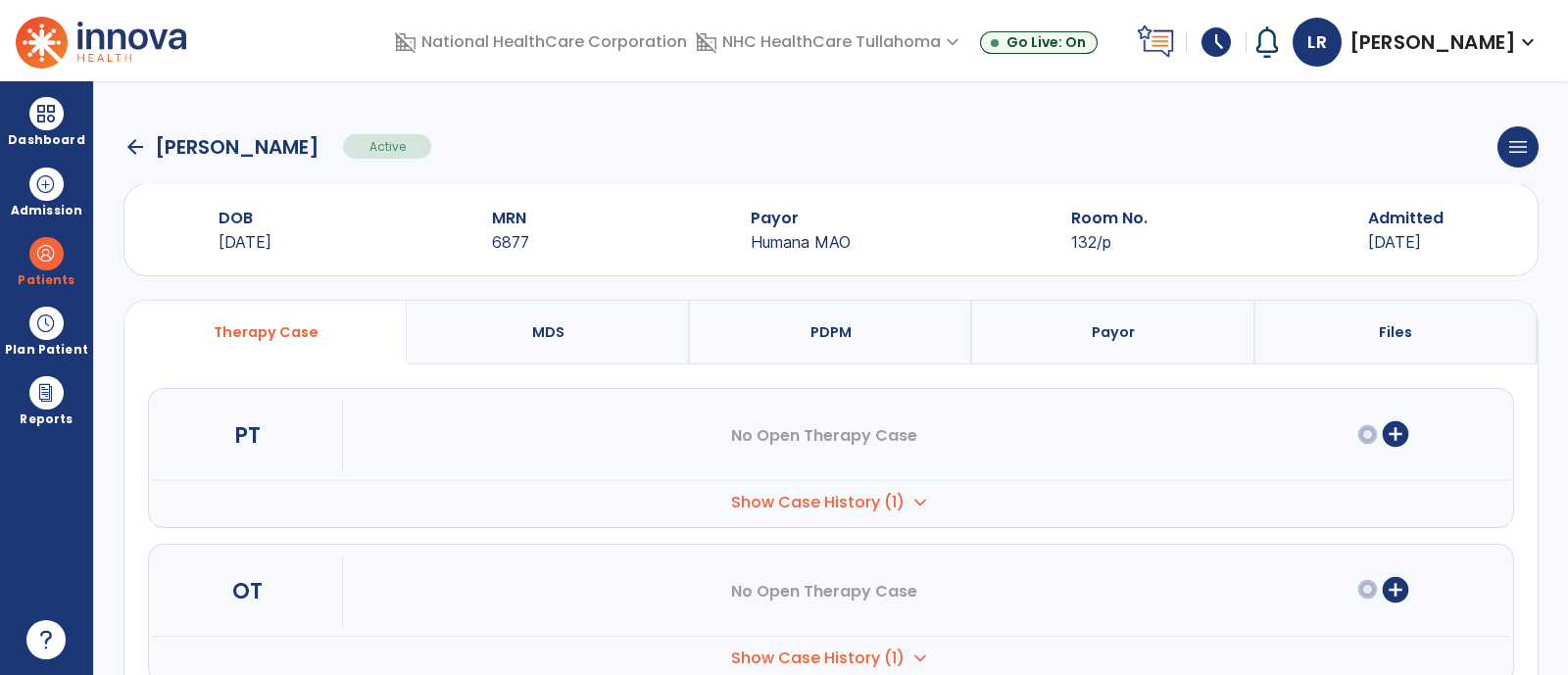 click on "arrow_back" 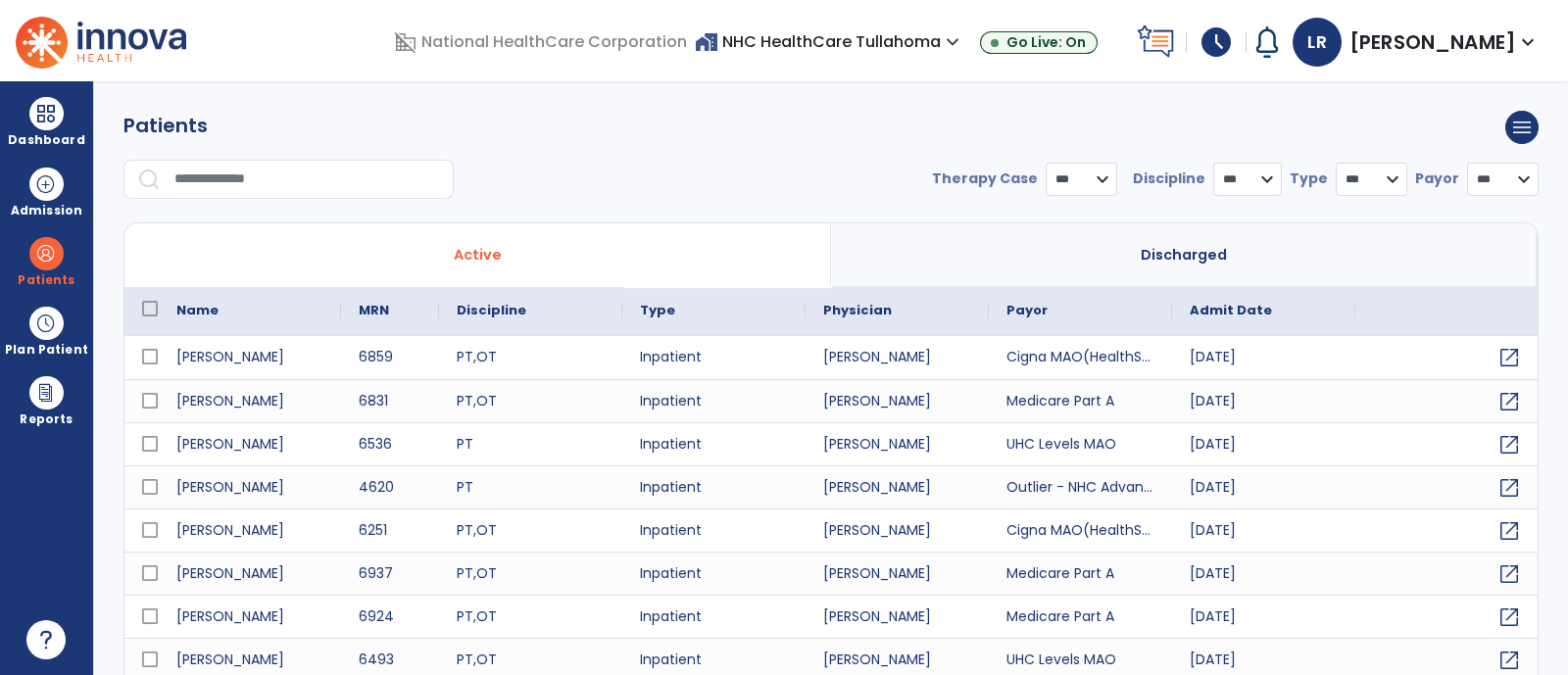 select on "***" 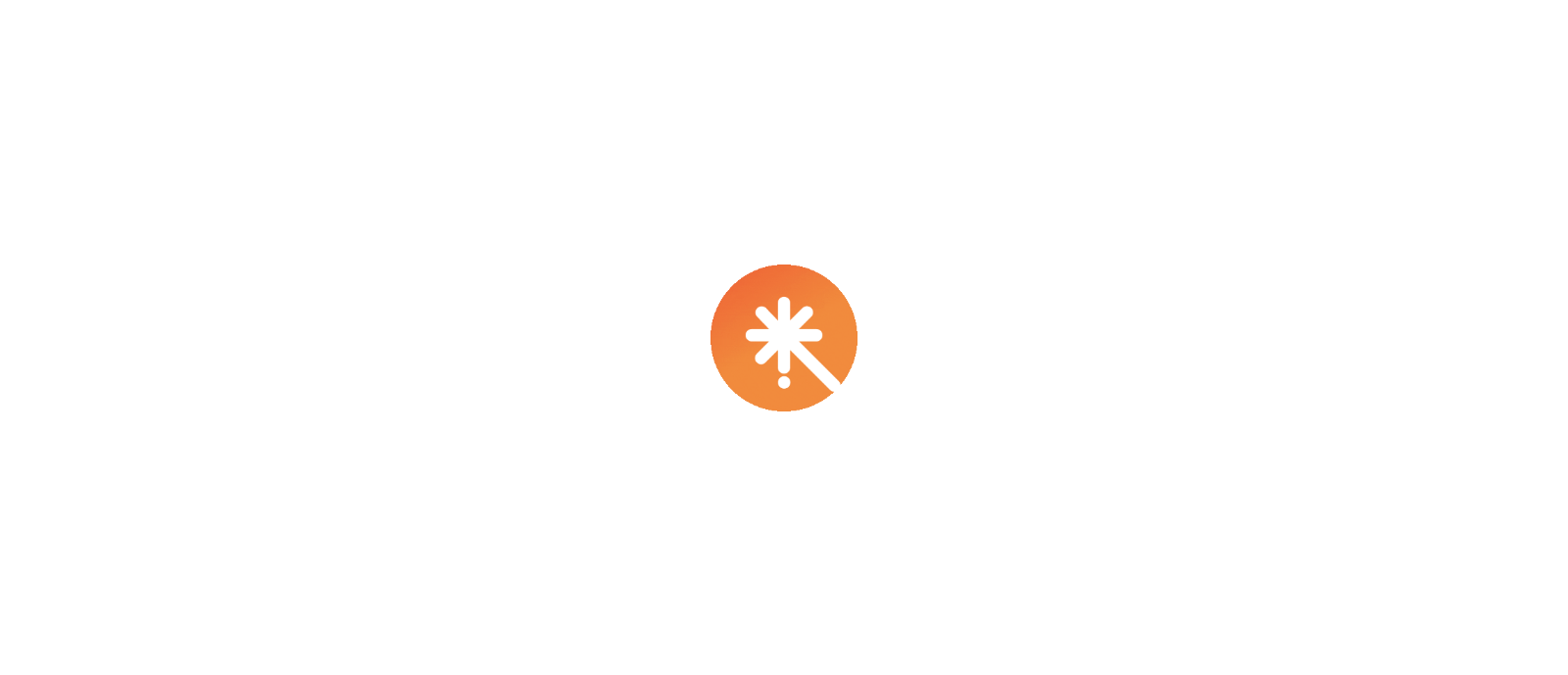 scroll, scrollTop: 0, scrollLeft: 0, axis: both 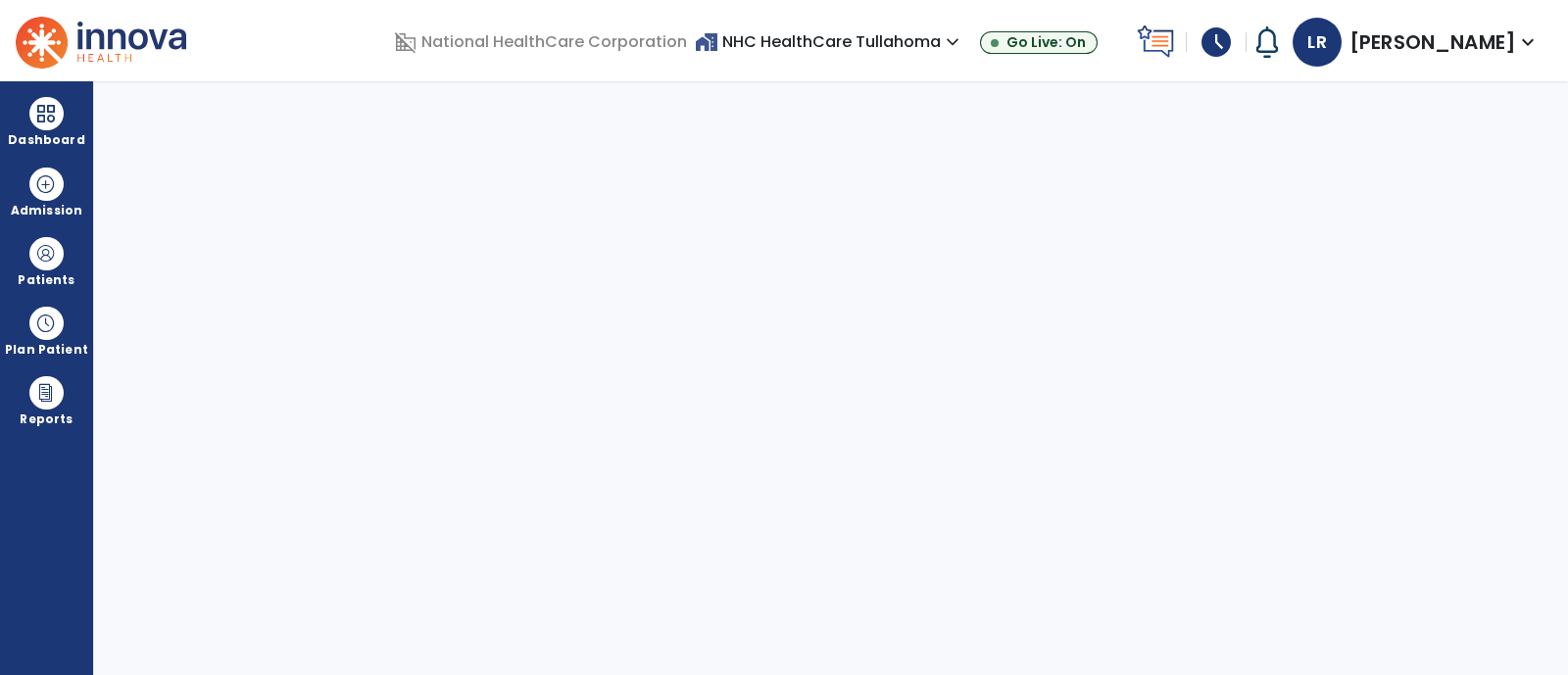 select on "****" 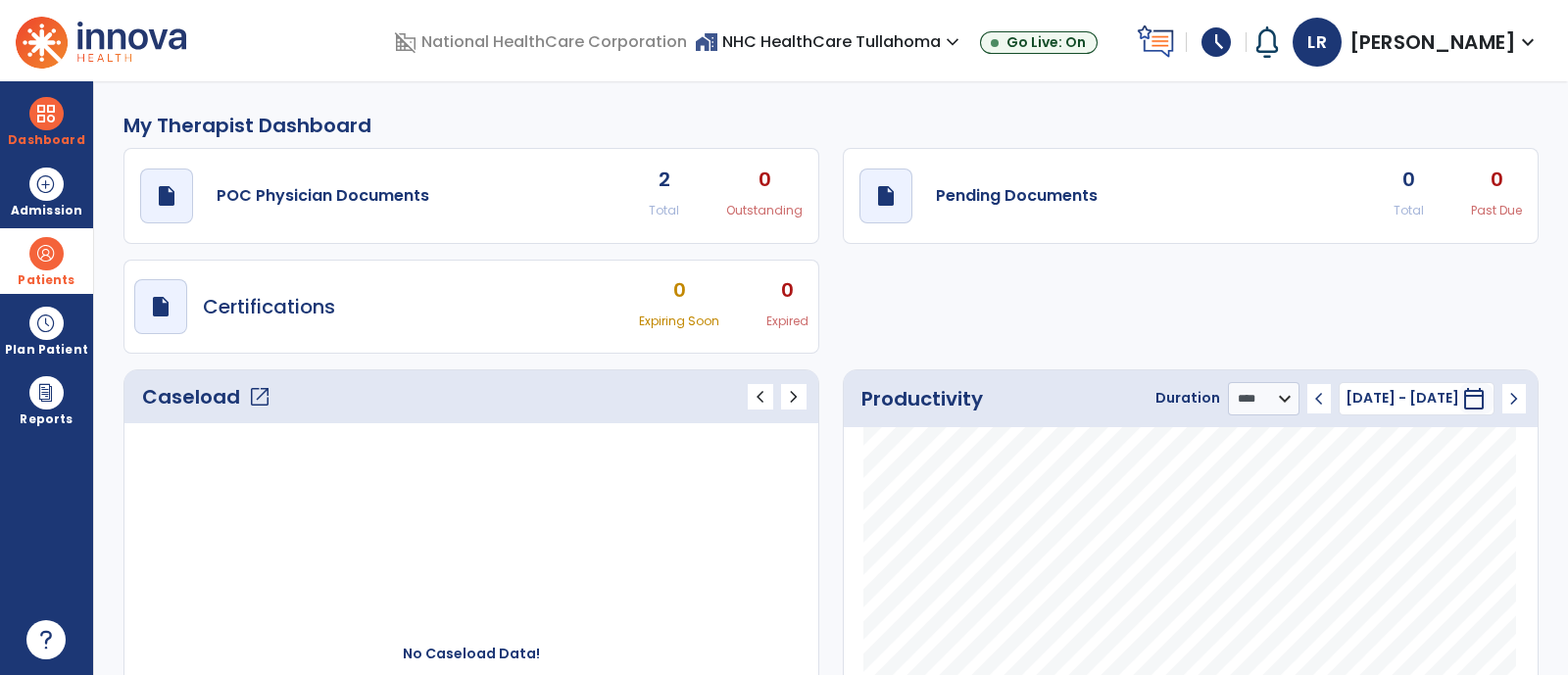 click on "Patients" at bounding box center [46, 261] 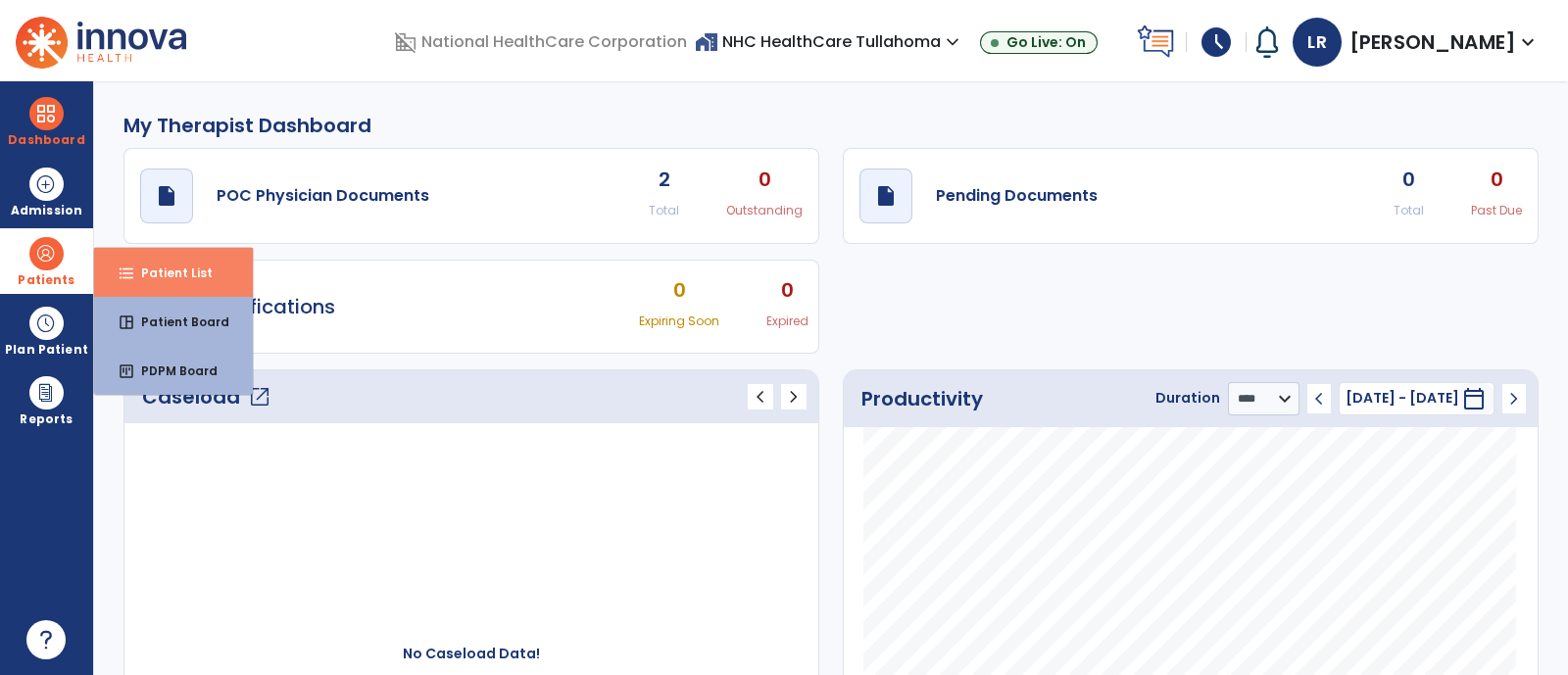 click on "Patient List" at bounding box center [169, 272] 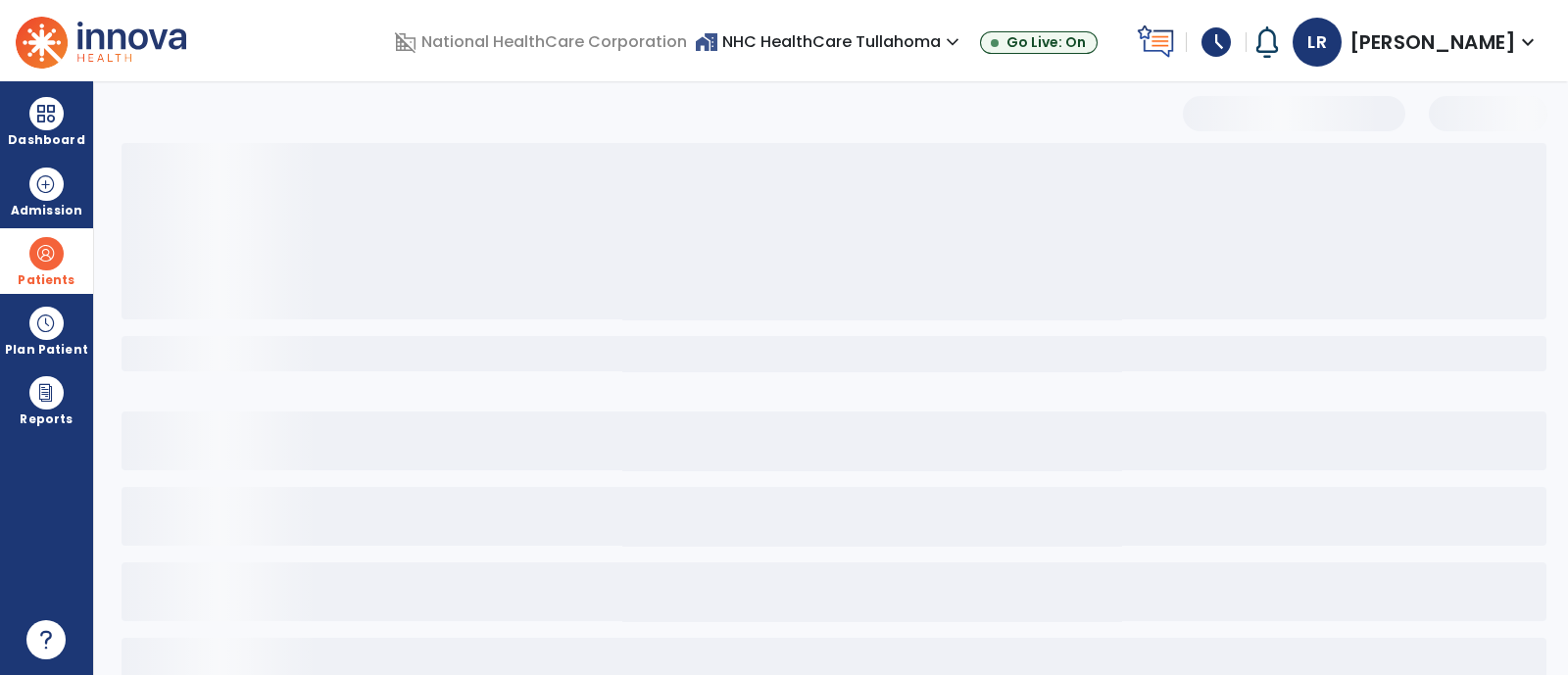 select on "***" 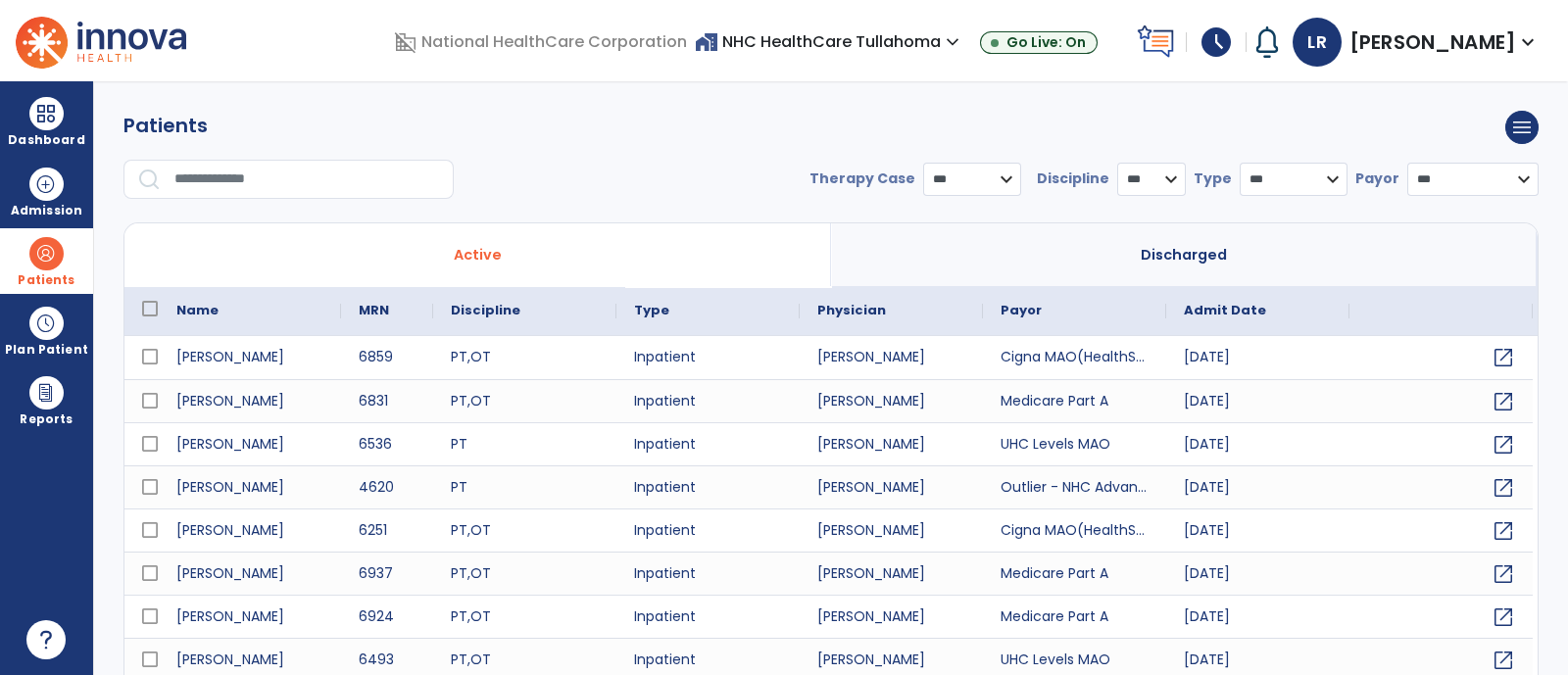 click at bounding box center [307, 179] 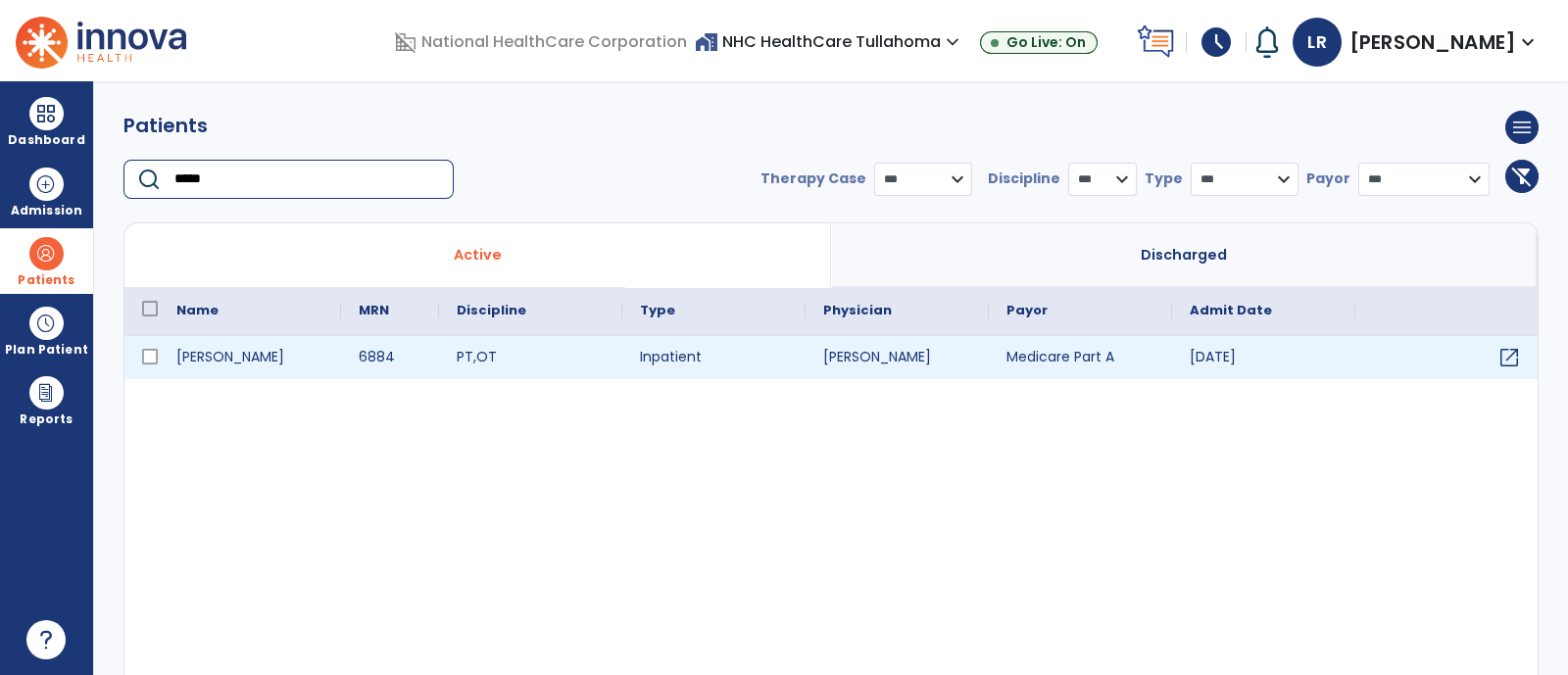 type on "*****" 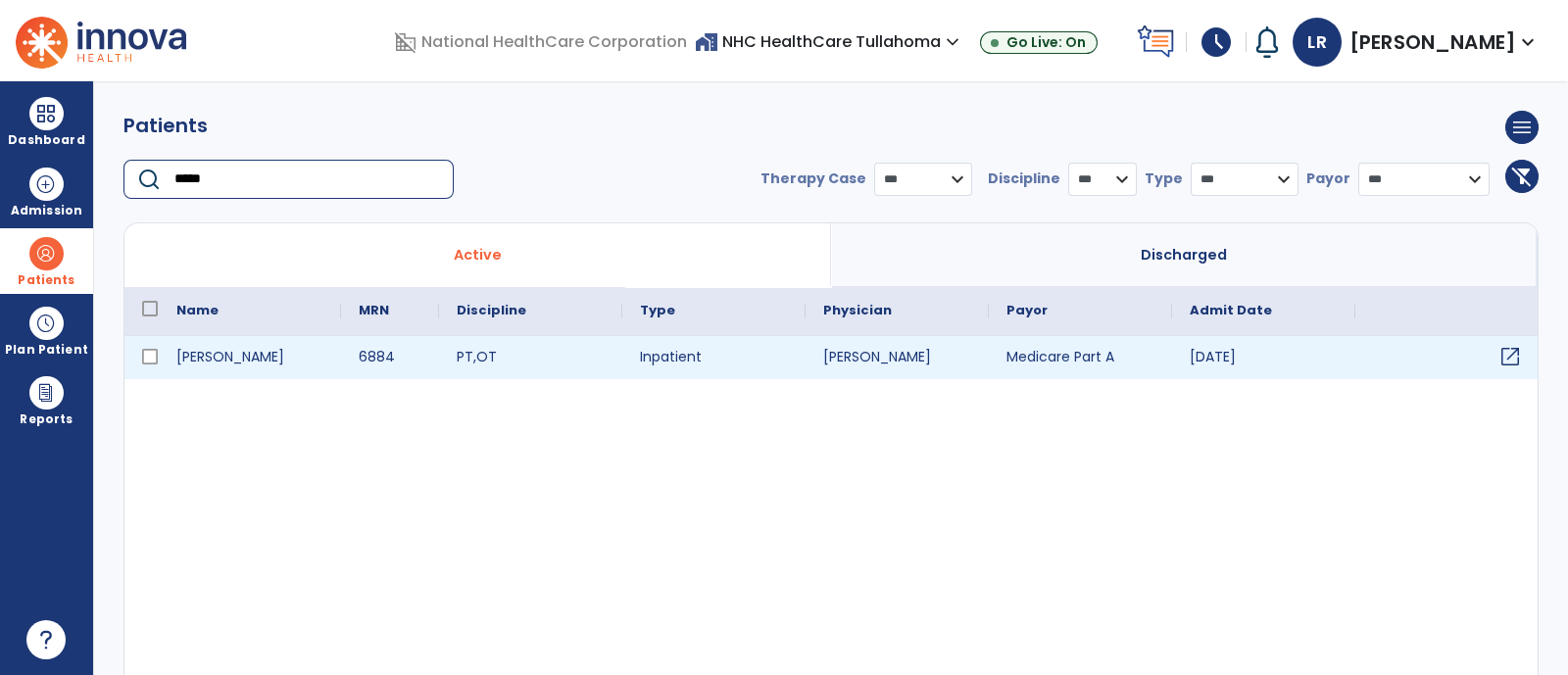 click on "open_in_new" at bounding box center [1446, 358] 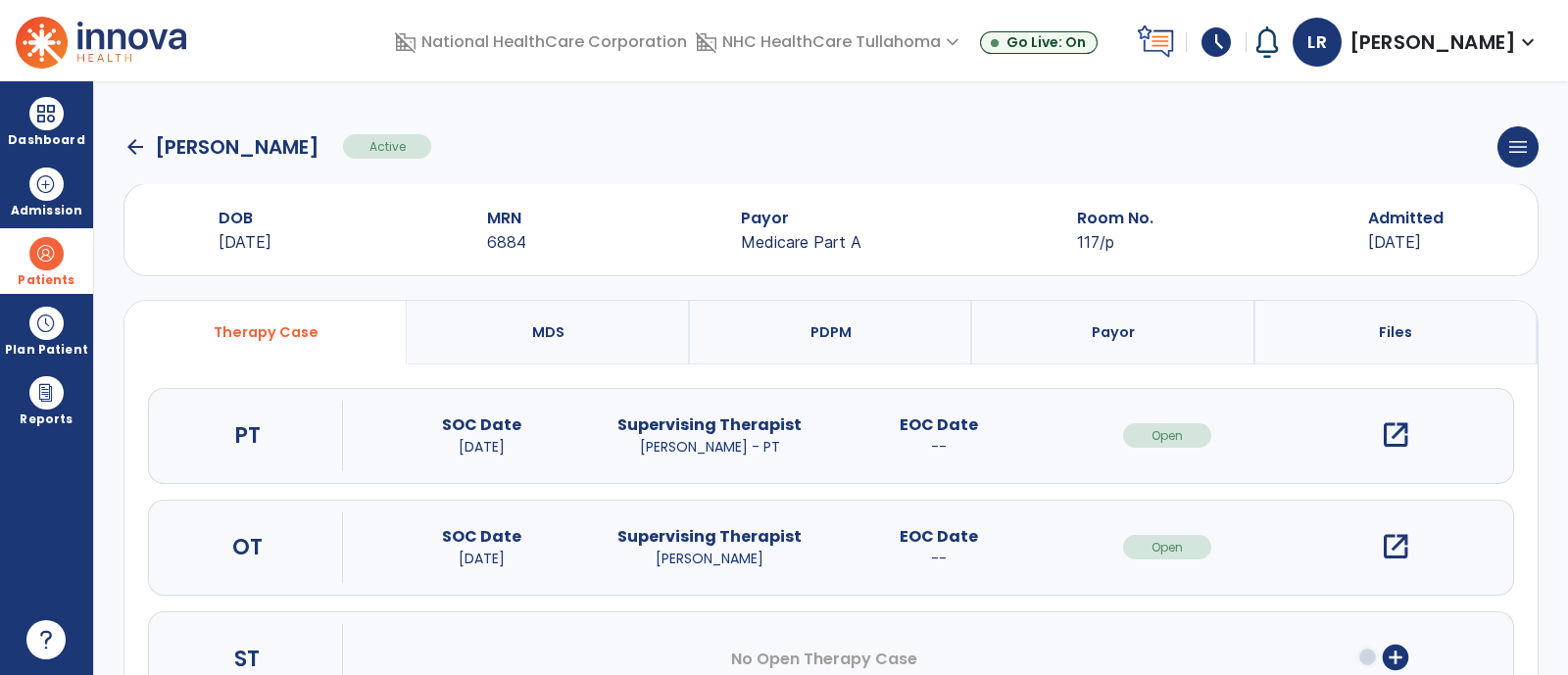 click on "open_in_new" at bounding box center [1396, 435] 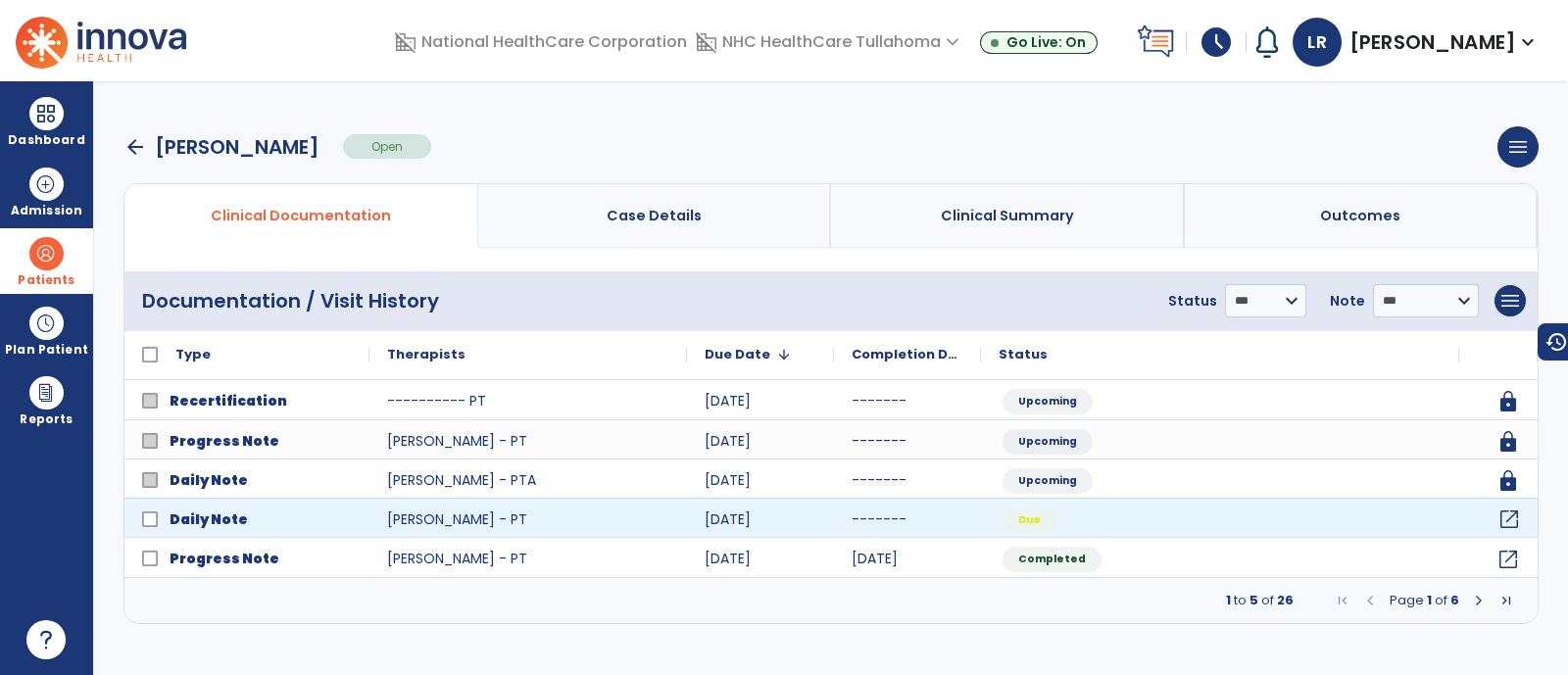 click on "open_in_new" 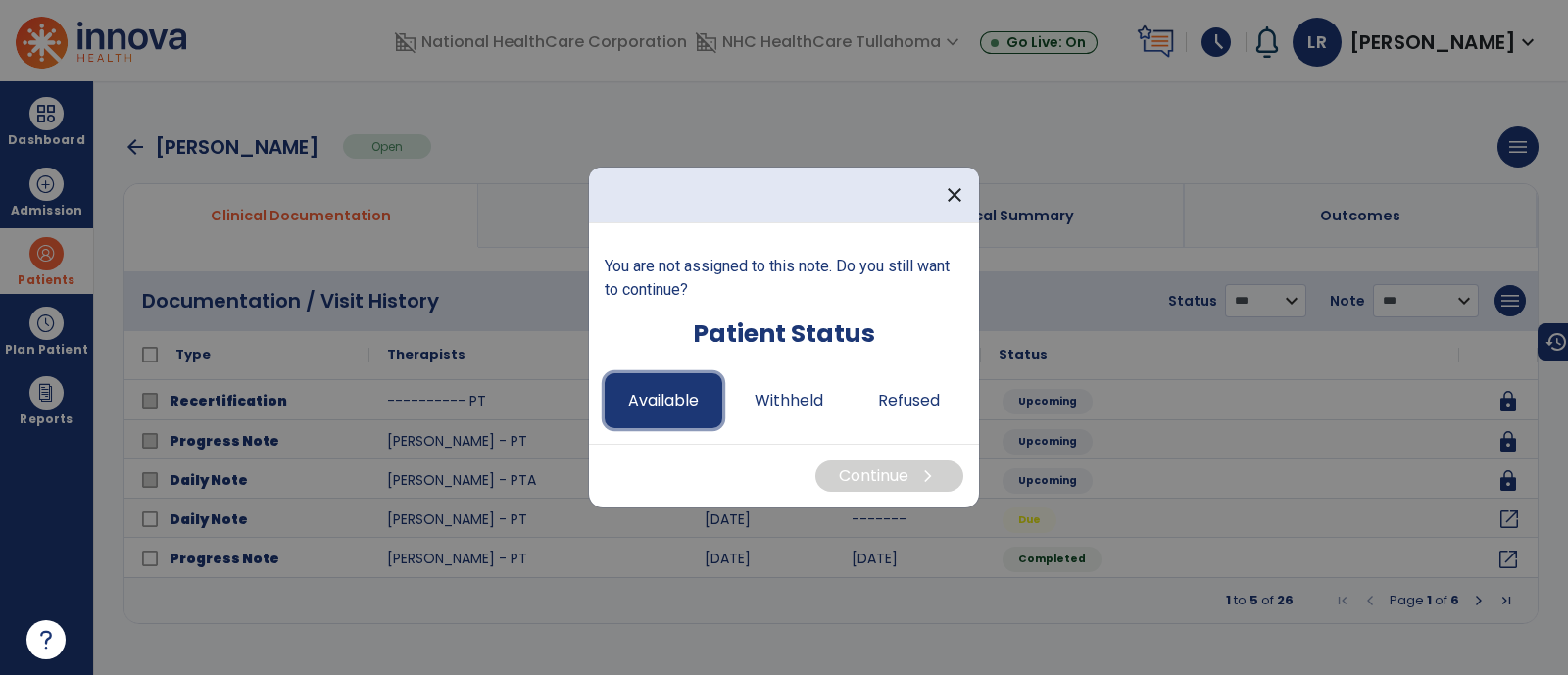 click on "Available" at bounding box center [663, 401] 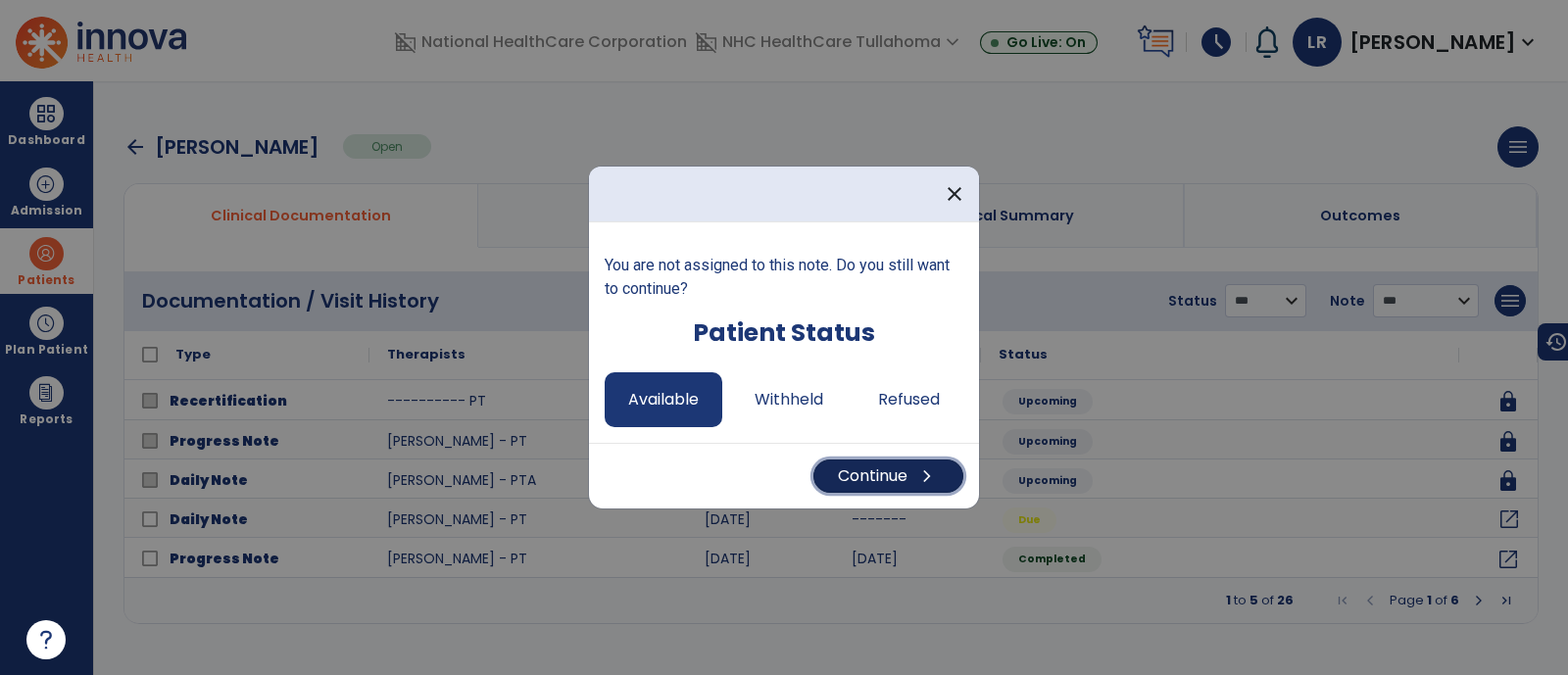 click on "Continue   chevron_right" at bounding box center (888, 476) 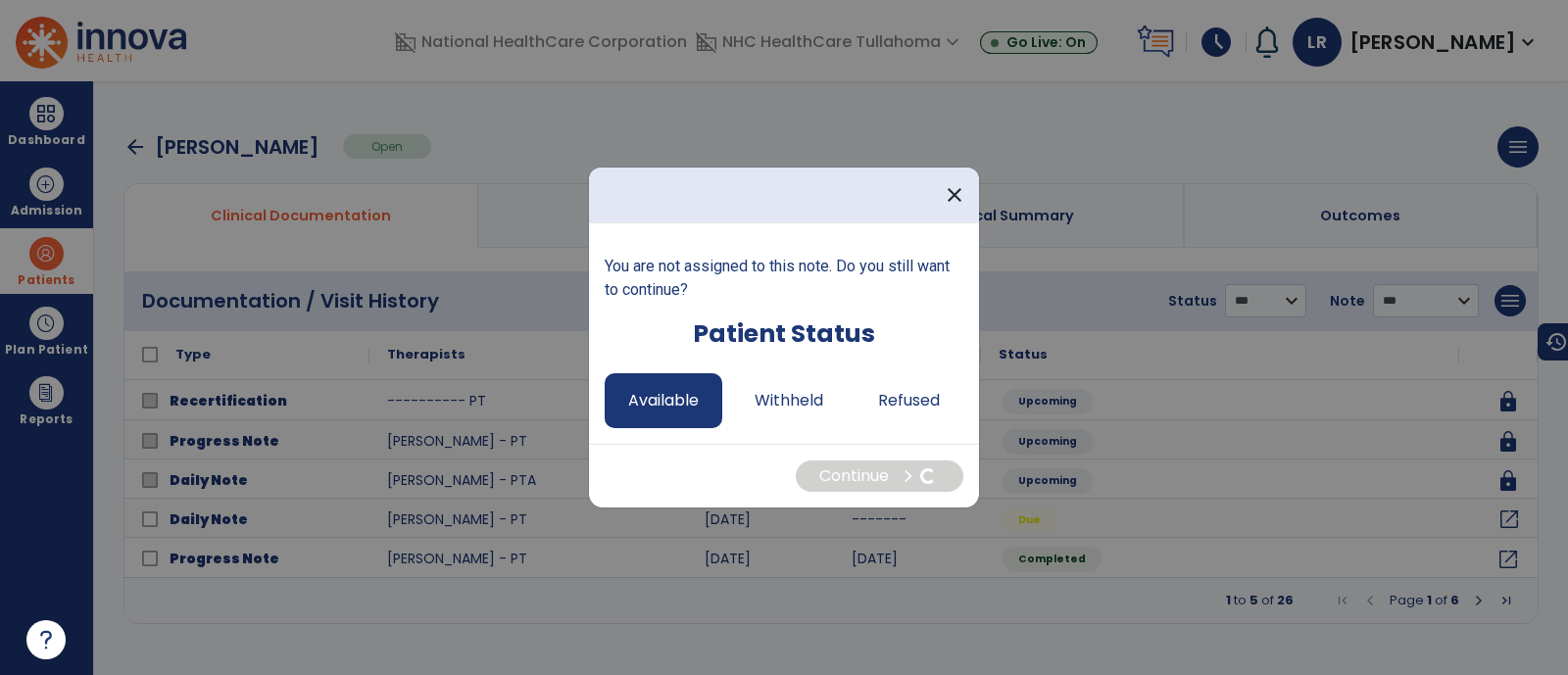 select on "*" 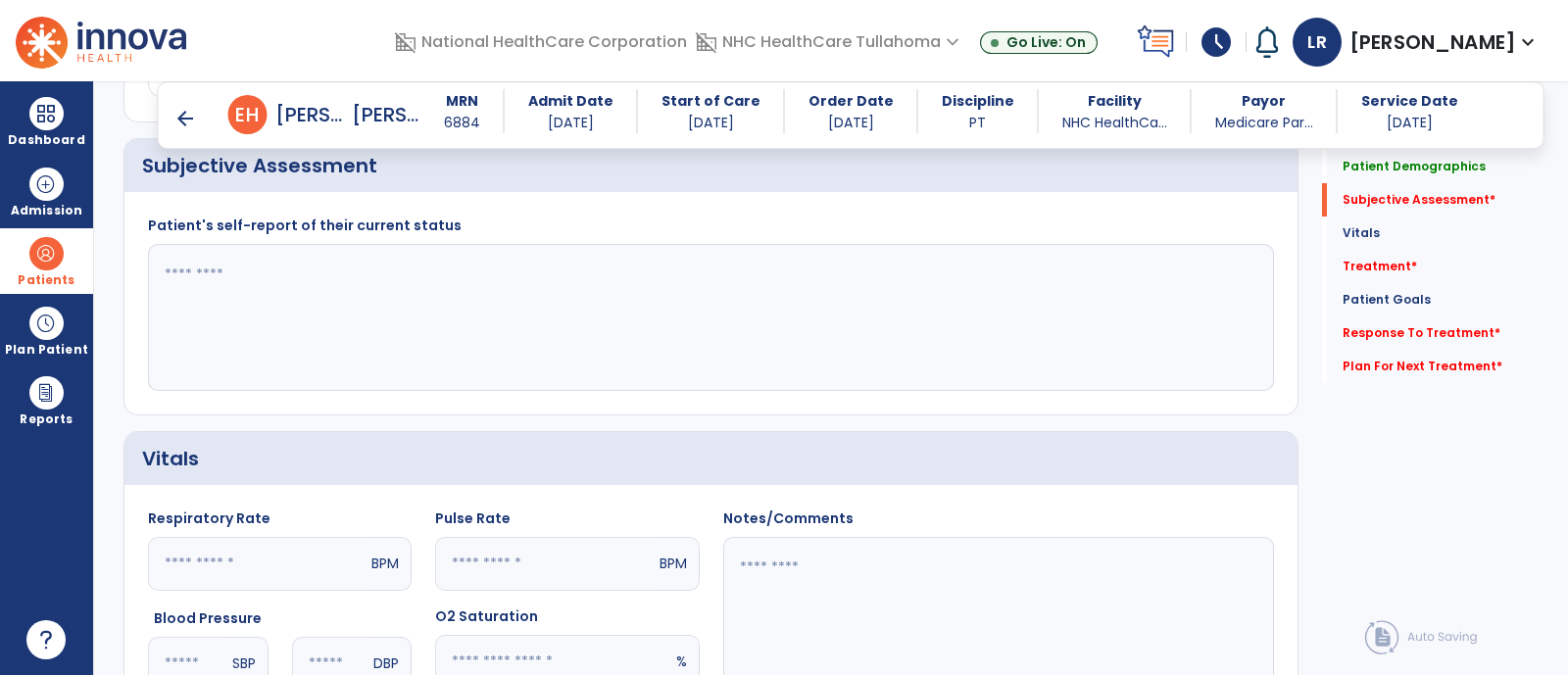 scroll, scrollTop: 486, scrollLeft: 0, axis: vertical 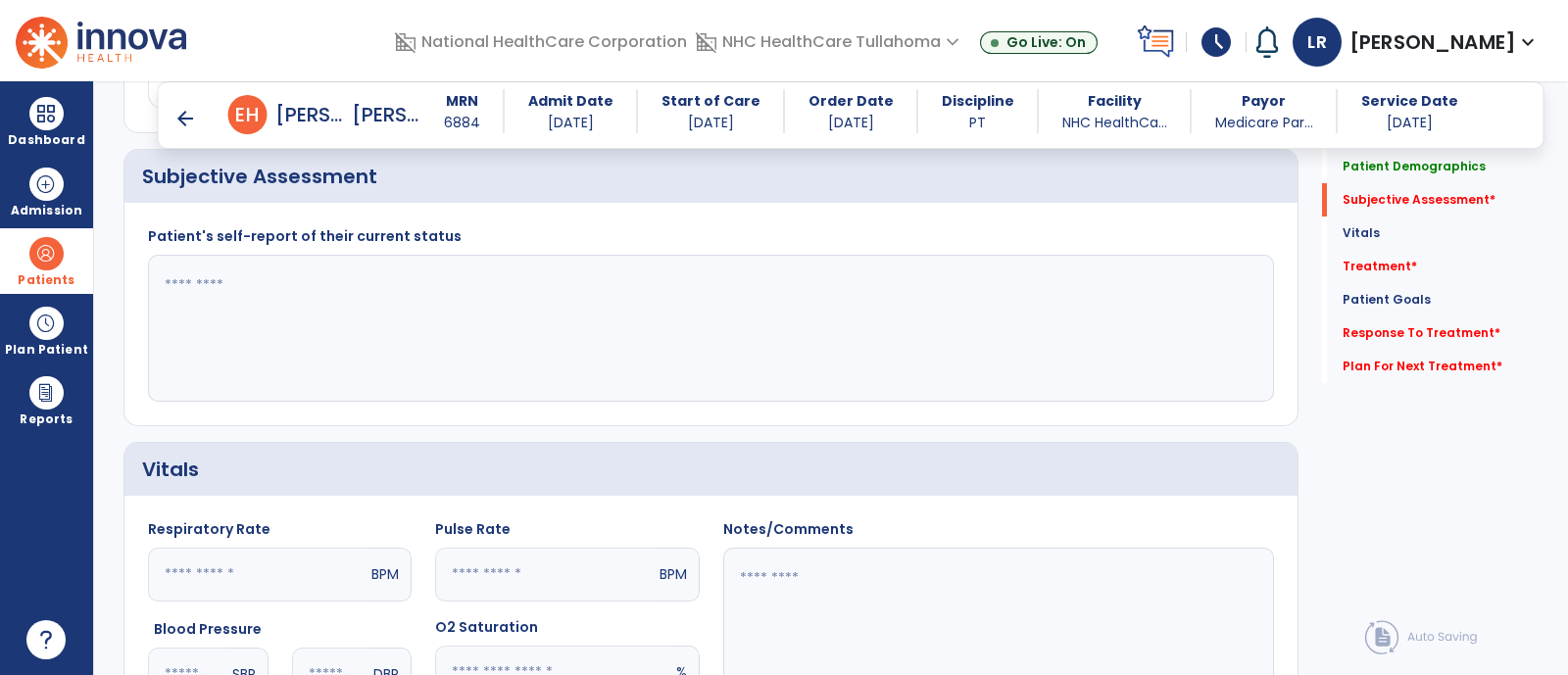 click 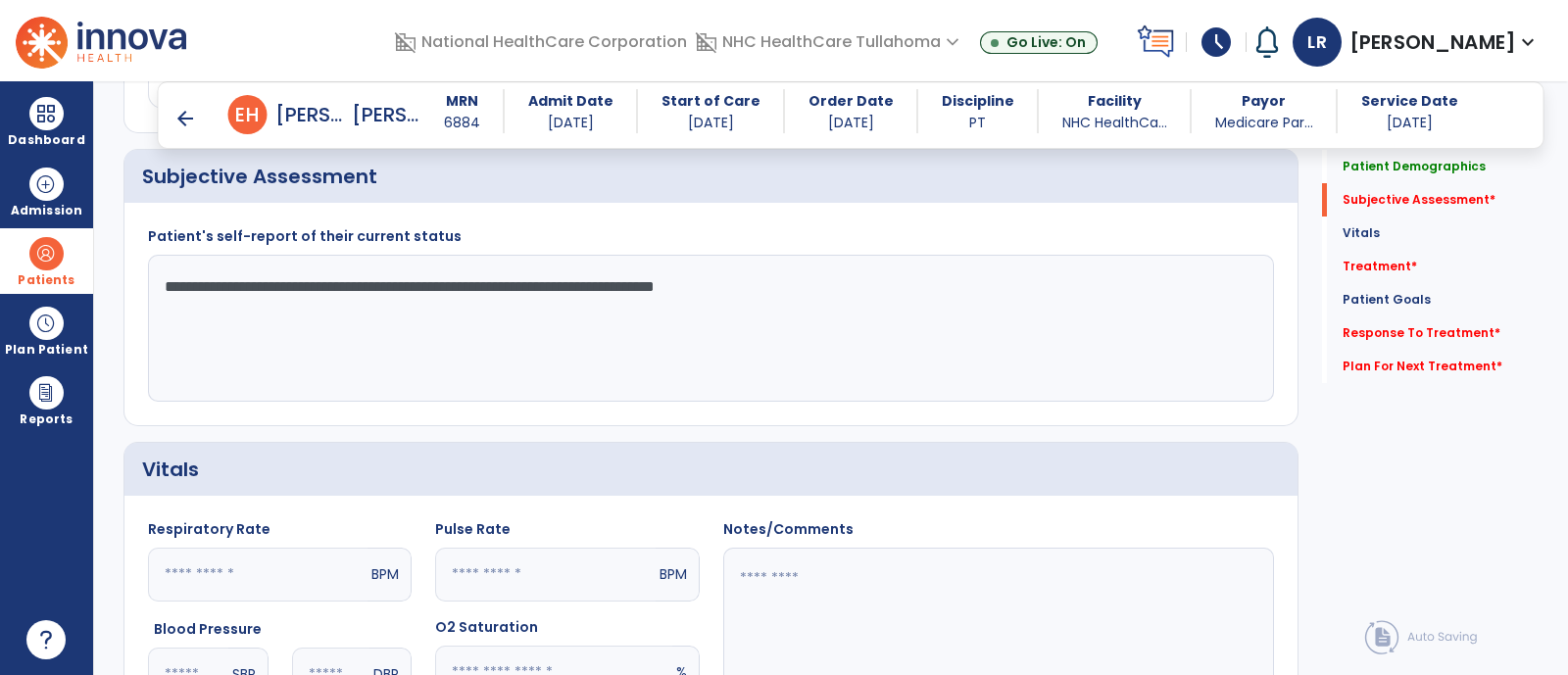 type on "**********" 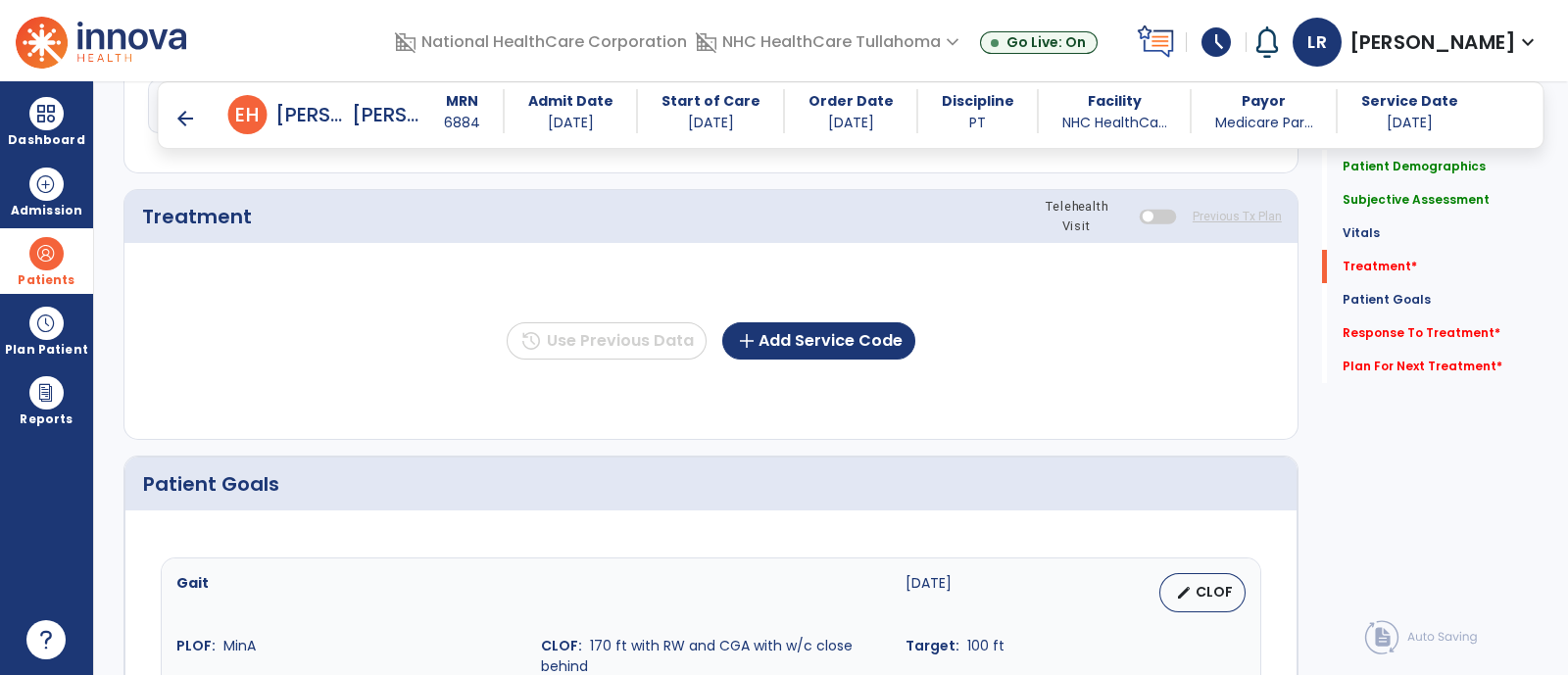 scroll, scrollTop: 1079, scrollLeft: 0, axis: vertical 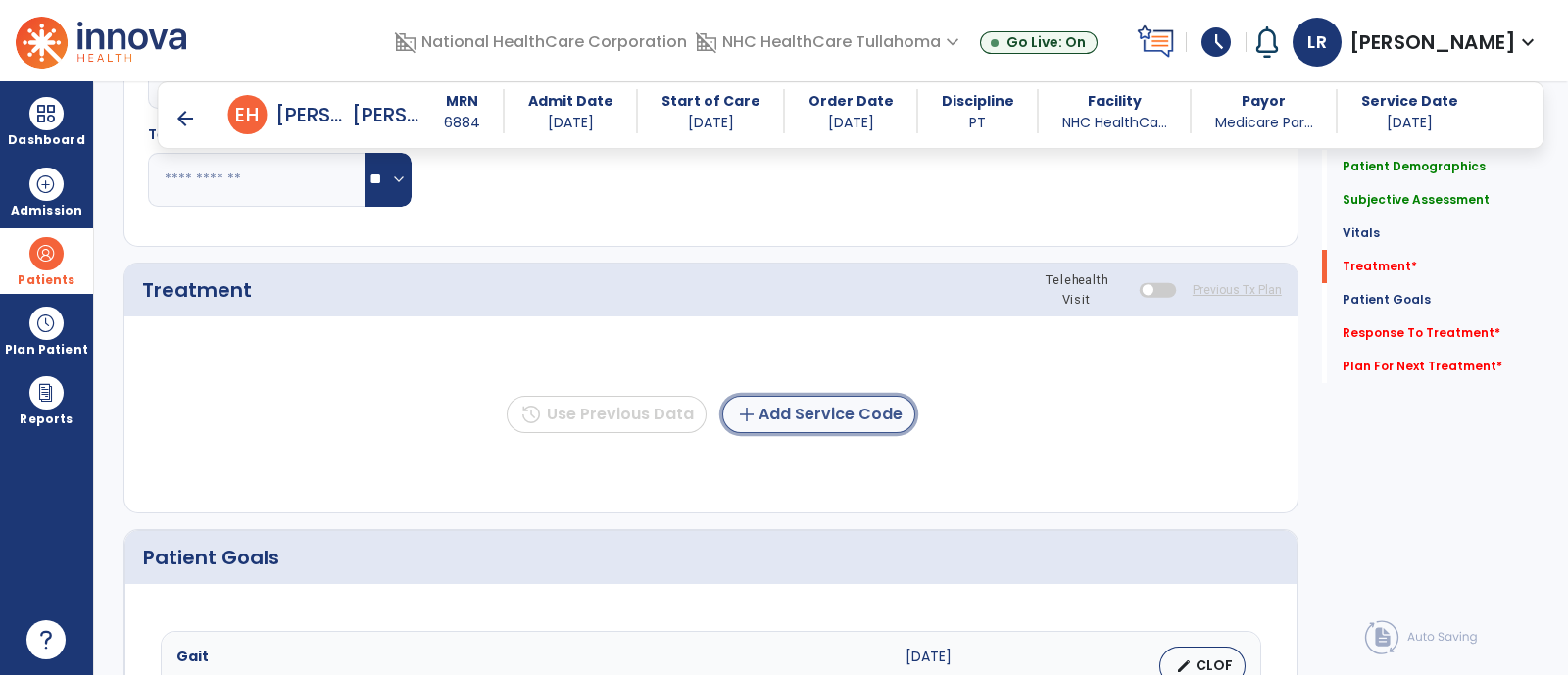 click on "add  Add Service Code" 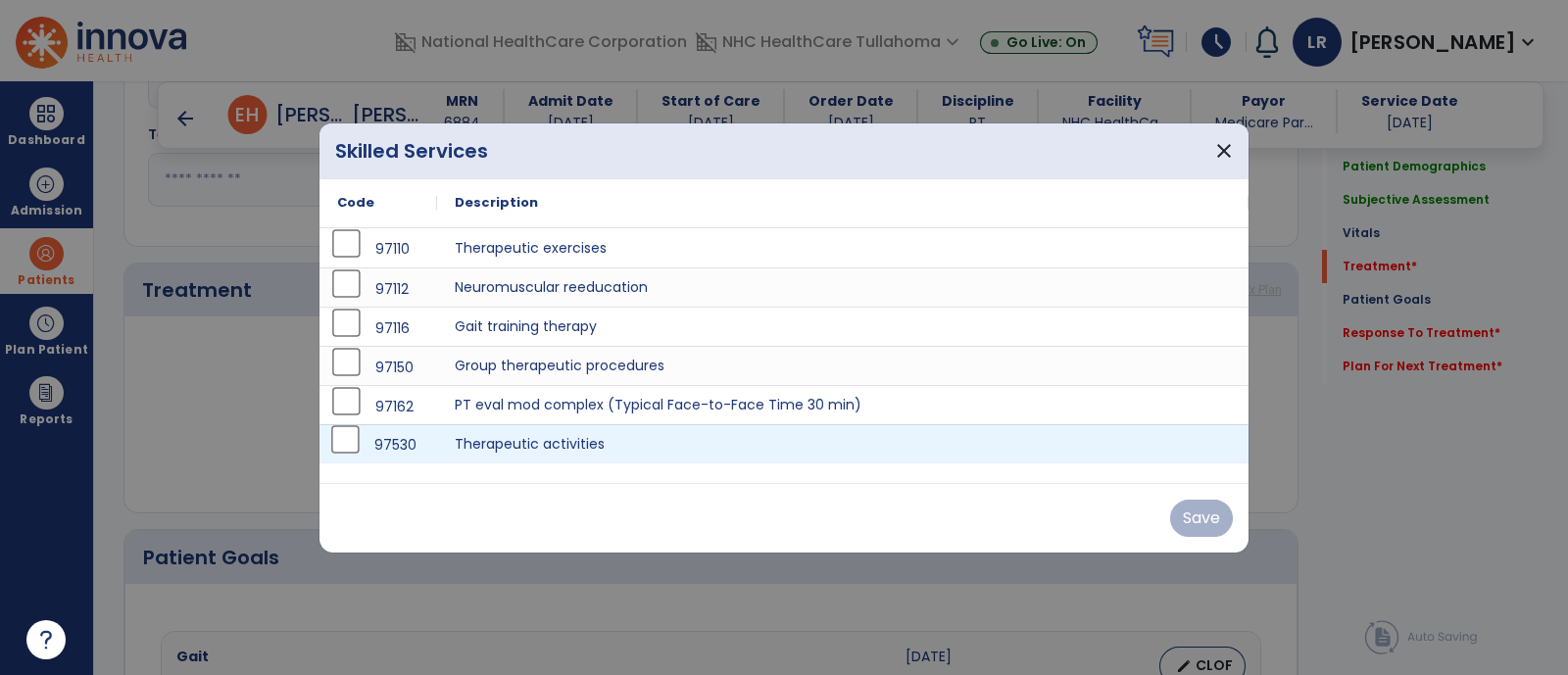 click on "97530" at bounding box center [378, 445] 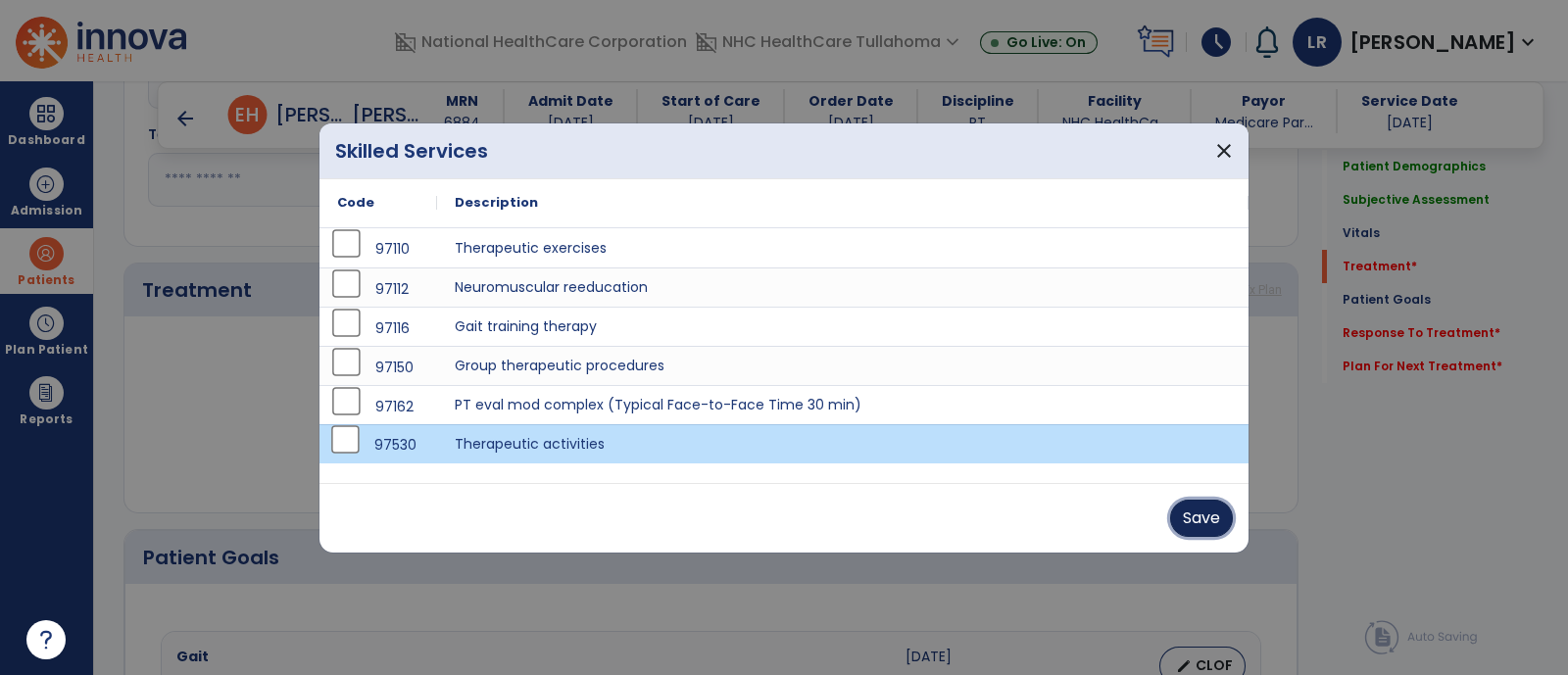 click on "Save" at bounding box center (1201, 518) 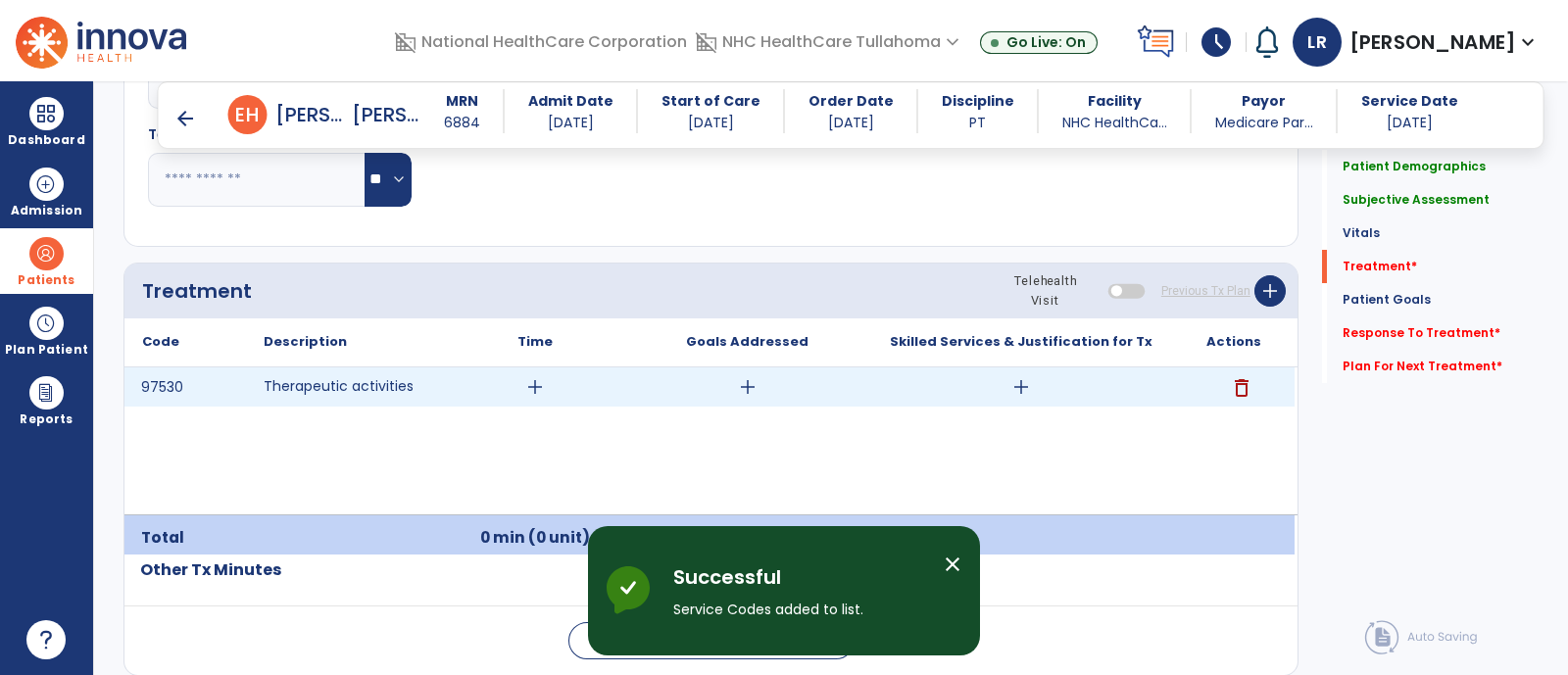 click on "add" at bounding box center (1021, 387) 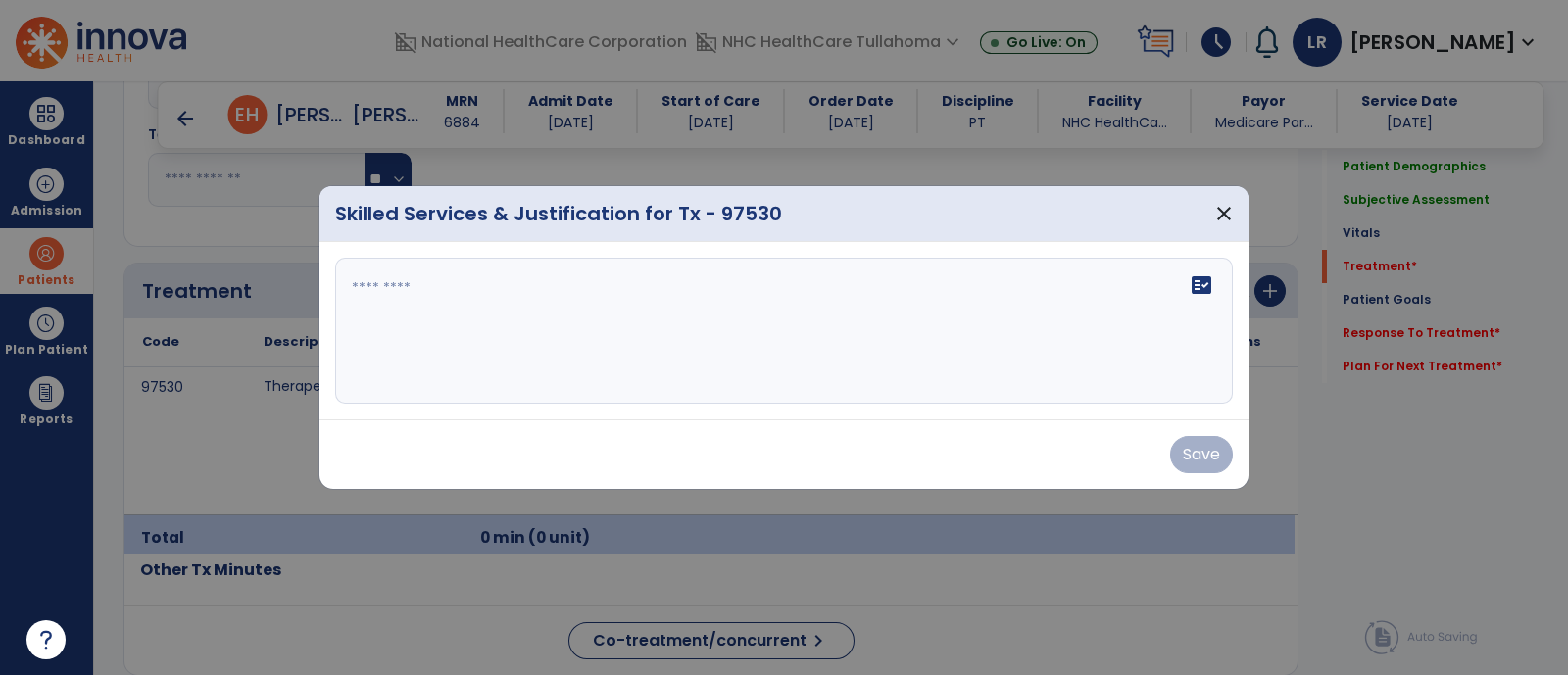 click on "fact_check" at bounding box center (784, 331) 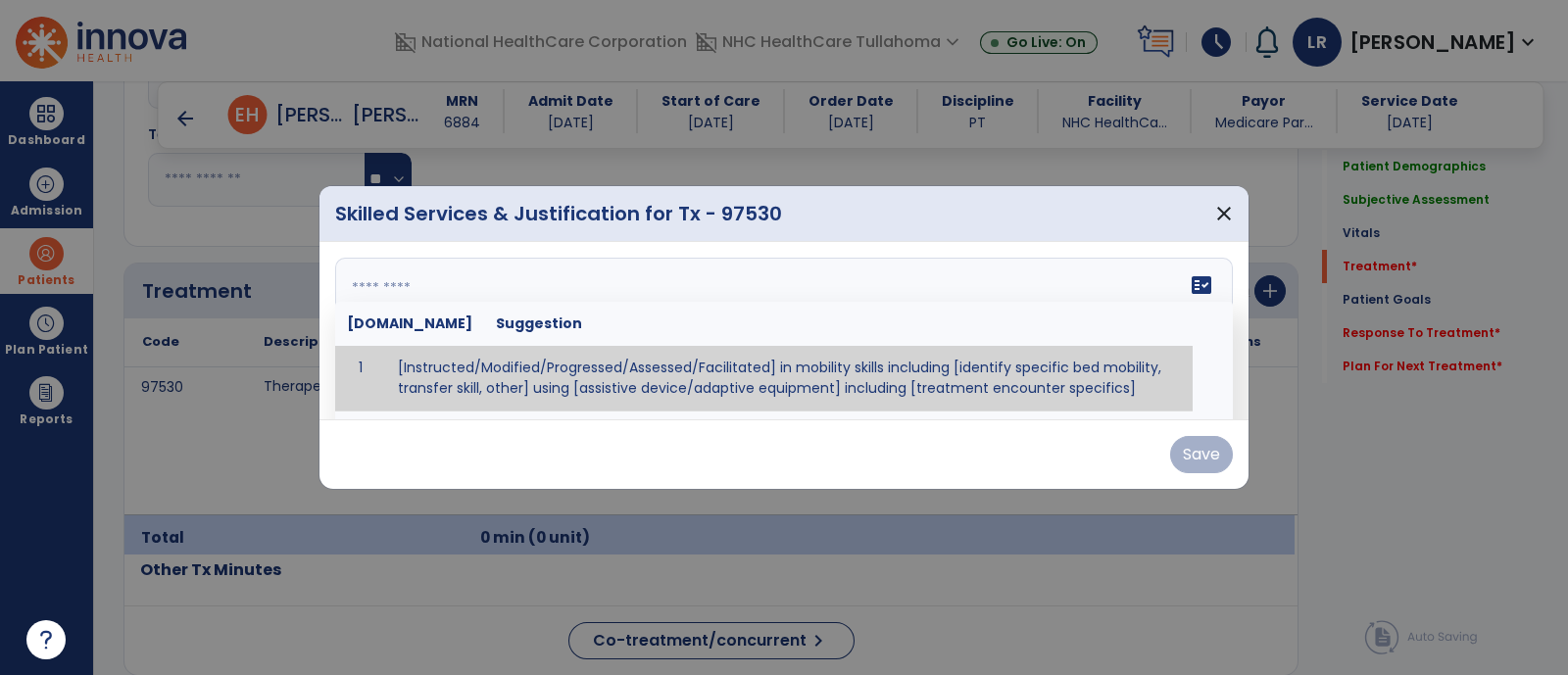 paste on "**********" 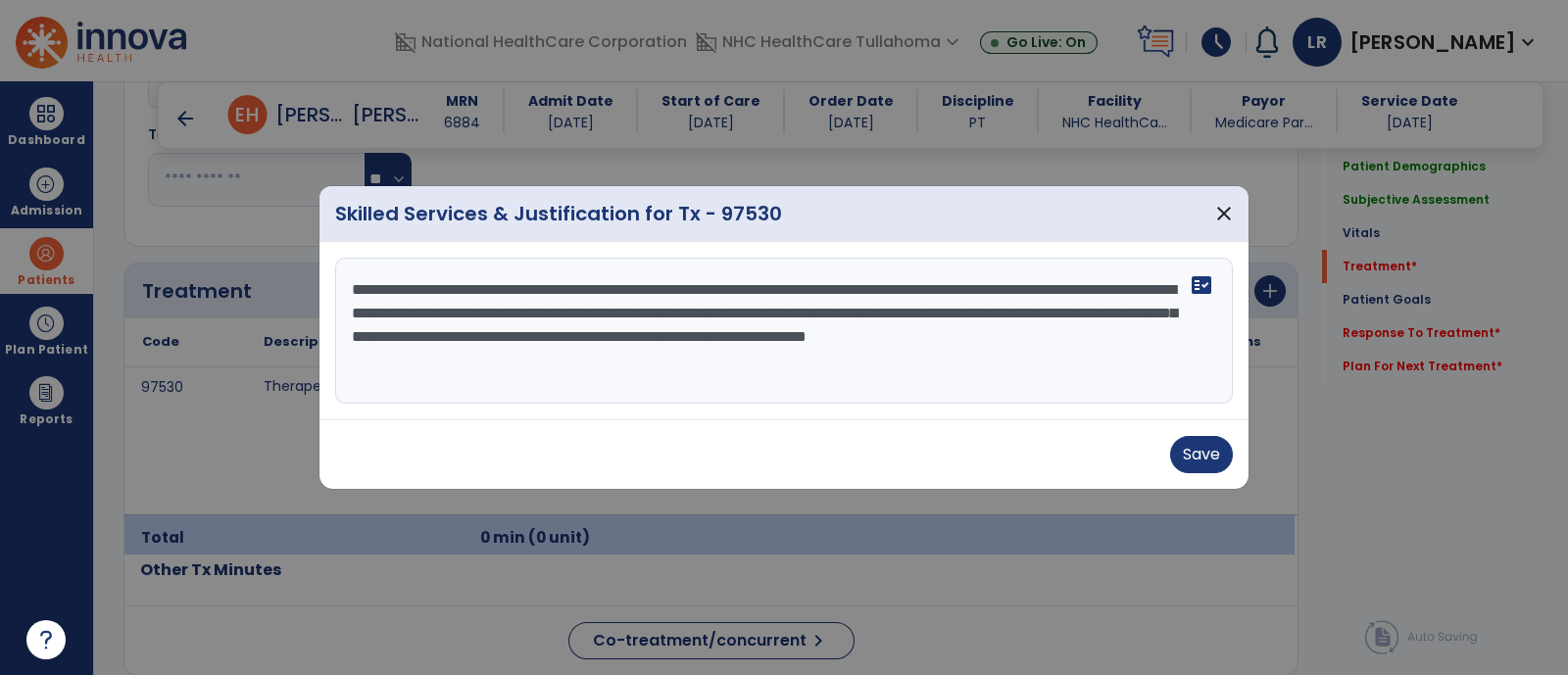 scroll, scrollTop: 14, scrollLeft: 0, axis: vertical 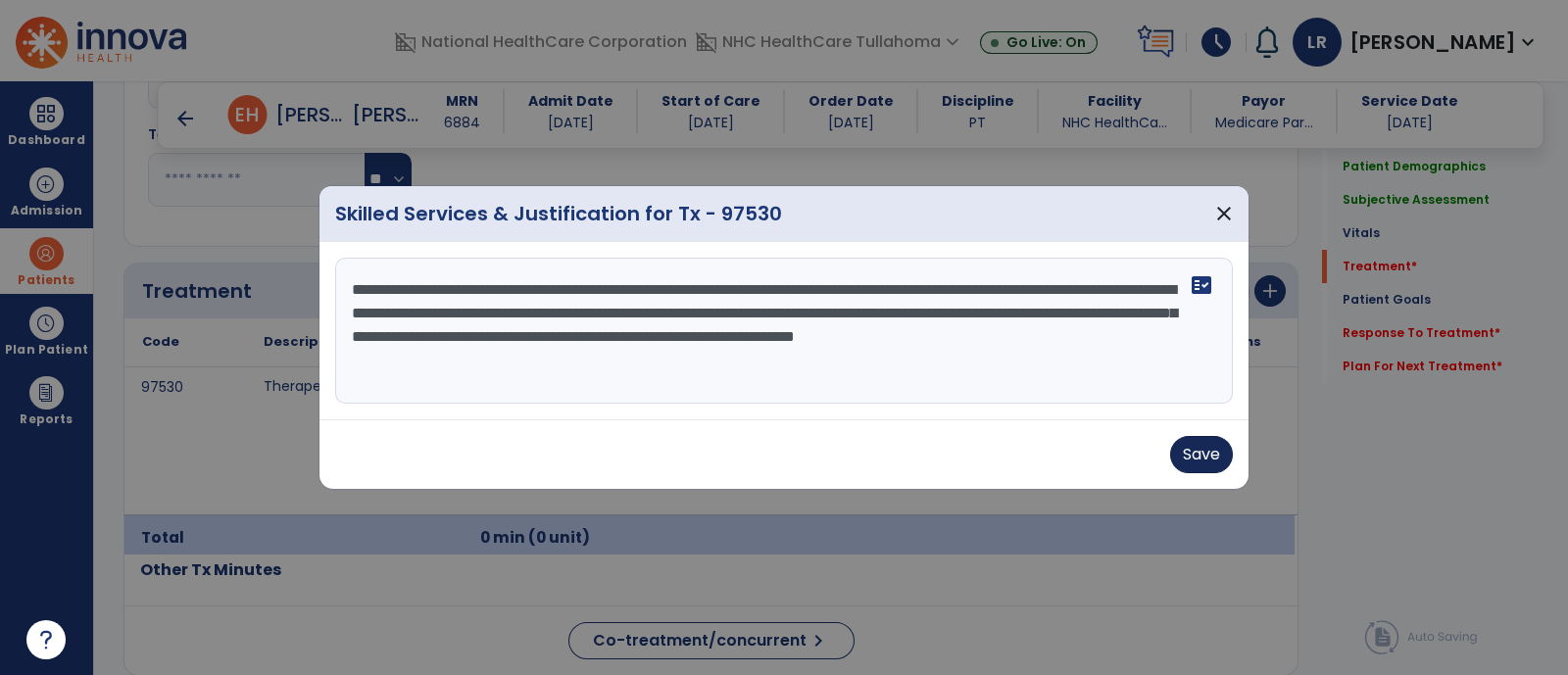 type on "**********" 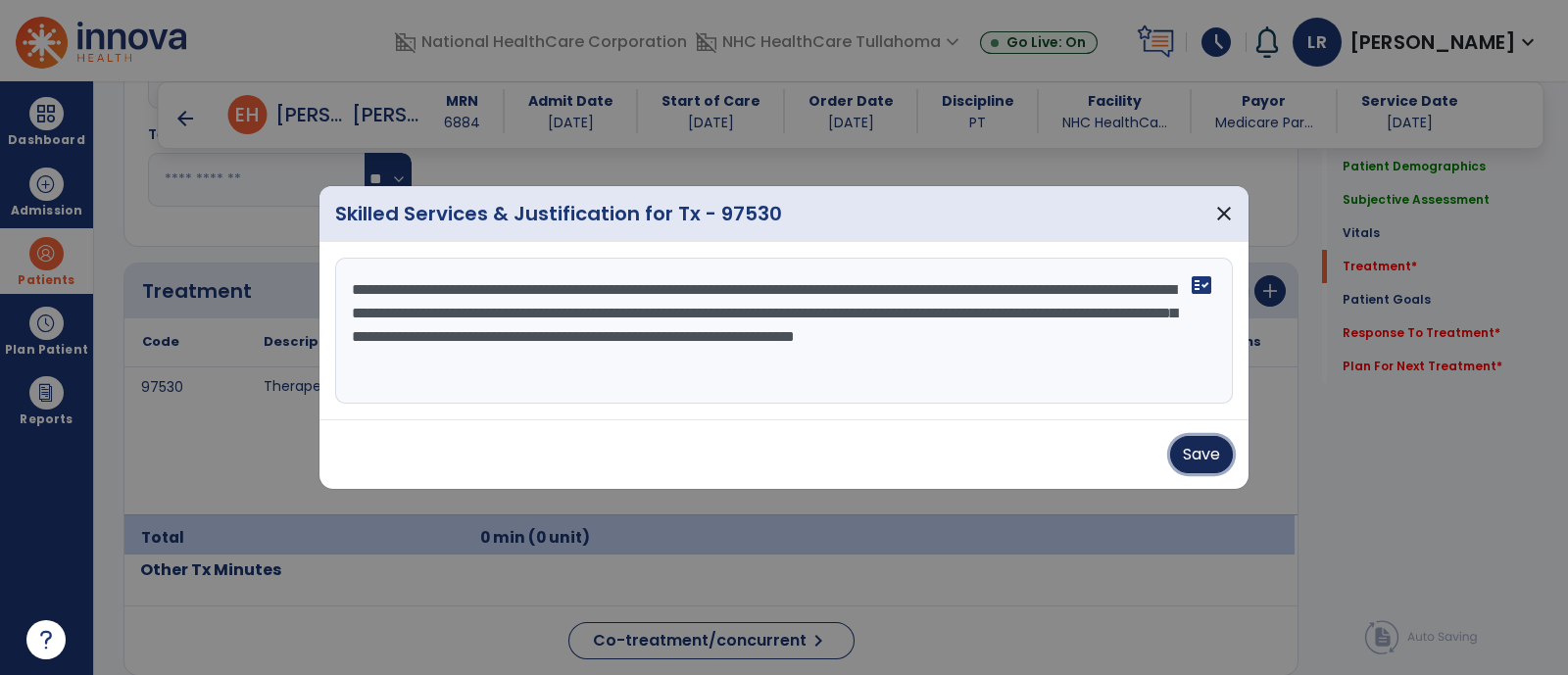 click on "Save" at bounding box center (1201, 455) 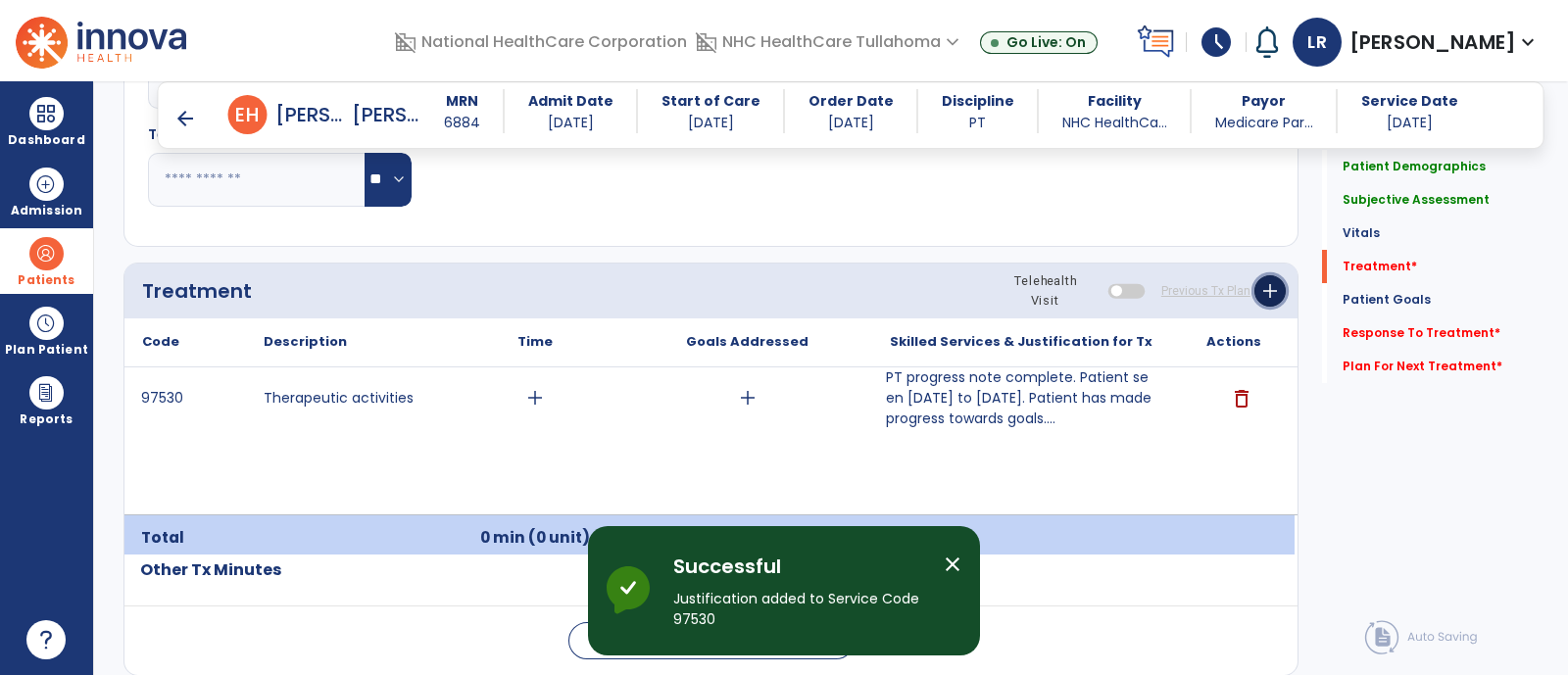 click on "add" 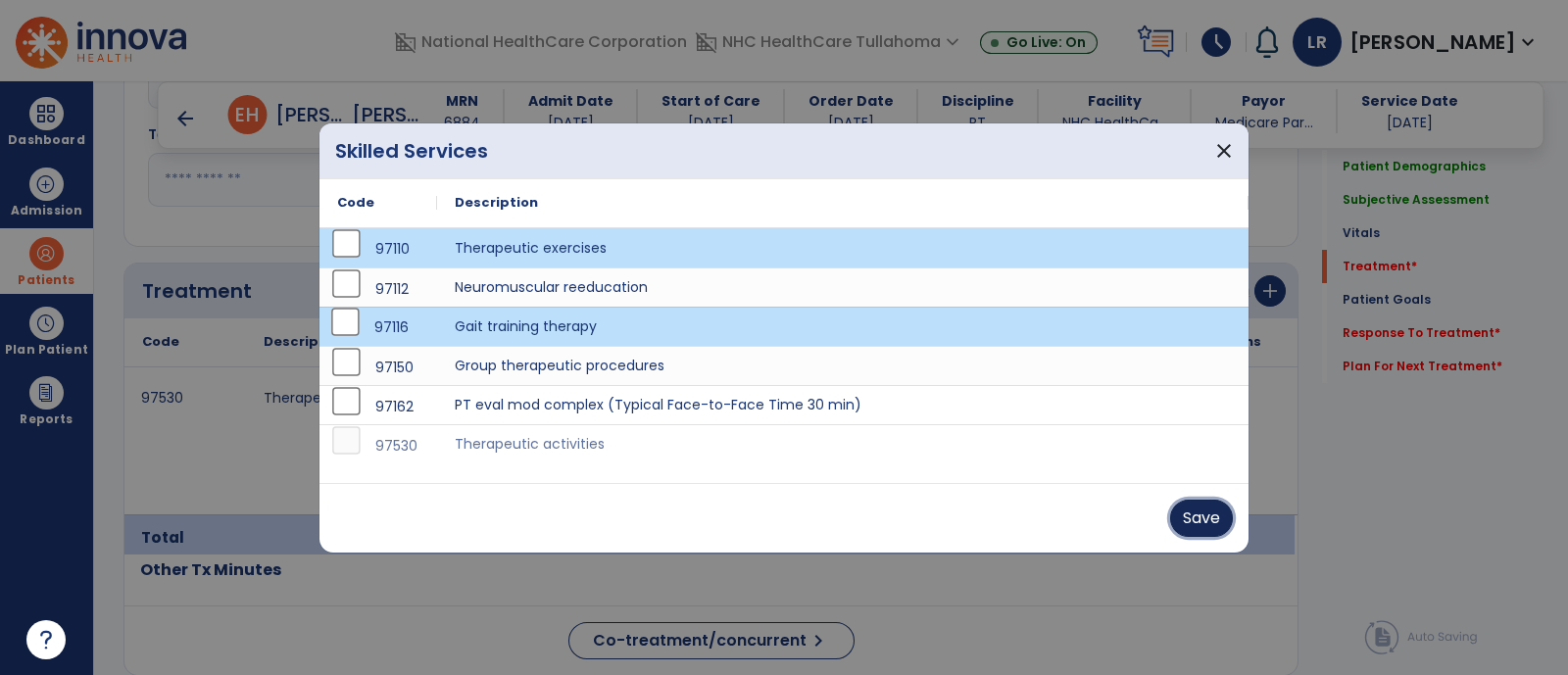 click on "Save" at bounding box center (1201, 518) 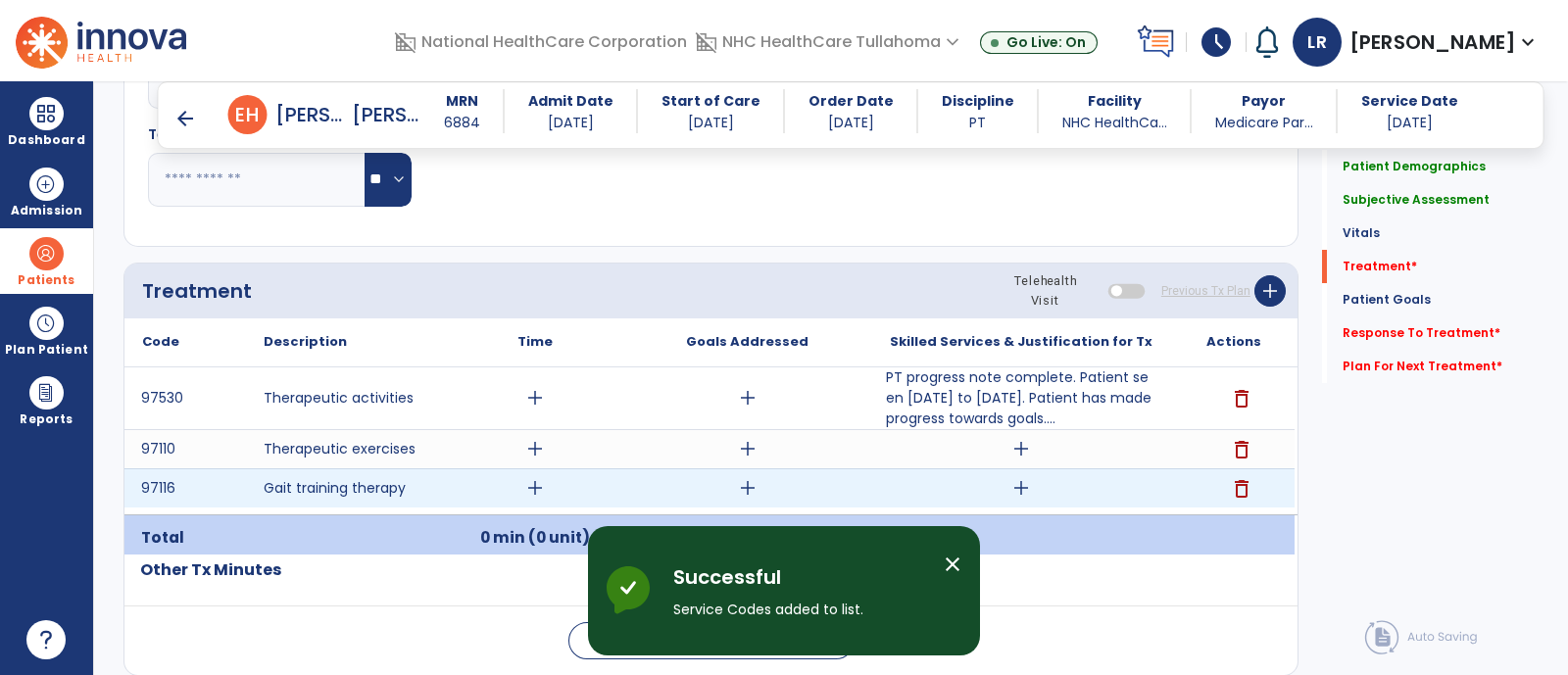 click on "add" at bounding box center (1021, 488) 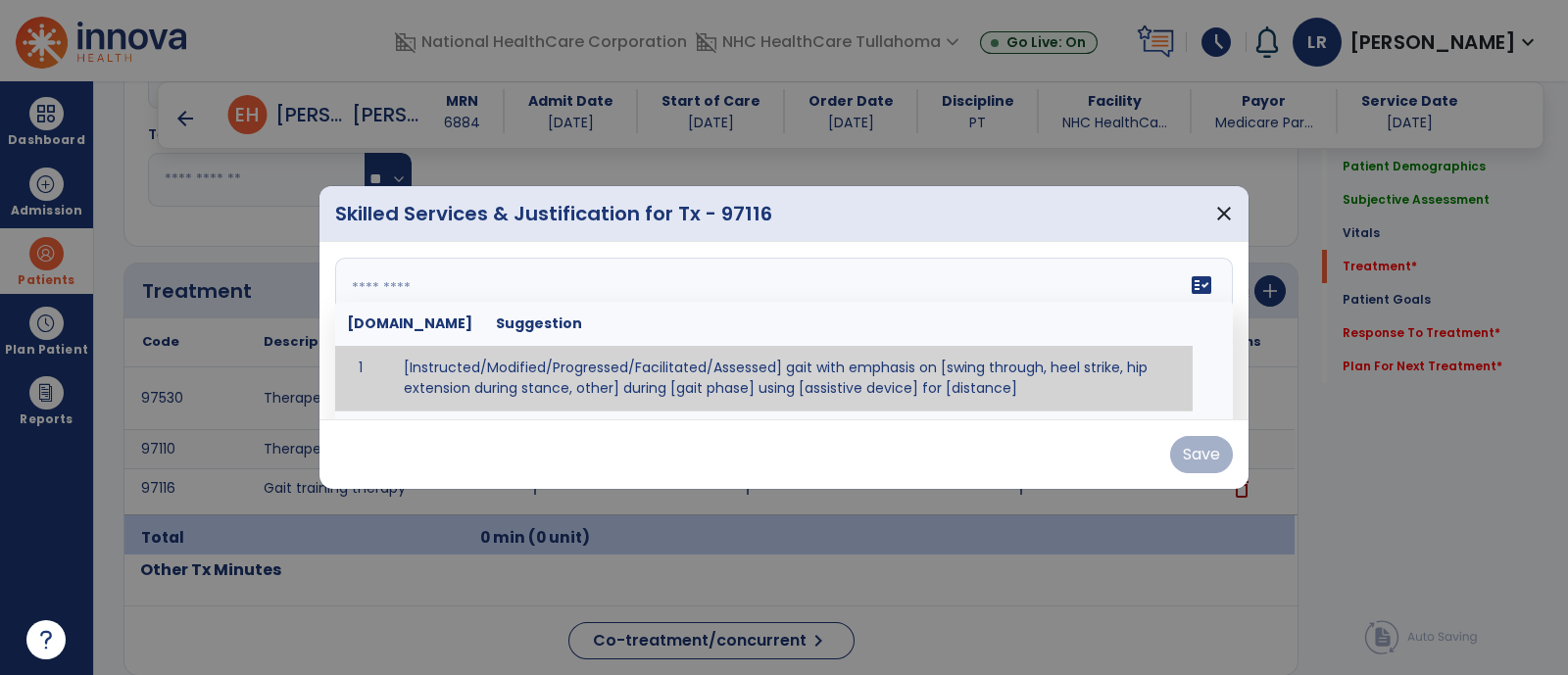 click on "fact_check  [DOMAIN_NAME] Suggestion 1 [Instructed/Modified/Progressed/Facilitated/Assessed] gait with emphasis on [swing through, heel strike, hip extension during stance, other] during [gait phase] using [assistive device] for [distance] 2 [Instructed/Modified/Progressed/Facilitated/Assessed] use of [assistive device] and [NWB, PWB, step-to gait pattern, step through gait pattern] 3 [Instructed/Modified/Progressed/Facilitated/Assessed] patient's ability to [ascend/descend # of steps, perform directional changes, walk on even/uneven surfaces, pick-up objects off floor, velocity changes, other] using [assistive device]. 4 [Instructed/Modified/Progressed/Facilitated/Assessed] pre-gait activities including [identify exercise] in order to prepare for gait training. 5" at bounding box center [784, 331] 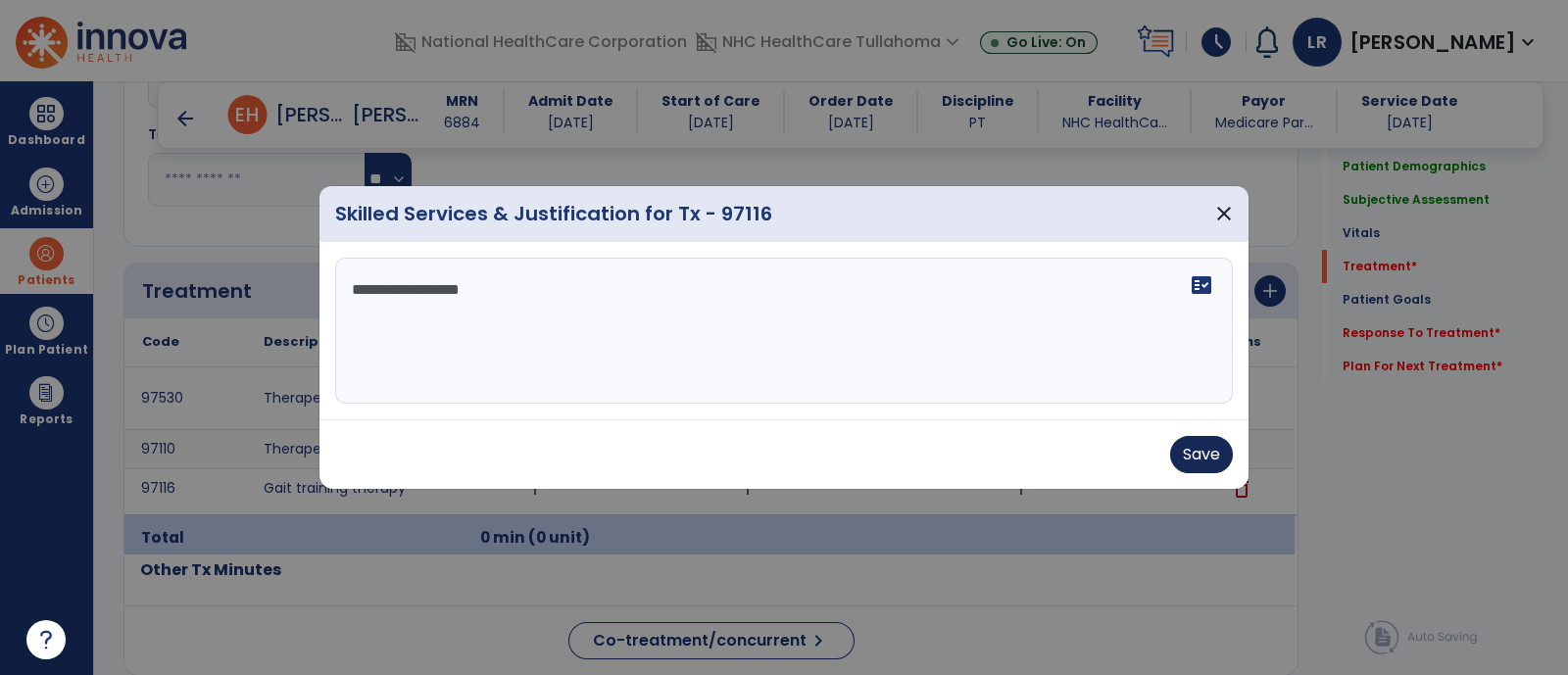 type on "**********" 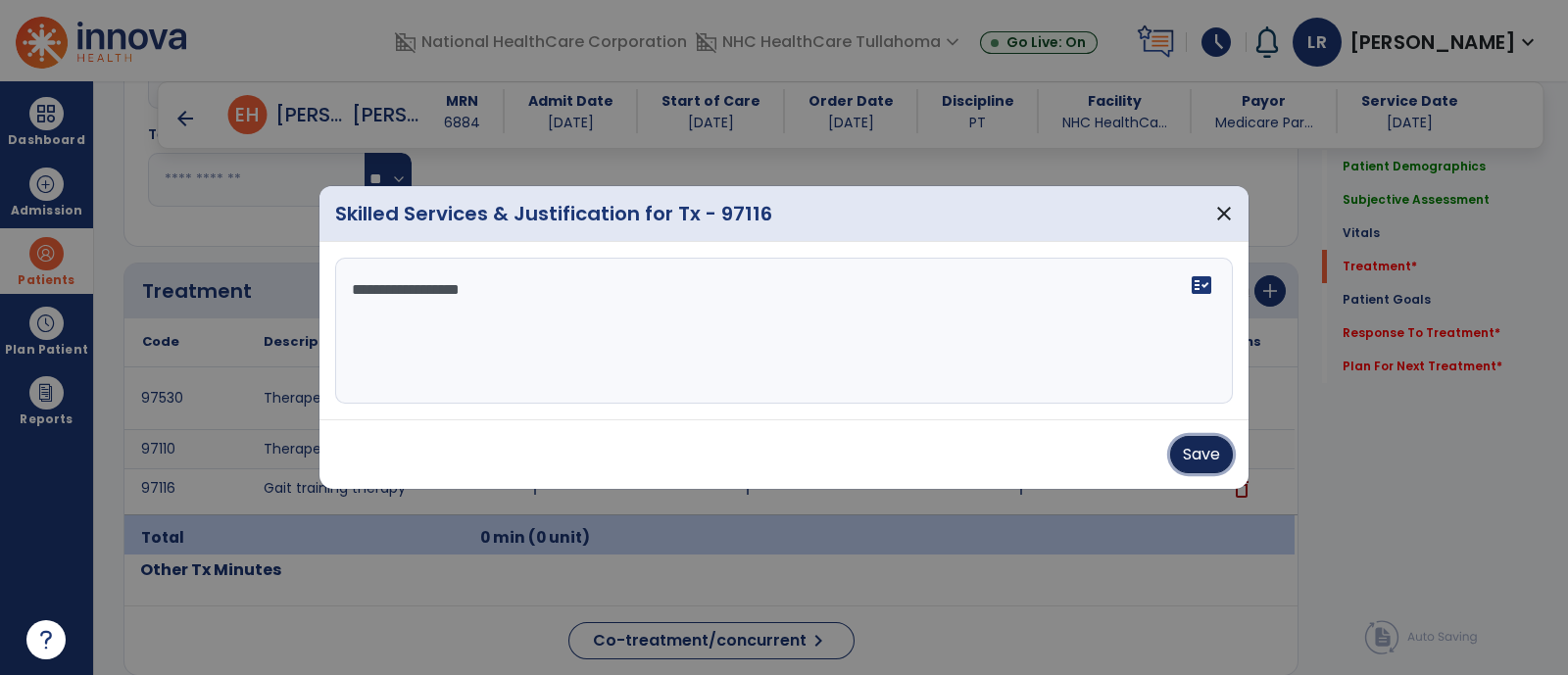 click on "Save" at bounding box center [1201, 455] 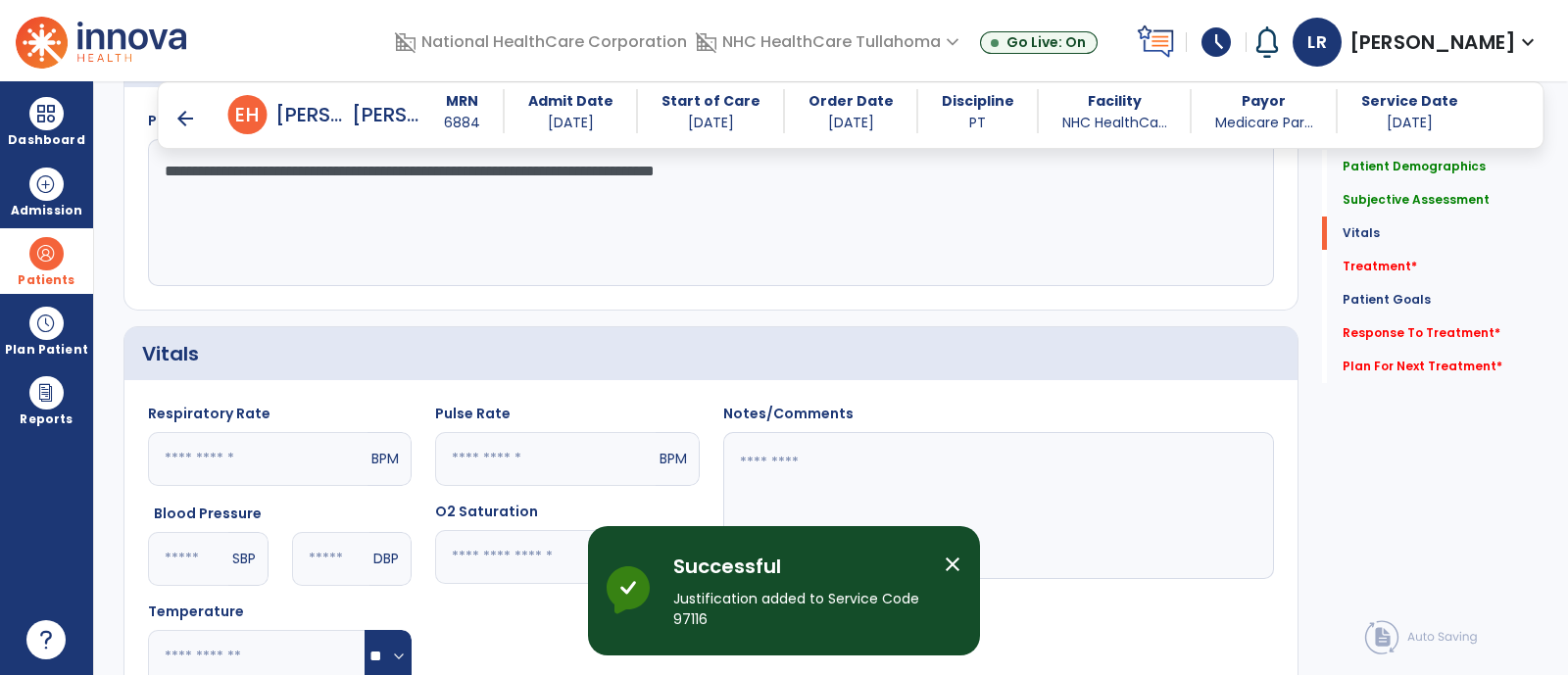 scroll, scrollTop: 602, scrollLeft: 0, axis: vertical 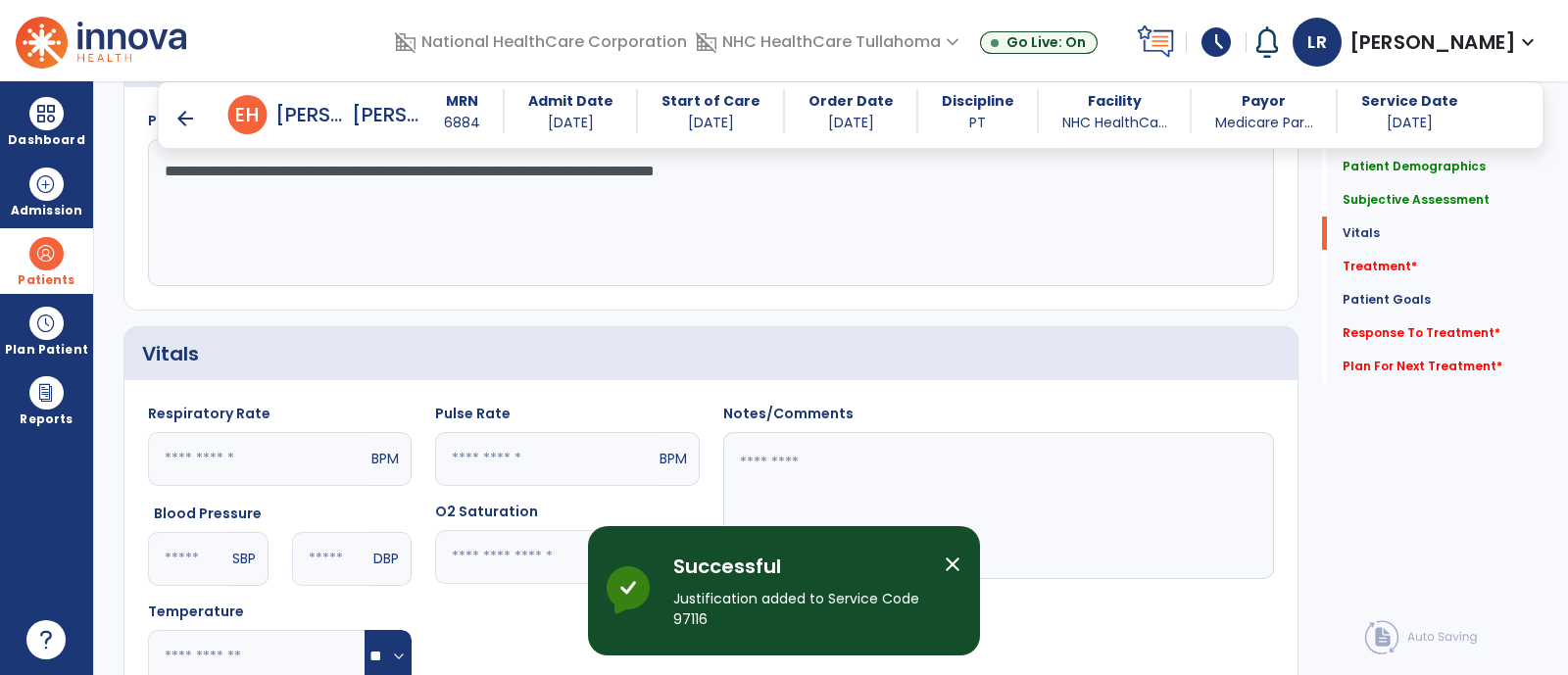 click 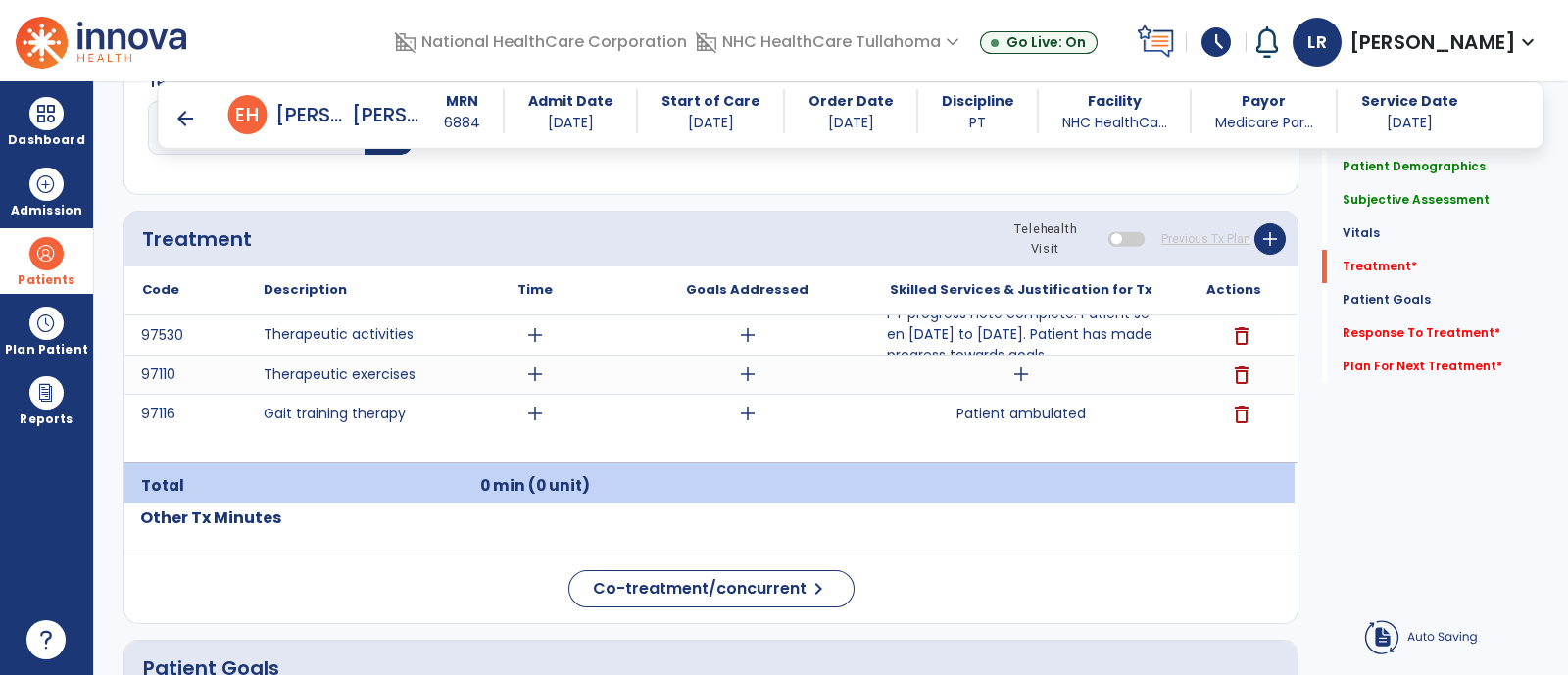 scroll, scrollTop: 1152, scrollLeft: 0, axis: vertical 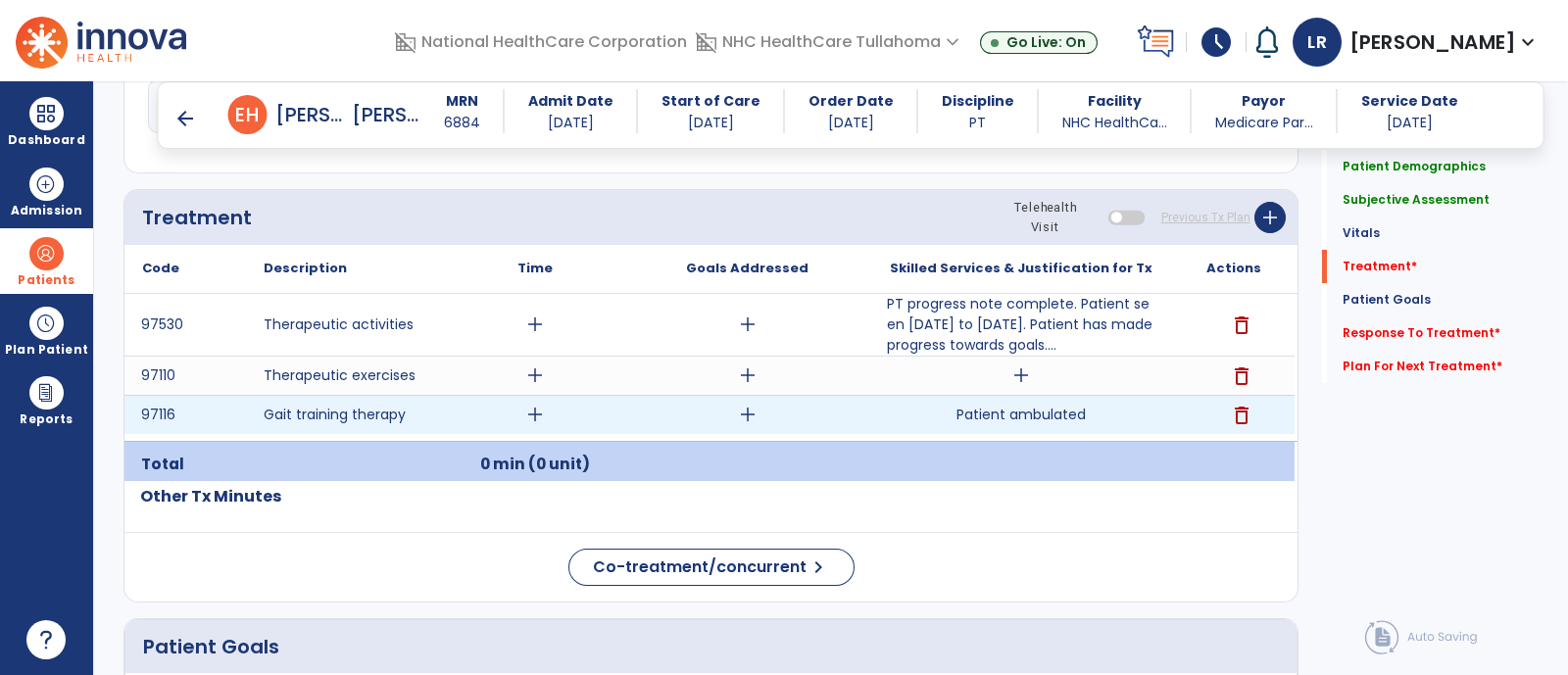 type on "**********" 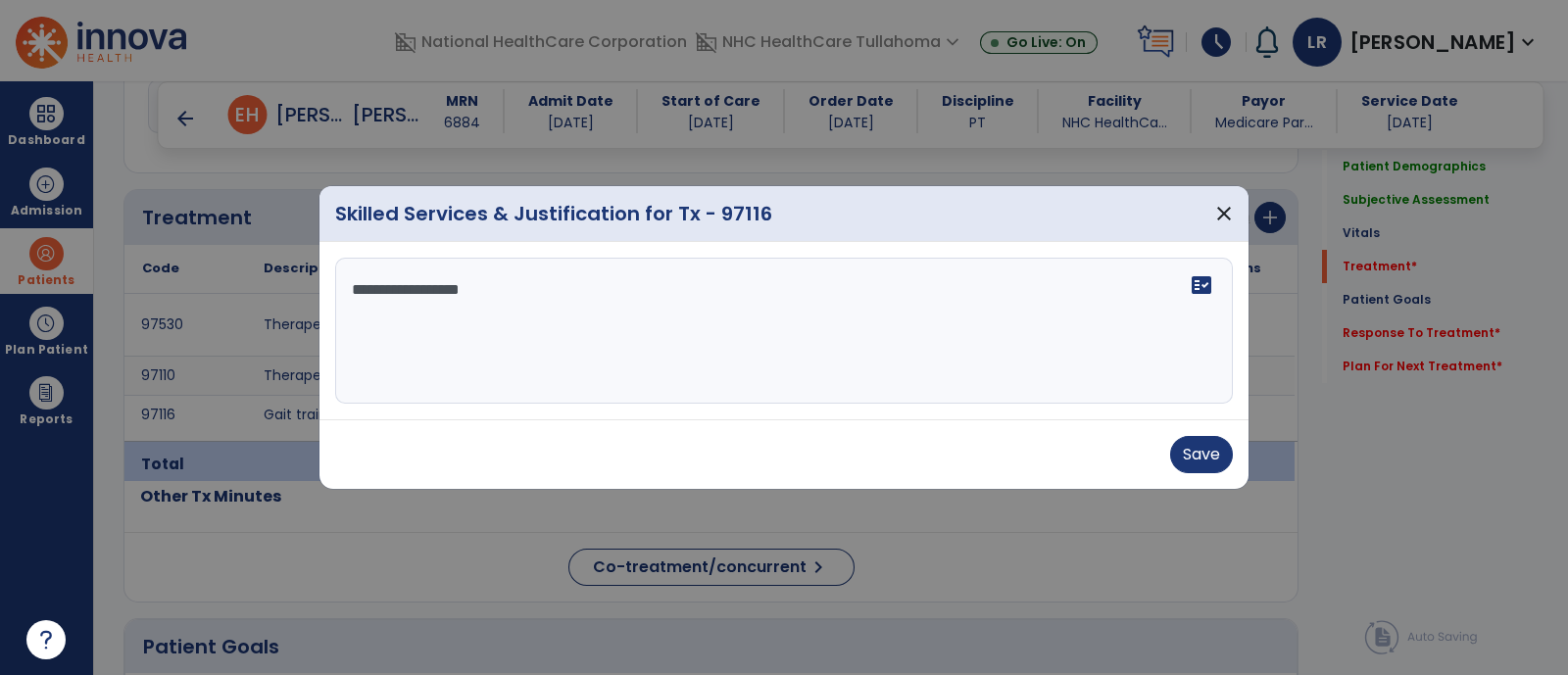 click on "**********" at bounding box center (784, 331) 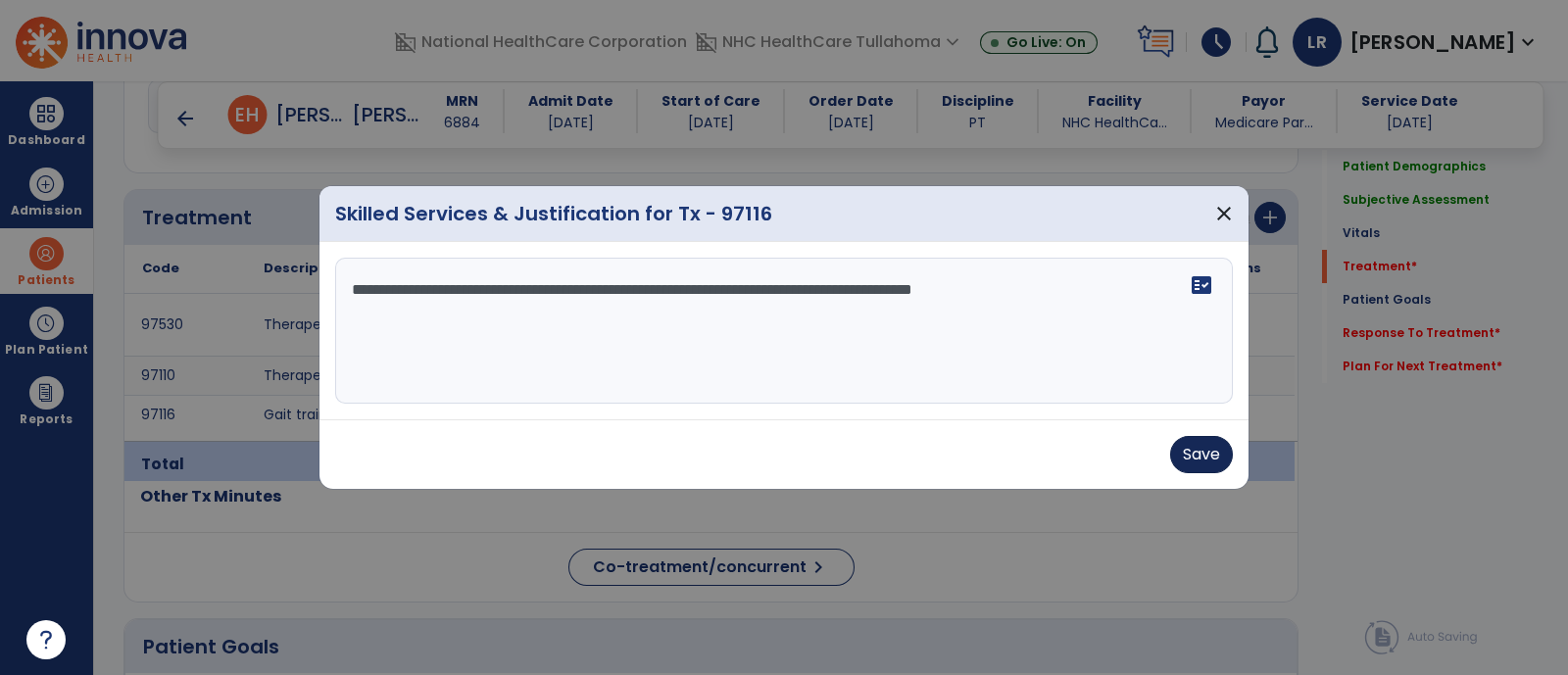 type on "**********" 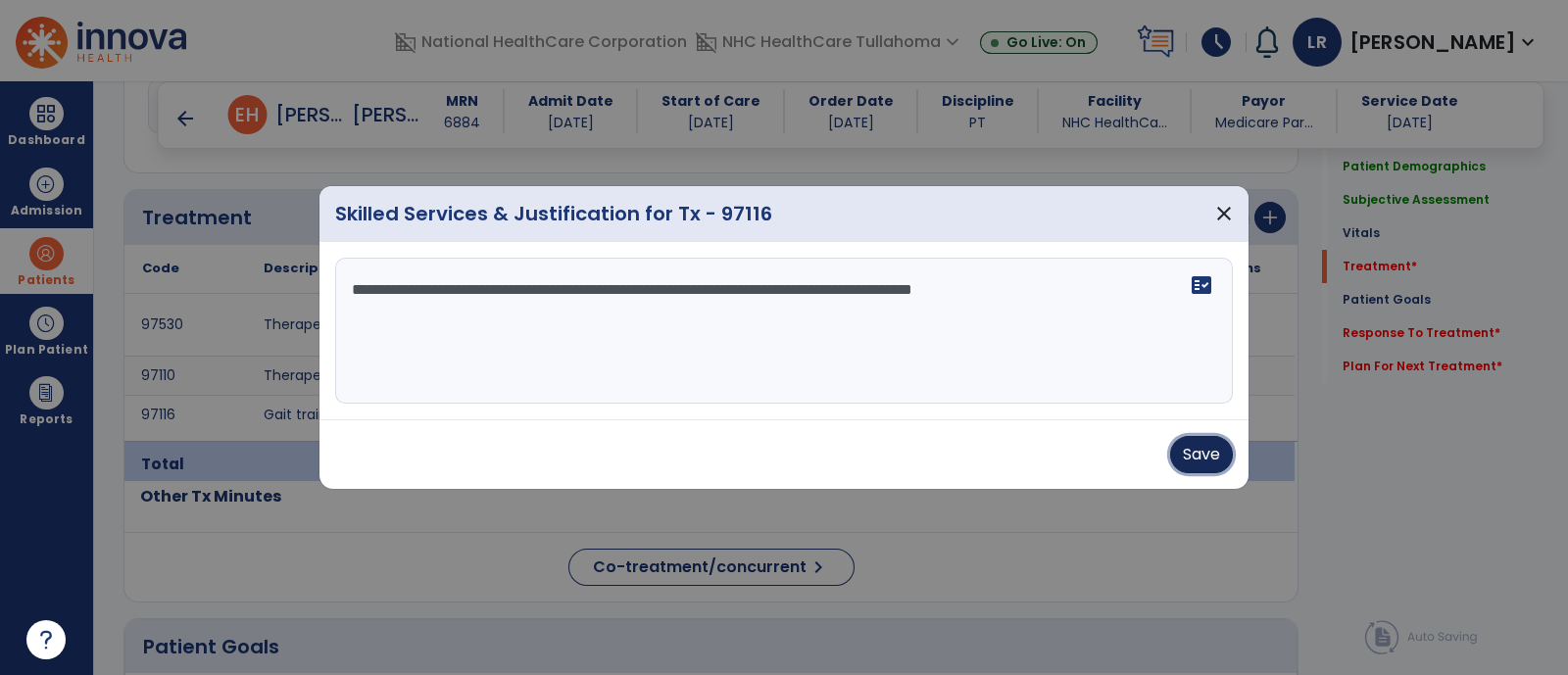 click on "Save" at bounding box center (1201, 455) 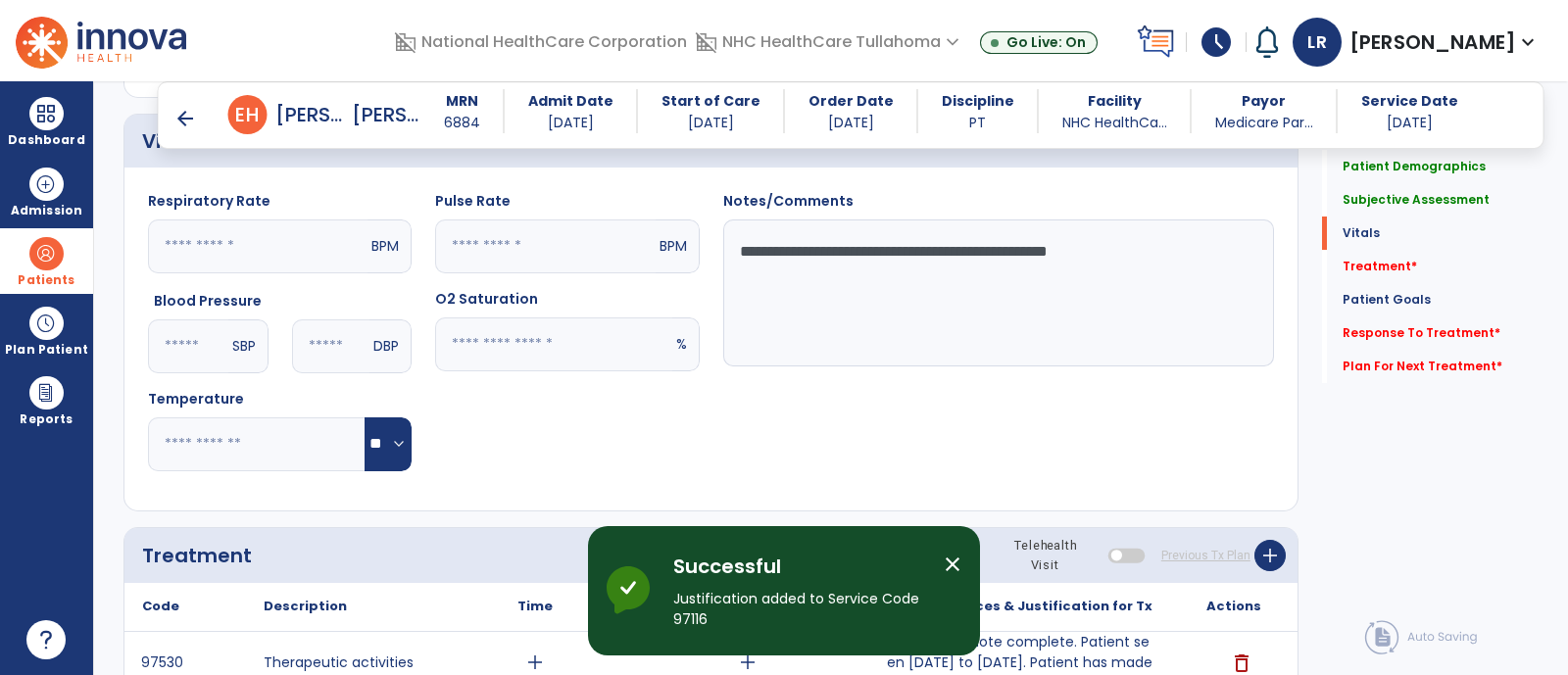 scroll, scrollTop: 796, scrollLeft: 0, axis: vertical 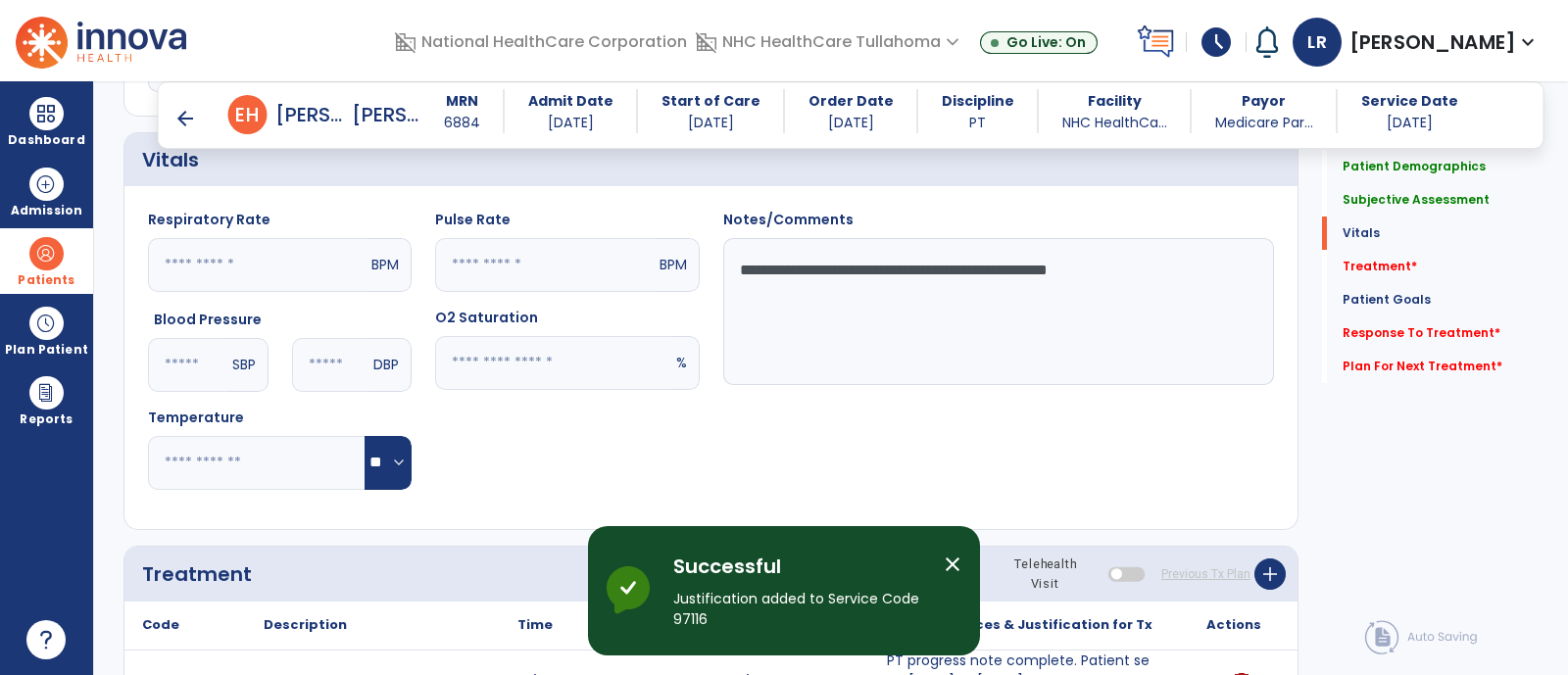 click on "**********" 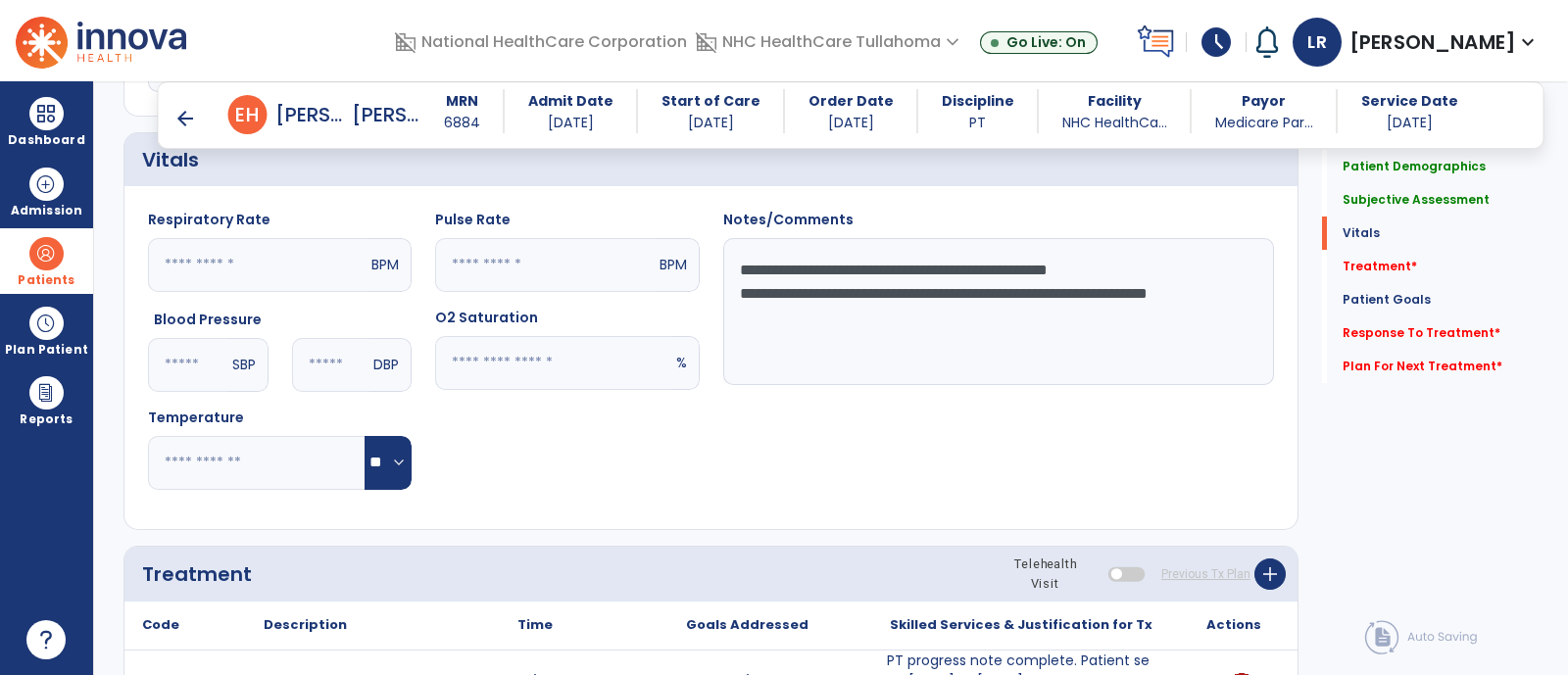 click on "**********" 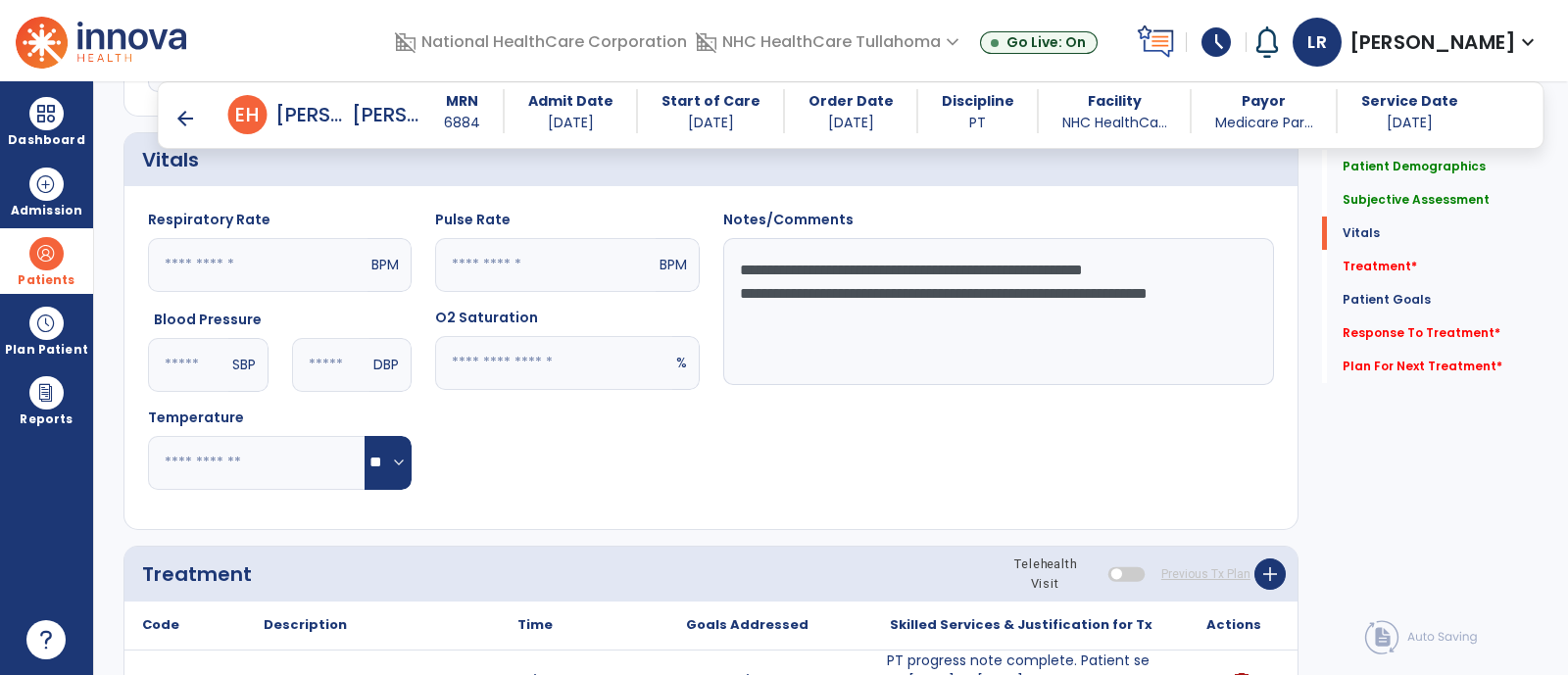 click on "**********" 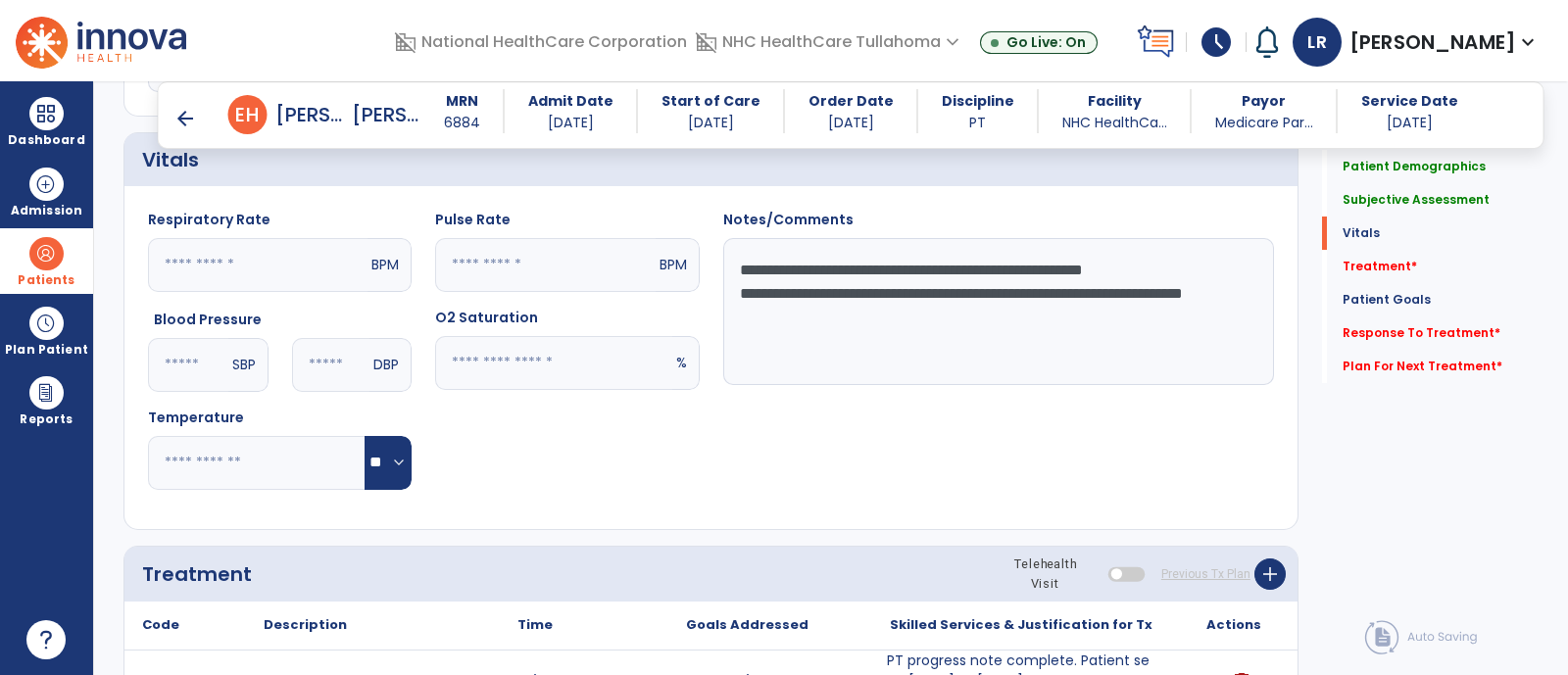drag, startPoint x: 1209, startPoint y: 266, endPoint x: 1146, endPoint y: 271, distance: 63.198101 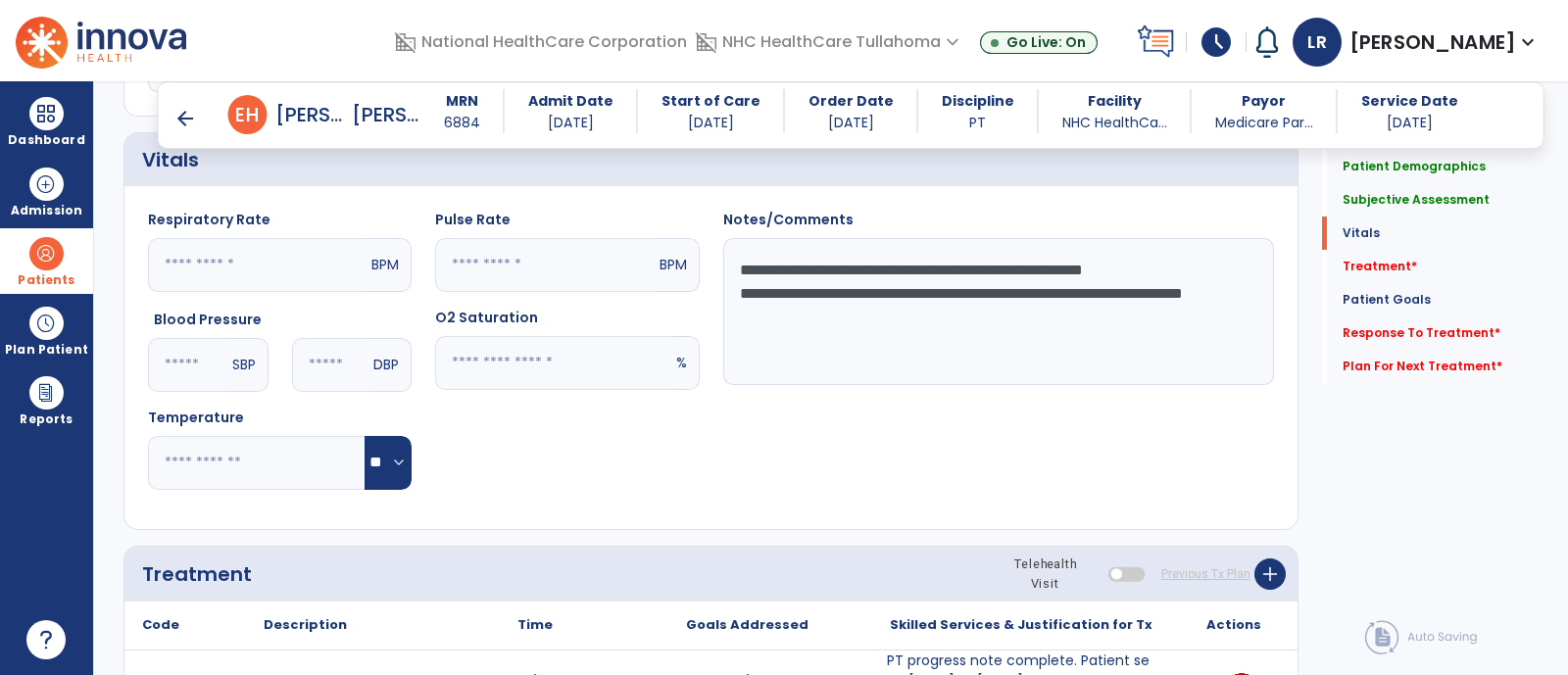 click on "**********" 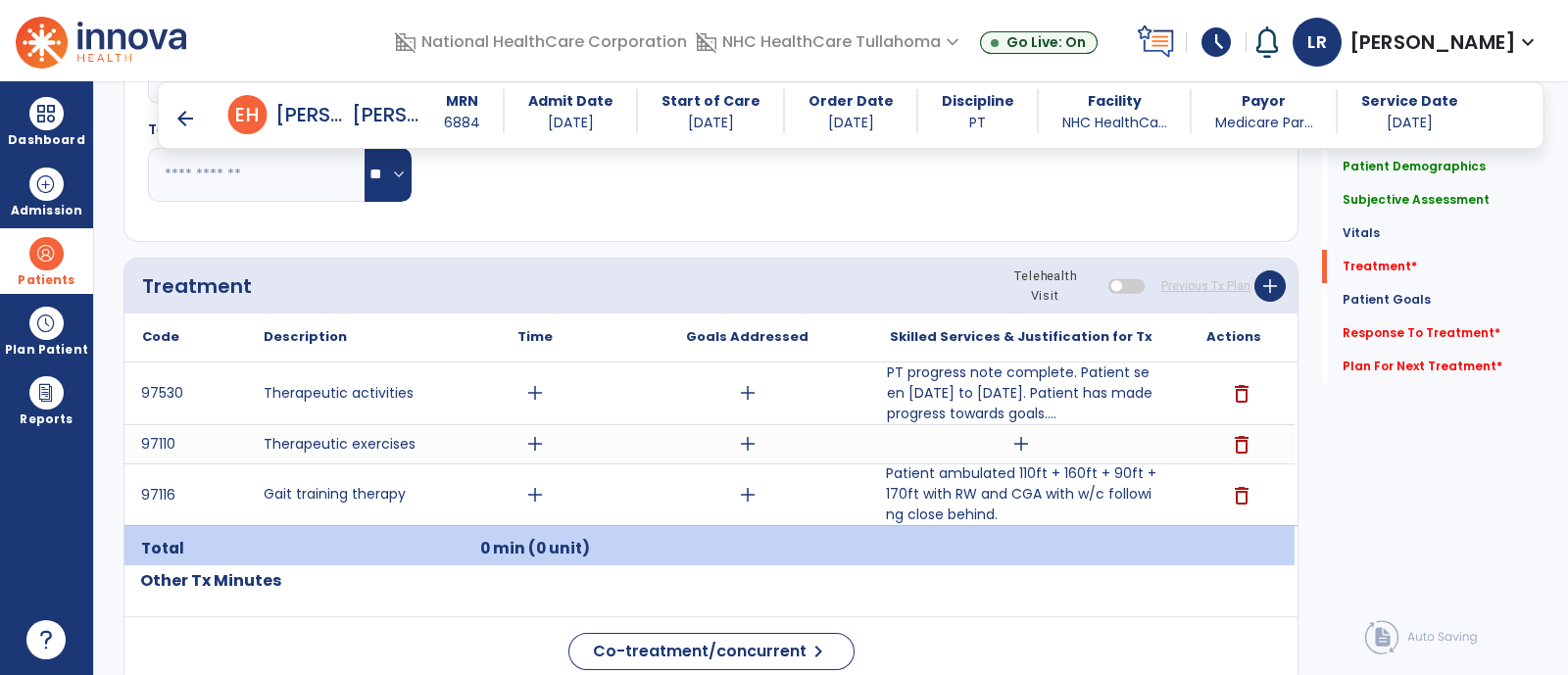 scroll, scrollTop: 1089, scrollLeft: 0, axis: vertical 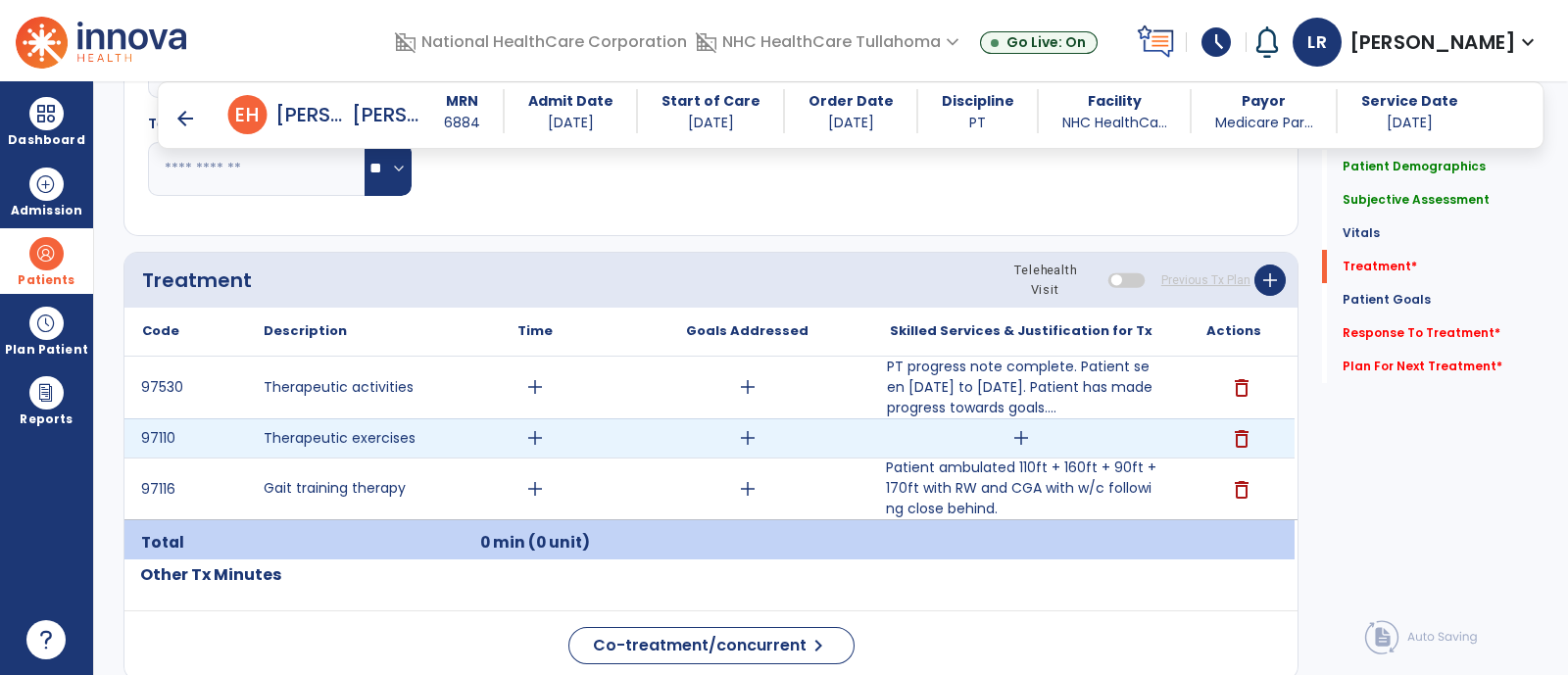 type on "**********" 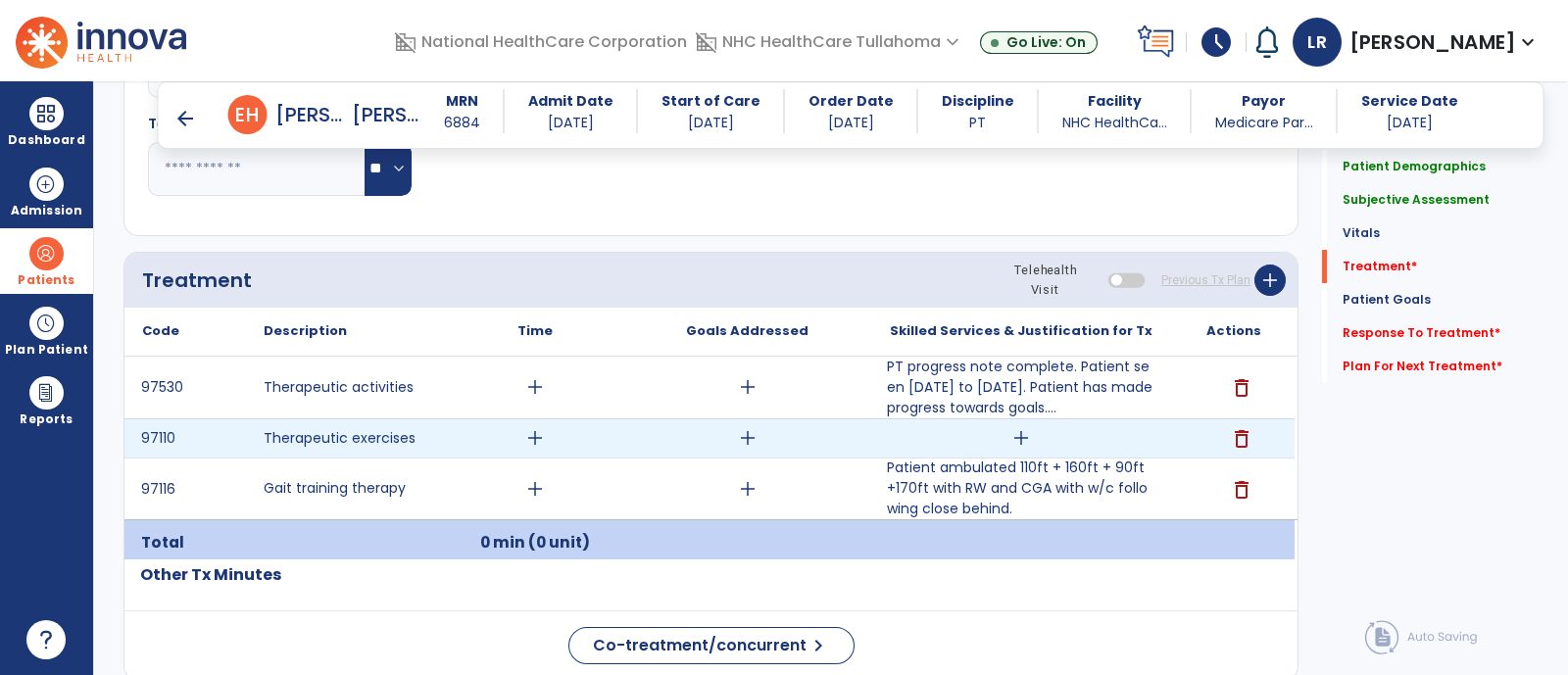 click on "add" at bounding box center [1021, 438] 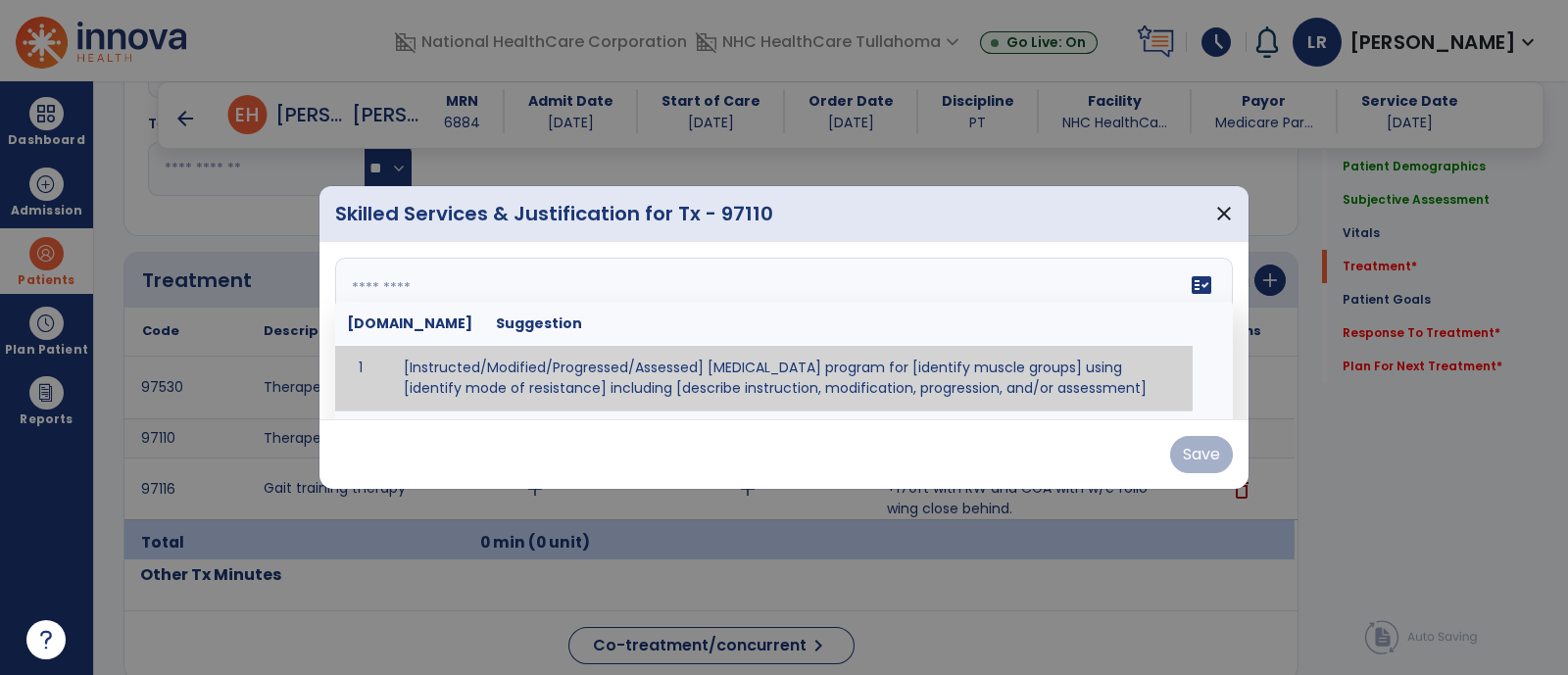 click at bounding box center [784, 331] 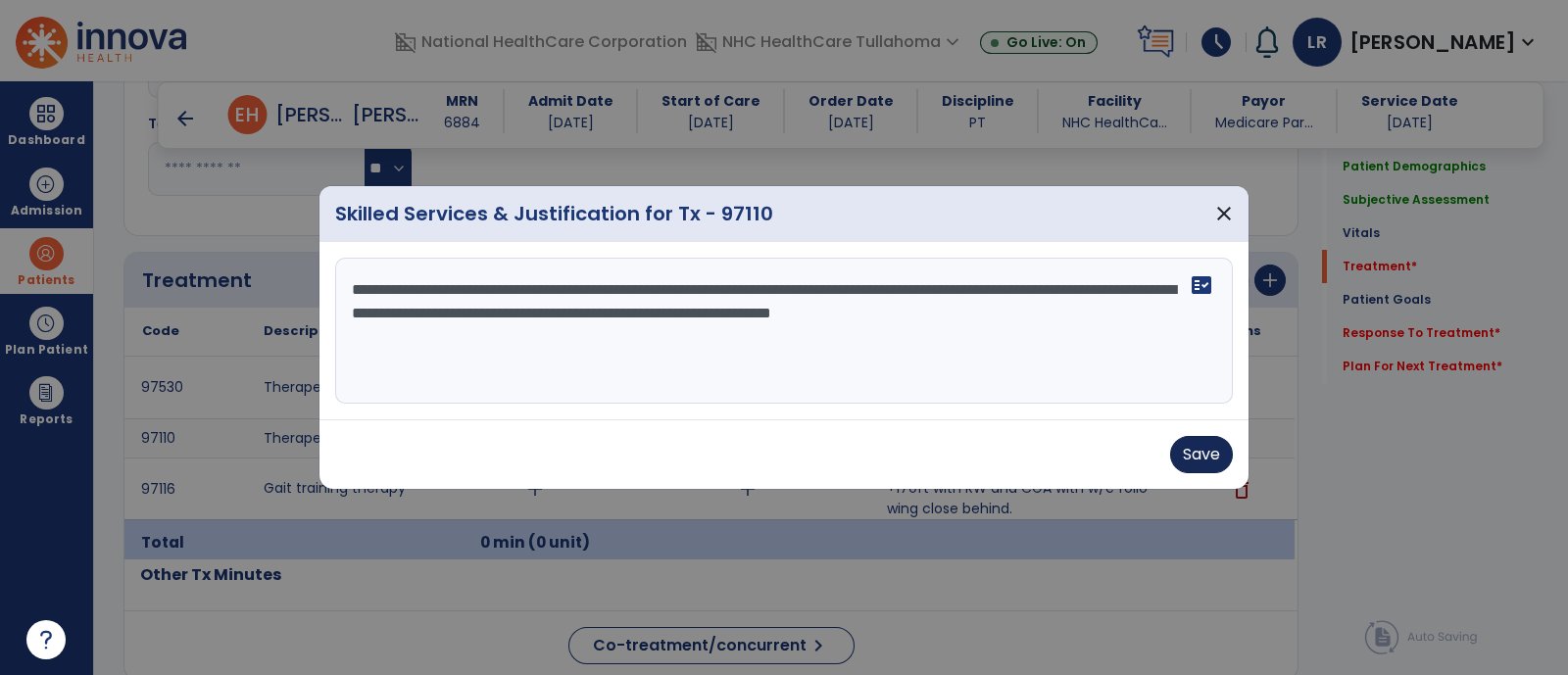 type on "**********" 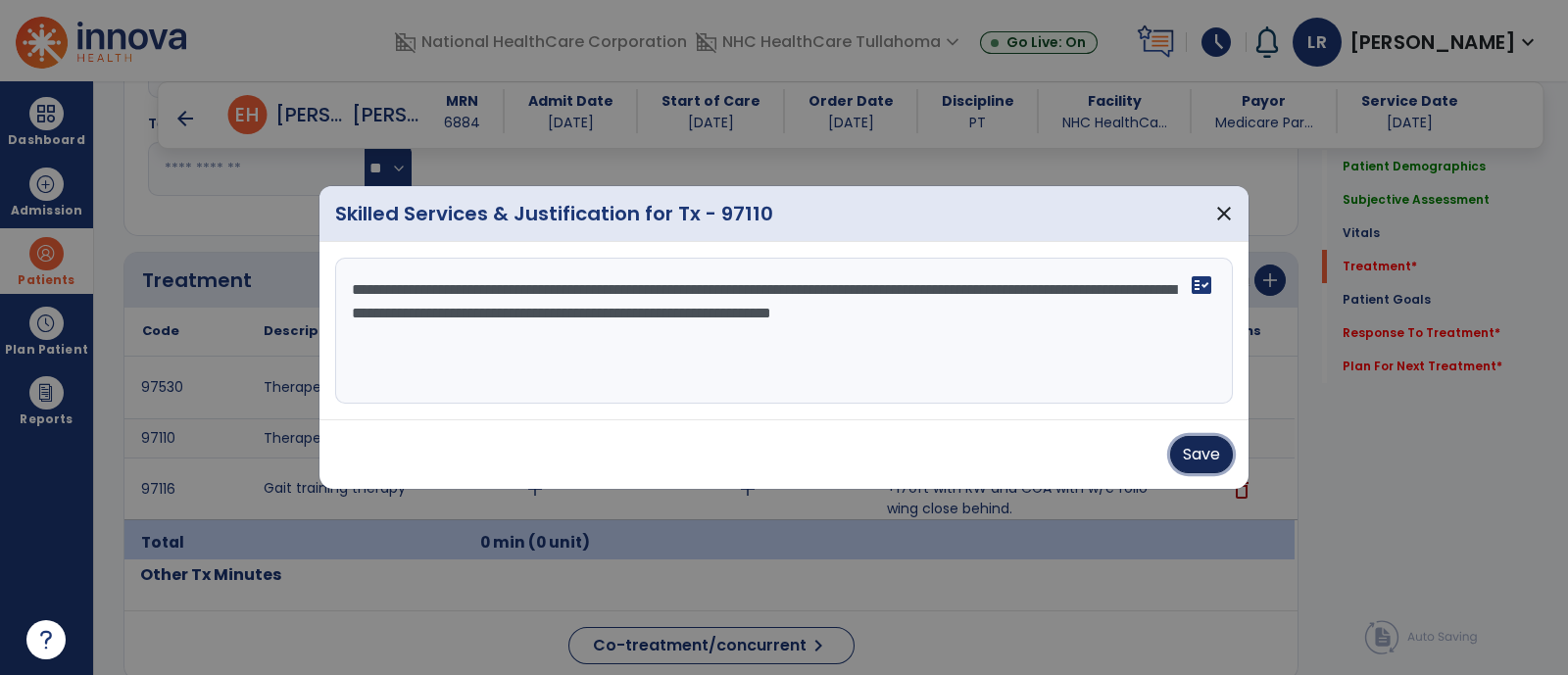 click on "Save" at bounding box center [1201, 455] 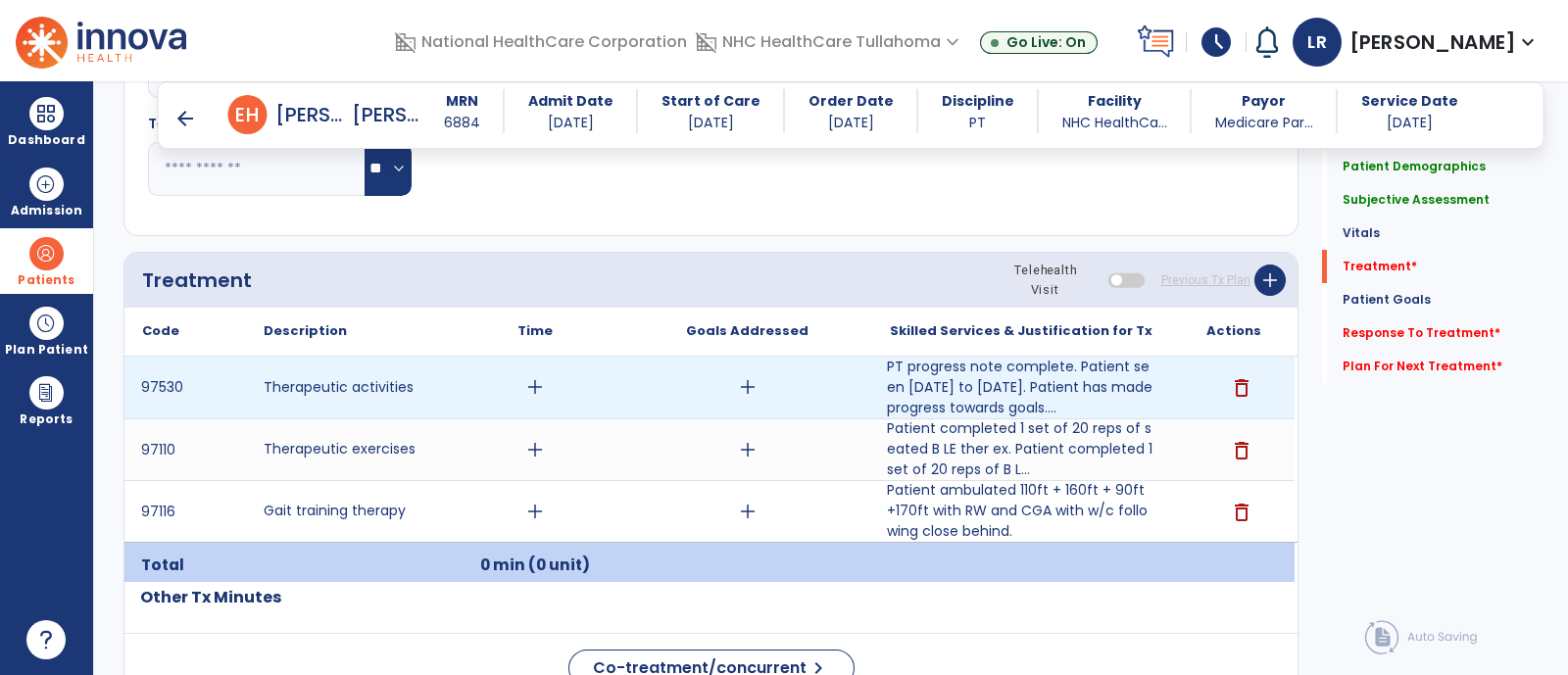 click on "add" at bounding box center (535, 387) 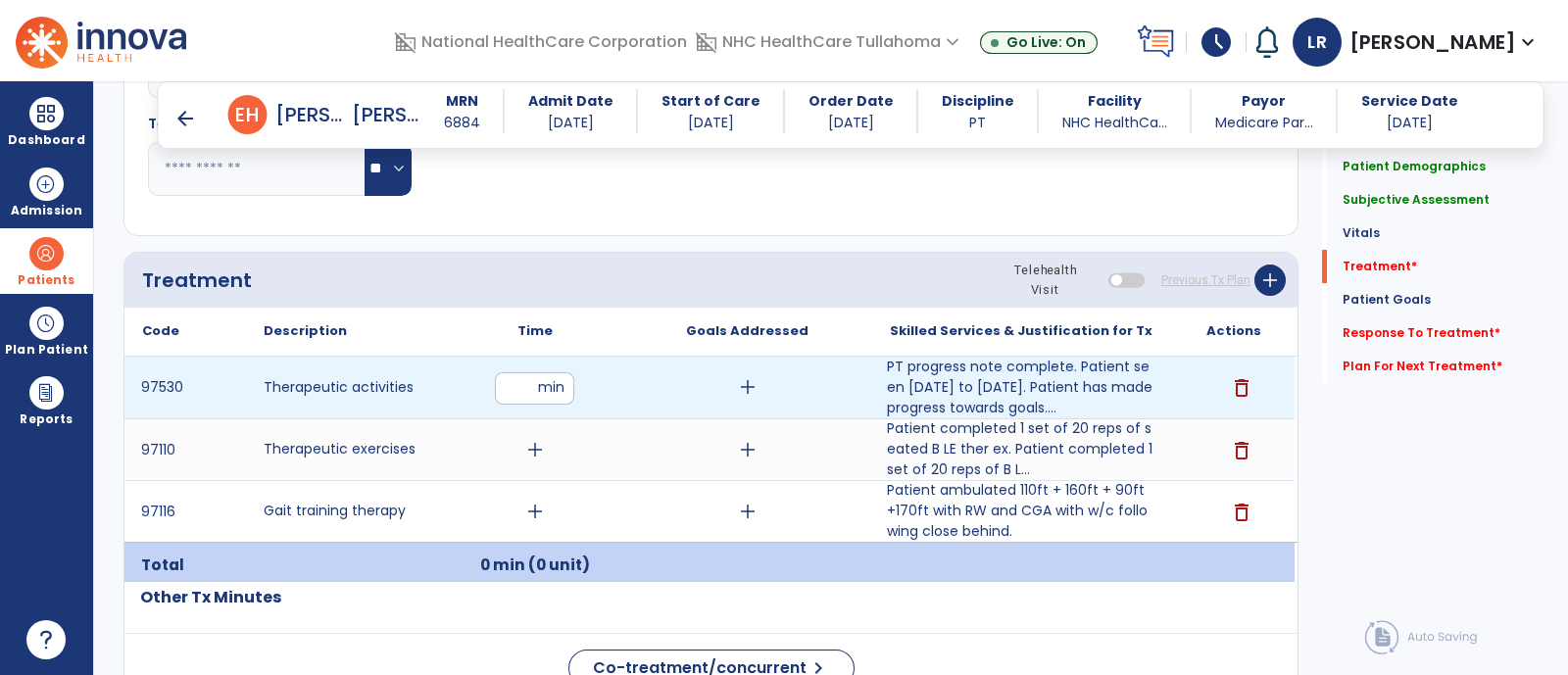 click at bounding box center (534, 388) 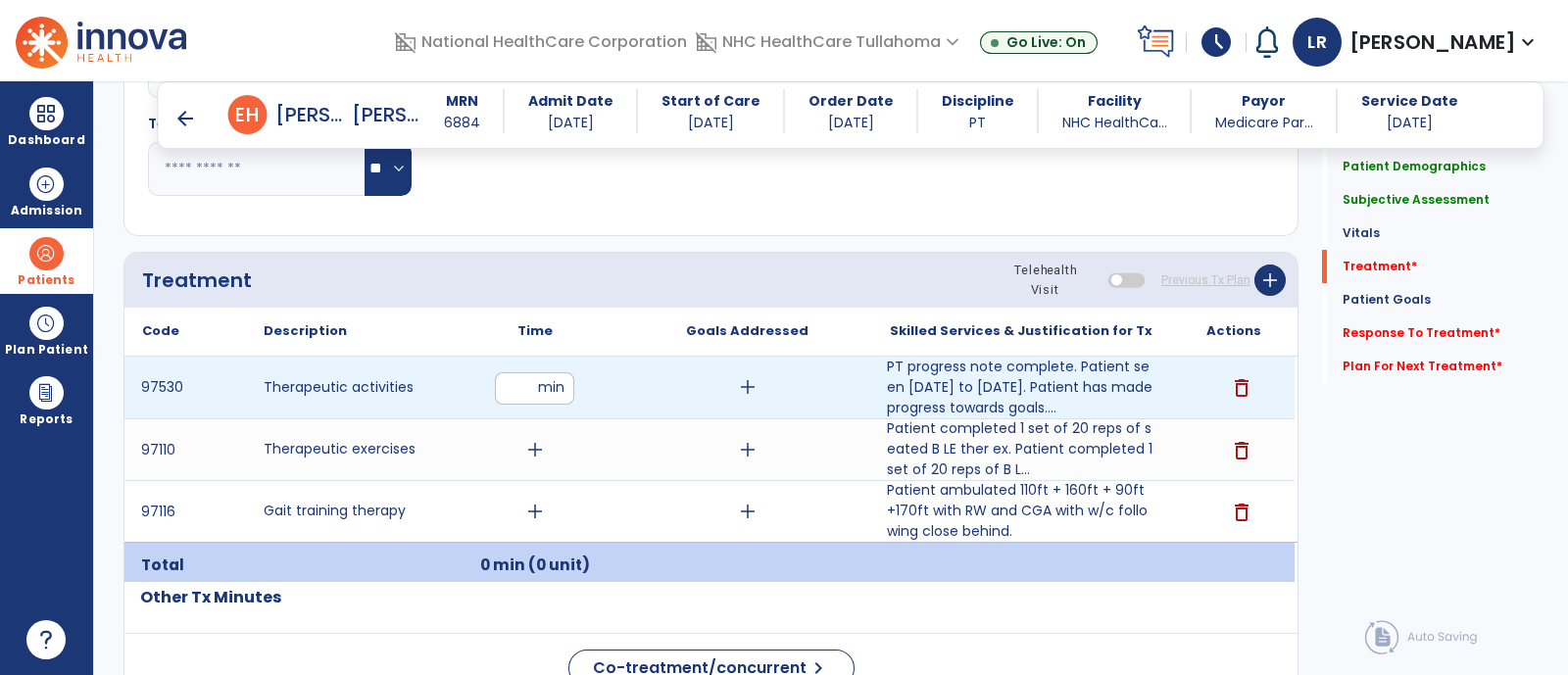 type on "**" 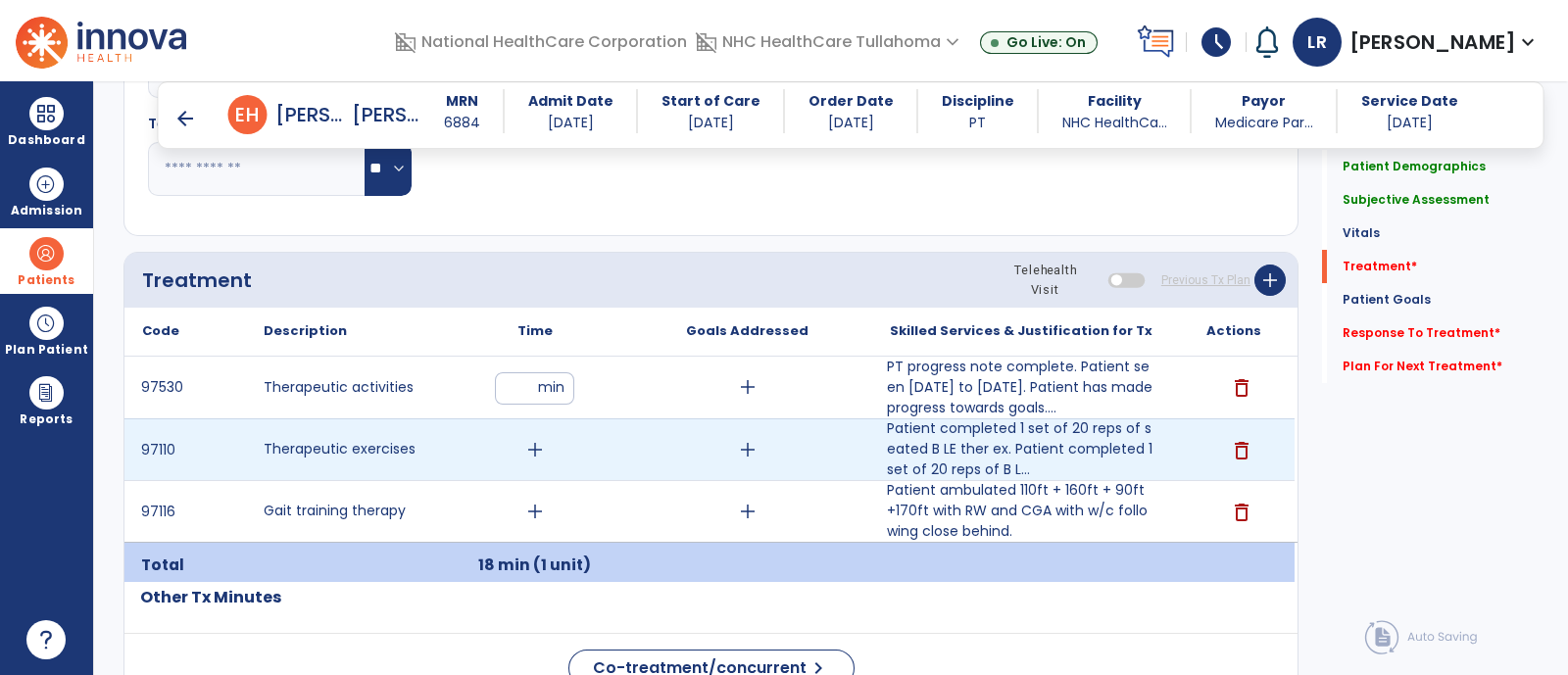 click on "add" at bounding box center (535, 450) 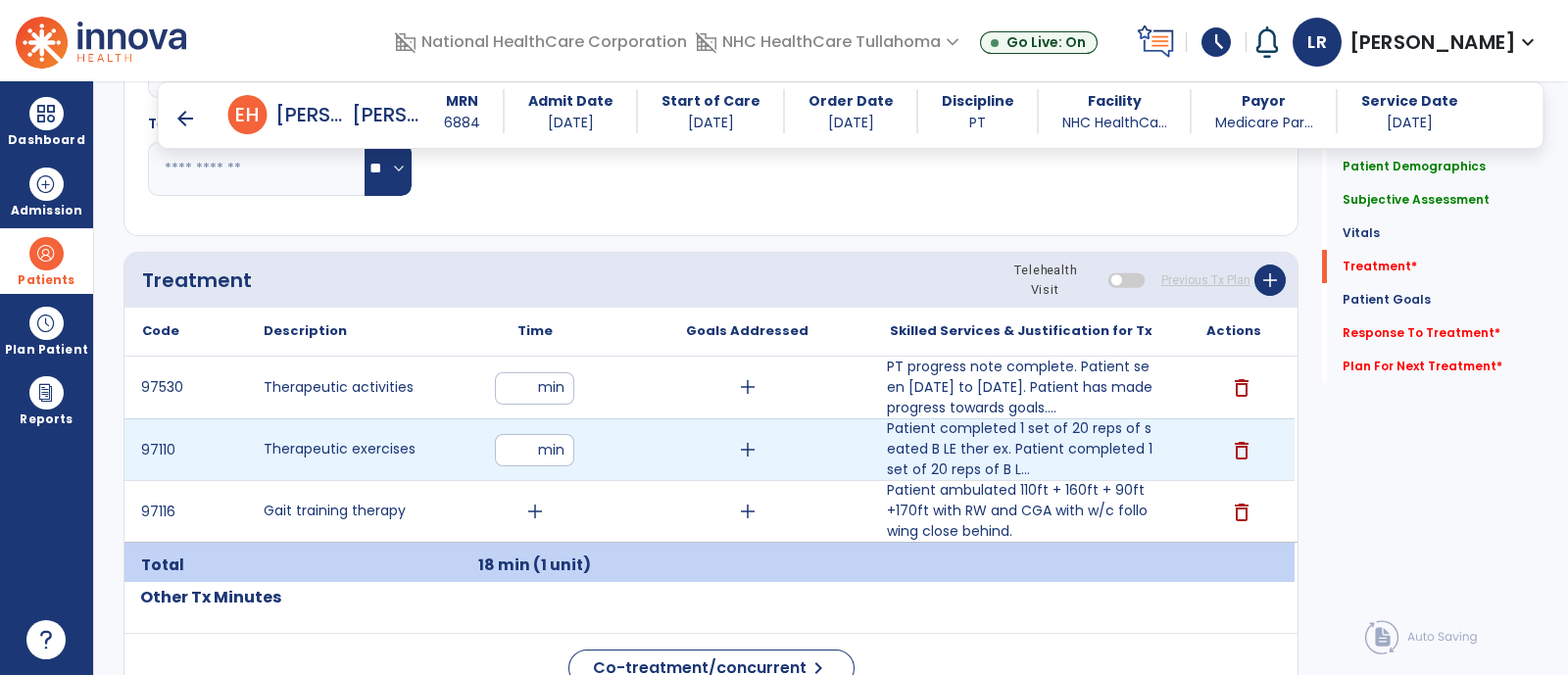 type on "**" 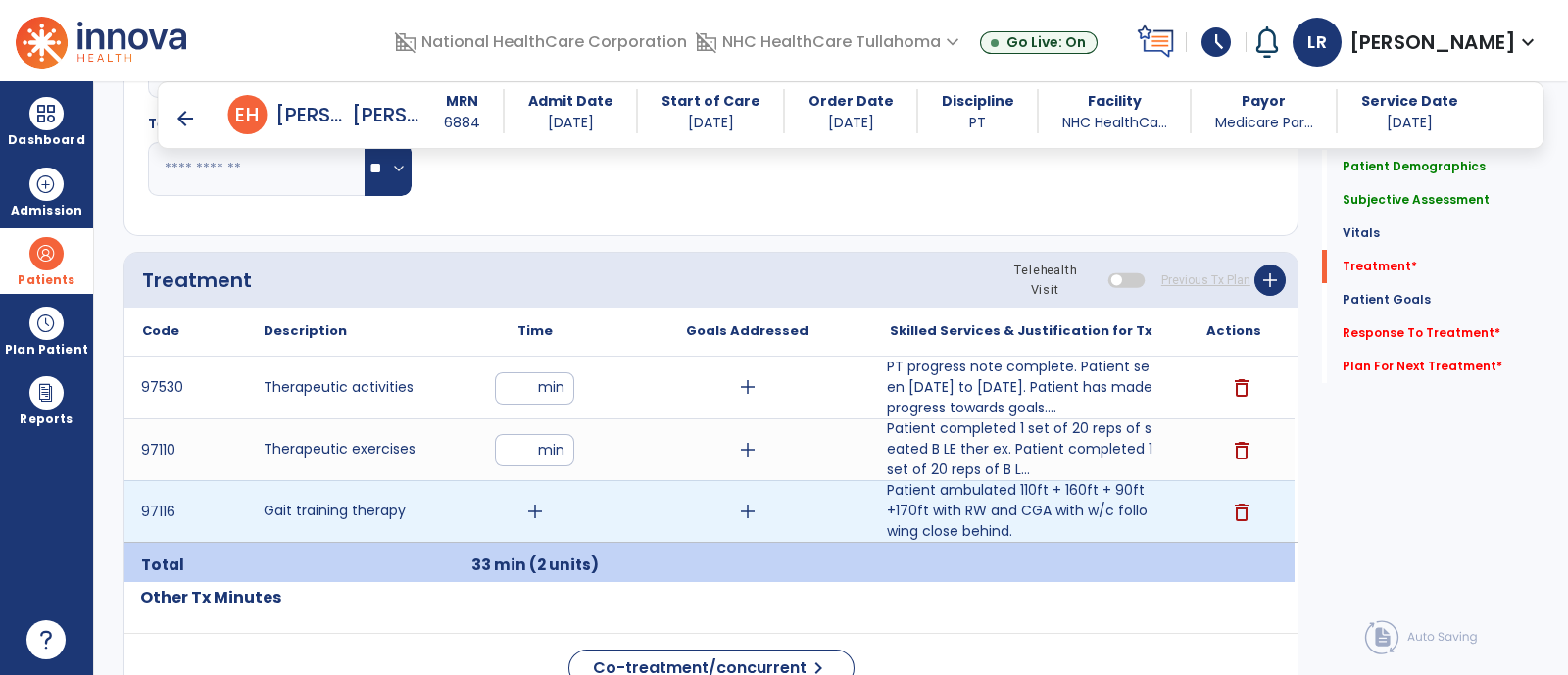 click on "add" at bounding box center [535, 511] 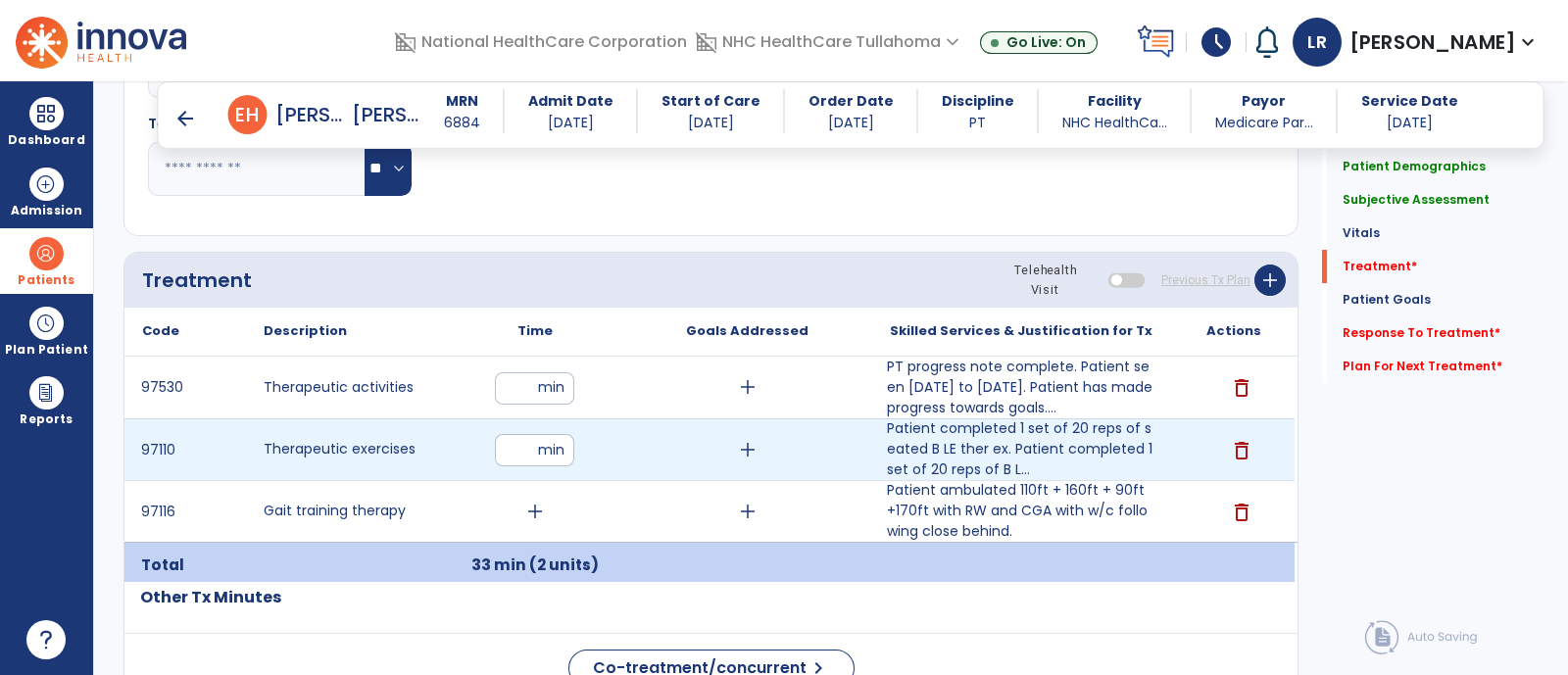 click on "**" at bounding box center (534, 450) 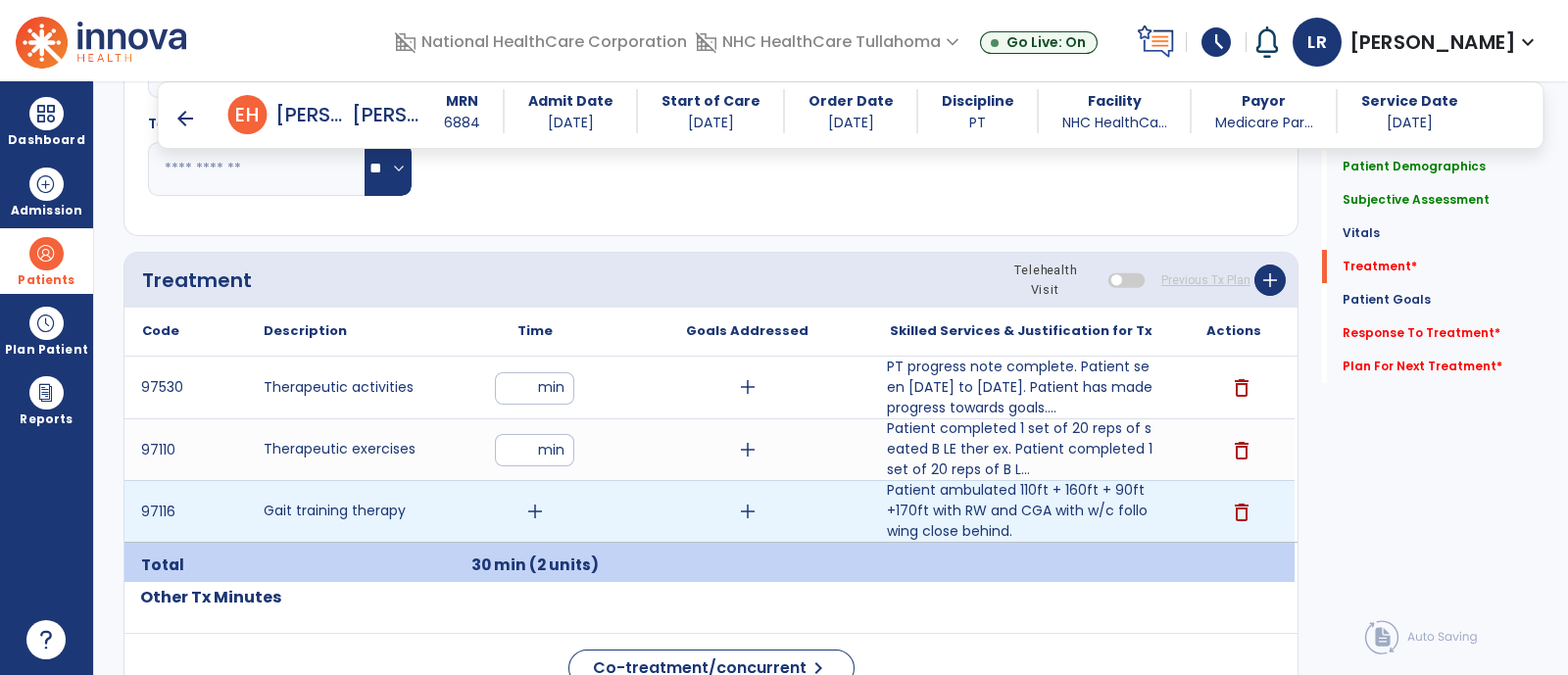 click on "add" at bounding box center (535, 511) 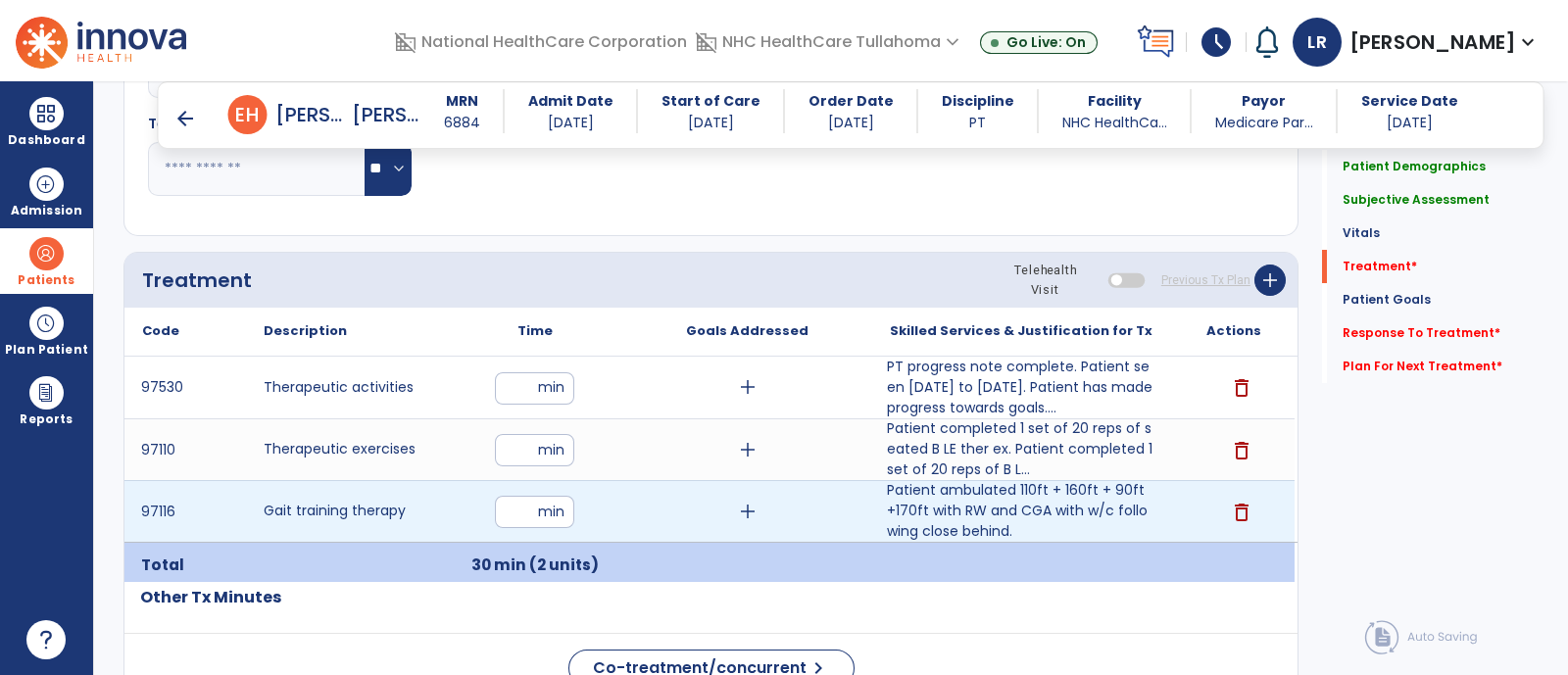 type on "**" 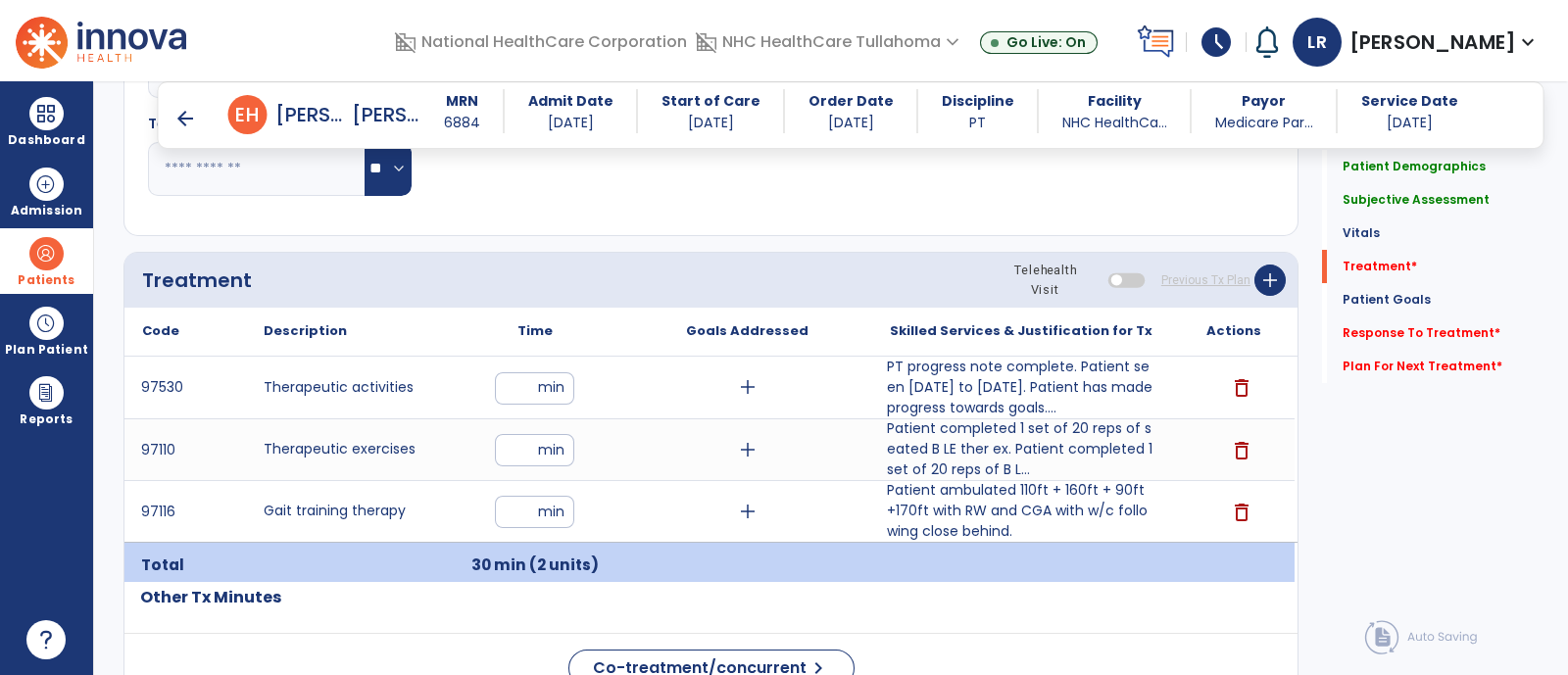 click on "Code
Description
Time" 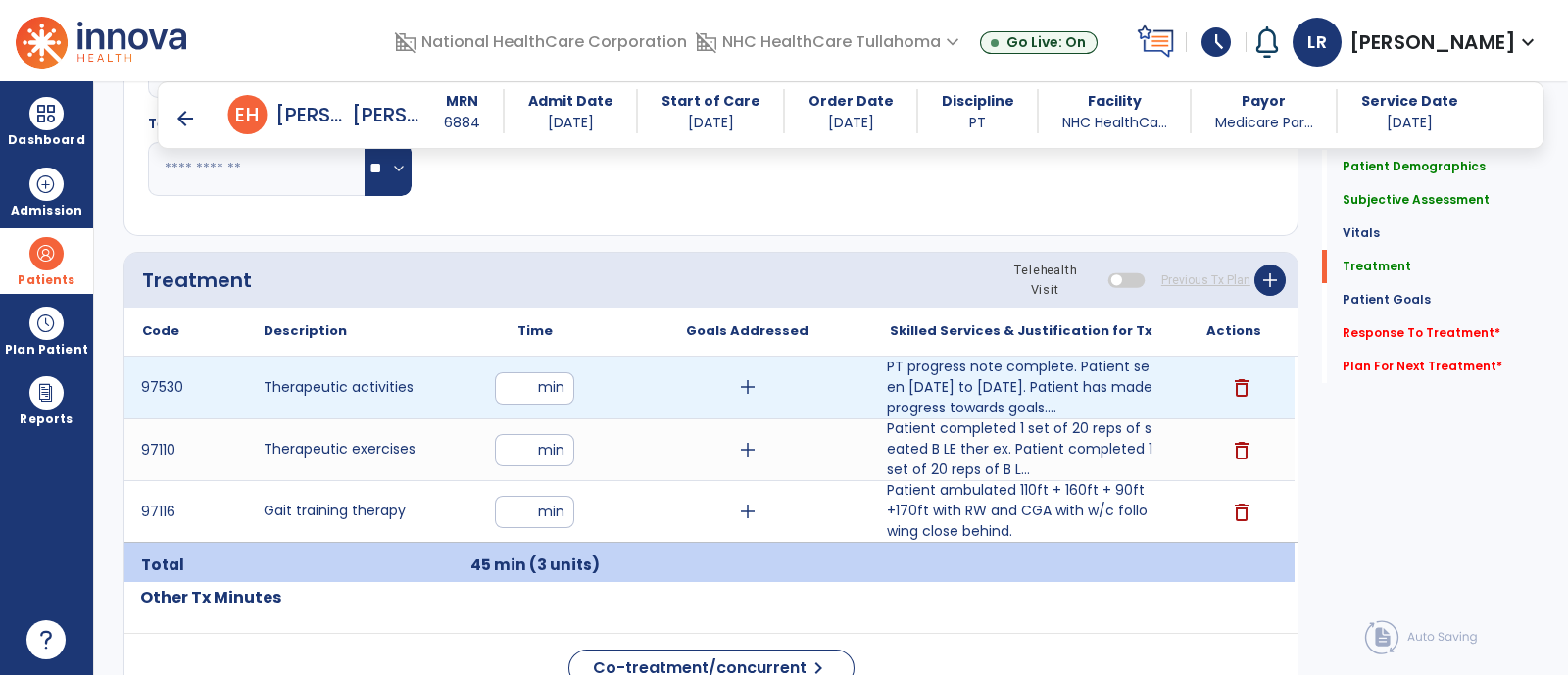click on "**" at bounding box center (534, 388) 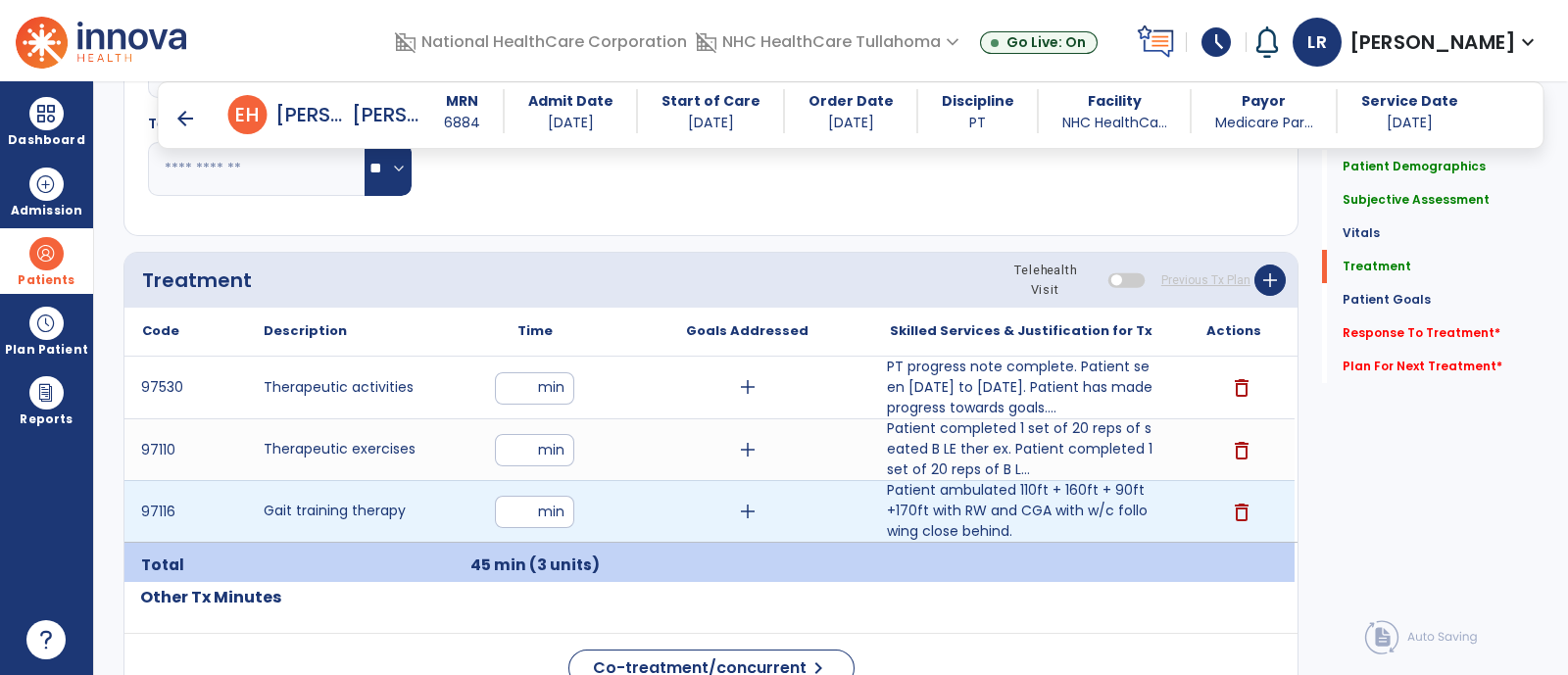 click on "**" at bounding box center [534, 511] 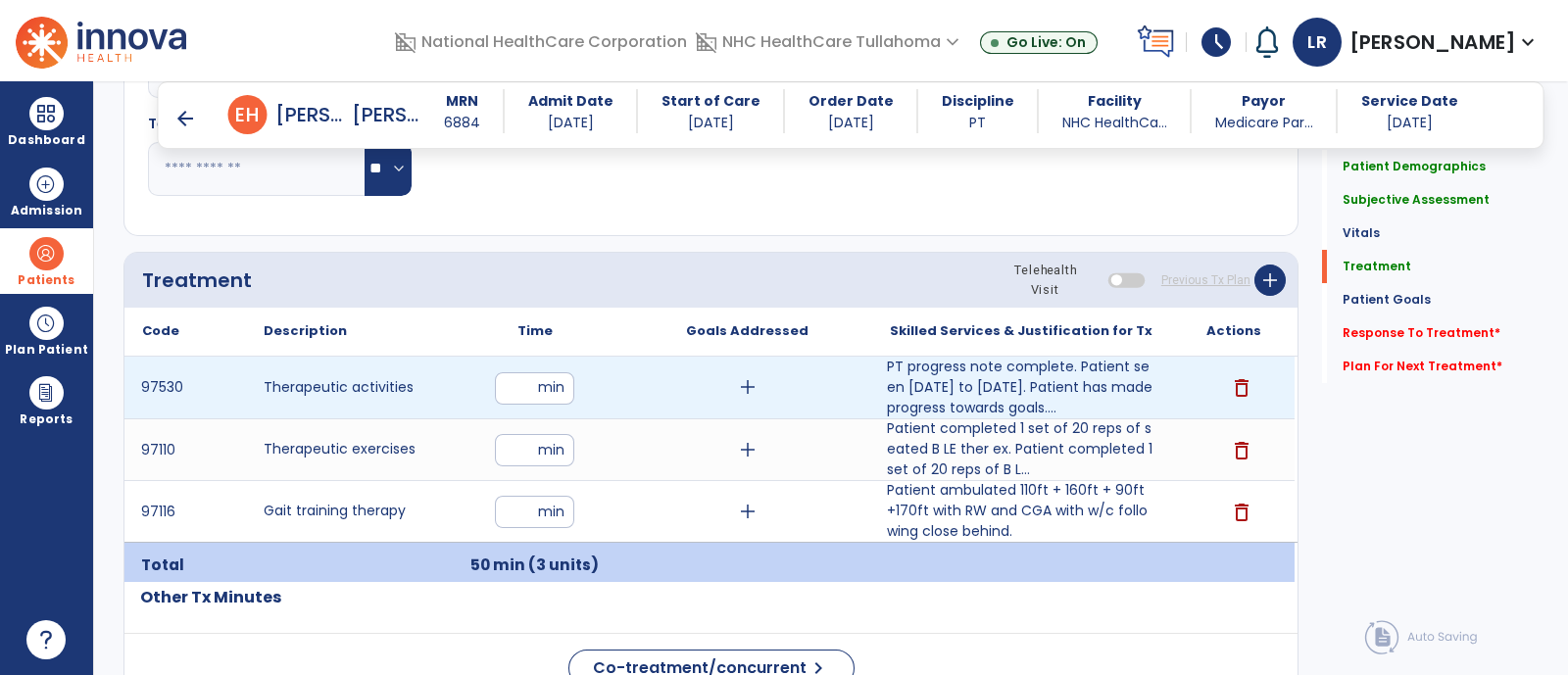 click on "**" at bounding box center (534, 388) 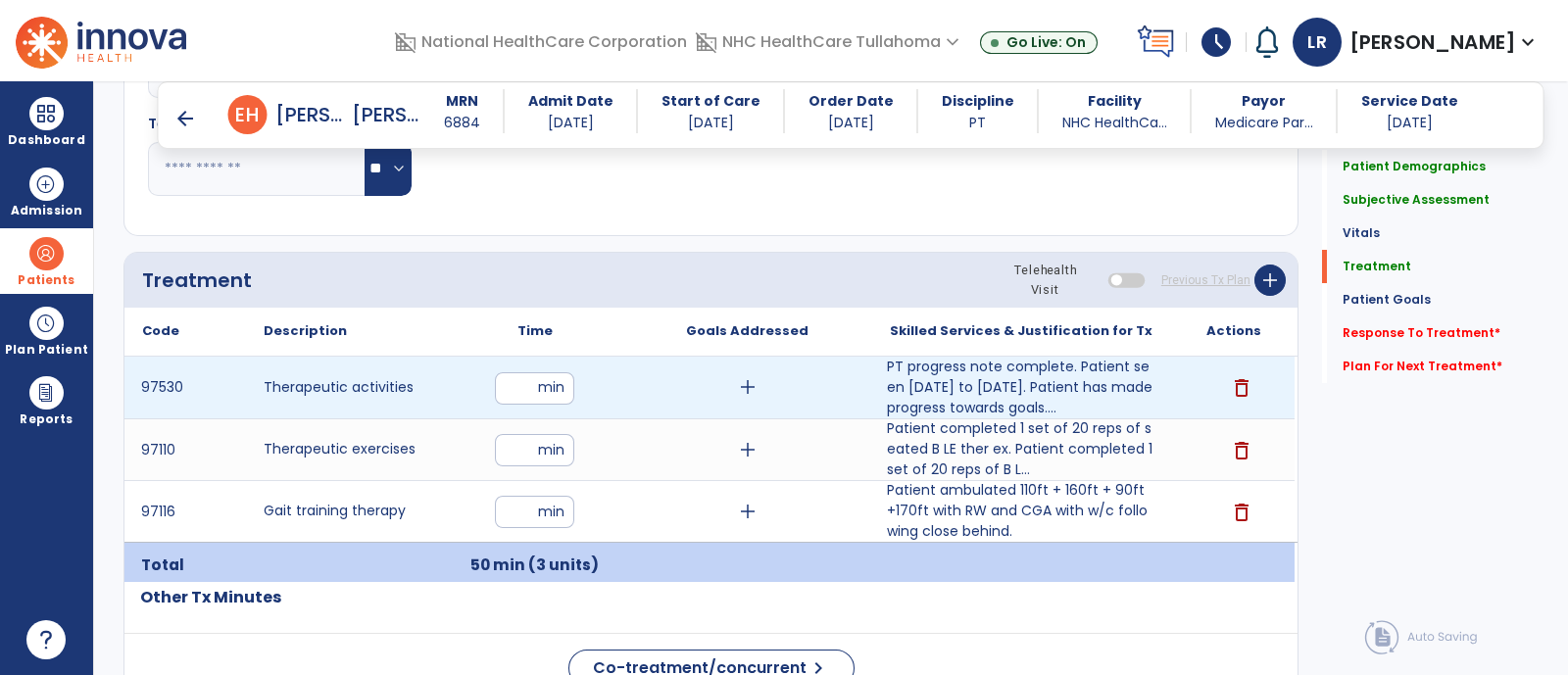 type on "**" 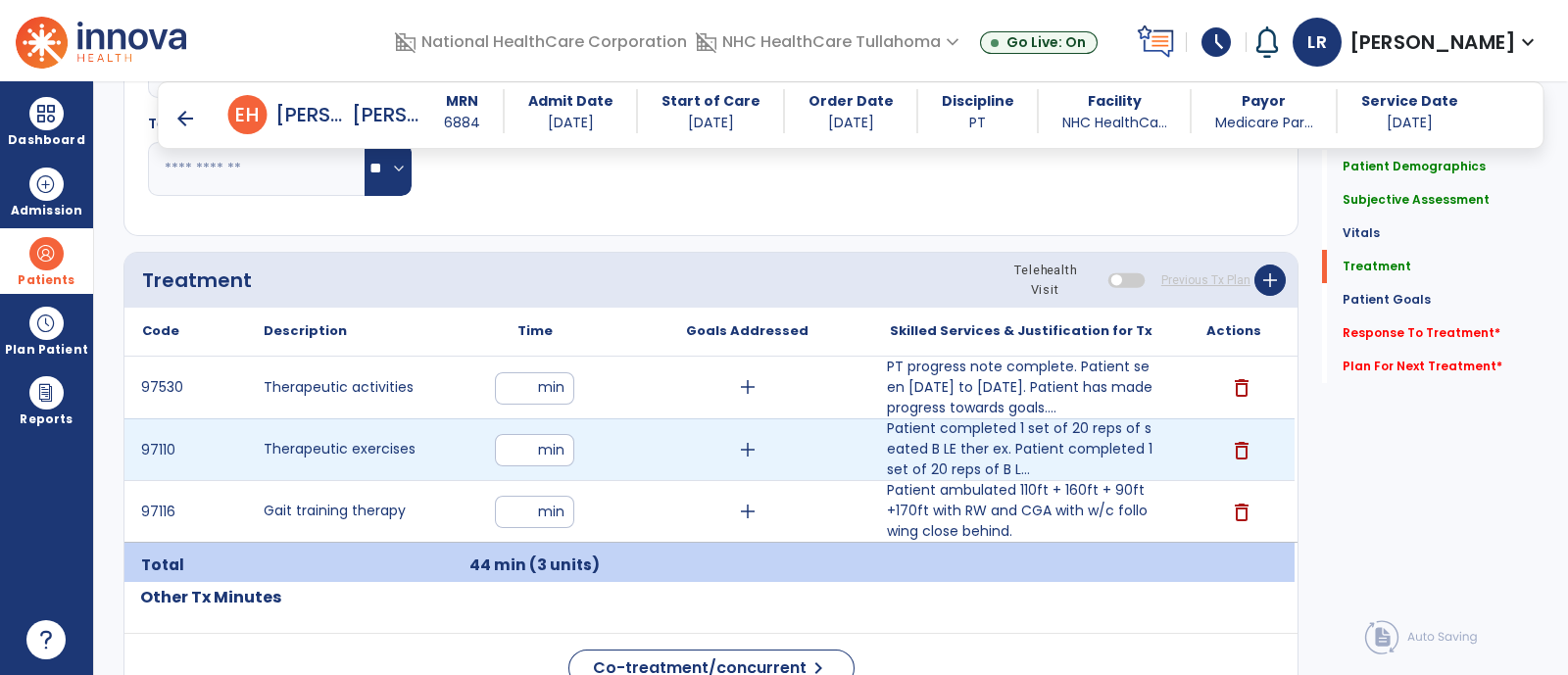 click on "**" at bounding box center (534, 450) 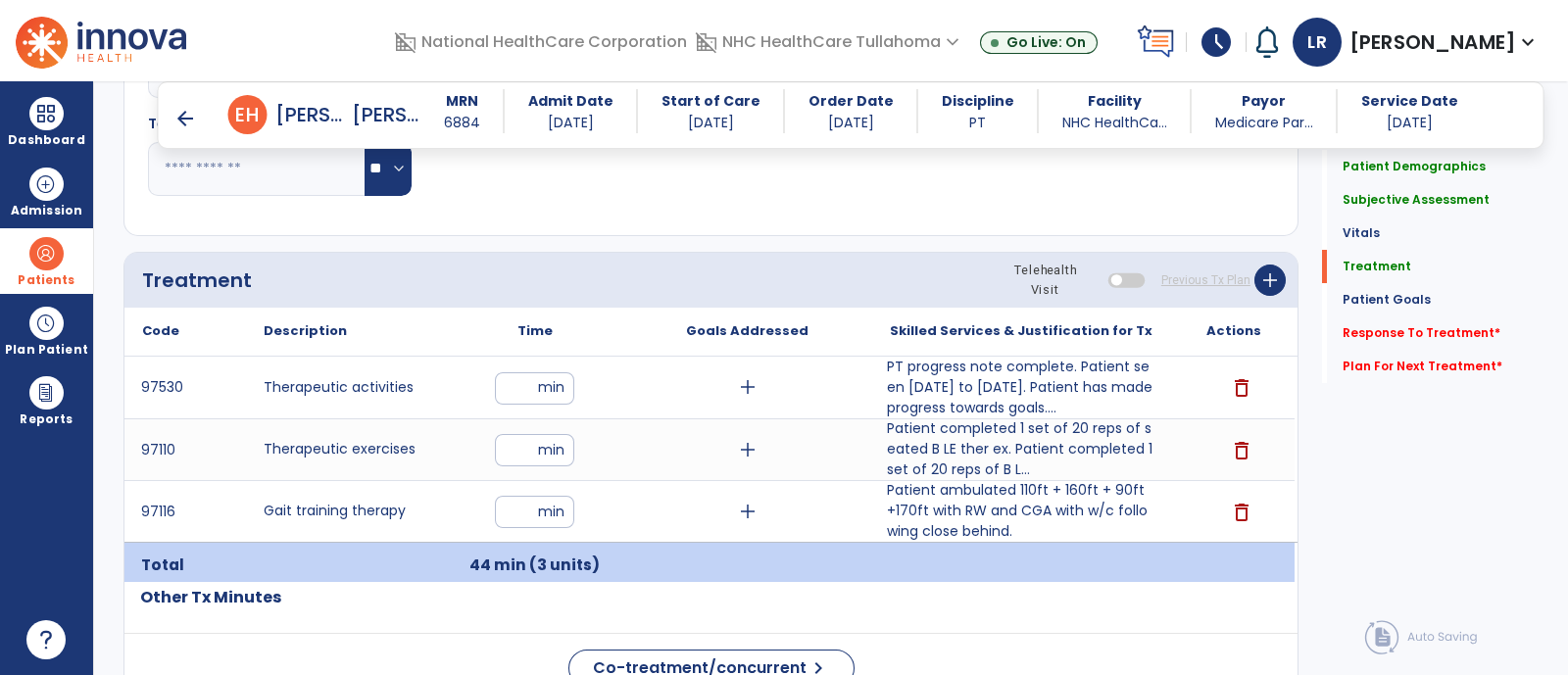 click on "Code
Description
Time" 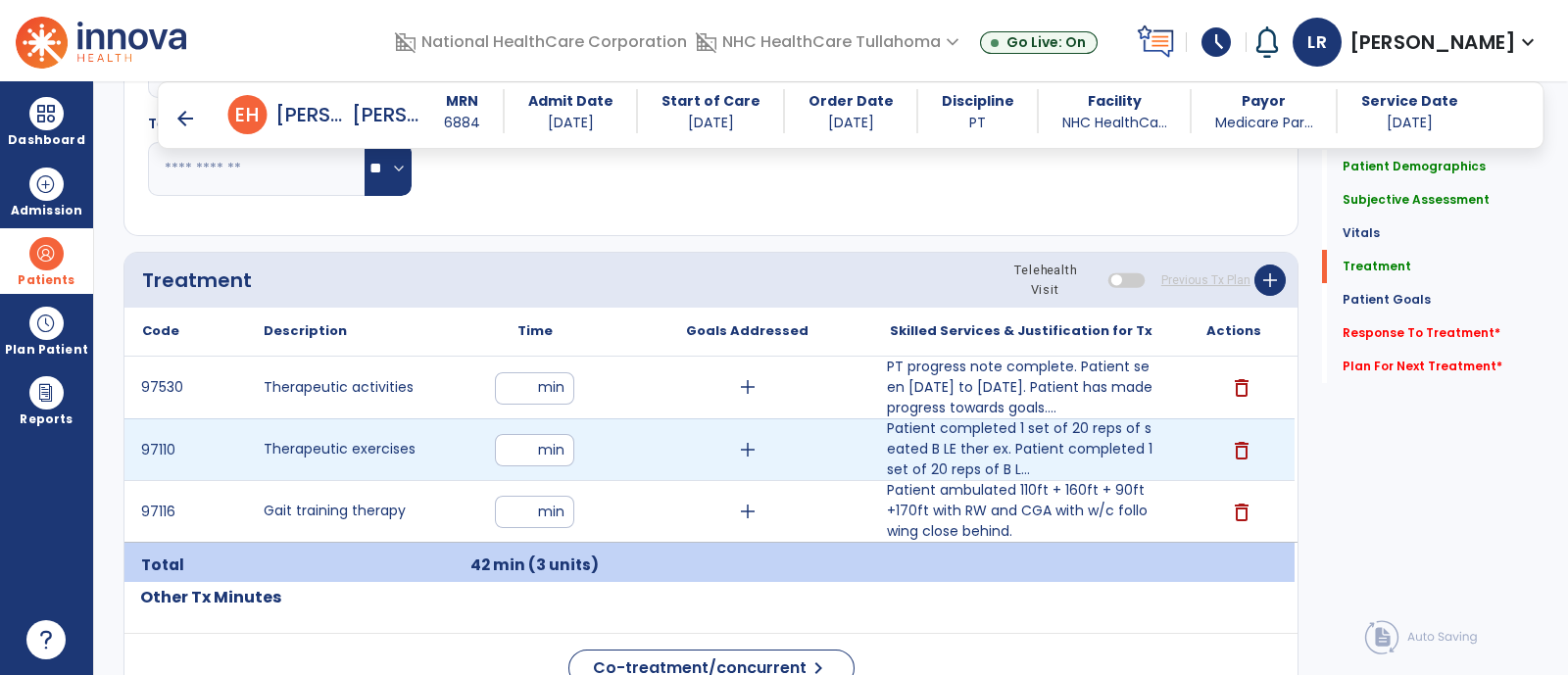 click on "**" at bounding box center [534, 450] 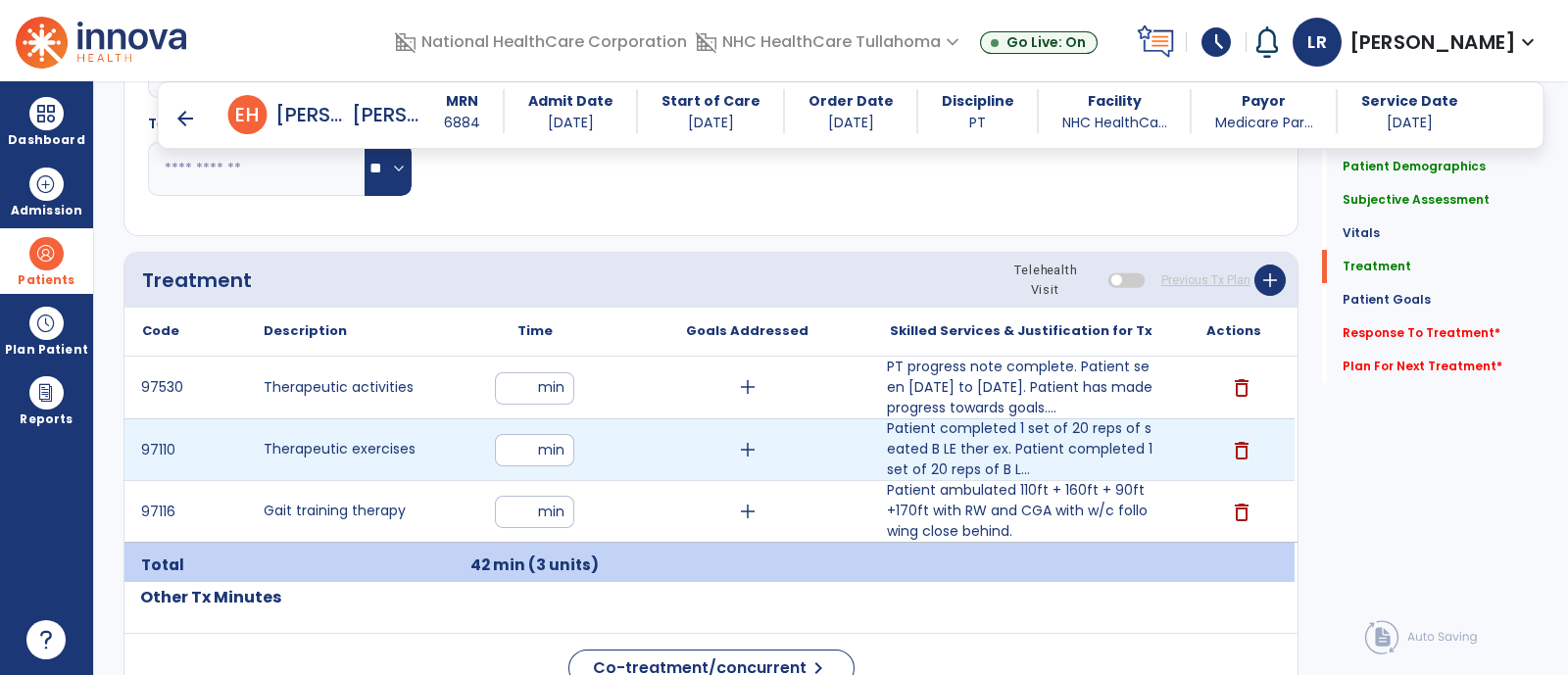 type on "**" 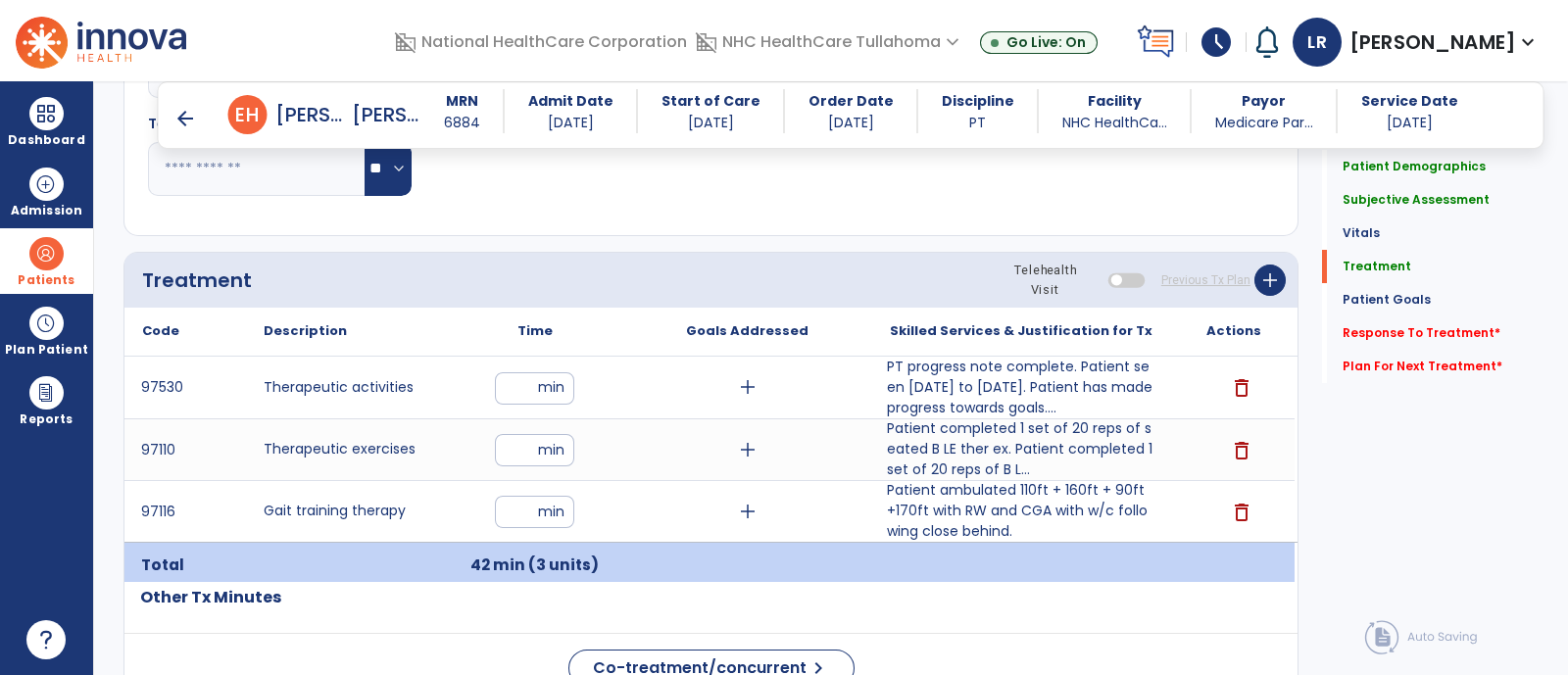 click on "Code
Description
Time" 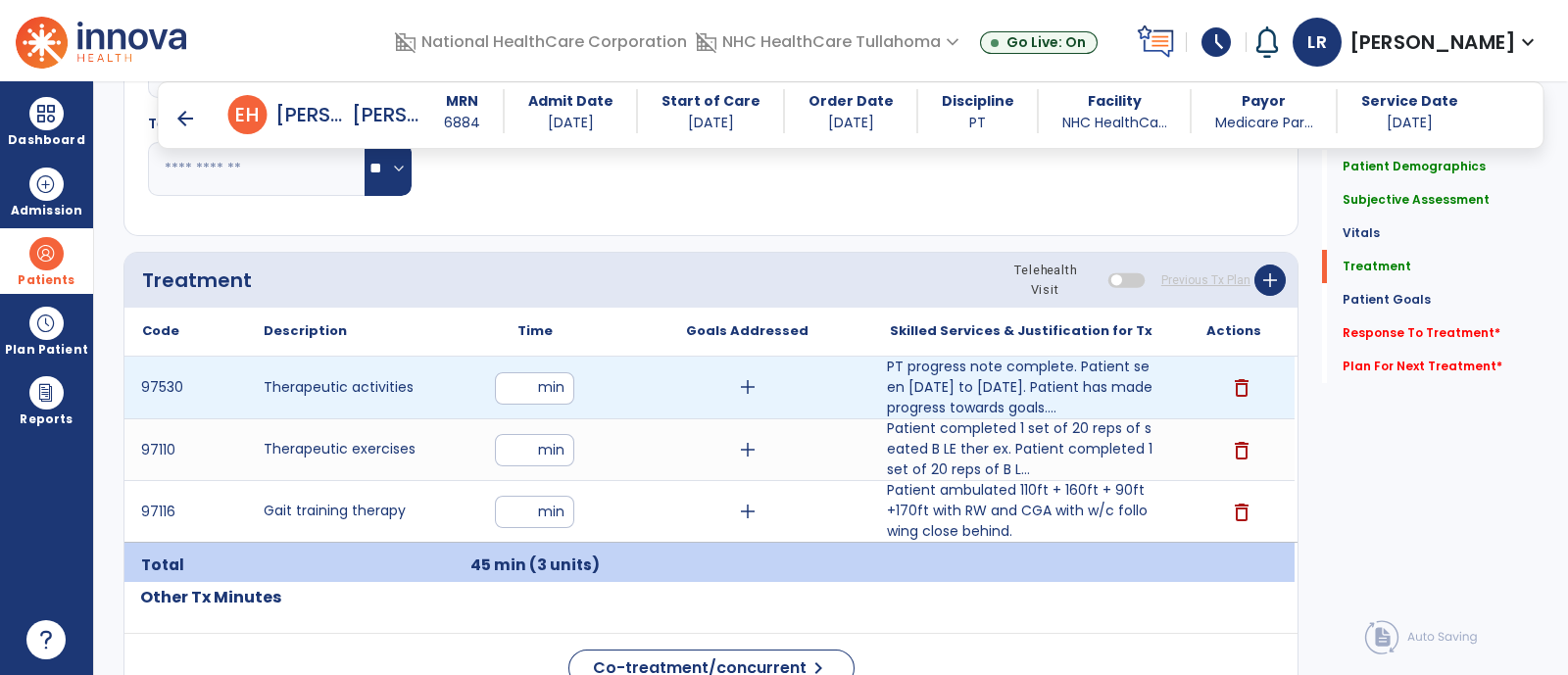 click on "add" at bounding box center (748, 387) 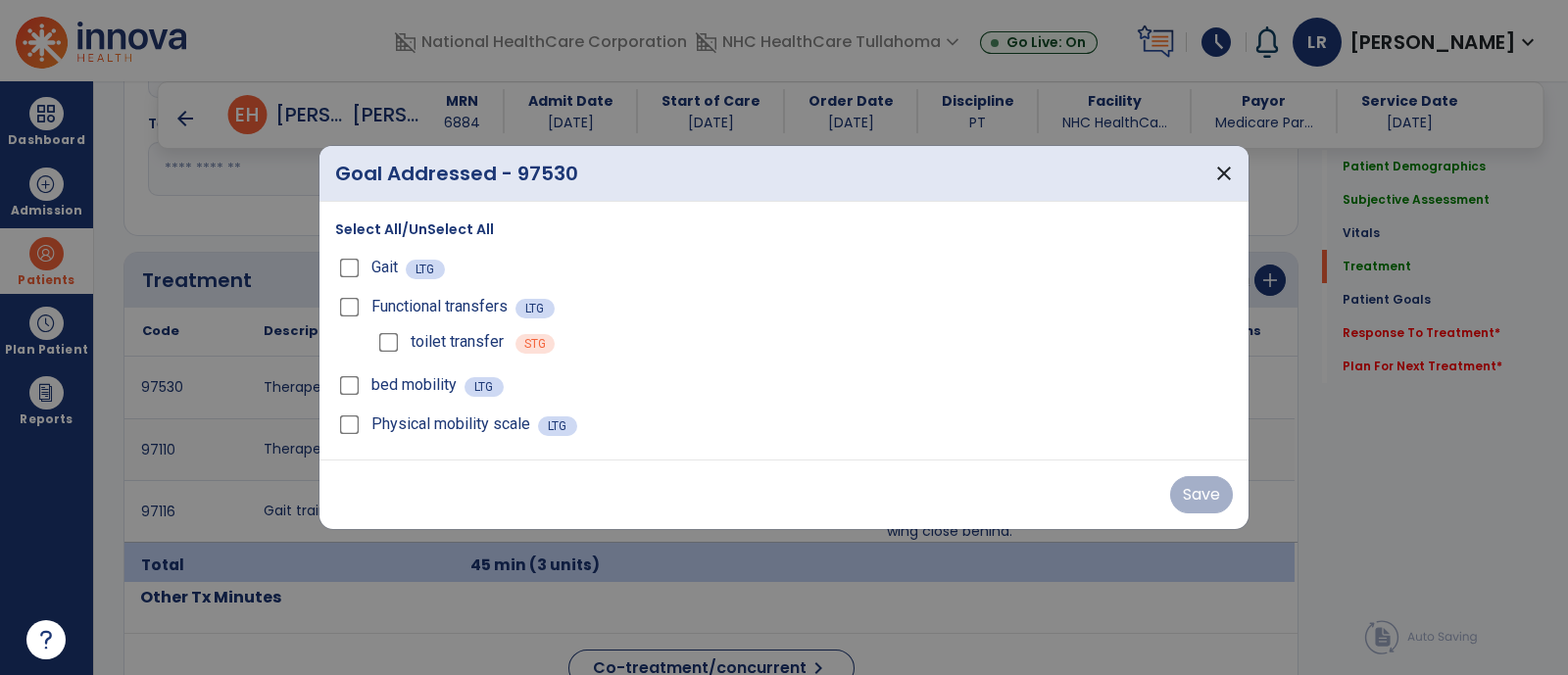 click on "Select All/UnSelect All Gait  LTG  Functional transfers  LTG  toilet transfer  STG  bed mobility  LTG  Physical mobility scale  LTG" at bounding box center [784, 330] 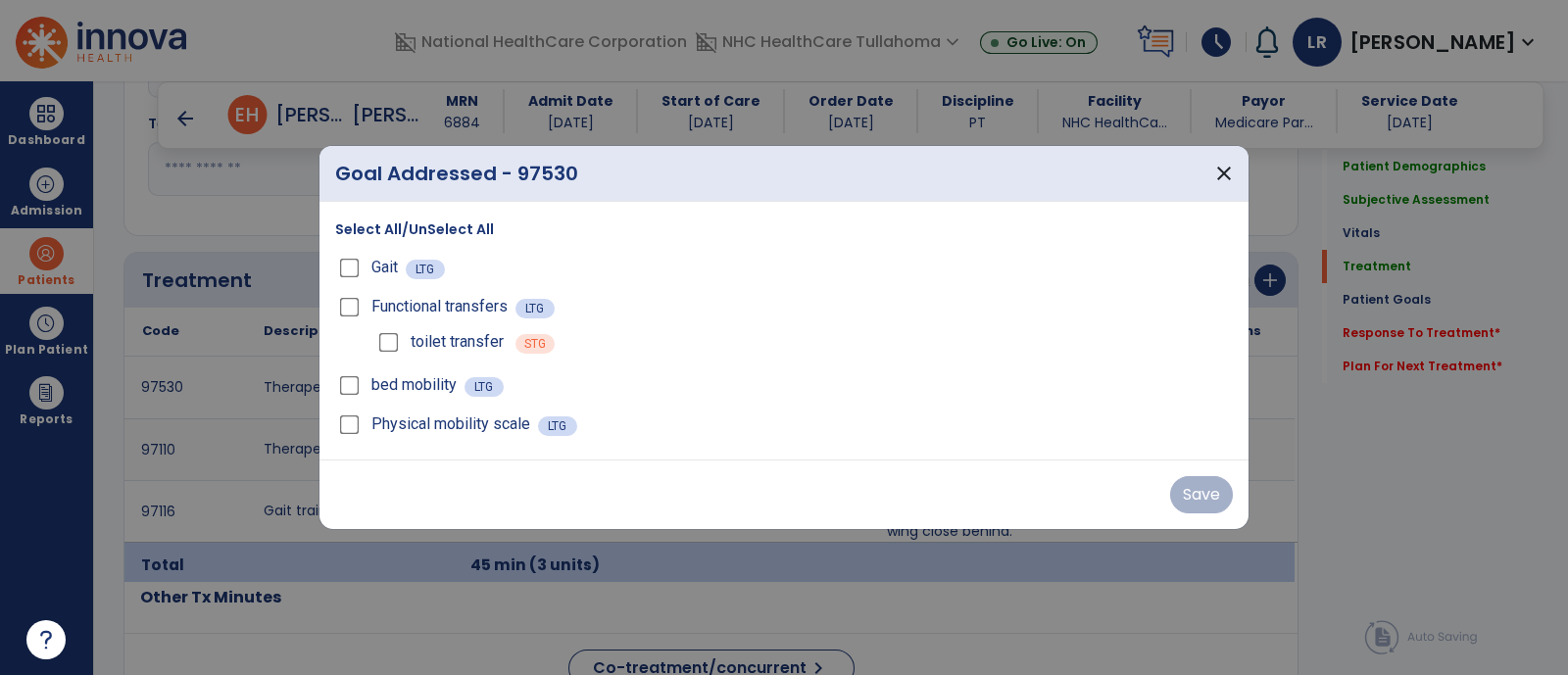 click on "Select All/UnSelect All" at bounding box center (415, 229) 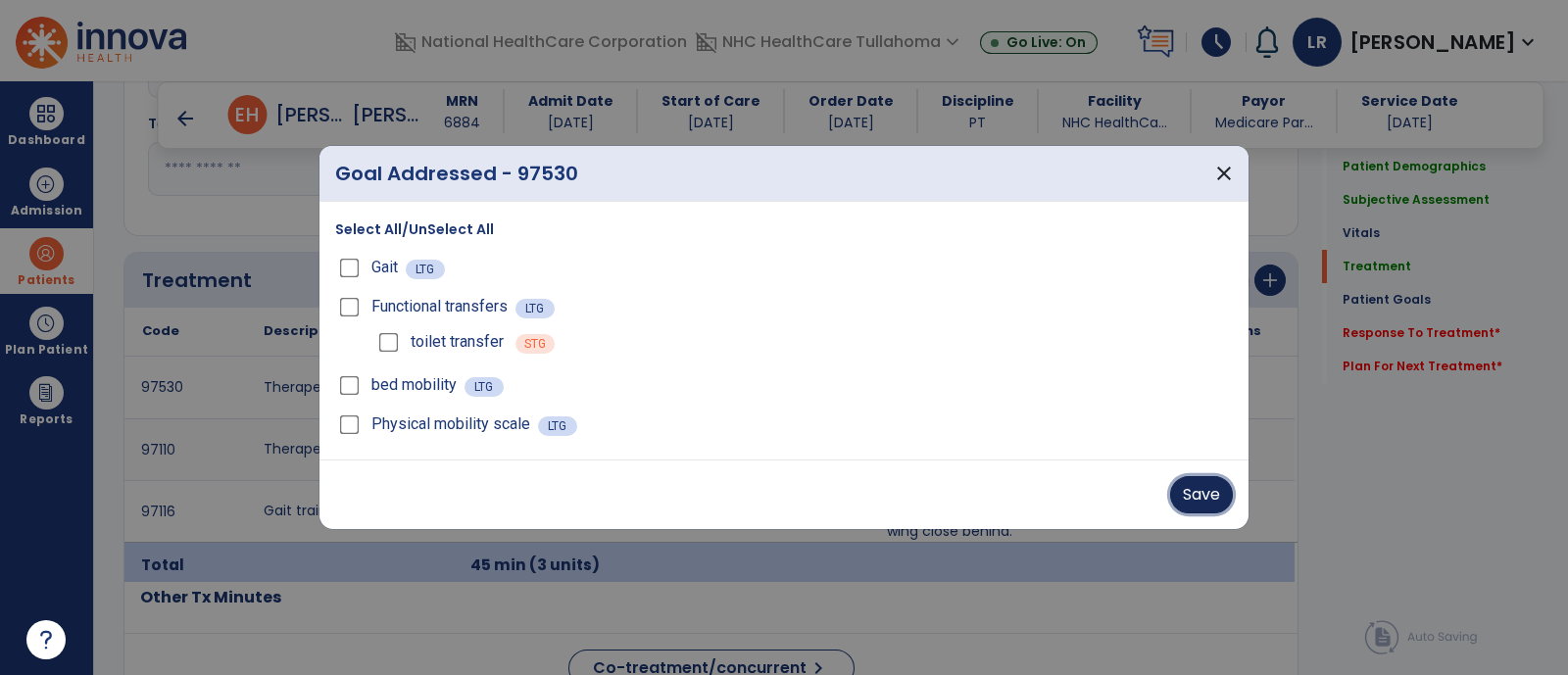 click on "Save" at bounding box center (1201, 495) 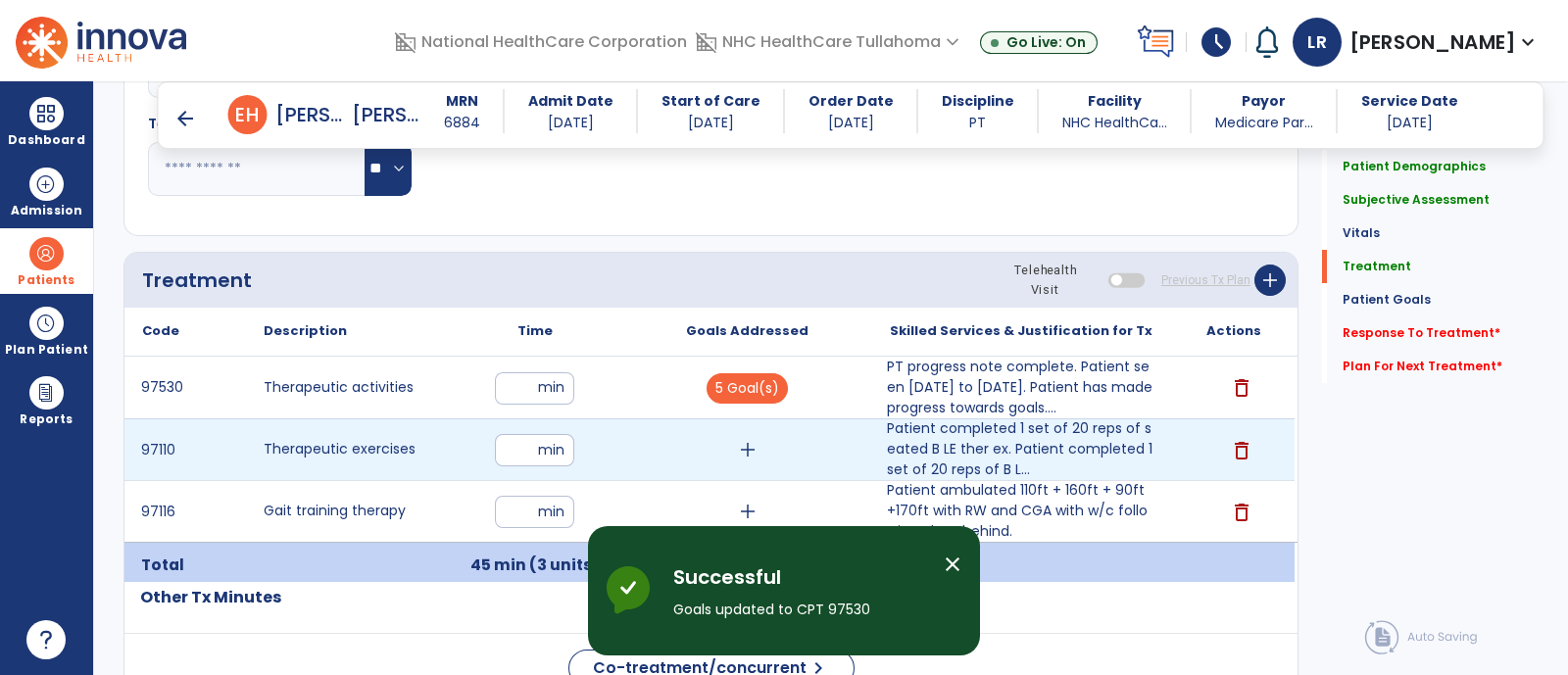 click on "add" at bounding box center (748, 450) 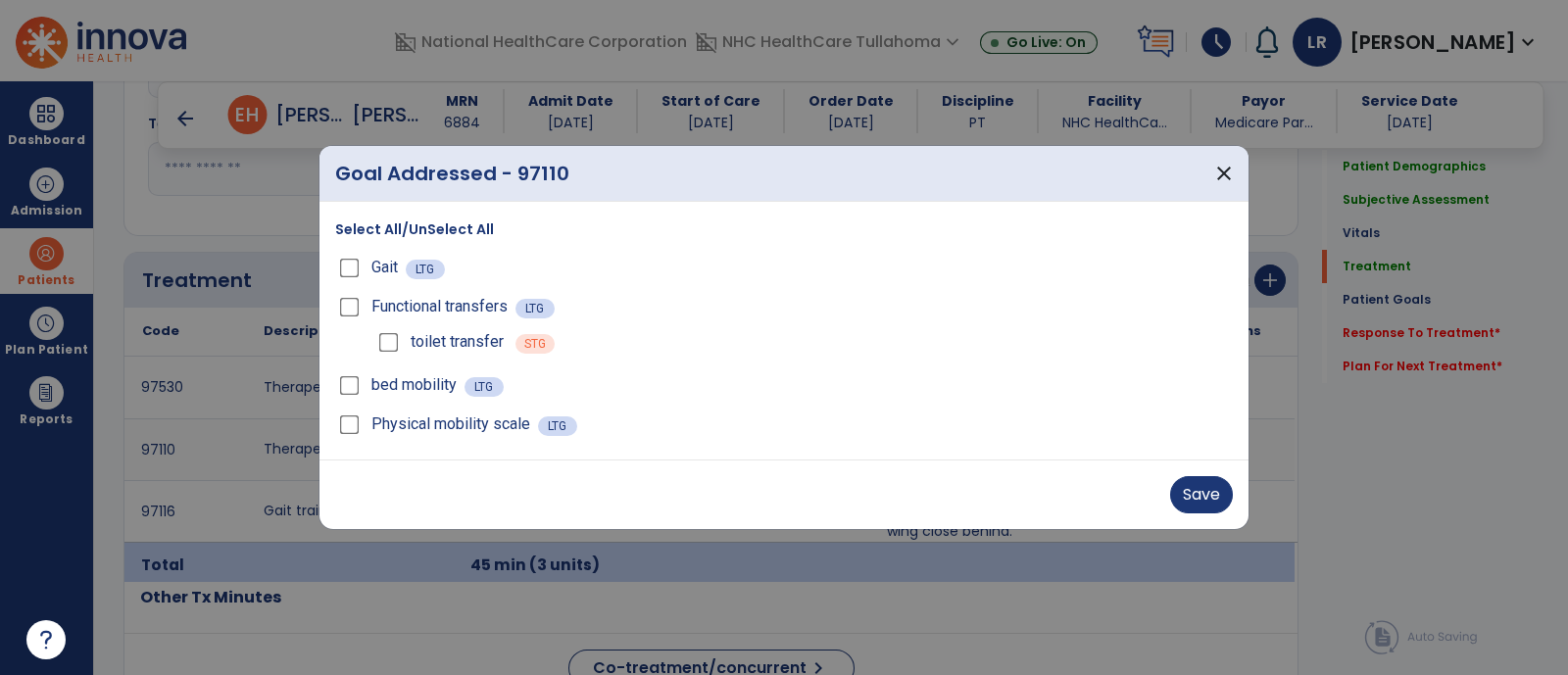 click on "Save" at bounding box center [784, 494] 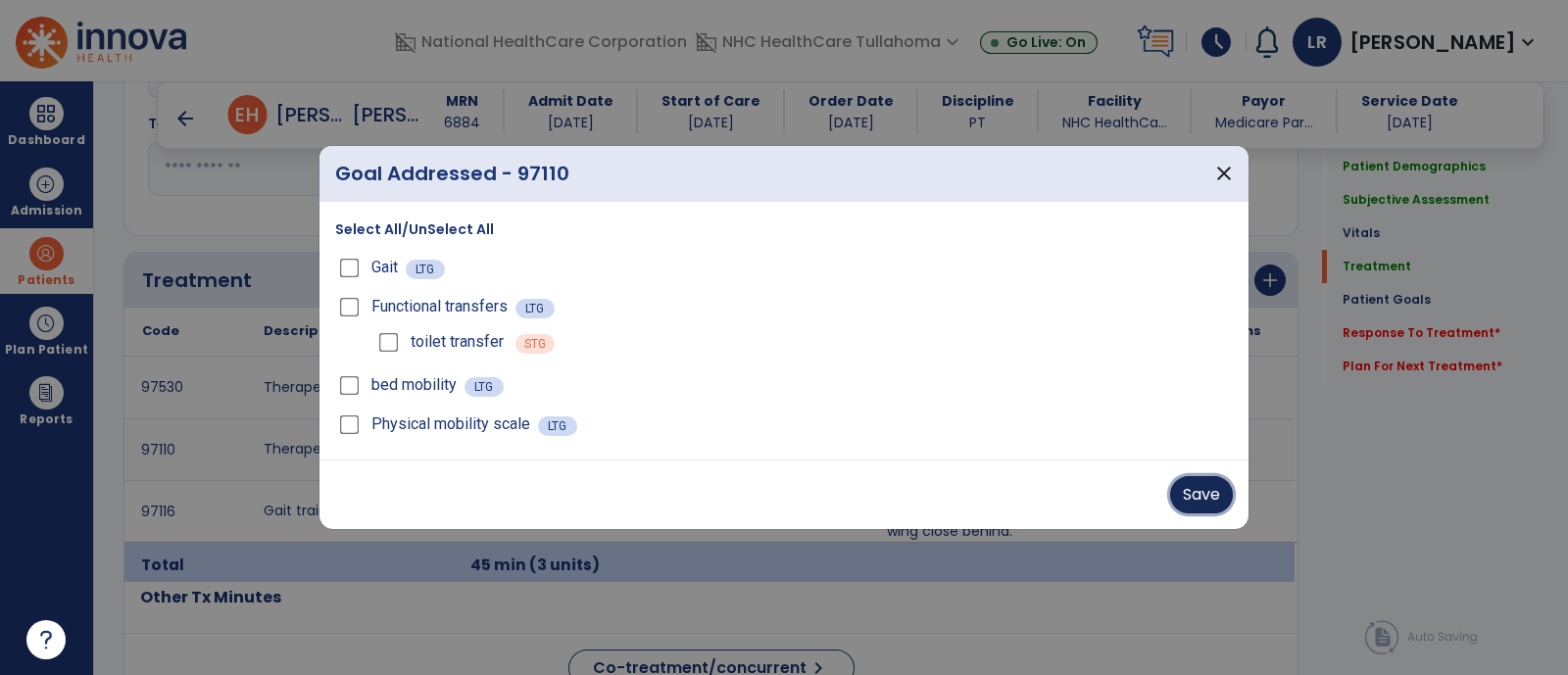 click on "Save" at bounding box center [1201, 495] 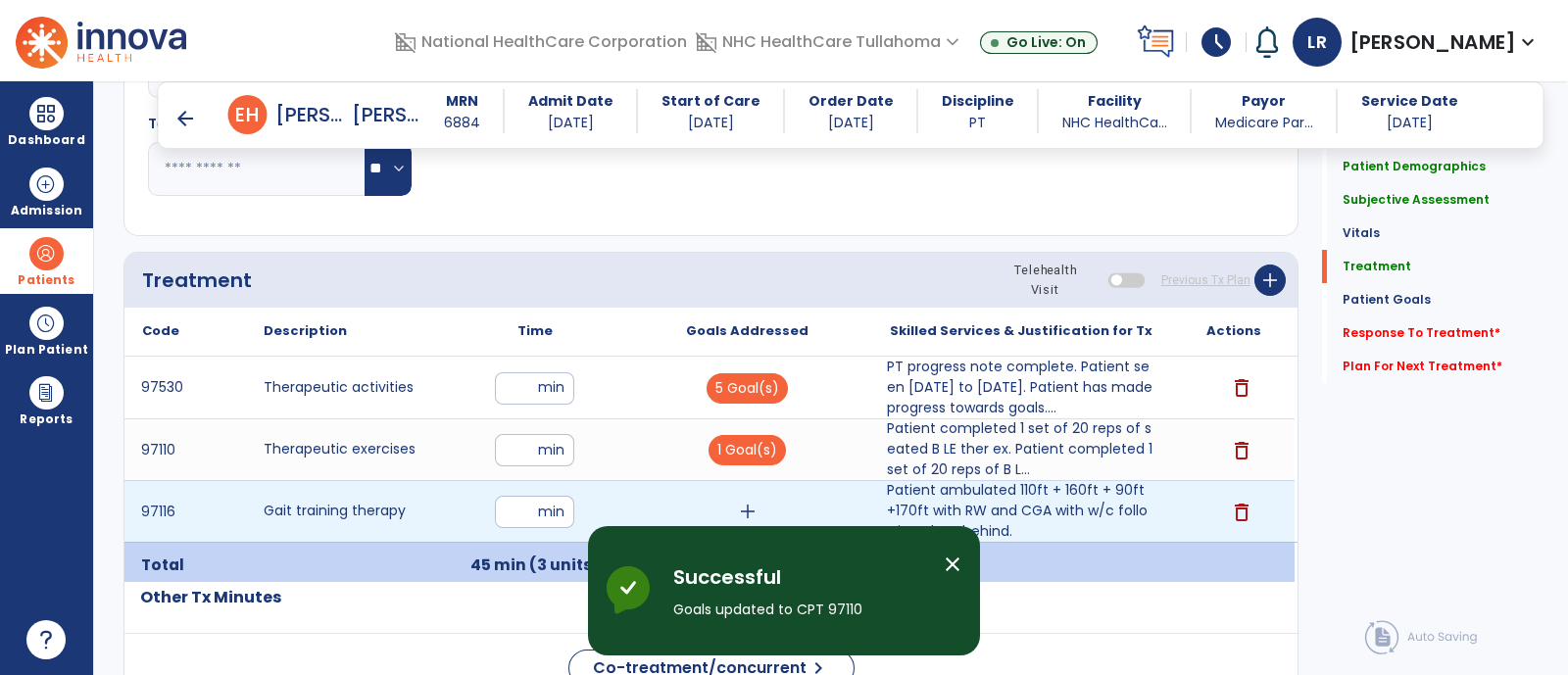 click on "add" at bounding box center [748, 511] 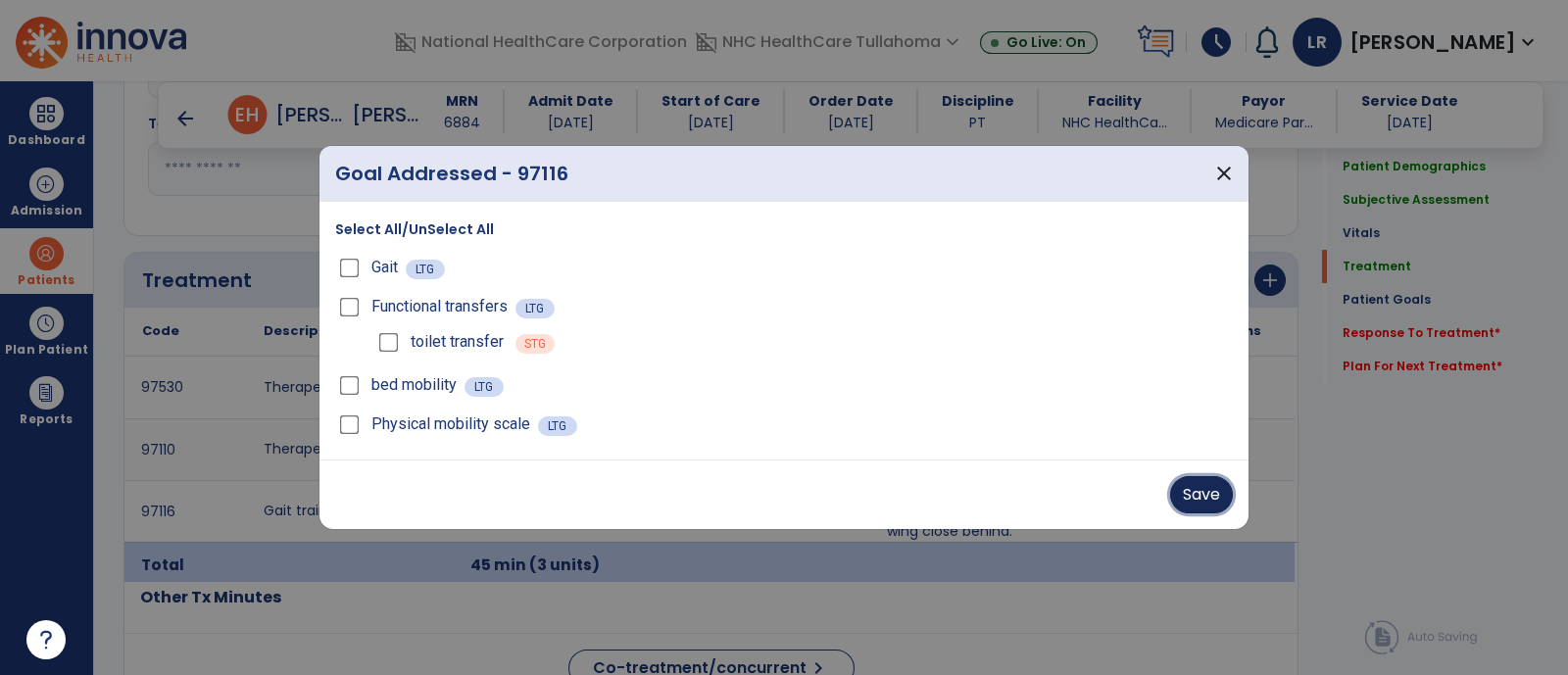 click on "Save" at bounding box center (1201, 495) 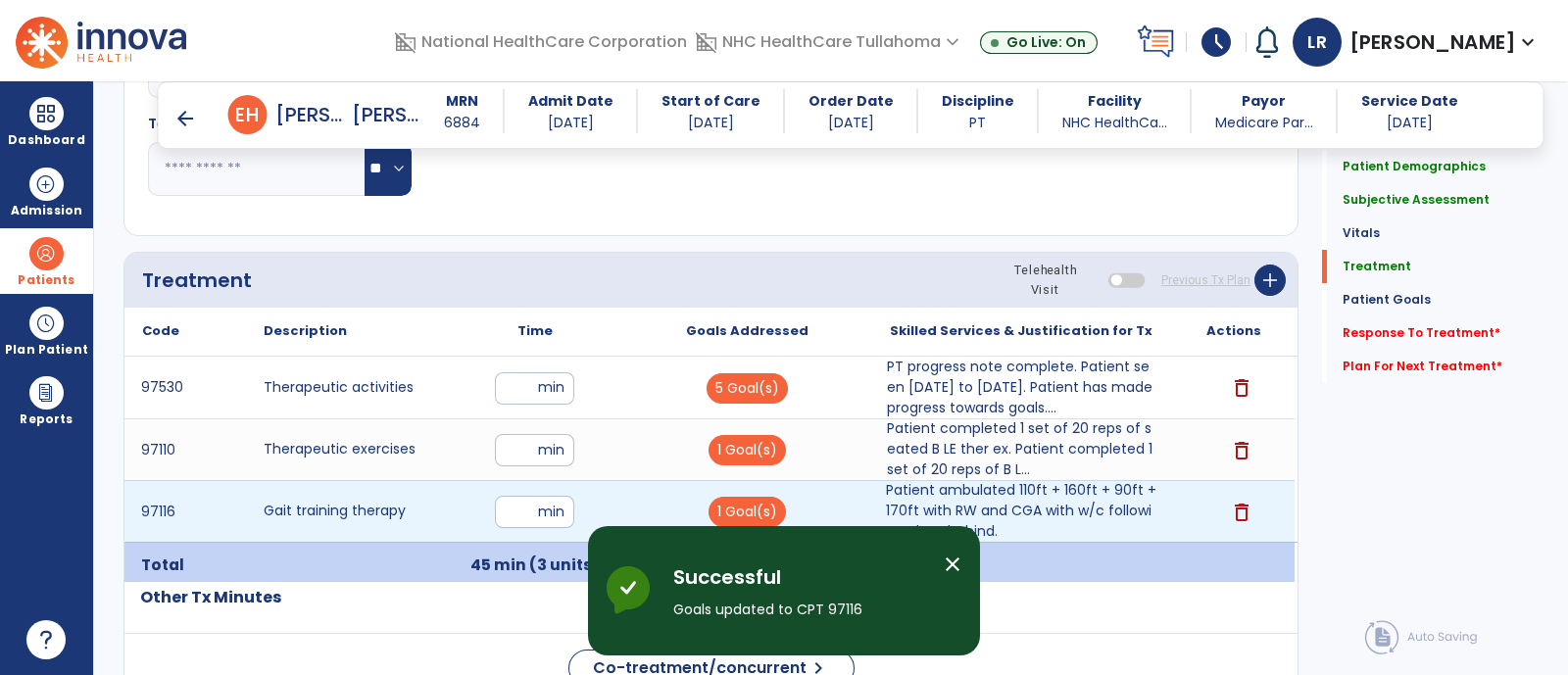 click on "Patient ambulated 110ft + 160ft + 90ft +170ft with RW and CGA with w/c following close behind." at bounding box center (1021, 510) 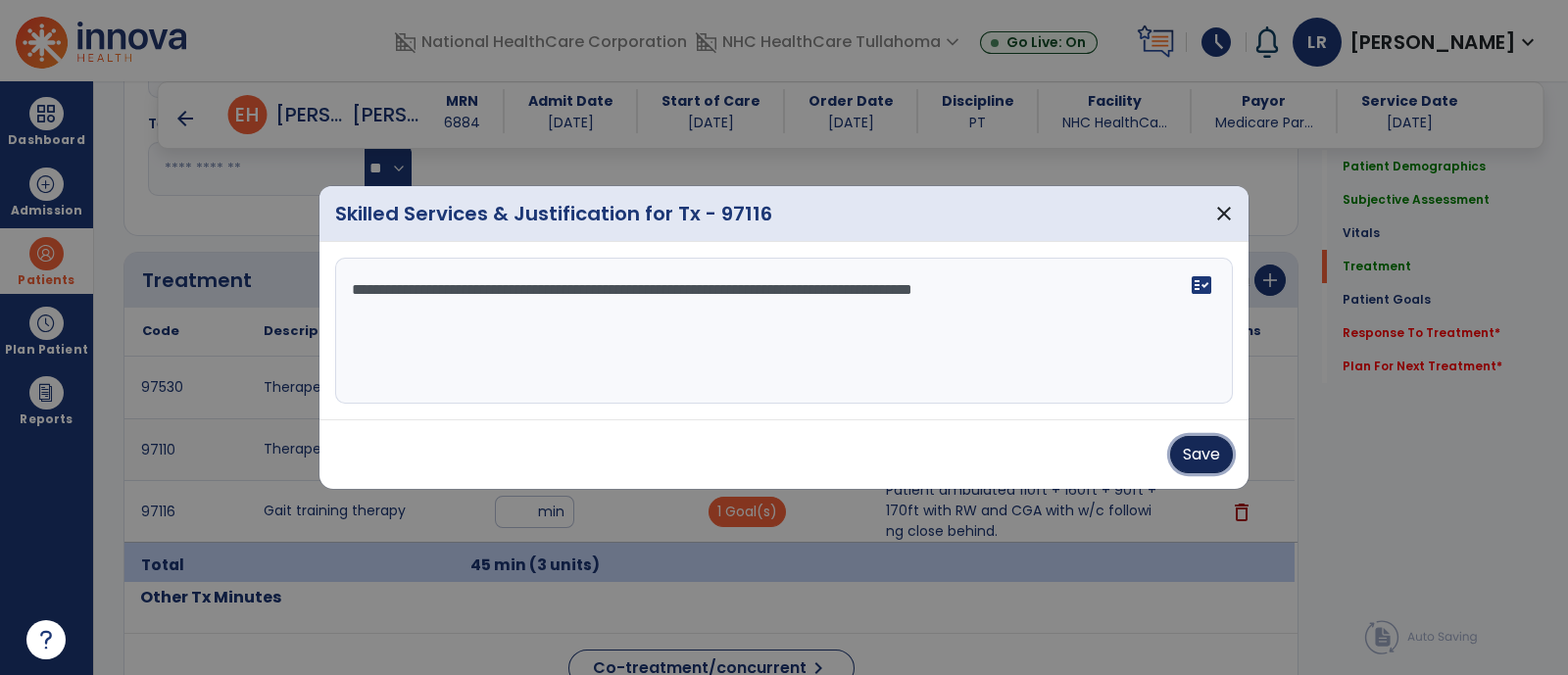 click on "Save" at bounding box center [1201, 455] 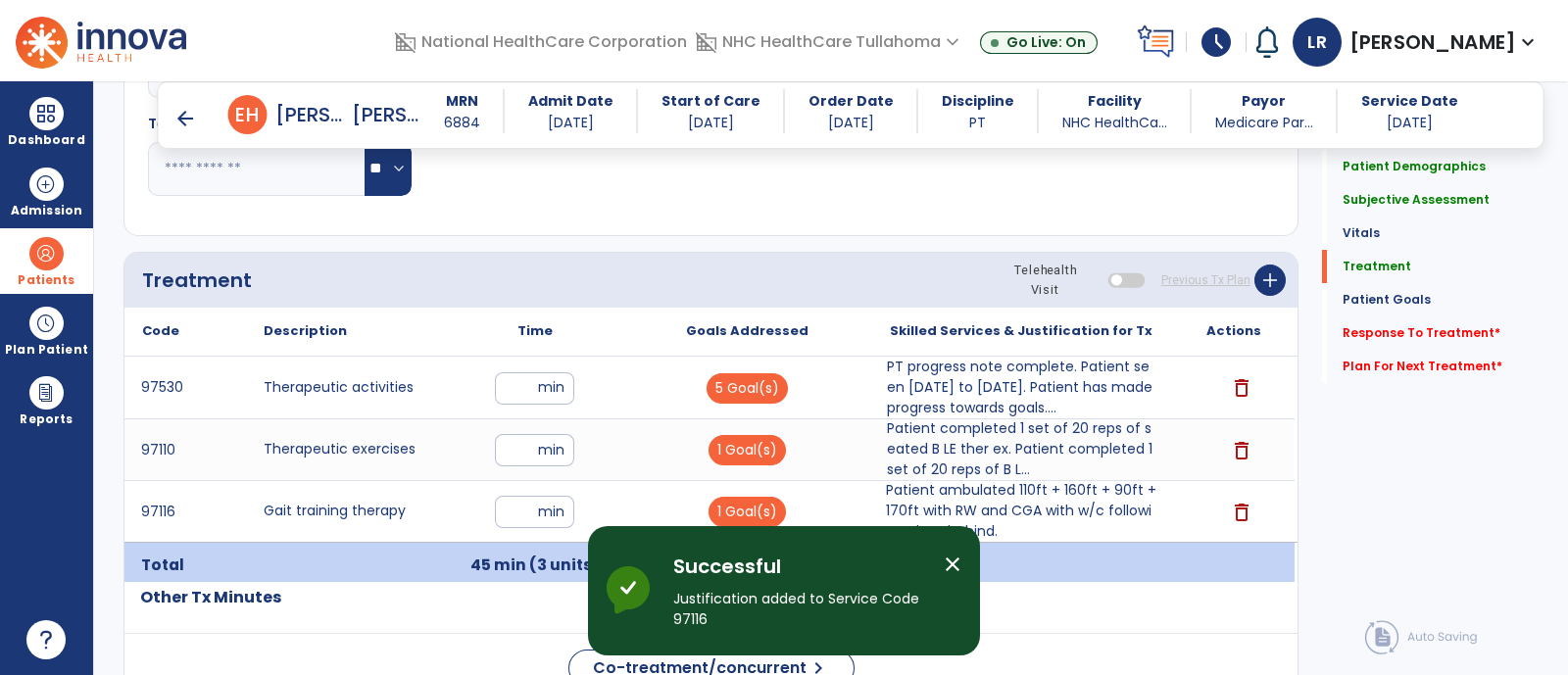 click on "close" at bounding box center [953, 564] 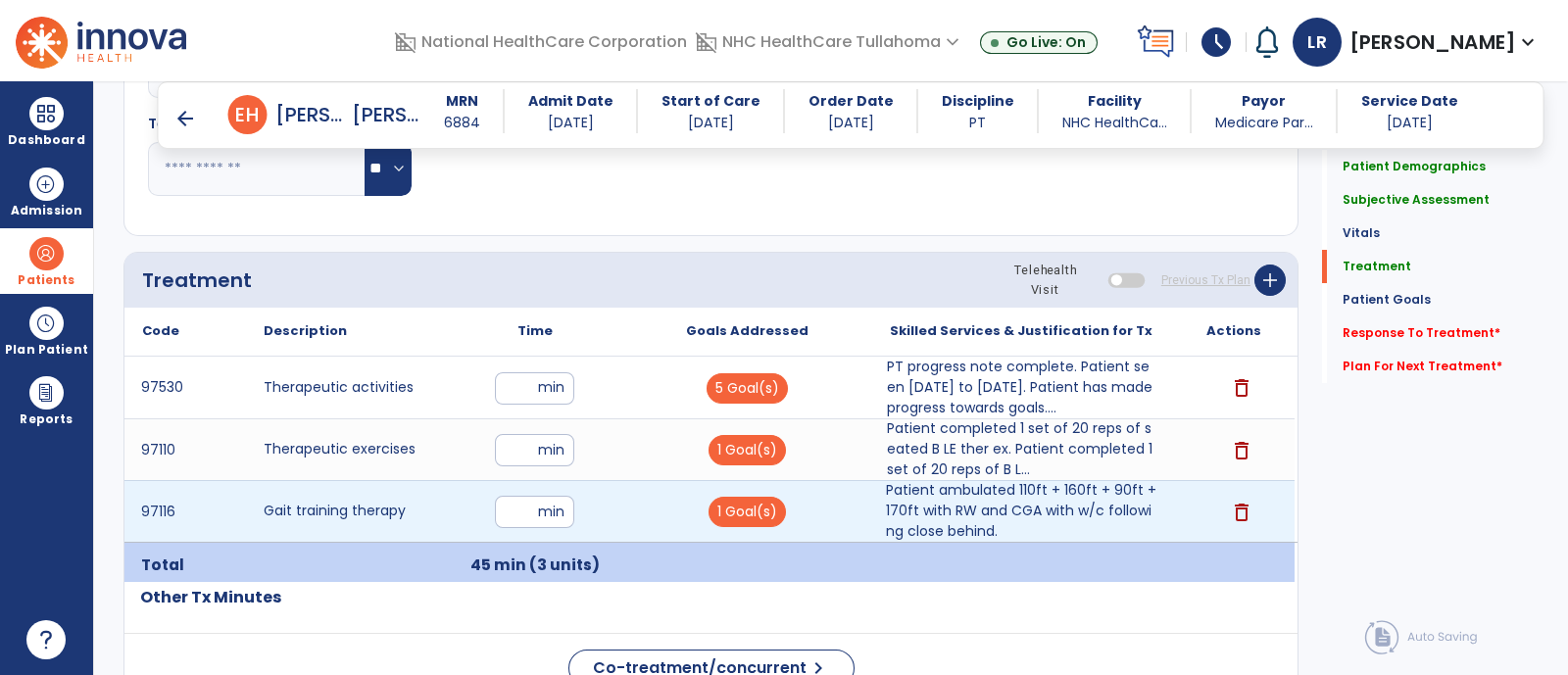 click on "Patient ambulated 110ft + 160ft + 90ft +170ft with RW and CGA with w/c following close behind." at bounding box center [1021, 510] 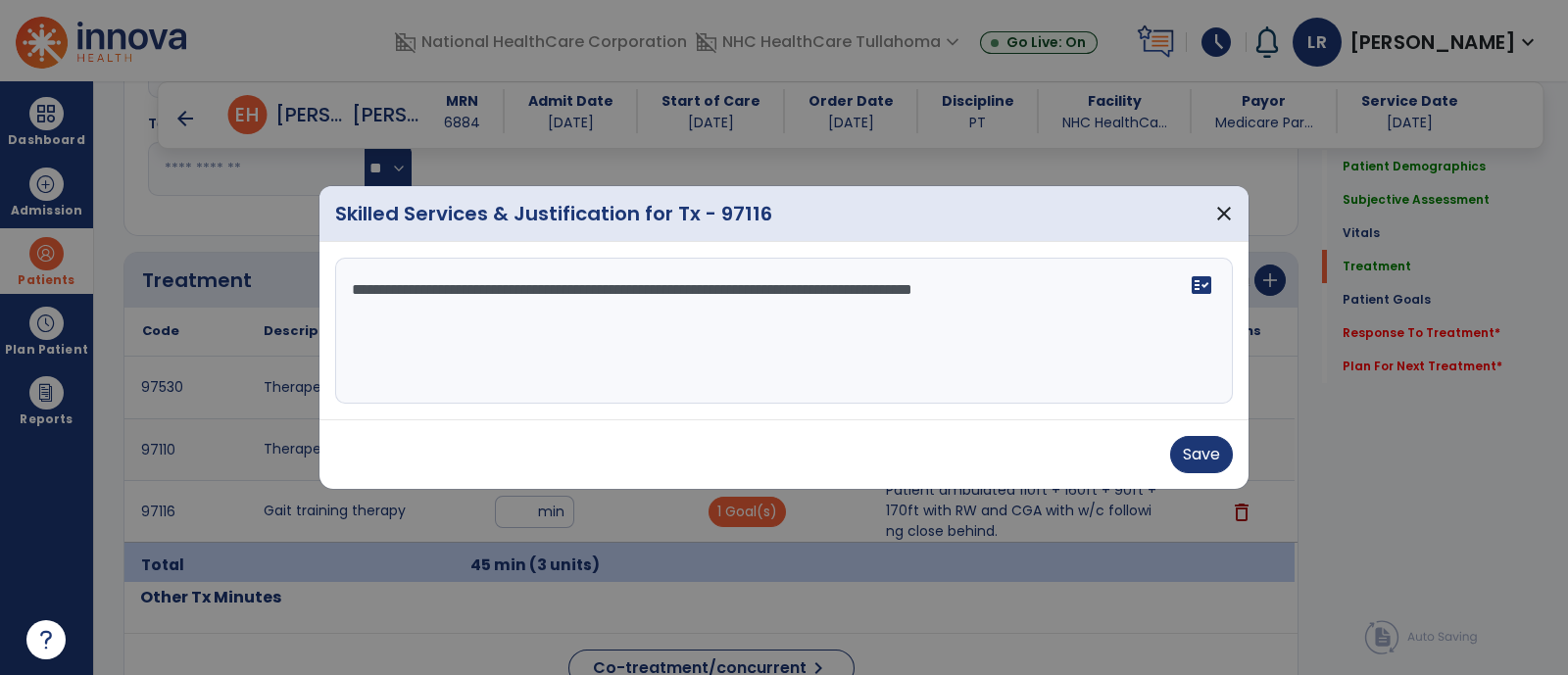 click on "**********" at bounding box center [784, 331] 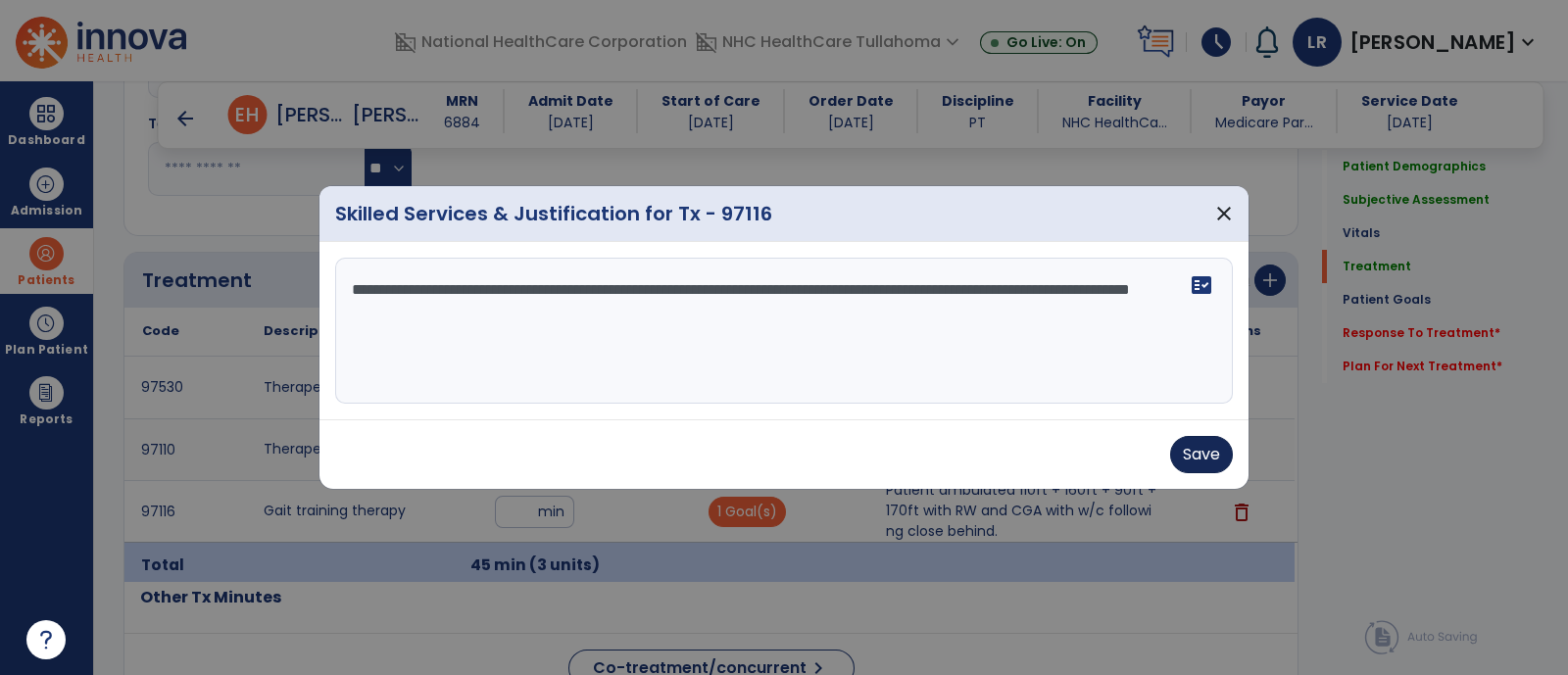 type on "**********" 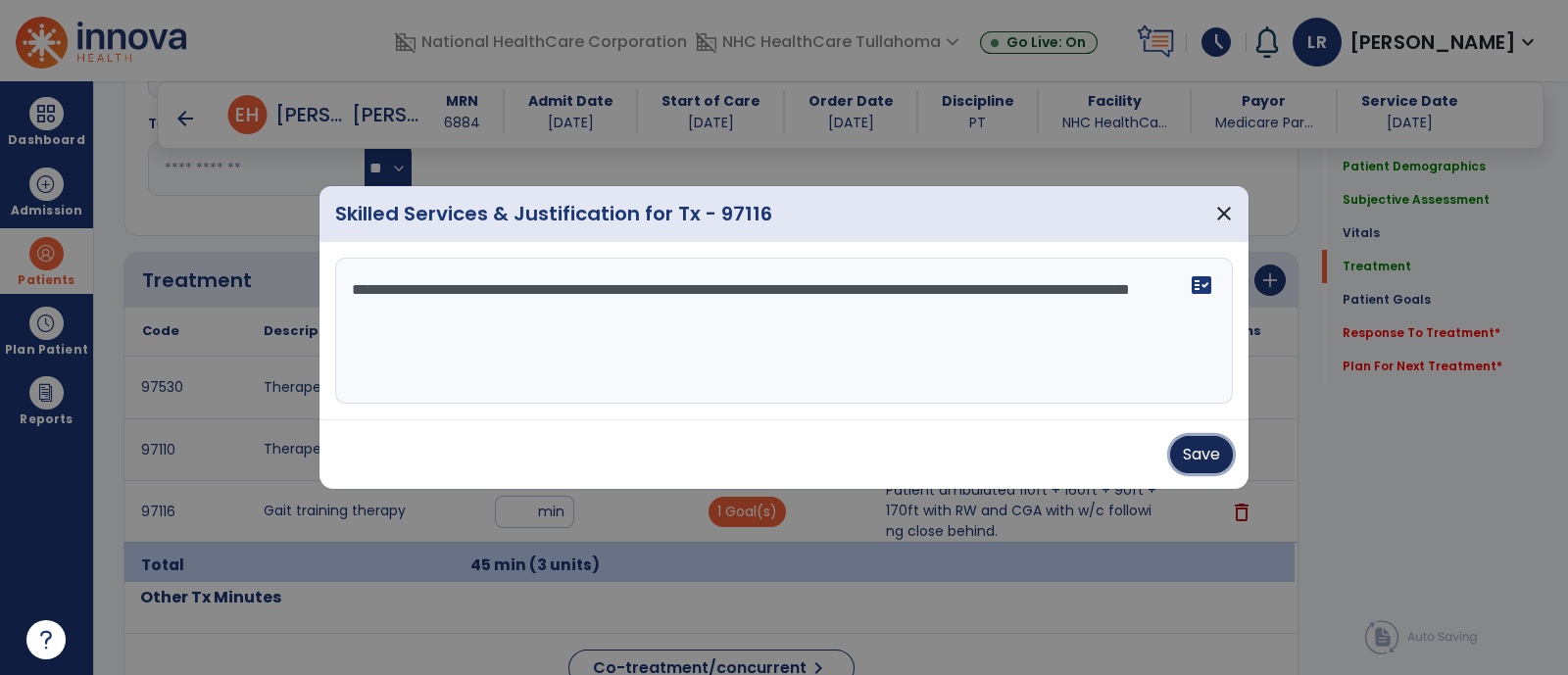 click on "Save" at bounding box center (1201, 455) 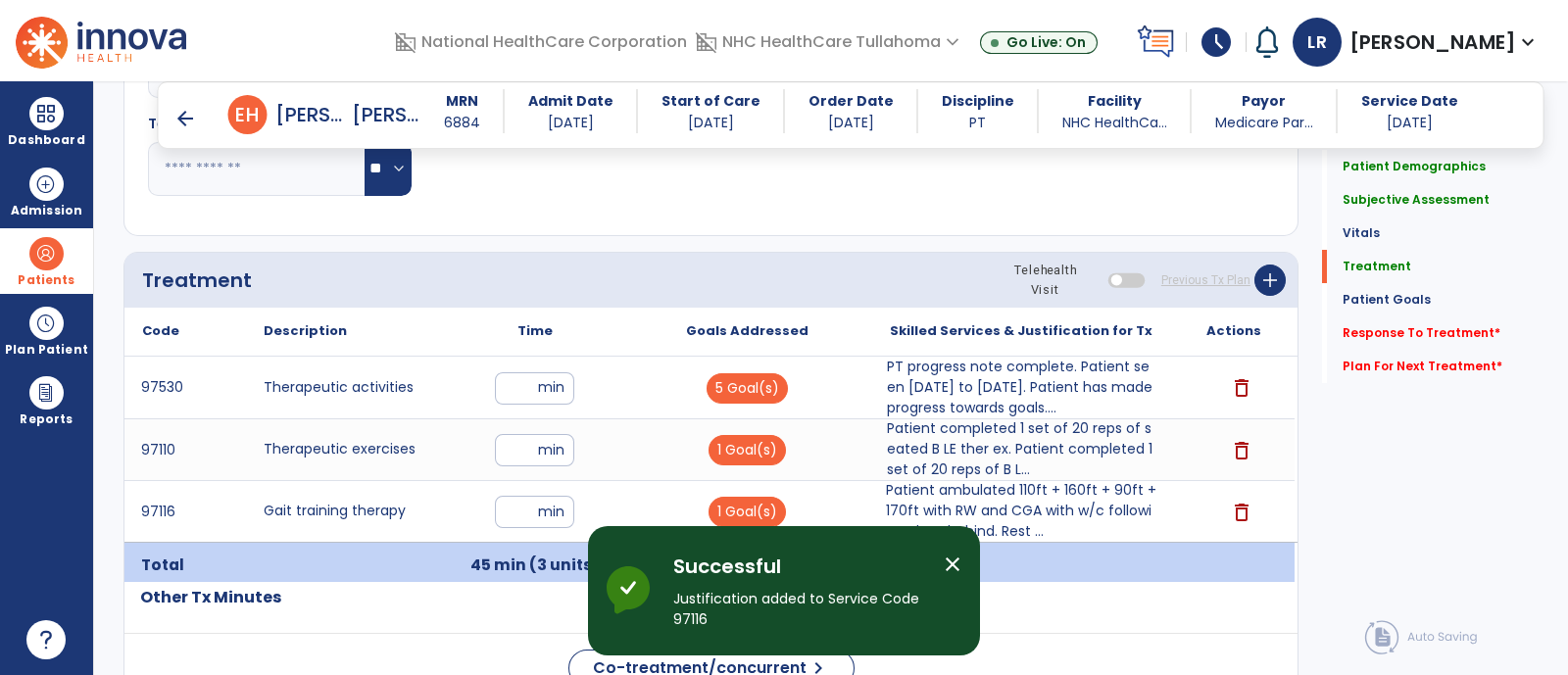 scroll, scrollTop: 1464, scrollLeft: 0, axis: vertical 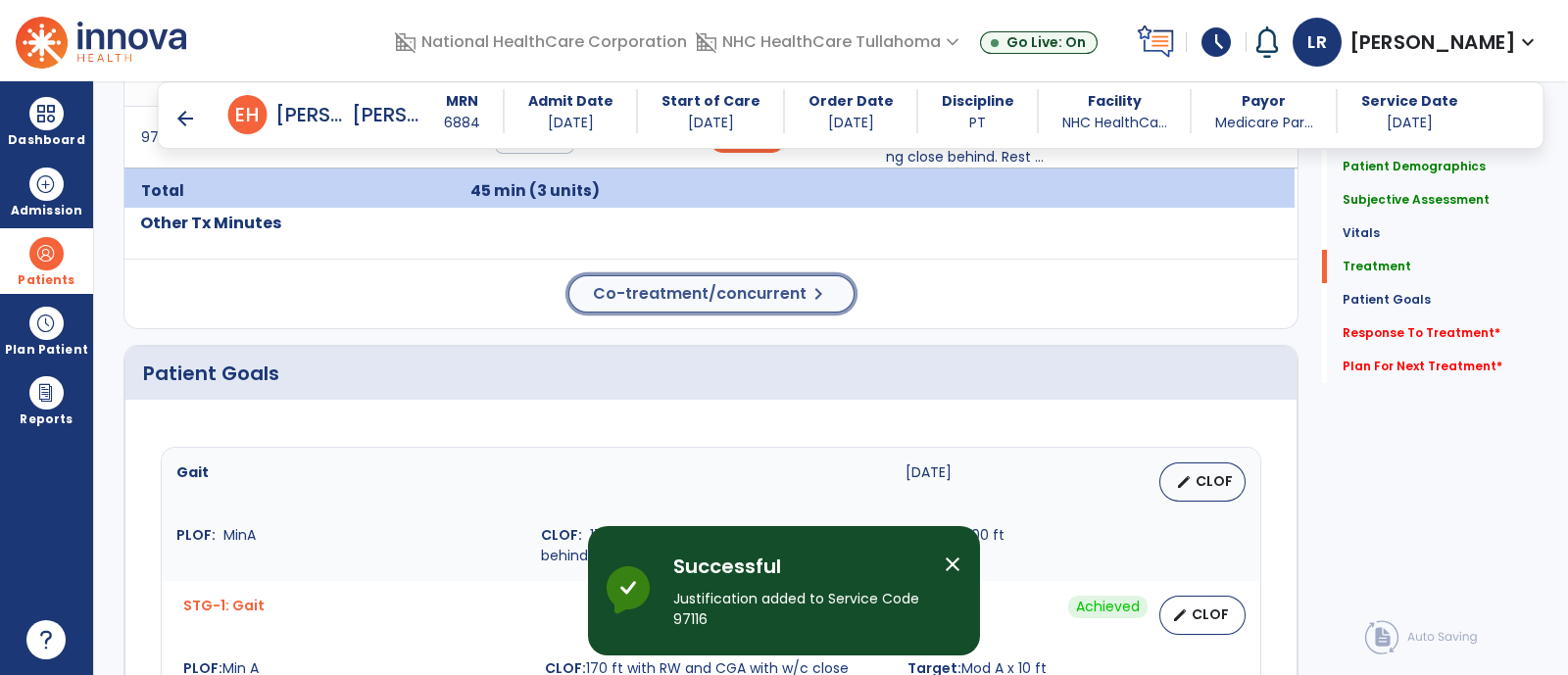 click on "Co-treatment/concurrent" 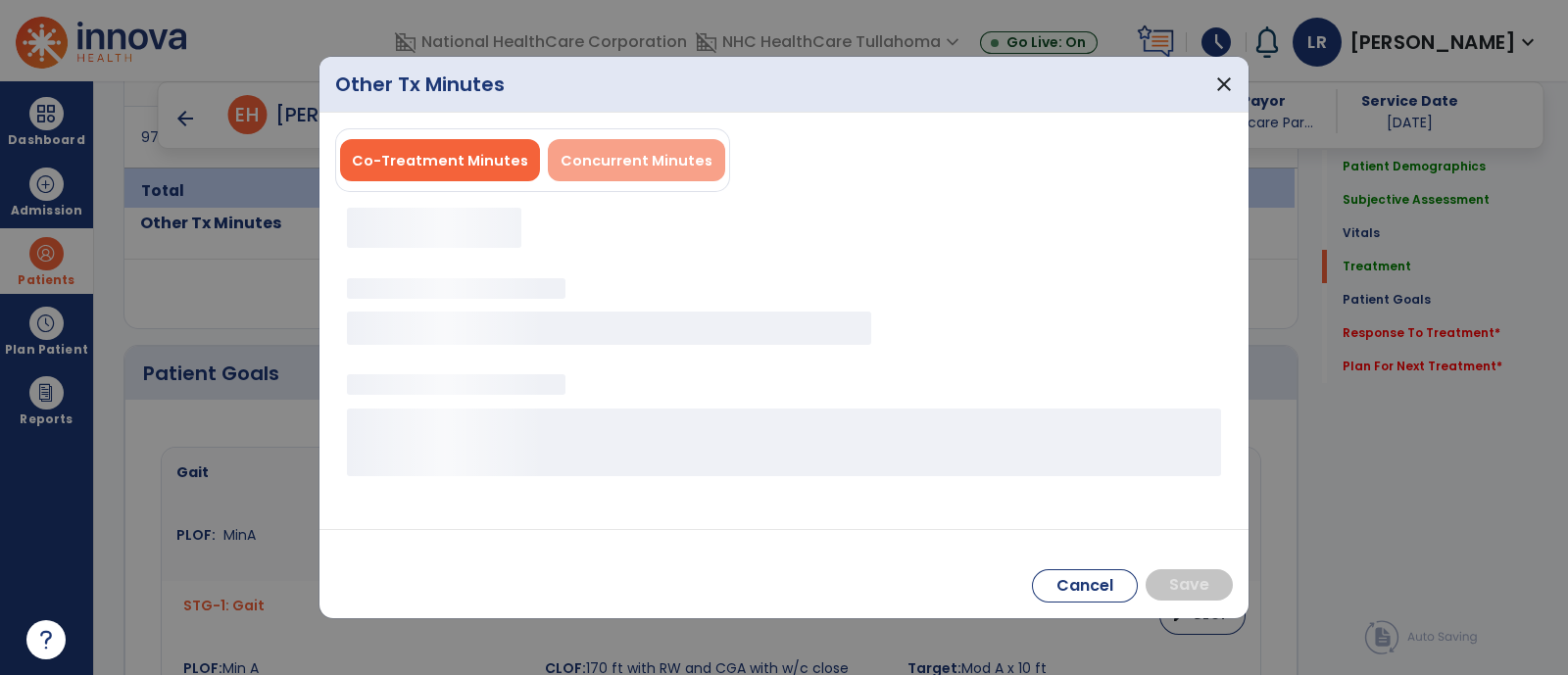 click on "Concurrent Minutes" at bounding box center [636, 160] 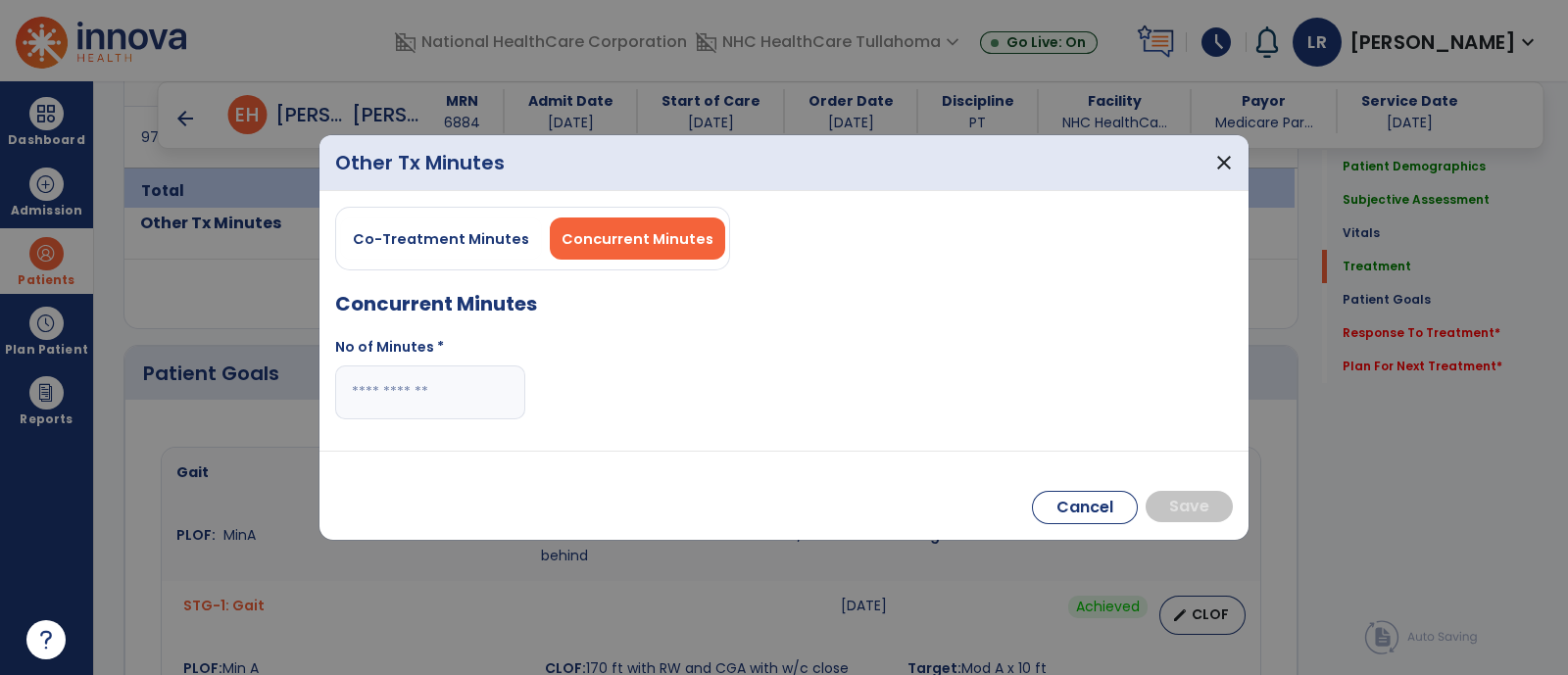 click at bounding box center (430, 392) 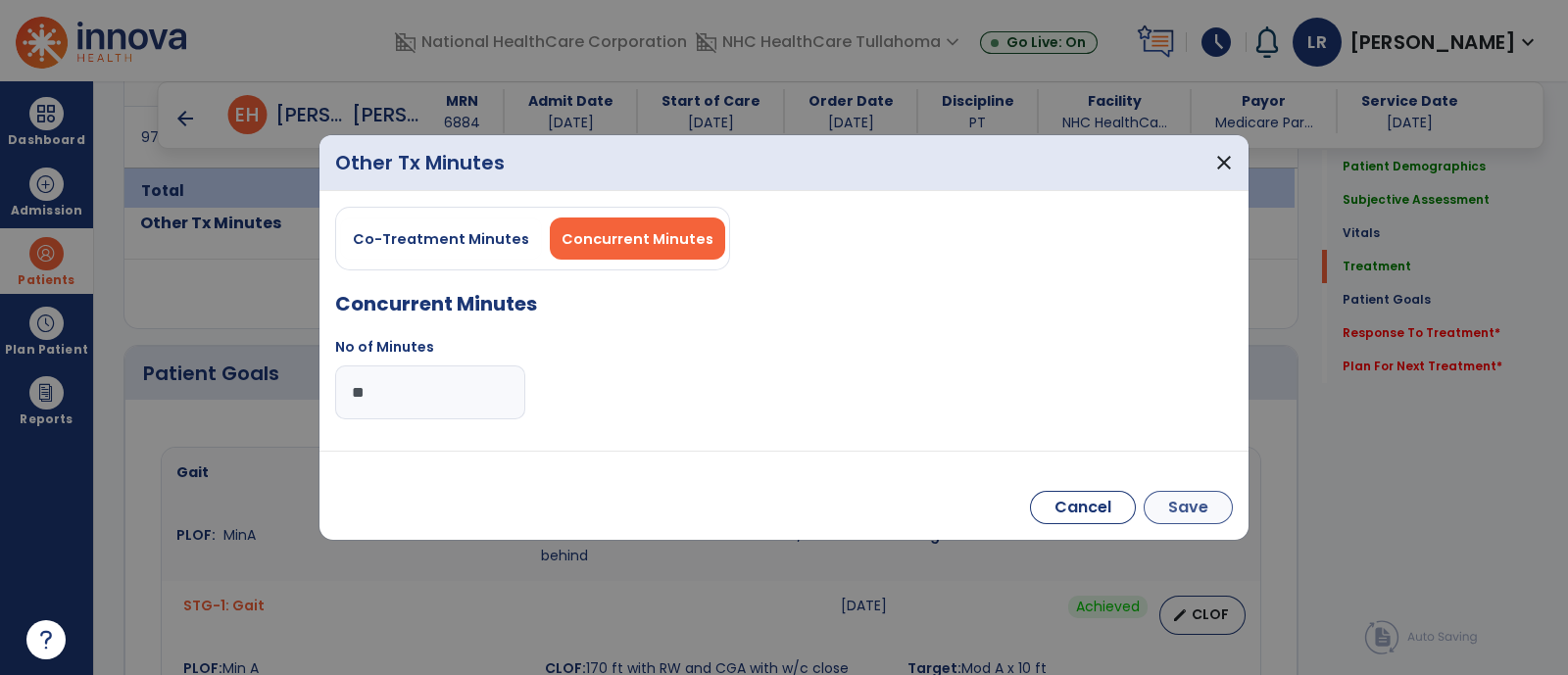 type on "**" 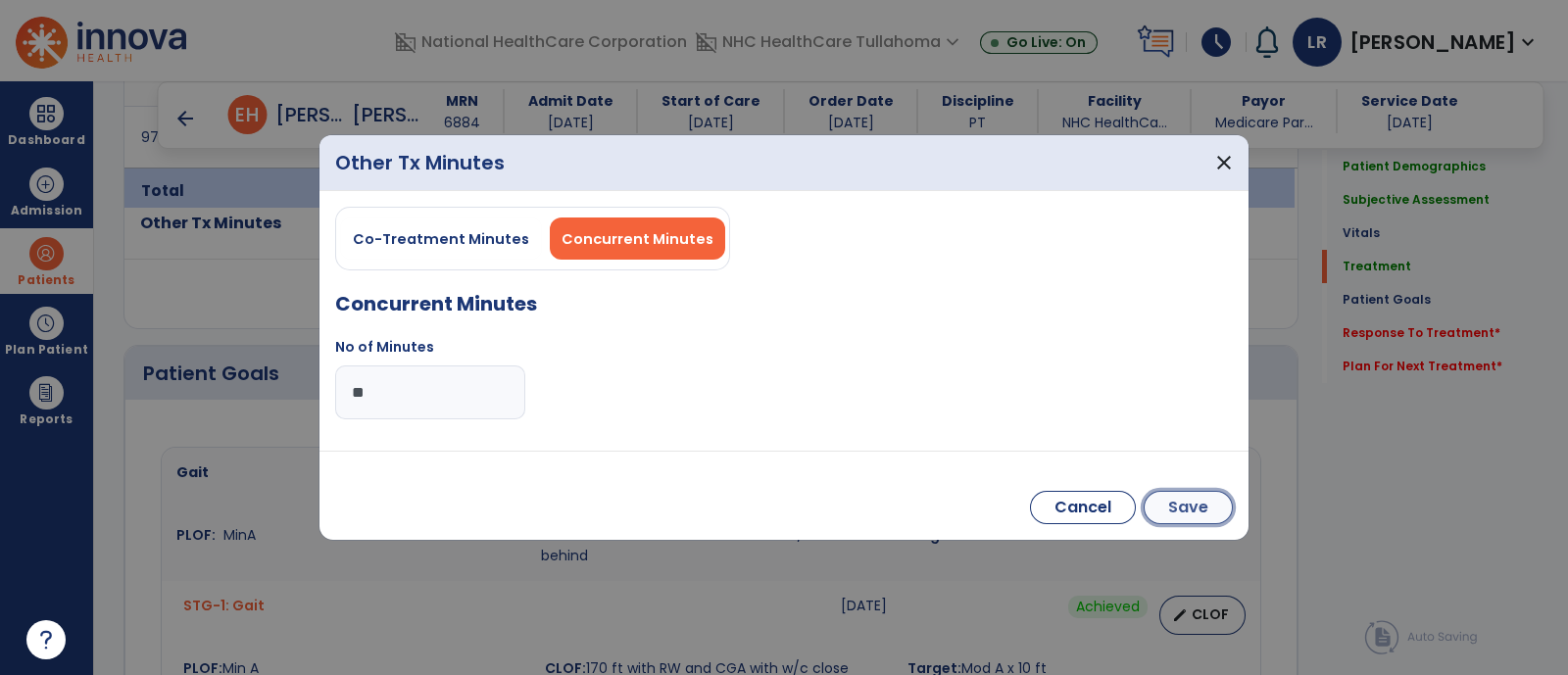 click on "Save" at bounding box center [1188, 507] 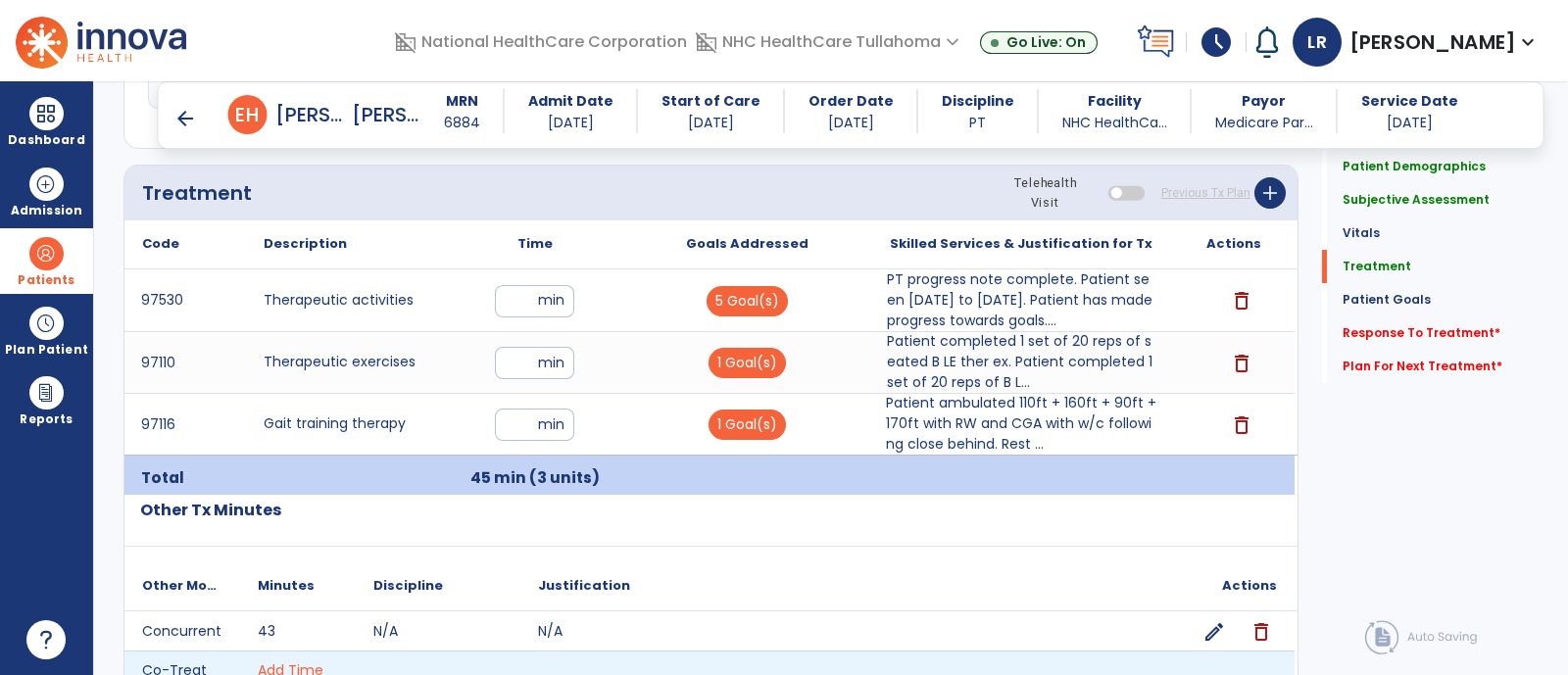 scroll, scrollTop: 1052, scrollLeft: 0, axis: vertical 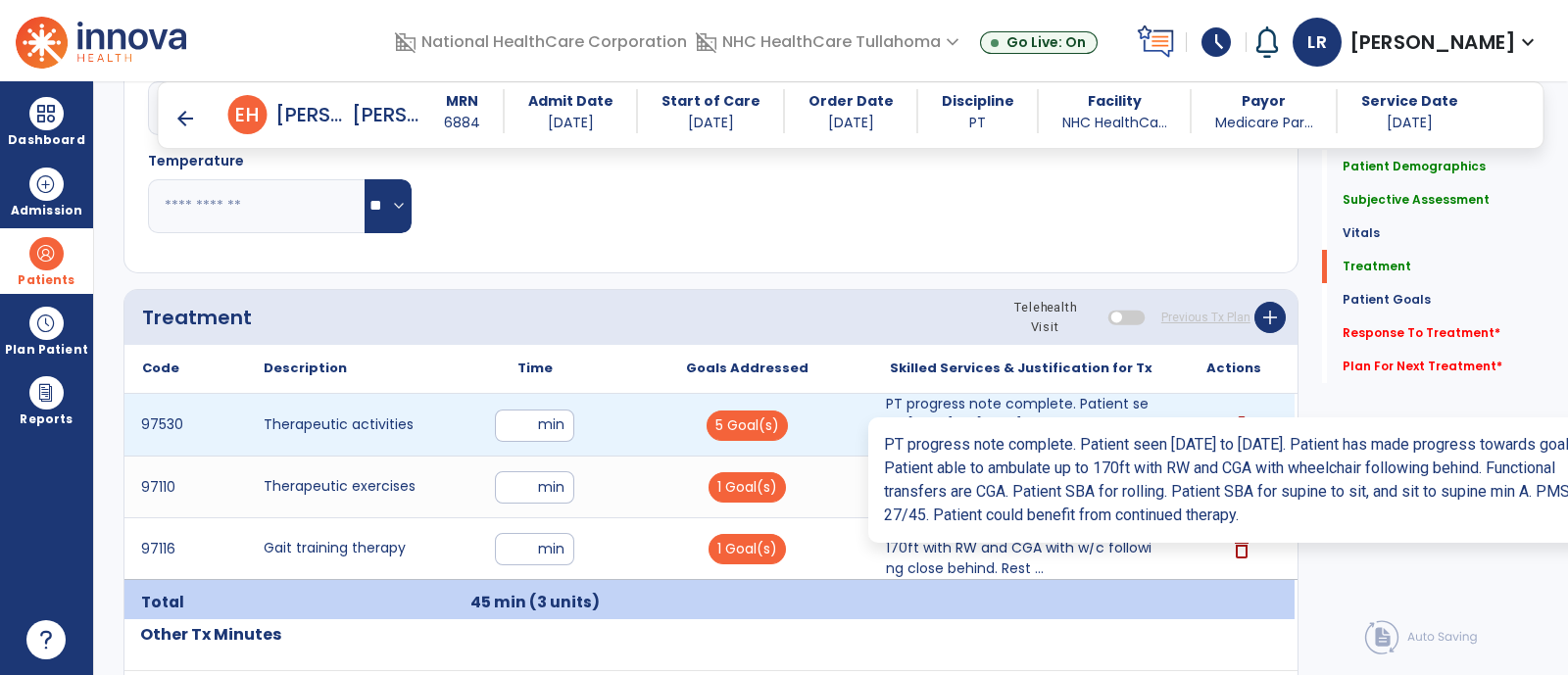 click on "PT progress note complete. Patient seen 6/13/25 to 7/10/25. Patient has made progress towards goals...." at bounding box center [1021, 424] 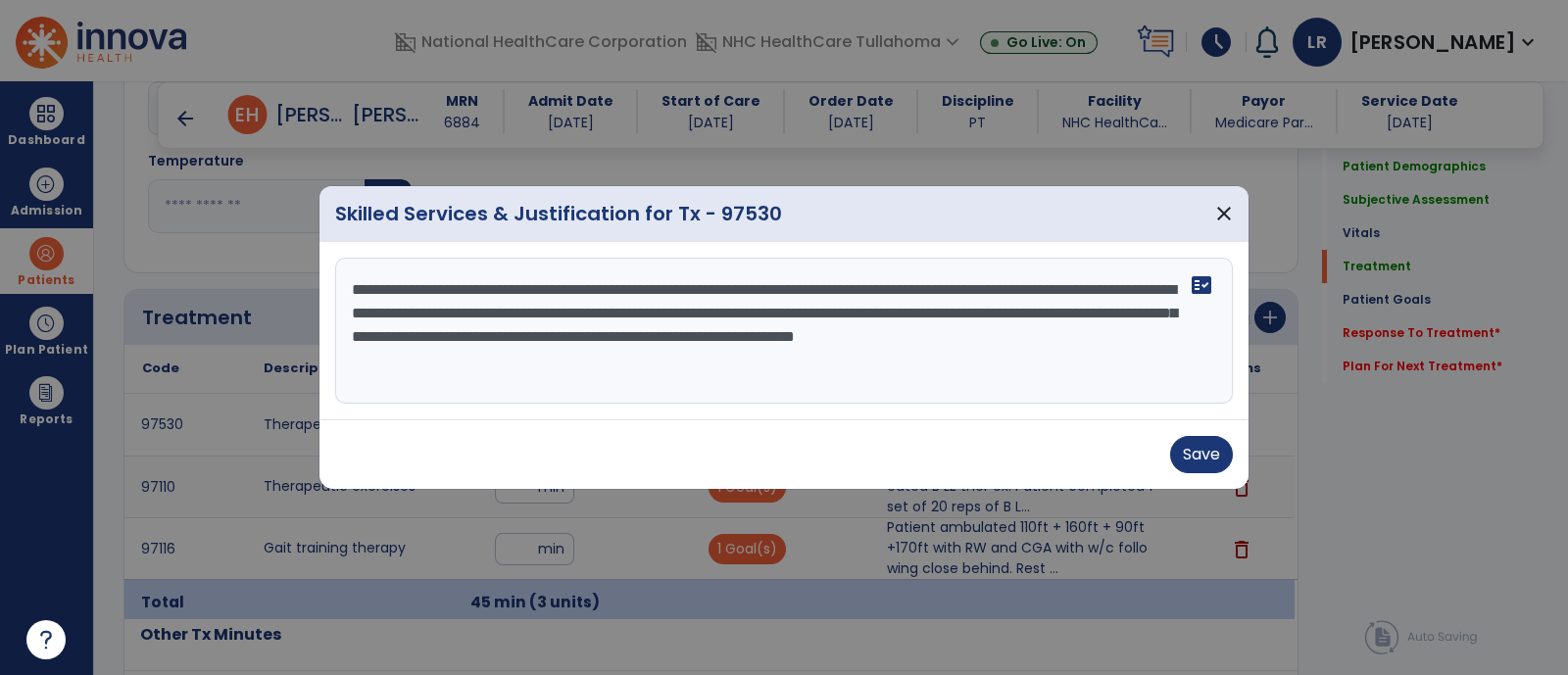 click on "**********" at bounding box center (784, 331) 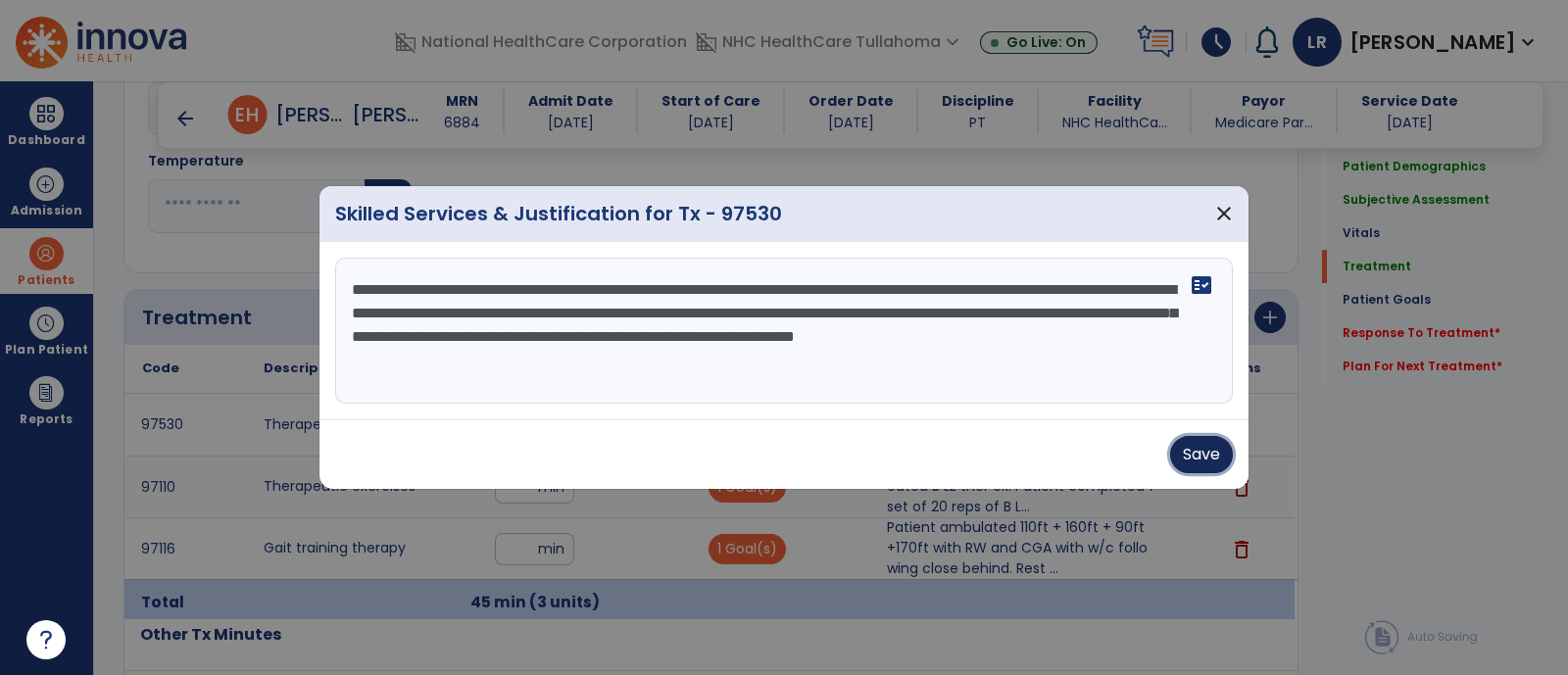 click on "Save" at bounding box center (1201, 455) 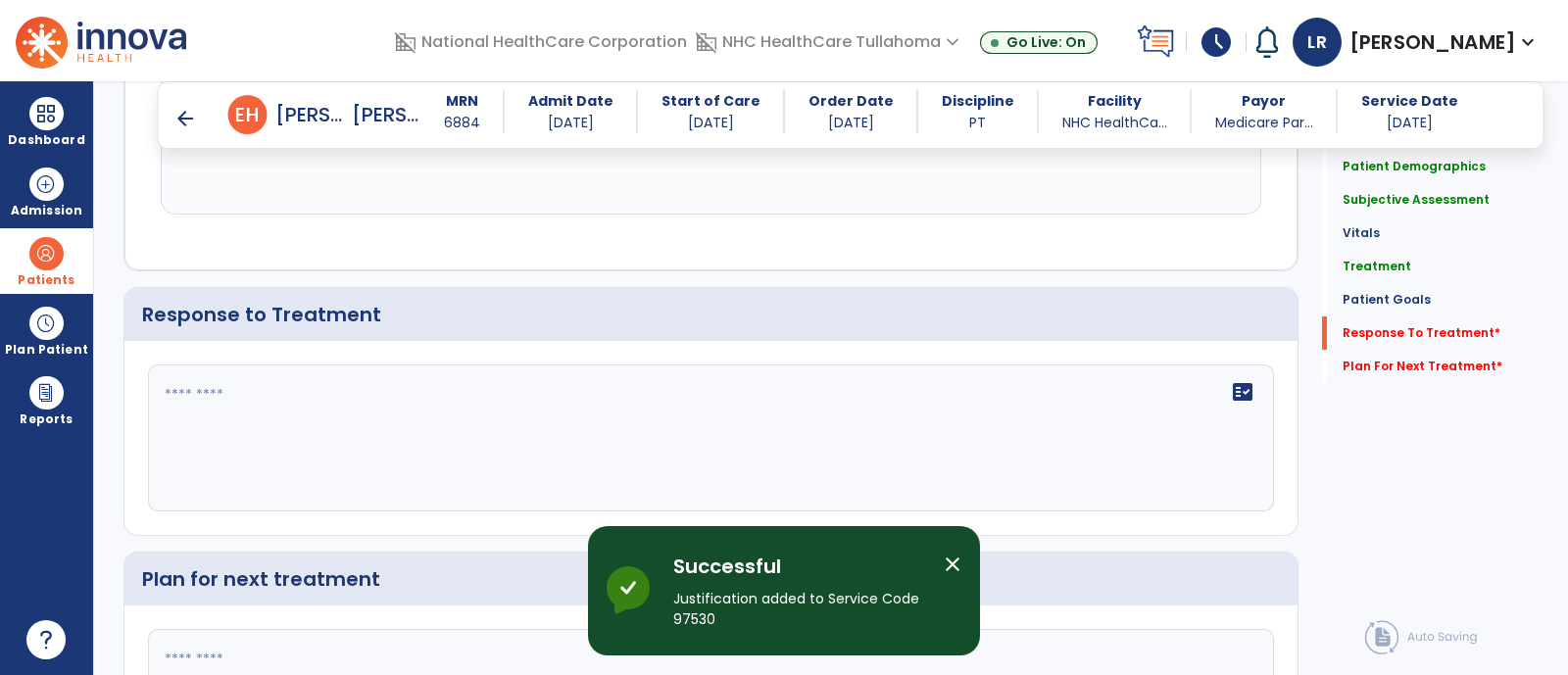 scroll, scrollTop: 2781, scrollLeft: 0, axis: vertical 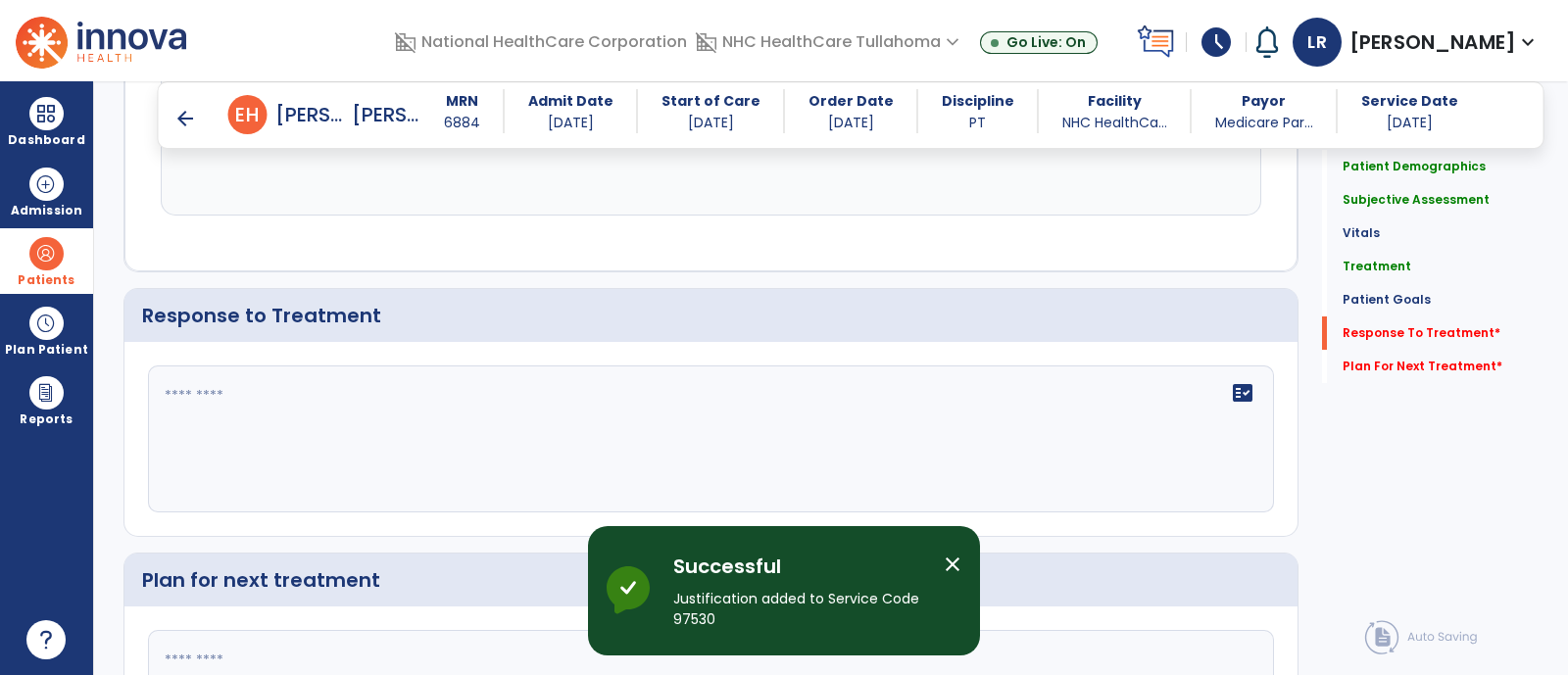 click on "fact_check" 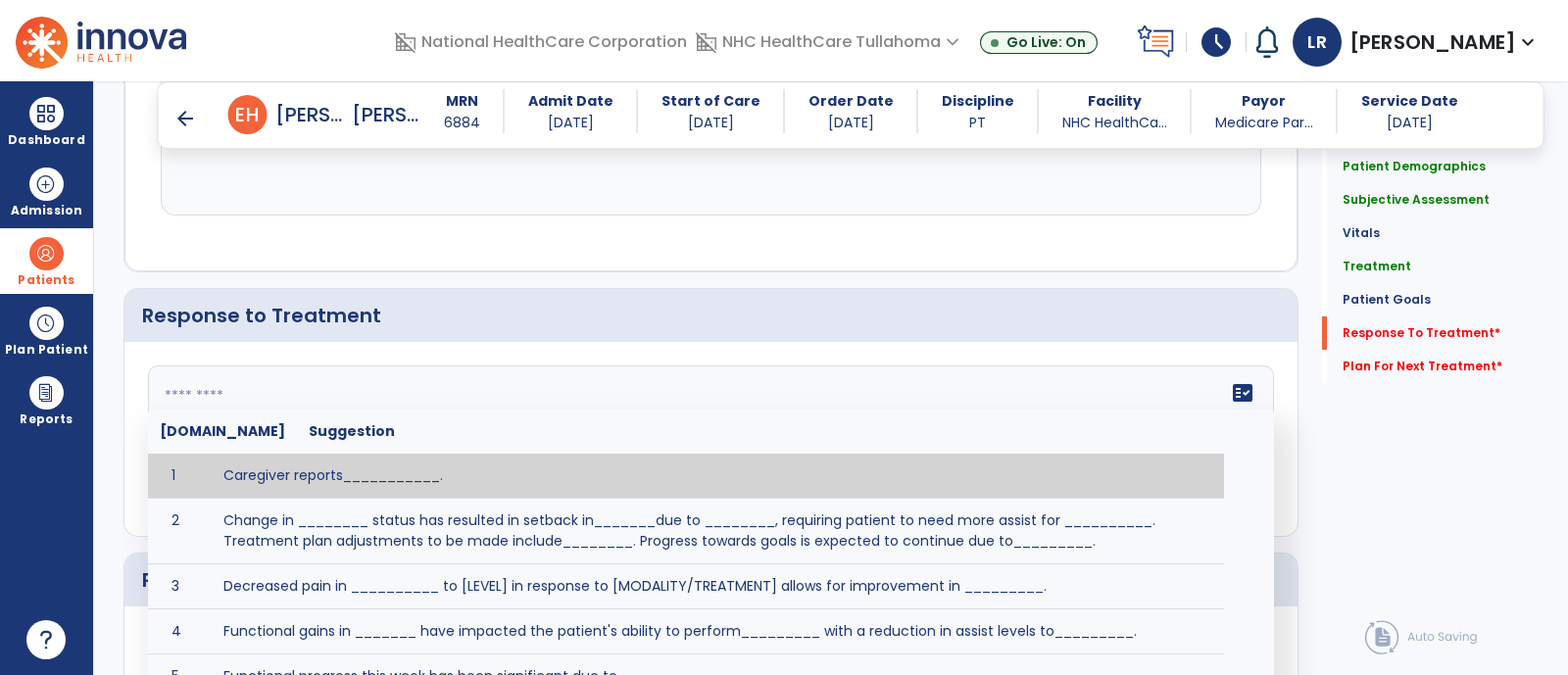 paste on "**********" 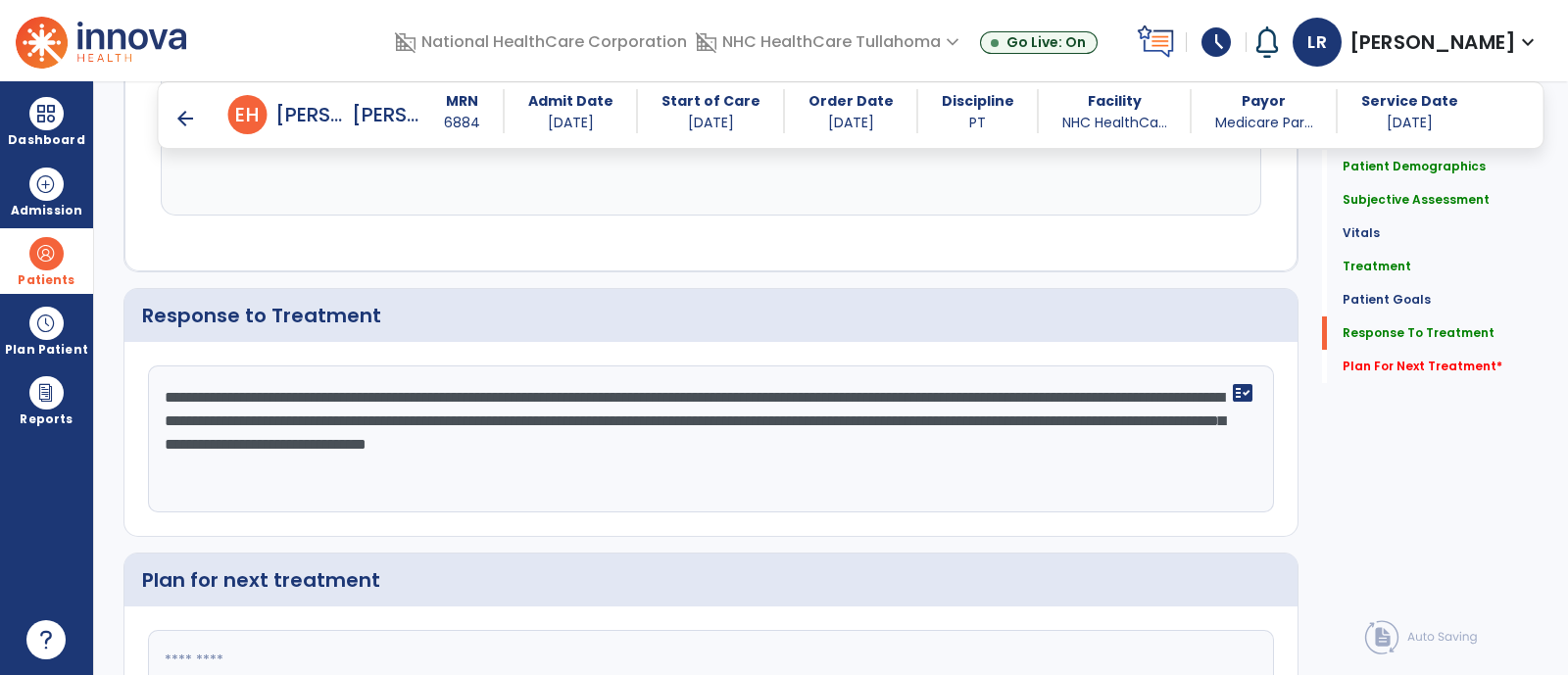 scroll, scrollTop: 2782, scrollLeft: 0, axis: vertical 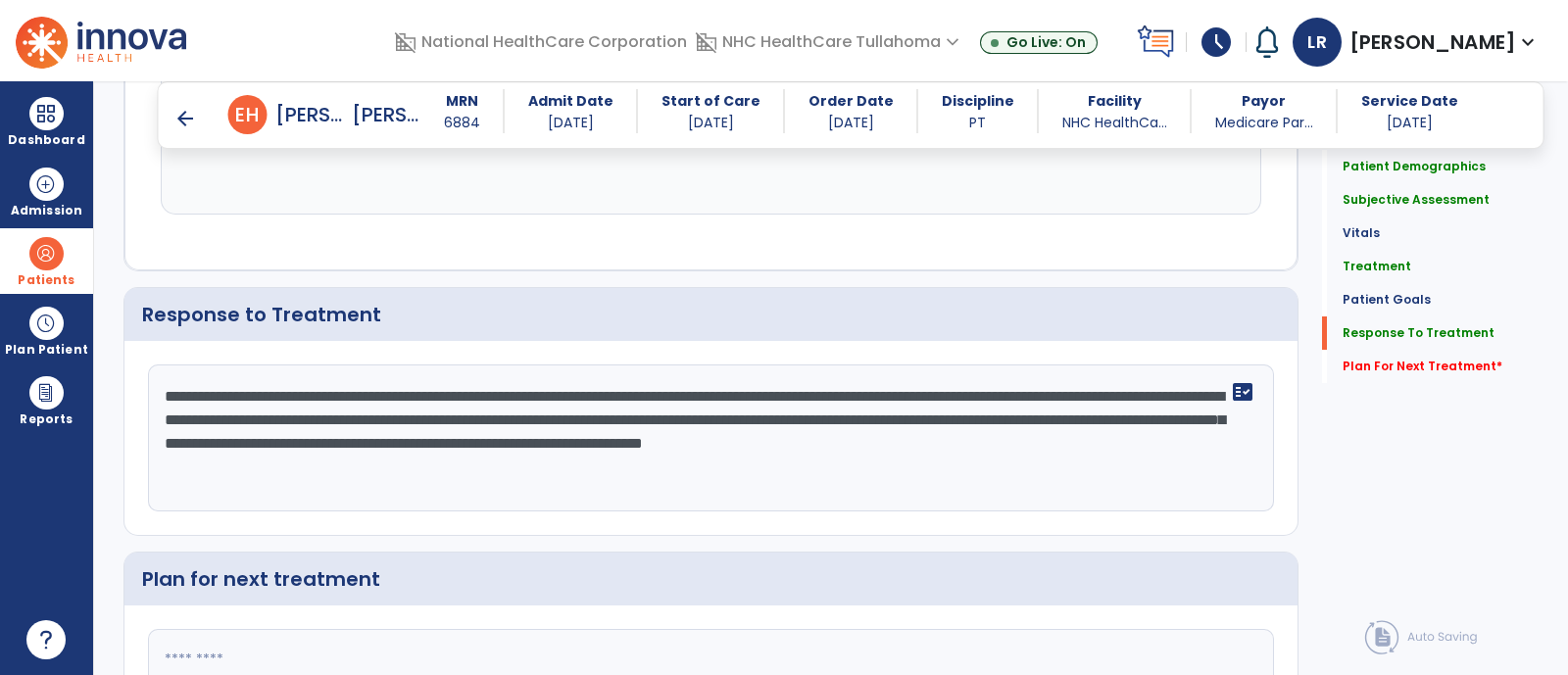 type on "**********" 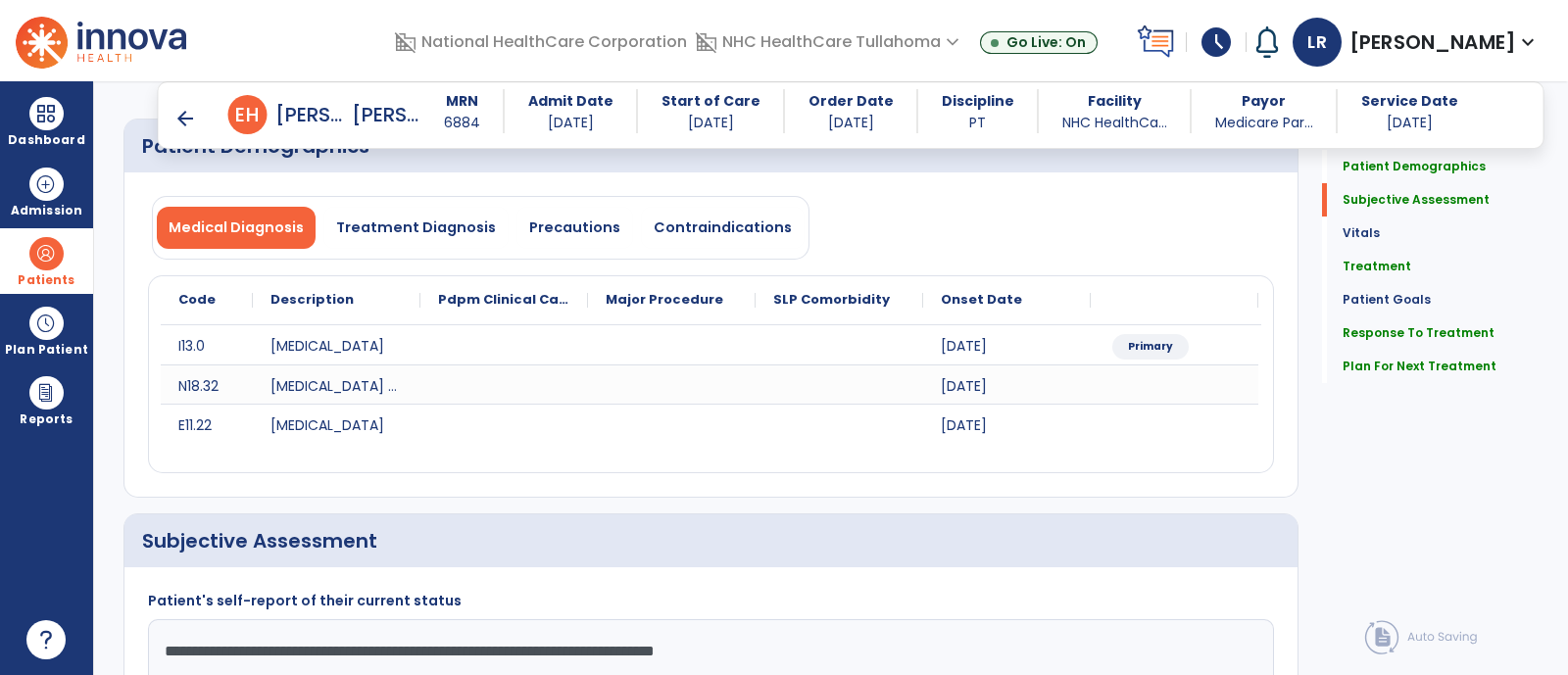 scroll, scrollTop: 0, scrollLeft: 0, axis: both 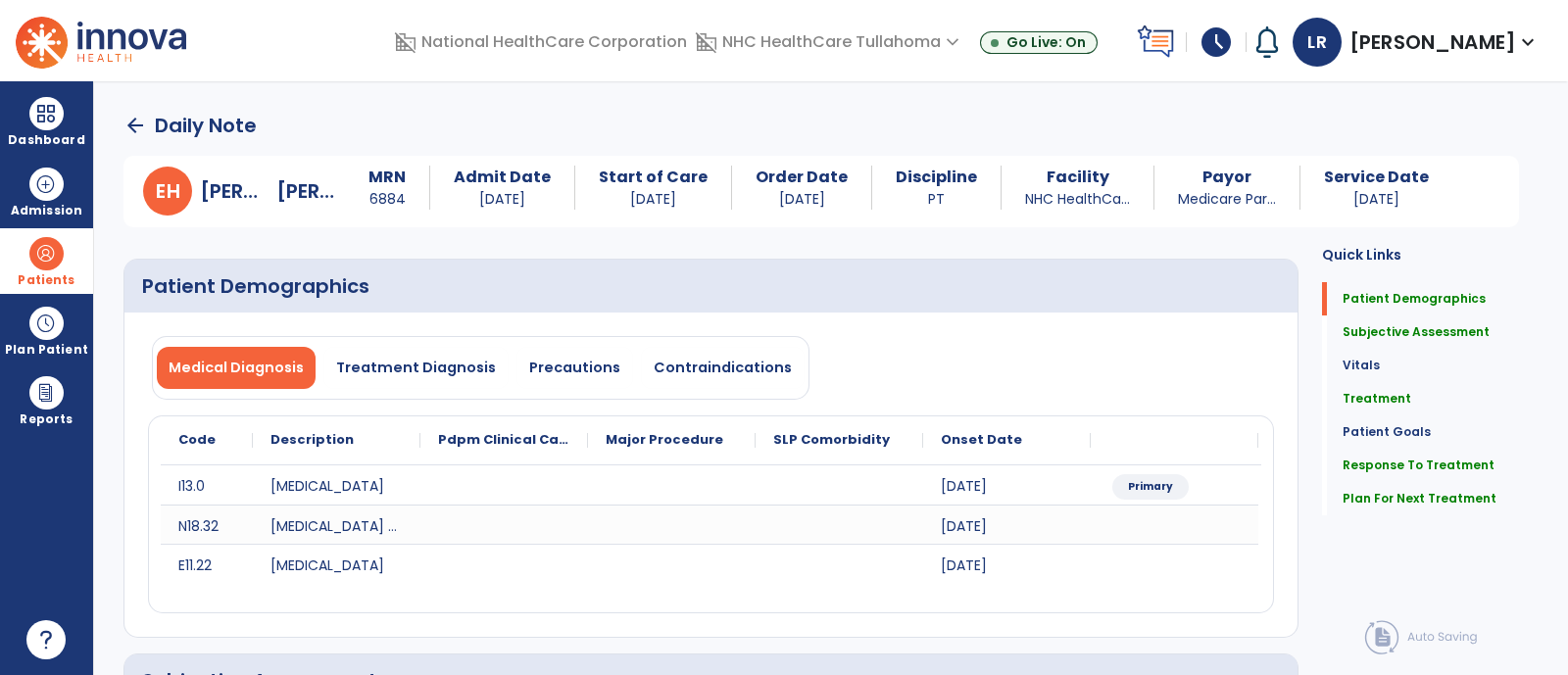 type on "**********" 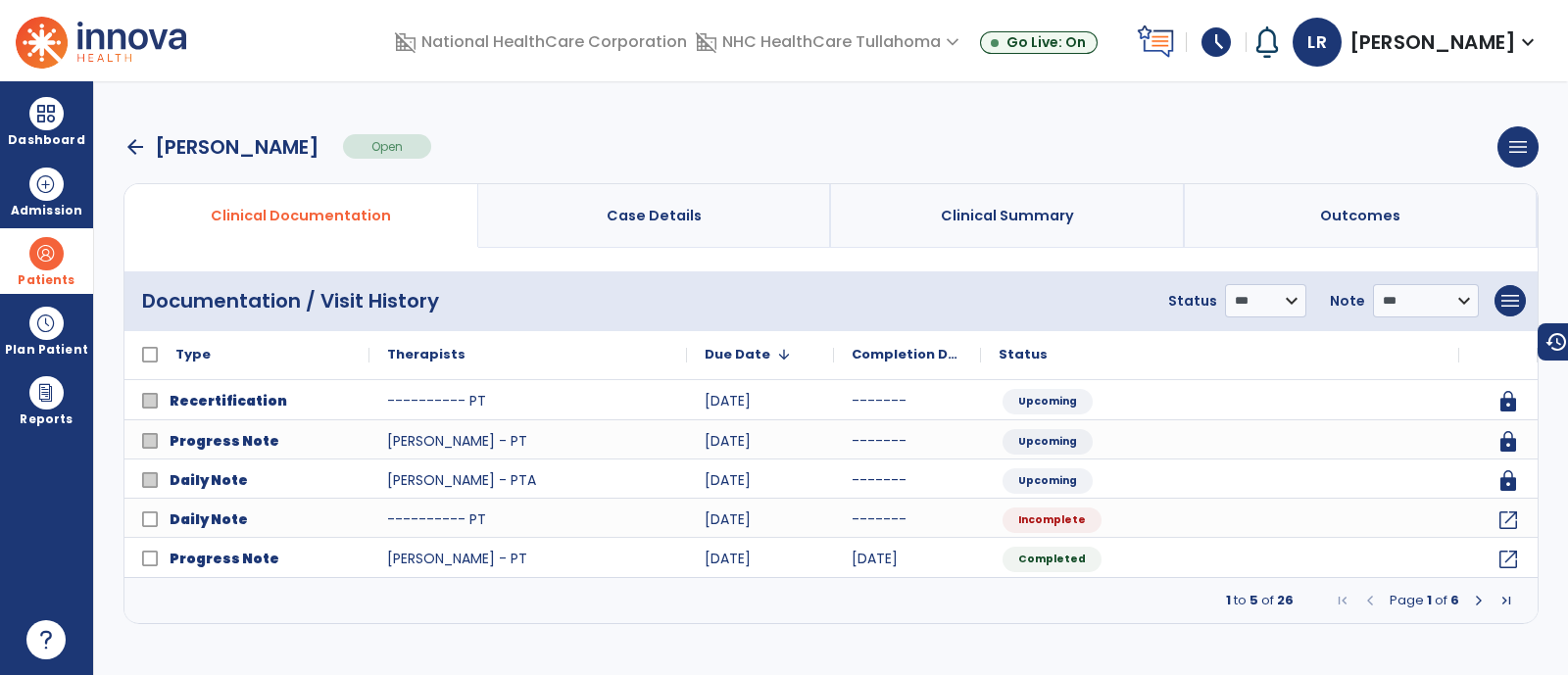 click on "arrow_back" at bounding box center (135, 147) 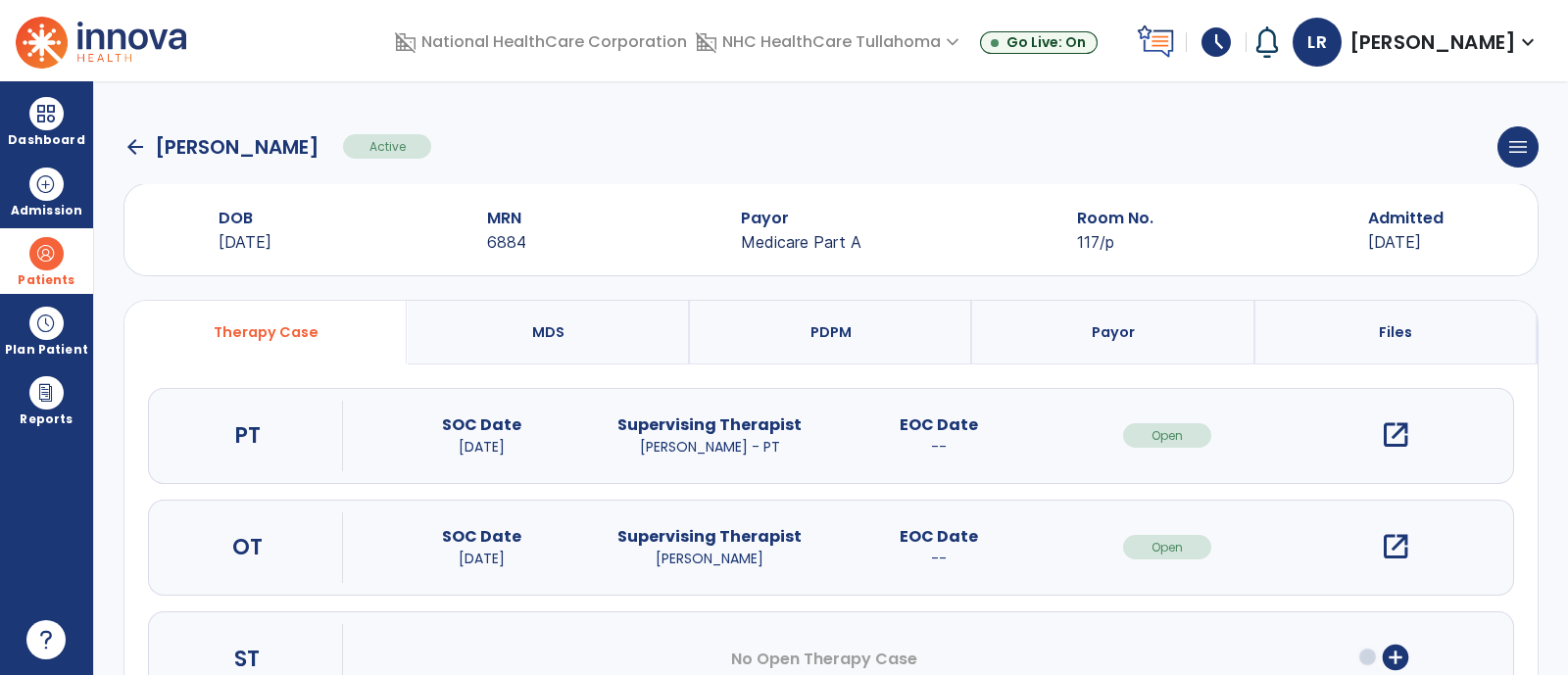click on "arrow_back" 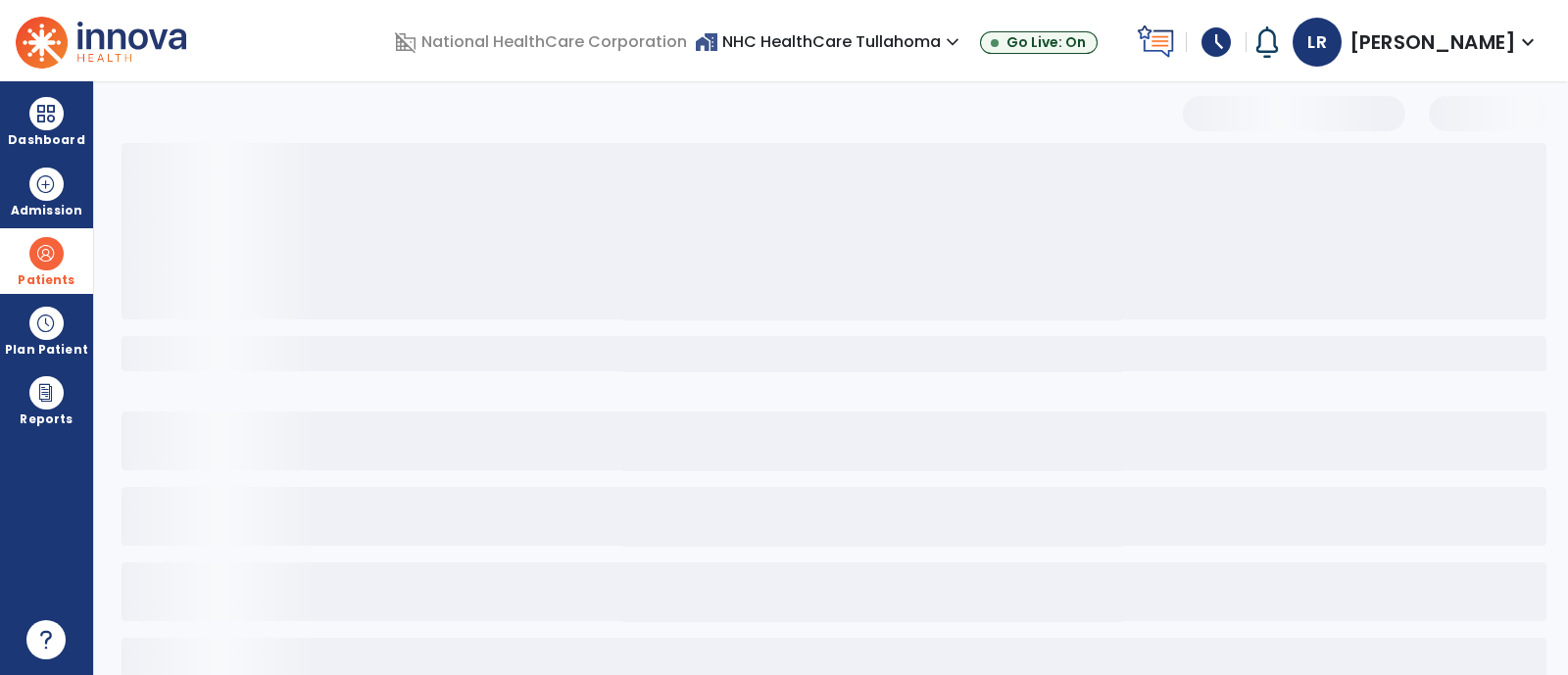select on "***" 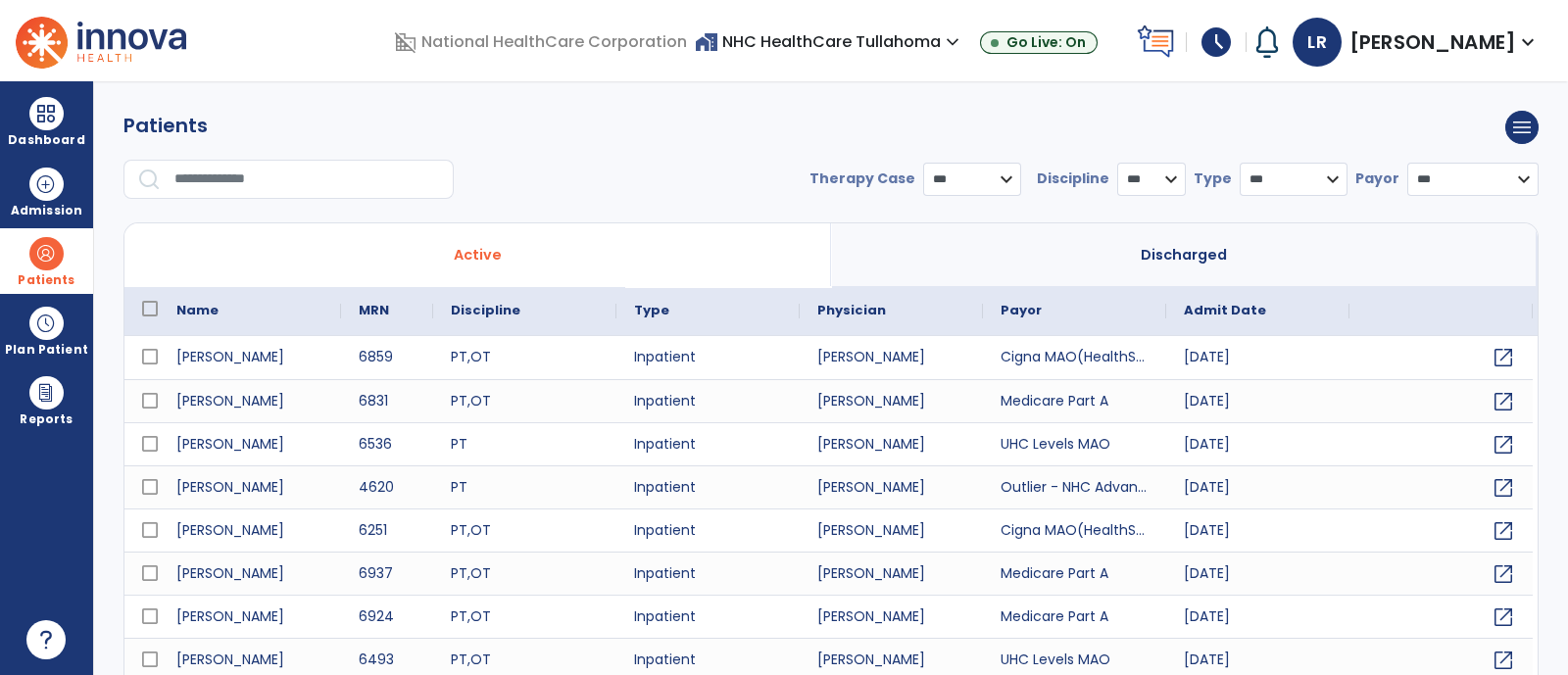 click at bounding box center (294, 187) 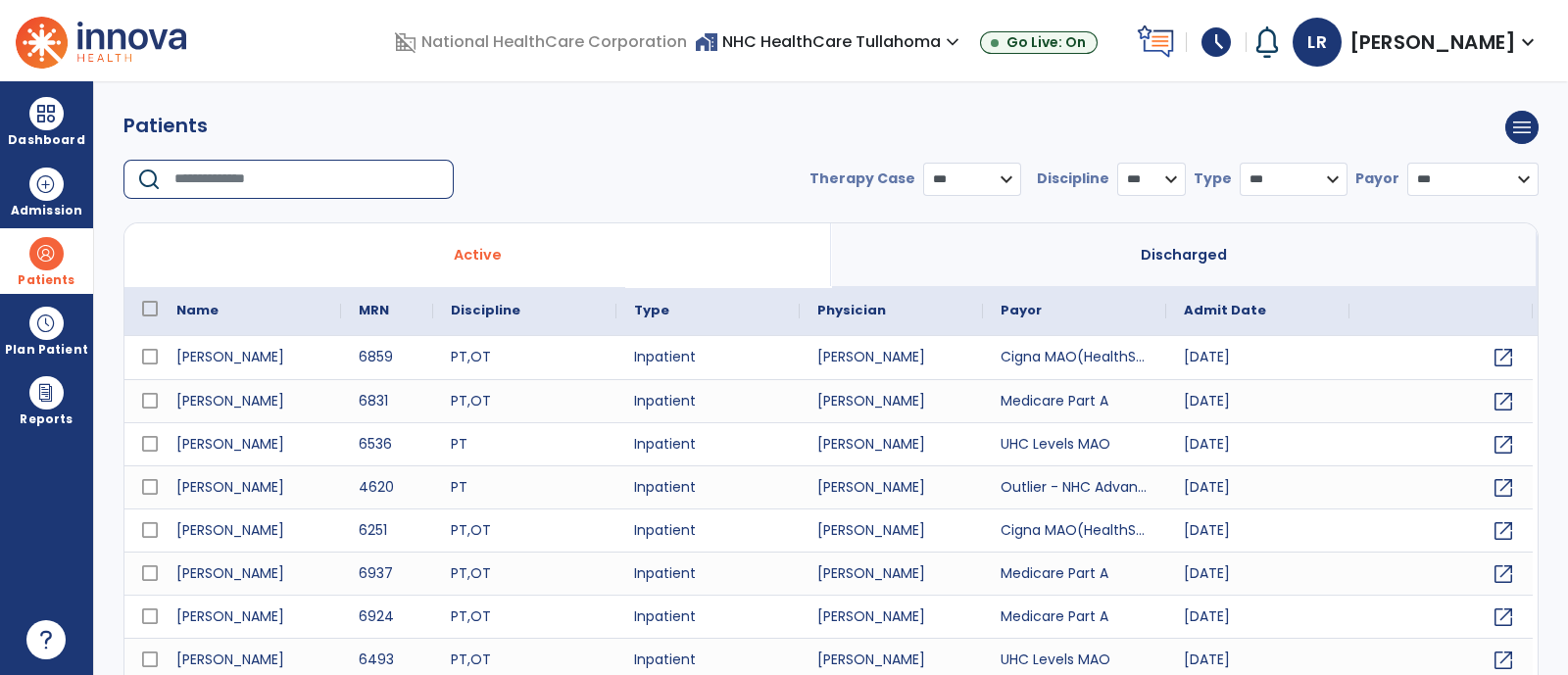 click at bounding box center [307, 179] 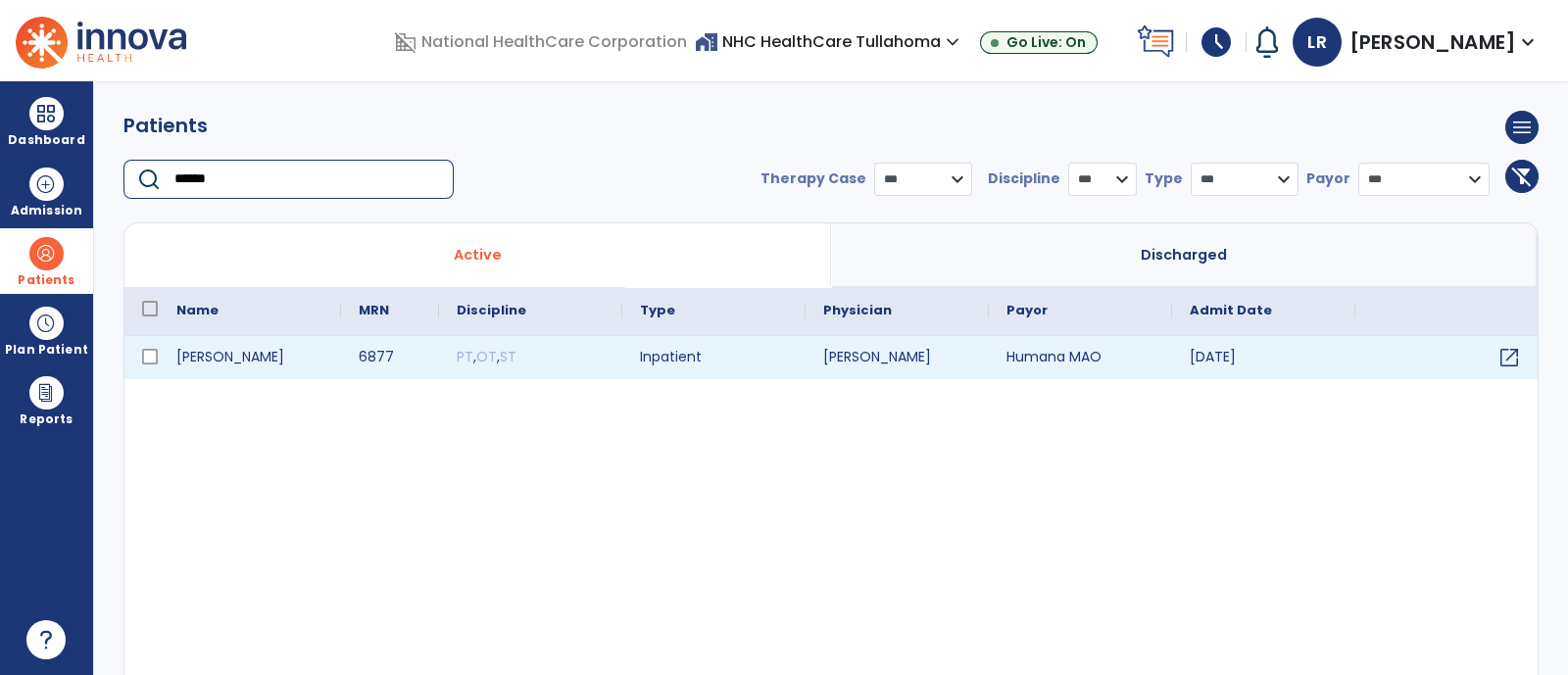 type on "******" 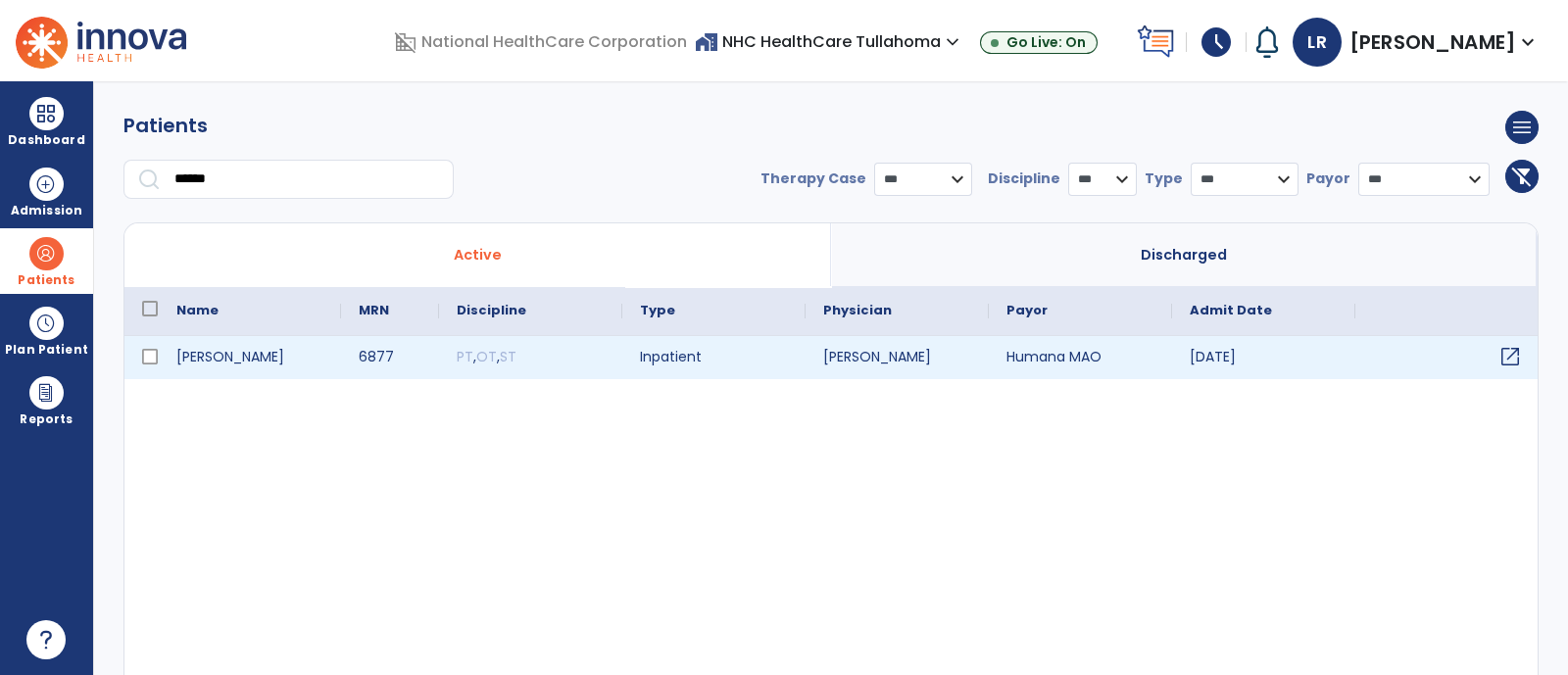 click on "open_in_new" at bounding box center [1446, 358] 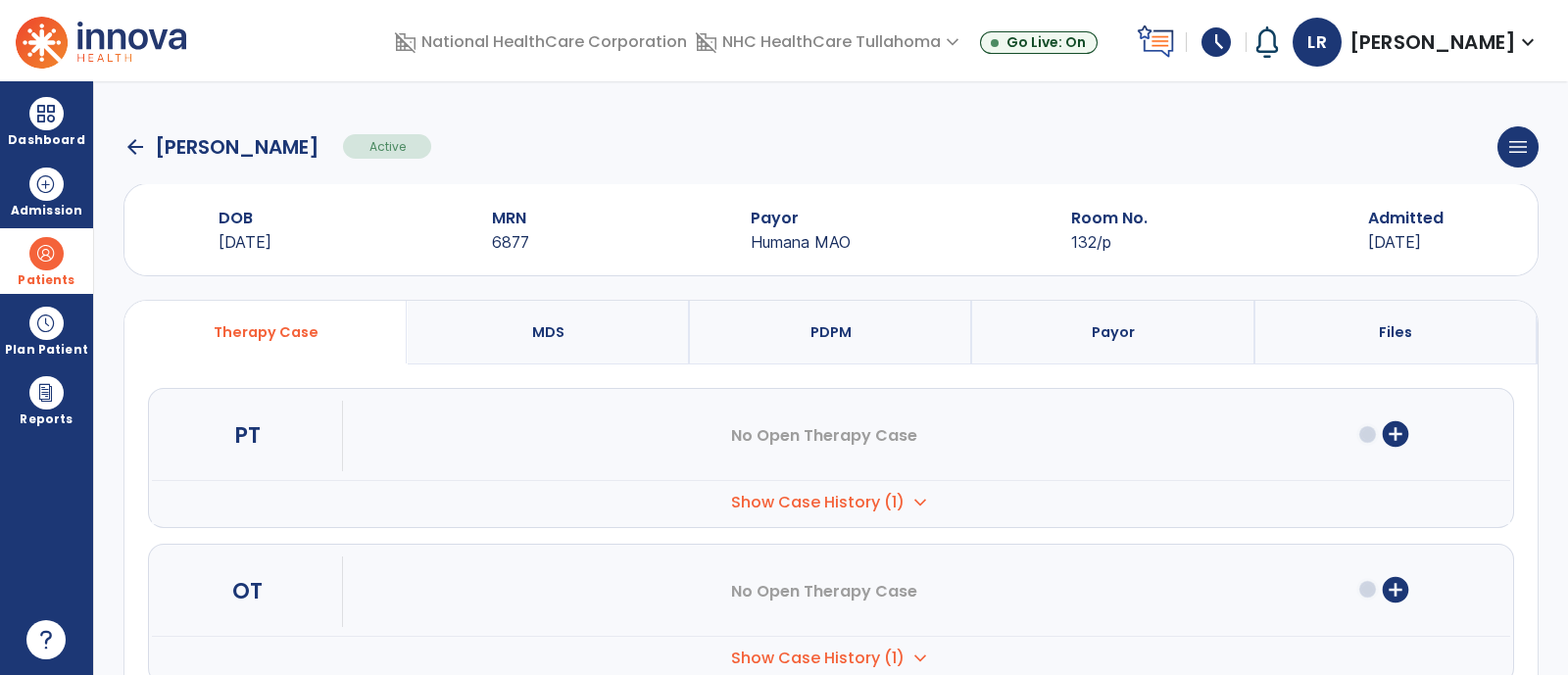 click on "Show Case History (1)" at bounding box center (817, 503) 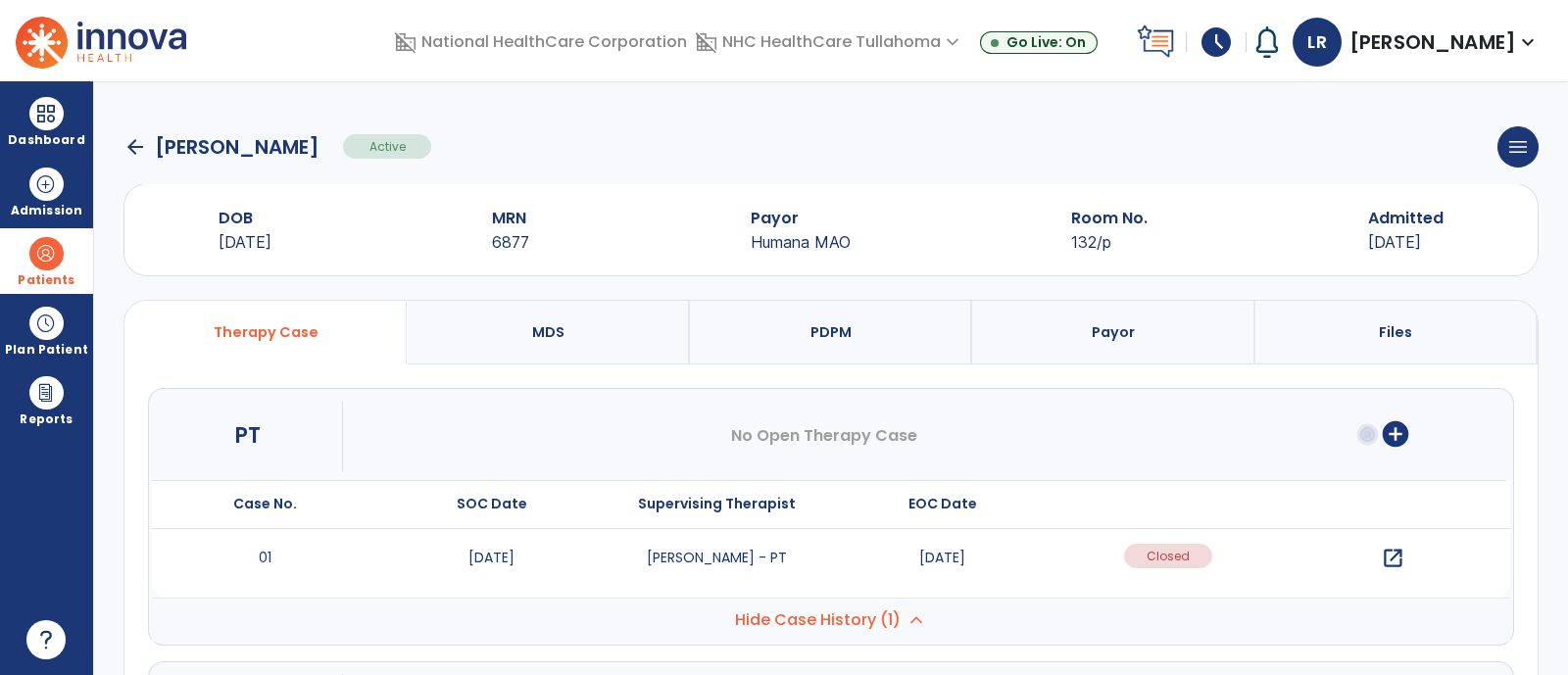 click on "open_in_new" at bounding box center (1393, 558) 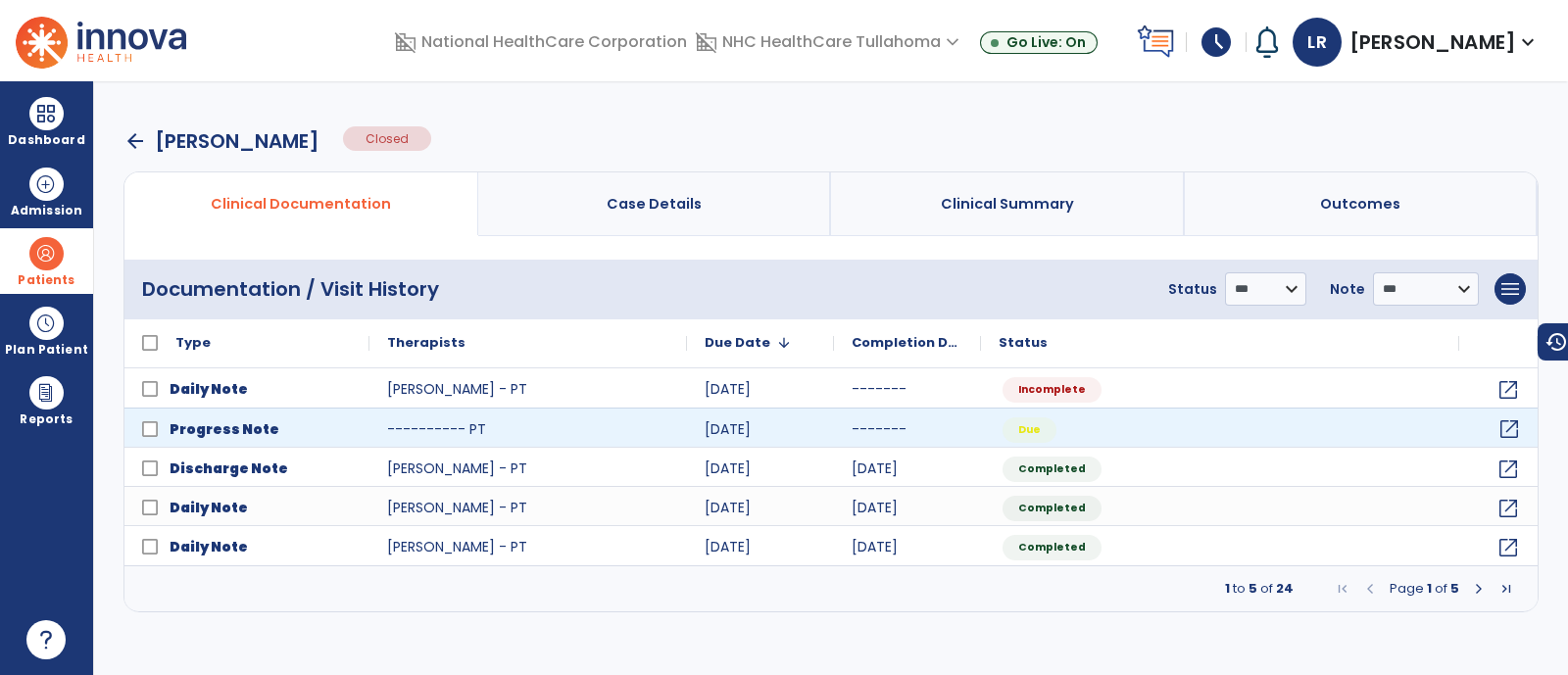 click on "open_in_new" 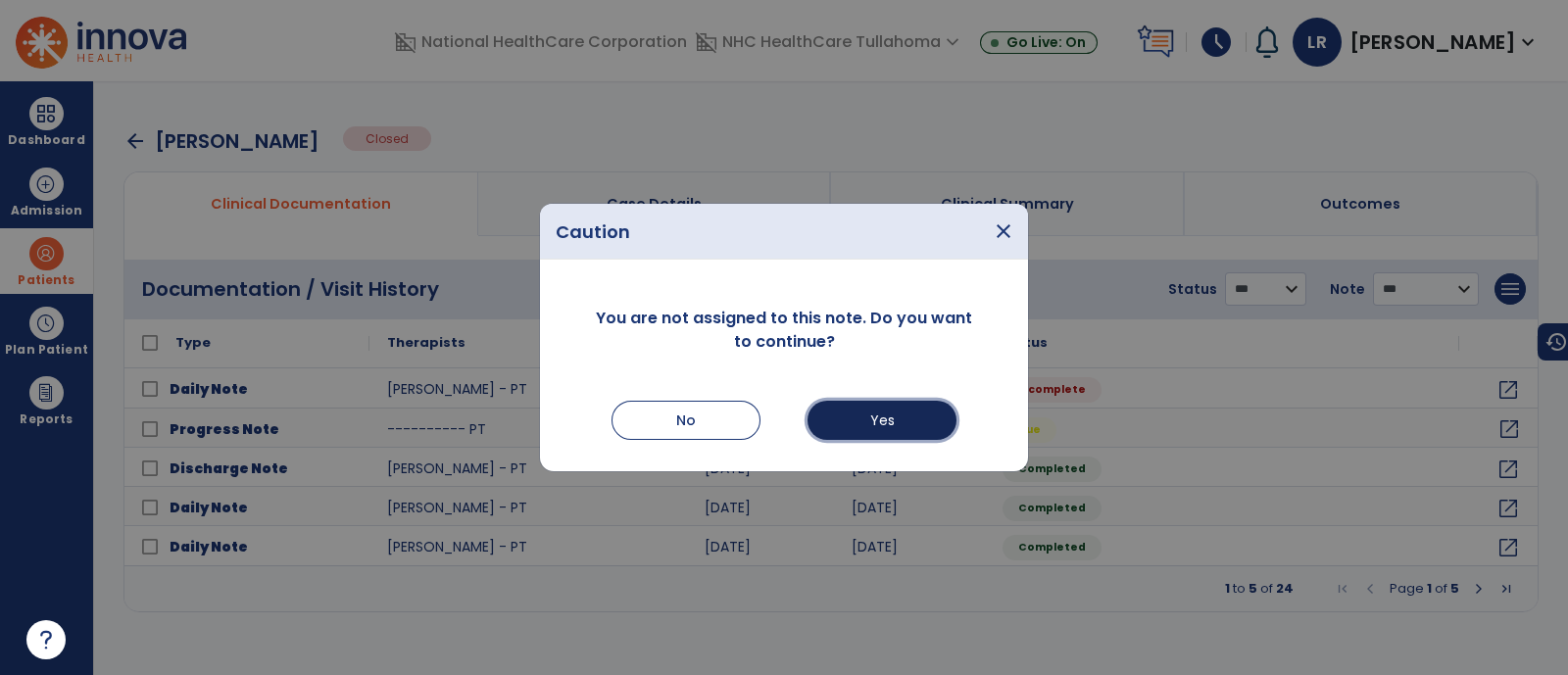 click on "Yes" at bounding box center [882, 420] 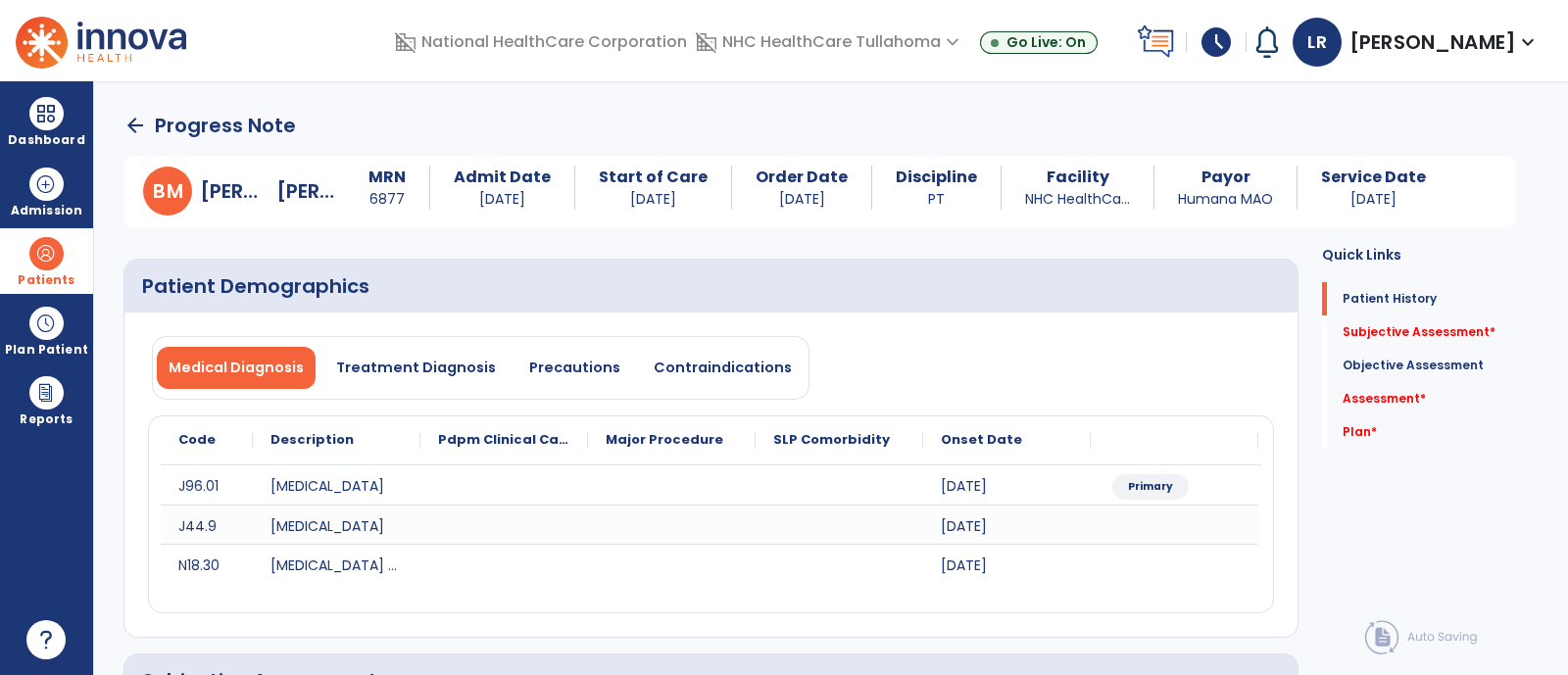 click on "arrow_back" 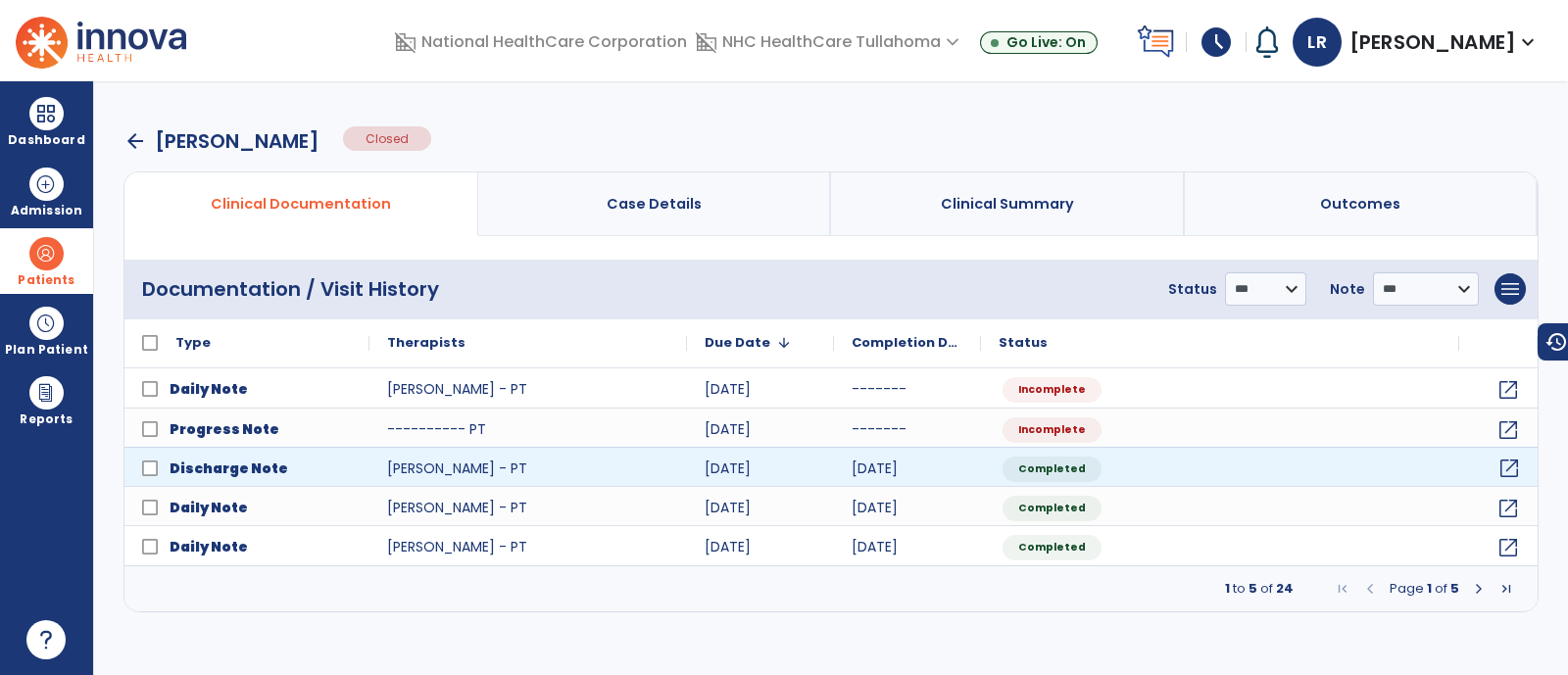 click on "open_in_new" 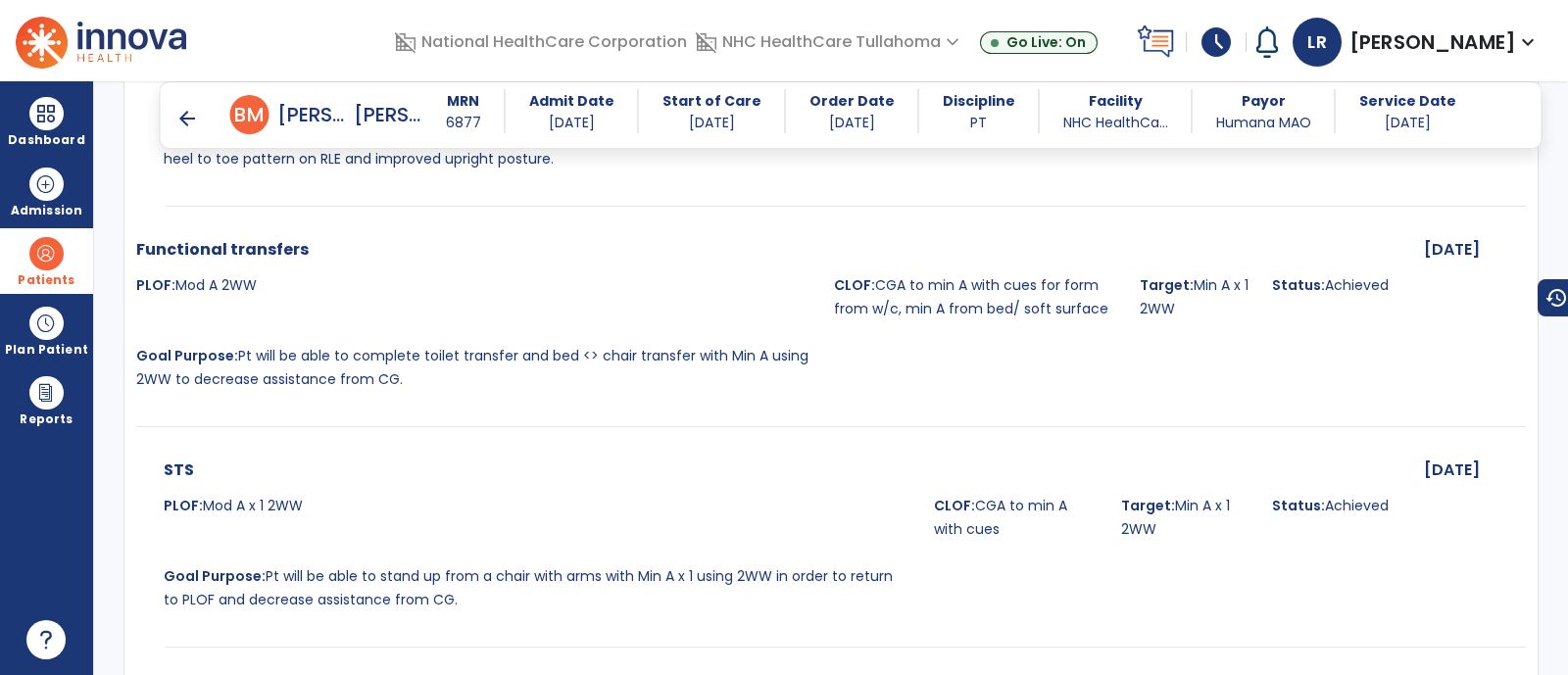 scroll, scrollTop: 940, scrollLeft: 0, axis: vertical 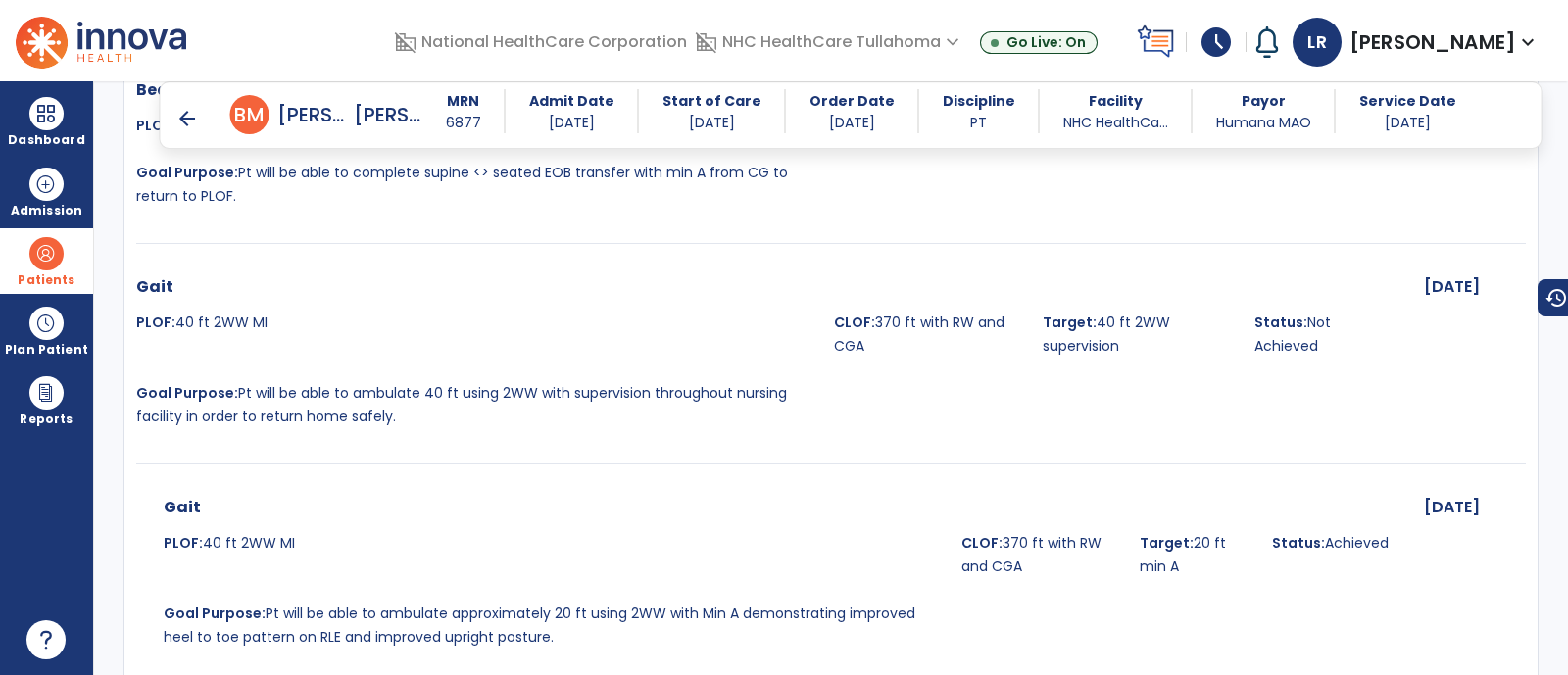 click on "arrow_back" at bounding box center (187, 119) 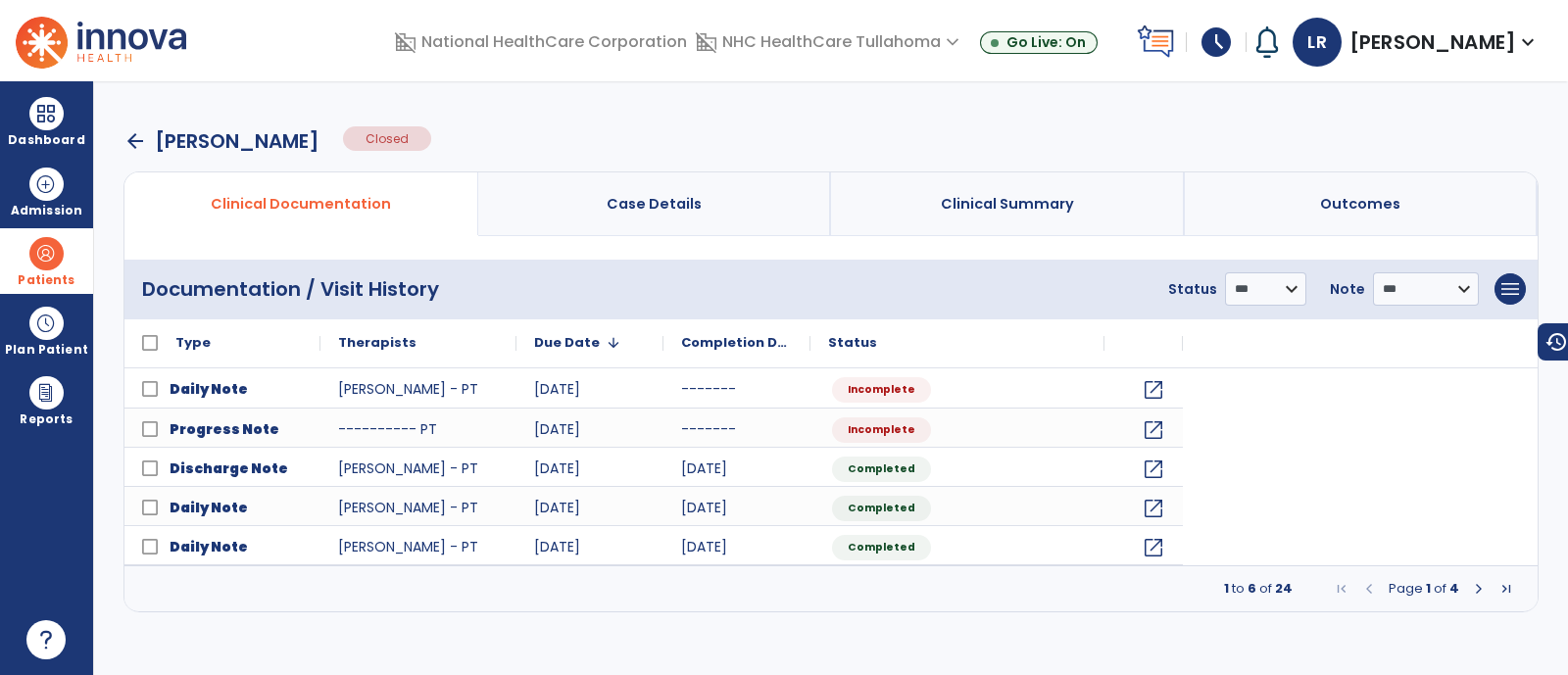 scroll, scrollTop: 0, scrollLeft: 0, axis: both 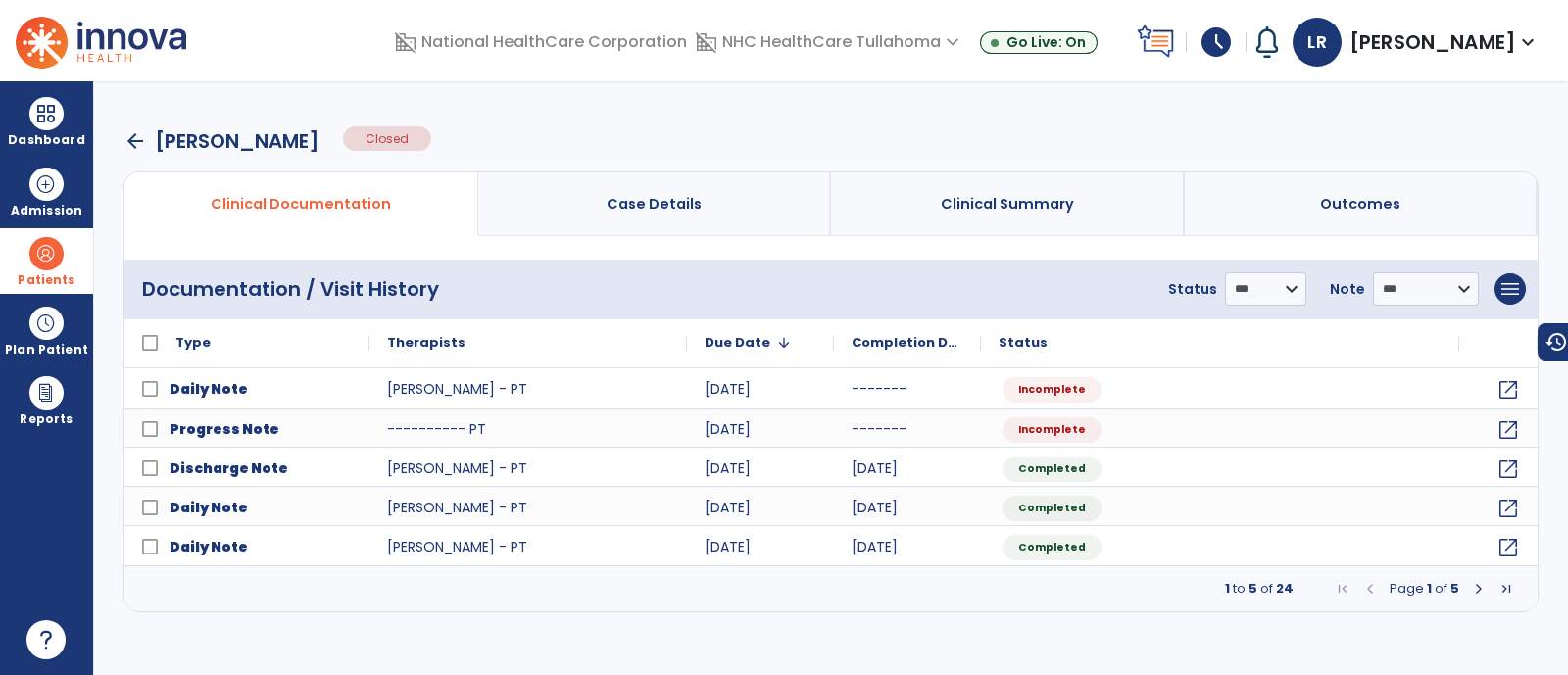 click on "arrow_back" at bounding box center [135, 141] 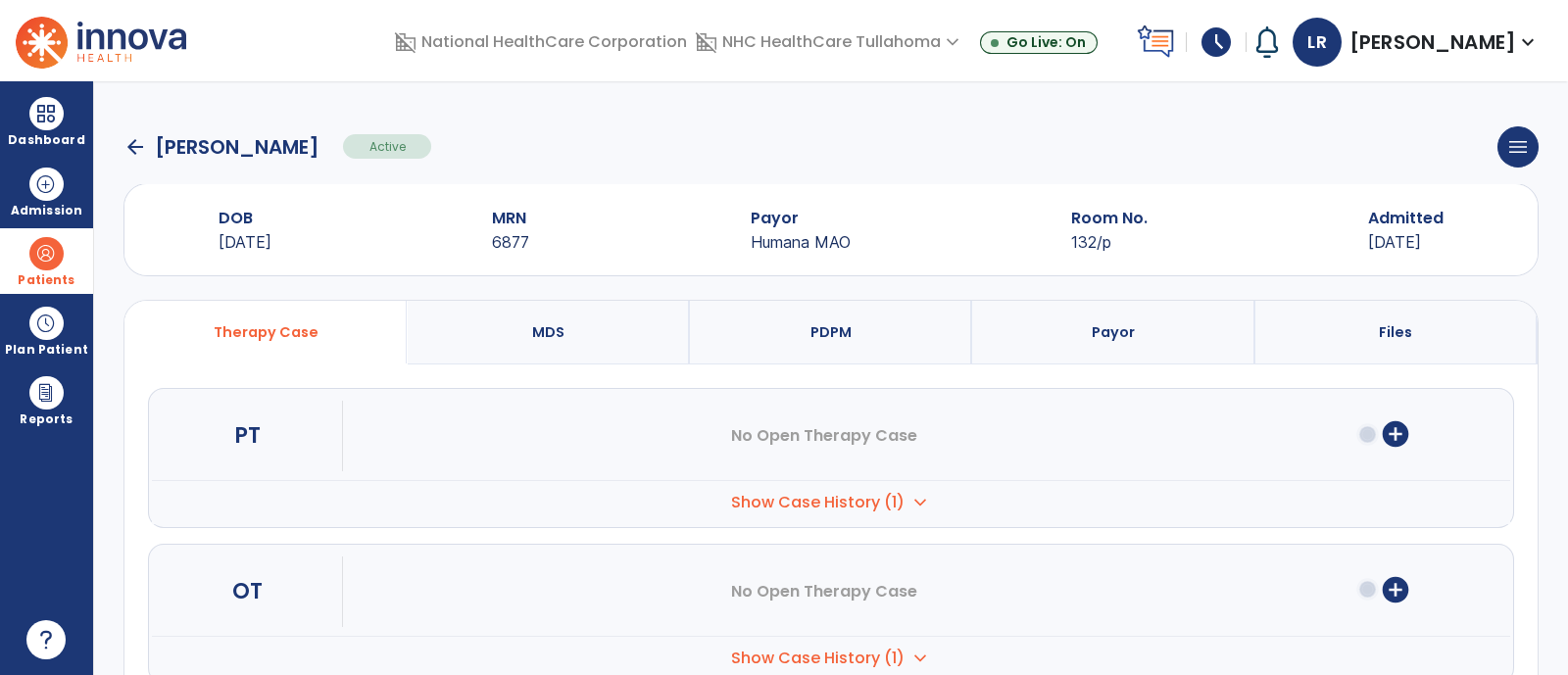 click on "arrow_back" 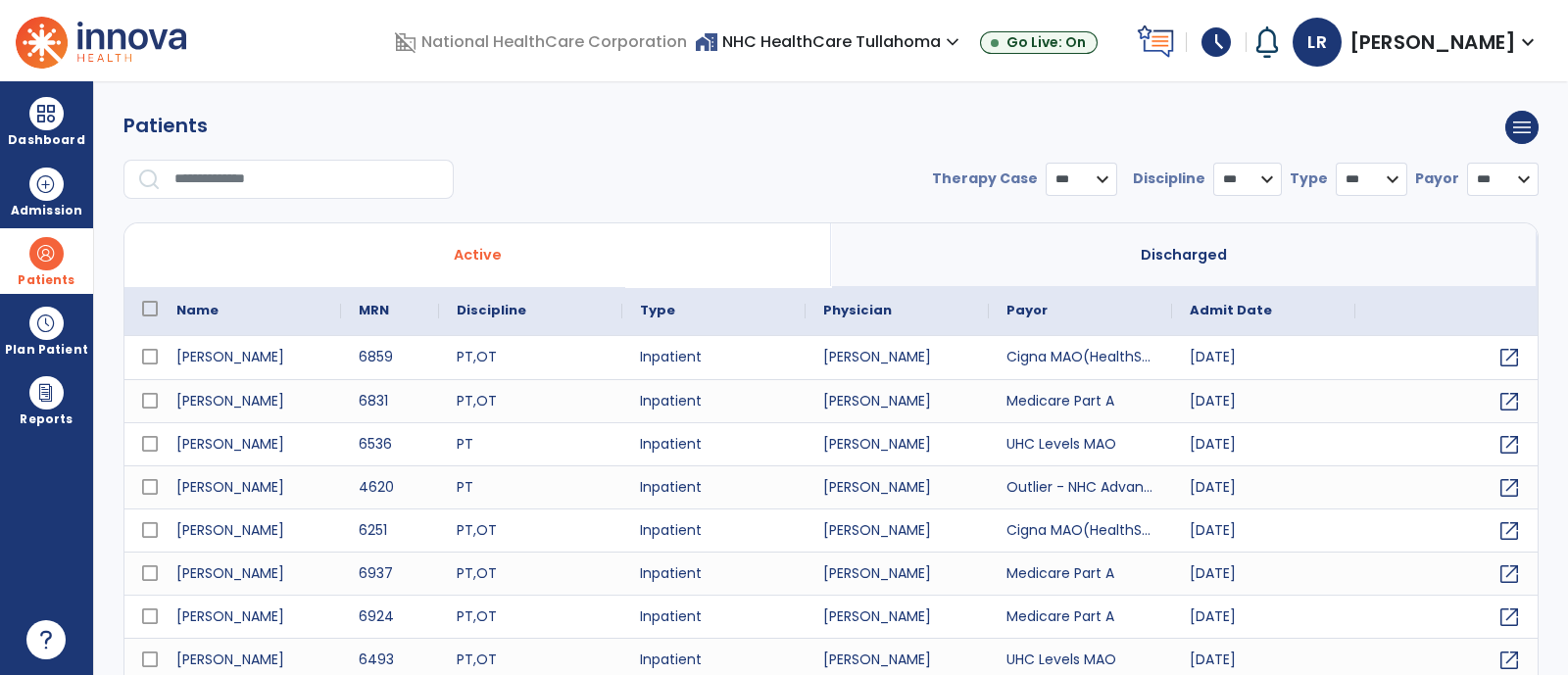 select on "***" 